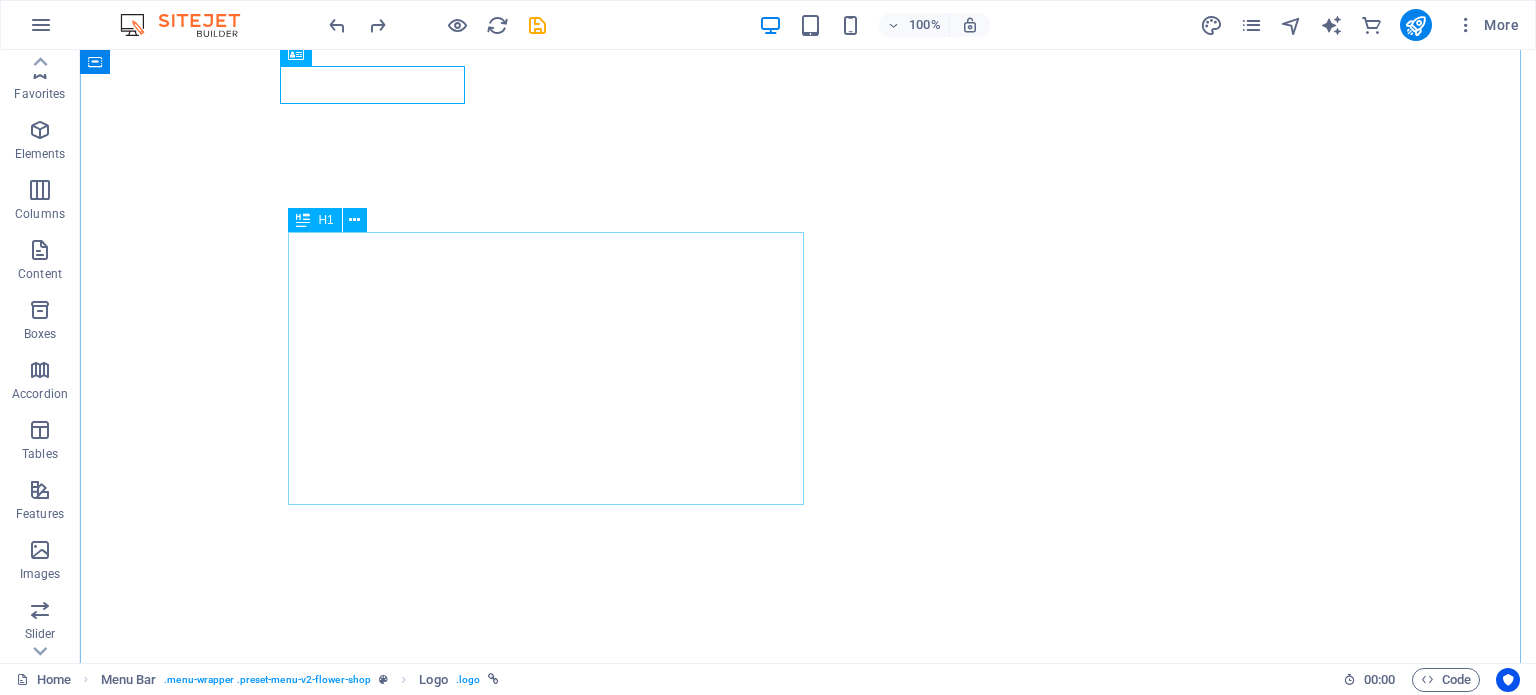 scroll, scrollTop: 0, scrollLeft: 0, axis: both 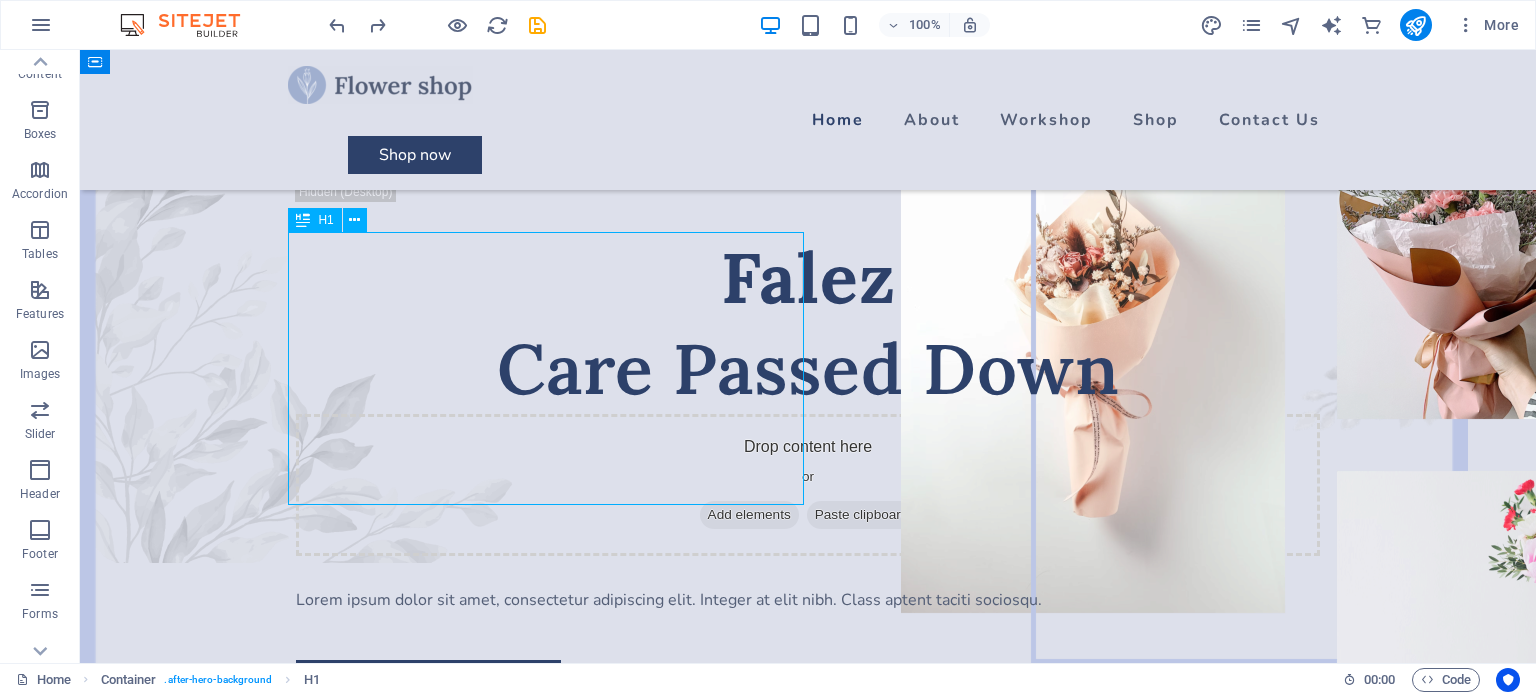 click on "Falez Care Passed Down" at bounding box center [808, 323] 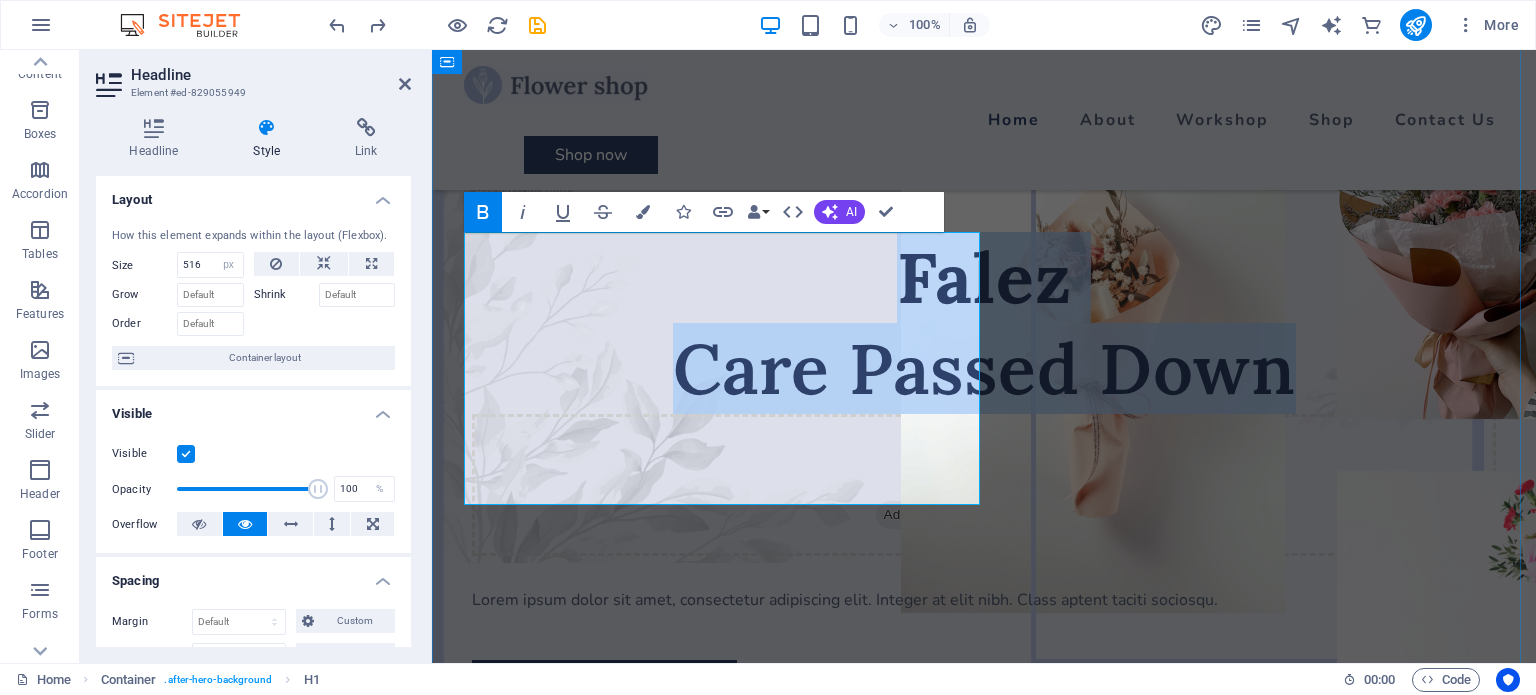click on "Falez Care Passed Down" at bounding box center (984, 323) 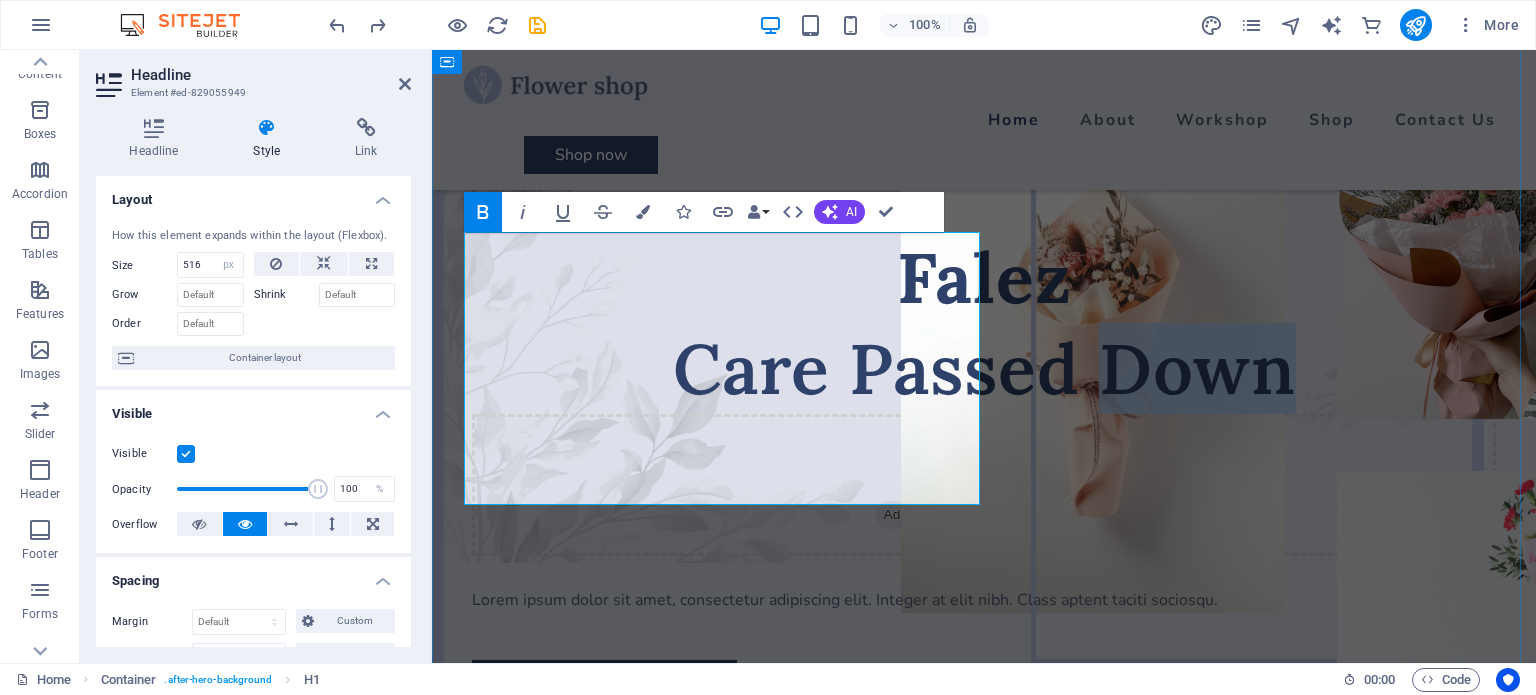 click on "Falez Care Passed Down" at bounding box center (984, 323) 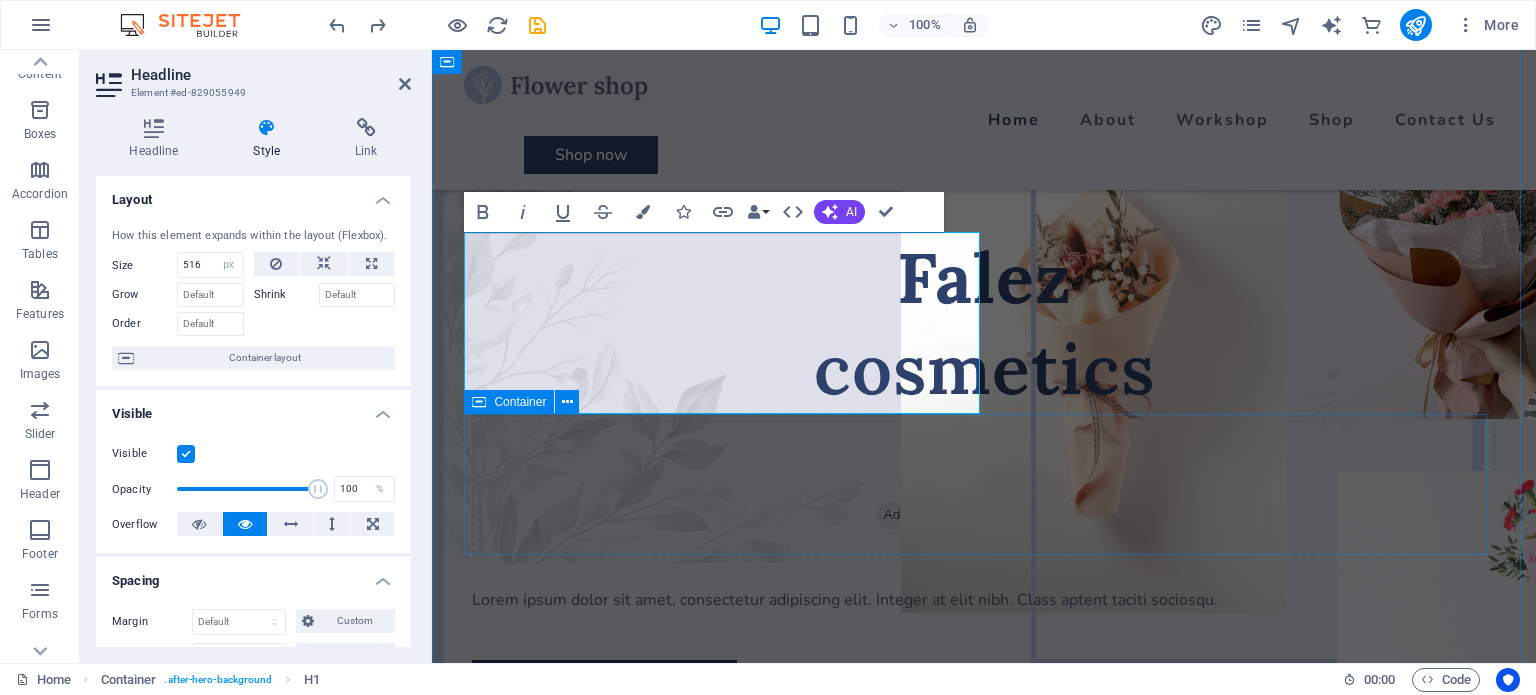 scroll, scrollTop: 0, scrollLeft: 6, axis: horizontal 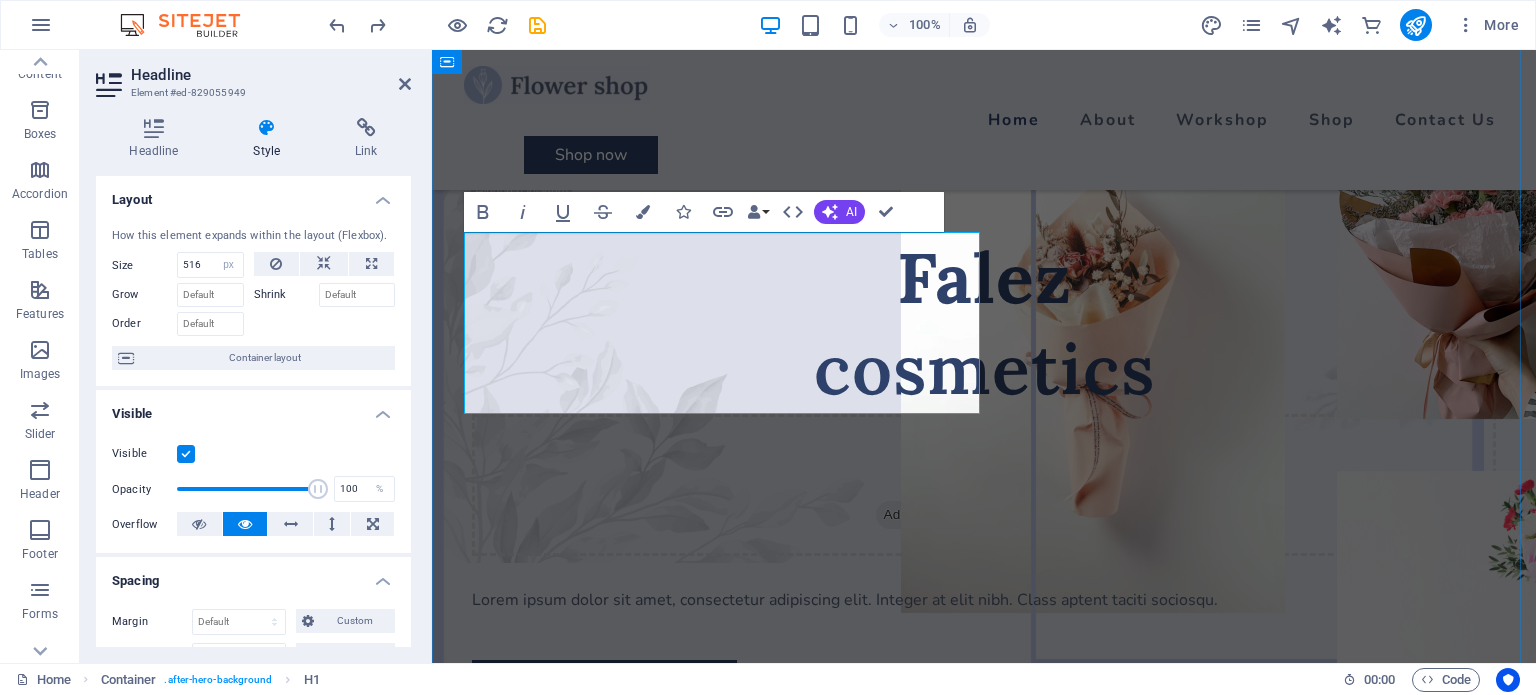 click on "Falez cosmetics" at bounding box center [984, 323] 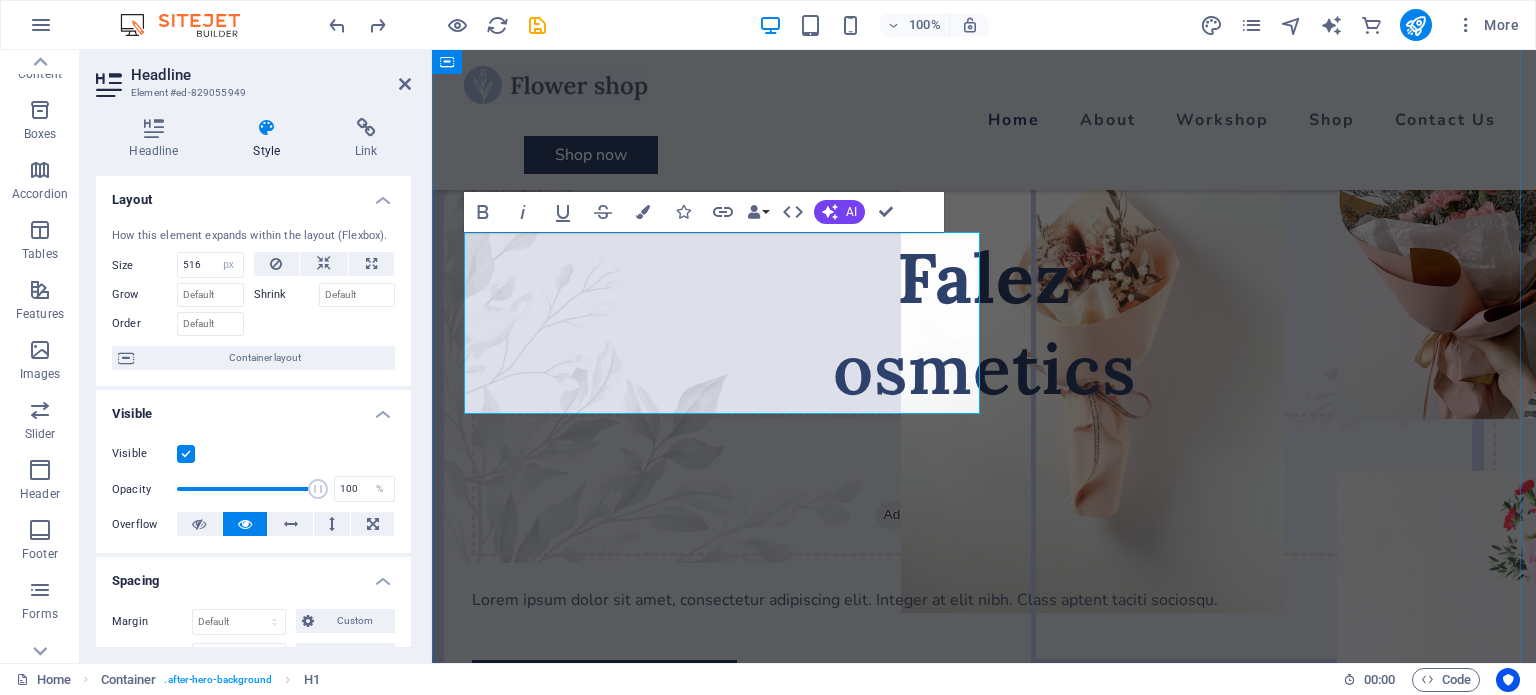 type 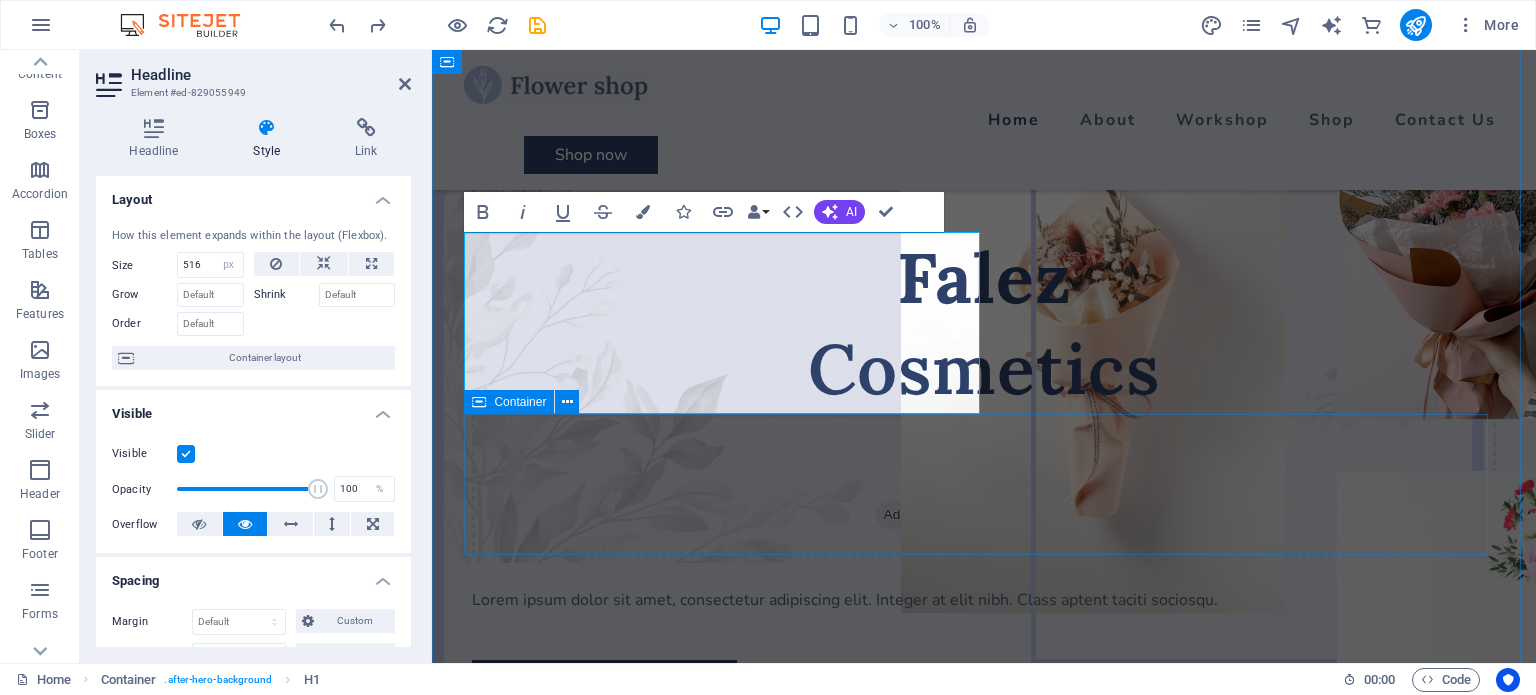 click on "Drop content here or  Add elements  Paste clipboard" at bounding box center [984, 485] 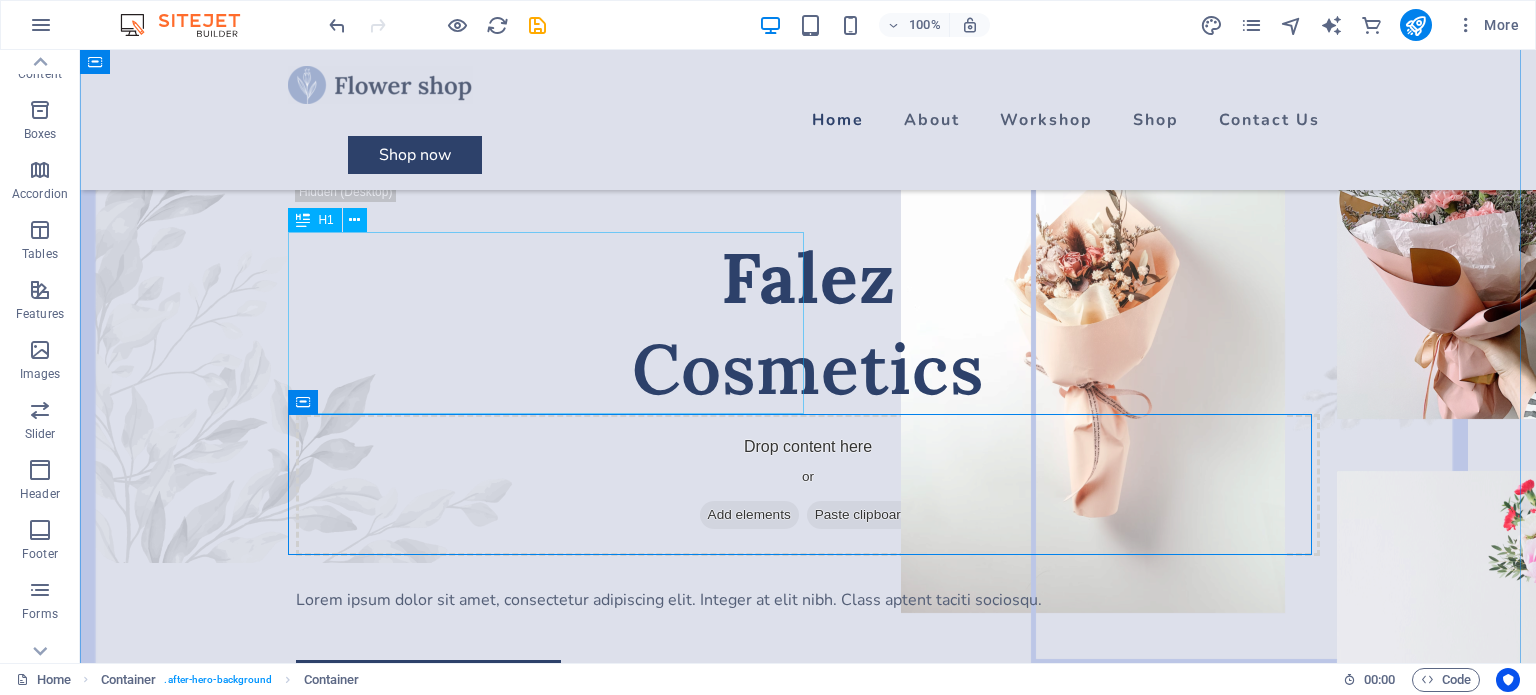 click on "Falez Cosmetics" at bounding box center [808, 323] 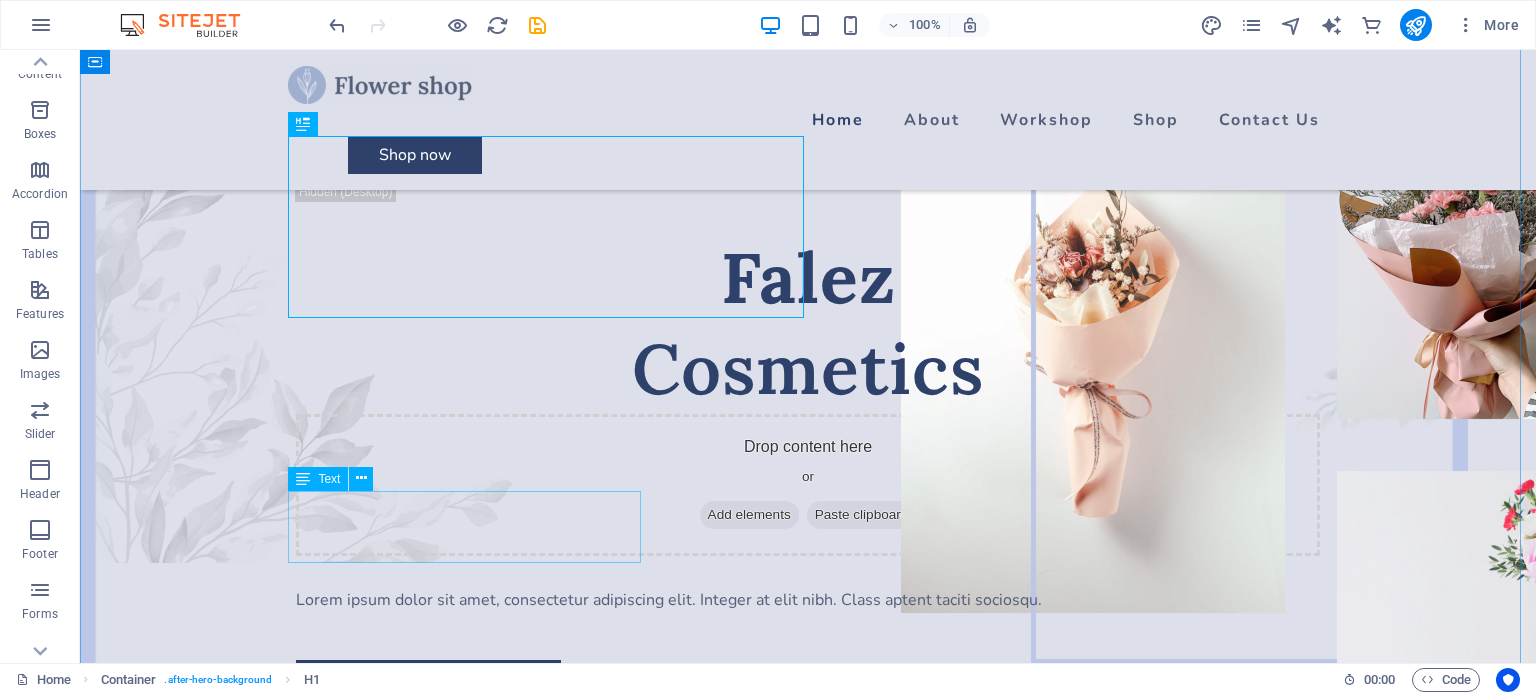 scroll, scrollTop: 200, scrollLeft: 0, axis: vertical 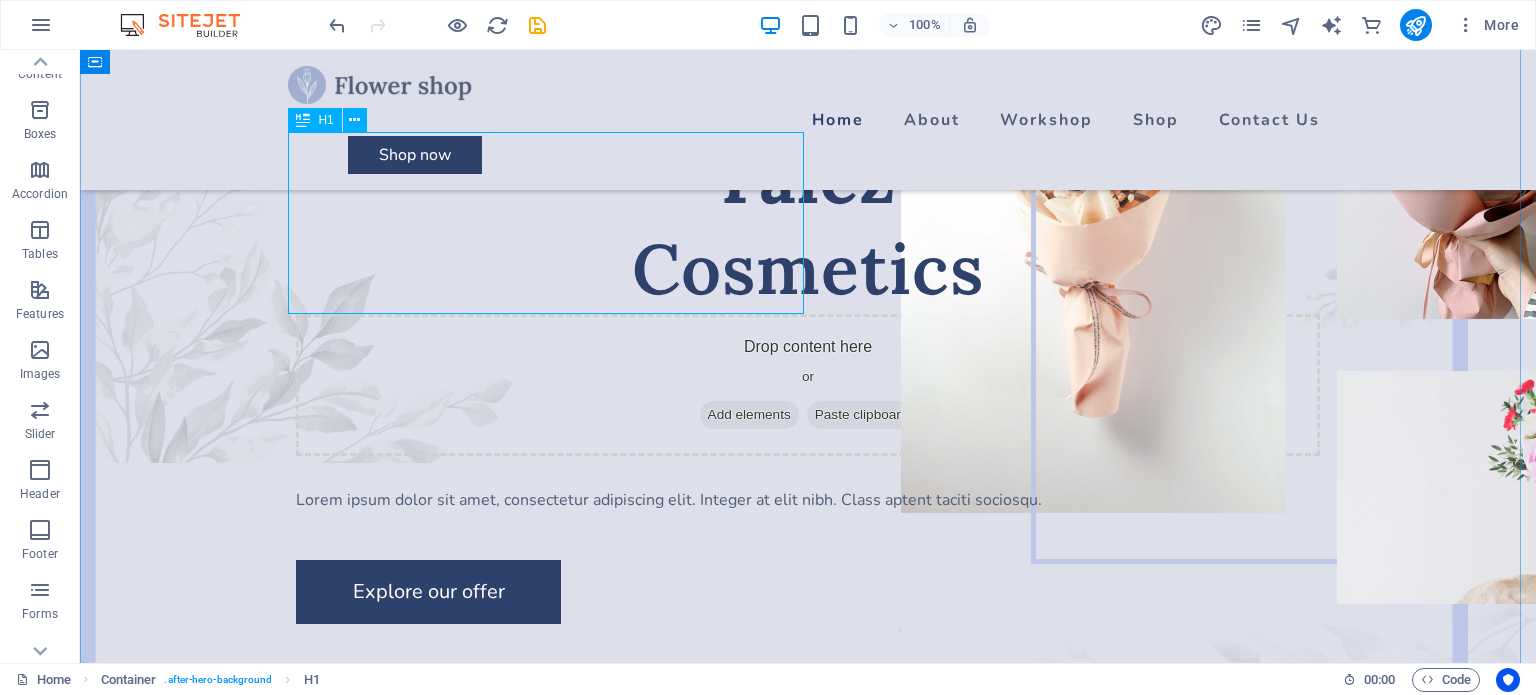 click on "Falez Cosmetics" at bounding box center [808, 223] 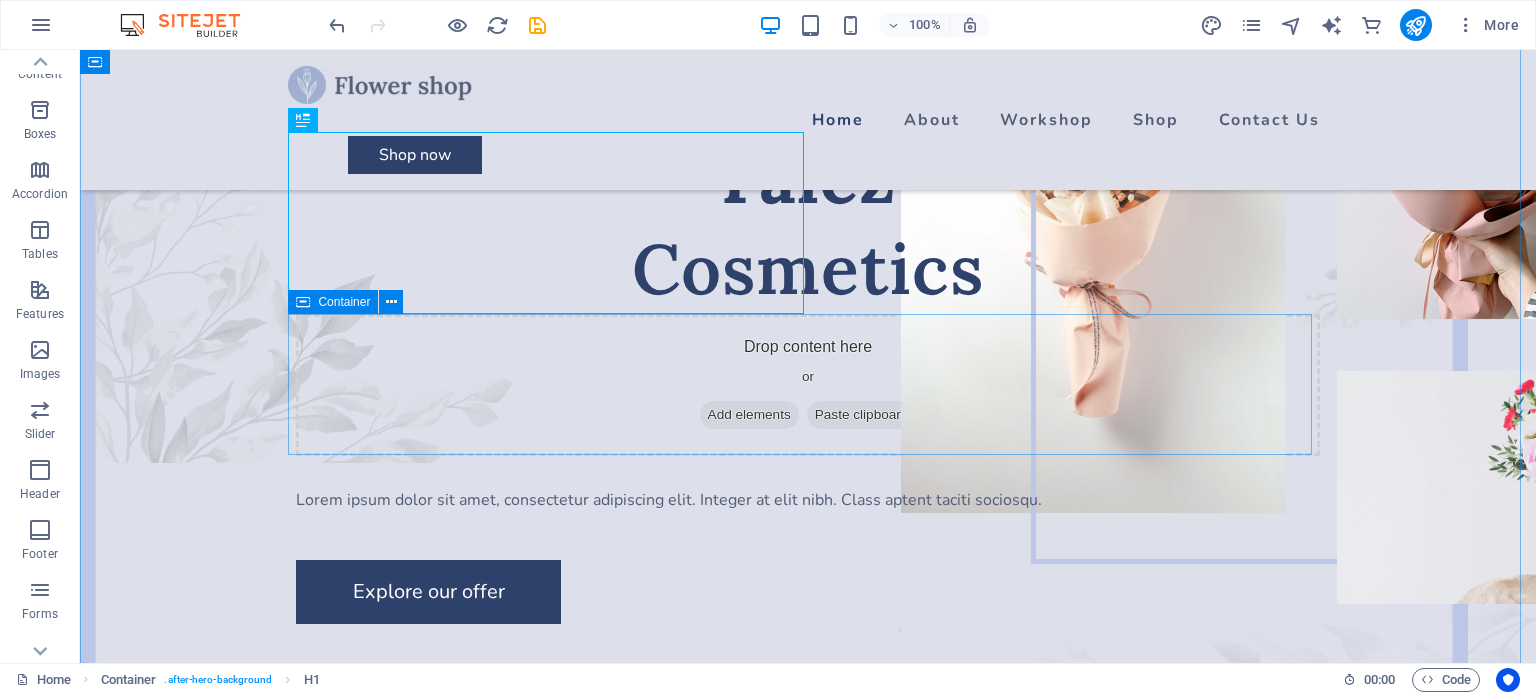 click on "Drop content here or  Add elements  Paste clipboard" at bounding box center (808, 385) 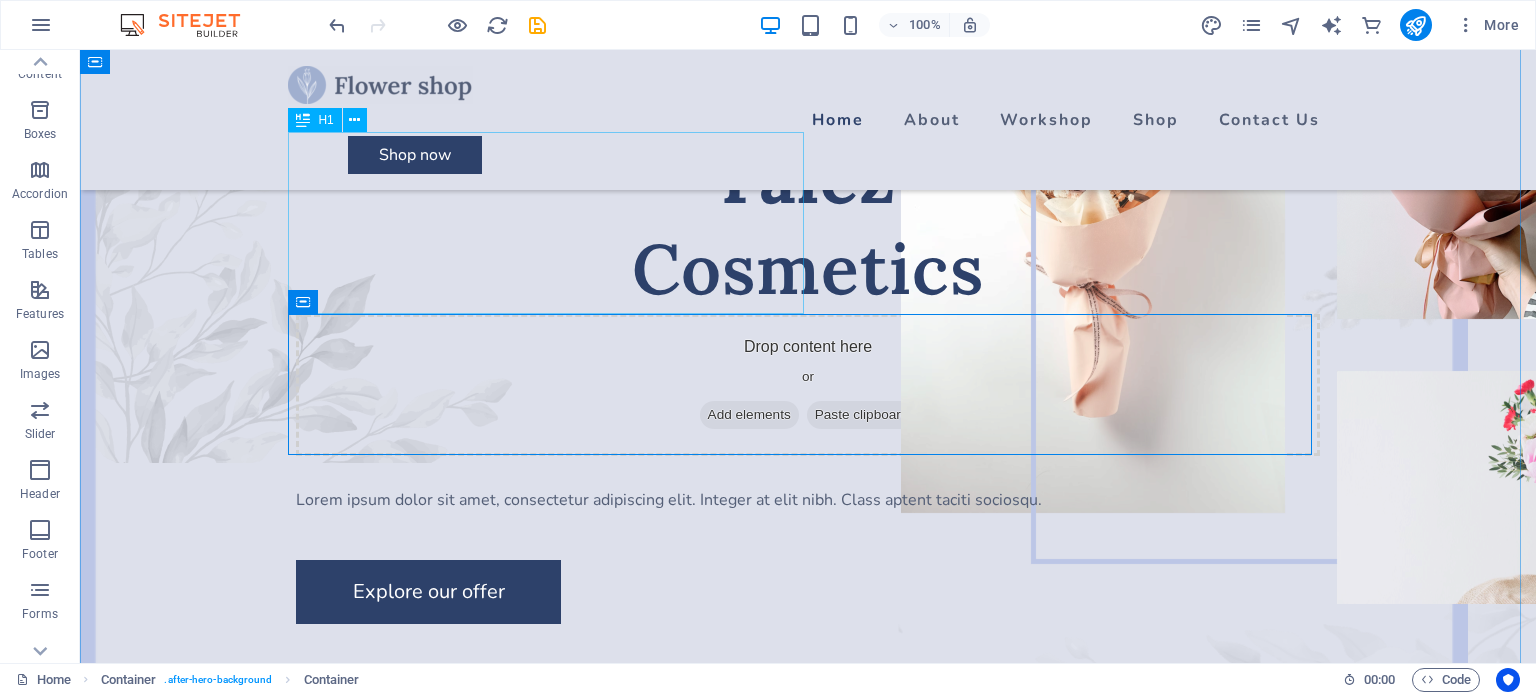 click on "Falez Cosmetics" at bounding box center (808, 223) 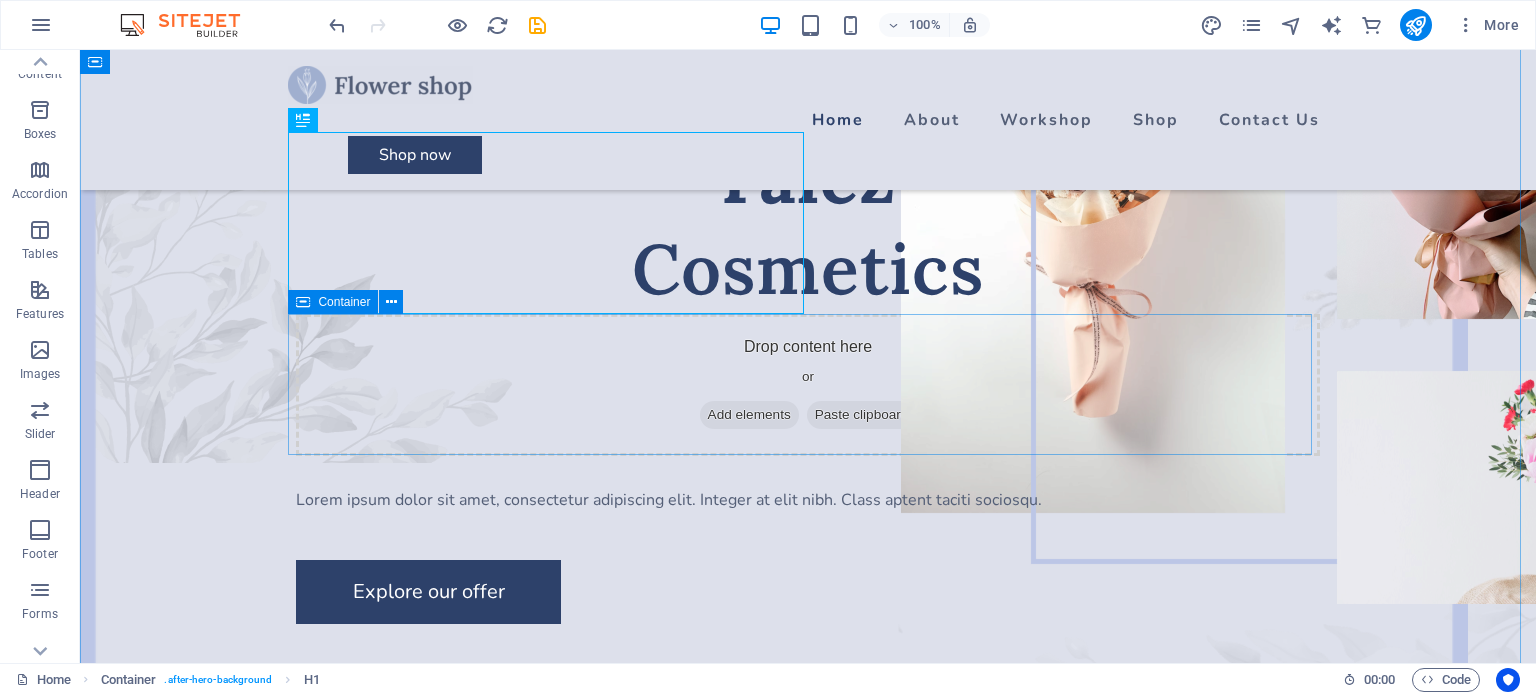 click at bounding box center (708, 415) 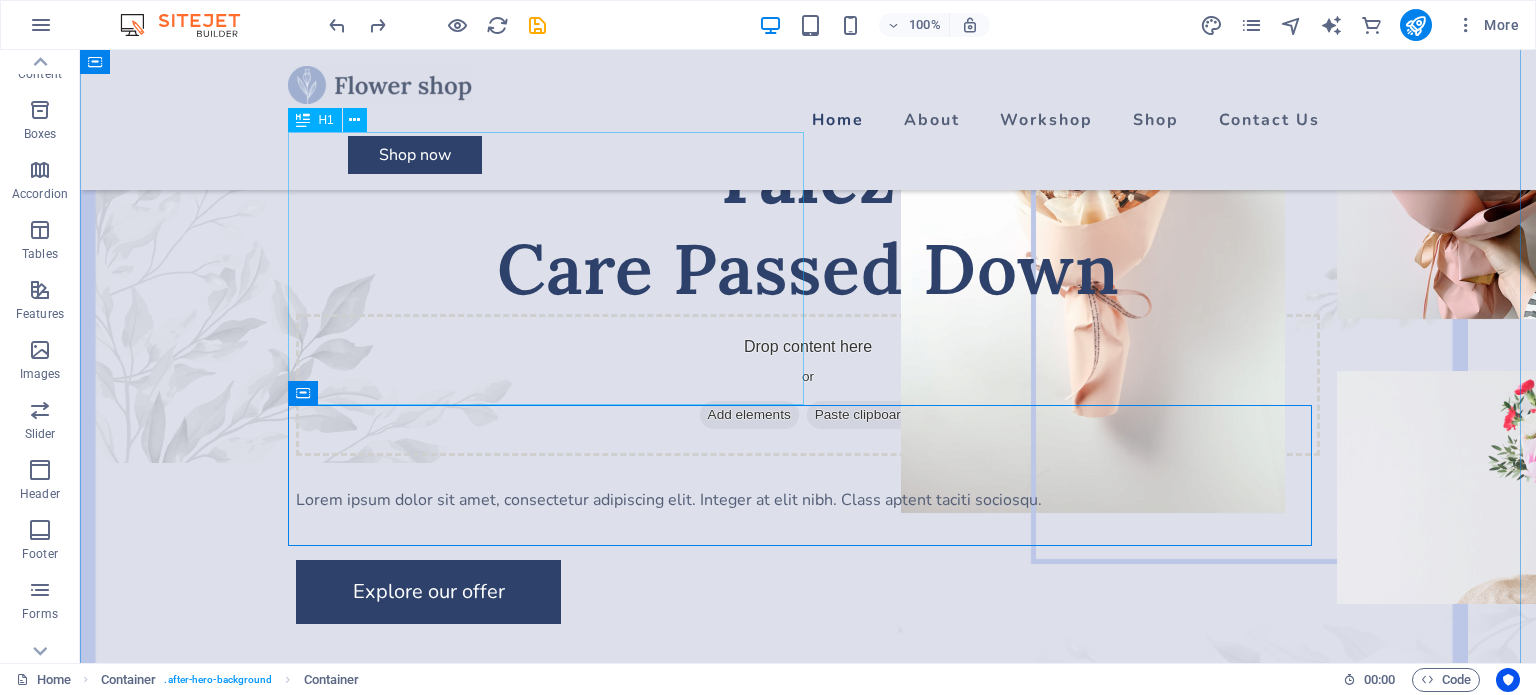 click on "Falez Care Passed Down" at bounding box center [808, 223] 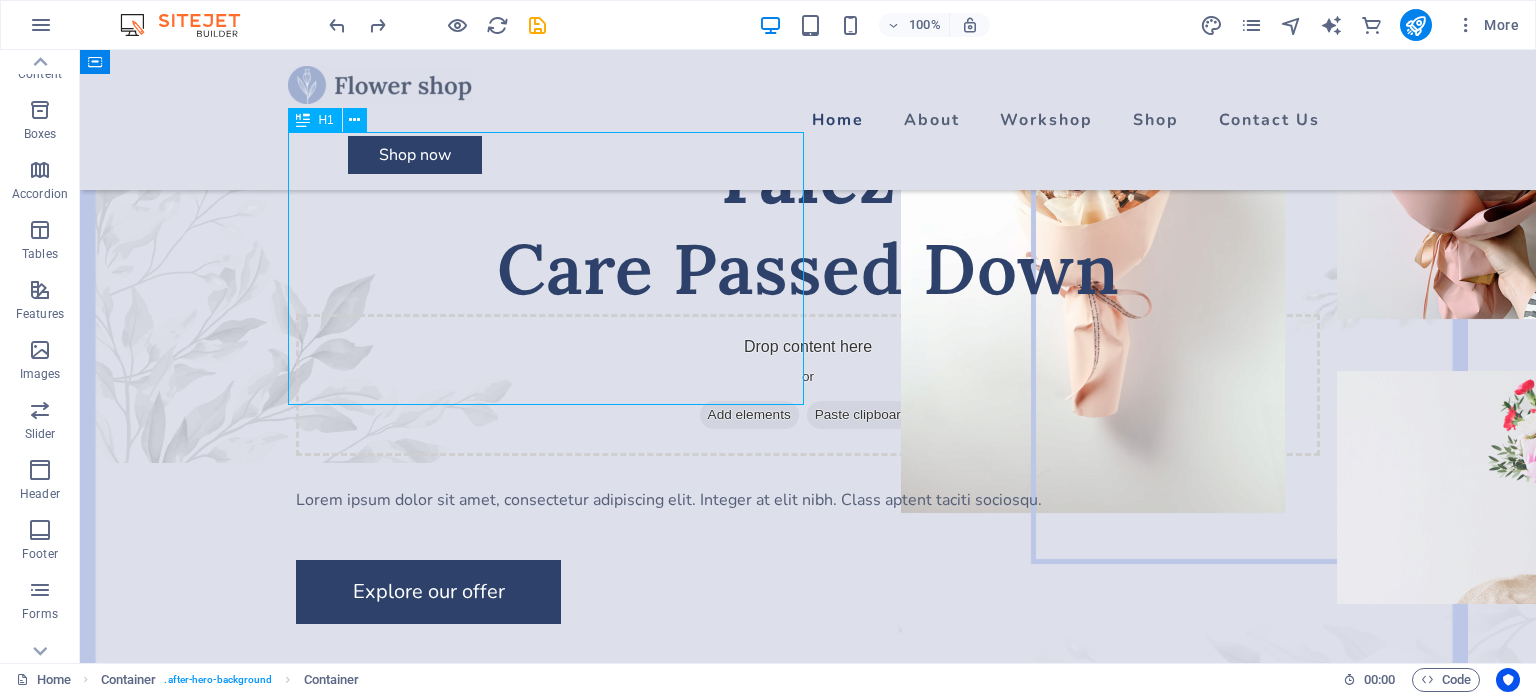 click on "Falez Care Passed Down" at bounding box center (808, 223) 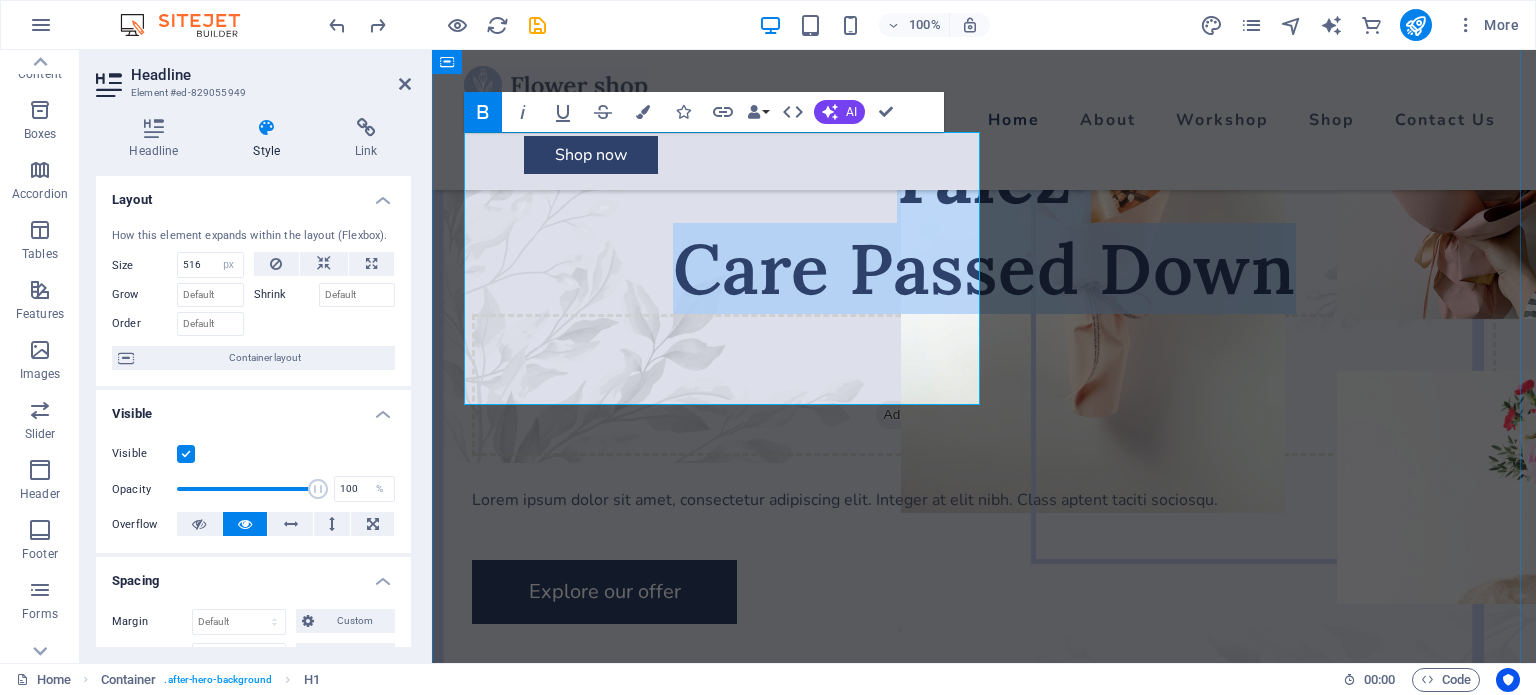 click on "Falez Care Passed Down" at bounding box center (984, 223) 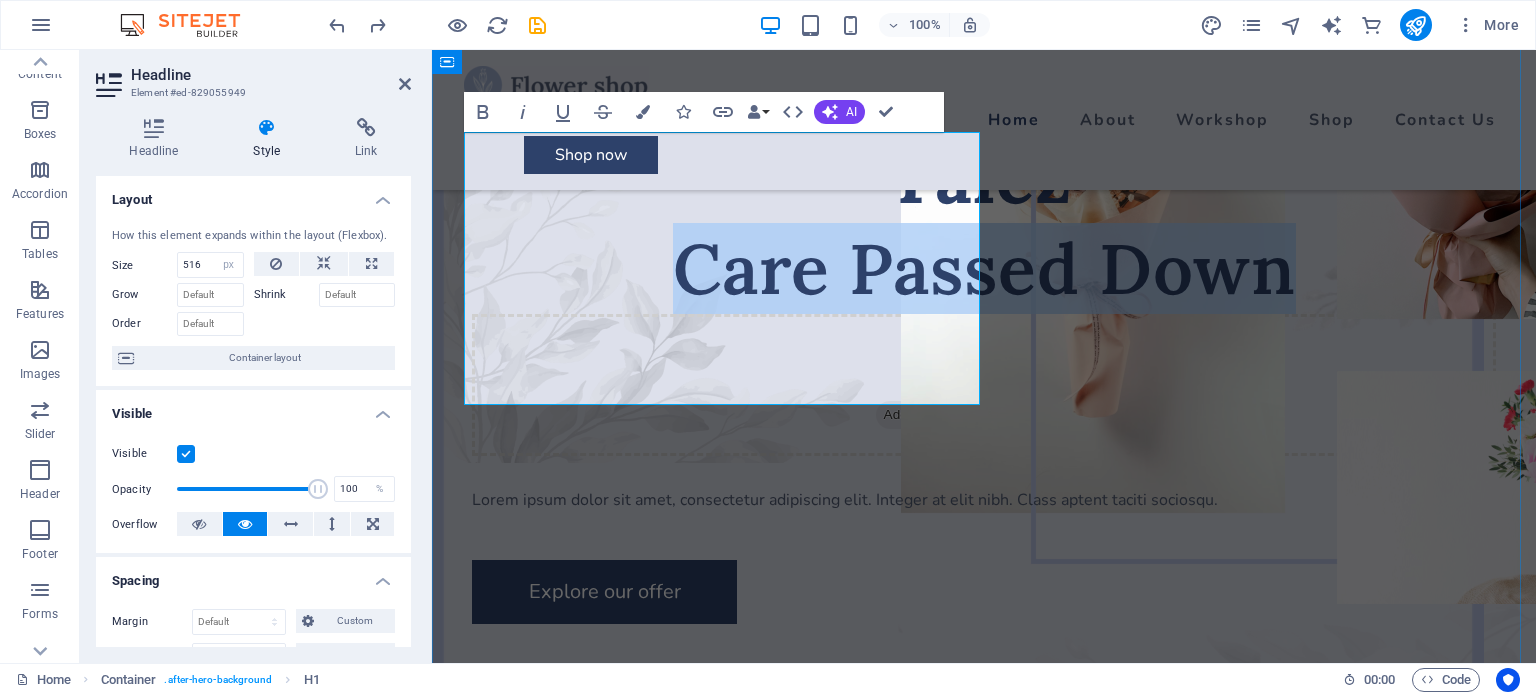 drag, startPoint x: 552, startPoint y: 267, endPoint x: 786, endPoint y: 343, distance: 246.03252 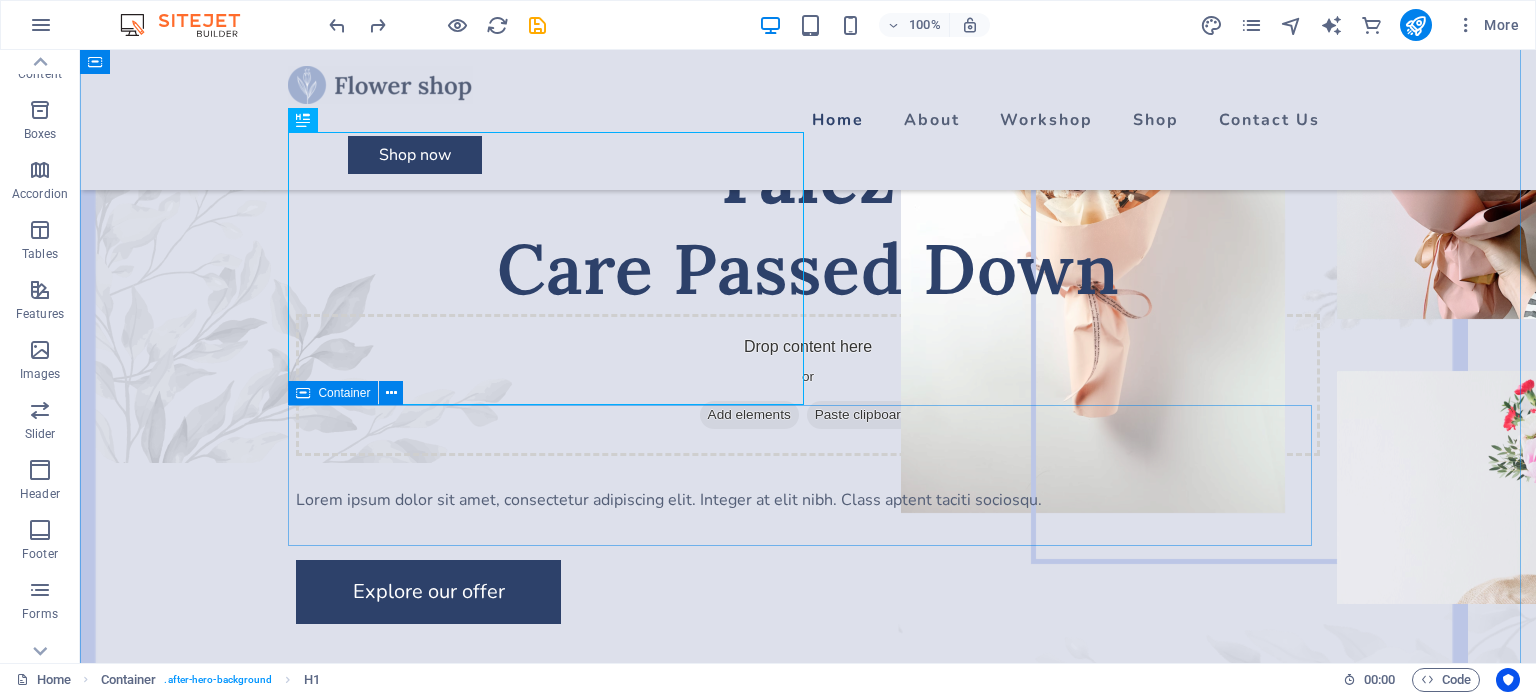 click on "Drop content here or  Add elements  Paste clipboard" at bounding box center (808, 385) 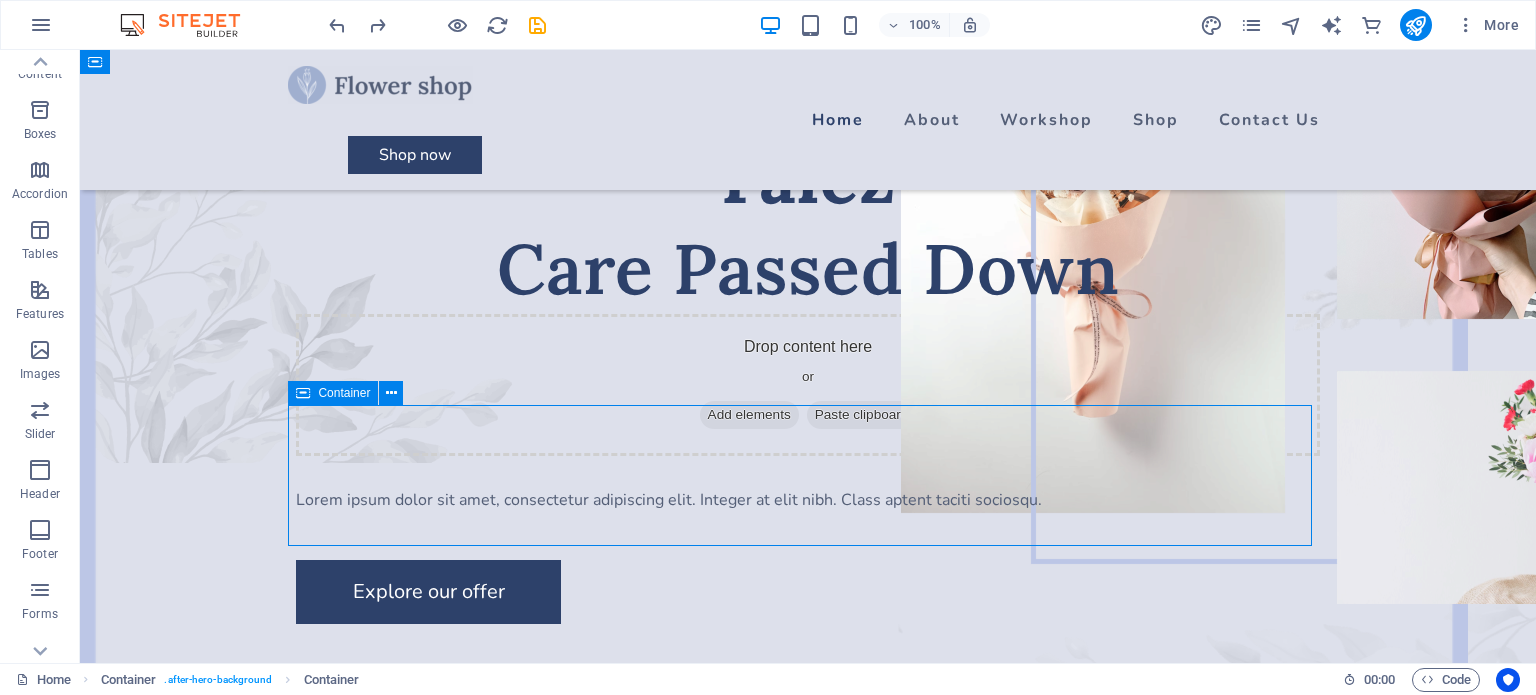 click on "Drop content here or  Add elements  Paste clipboard" at bounding box center (808, 385) 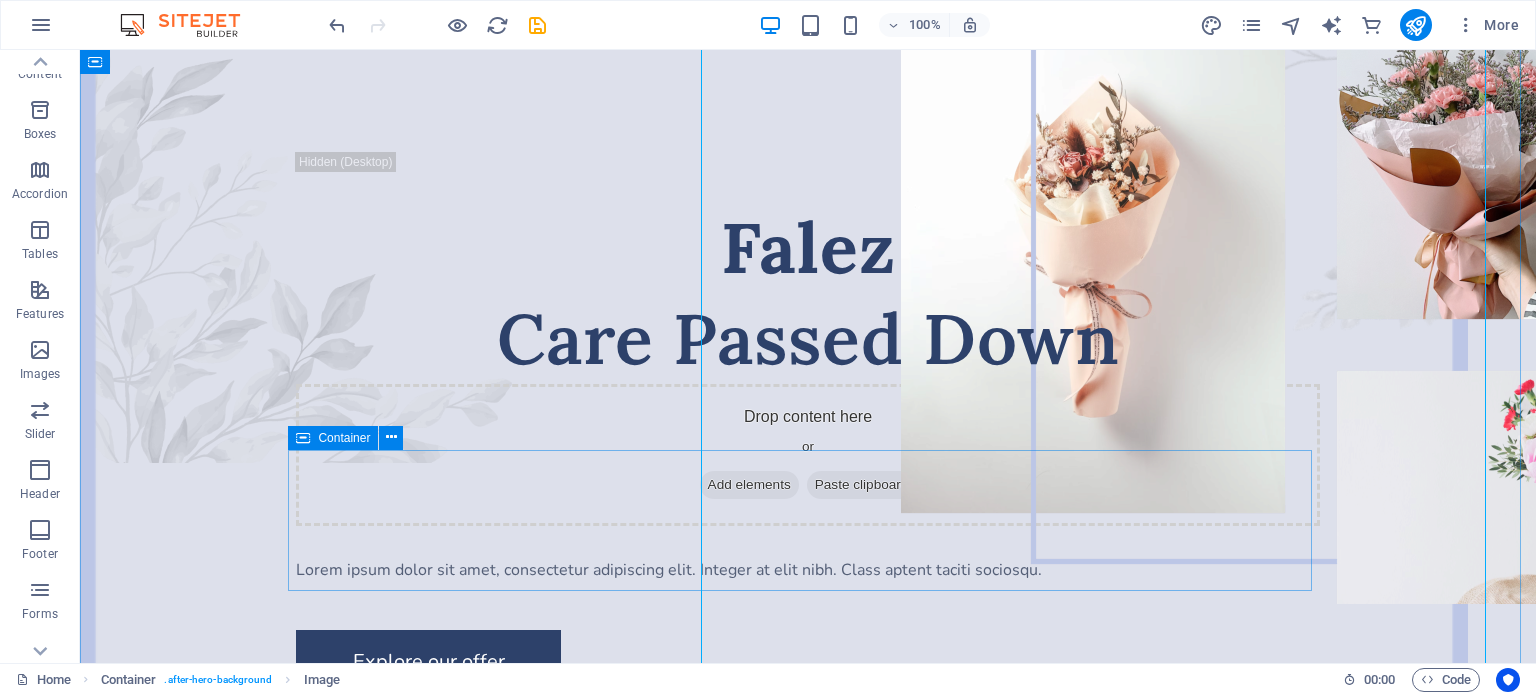 scroll, scrollTop: 155, scrollLeft: 0, axis: vertical 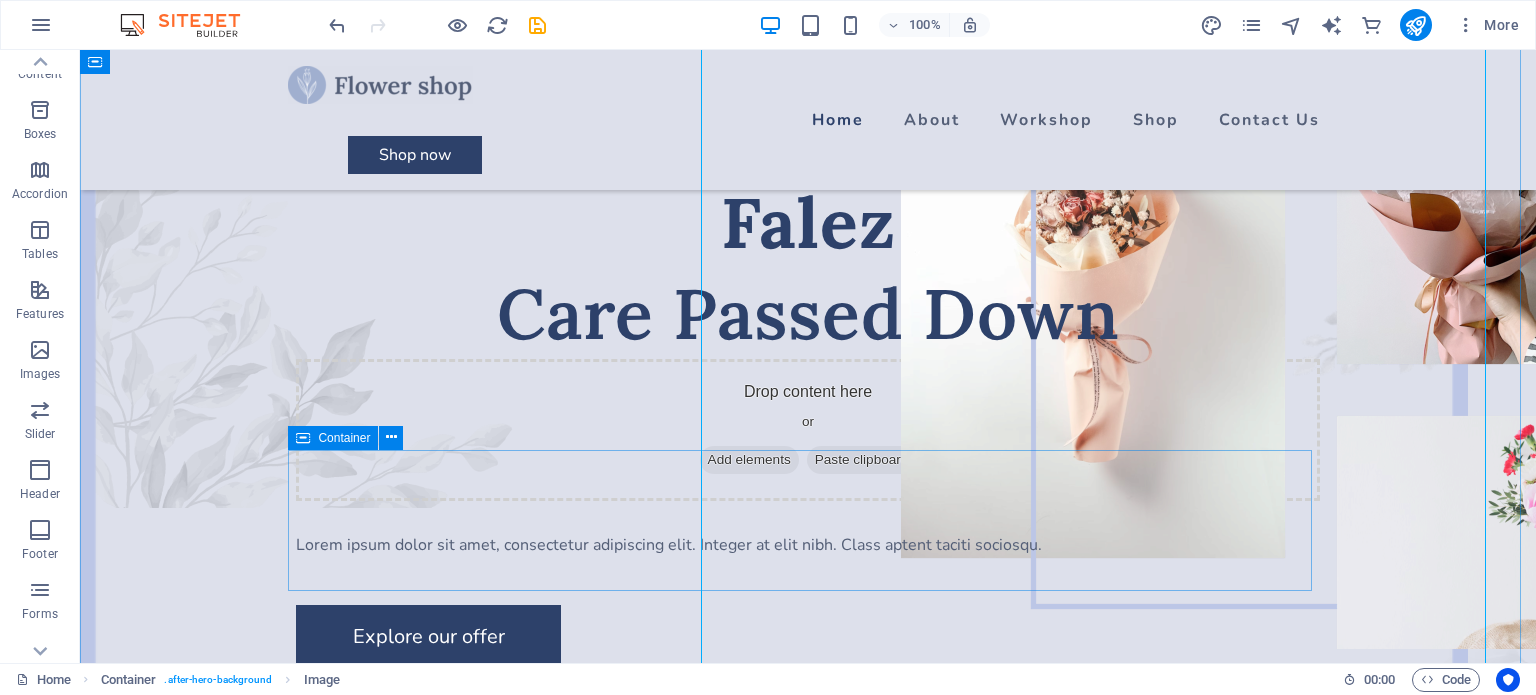 click on "Drop content here or  Add elements  Paste clipboard" at bounding box center (808, 430) 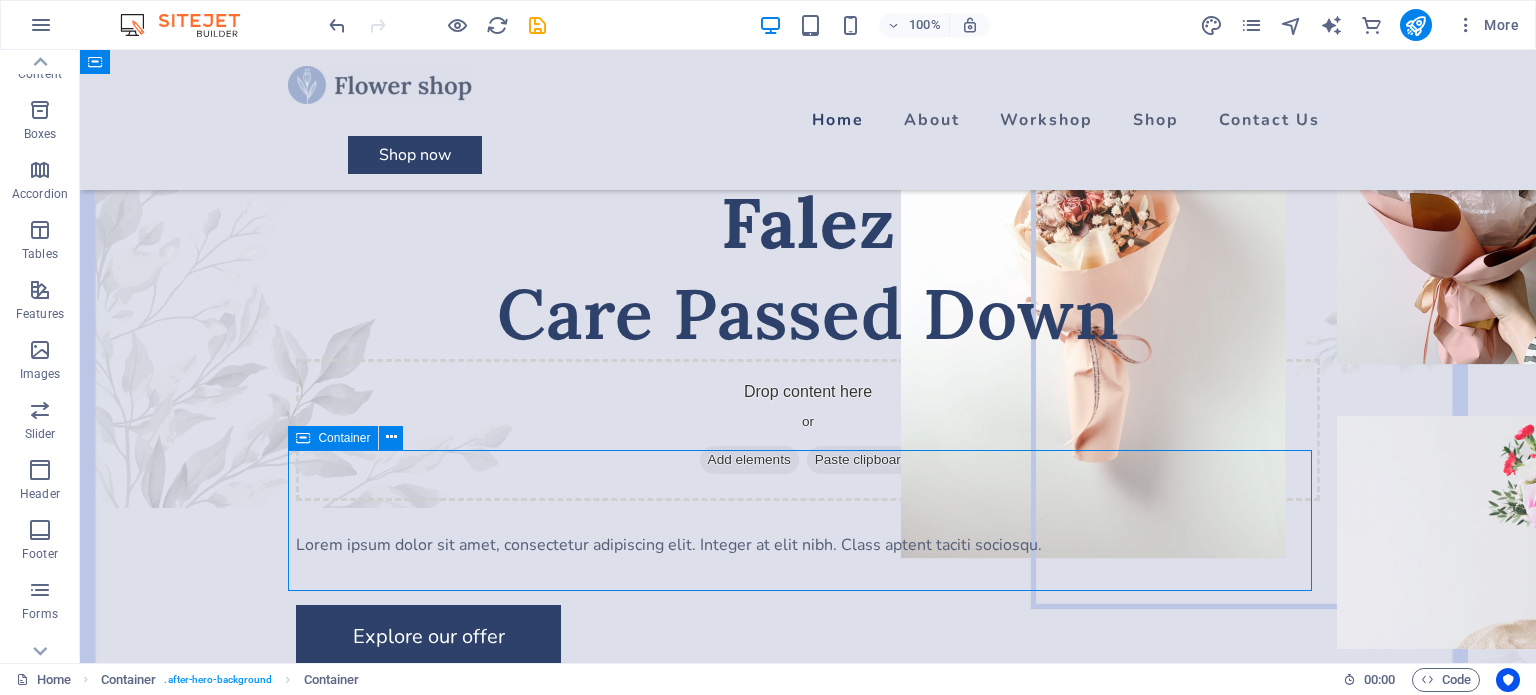 click on "Drop content here or  Add elements  Paste clipboard" at bounding box center [808, 430] 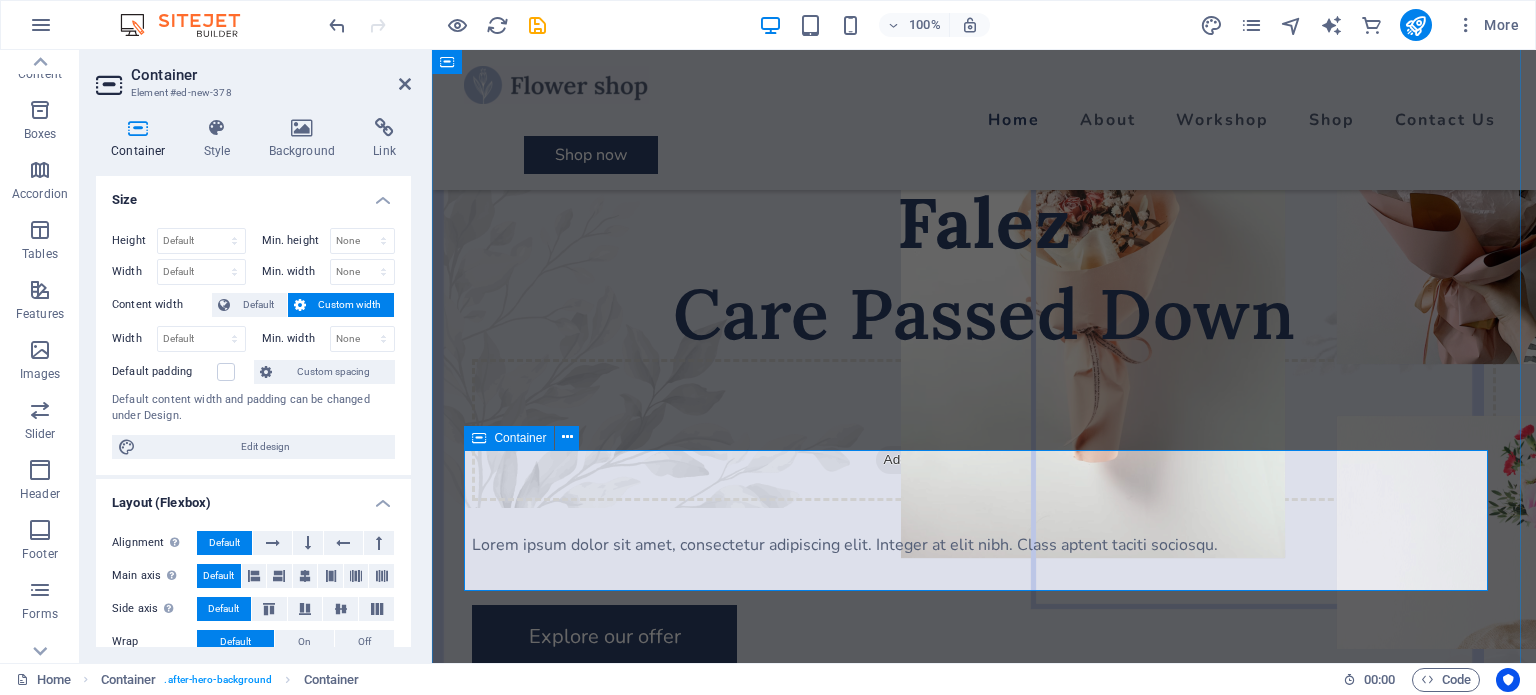 click on "Drop content here or  Add elements  Paste clipboard" at bounding box center [984, 430] 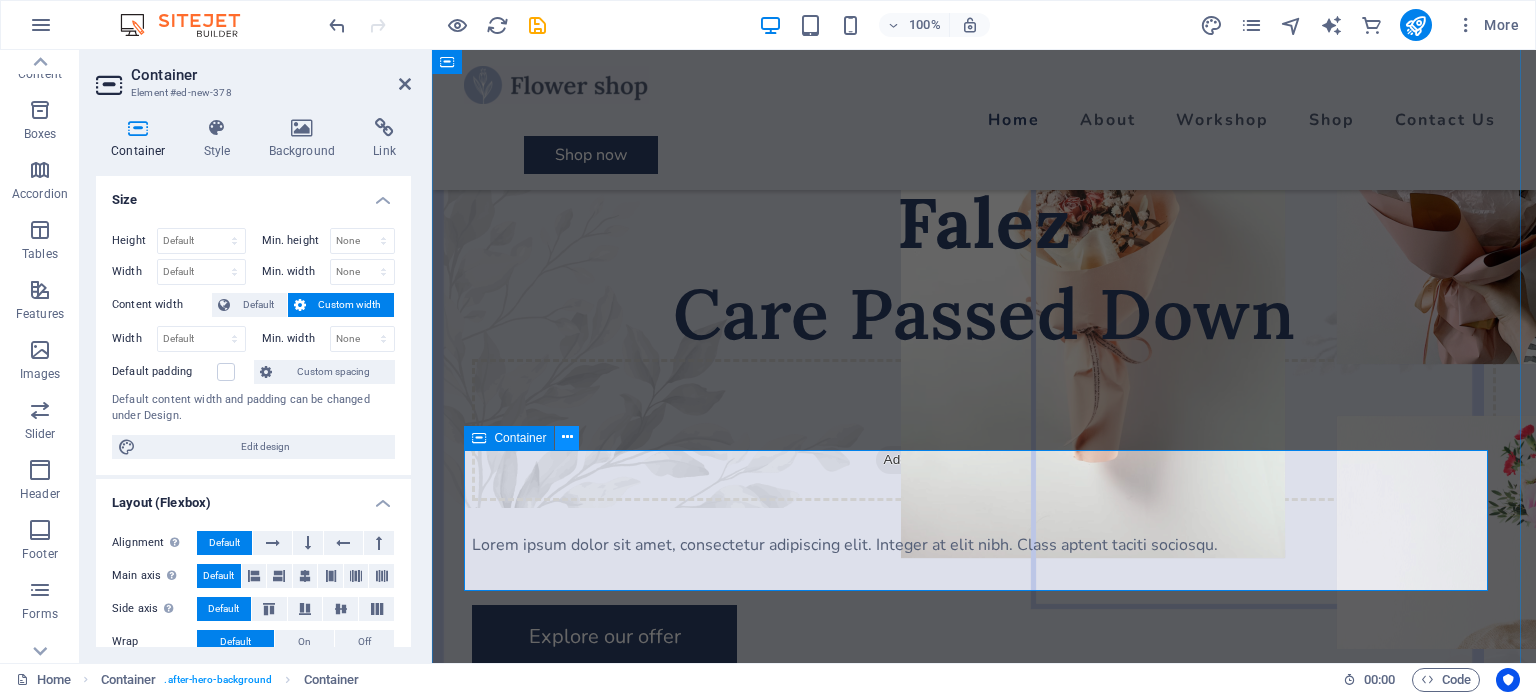 click at bounding box center [567, 437] 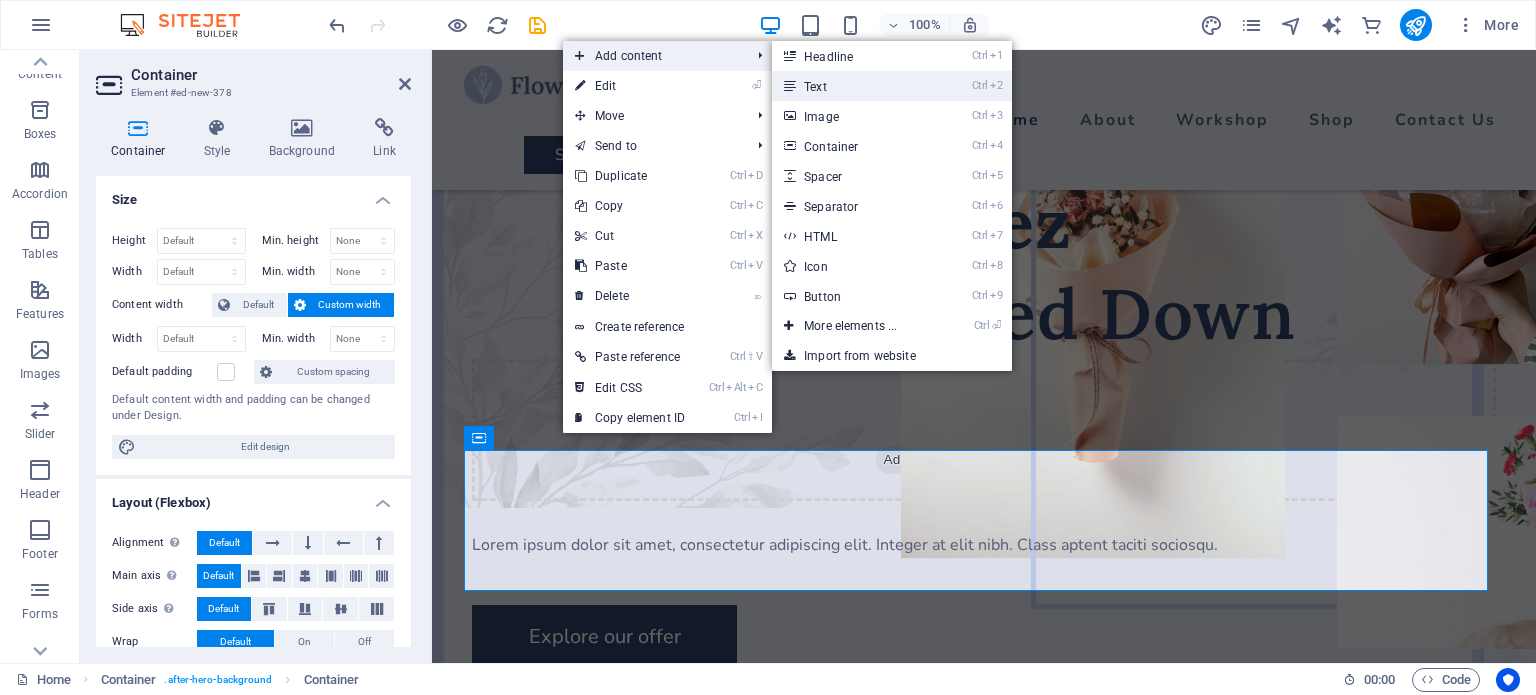 click on "Ctrl 2  Text" at bounding box center [854, 86] 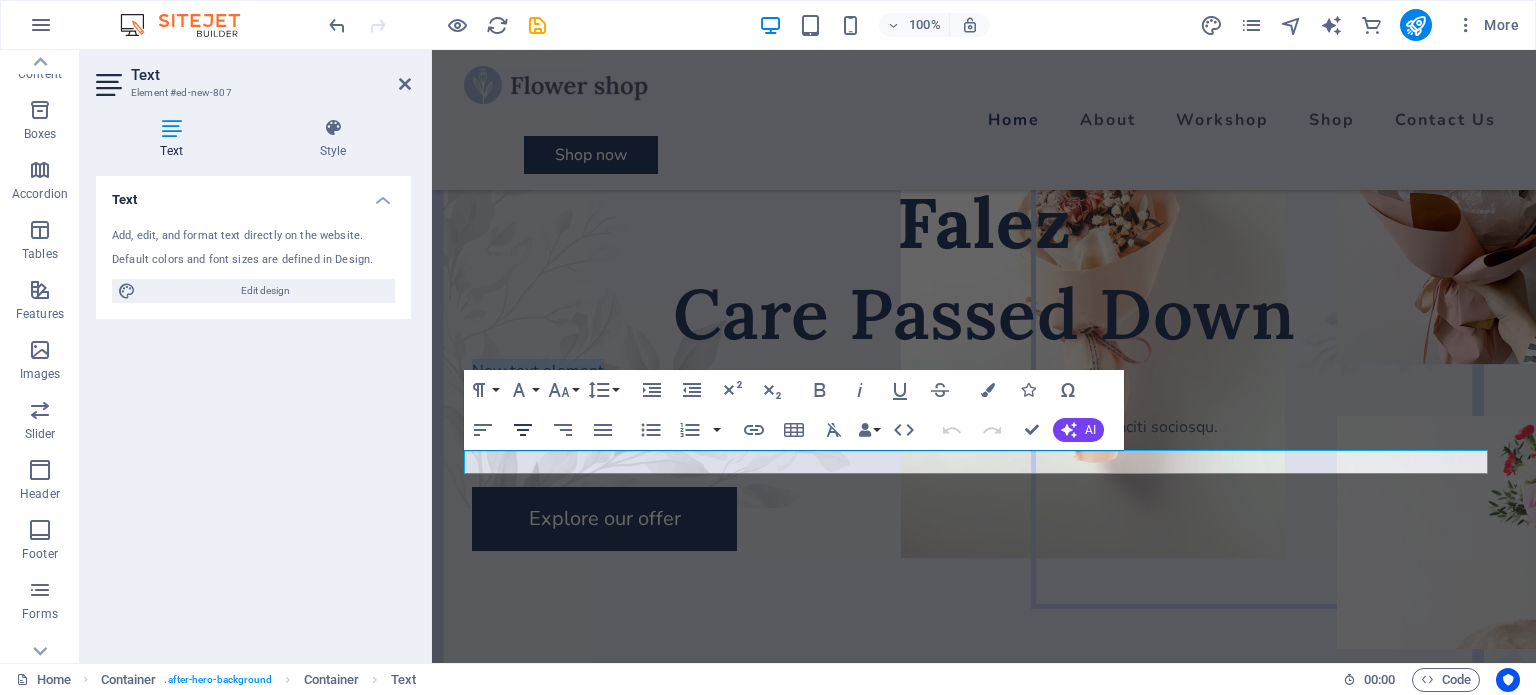 click 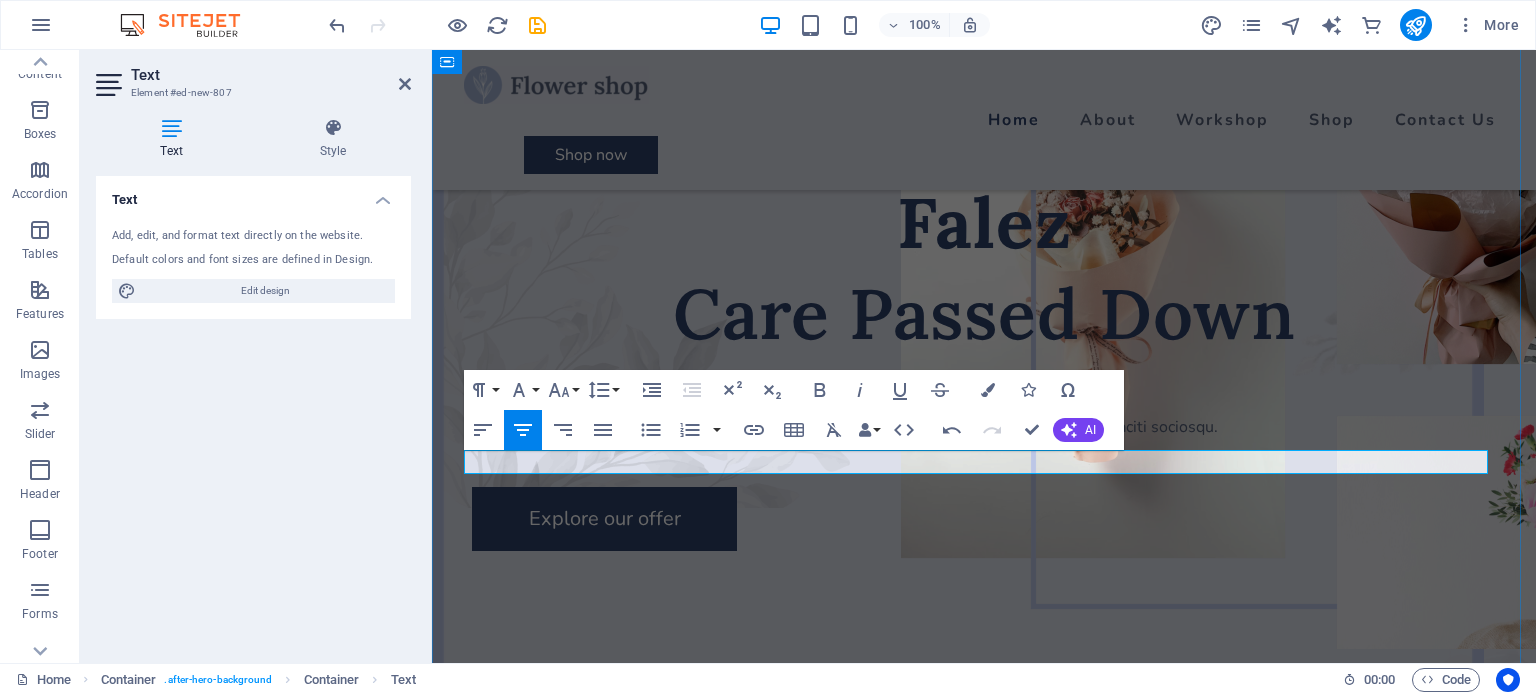 click on "New text element" at bounding box center [984, 371] 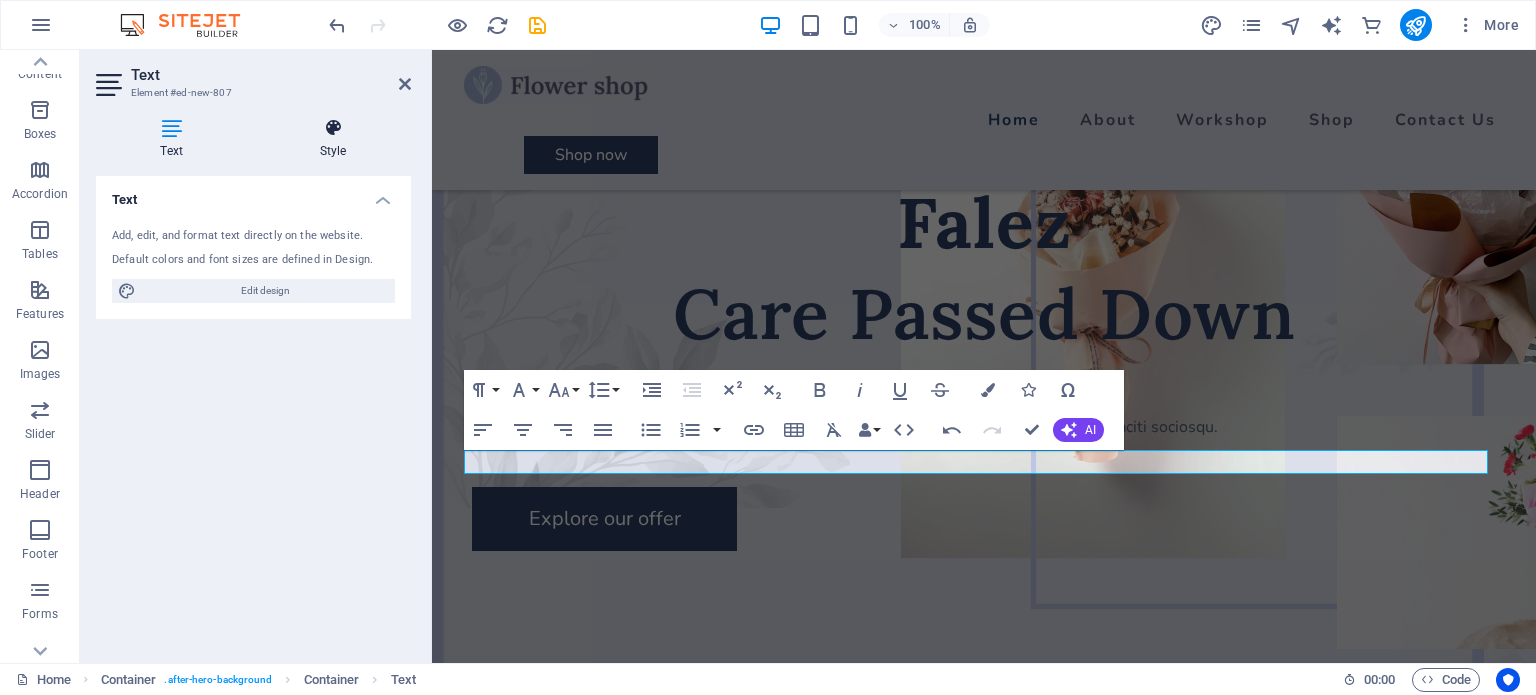 click on "Style" at bounding box center (333, 139) 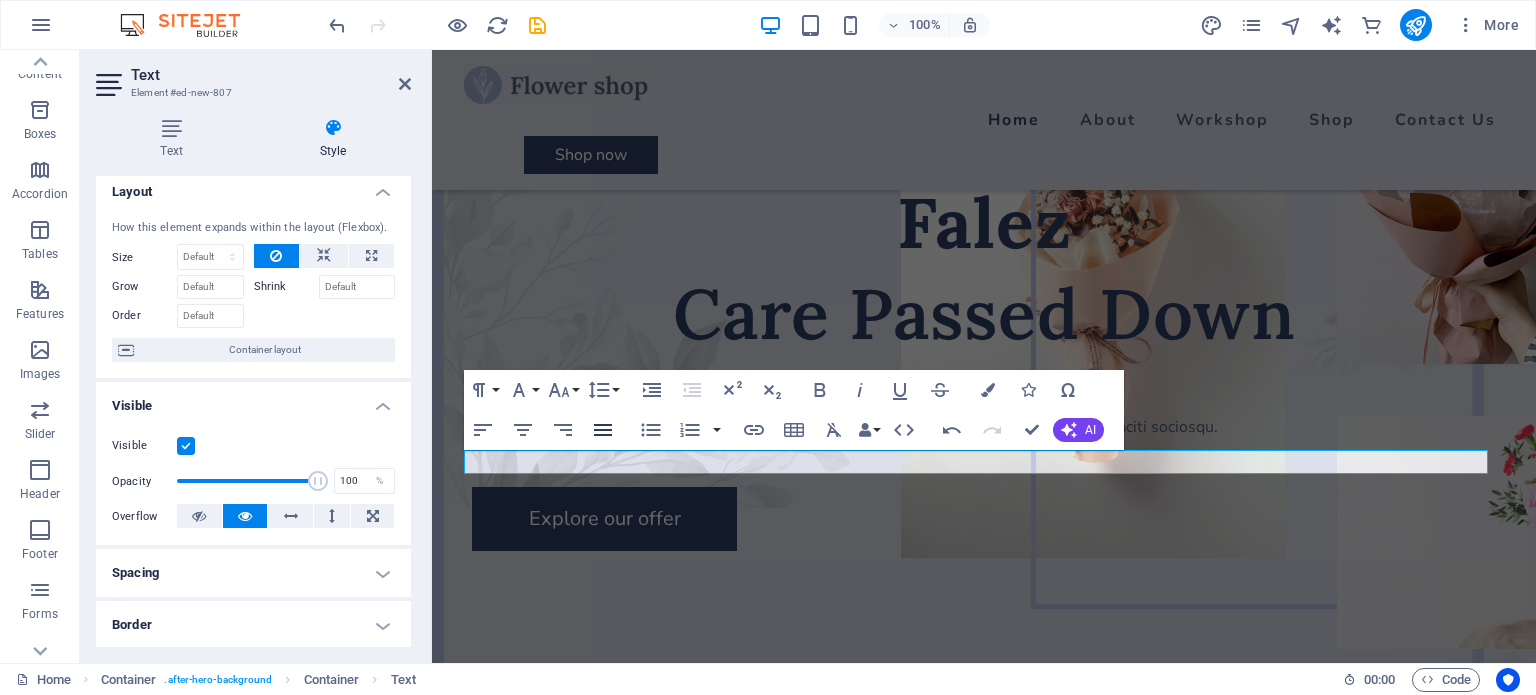 scroll, scrollTop: 0, scrollLeft: 0, axis: both 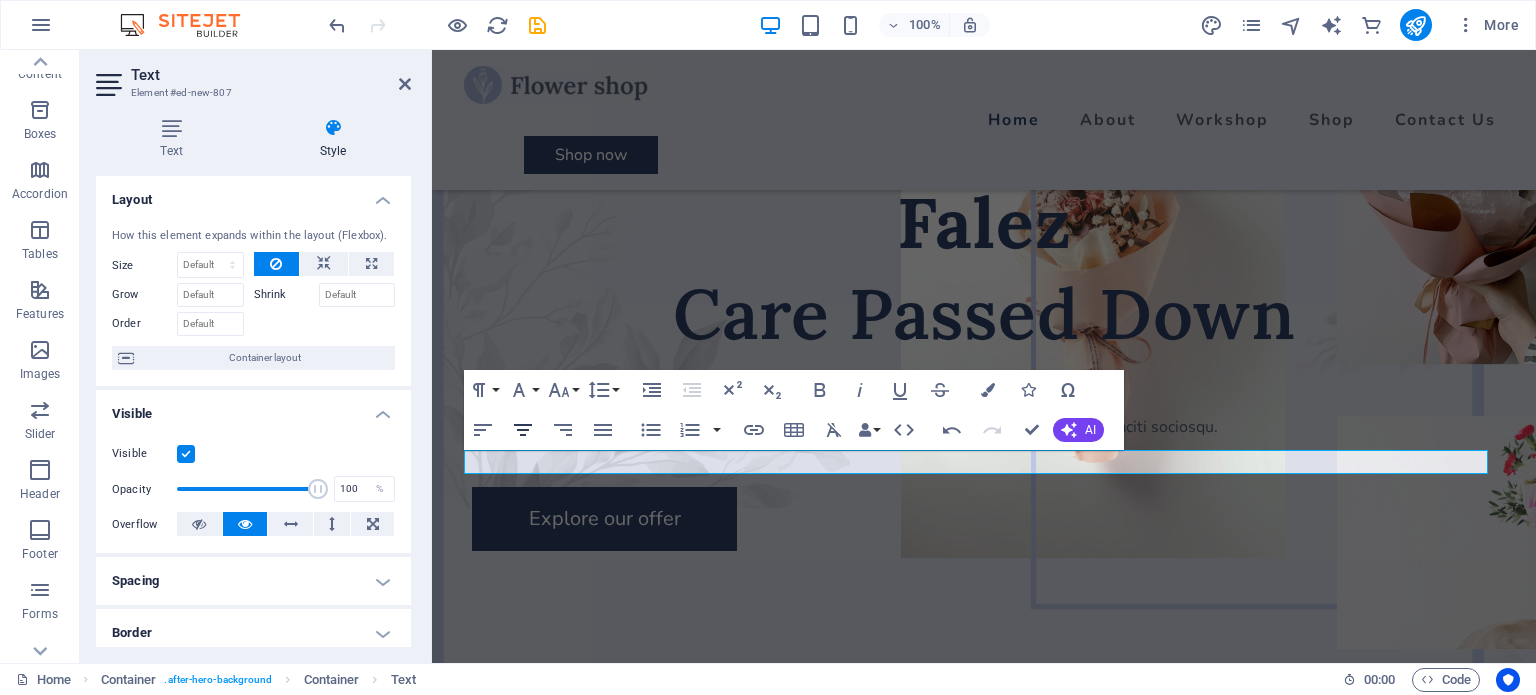 click 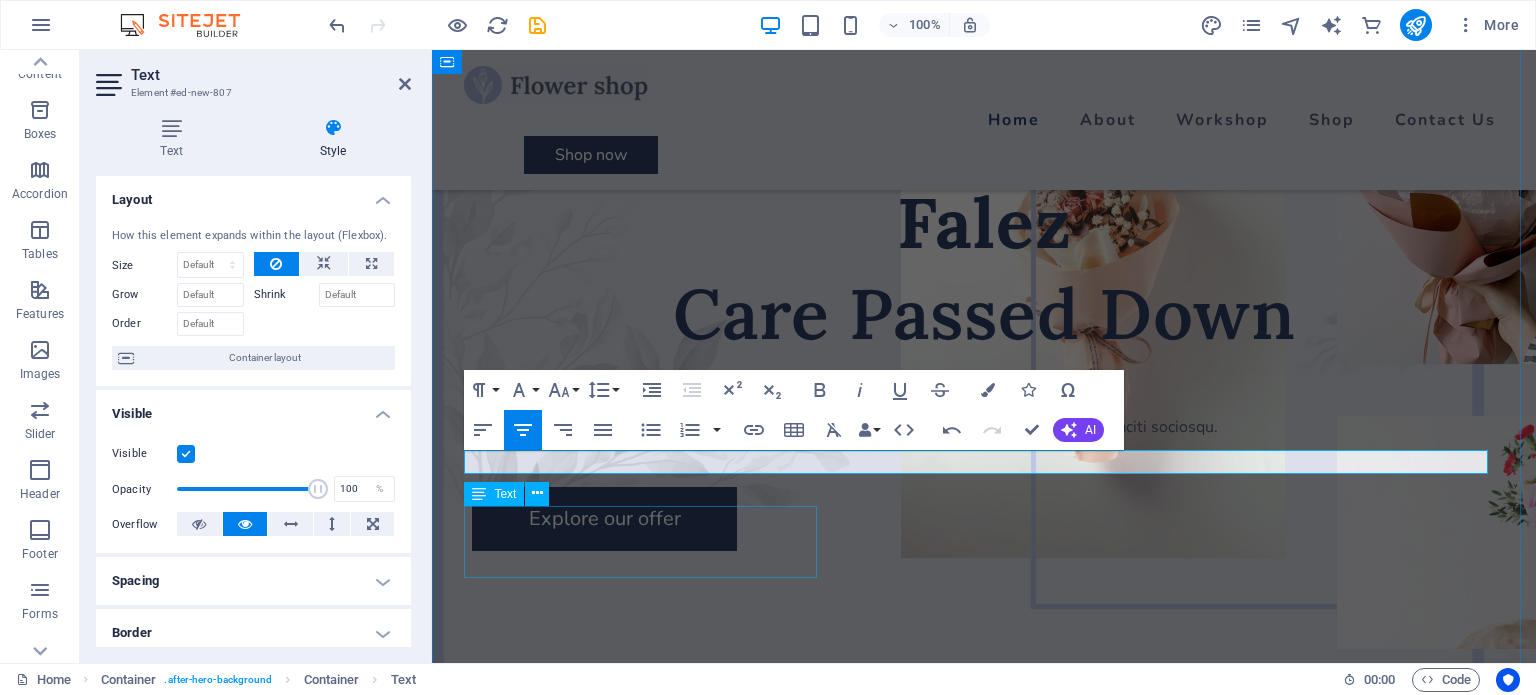 click on "Lorem ipsum dolor sit amet, consectetur adipiscing elit. Integer at elit nibh. Class aptent taciti sociosqu." at bounding box center [984, 427] 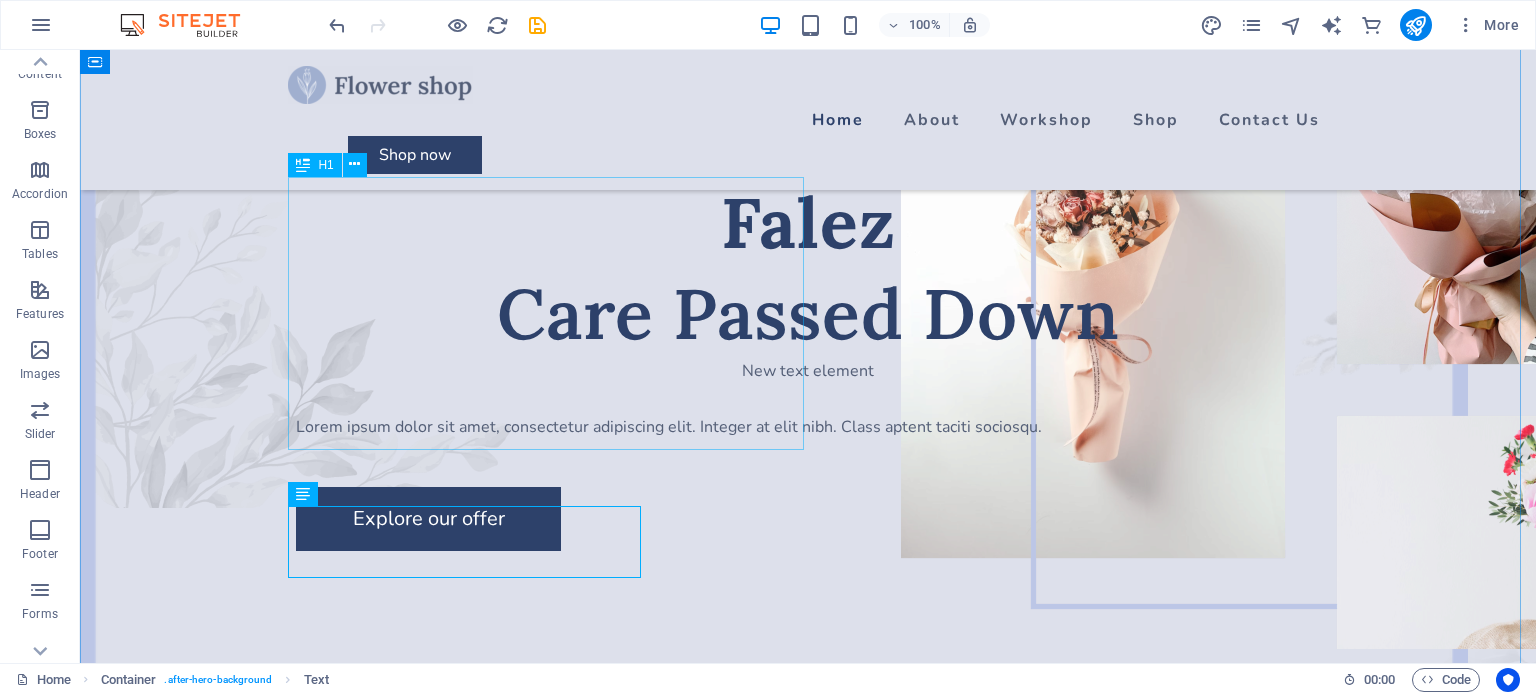 click on "Falez Care Passed Down" at bounding box center [808, 268] 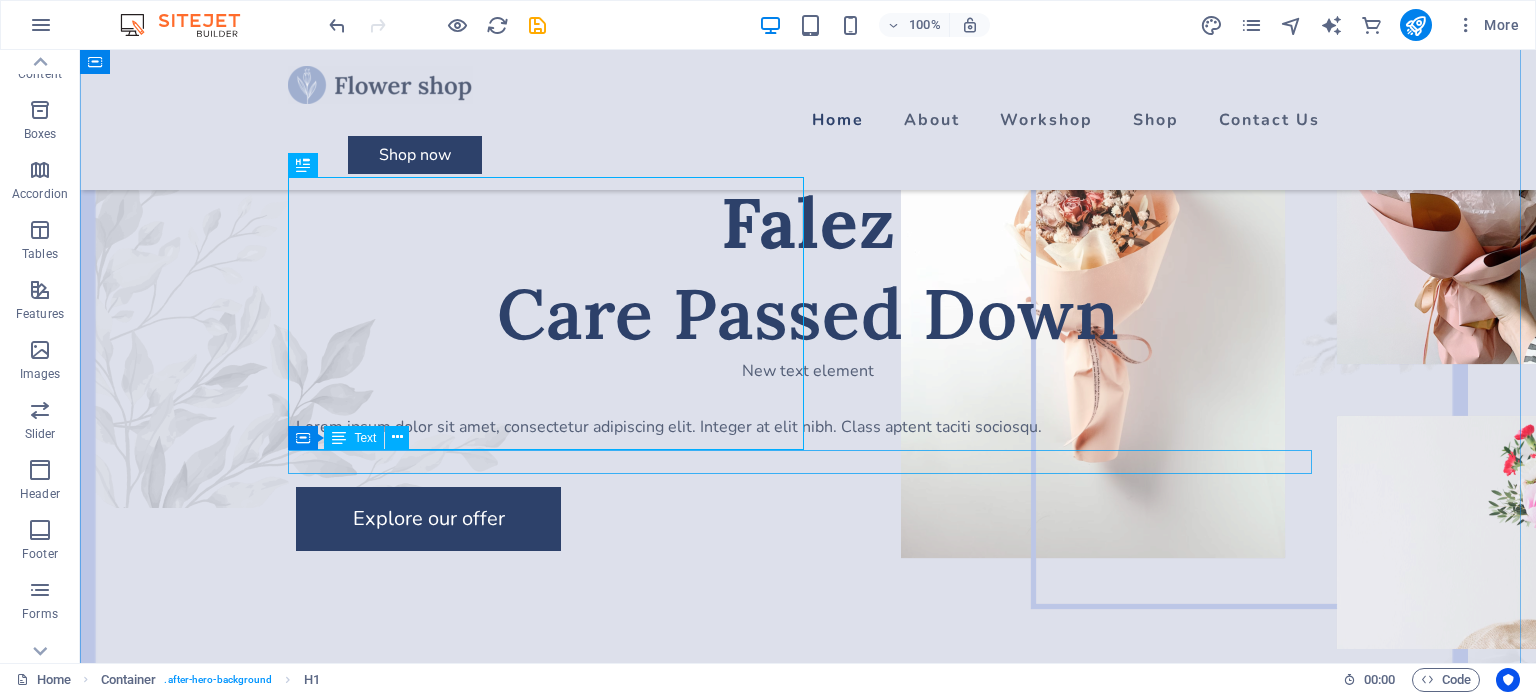 click on "New text element" at bounding box center (808, 371) 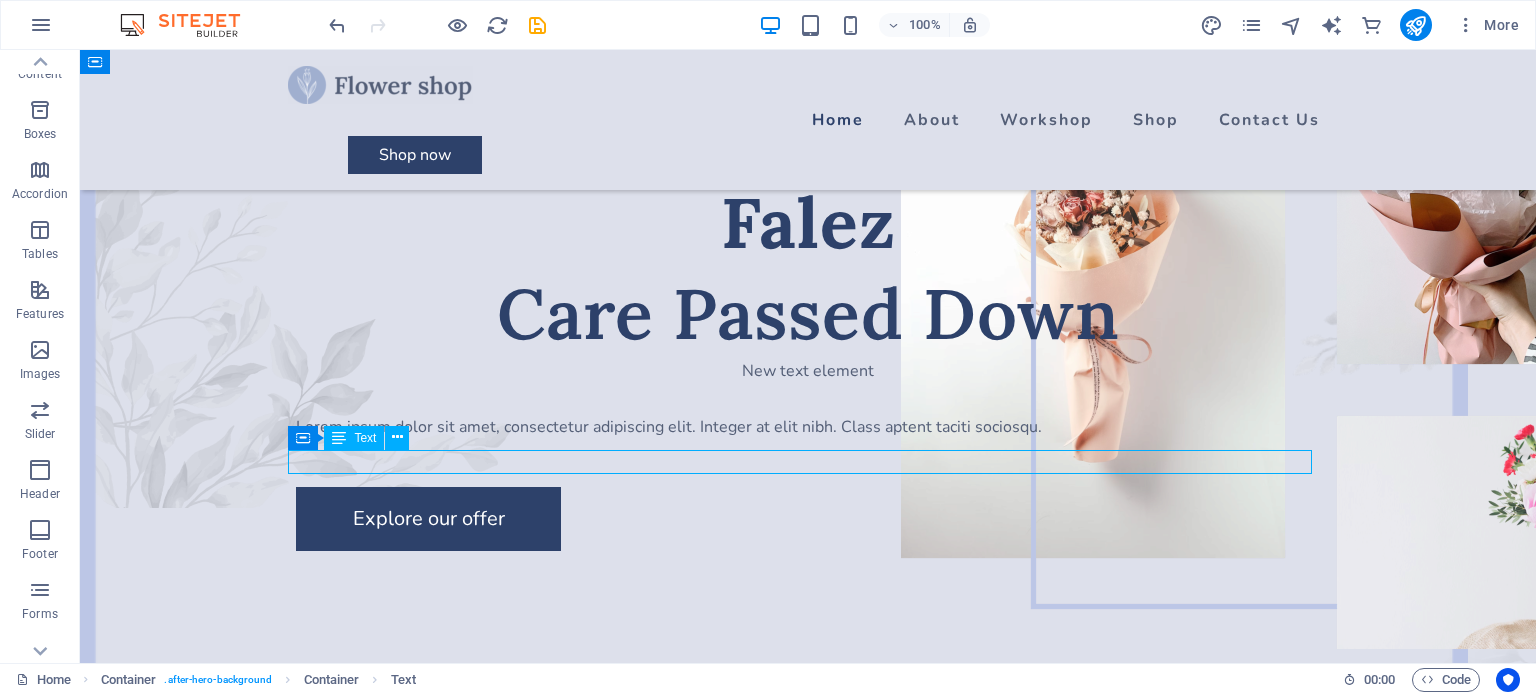 click on "New text element" at bounding box center (808, 371) 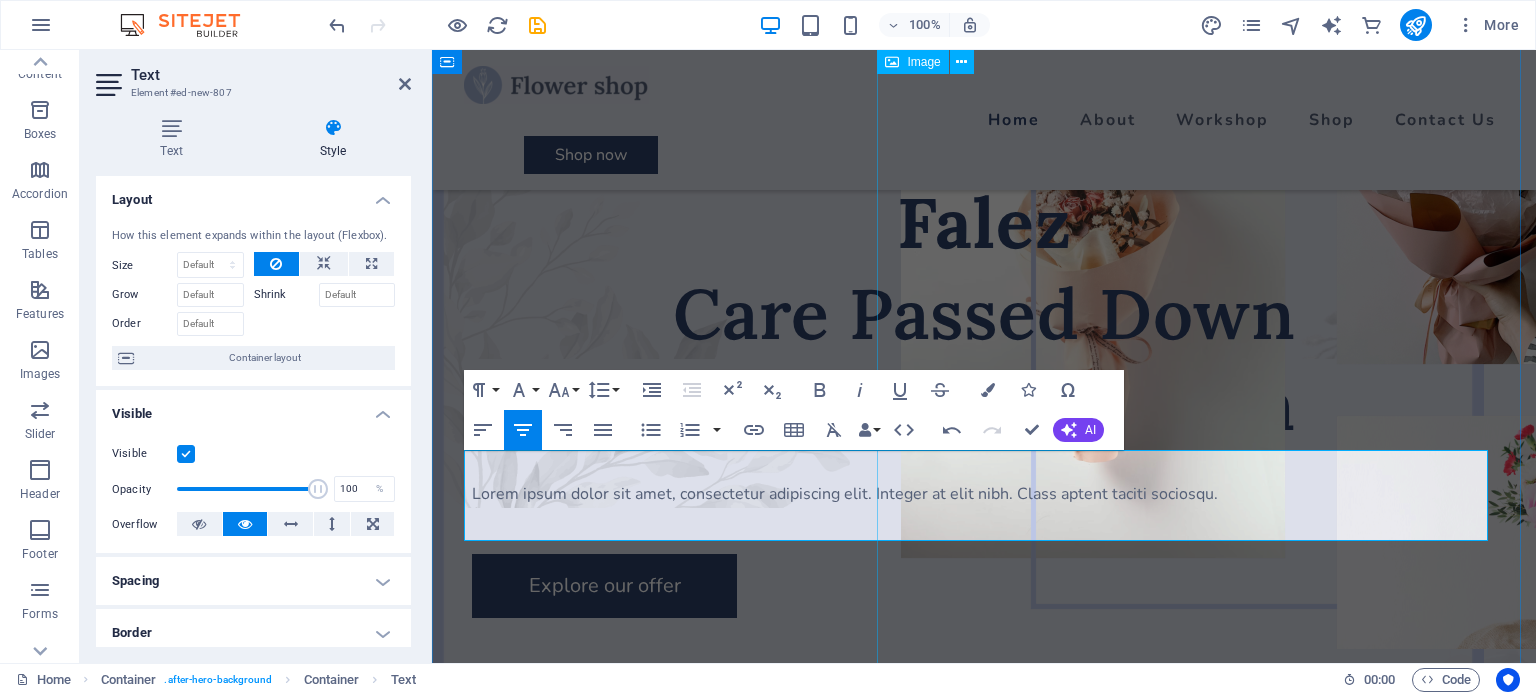 click at bounding box center (1293, 287) 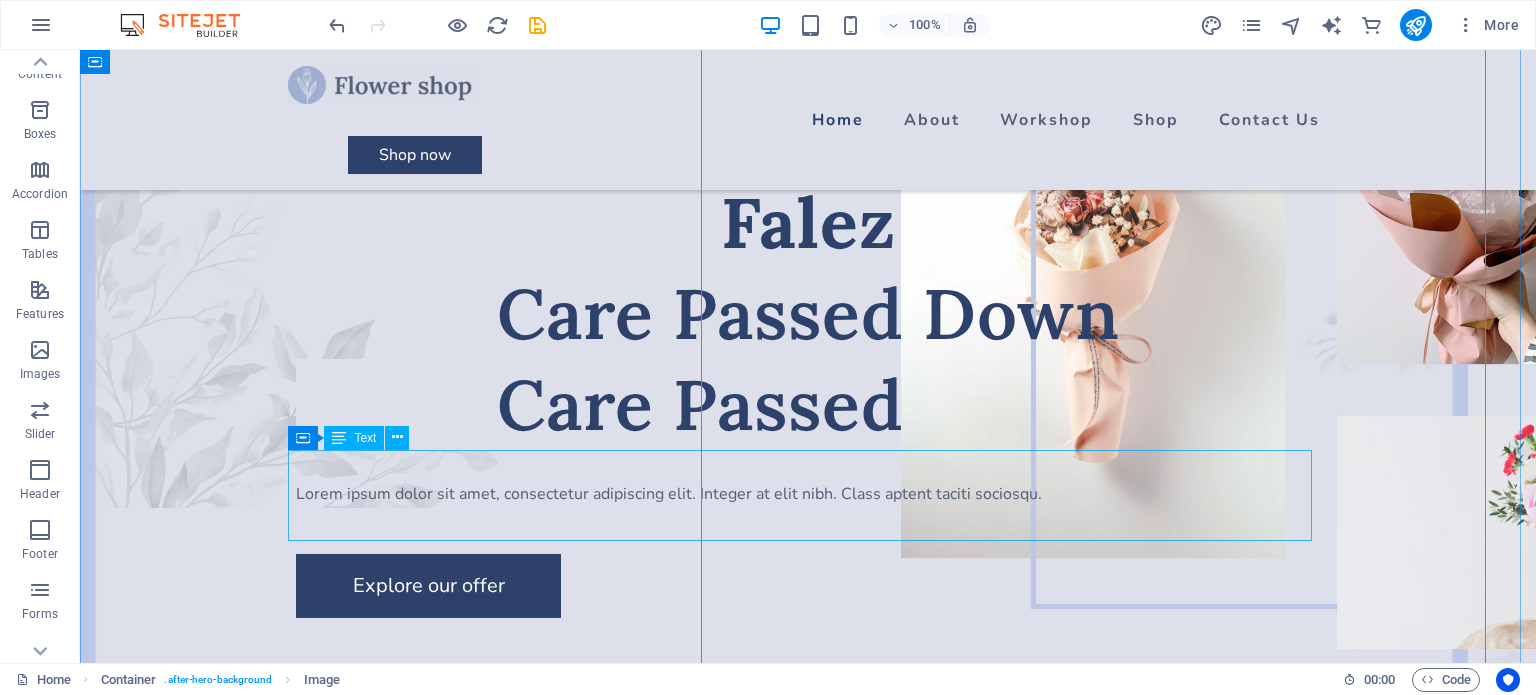 click on "Care Passed Down" at bounding box center (808, 404) 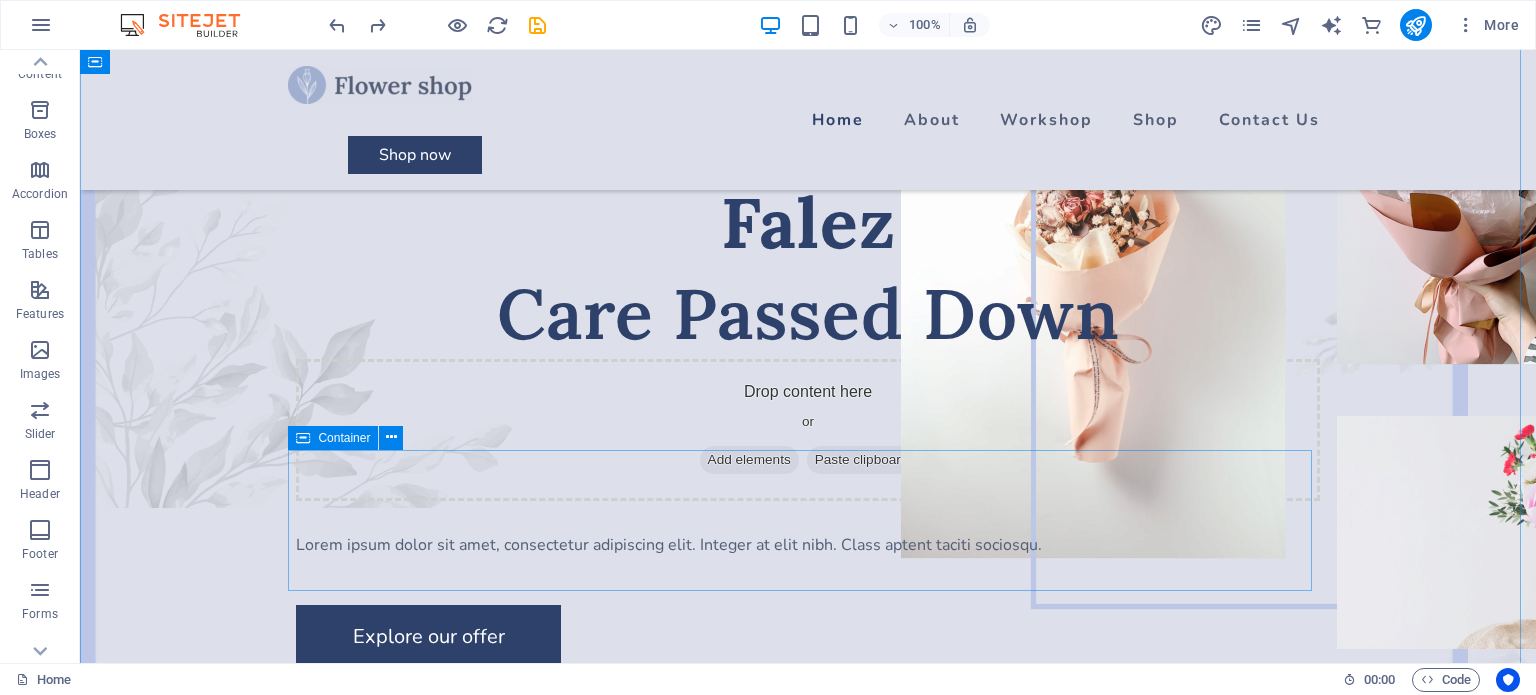 click on "Drop content here or  Add elements  Paste clipboard" at bounding box center [808, 430] 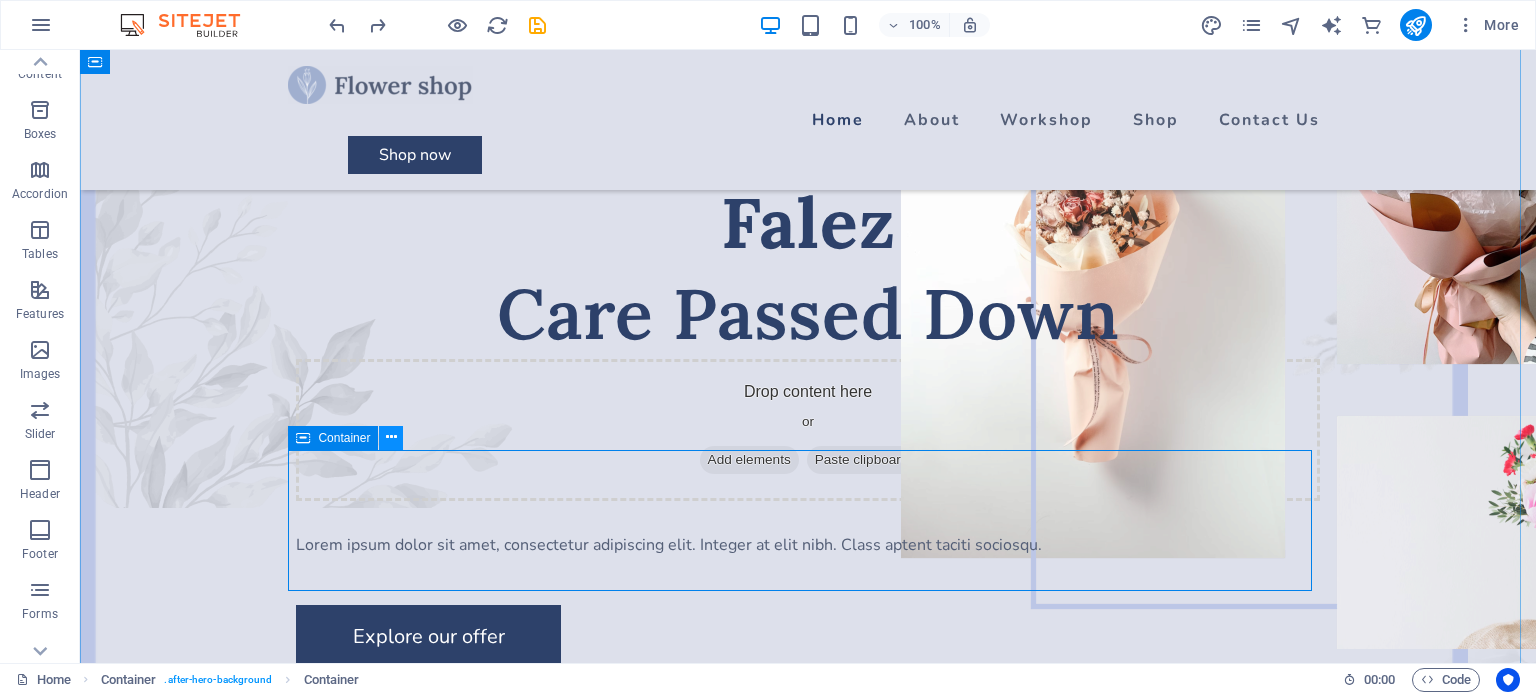 click at bounding box center (391, 438) 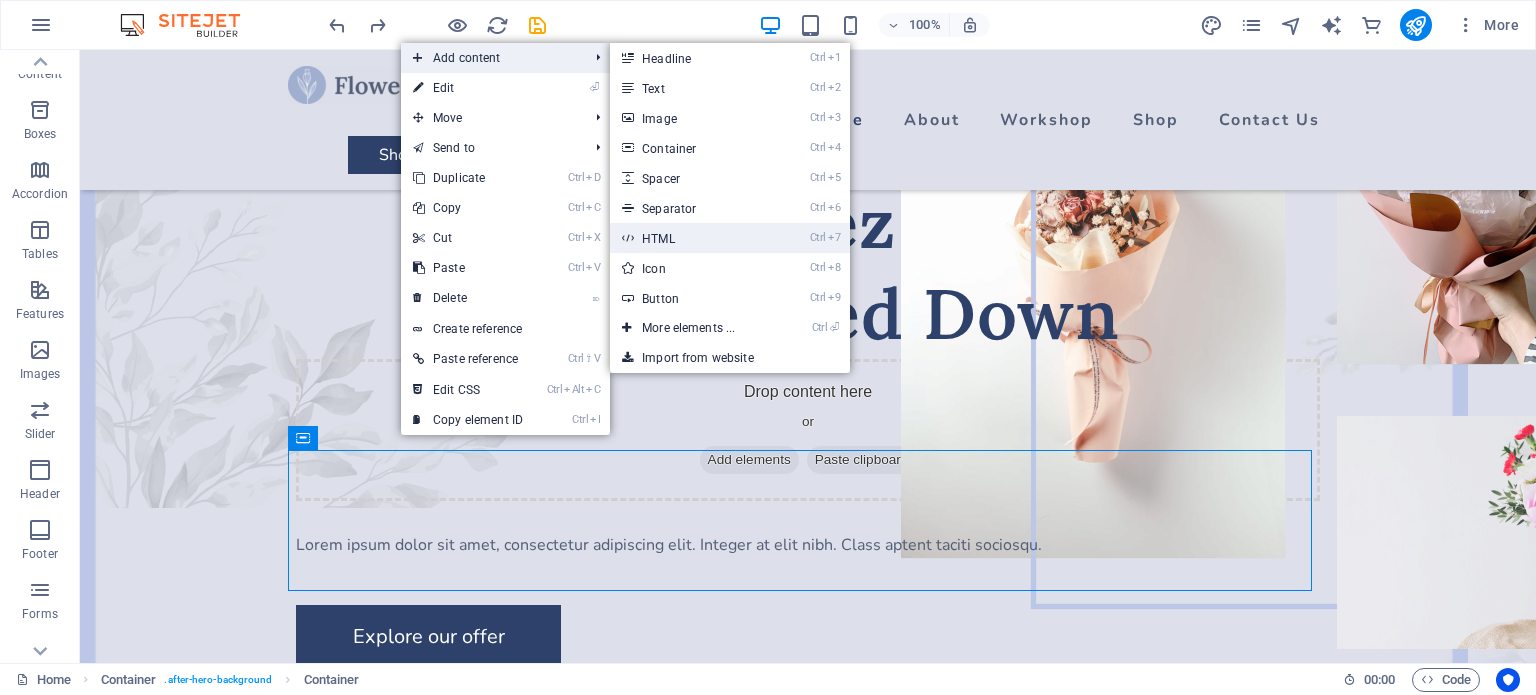click on "Ctrl 7  HTML" at bounding box center [692, 238] 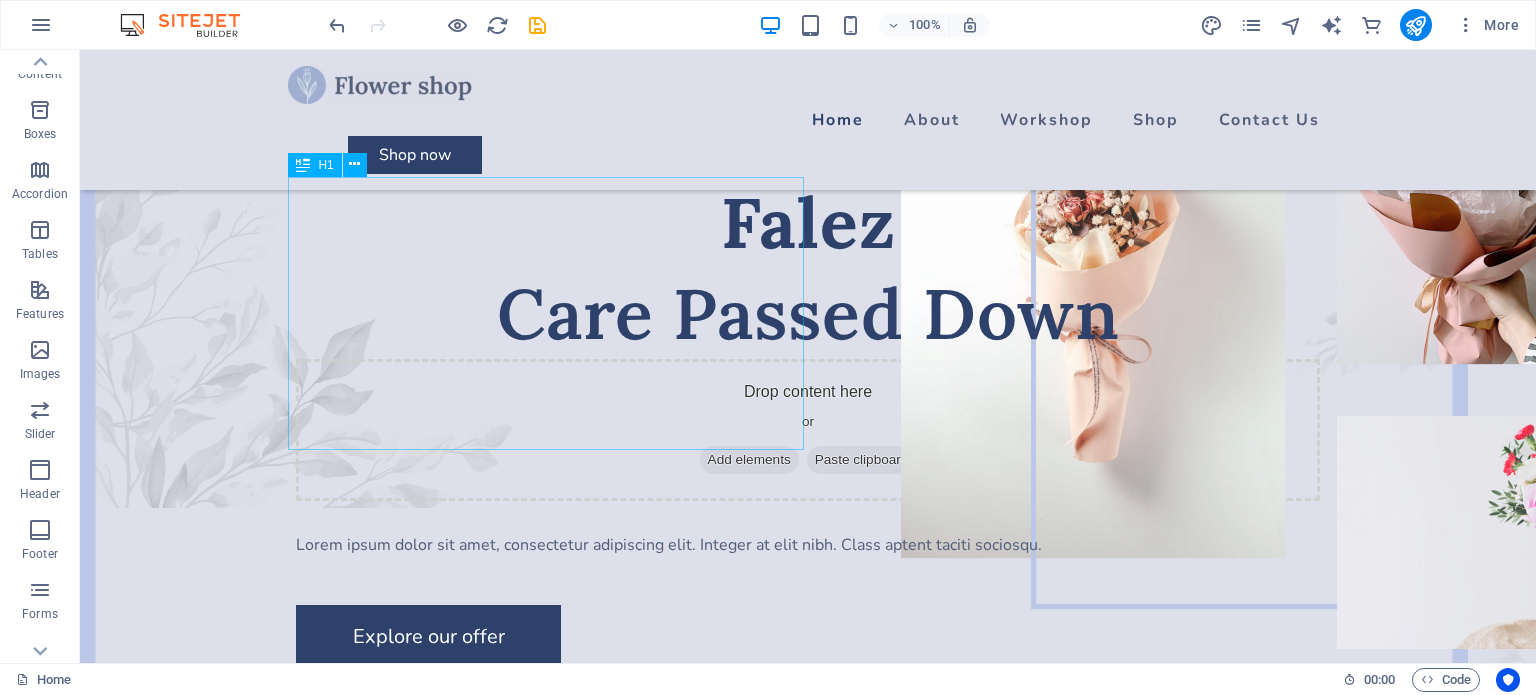 click on "Falez Care Passed Down" at bounding box center [808, 268] 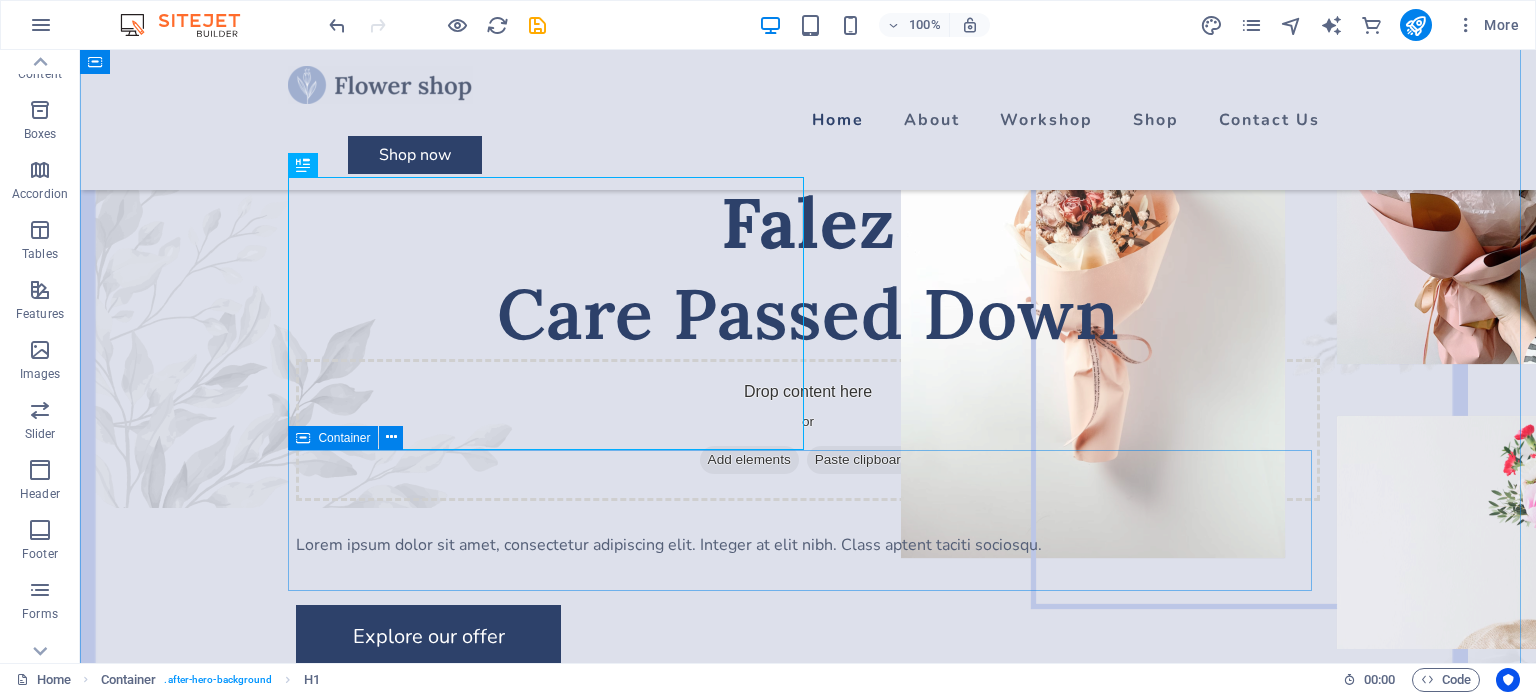 click on "Drop content here or  Add elements  Paste clipboard" at bounding box center (808, 430) 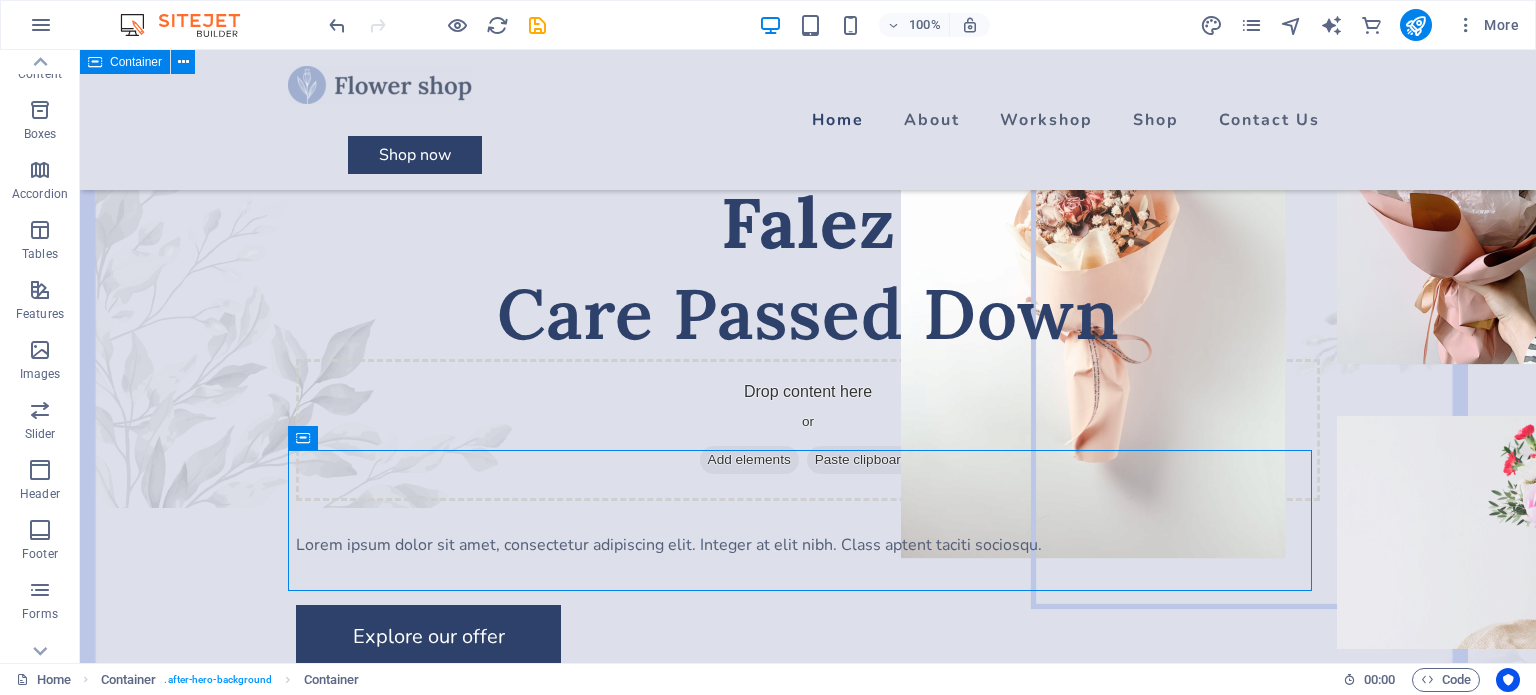 click on "Falez Care Passed Down Drop content here or  Add elements  Paste clipboard Lorem ipsum dolor sit amet, consectetur adipiscing elit. Integer at elit nibh. Class aptent taciti sociosqu. Explore our offer About Flower Shop About Flower Shop Lorem ipsum dolor sit amet, consectetur adipiscing elit. Integer at elit nibh. Class aptent taciti sociosqu ad litora torquent per conubia nostra, per inceptos himenaeos. Curabitur auctor velit non urna semper lacinia. Interdum et malesuada fames ac ante ipsum primis in faucibus. Nulla ut pellentesque ante, vitae blandit dui." at bounding box center [808, 1440] 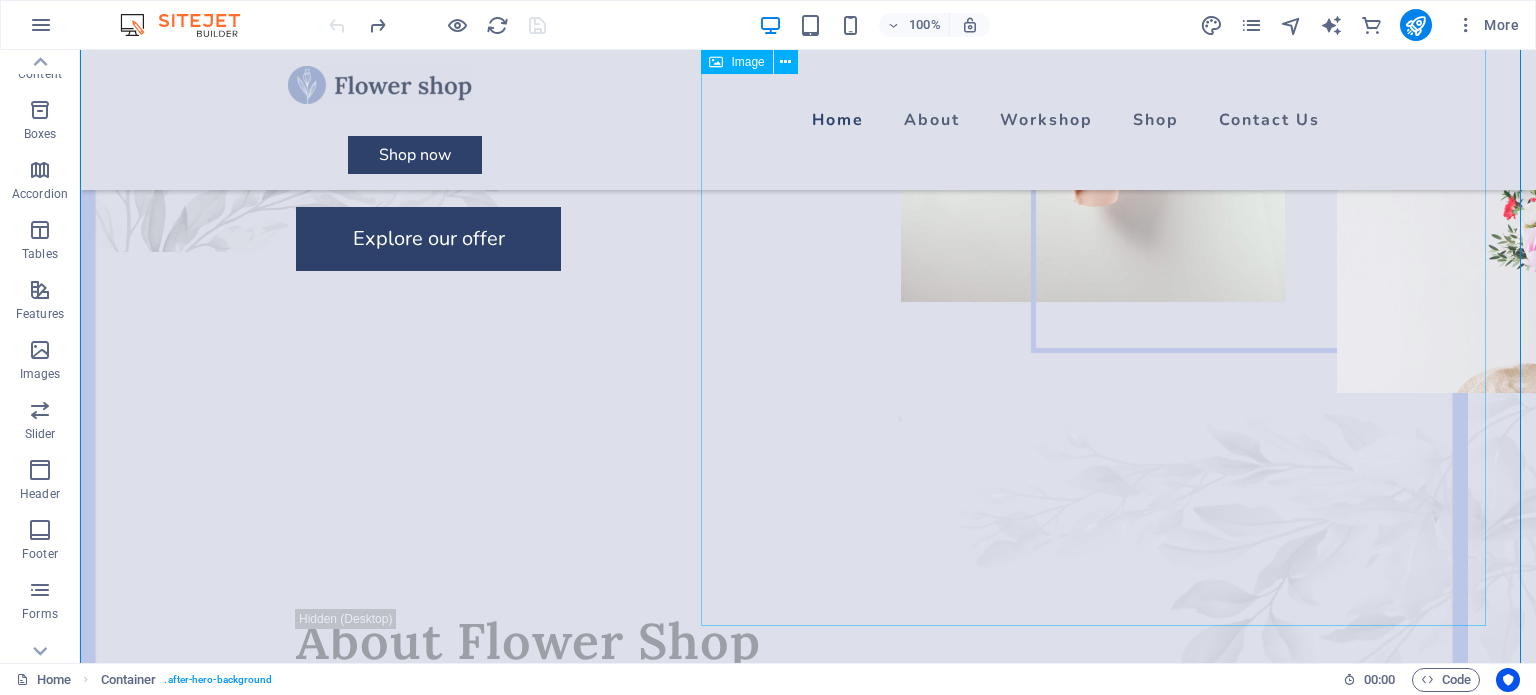 scroll, scrollTop: 248, scrollLeft: 0, axis: vertical 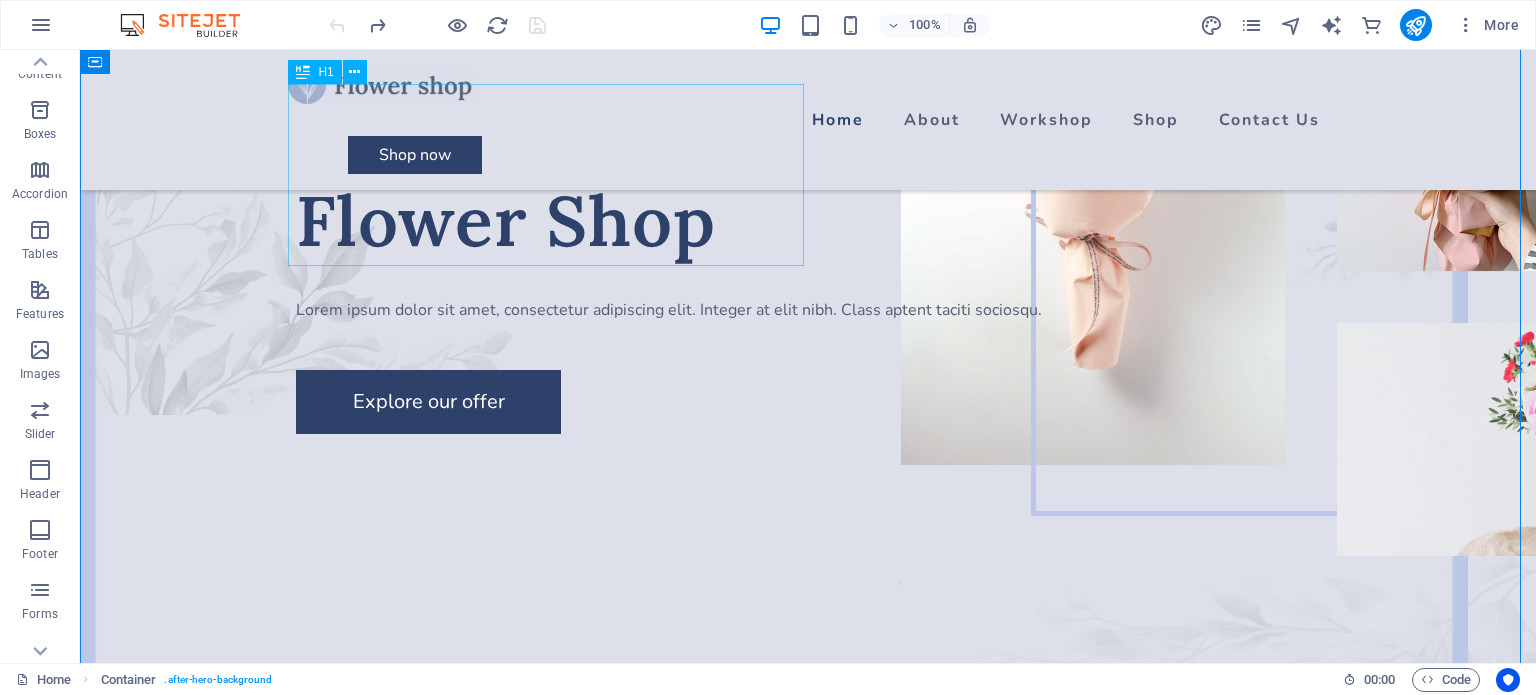 click on "Send love with Flower Shop" at bounding box center (808, 175) 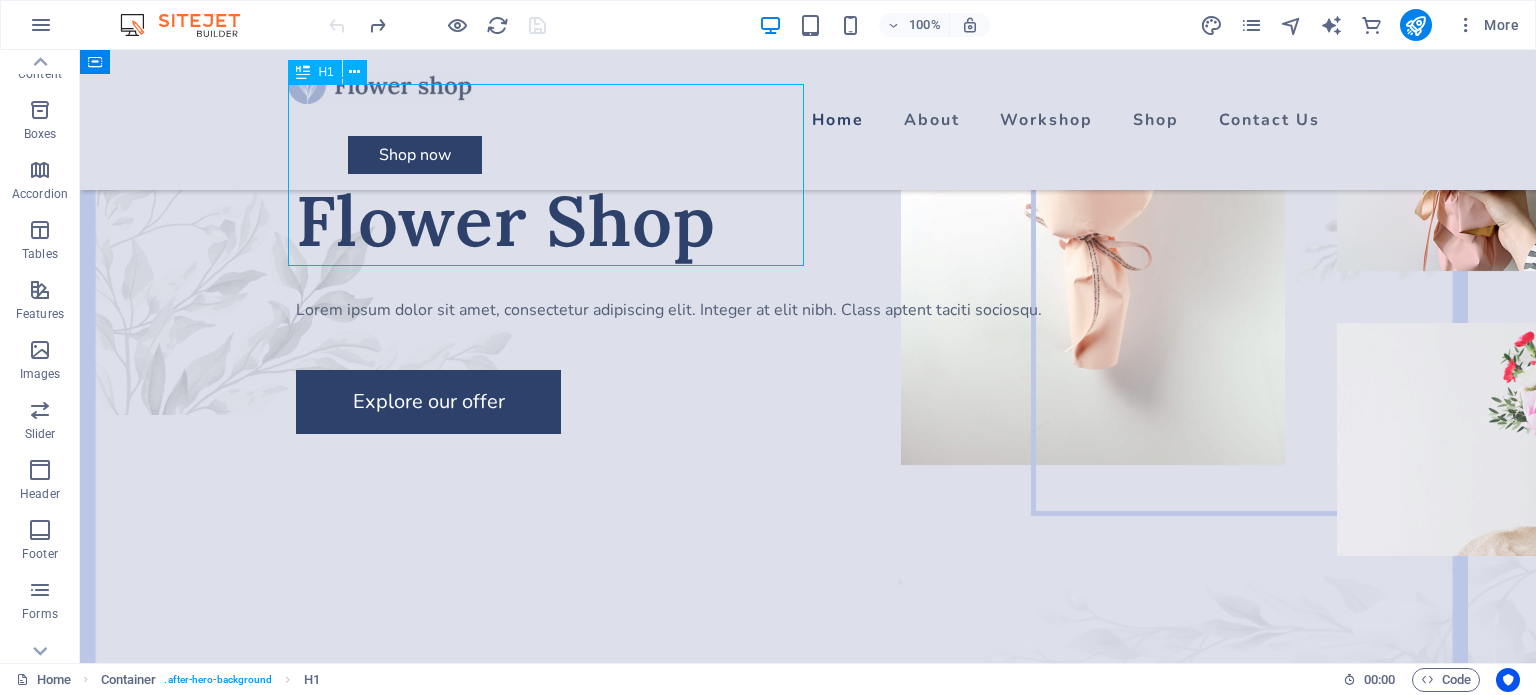 click on "Send love with Flower Shop" at bounding box center [808, 175] 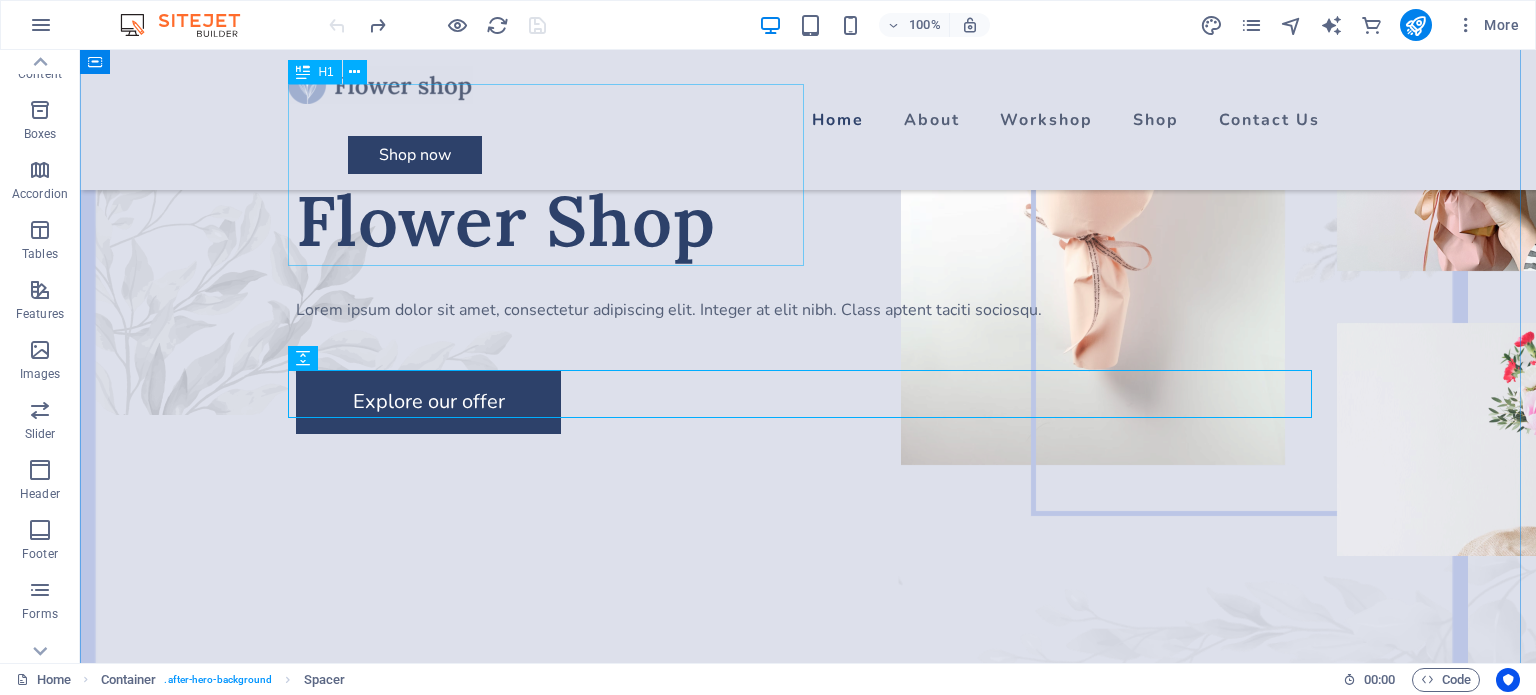 click on "Send love with Flower Shop" at bounding box center [808, 175] 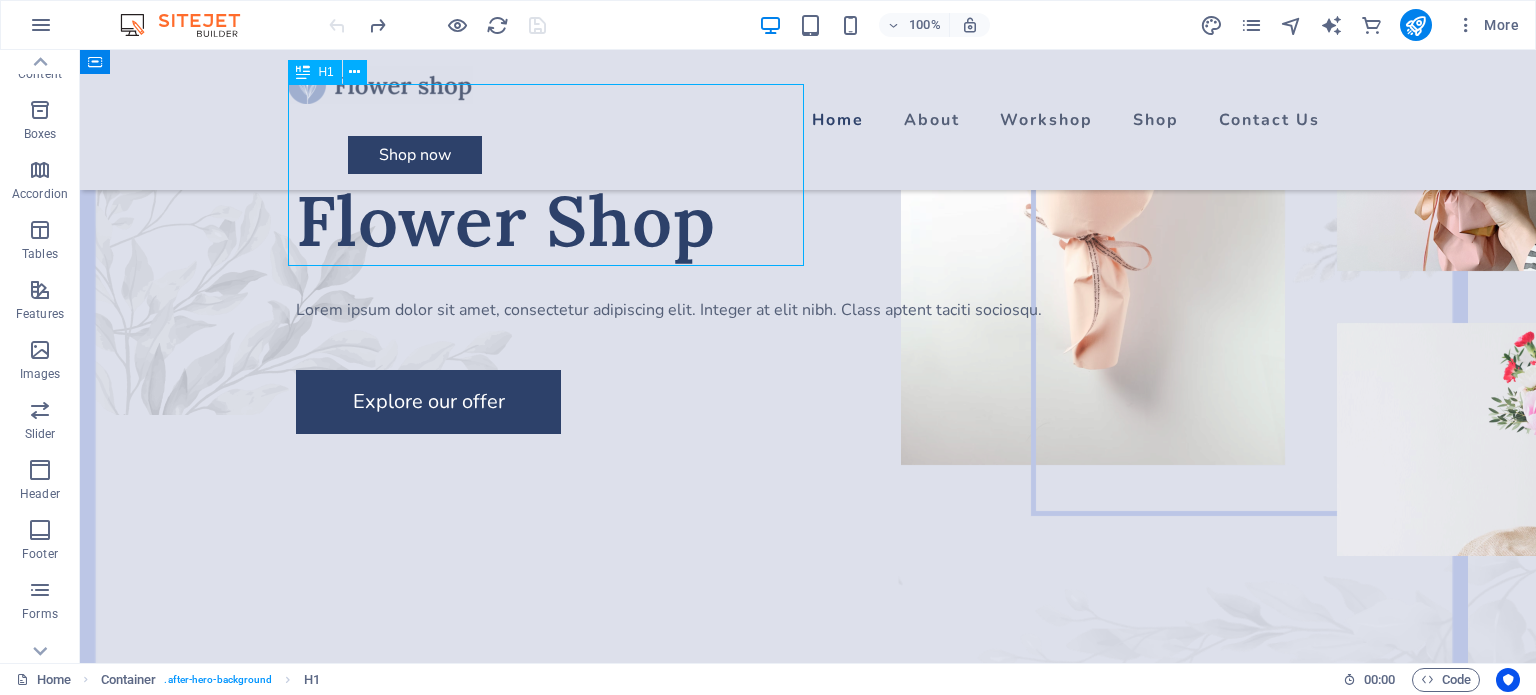 click on "Send love with Flower Shop" at bounding box center (808, 175) 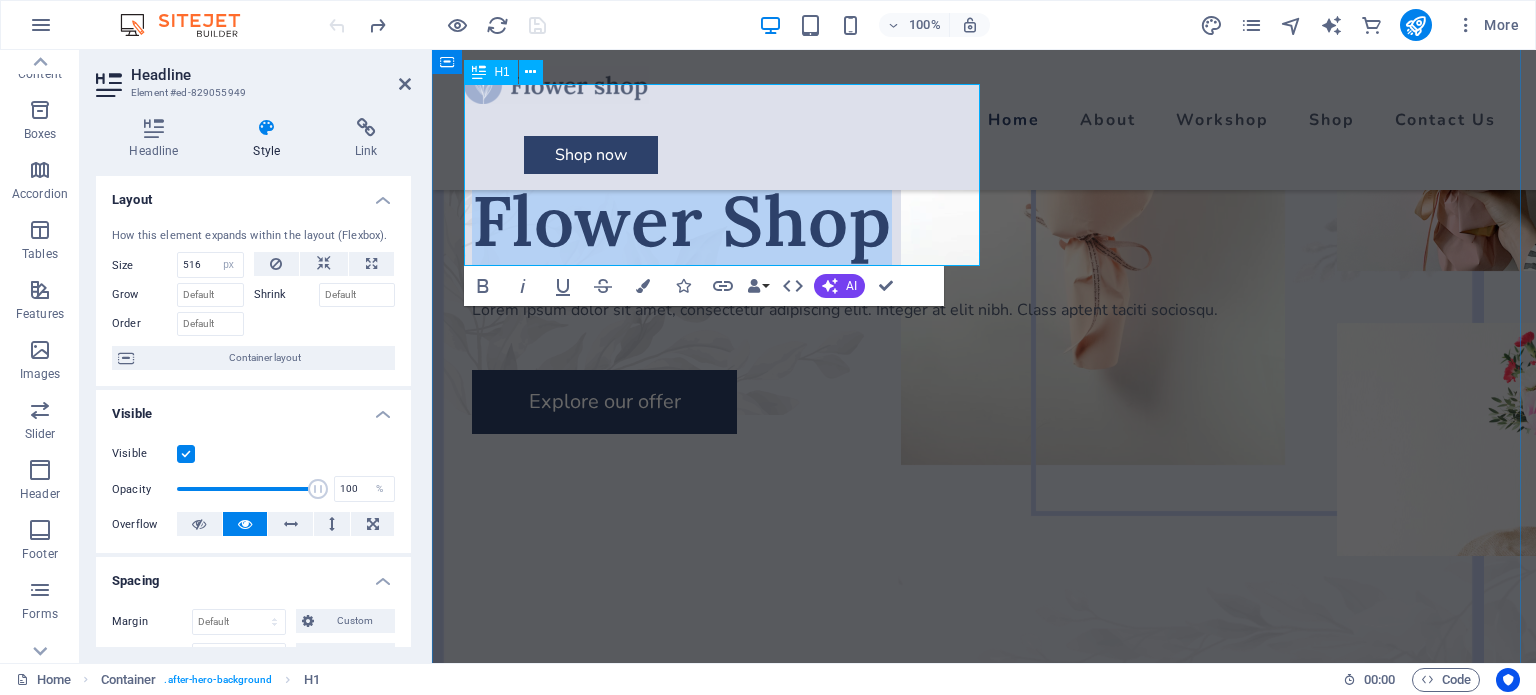 click on "Send love with Flower Shop" at bounding box center (984, 175) 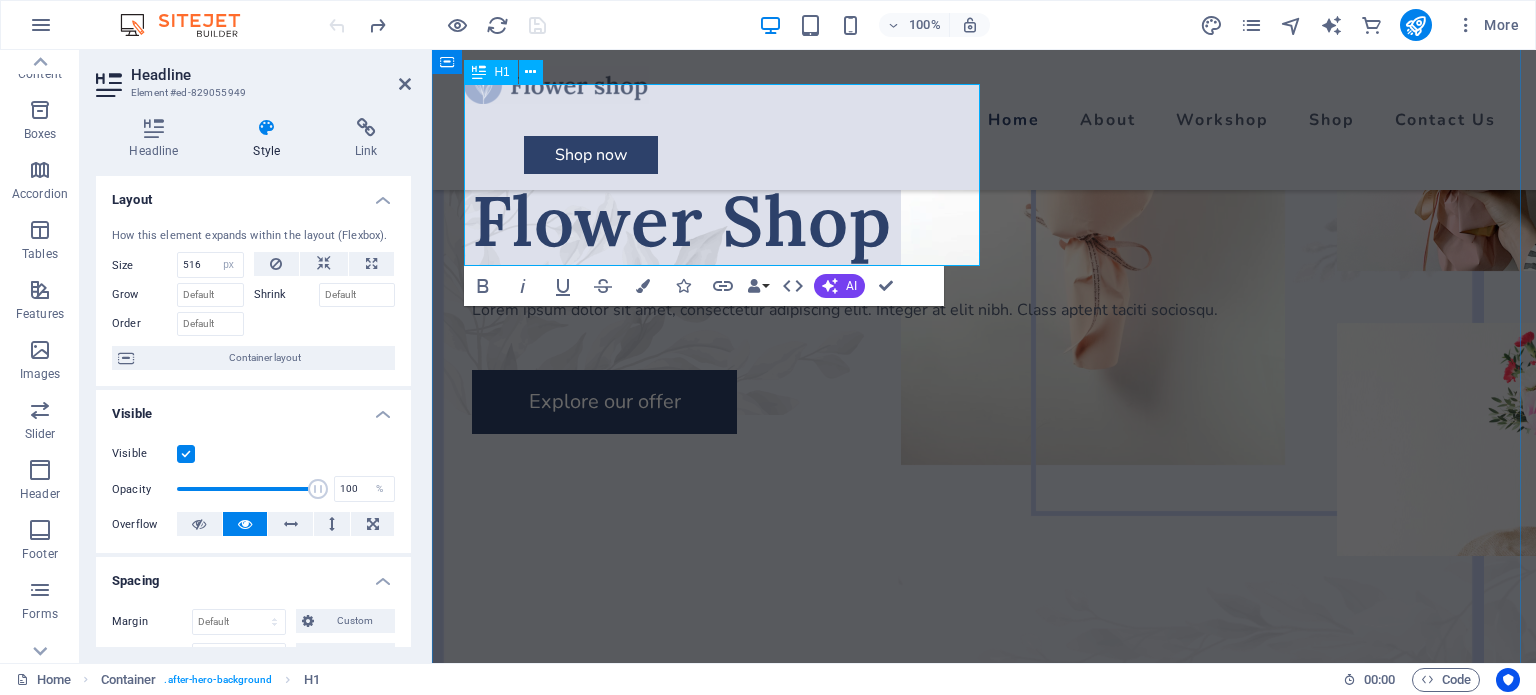 click on "Send love with Flower Shop" at bounding box center [984, 175] 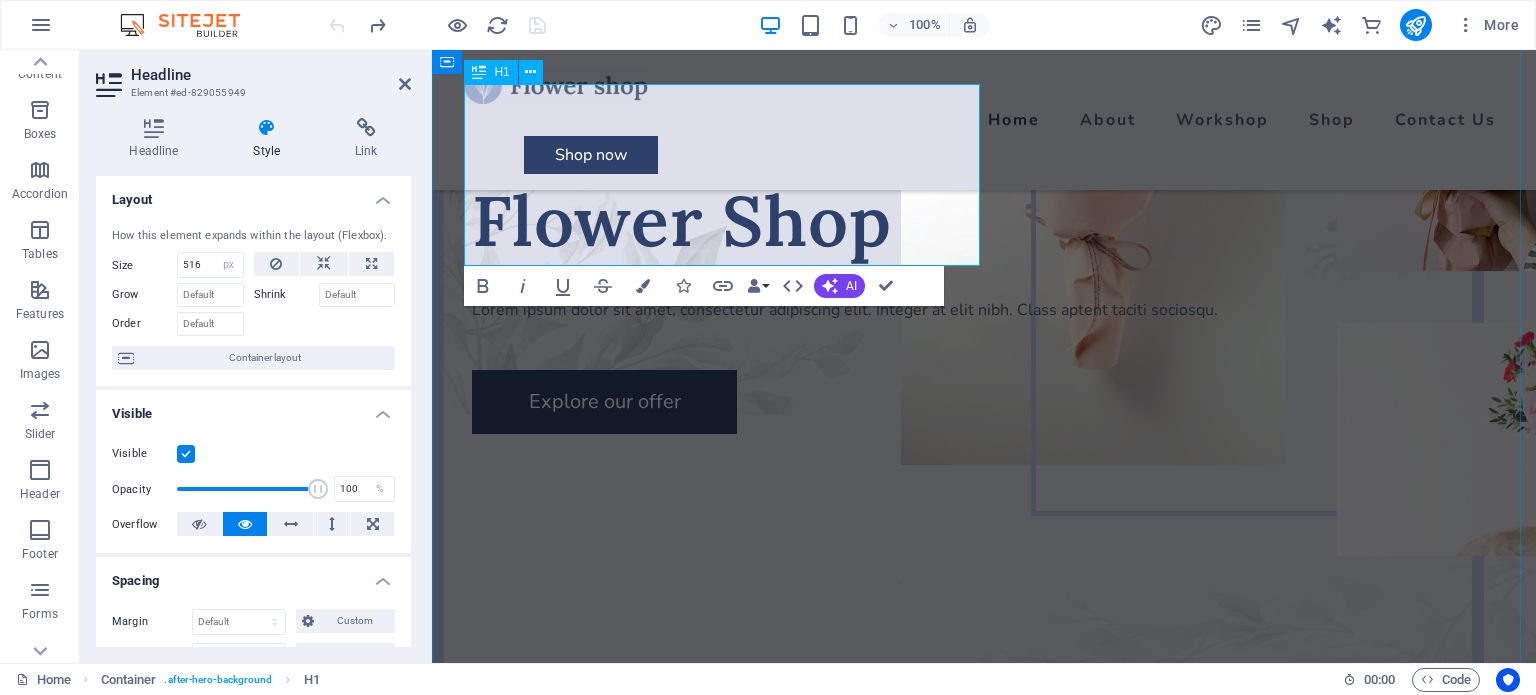 drag, startPoint x: 508, startPoint y: 135, endPoint x: 834, endPoint y: 136, distance: 326.00153 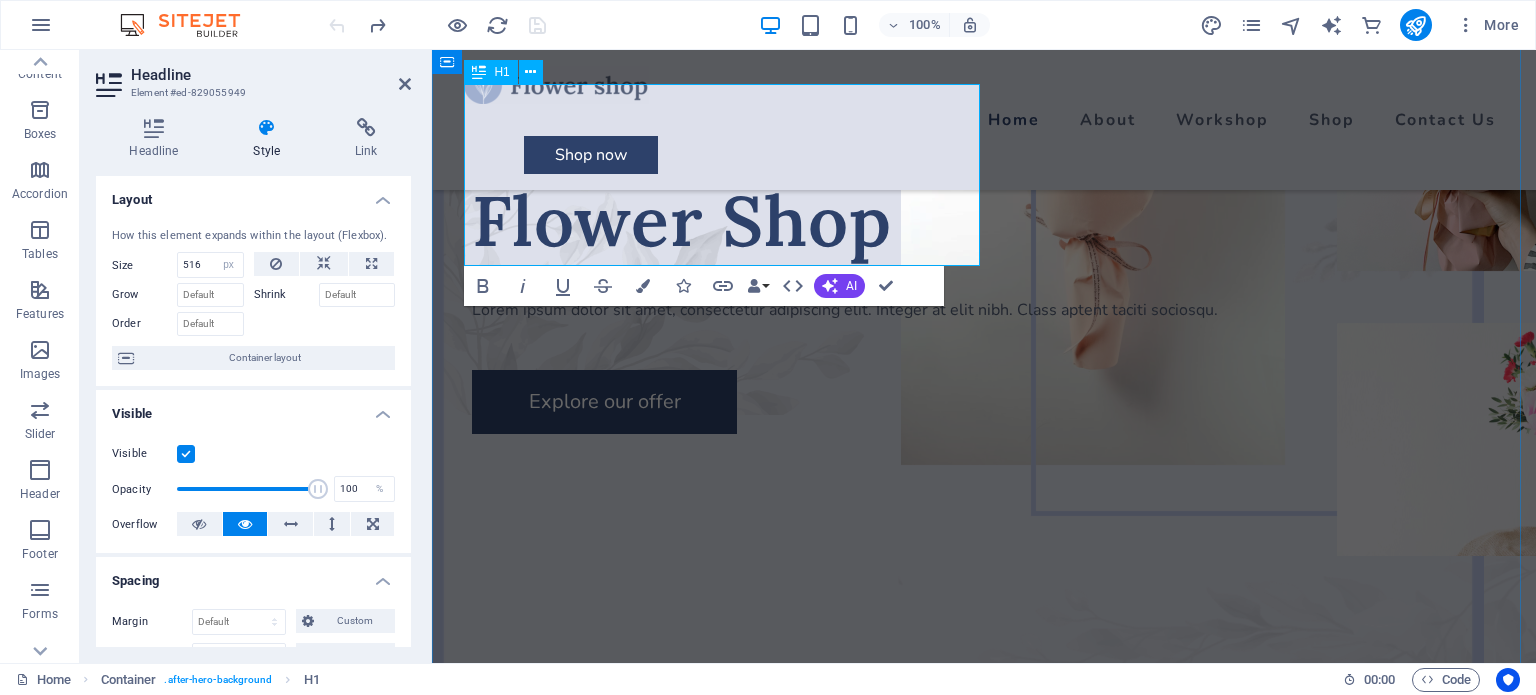 click on "Send love with Flower Shop" at bounding box center (984, 175) 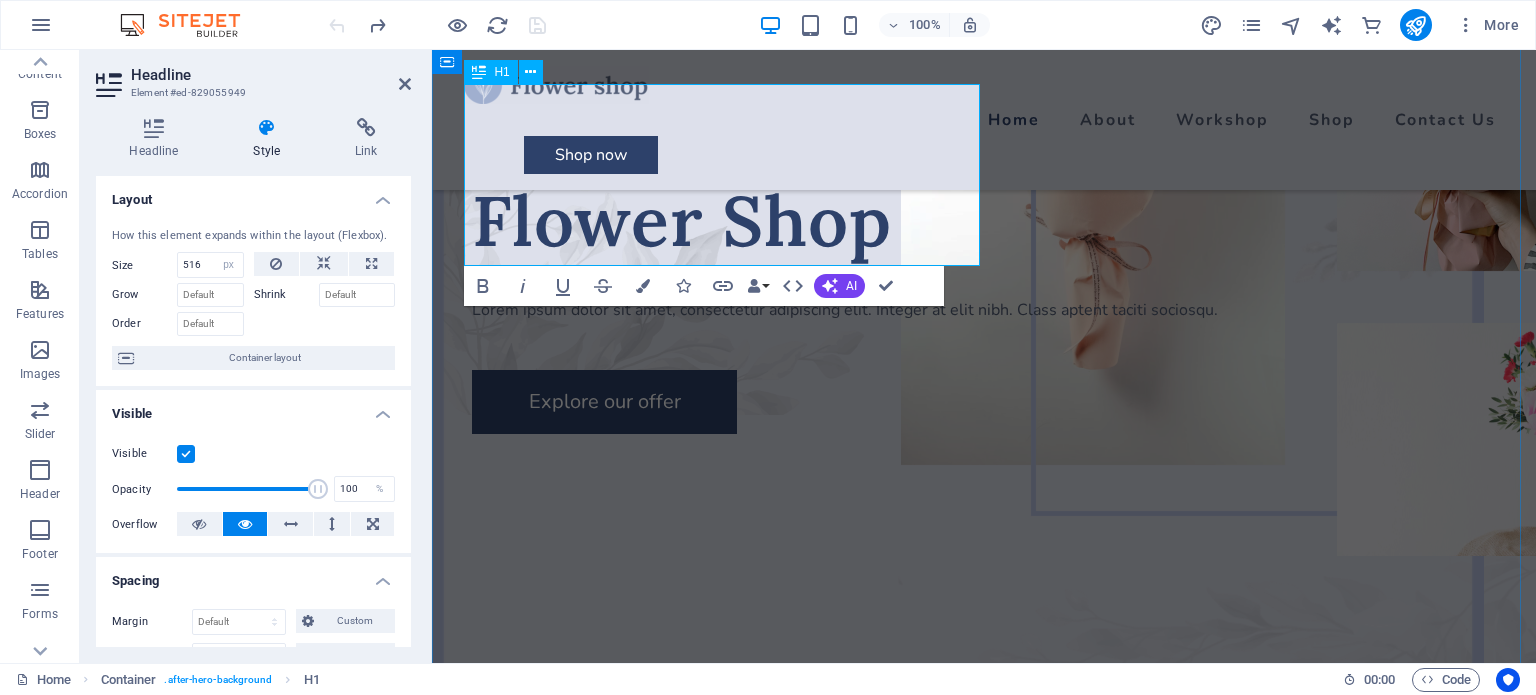 type 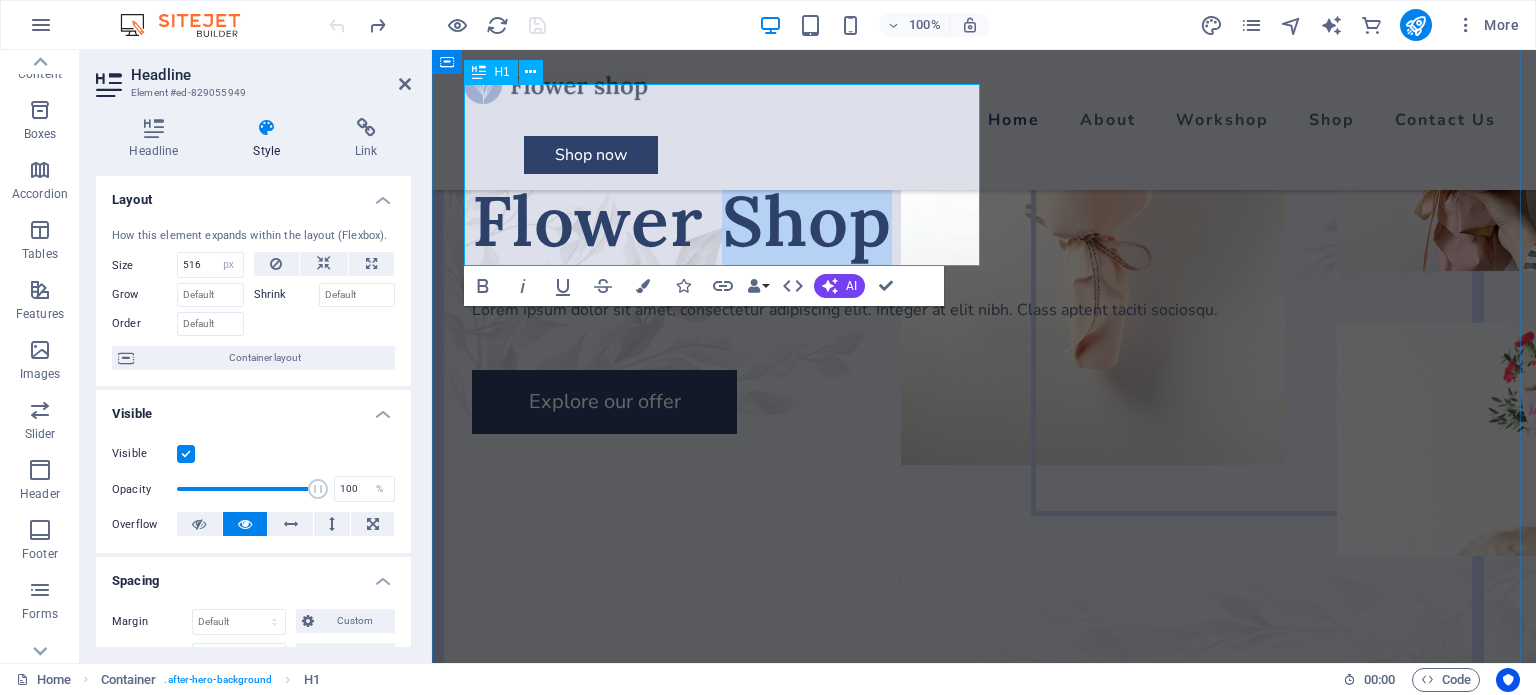 click on "​Falez Flower Shop" at bounding box center [984, 175] 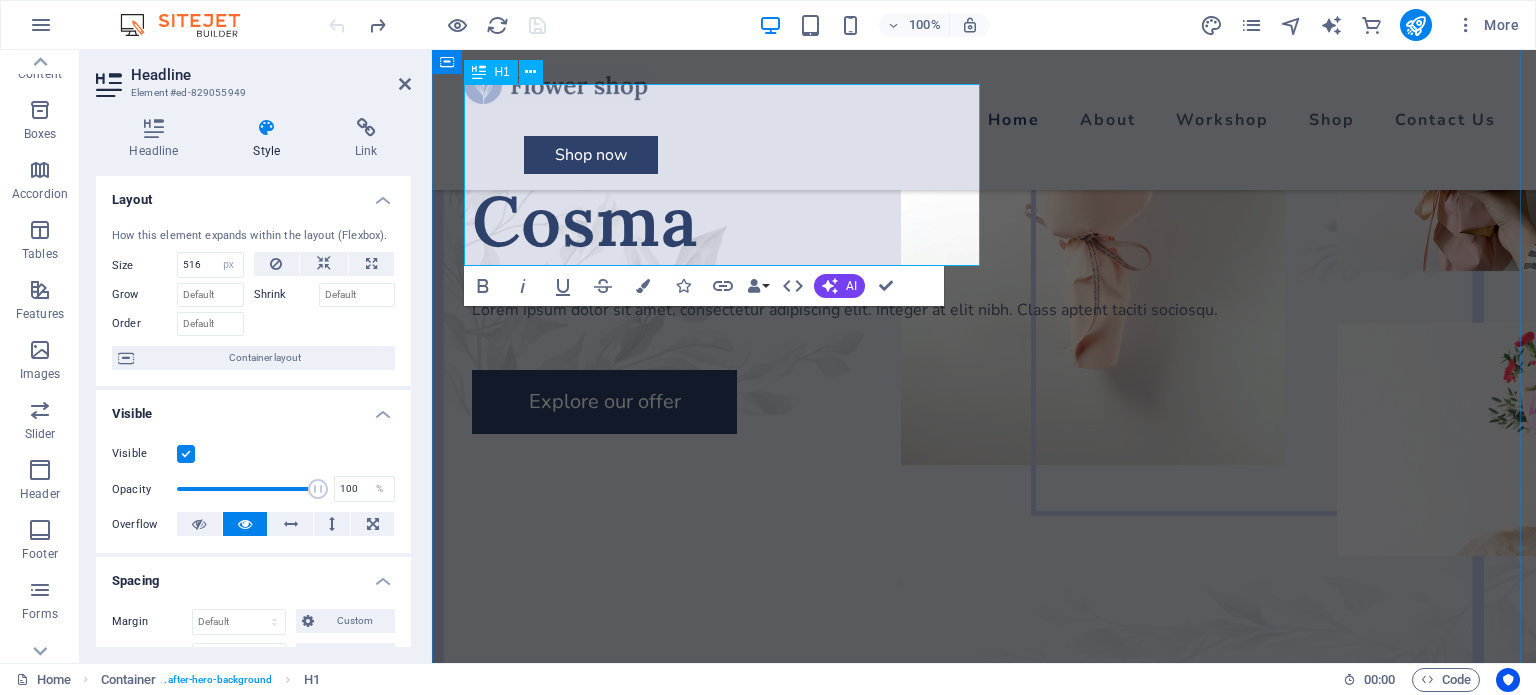 click on "Falez ‌Cosma" at bounding box center (984, 175) 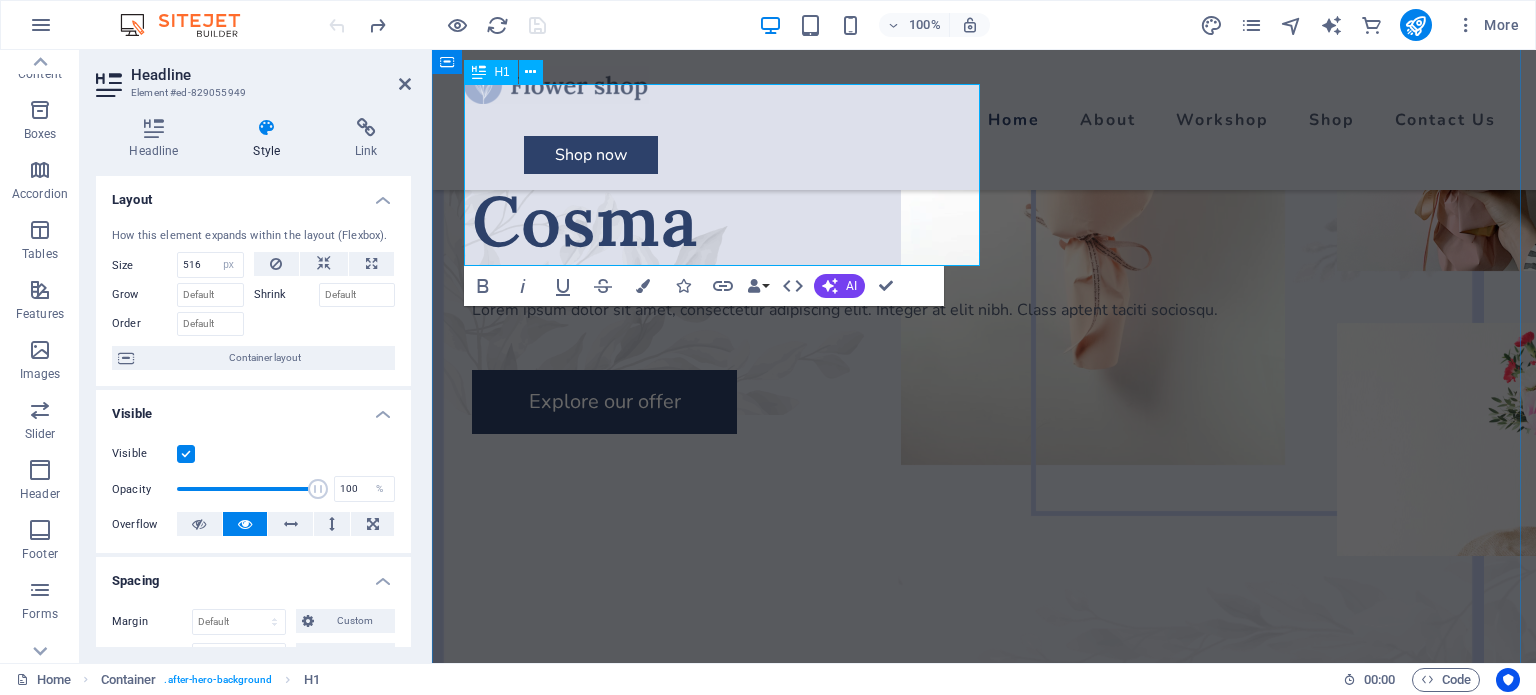 click on "Falez ‌Cosma" at bounding box center [984, 175] 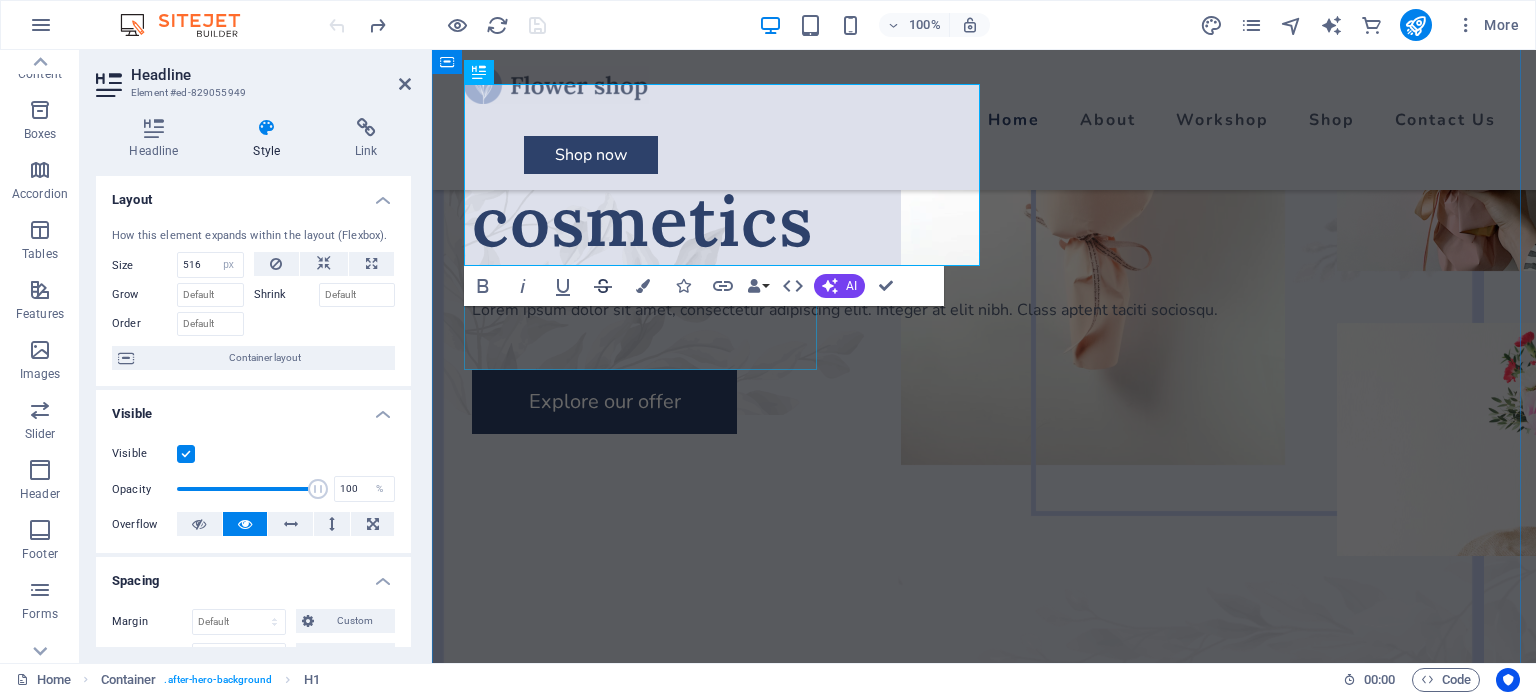 scroll, scrollTop: 0, scrollLeft: 6, axis: horizontal 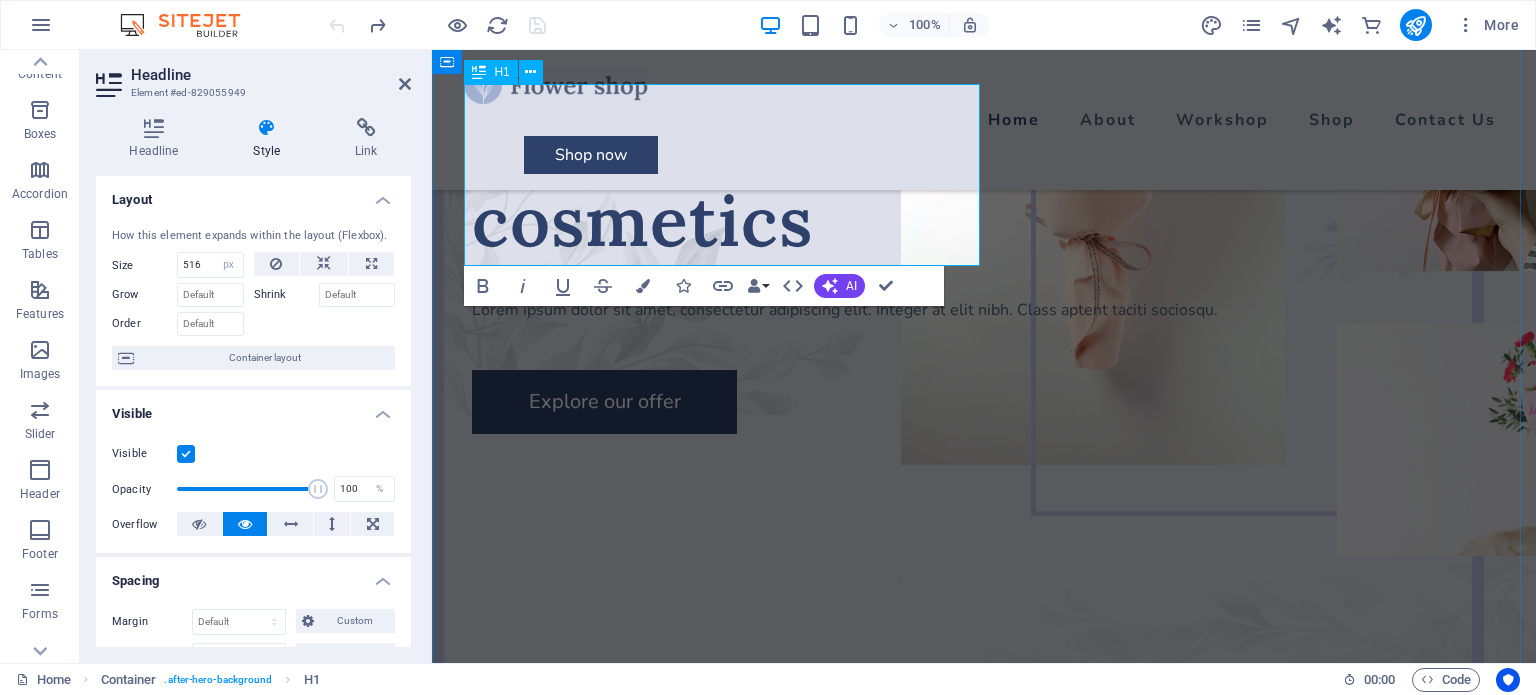 click on "Falez ‌​cosmetics" at bounding box center (984, 175) 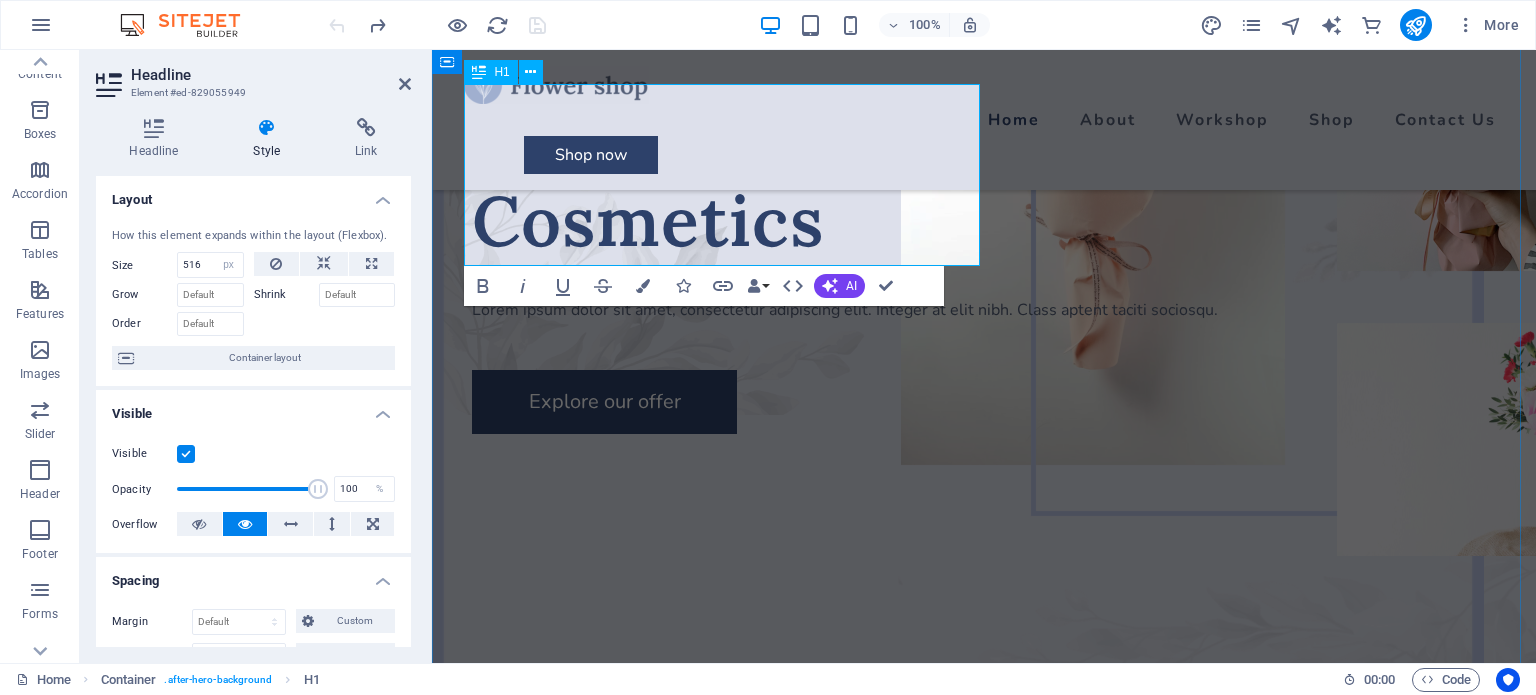 click on "Falez ‌Cosmetics" at bounding box center (984, 175) 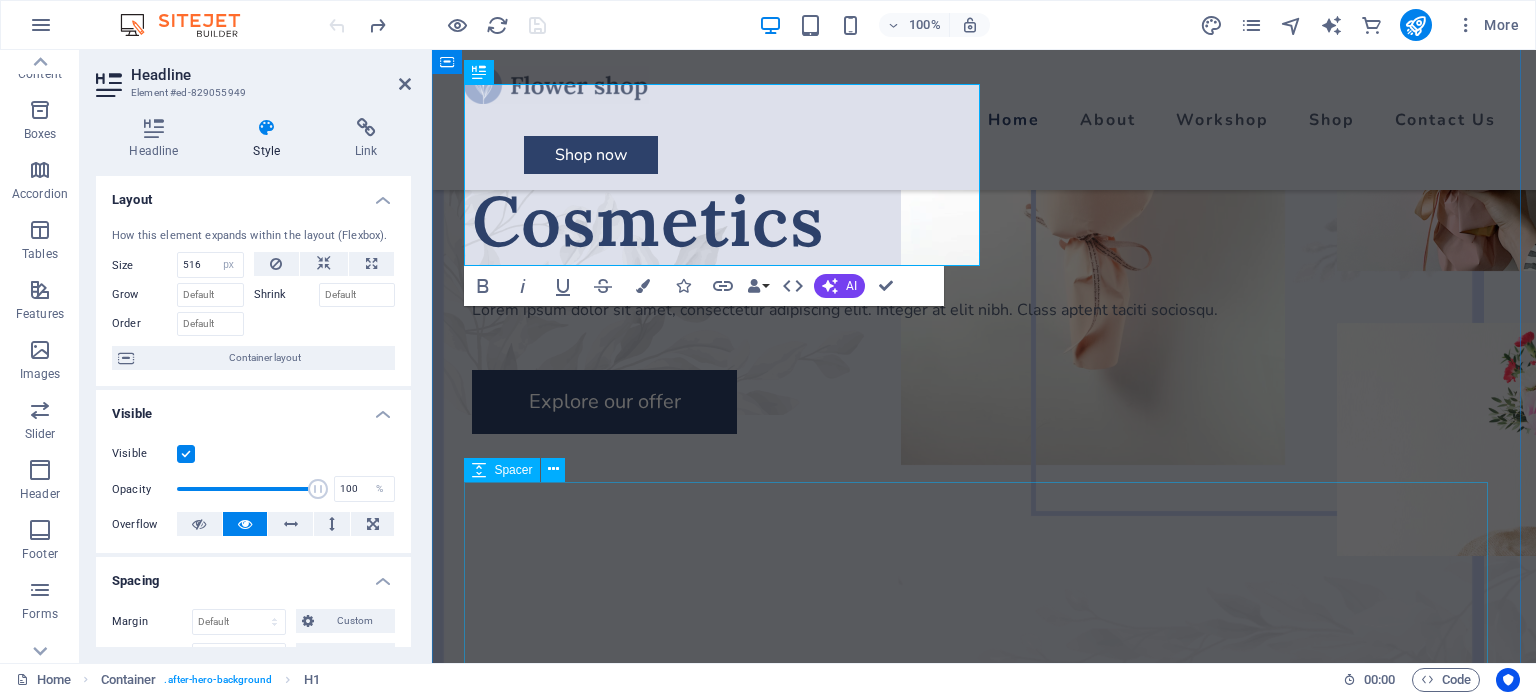 click at bounding box center [984, 603] 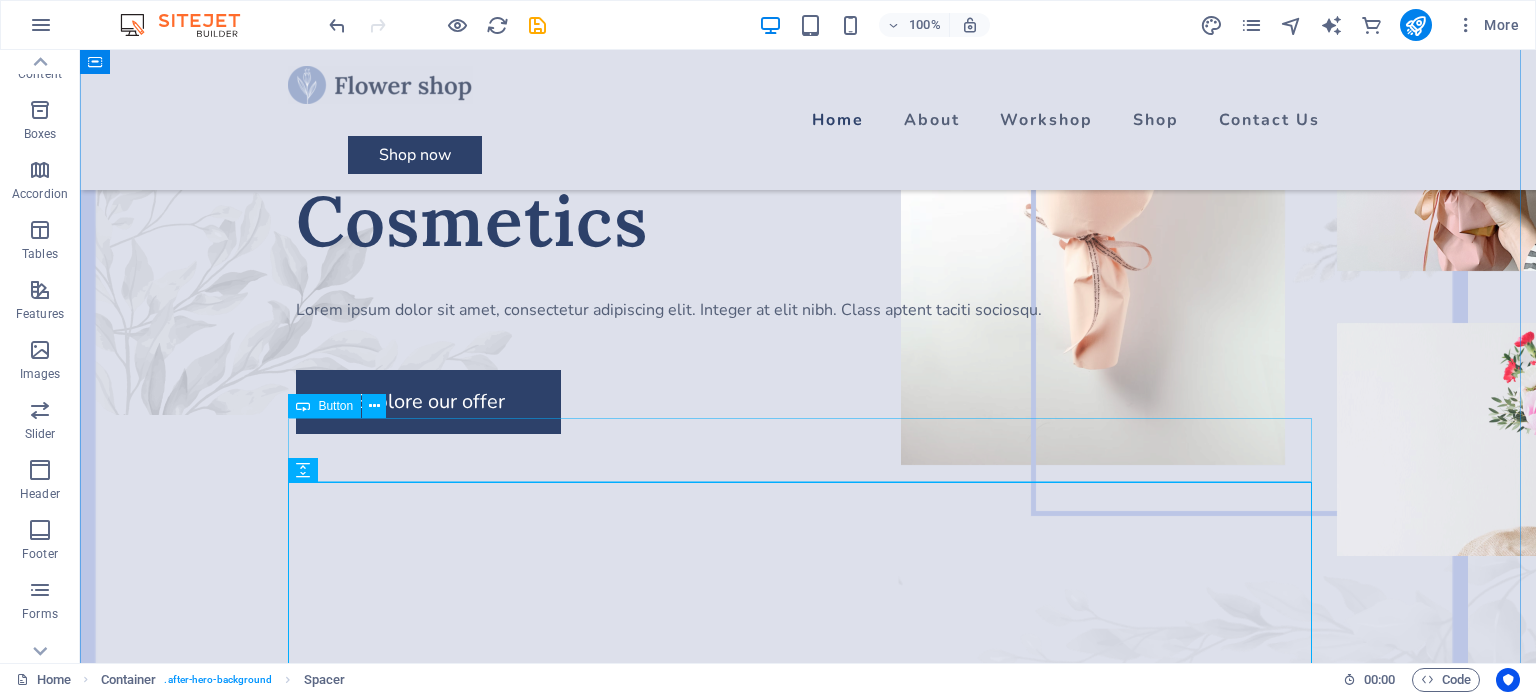 drag, startPoint x: 871, startPoint y: 396, endPoint x: 776, endPoint y: 475, distance: 123.55566 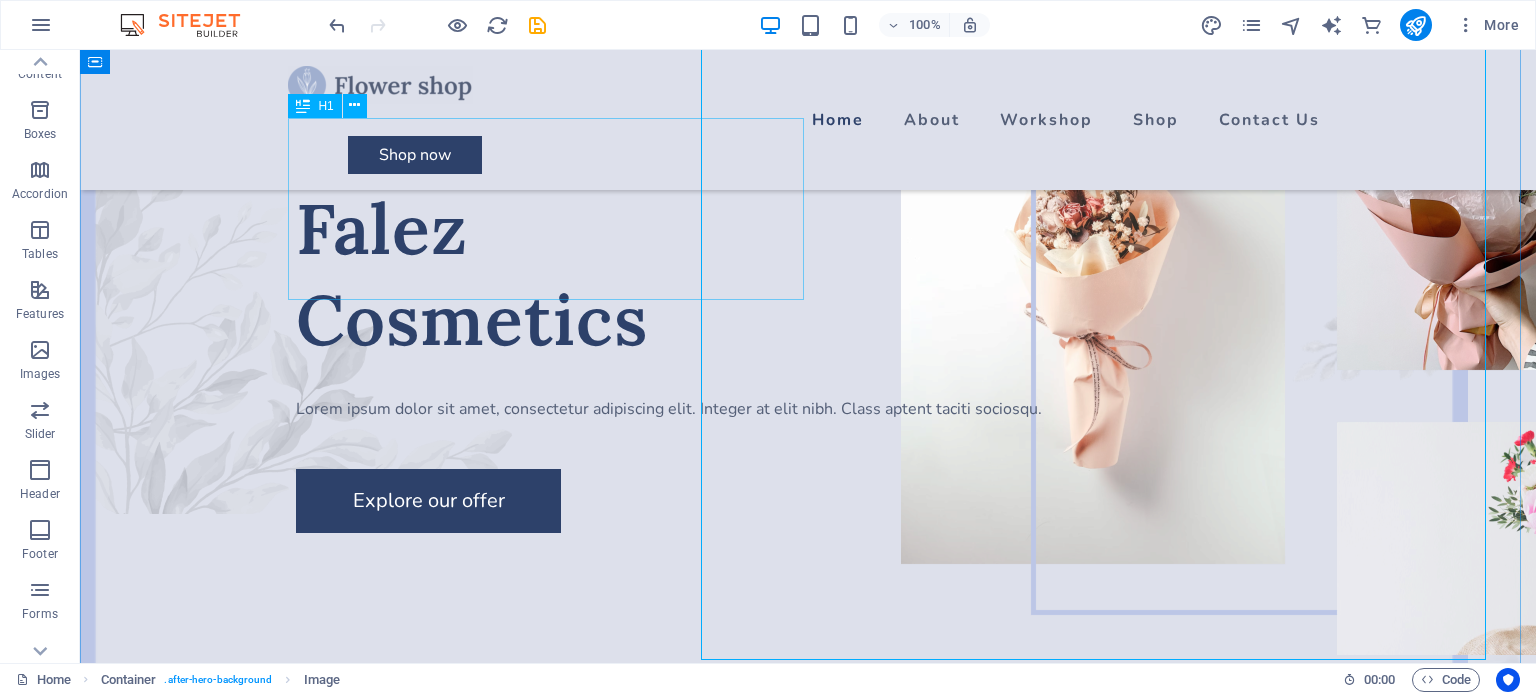 scroll, scrollTop: 148, scrollLeft: 0, axis: vertical 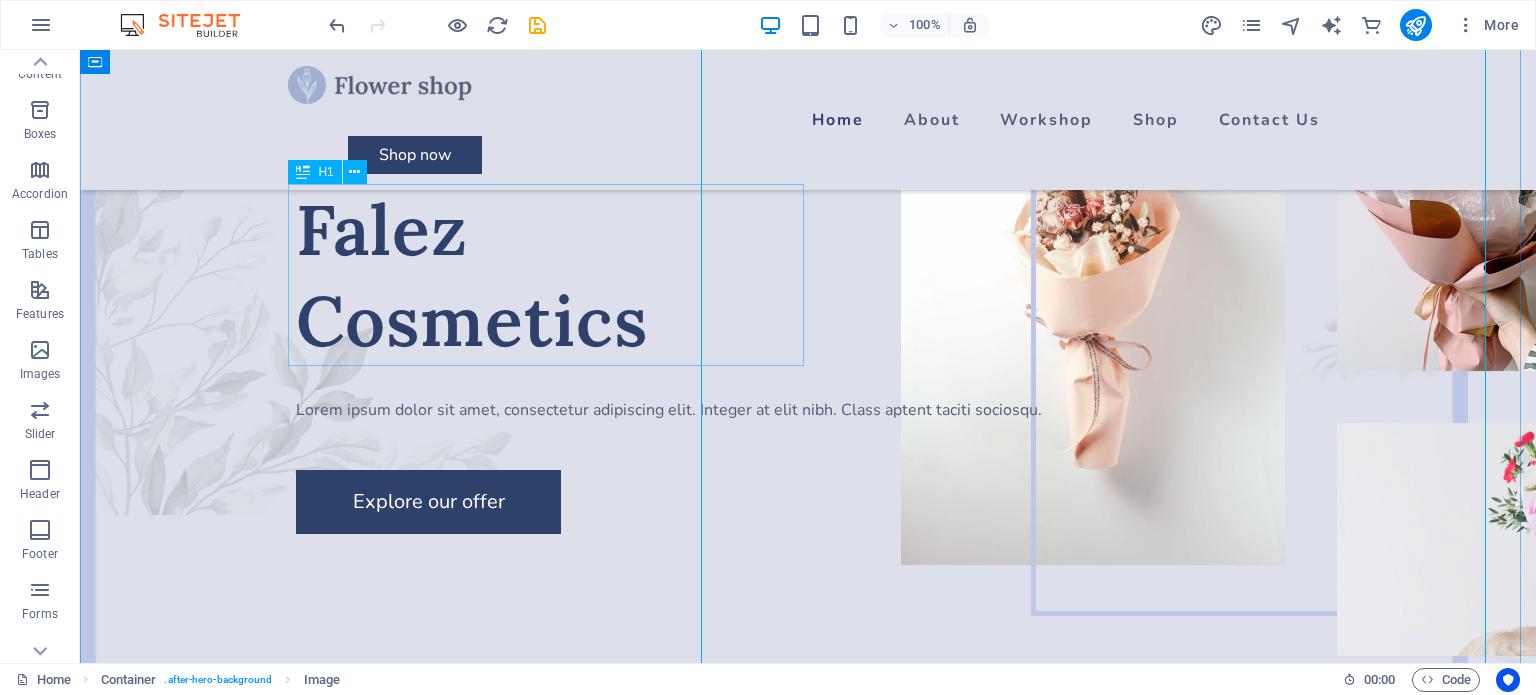 click on "Falez Cosmetics" at bounding box center [808, 275] 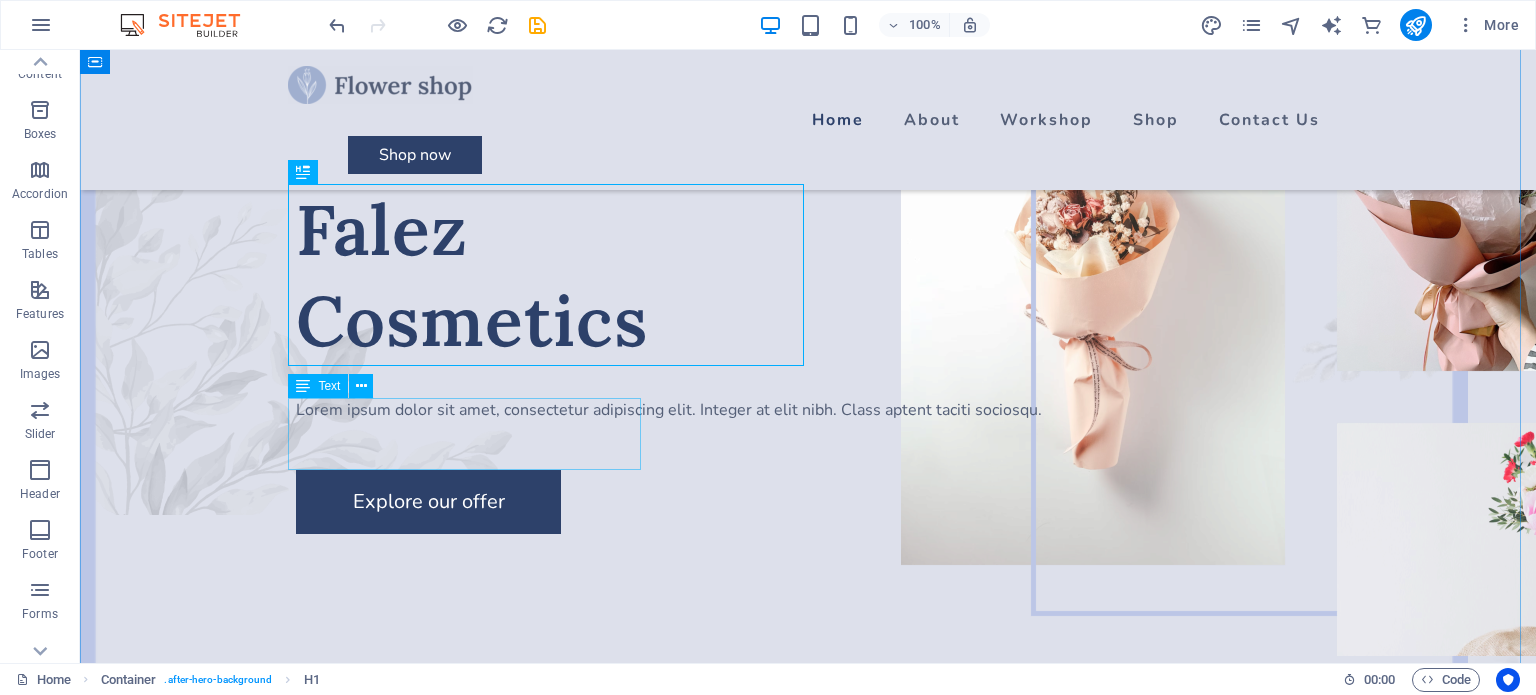 click on "Lorem ipsum dolor sit amet, consectetur adipiscing elit. Integer at elit nibh. Class aptent taciti sociosqu." at bounding box center [808, 410] 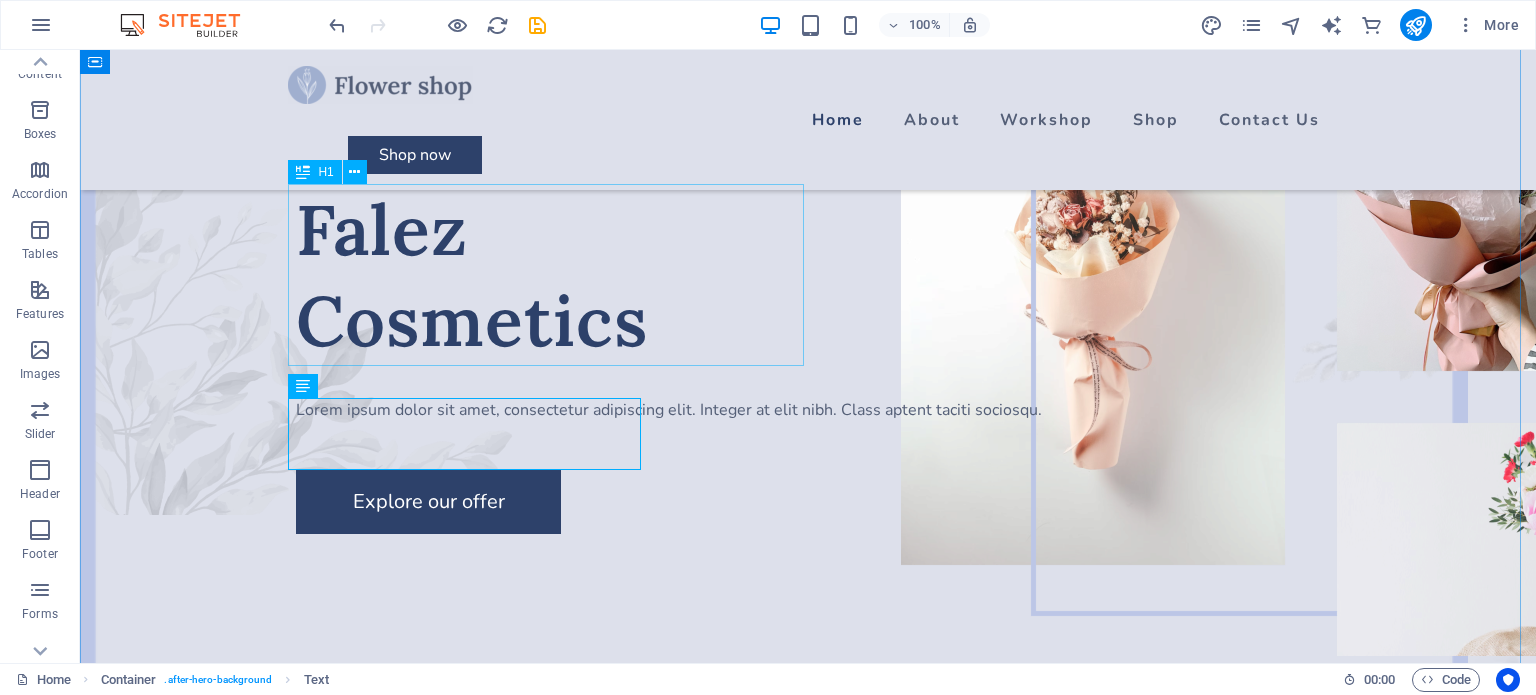 click on "Falez Cosmetics" at bounding box center (808, 275) 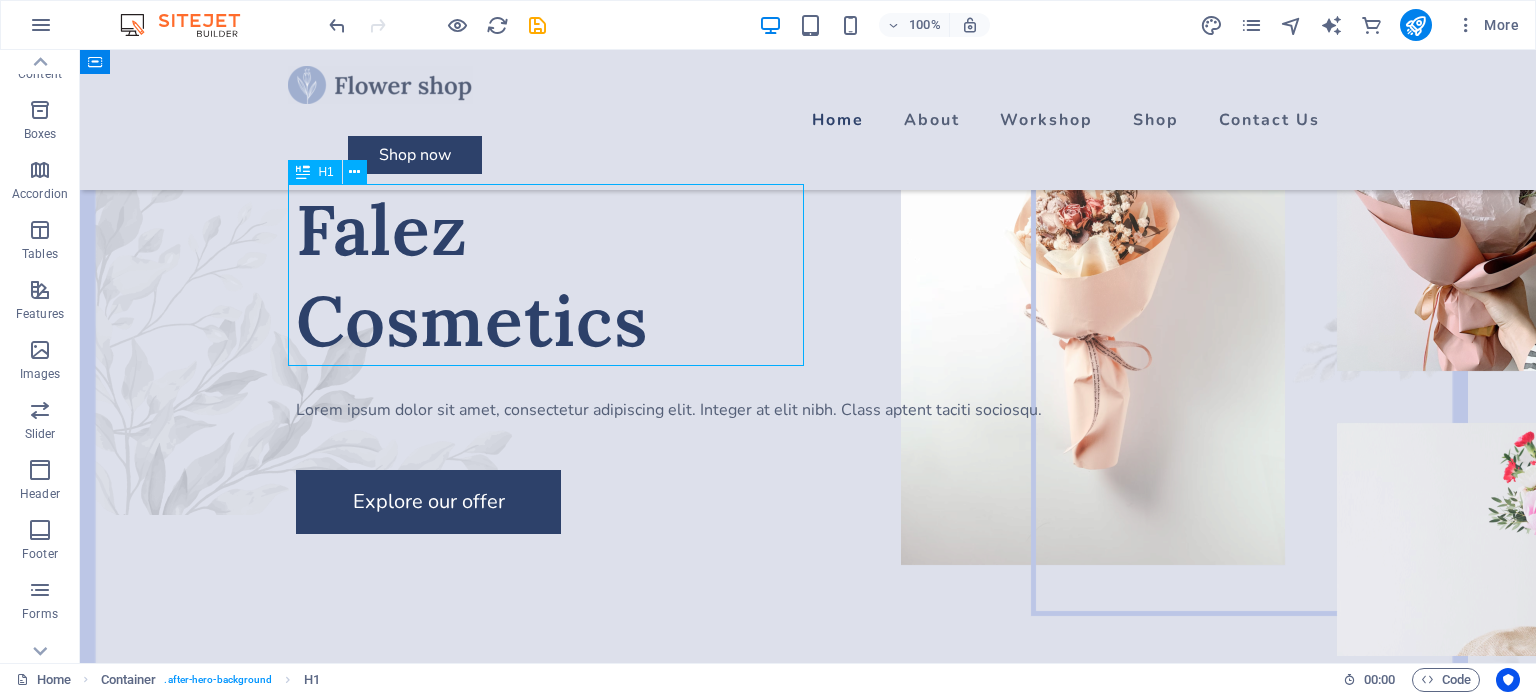 click on "Falez Cosmetics" at bounding box center [808, 275] 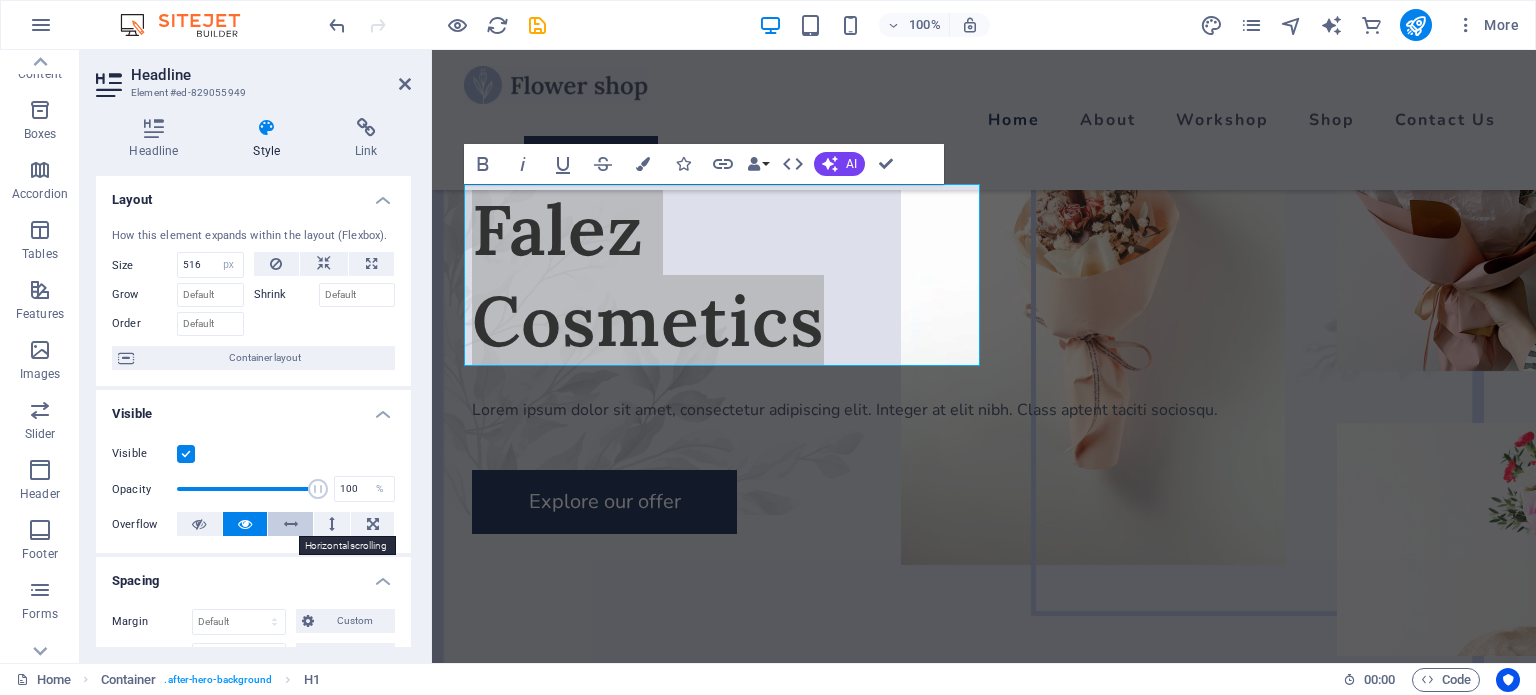 click at bounding box center [290, 524] 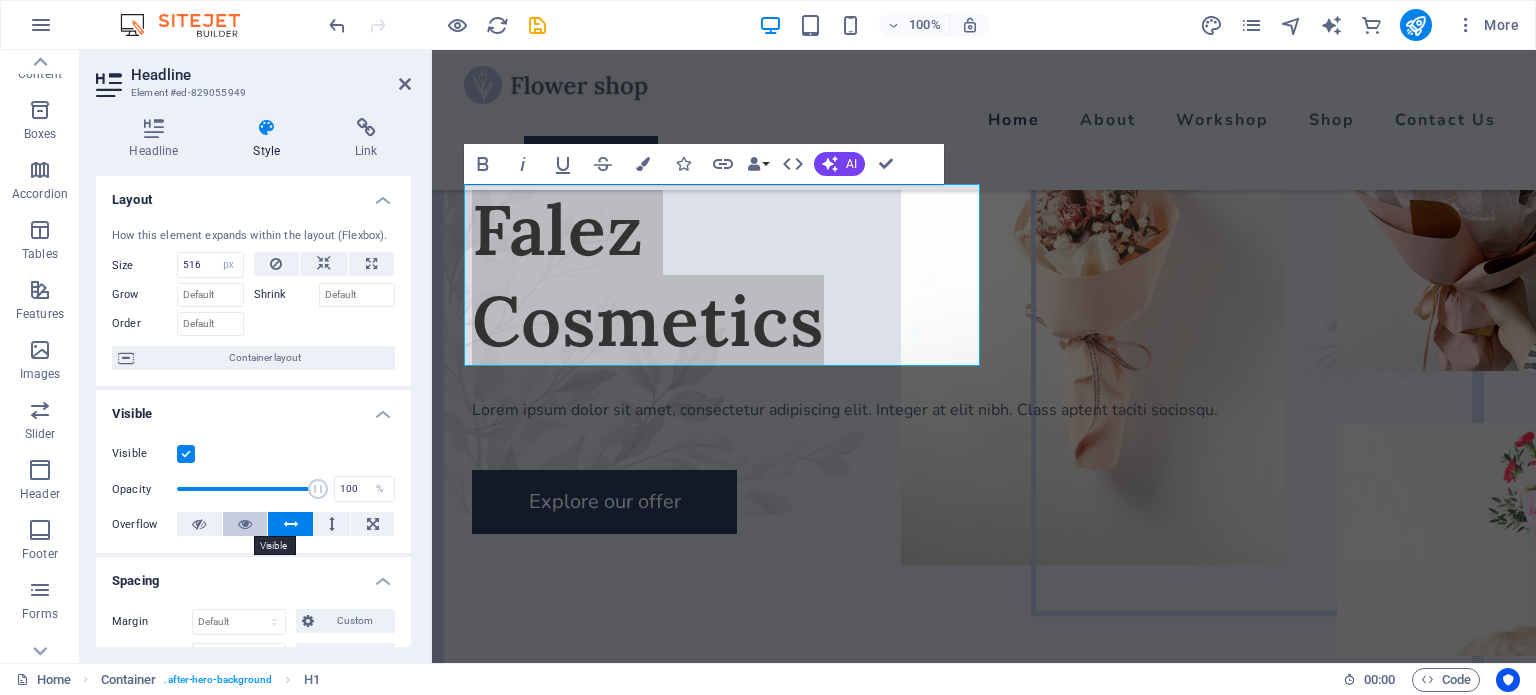 click at bounding box center [245, 524] 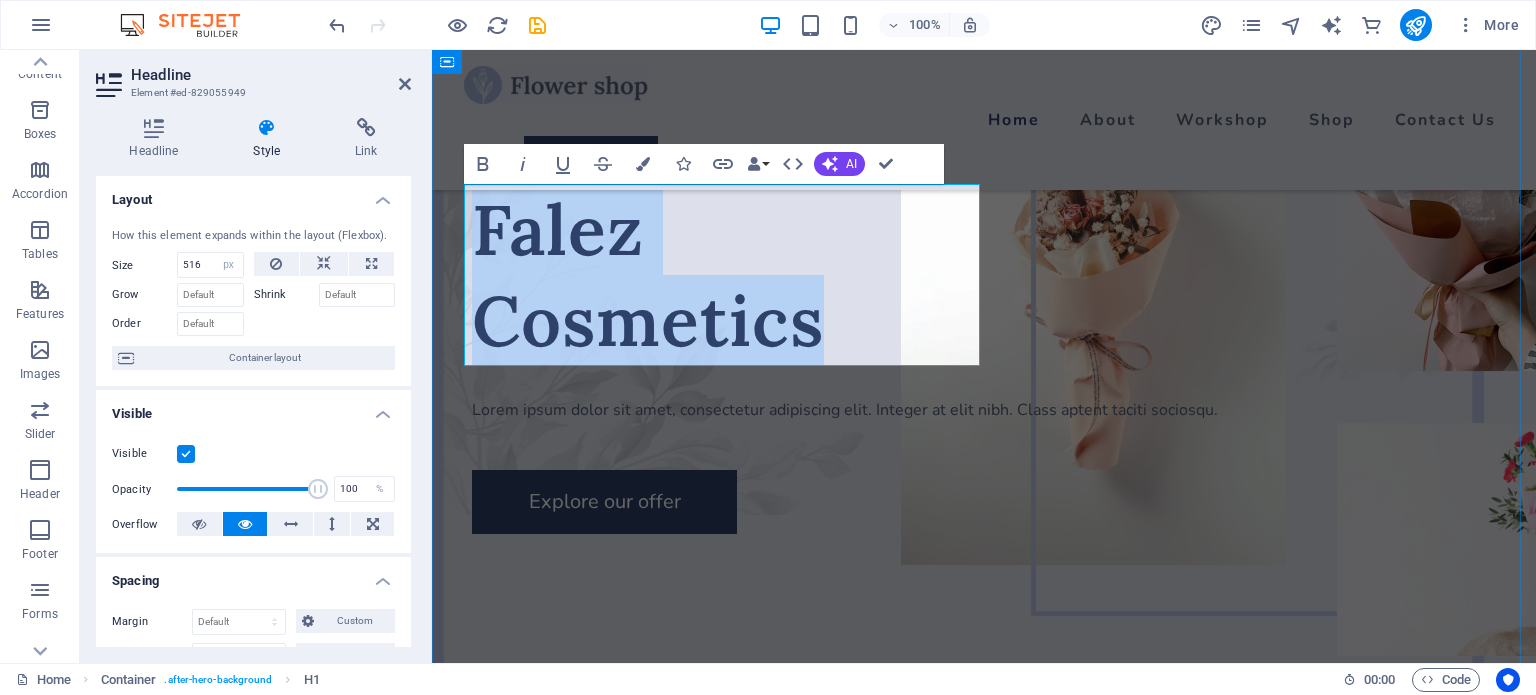 click on "Falez Cosmetics" at bounding box center [984, 275] 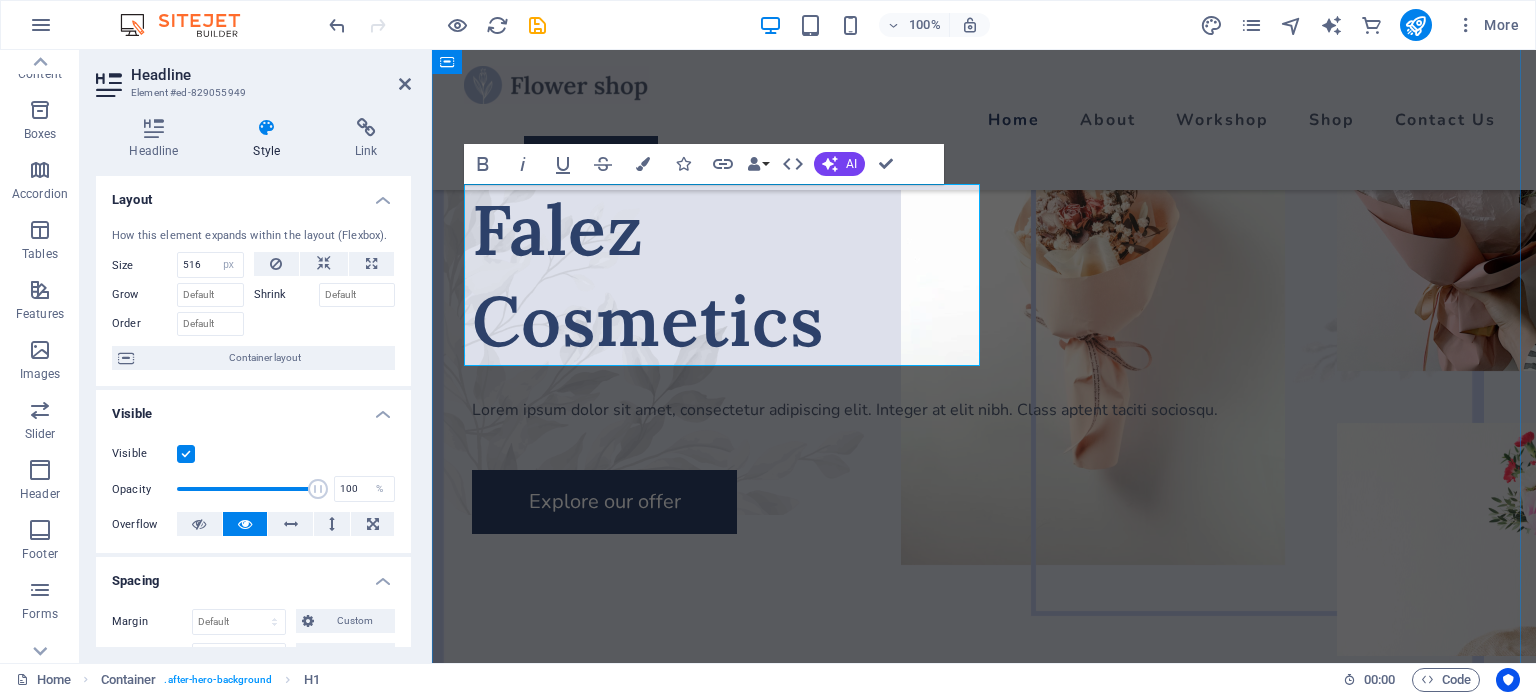 click on "Falez Cosmetics" at bounding box center [984, 275] 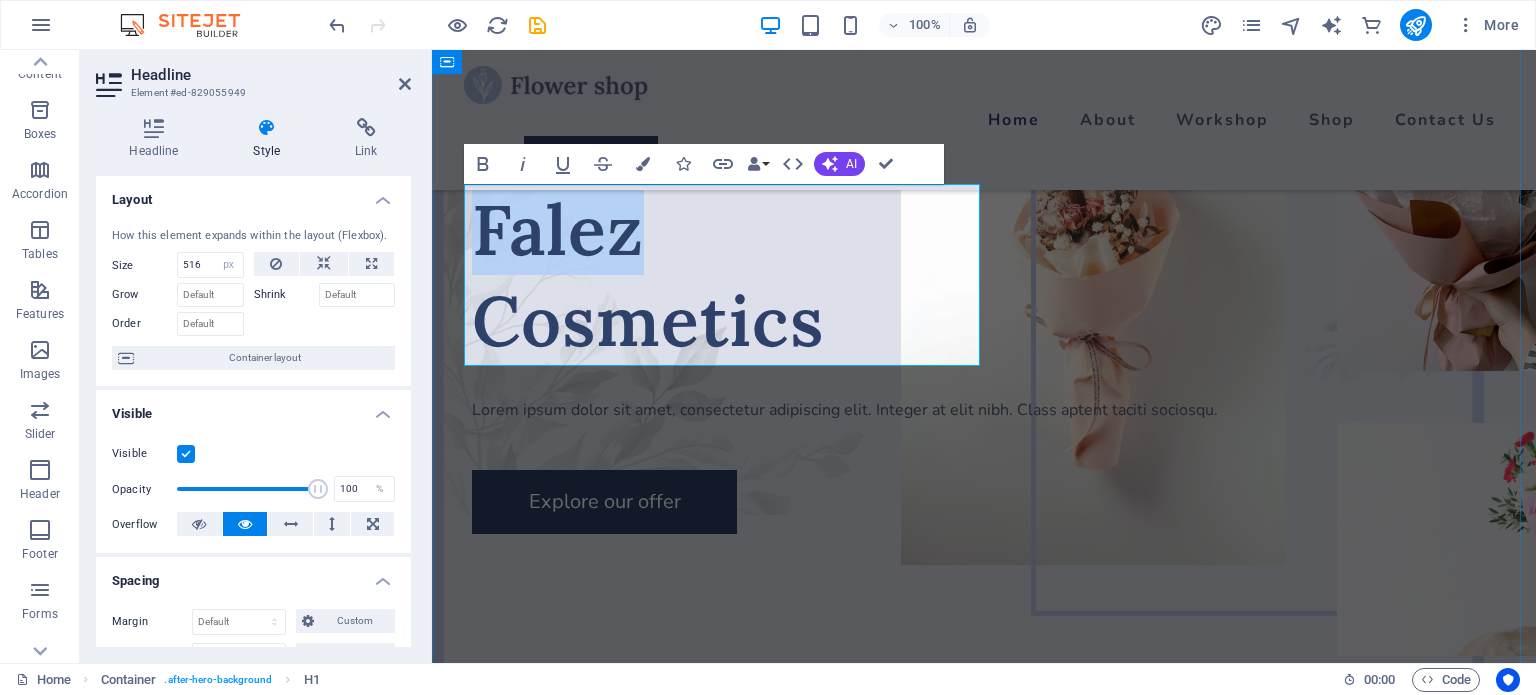 click on "Falez Cosmetics" at bounding box center [984, 275] 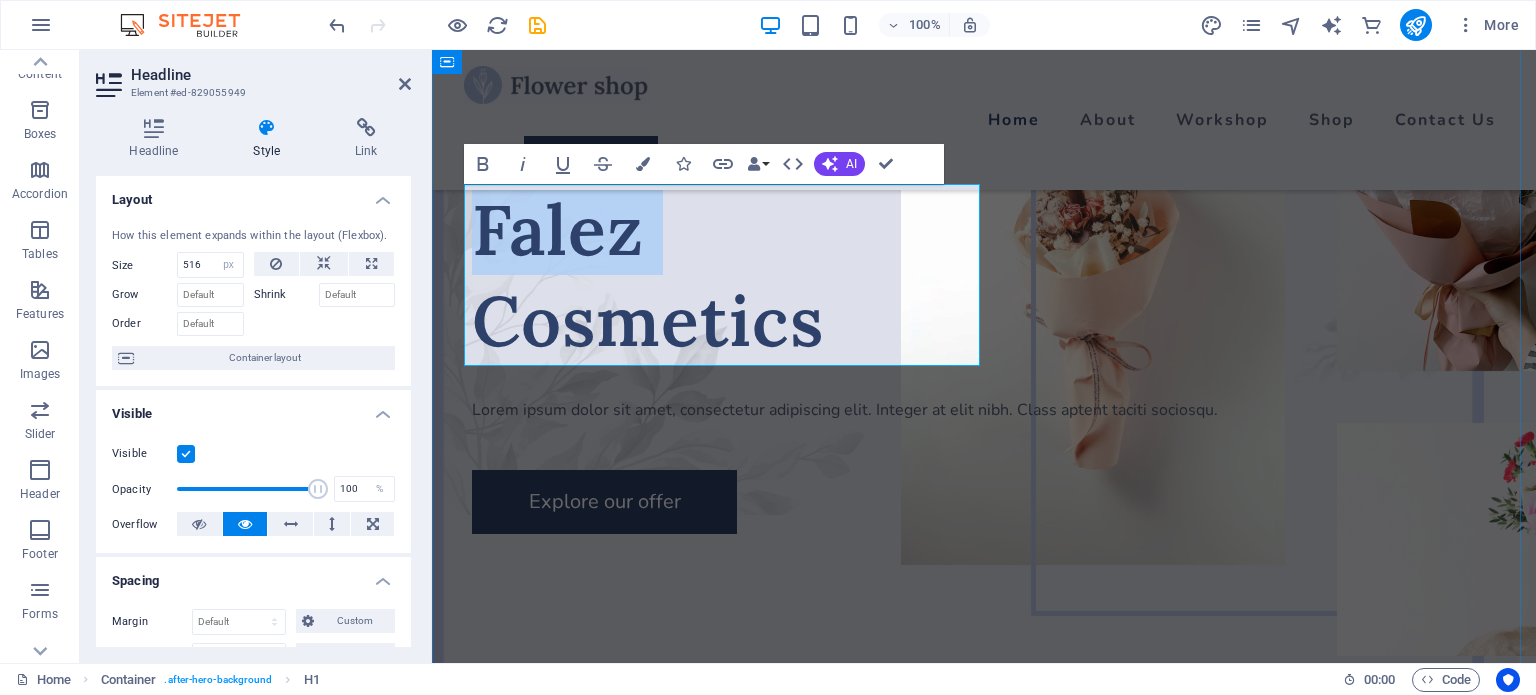 click on "Falez Cosmetics" at bounding box center (984, 275) 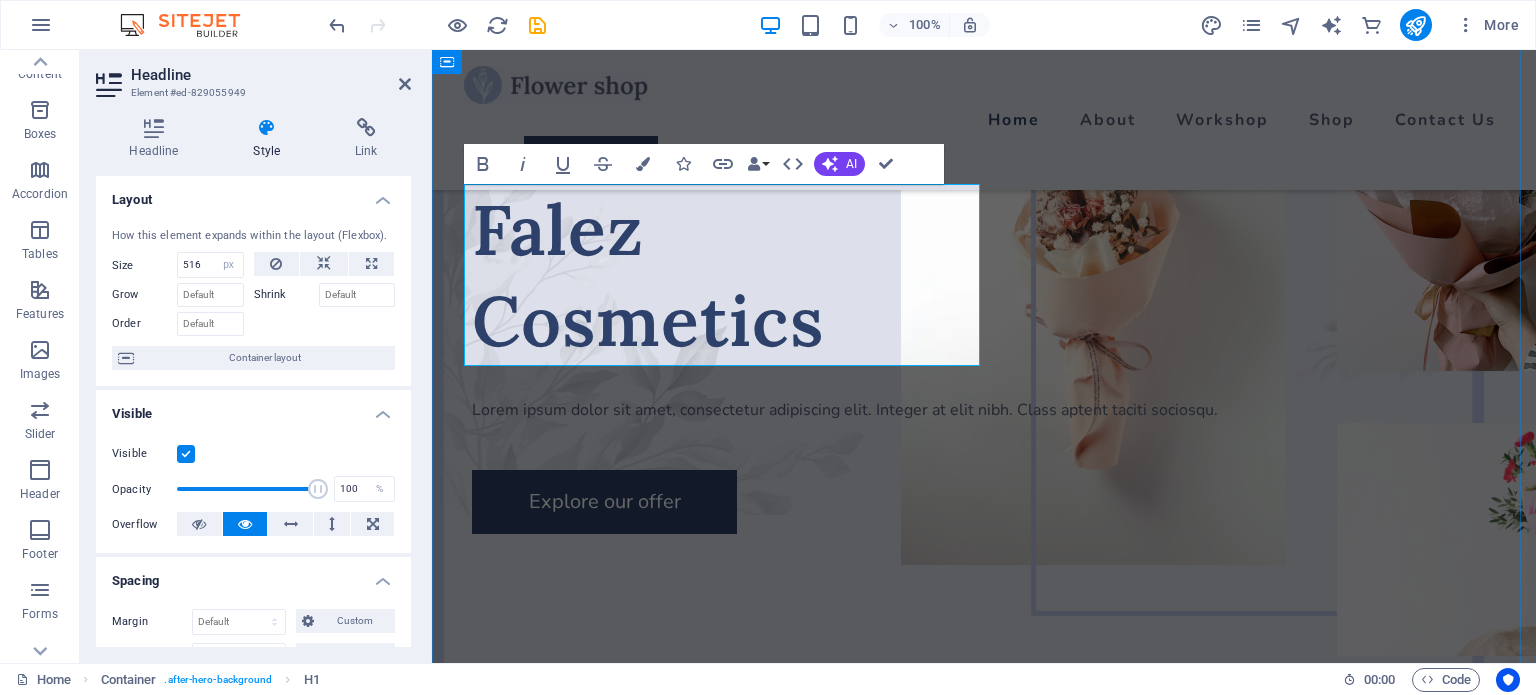 click on "Falez Cosmetics" at bounding box center [984, 275] 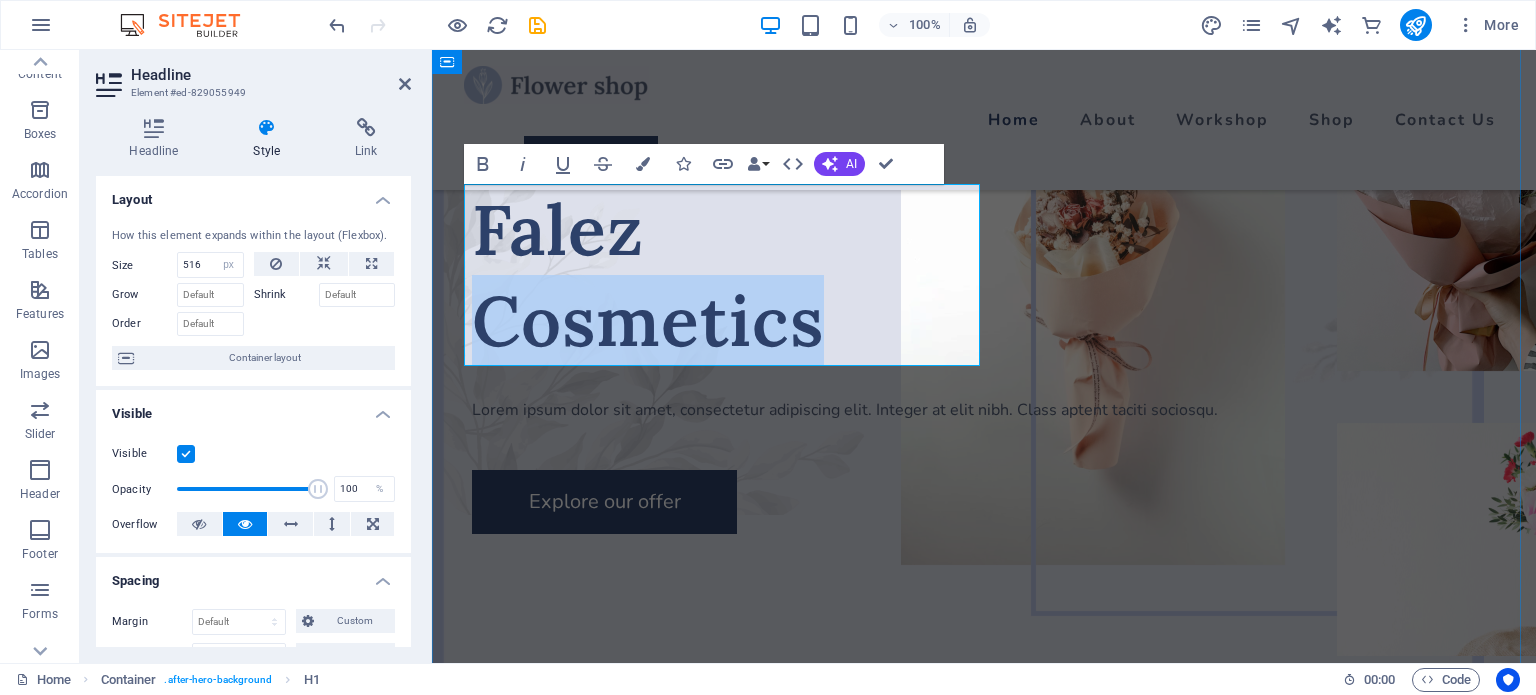 click on "Falez Cosmetics" at bounding box center (984, 275) 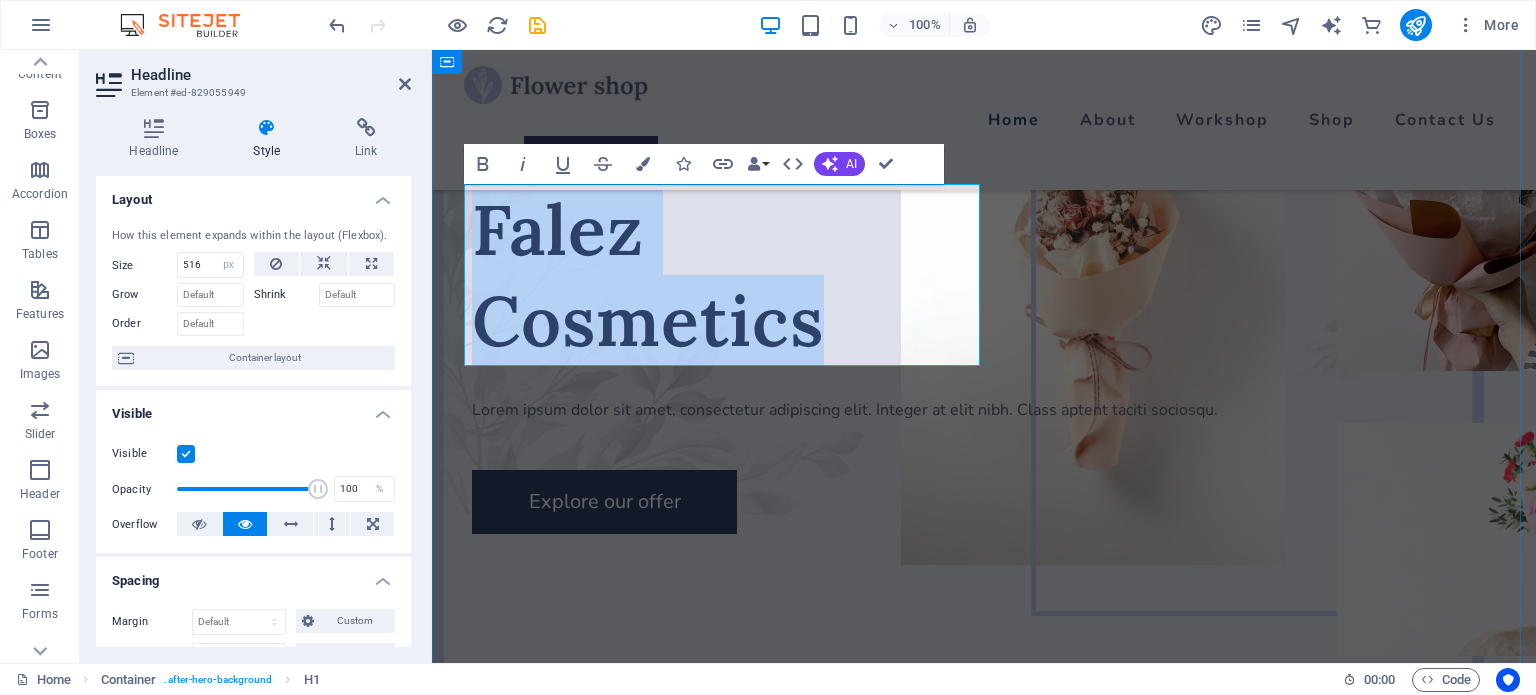 drag, startPoint x: 794, startPoint y: 314, endPoint x: 506, endPoint y: 227, distance: 300.8538 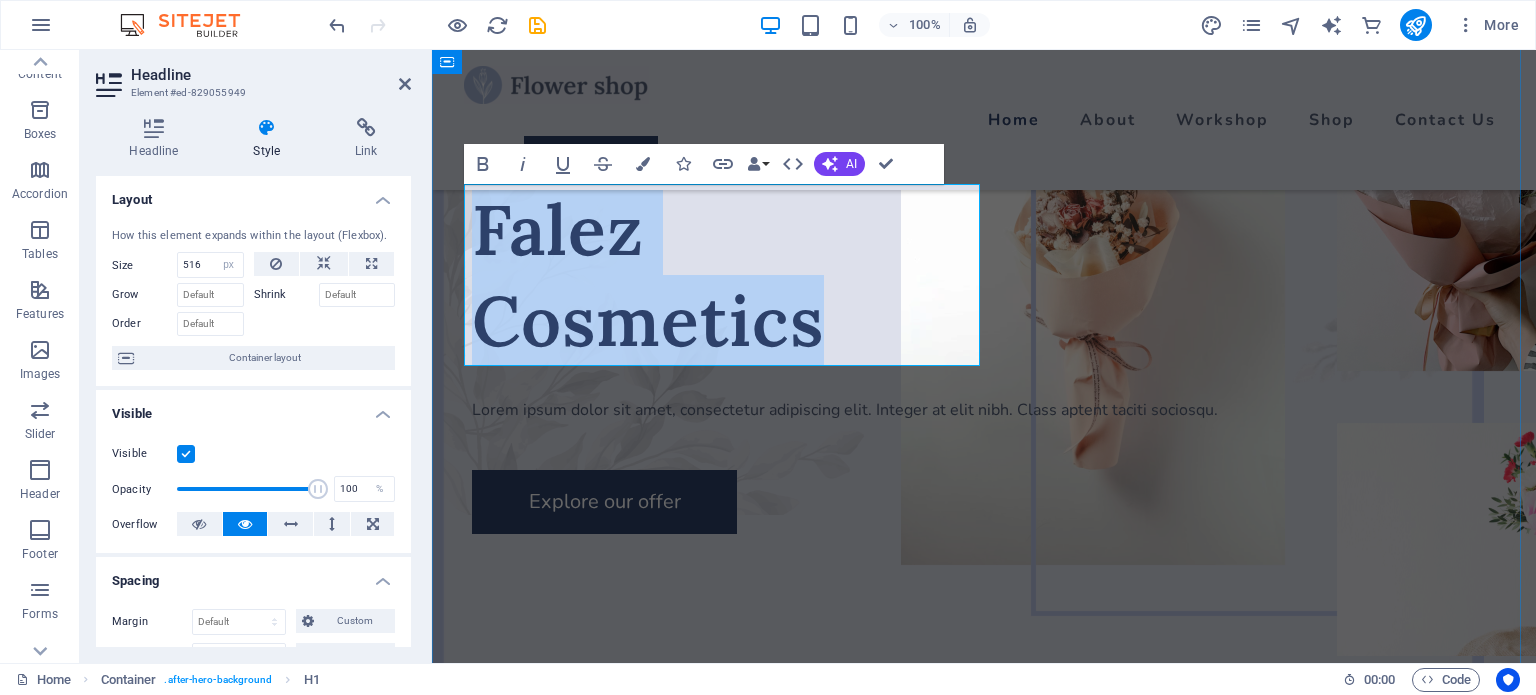 click on "Falez Cosmetics" at bounding box center [984, 275] 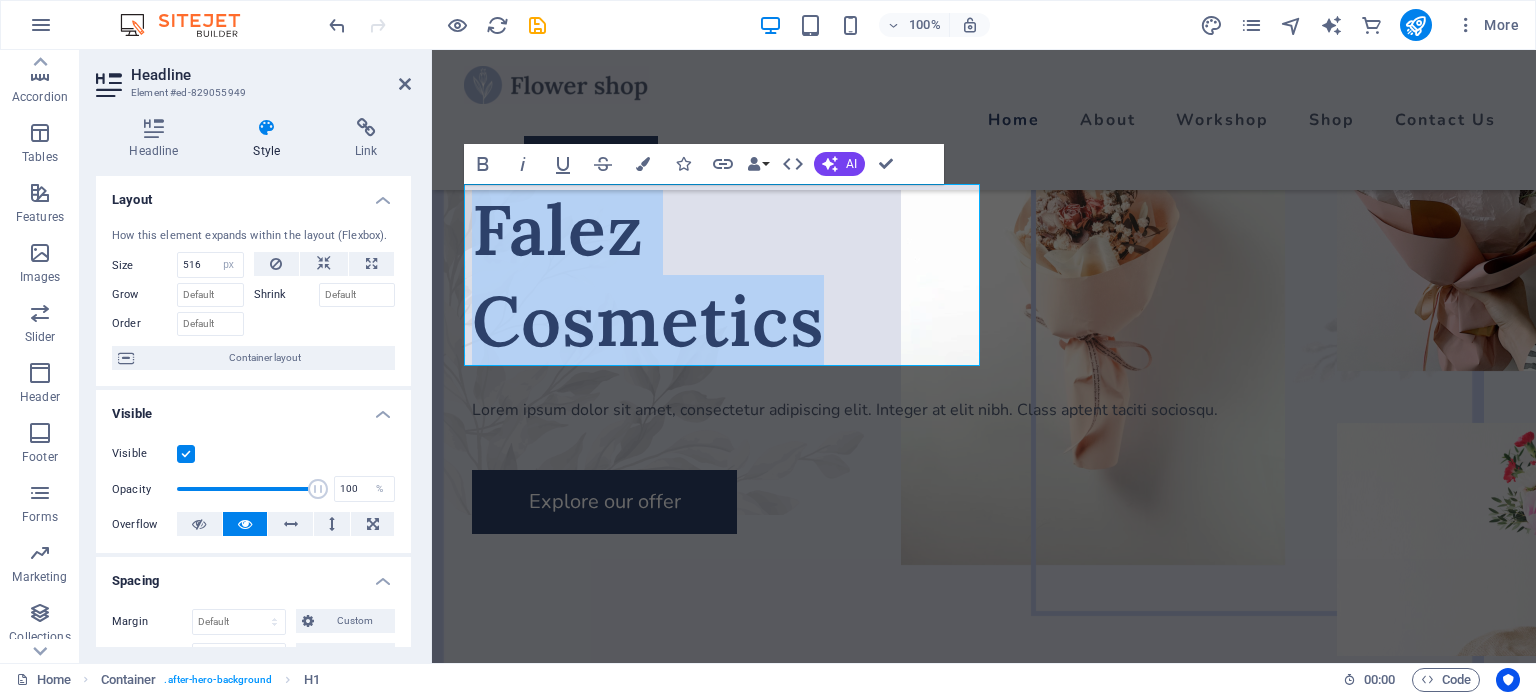scroll, scrollTop: 300, scrollLeft: 0, axis: vertical 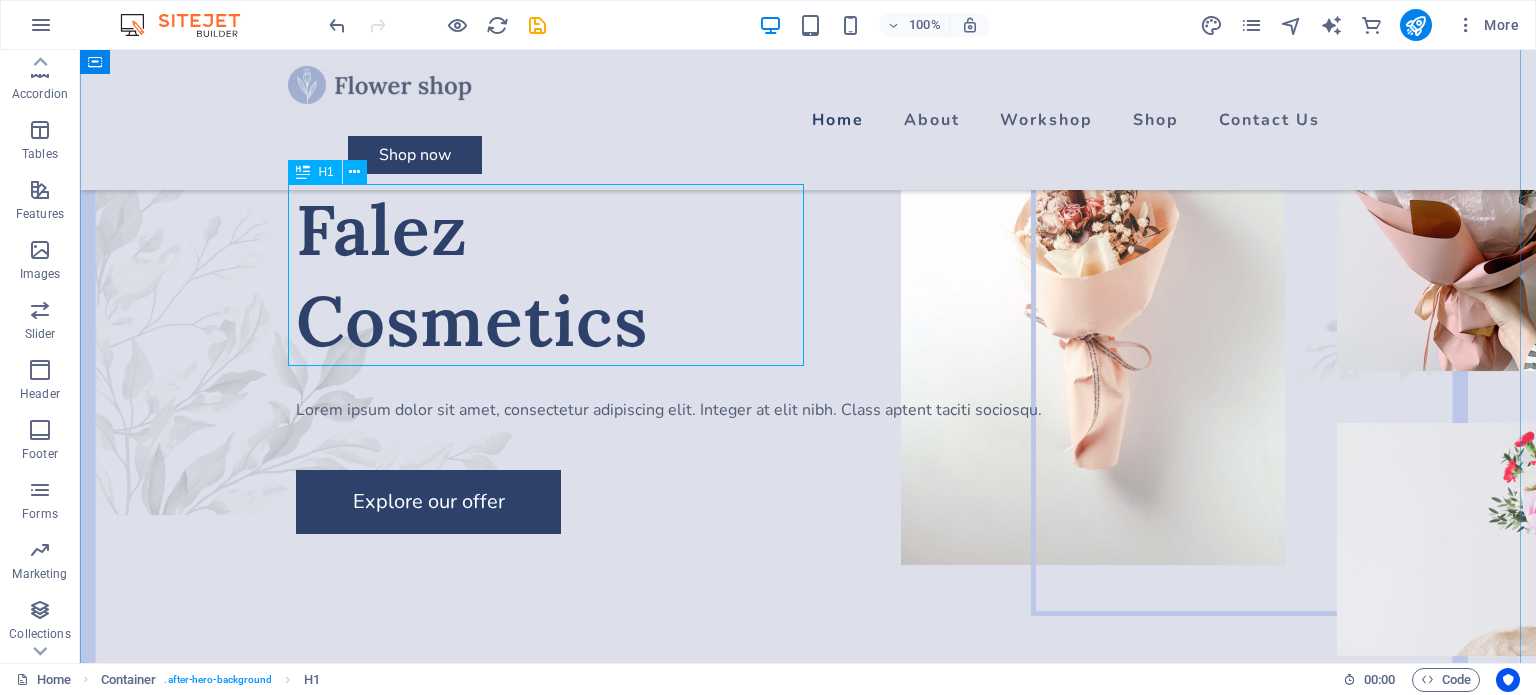 click on "Falez Cosmetics" at bounding box center [808, 275] 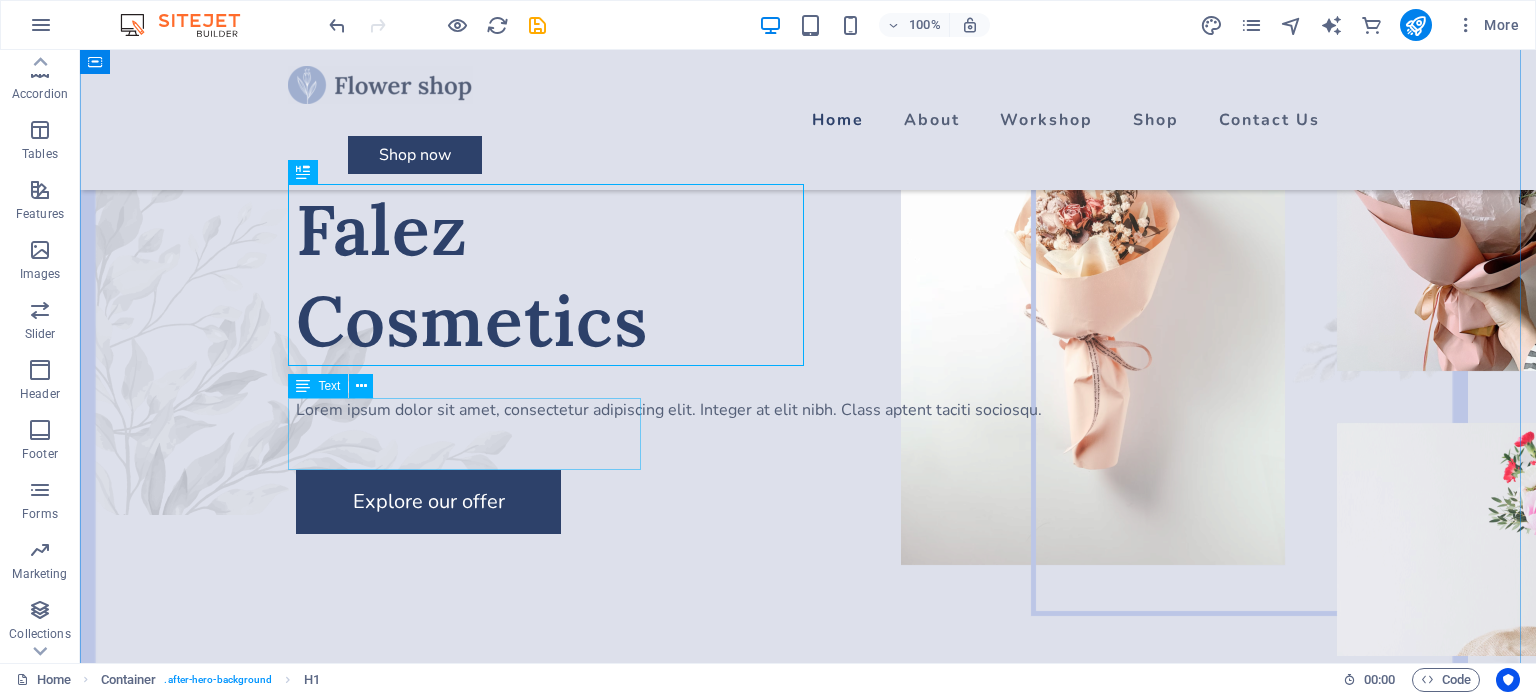 click on "Lorem ipsum dolor sit amet, consectetur adipiscing elit. Integer at elit nibh. Class aptent taciti sociosqu." at bounding box center [808, 410] 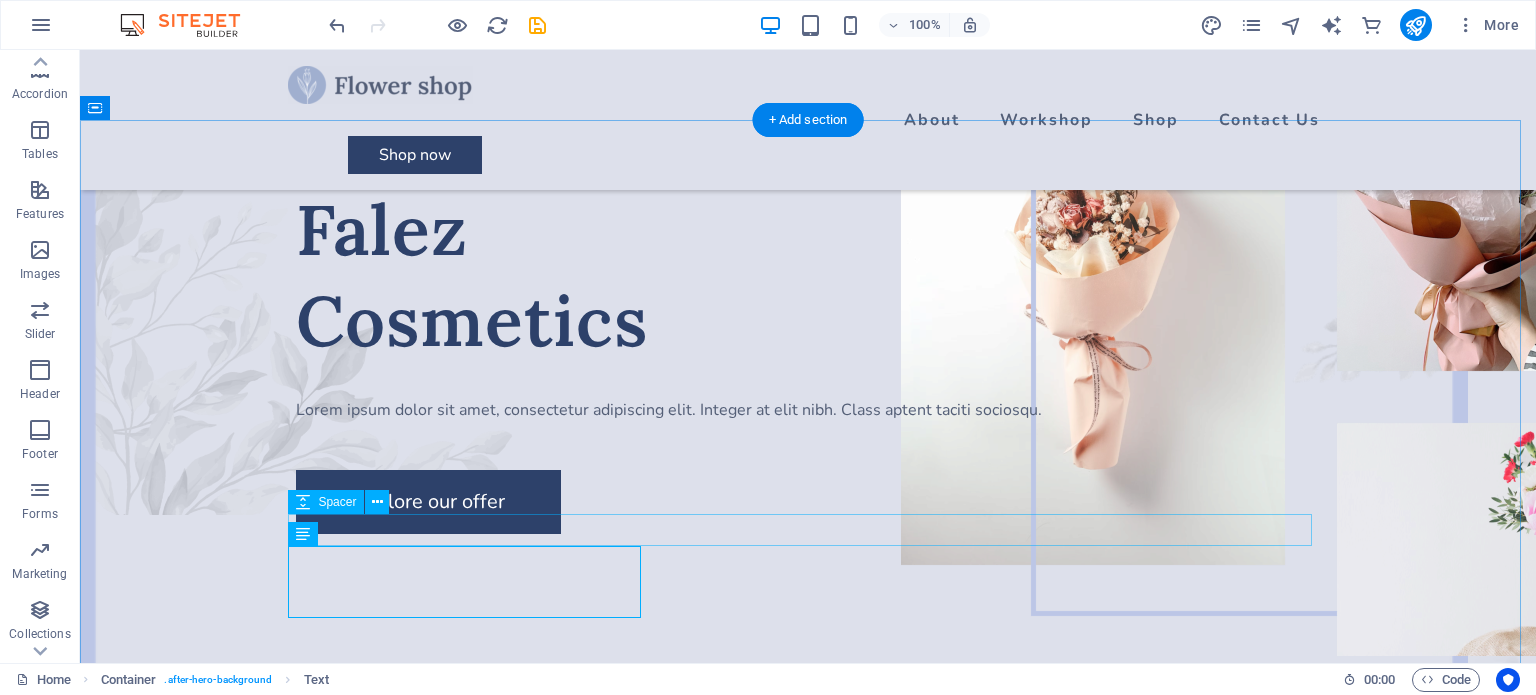 scroll, scrollTop: 0, scrollLeft: 0, axis: both 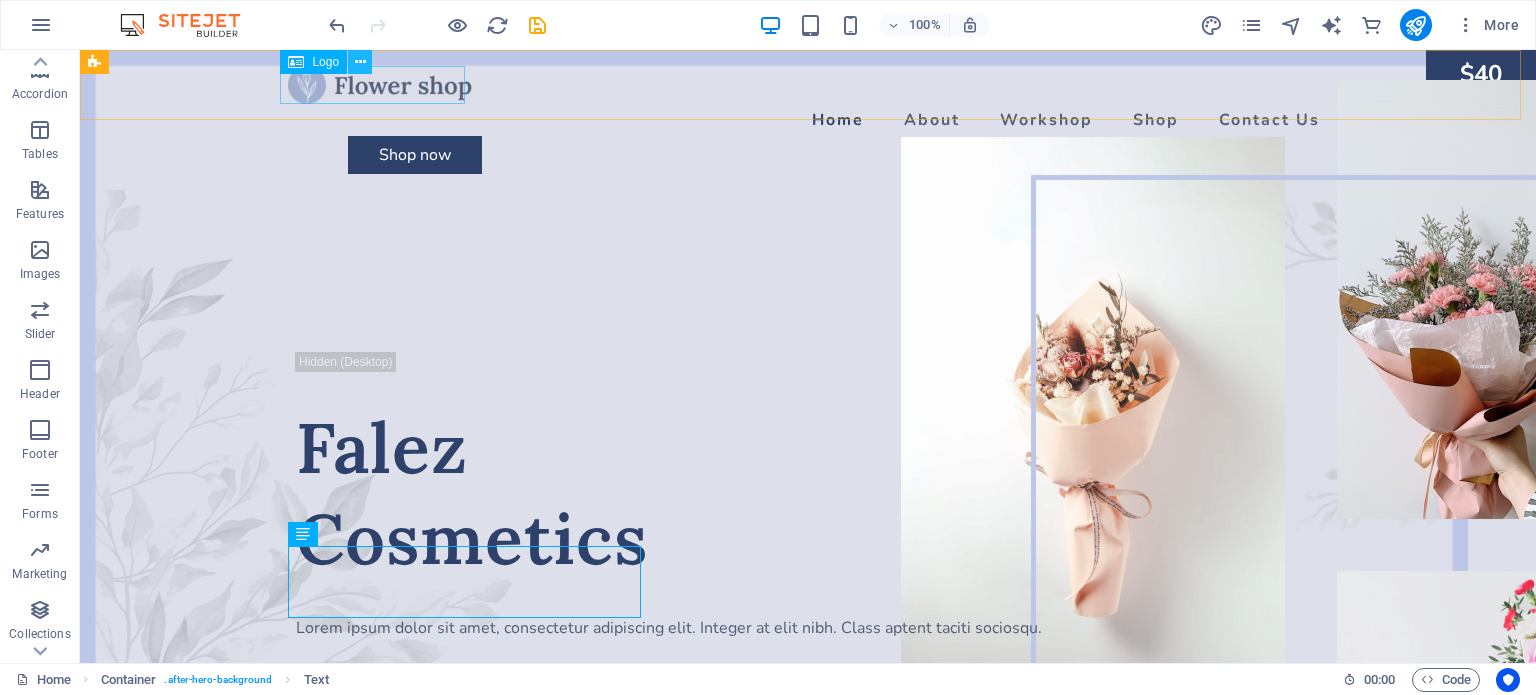 drag, startPoint x: 349, startPoint y: 73, endPoint x: 268, endPoint y: 25, distance: 94.15413 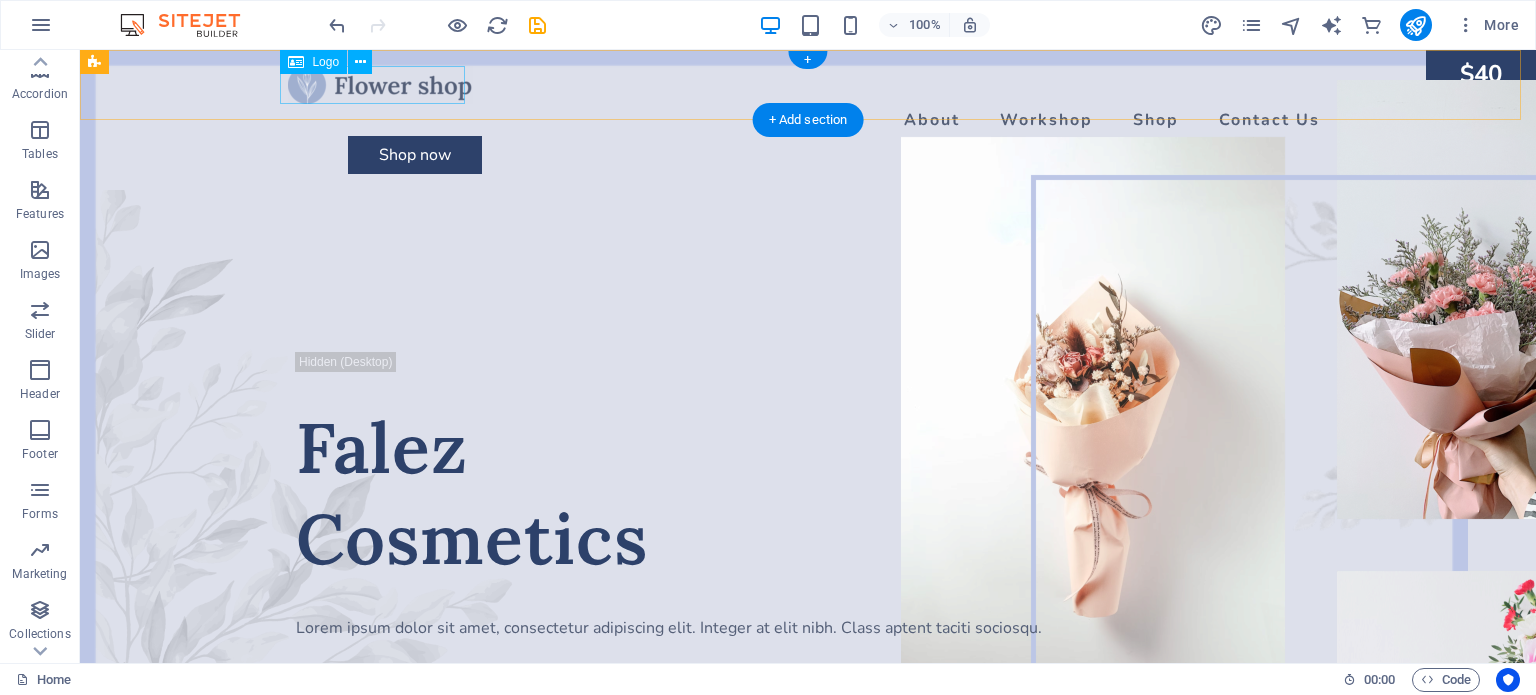 click at bounding box center [808, 85] 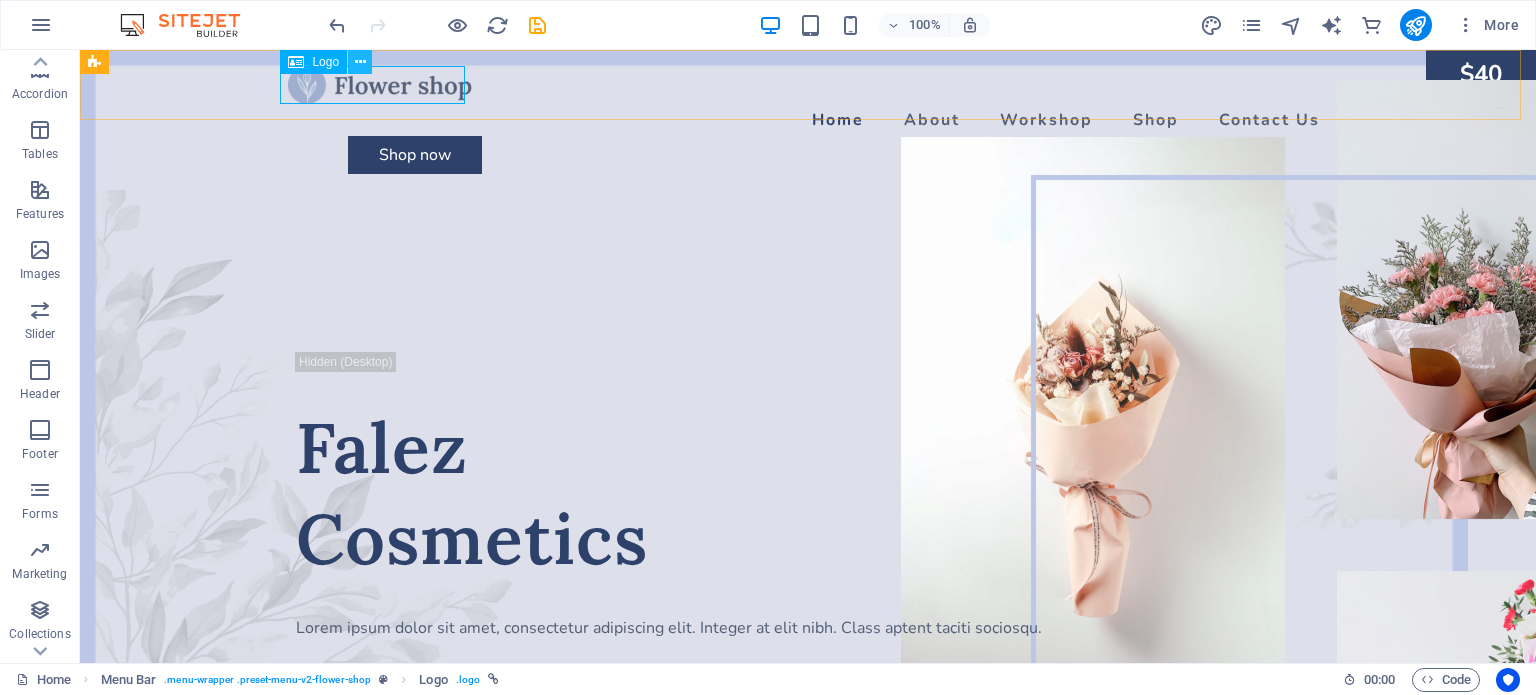 click at bounding box center (360, 62) 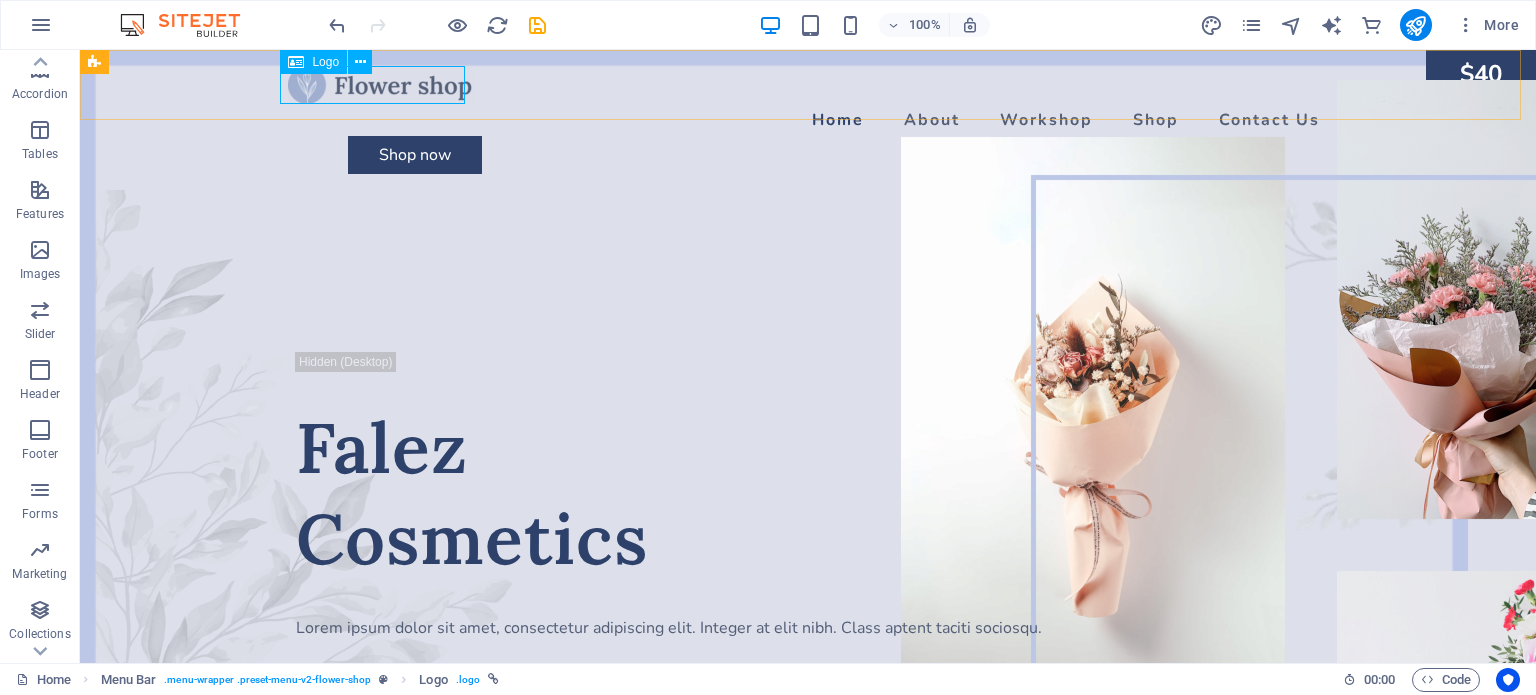 click at bounding box center (296, 62) 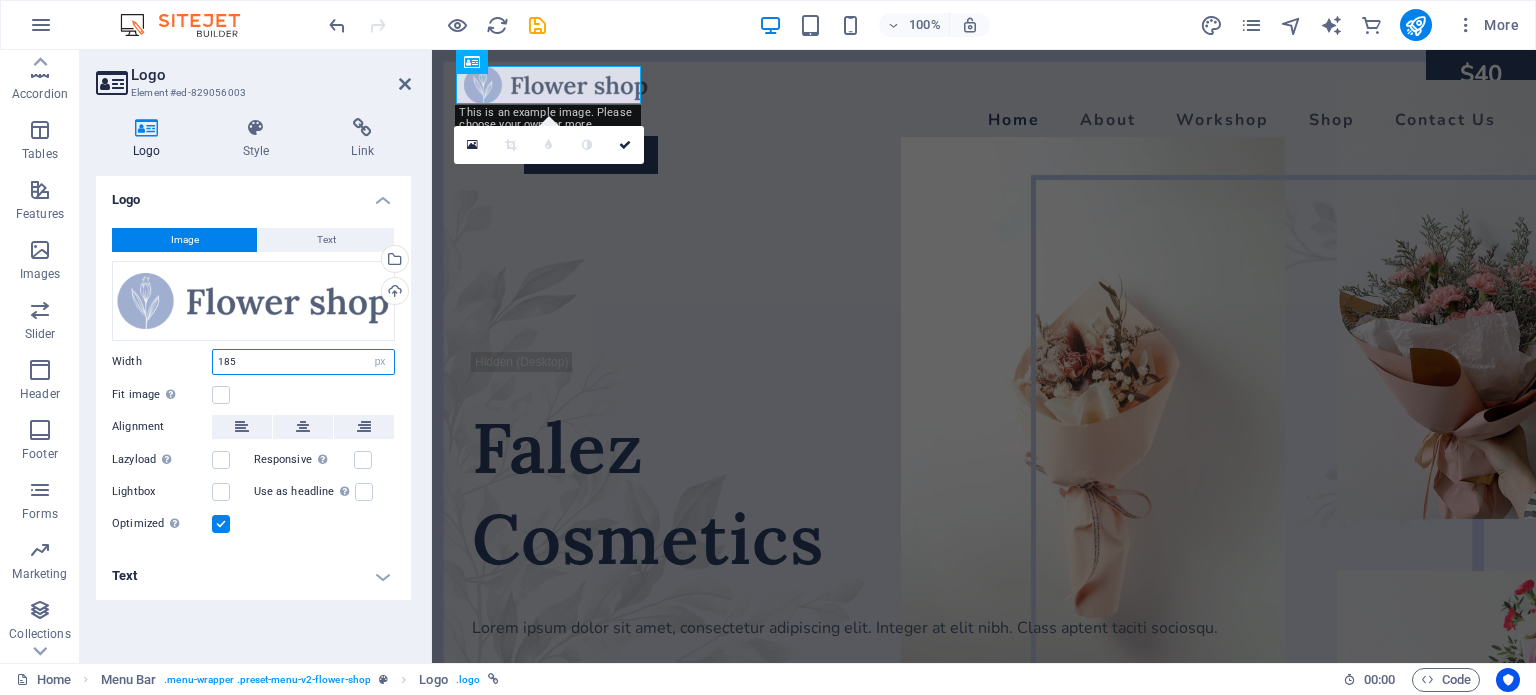 click on "185" at bounding box center [303, 362] 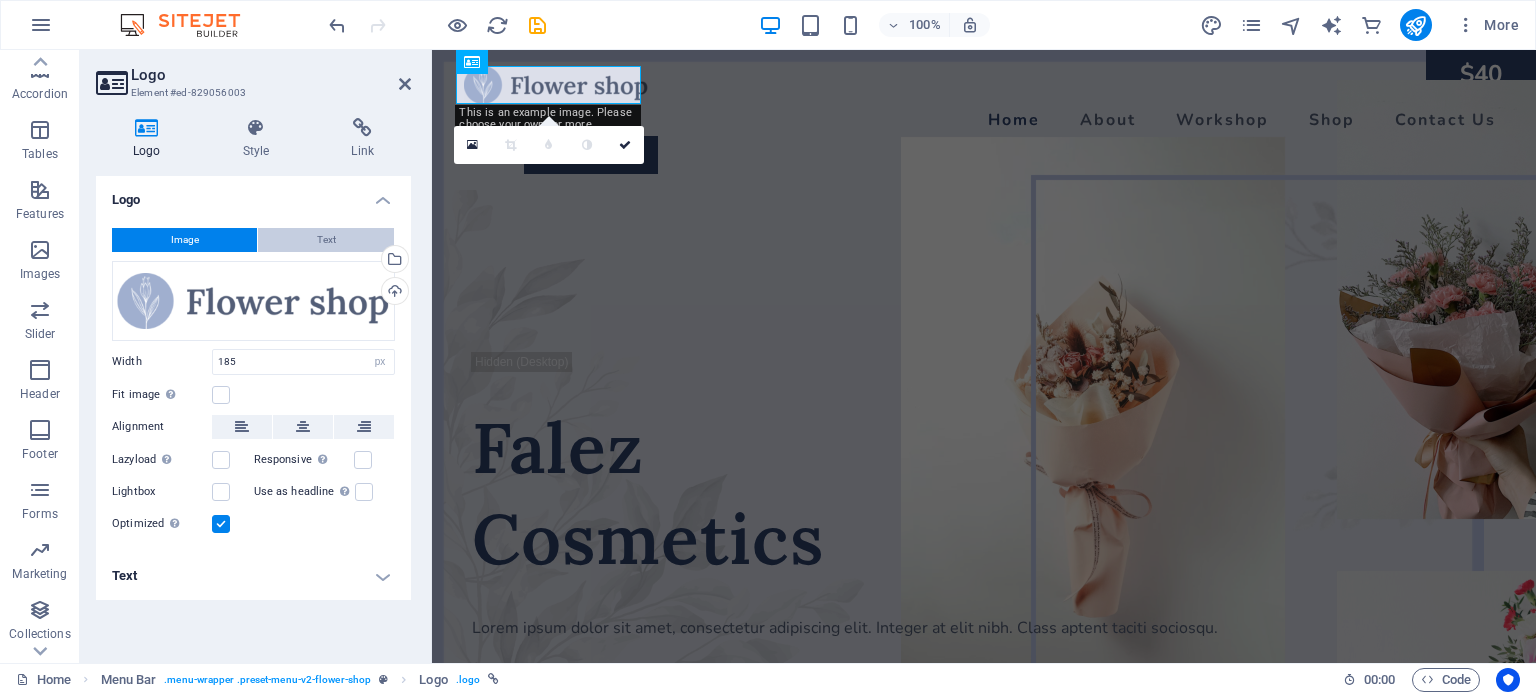 click on "Text" at bounding box center (326, 240) 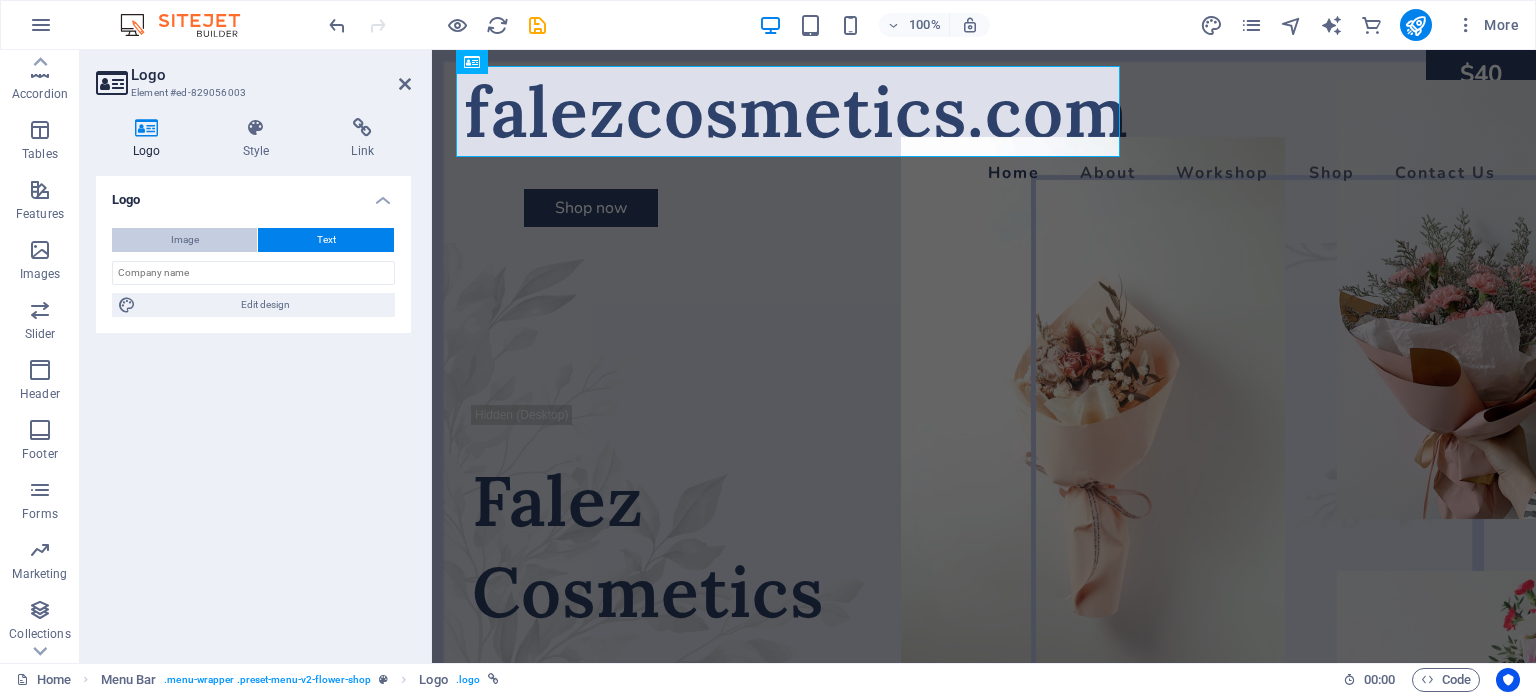 click on "Image" at bounding box center (185, 240) 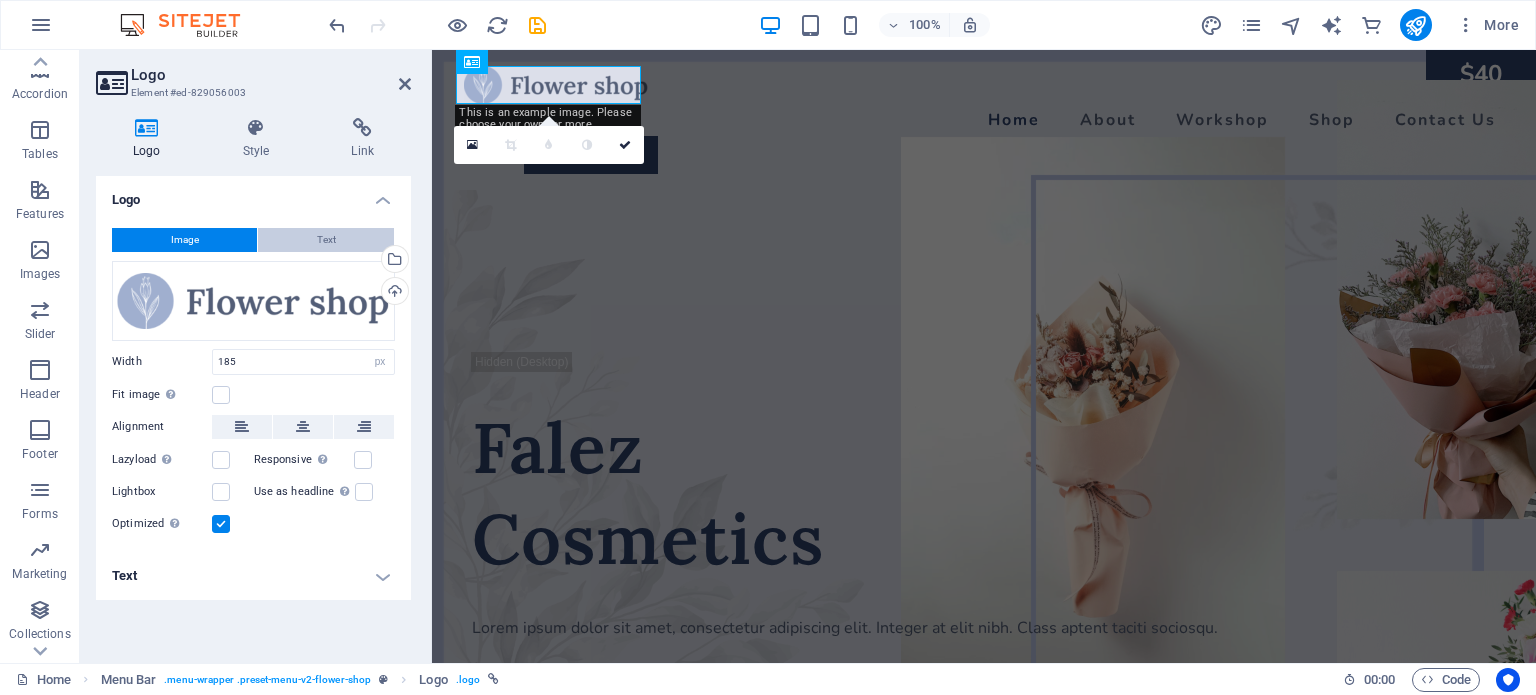click on "Text" at bounding box center [326, 240] 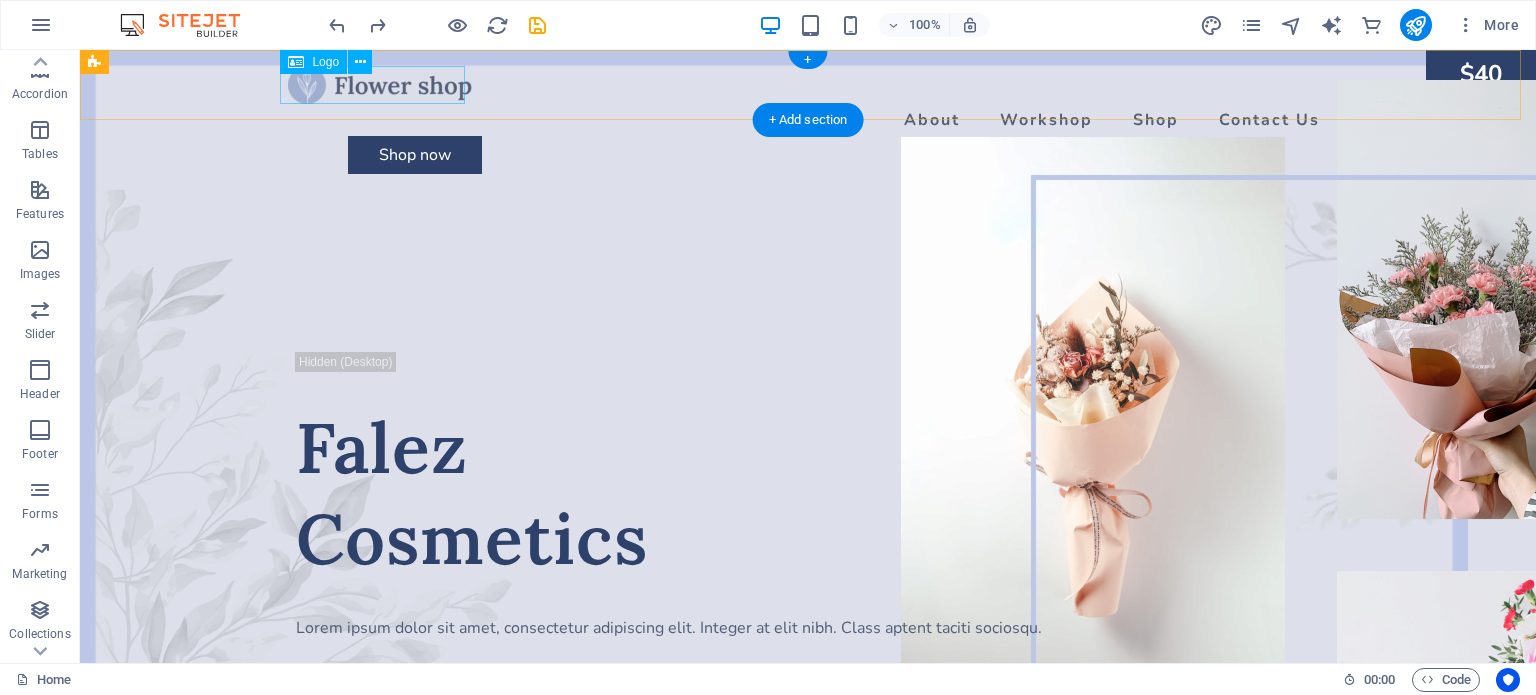 click at bounding box center (808, 85) 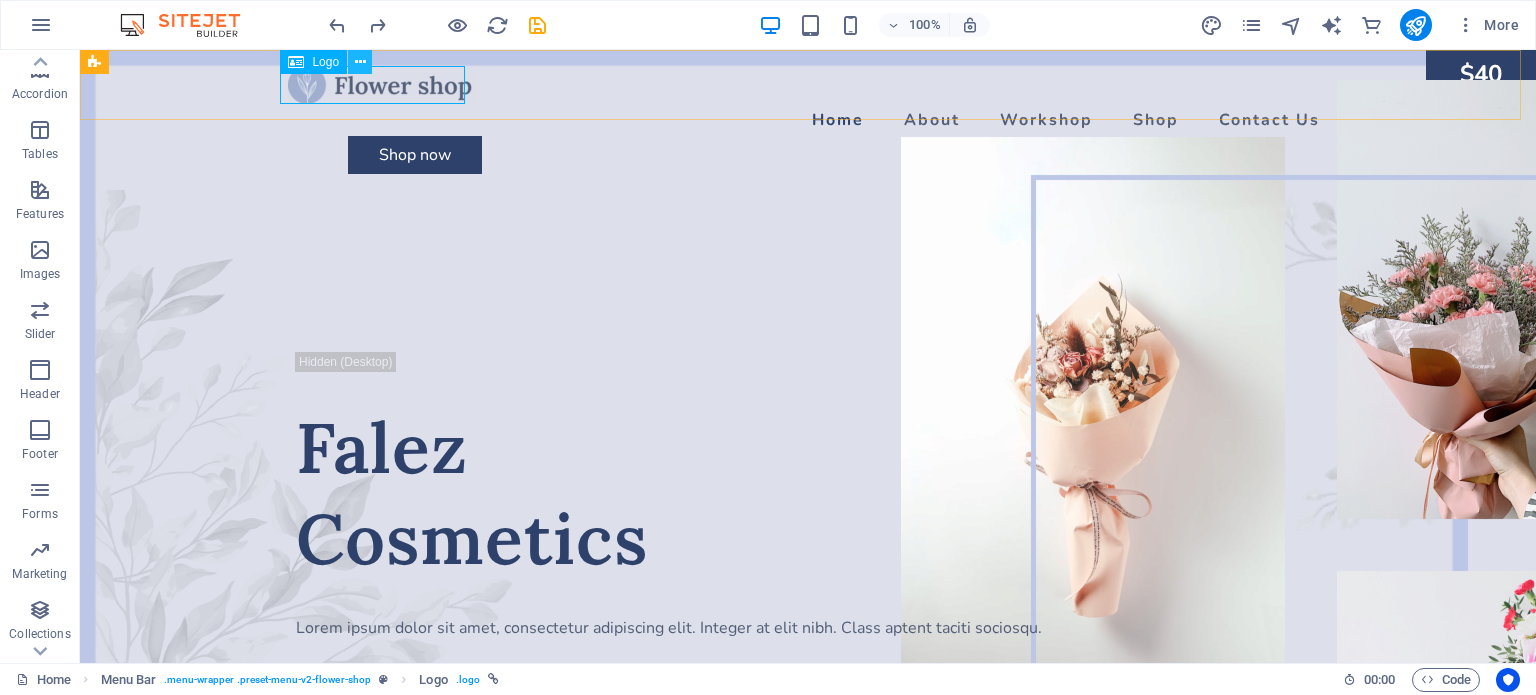 click at bounding box center (360, 62) 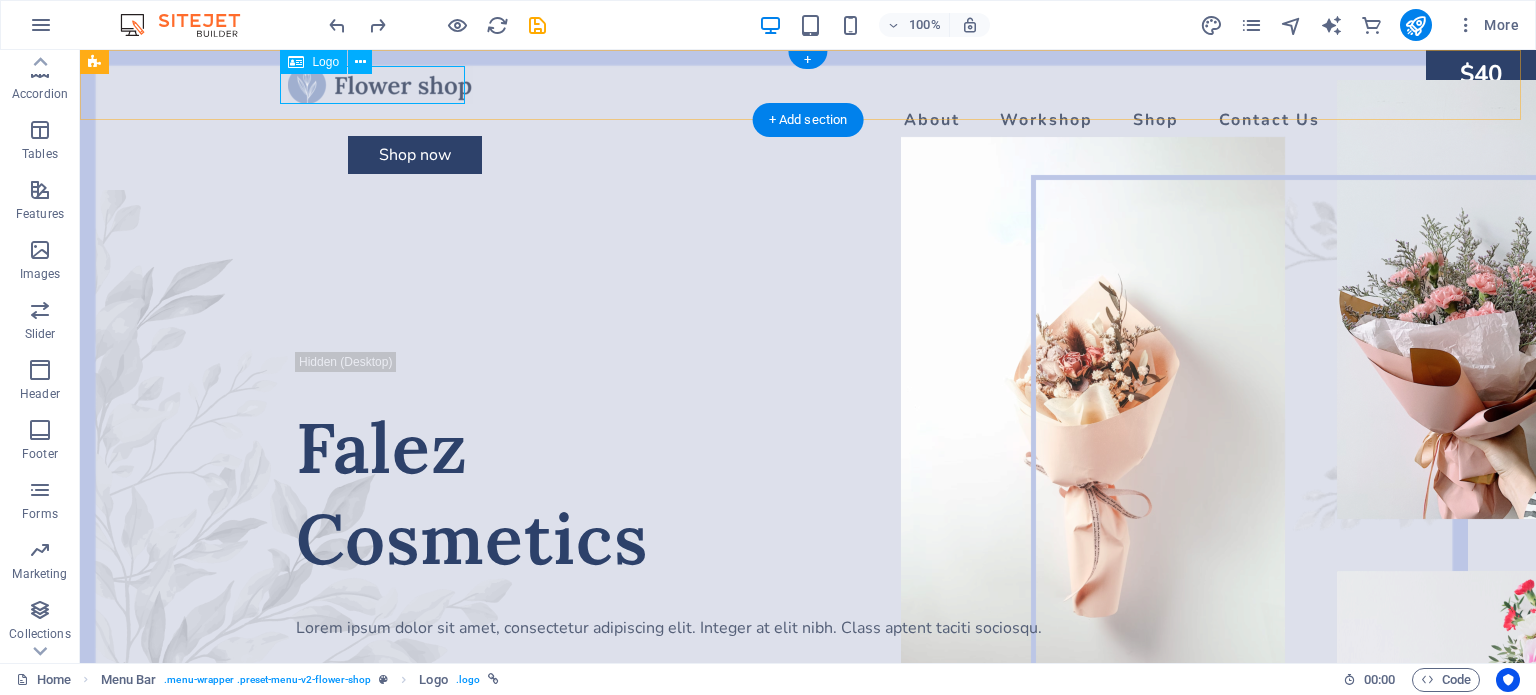 click at bounding box center (808, 85) 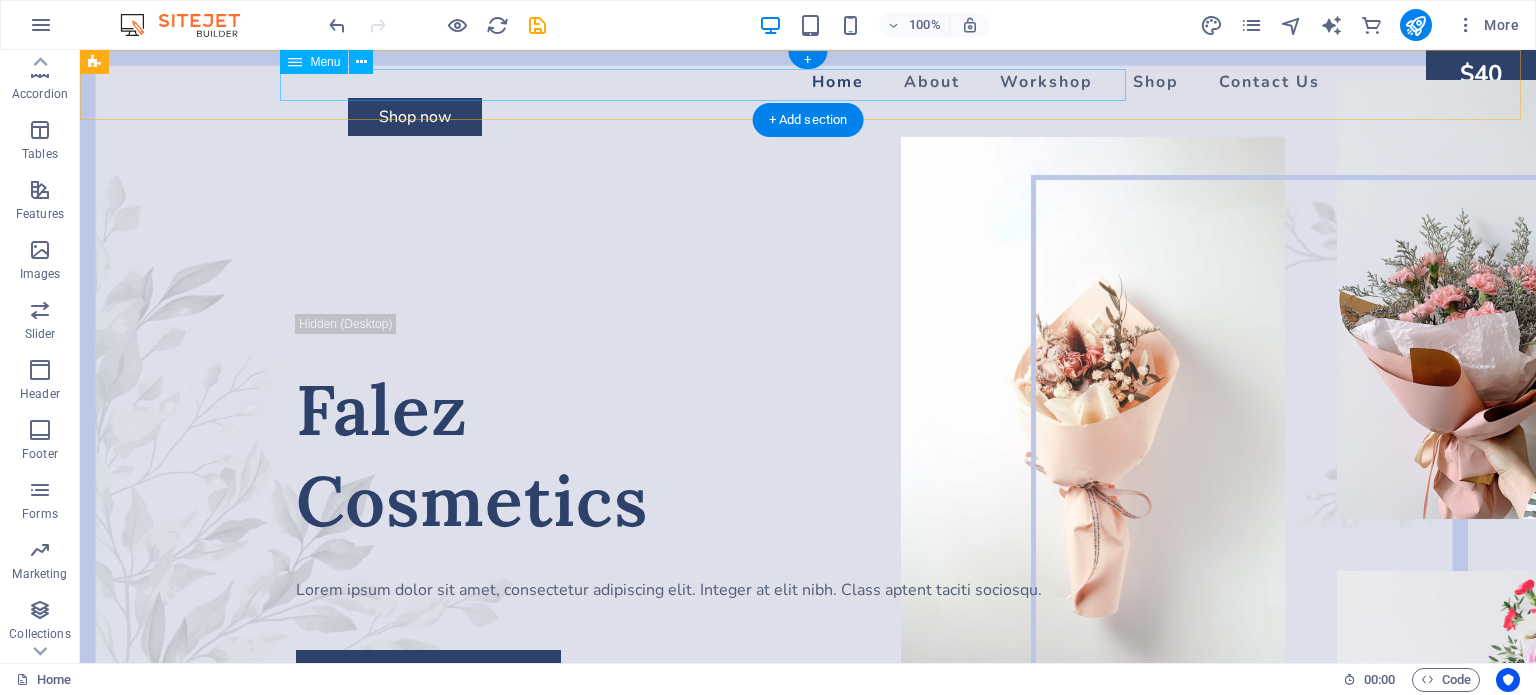 click on "Home About Workshop Shop Contact Us" at bounding box center (808, 82) 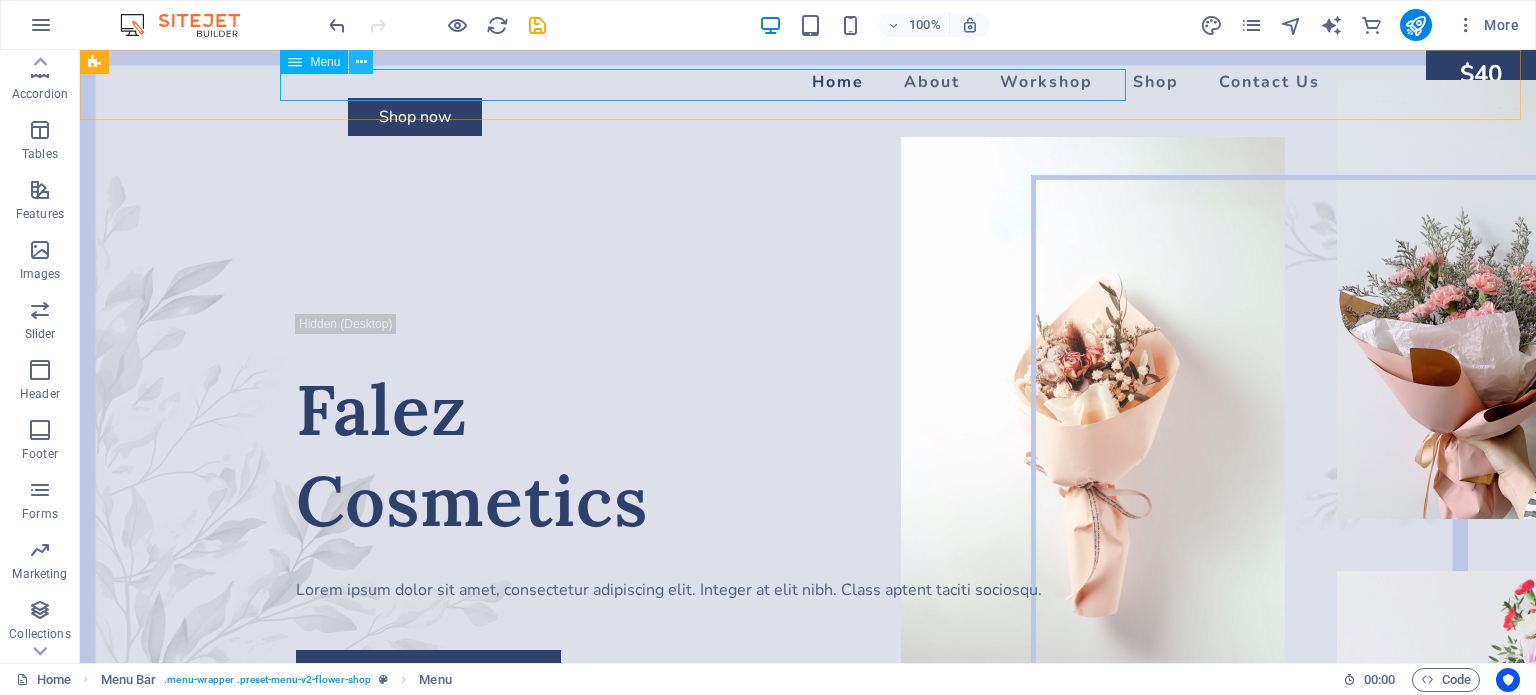 click at bounding box center (361, 62) 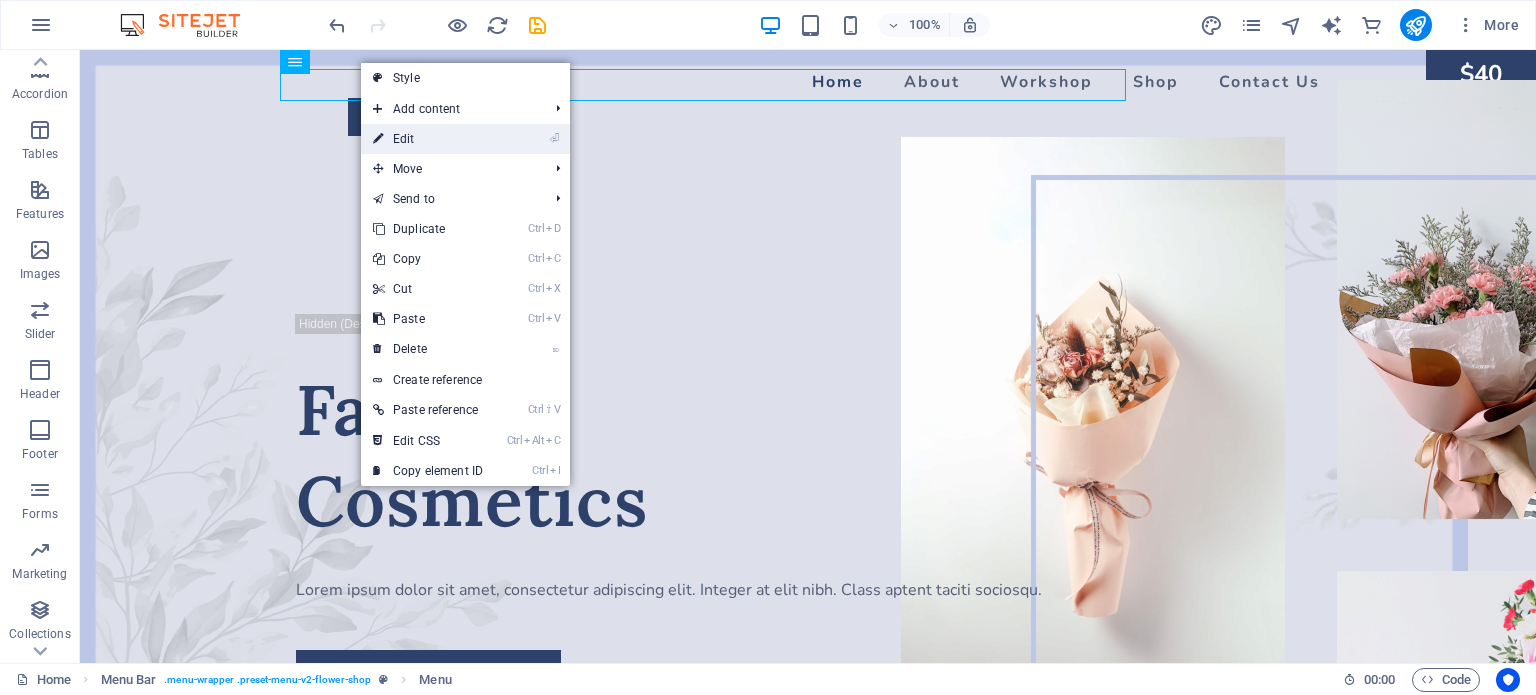 drag, startPoint x: 447, startPoint y: 140, endPoint x: 81, endPoint y: 5, distance: 390.10382 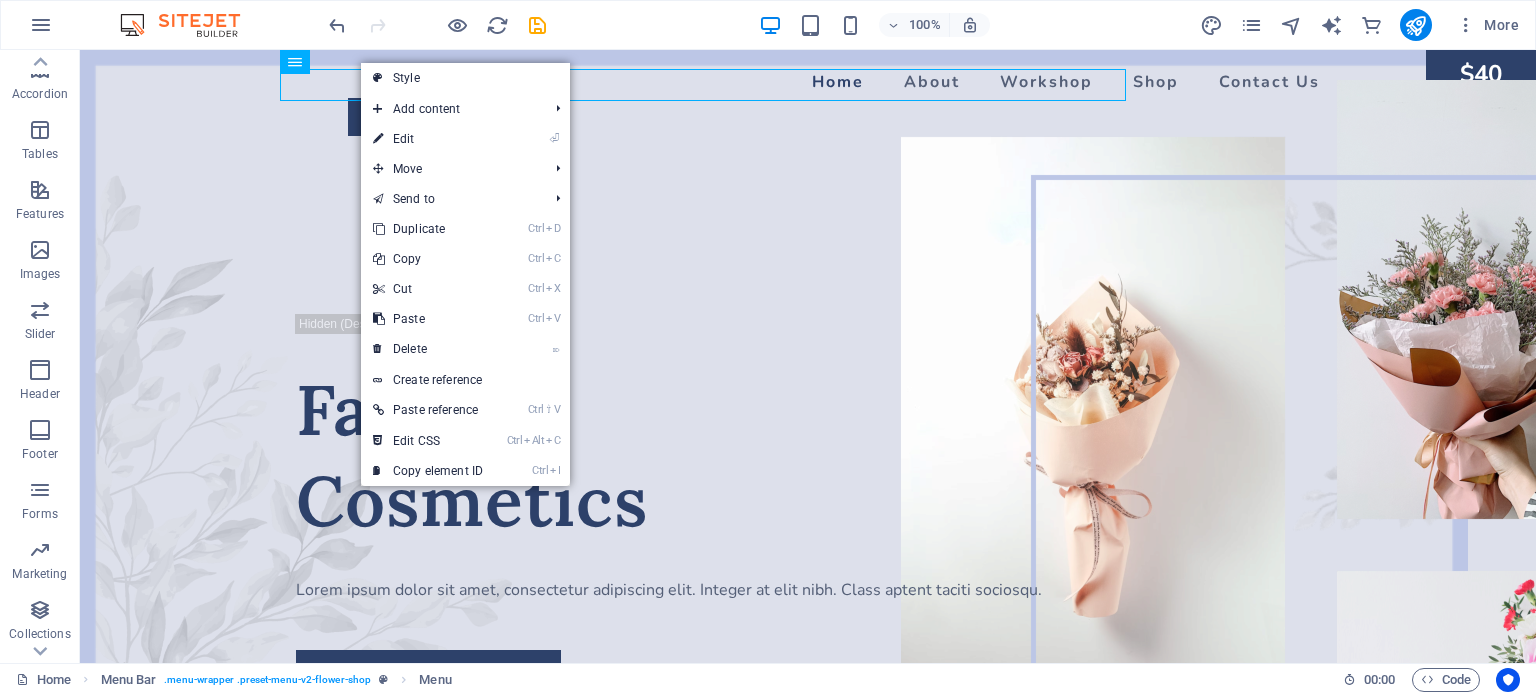 select 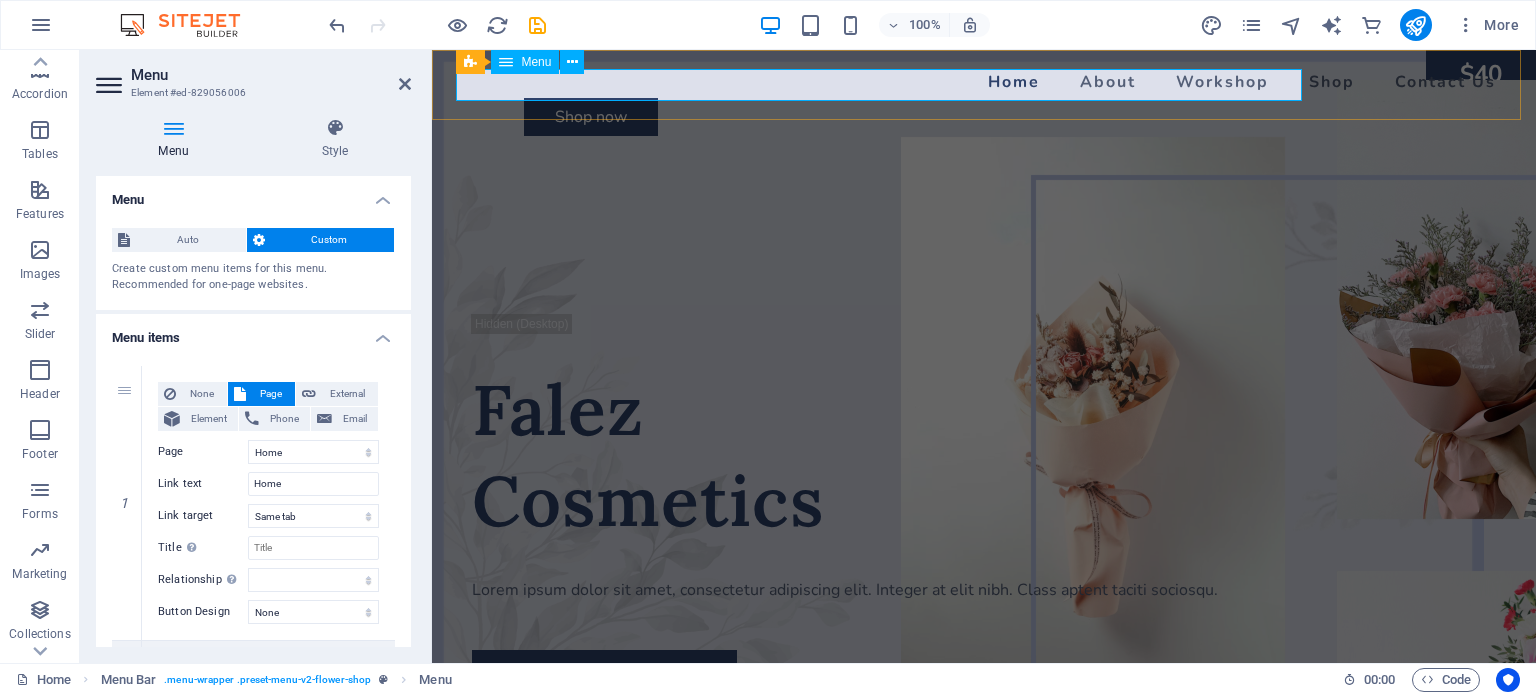 click on "Home About Workshop Shop Contact Us" at bounding box center [984, 82] 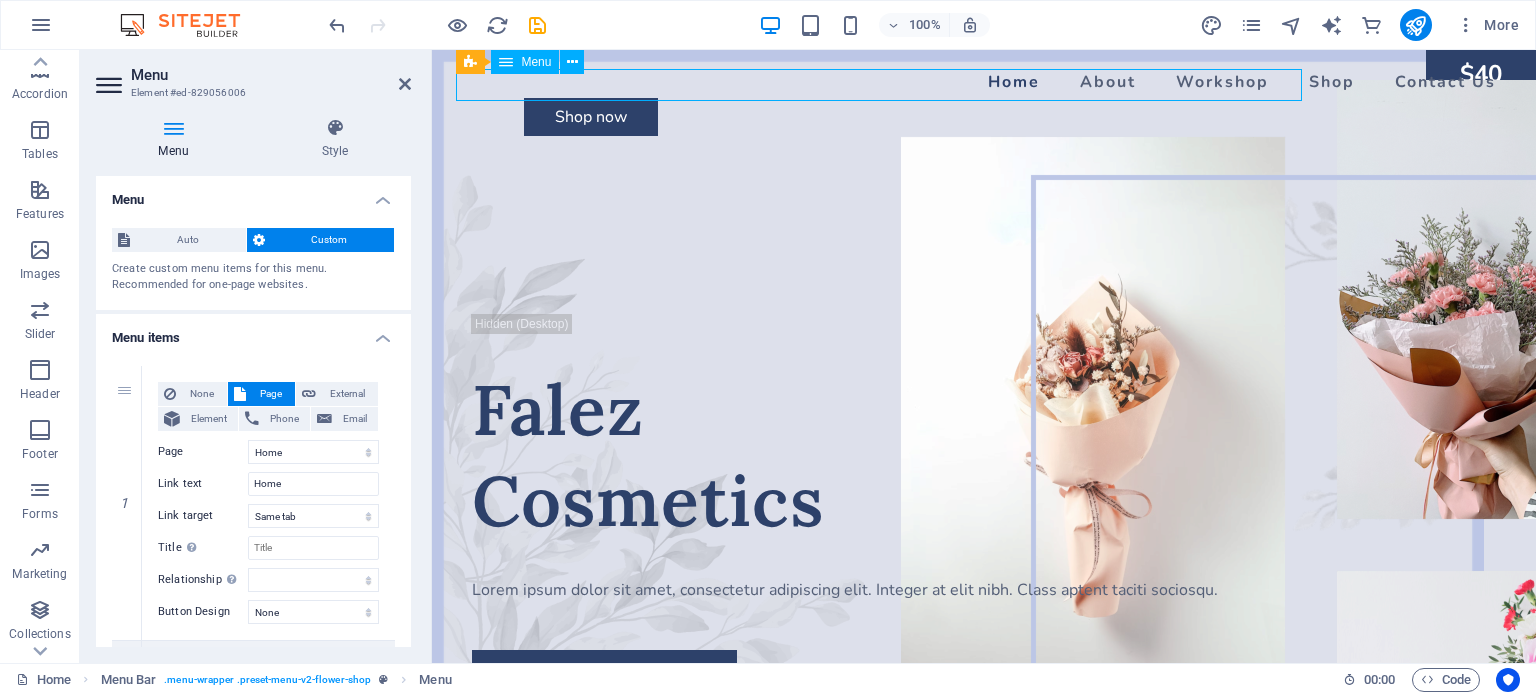 drag, startPoint x: 807, startPoint y: 90, endPoint x: 782, endPoint y: 90, distance: 25 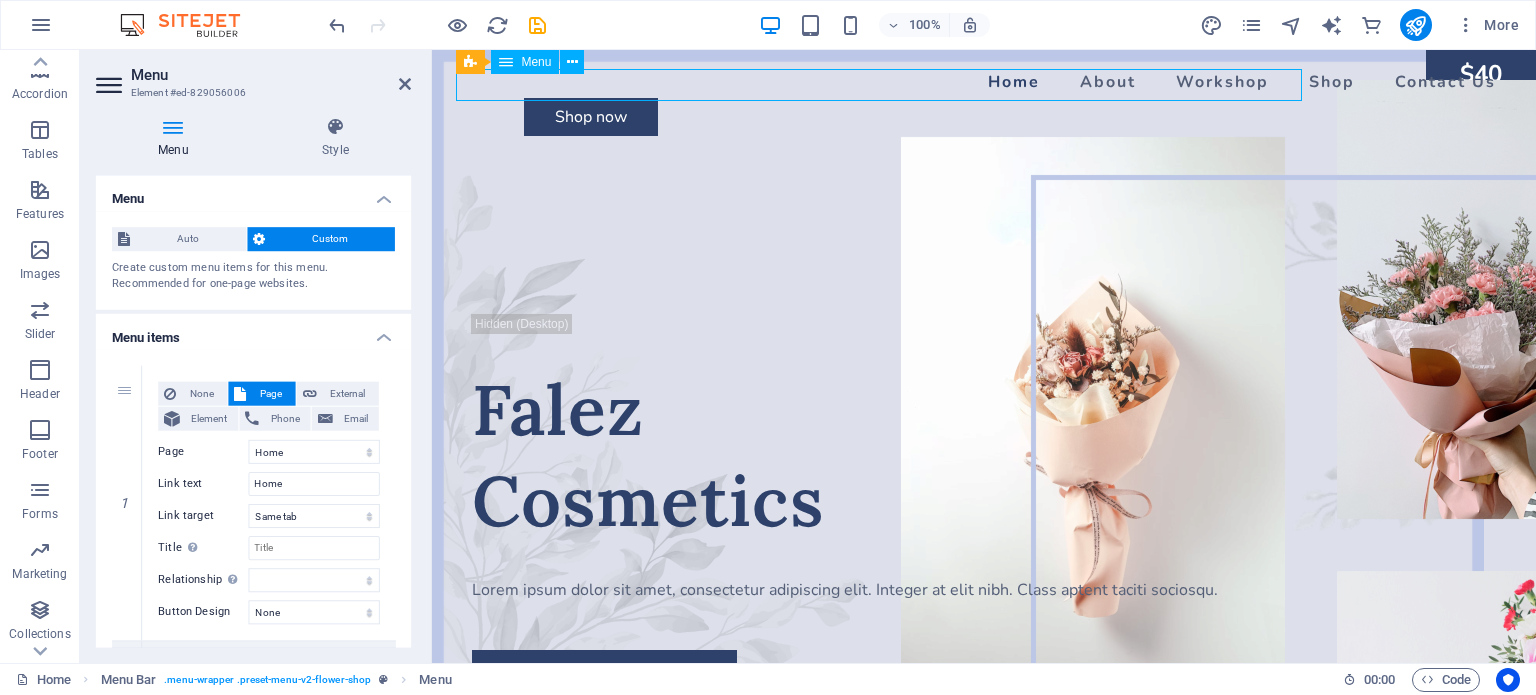 click on "Home About Workshop Shop Contact Us" at bounding box center (984, 82) 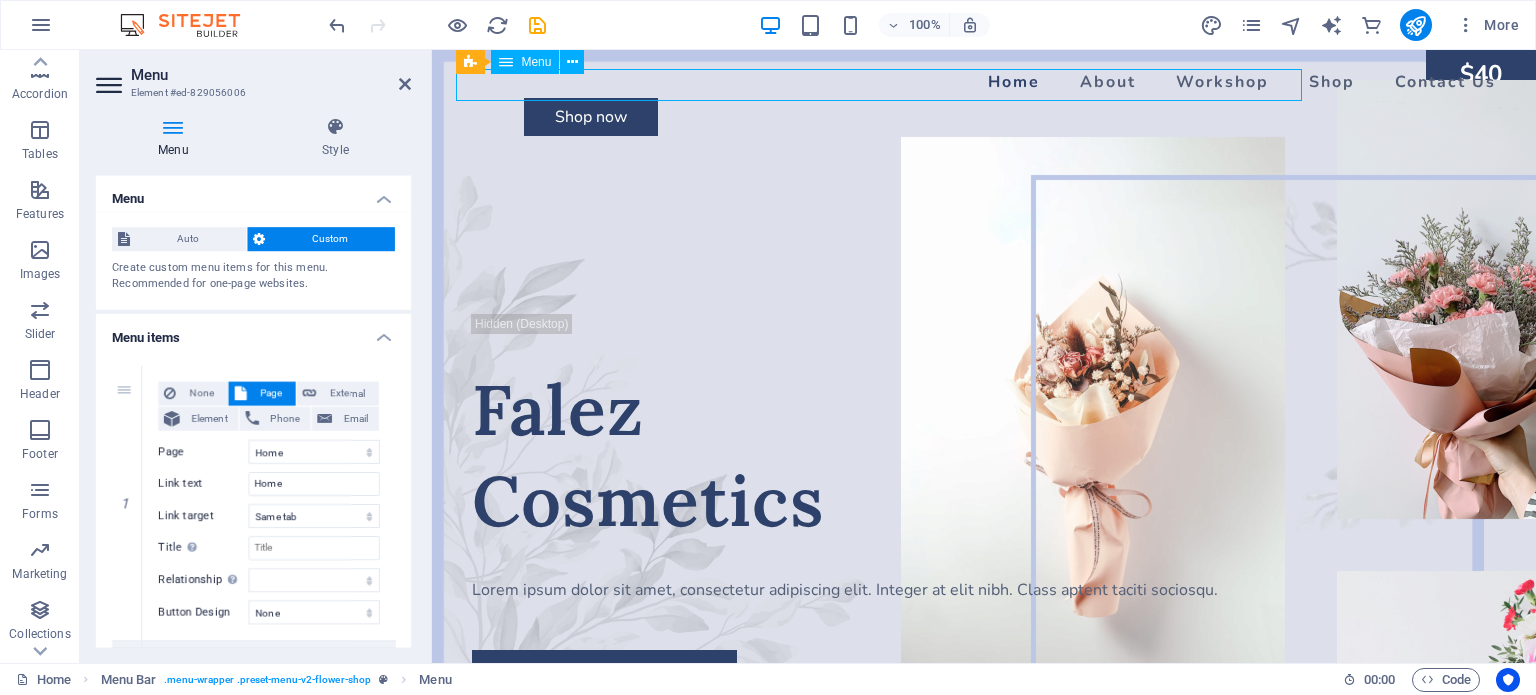 click on "Home About Workshop Shop Contact Us" at bounding box center [984, 82] 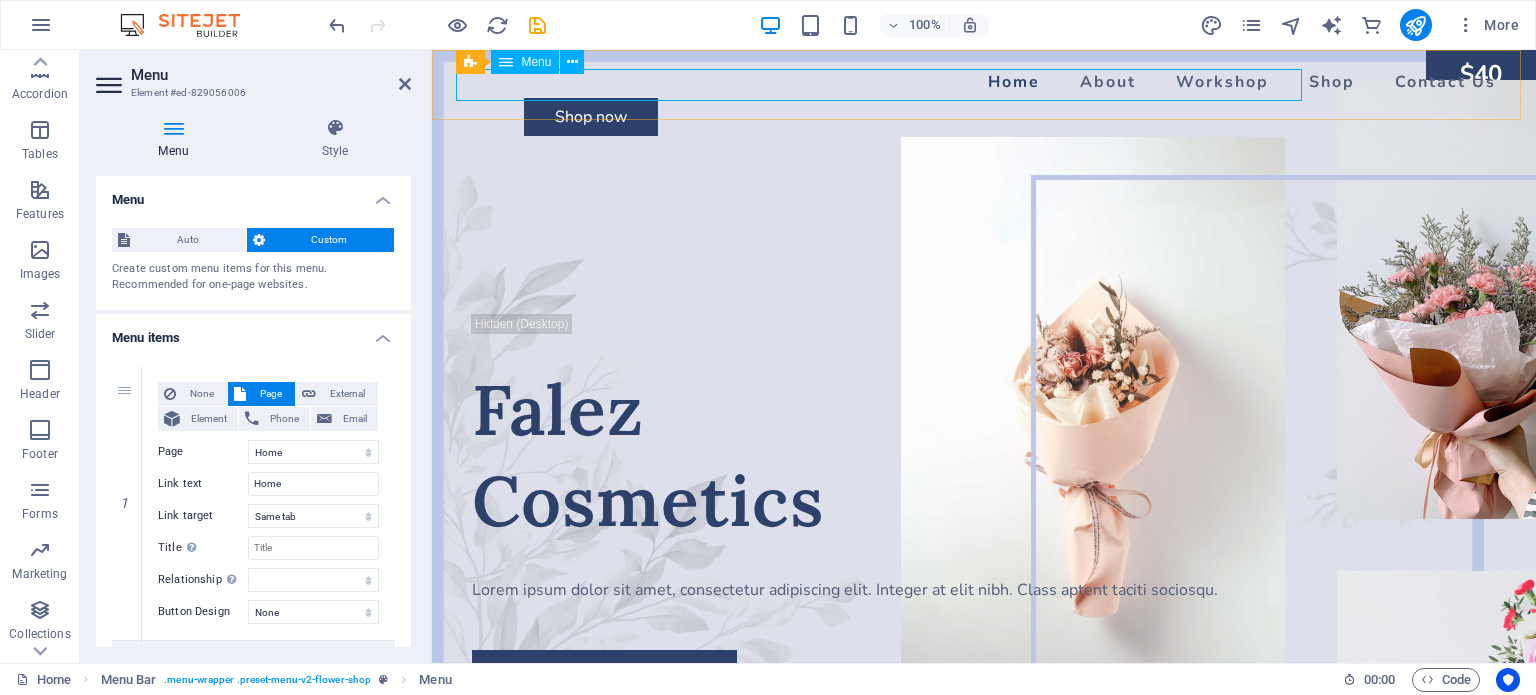 click on "Home About Workshop Shop Contact Us" at bounding box center [984, 82] 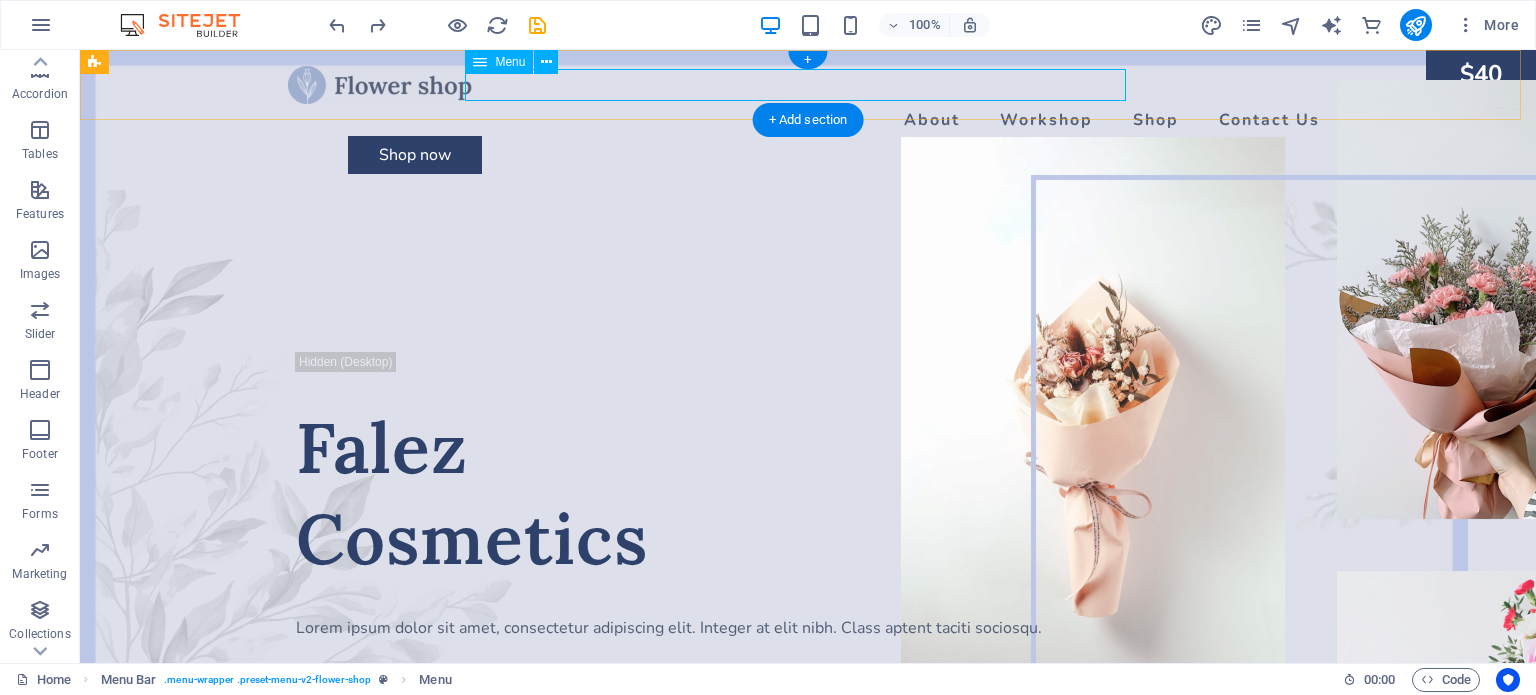click on "Home About Workshop Shop Contact Us" at bounding box center [808, 120] 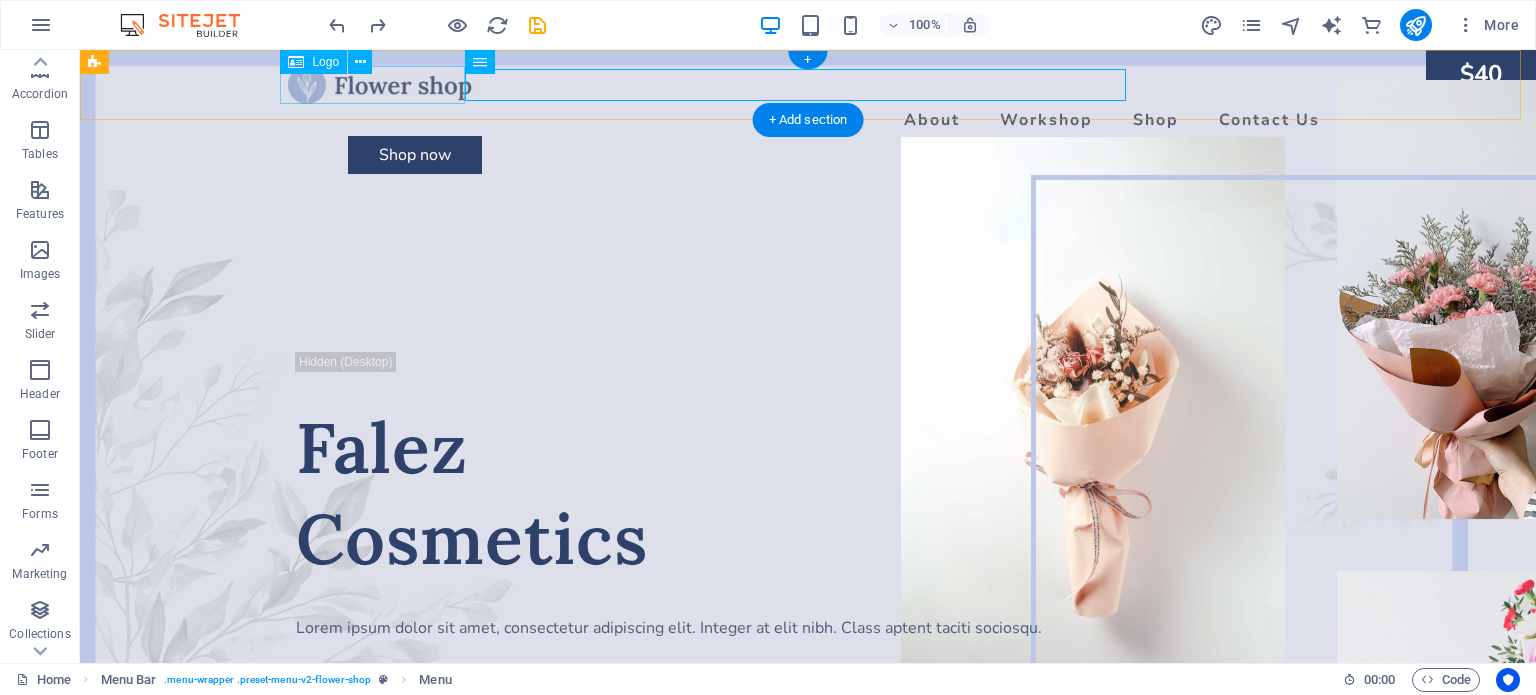 click at bounding box center (808, 85) 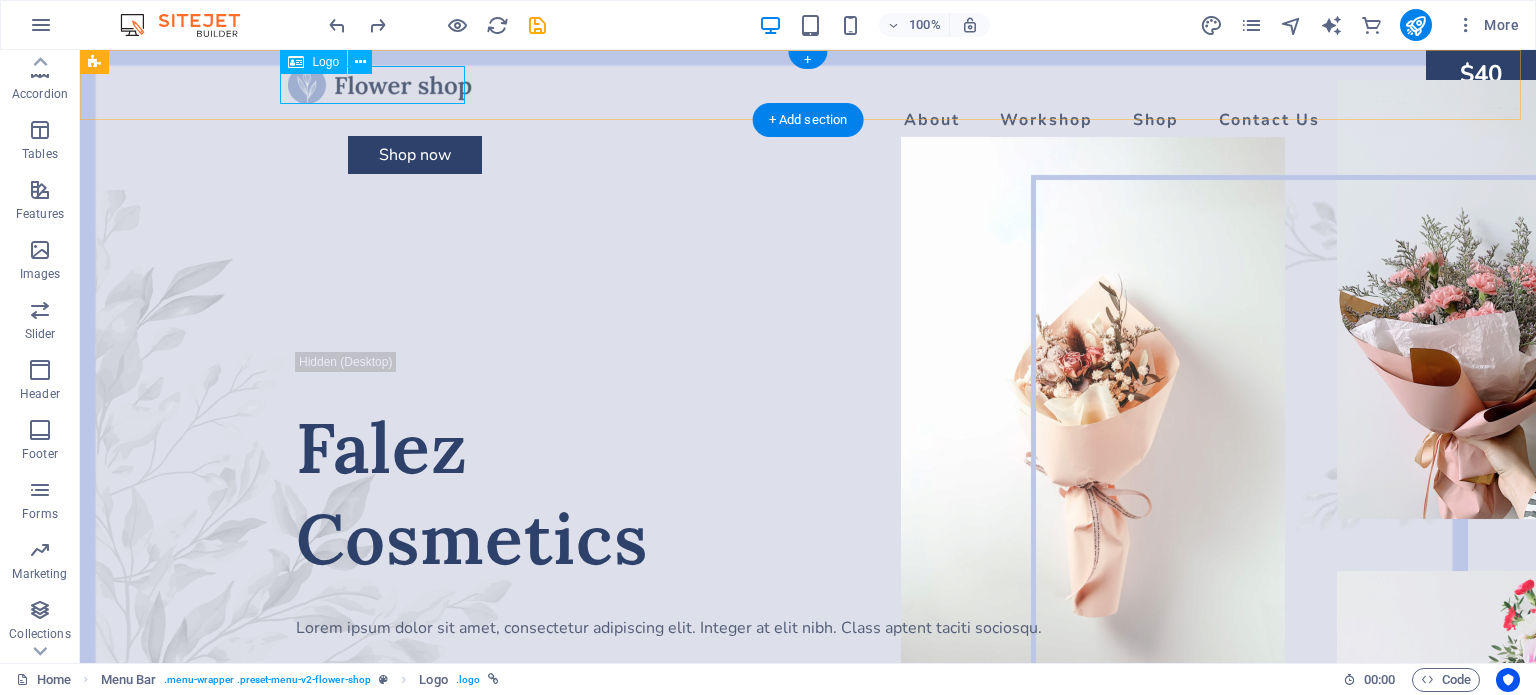 click at bounding box center [808, 85] 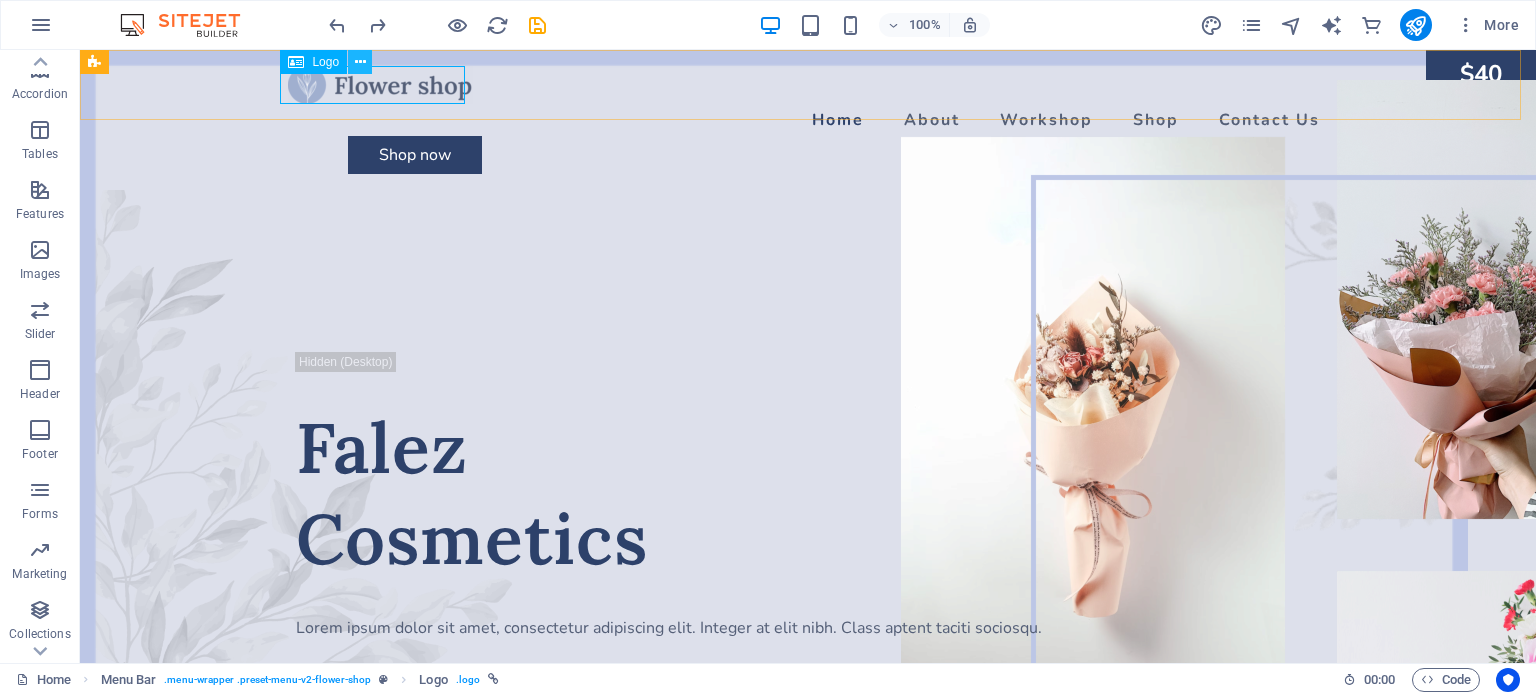click at bounding box center (360, 62) 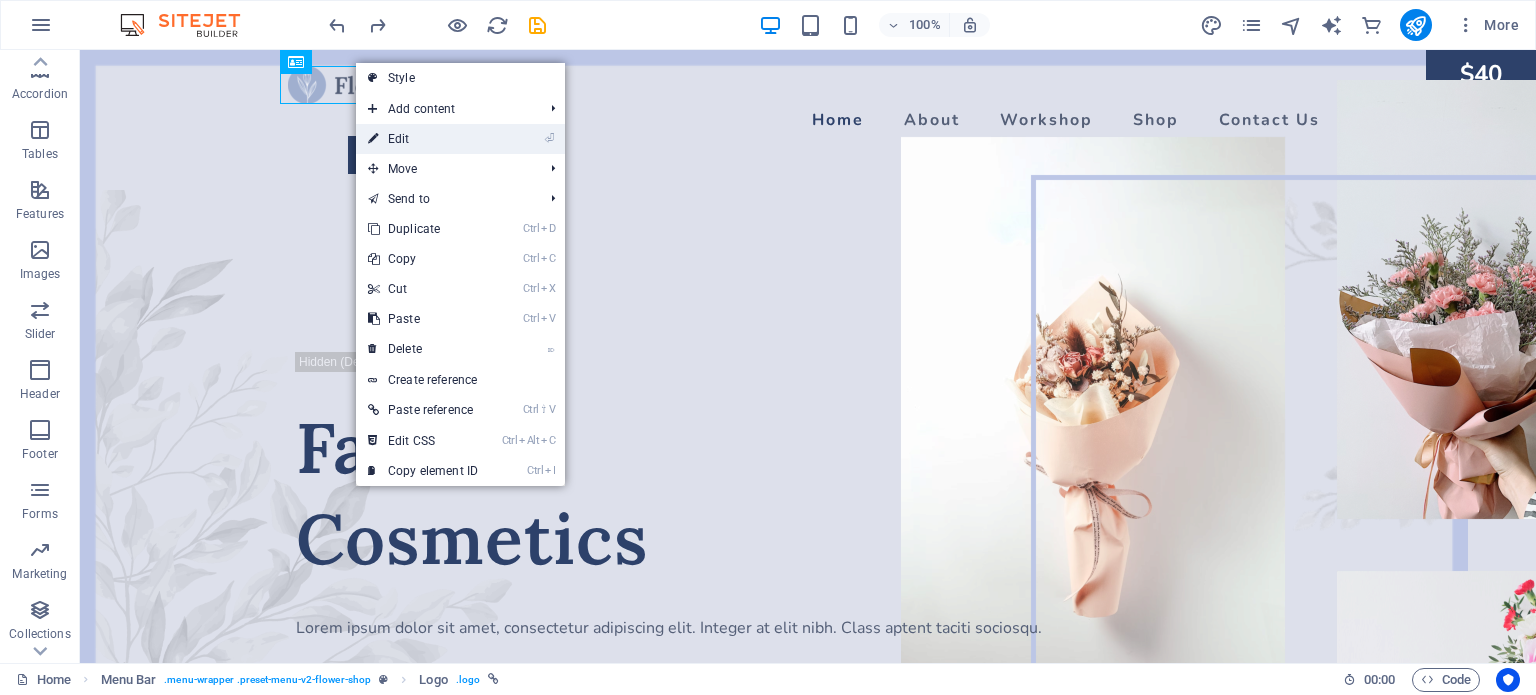 click on "⏎  Edit" at bounding box center [423, 139] 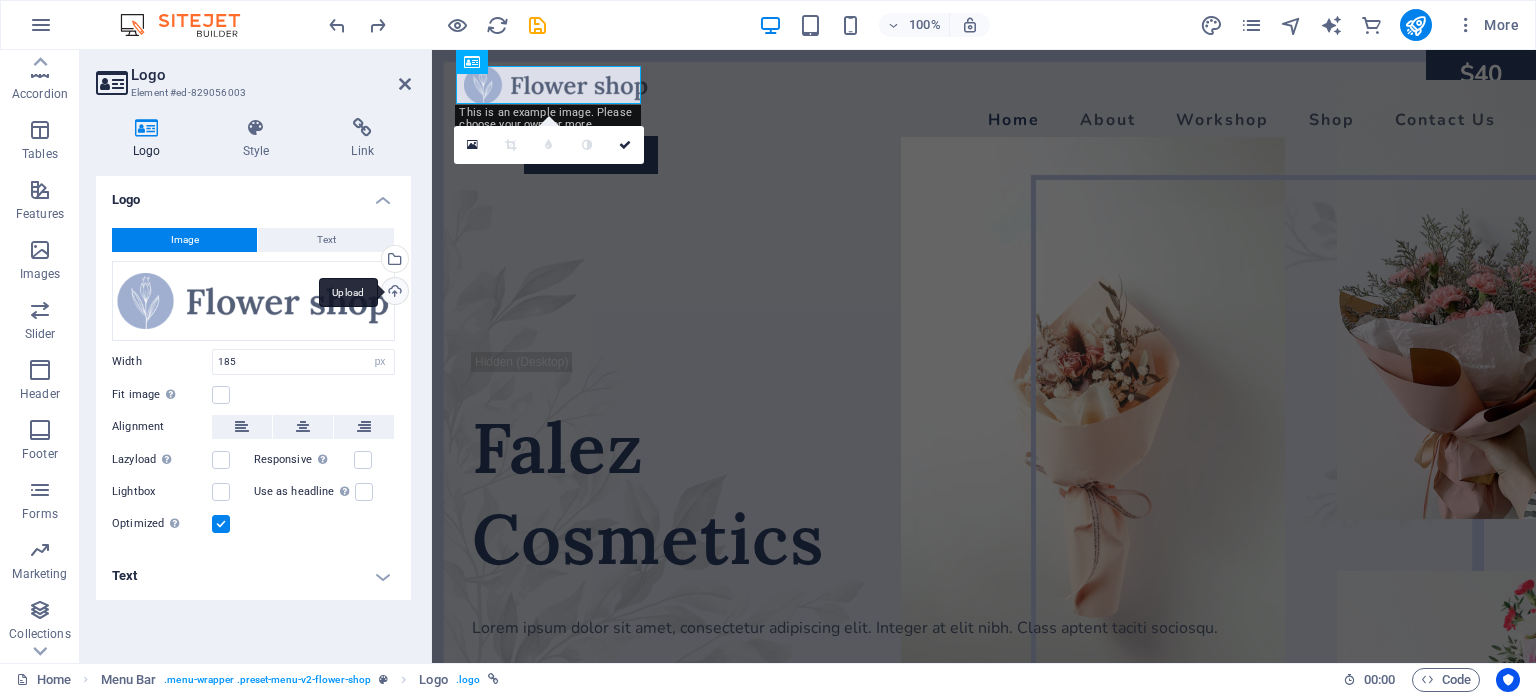 click on "Upload" at bounding box center (393, 293) 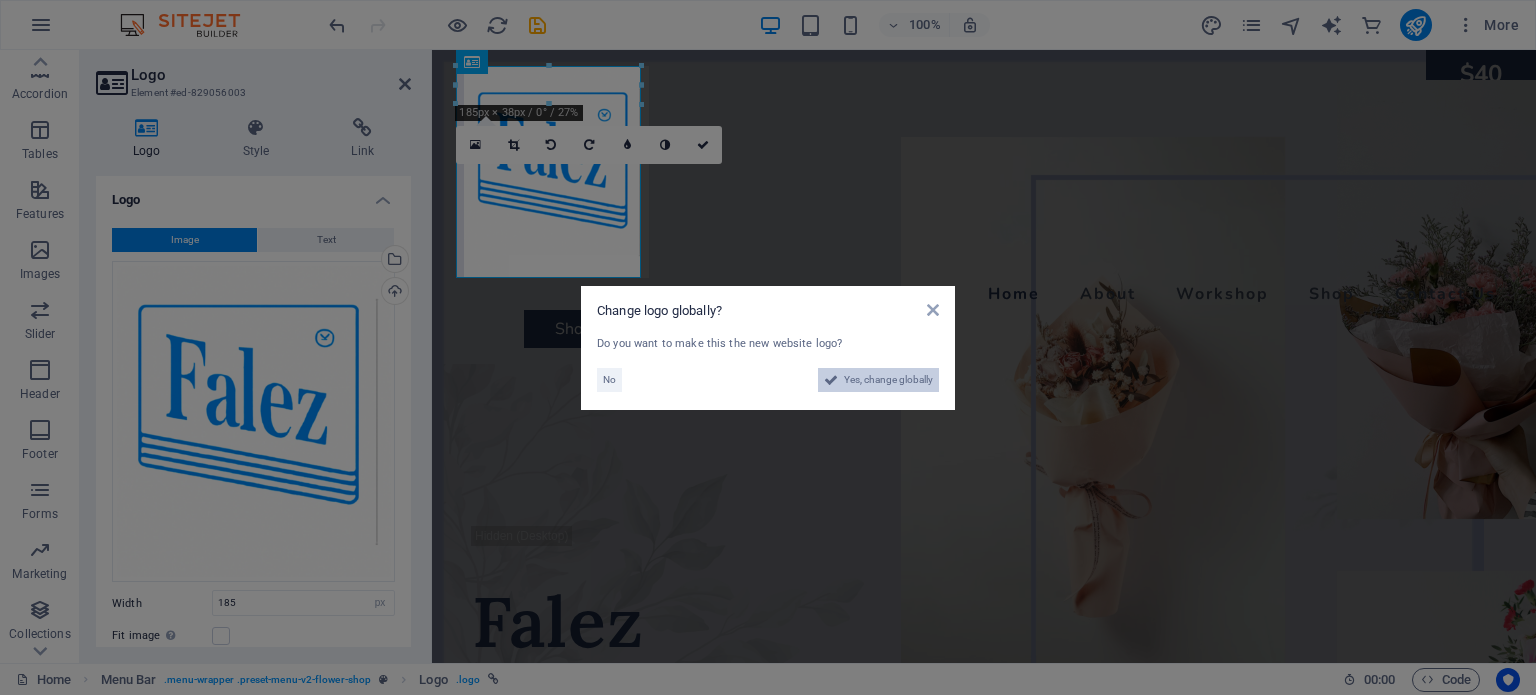 click on "Yes, change globally" at bounding box center [888, 380] 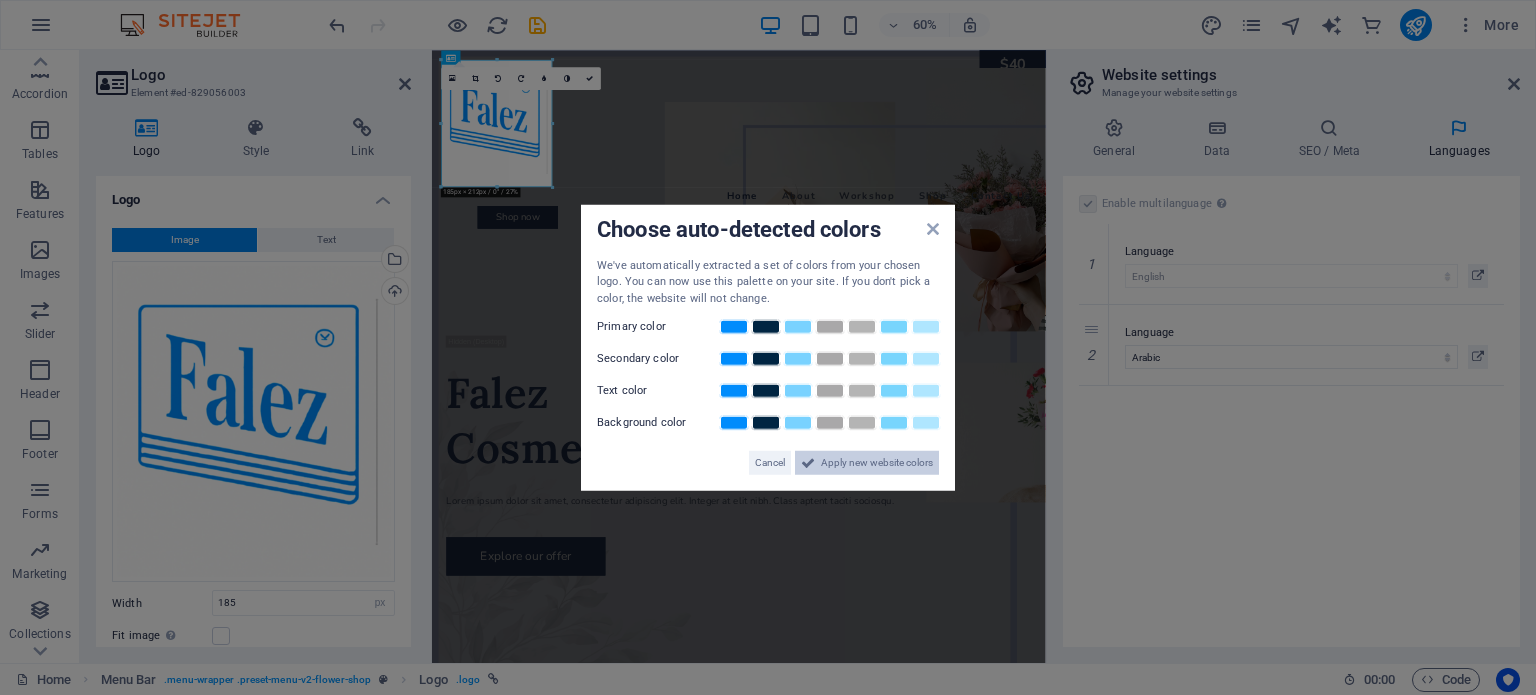 click on "Apply new website colors" at bounding box center [877, 463] 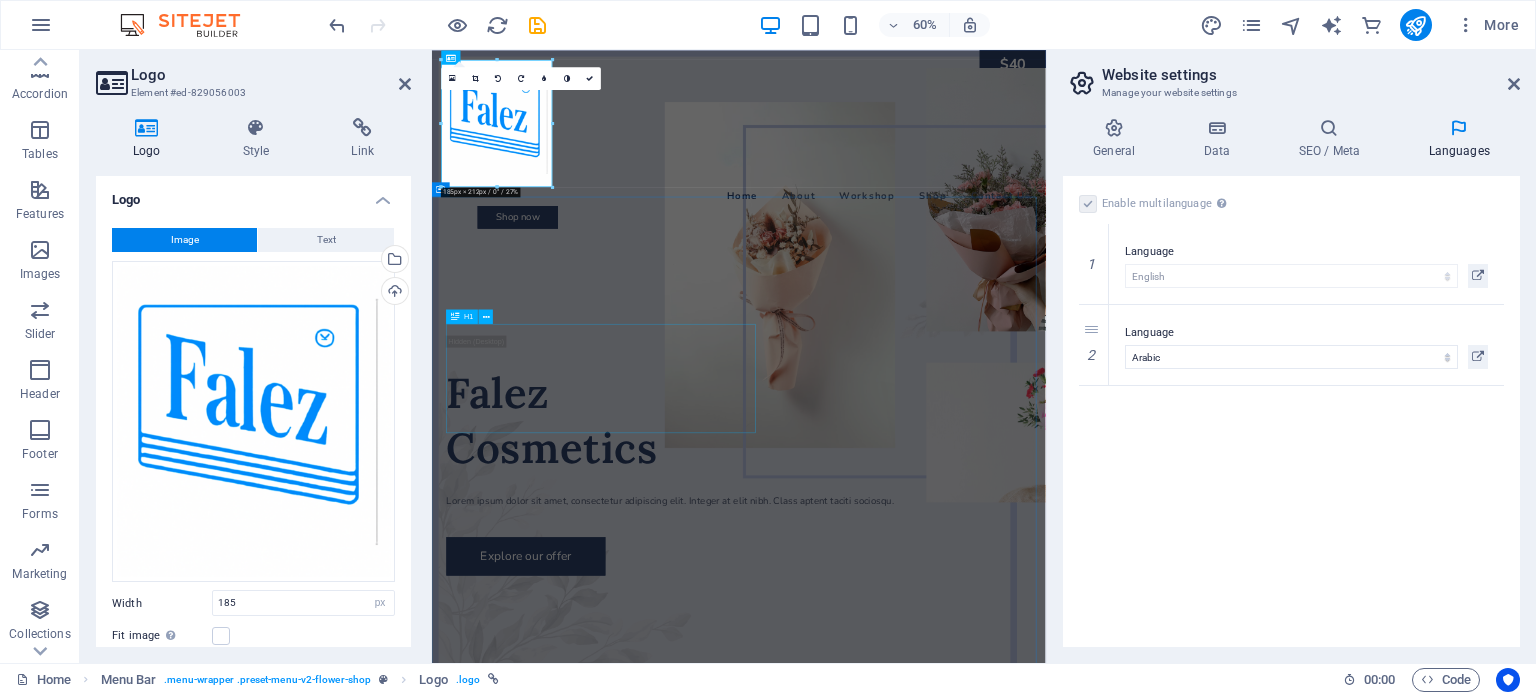 click on "Falez Cosmetics" at bounding box center [943, 667] 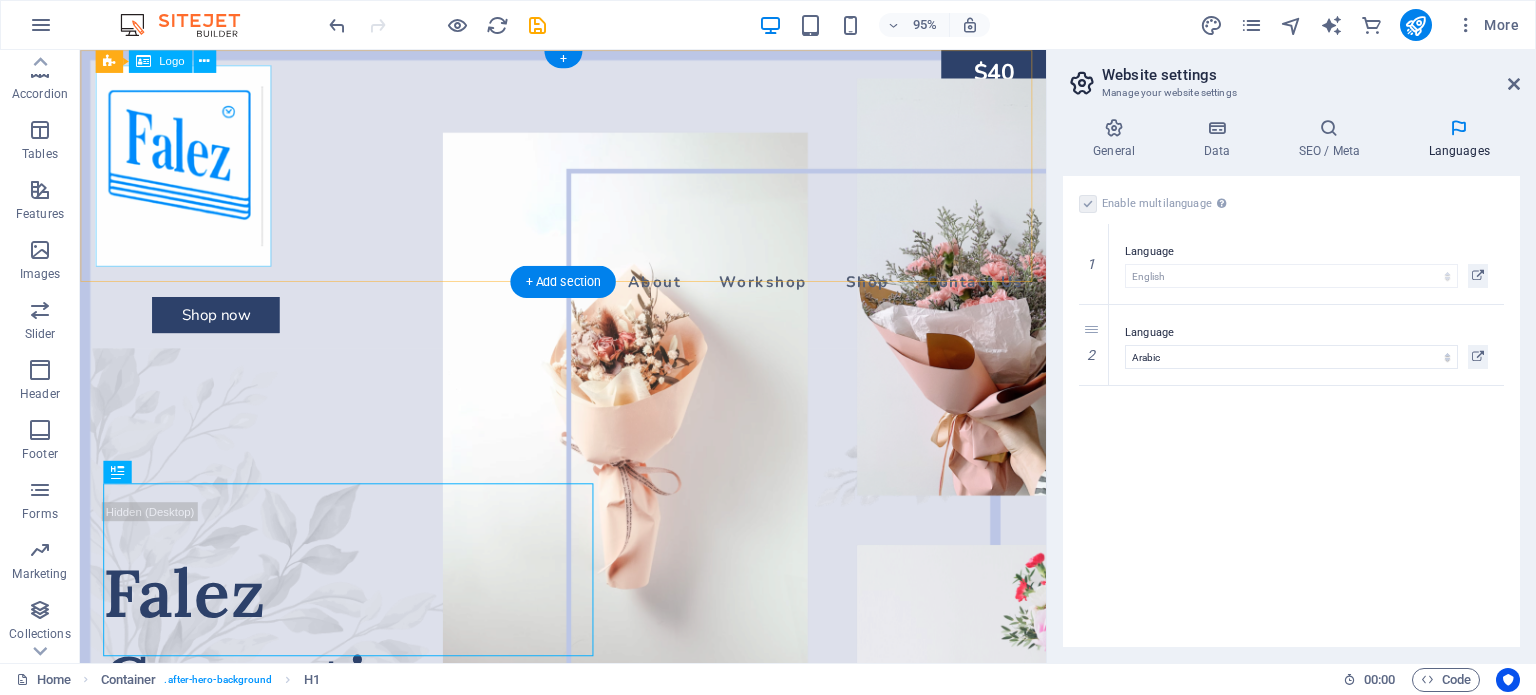 click at bounding box center (588, 172) 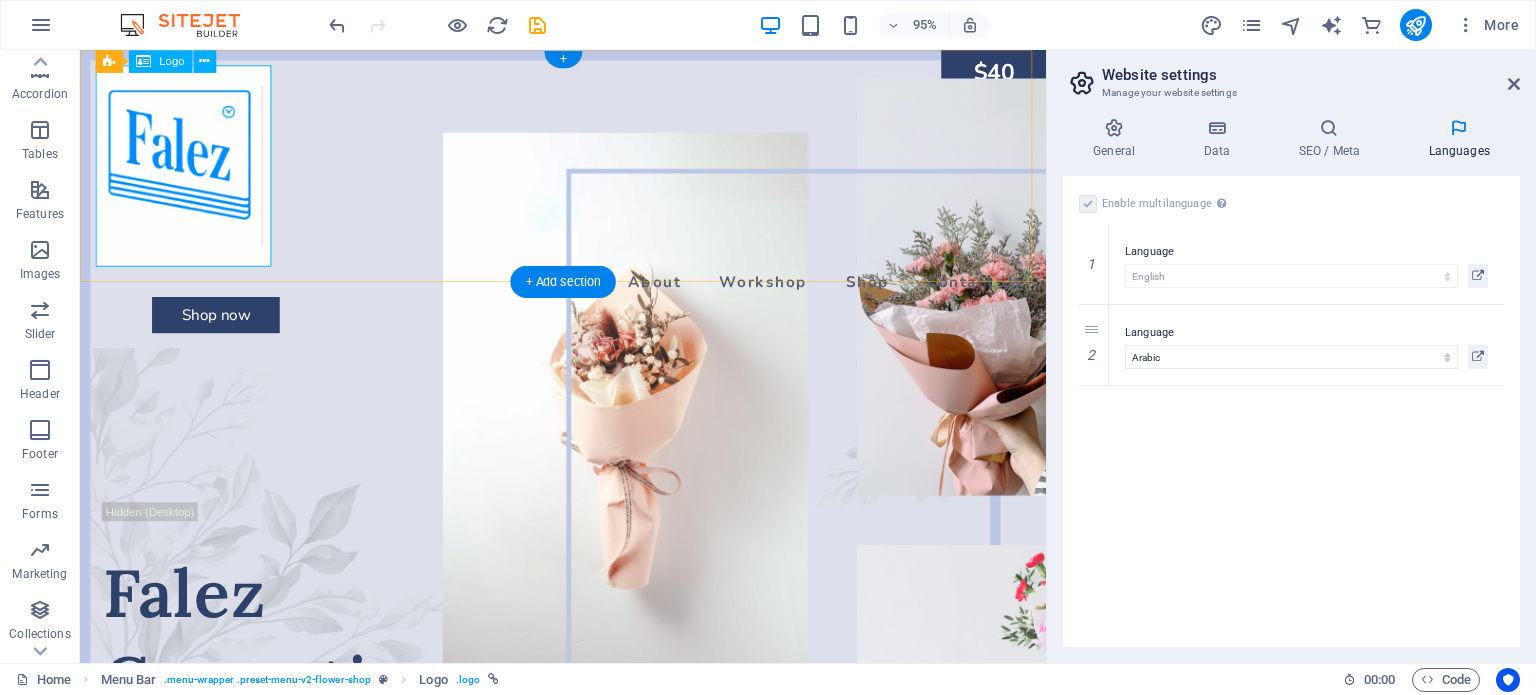 click at bounding box center [588, 172] 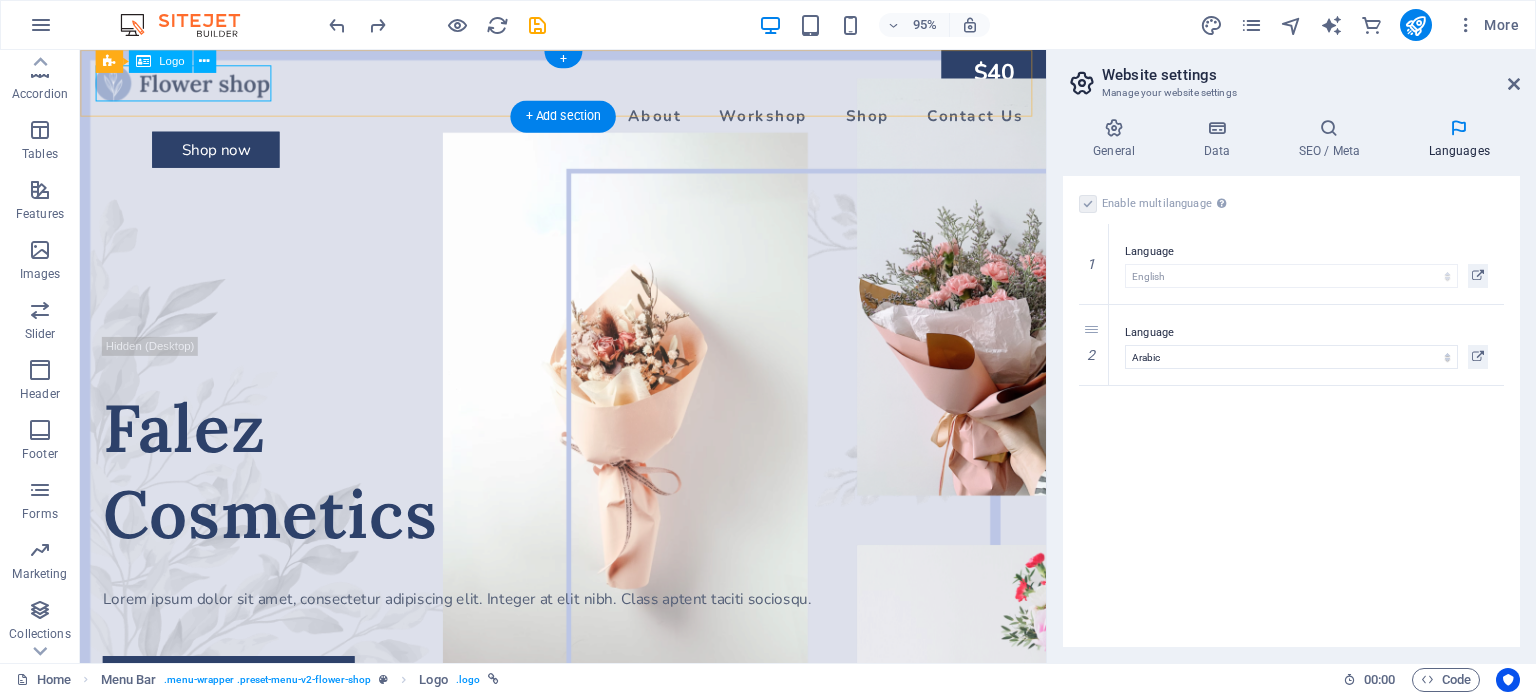 click at bounding box center (588, 85) 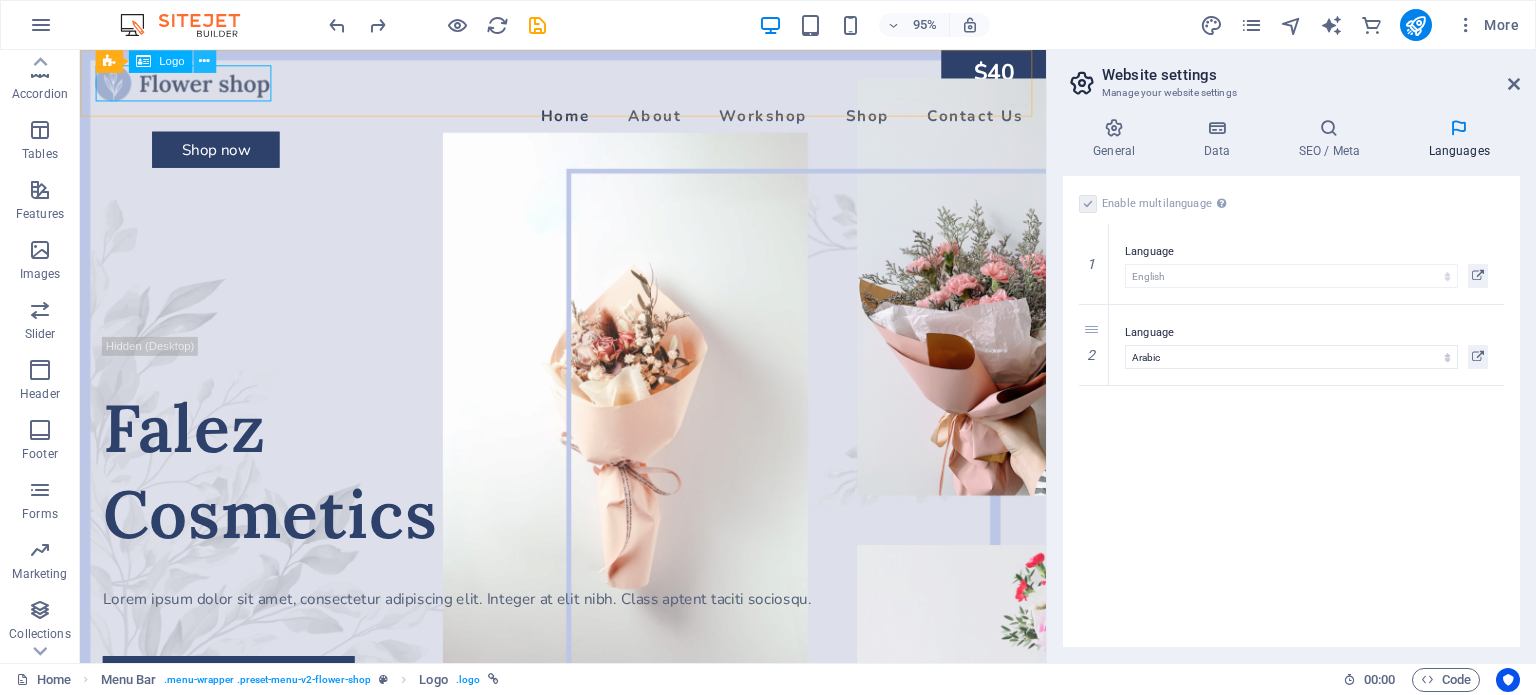 click at bounding box center [204, 61] 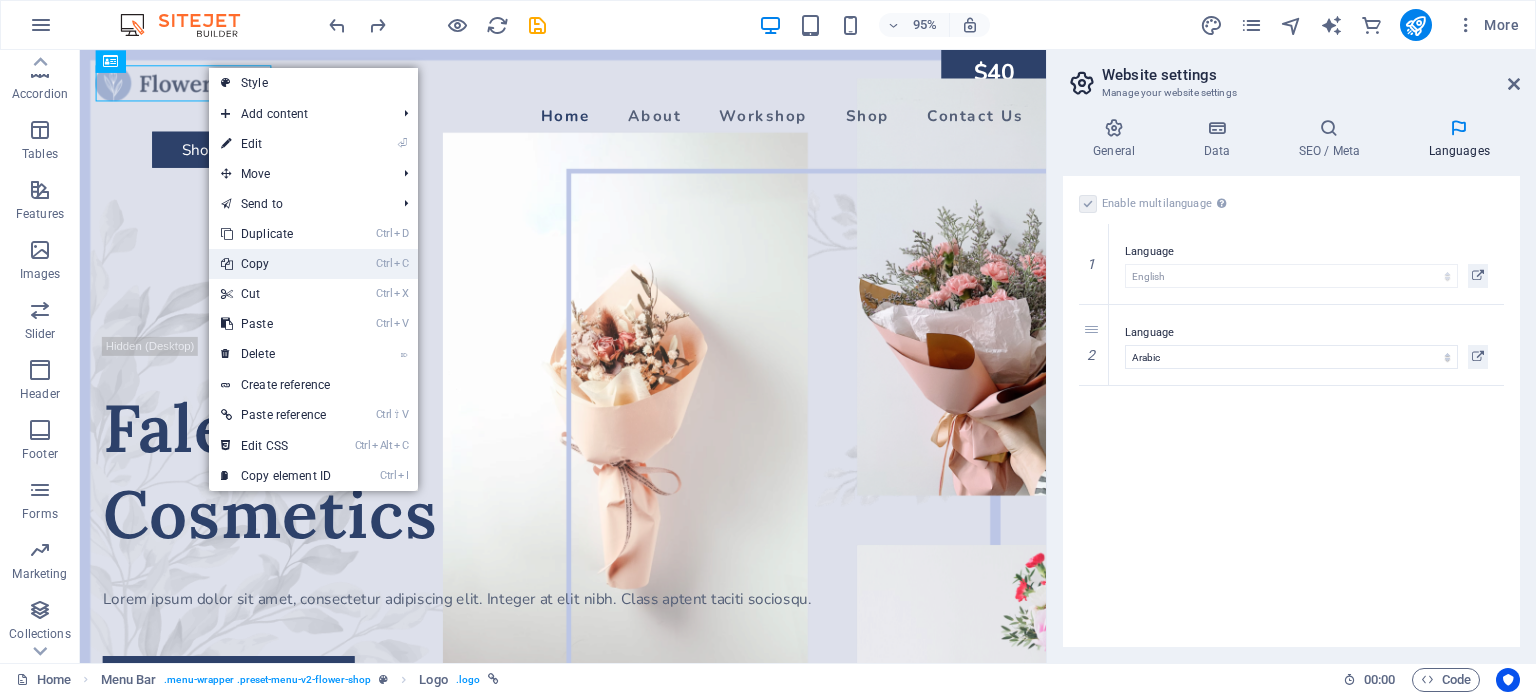 click on "Ctrl C  Copy" at bounding box center [276, 264] 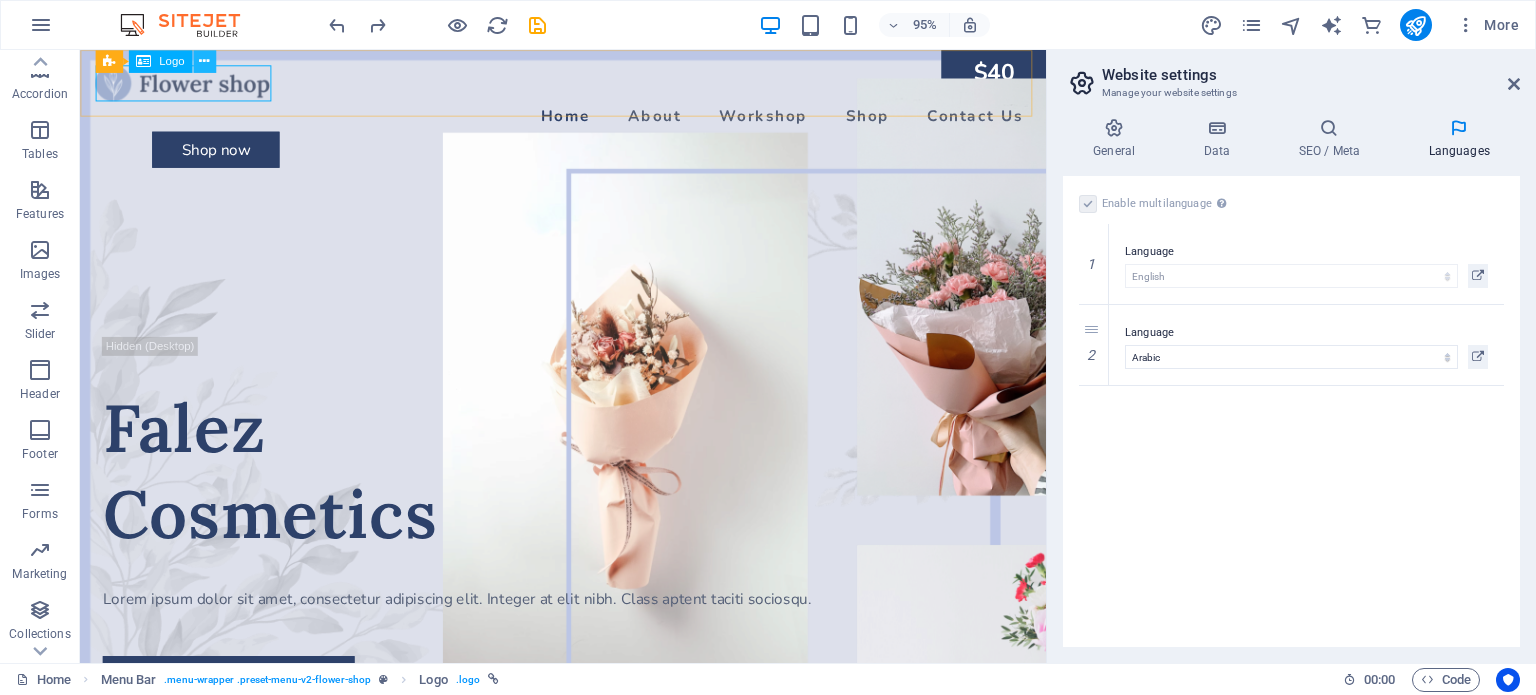 click at bounding box center [204, 61] 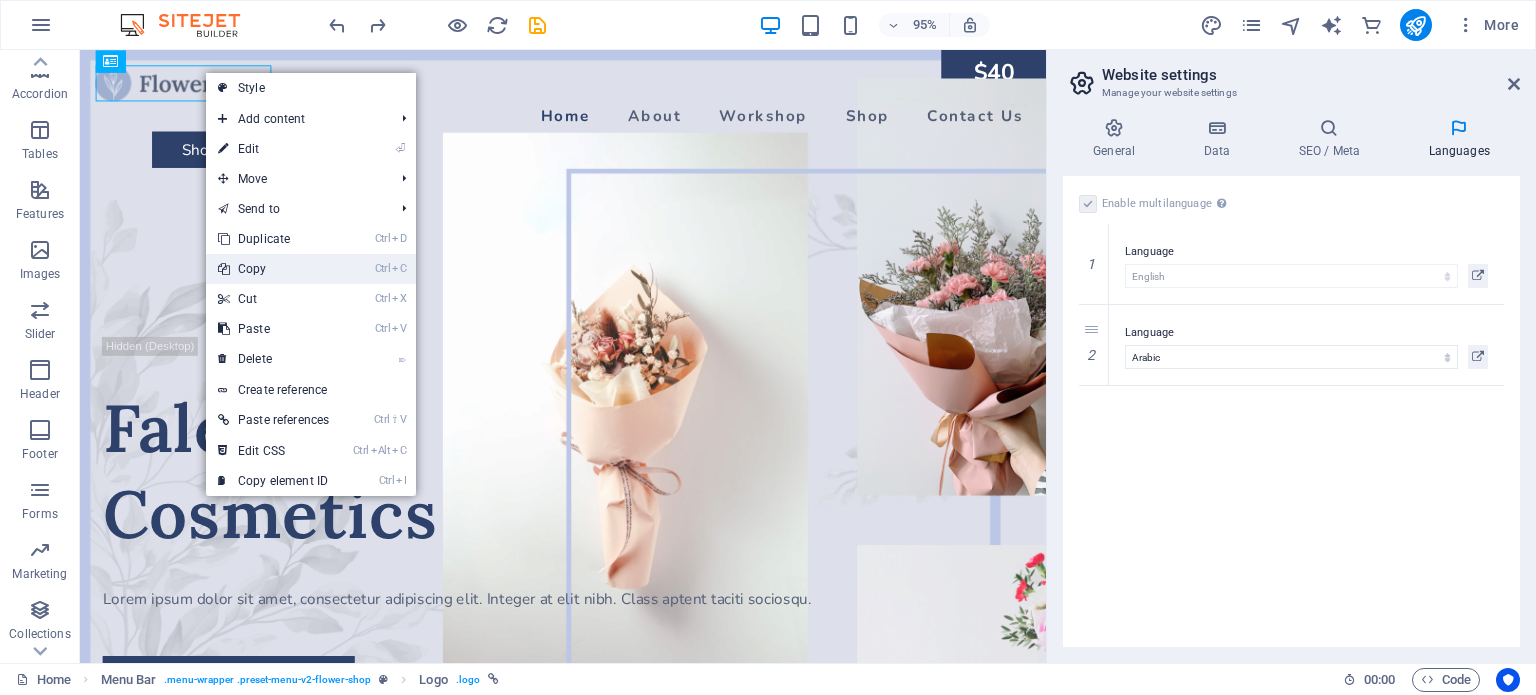 click on "Ctrl C  Copy" at bounding box center (273, 269) 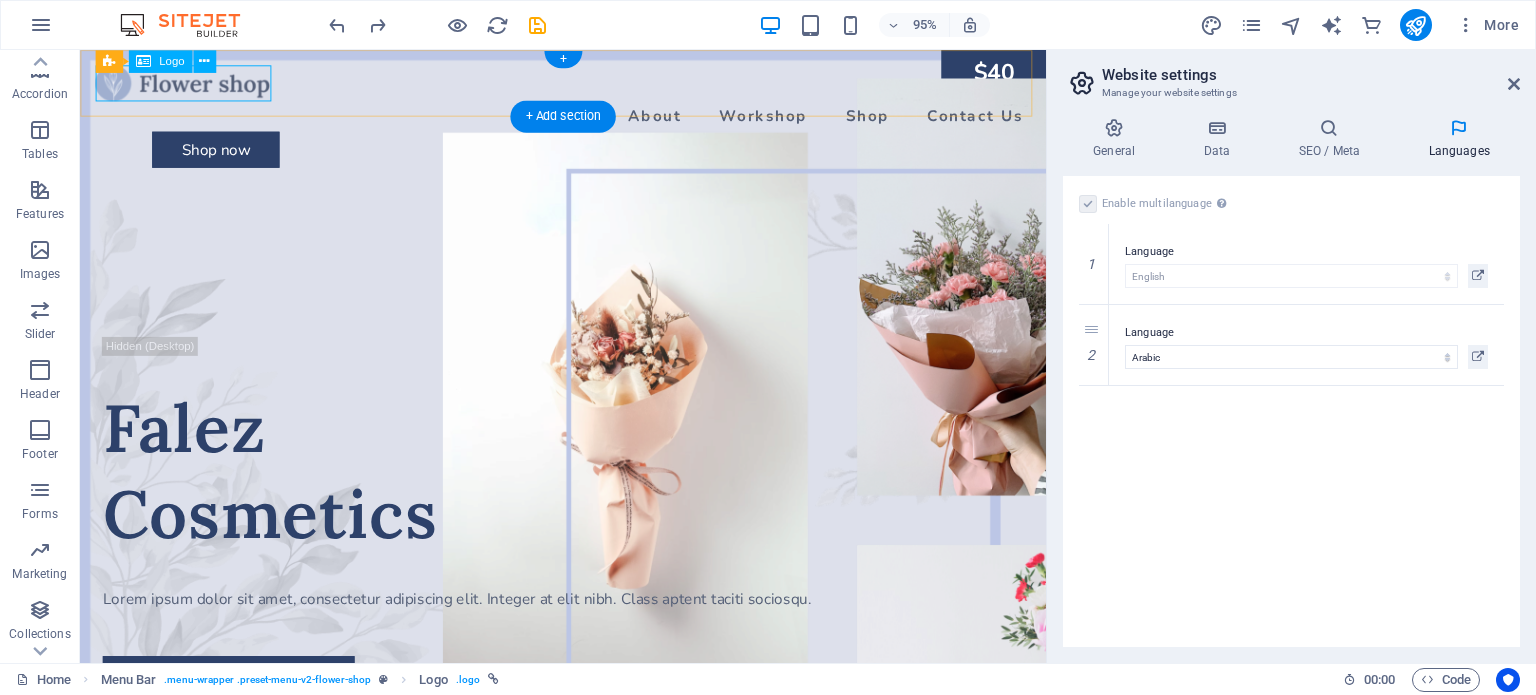 click at bounding box center [588, 85] 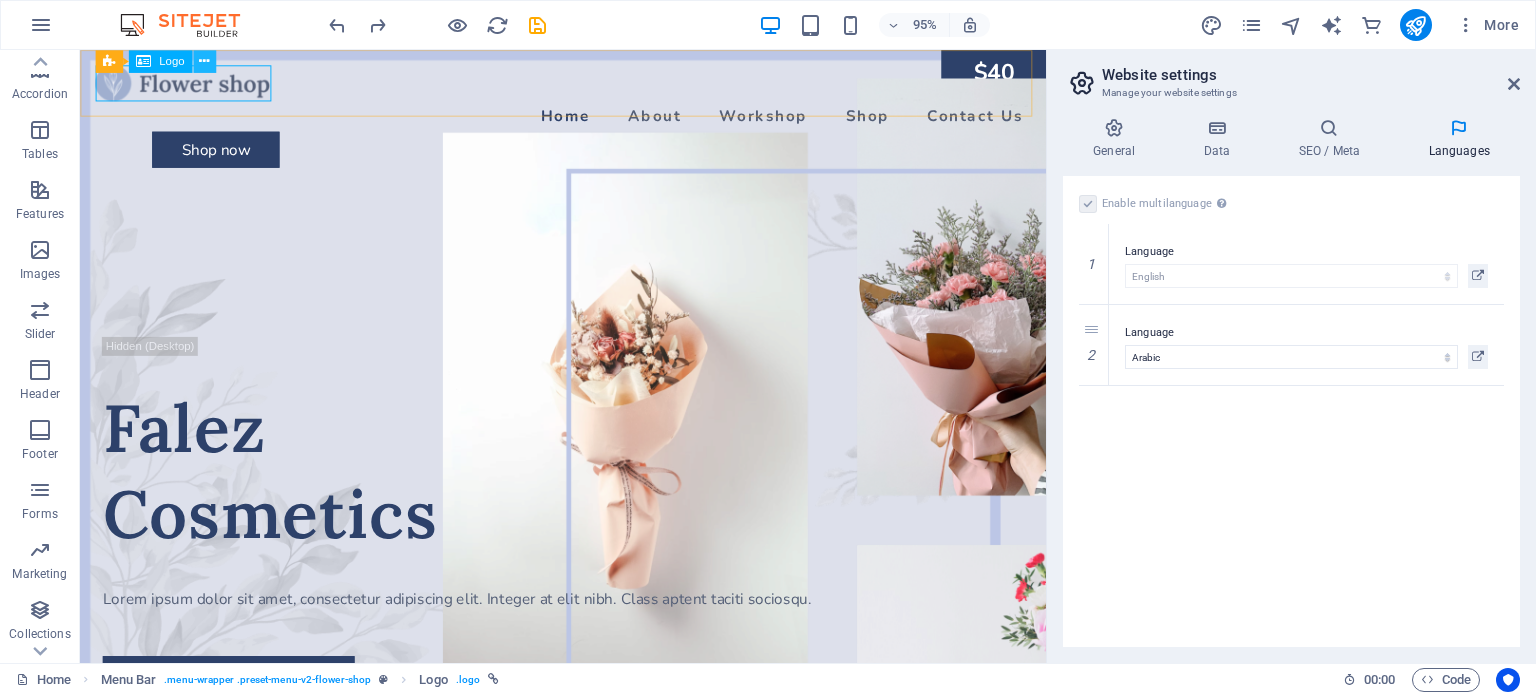 click at bounding box center [204, 61] 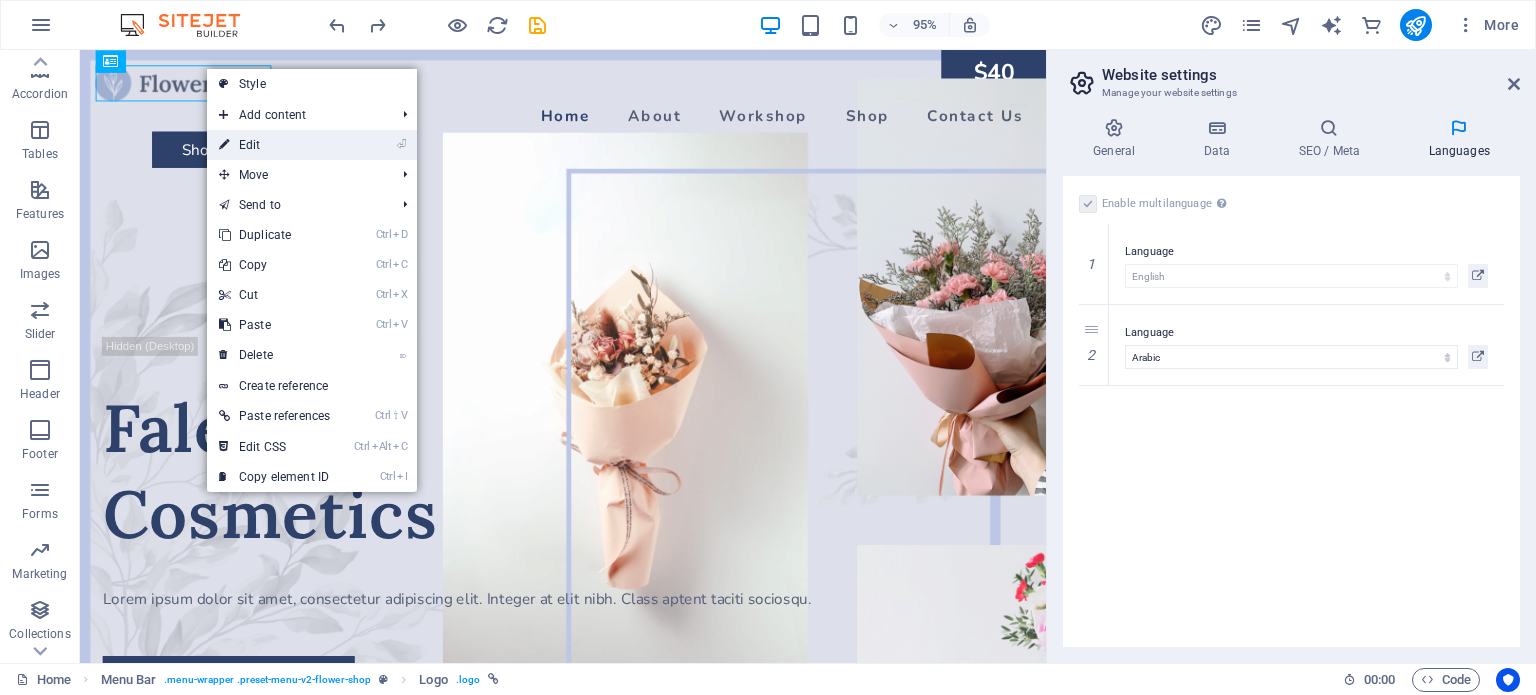 click on "⏎  Edit" at bounding box center (274, 145) 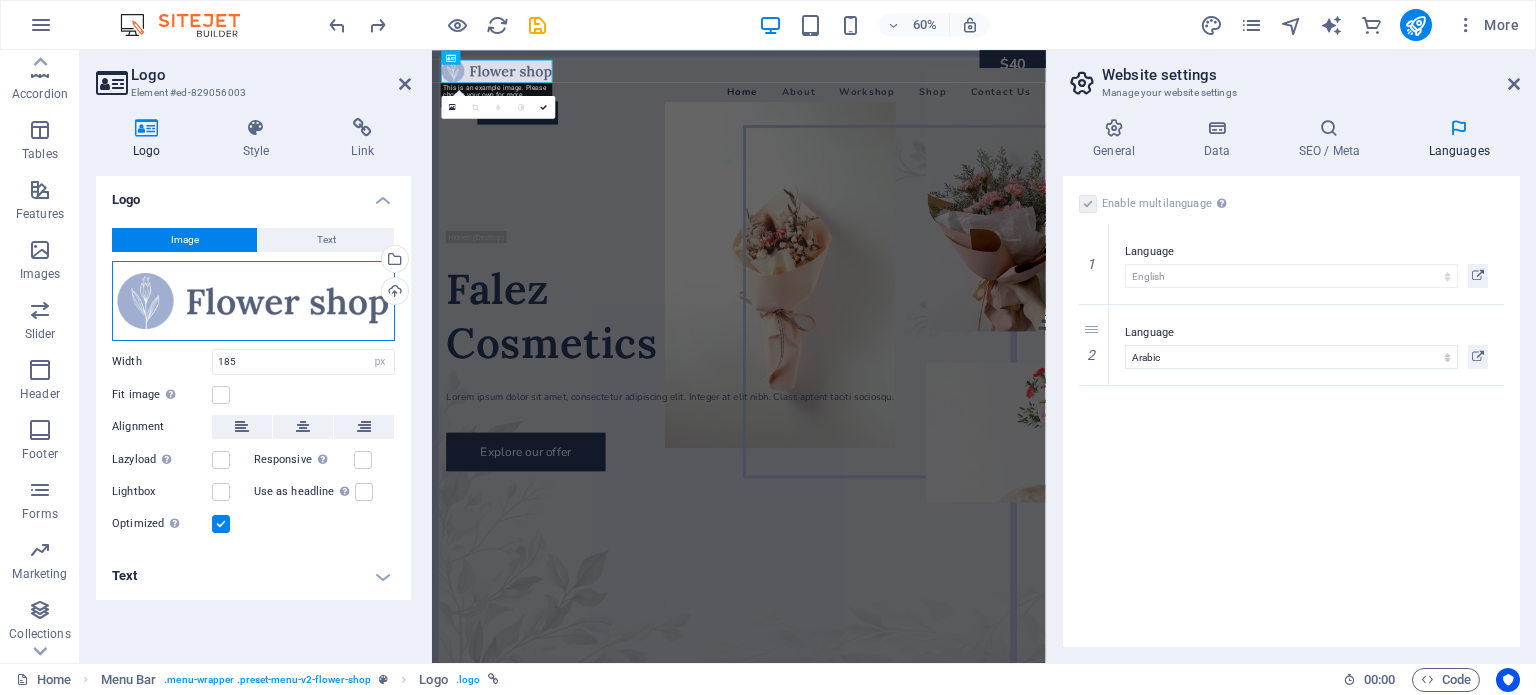 click on "Drag files here, click to choose files or select files from Files or our free stock photos & videos" at bounding box center [253, 301] 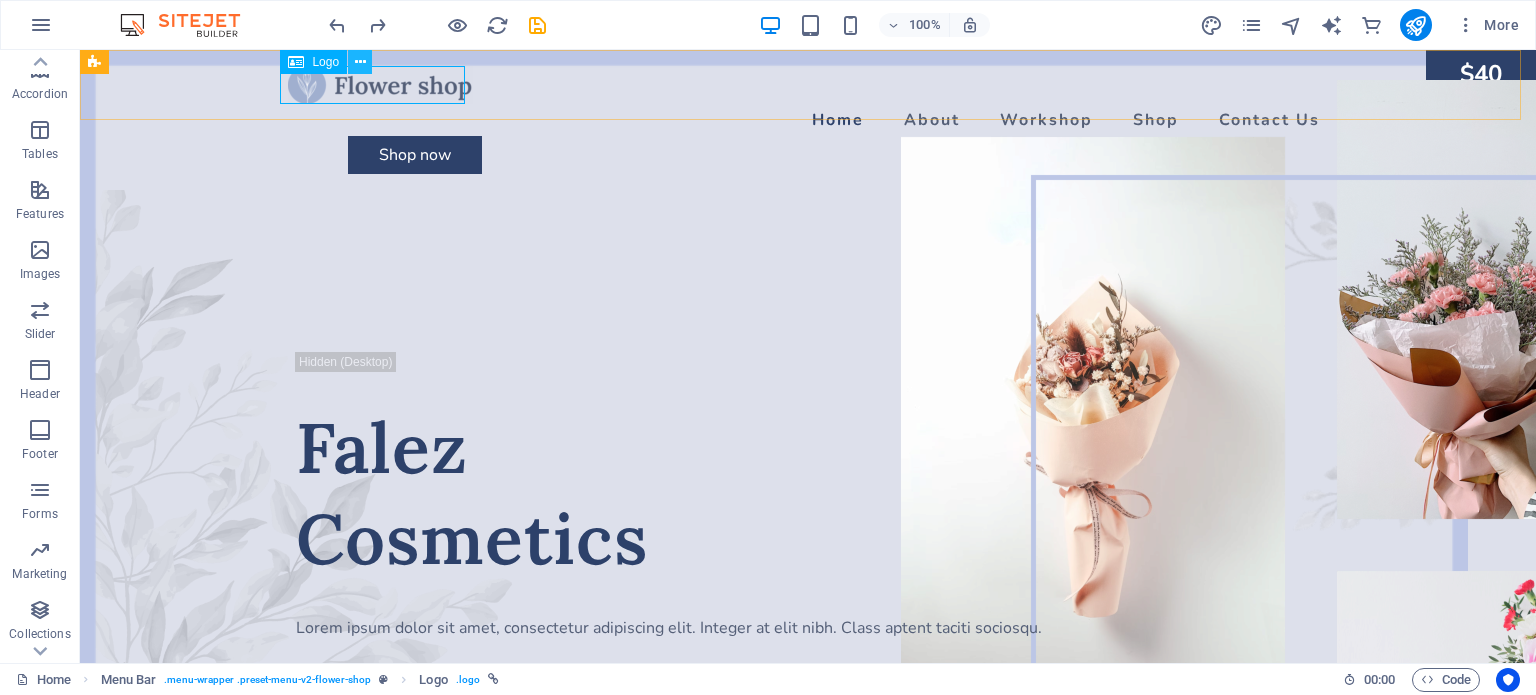 click at bounding box center (360, 62) 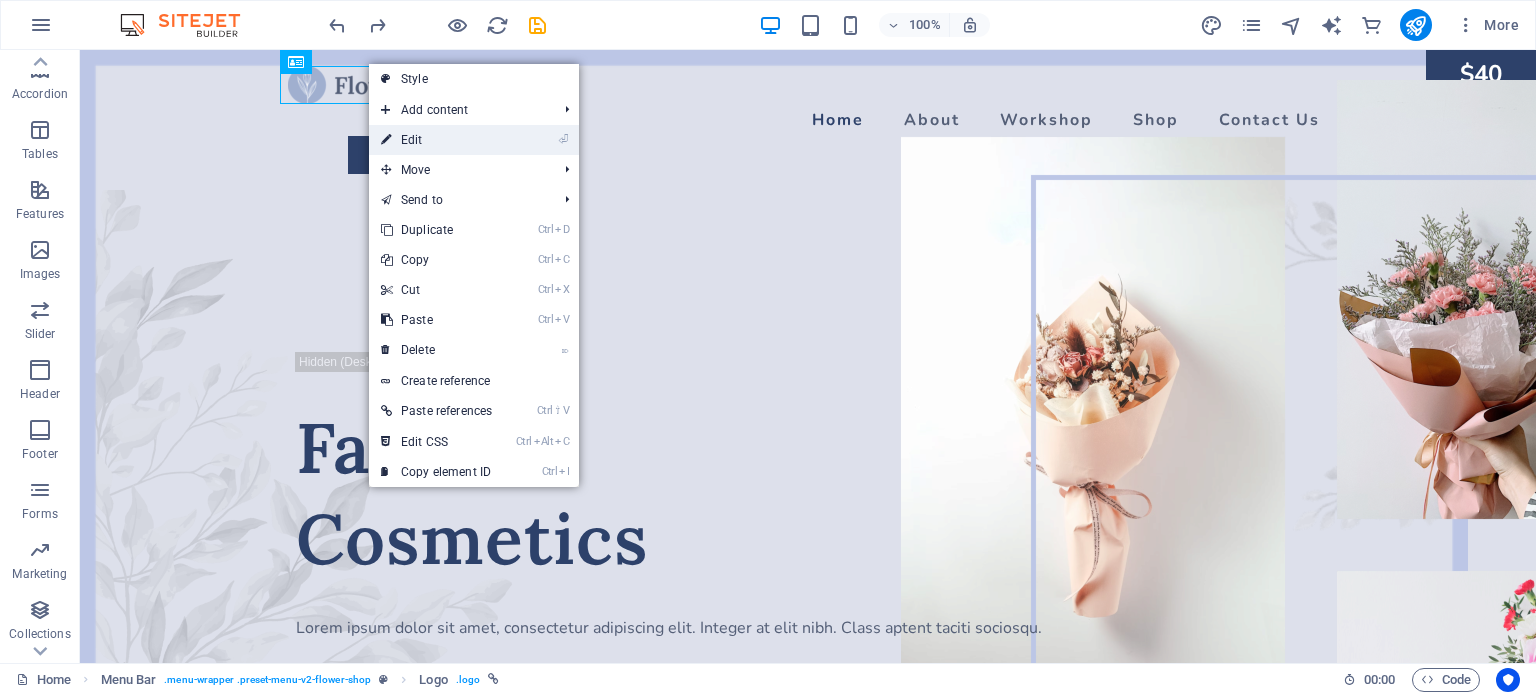 click on "⏎  Edit" at bounding box center (436, 140) 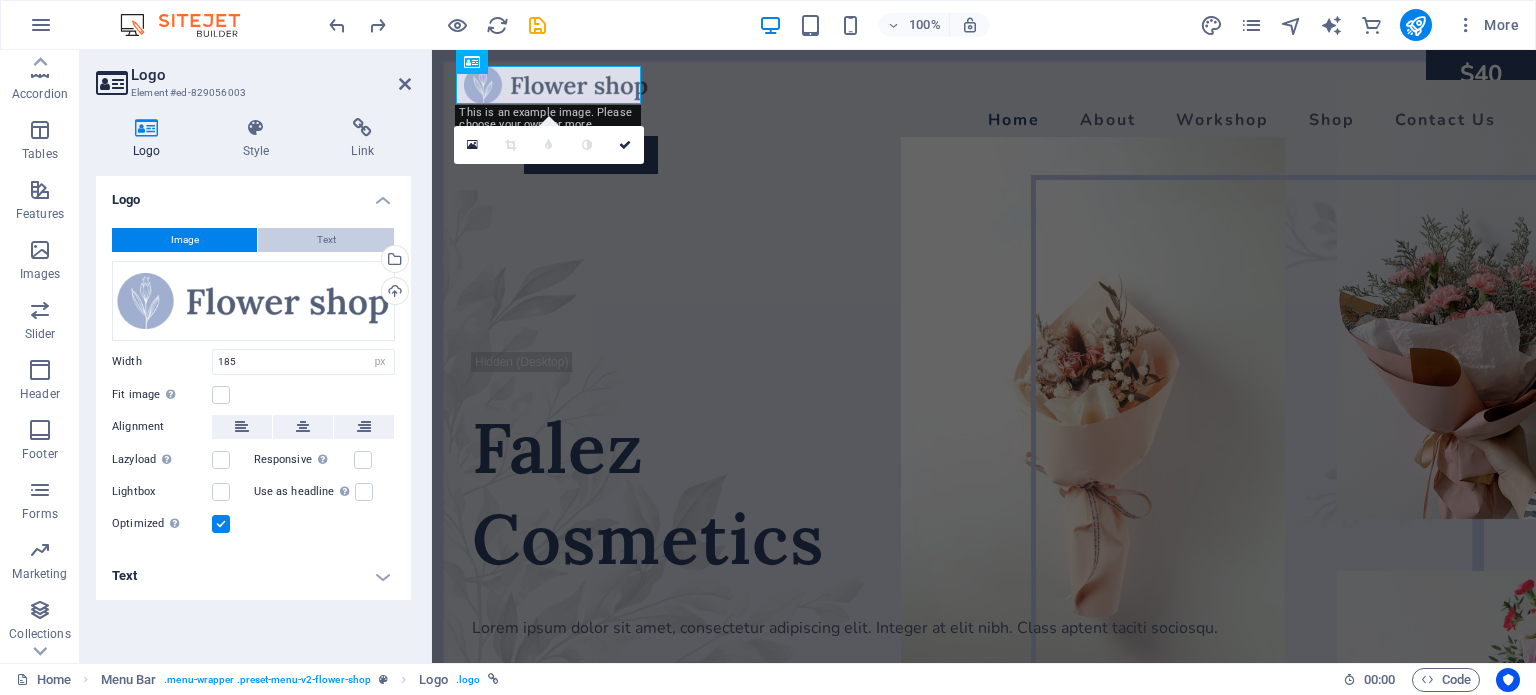click on "Text" at bounding box center (326, 240) 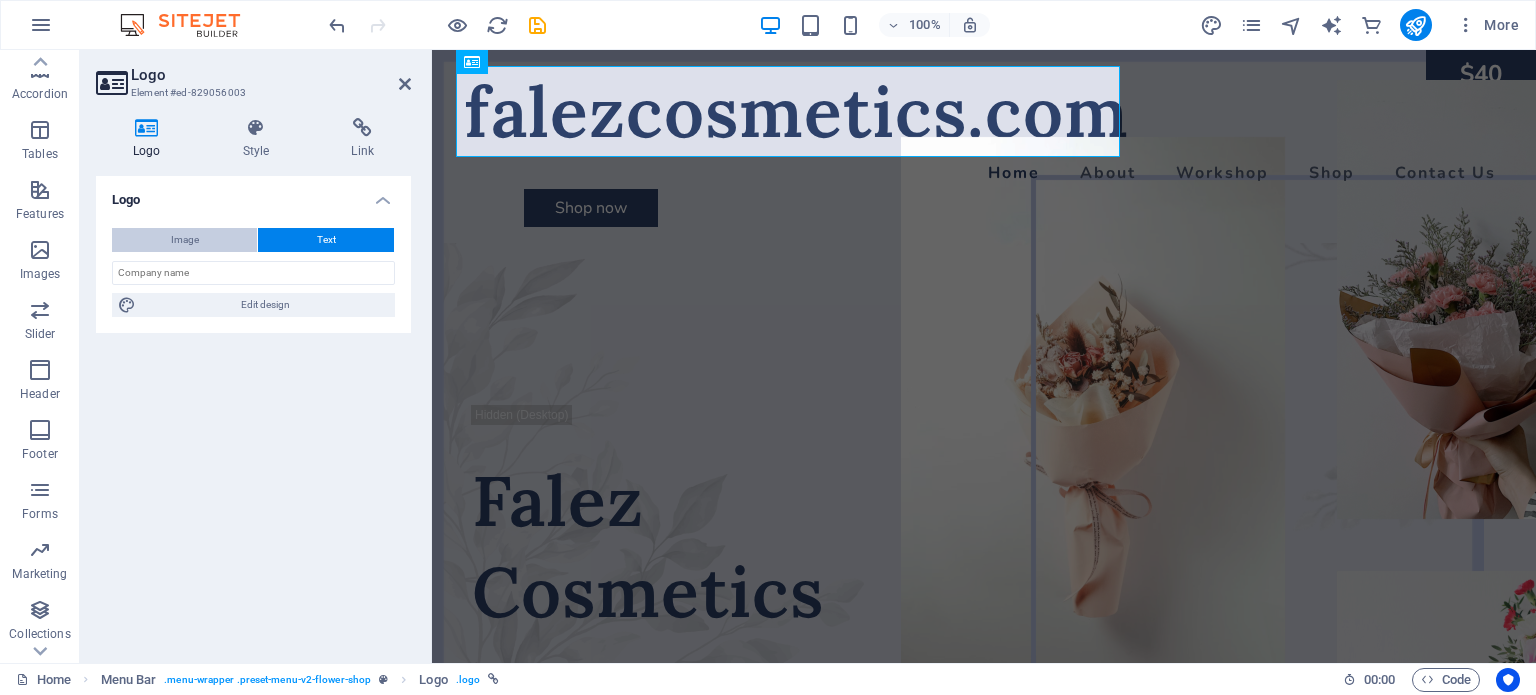 click on "Image" at bounding box center (184, 240) 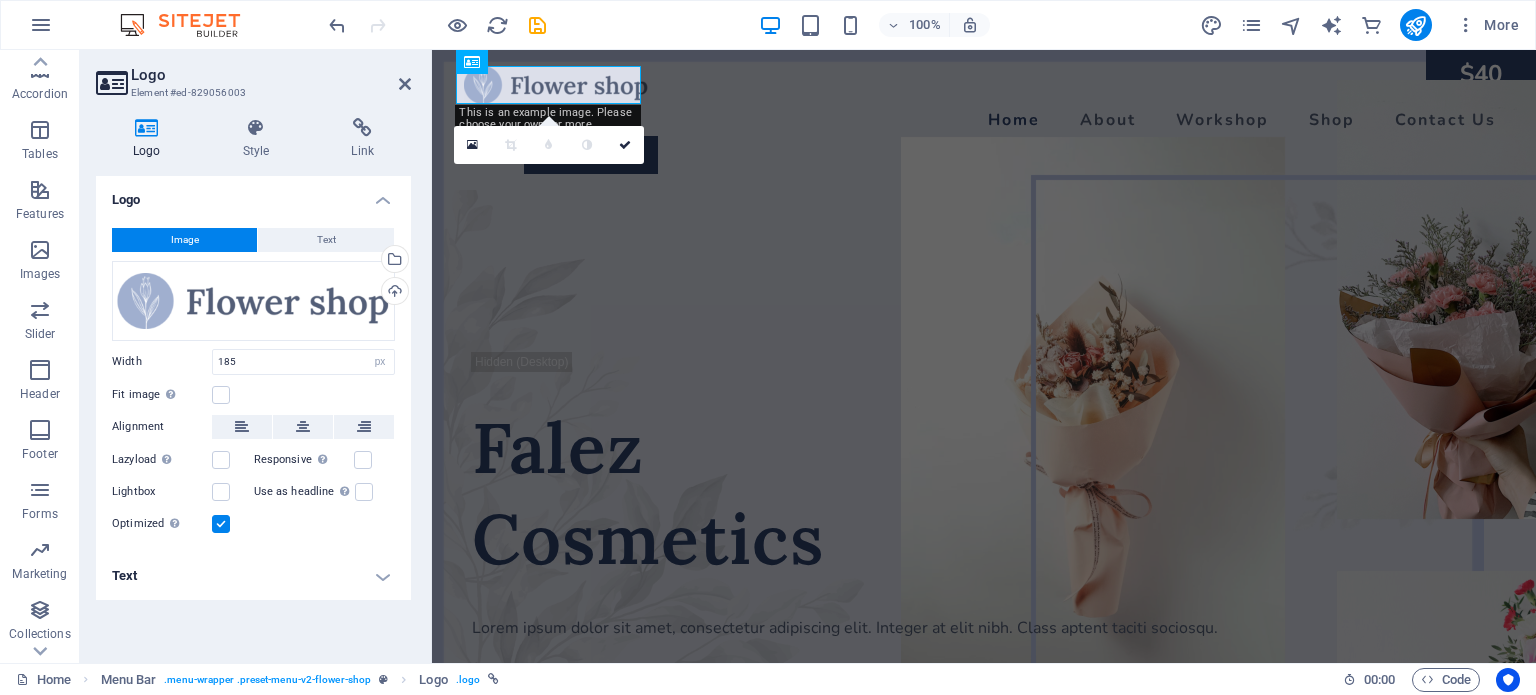 drag, startPoint x: 274, startPoint y: 235, endPoint x: 247, endPoint y: 319, distance: 88.23265 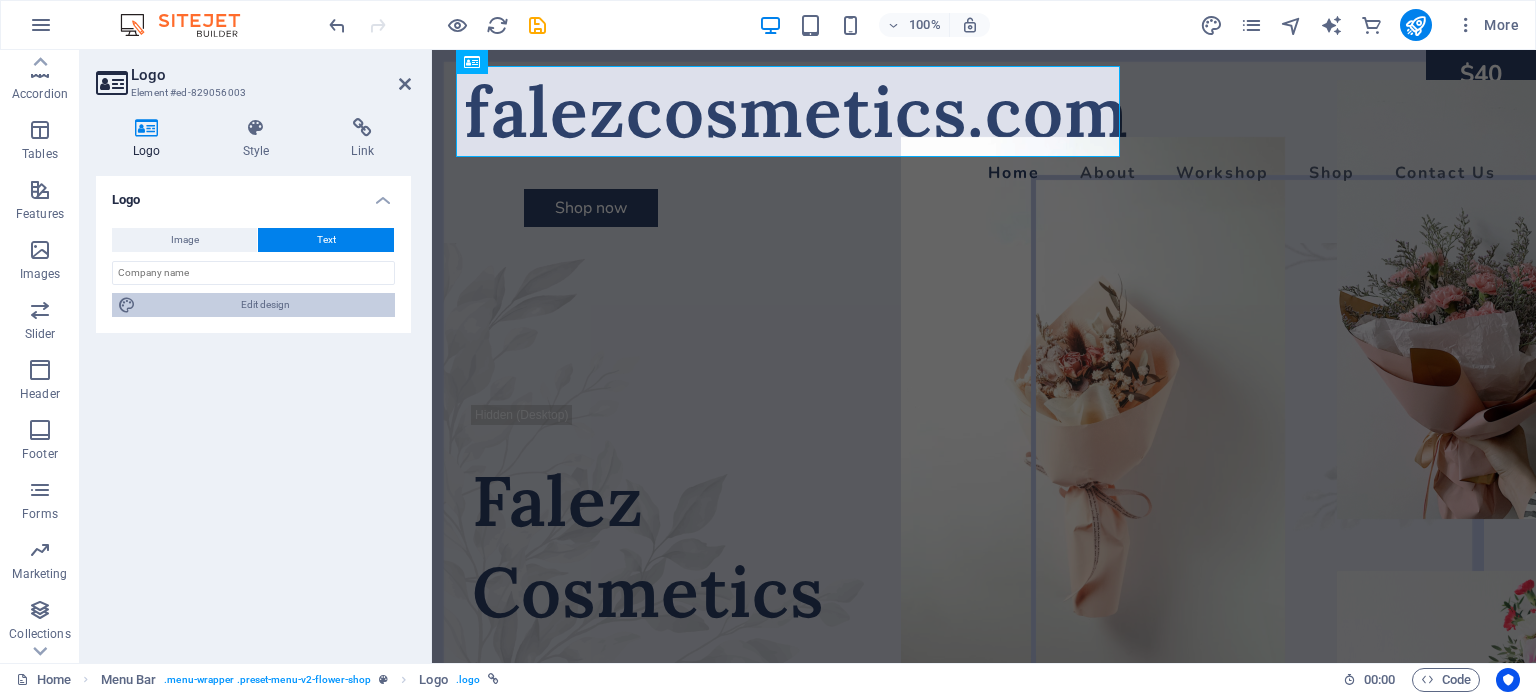 click on "Edit design" at bounding box center (265, 305) 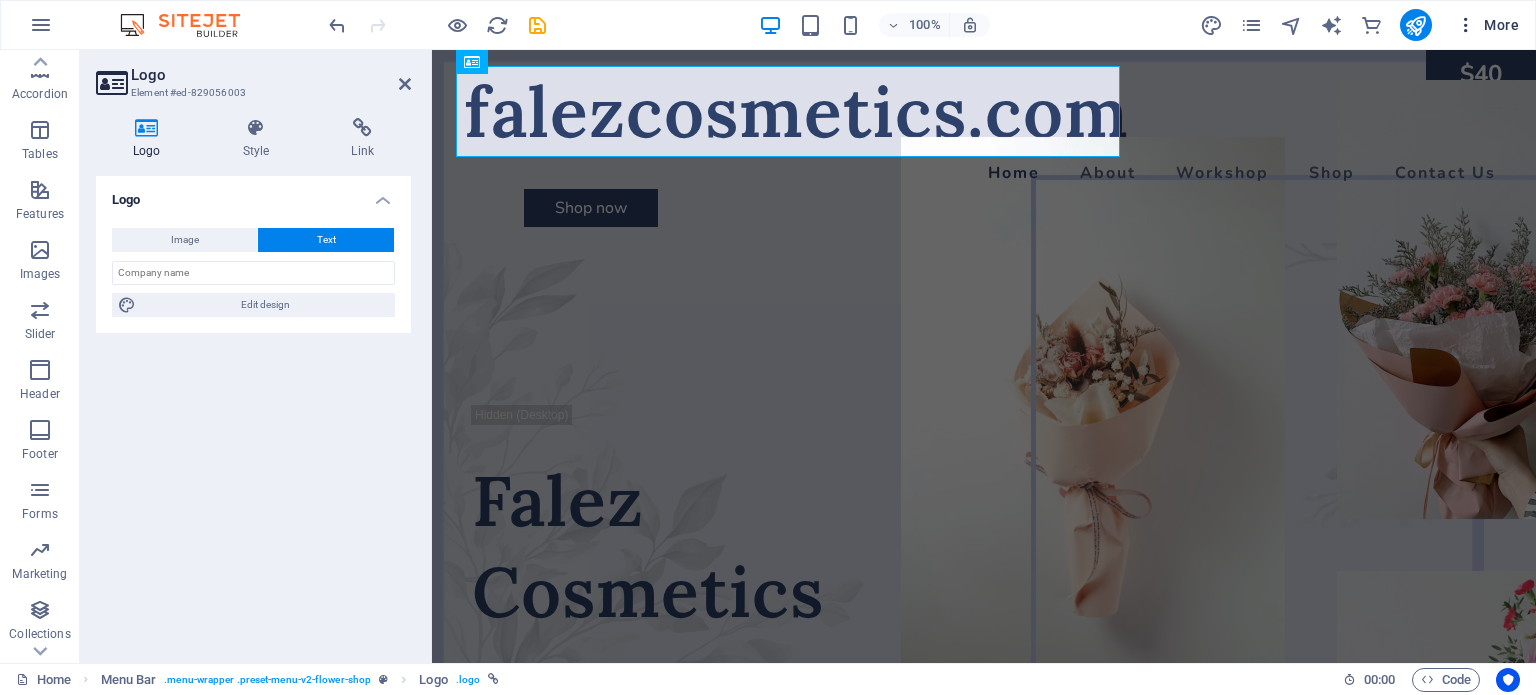 click at bounding box center [1466, 25] 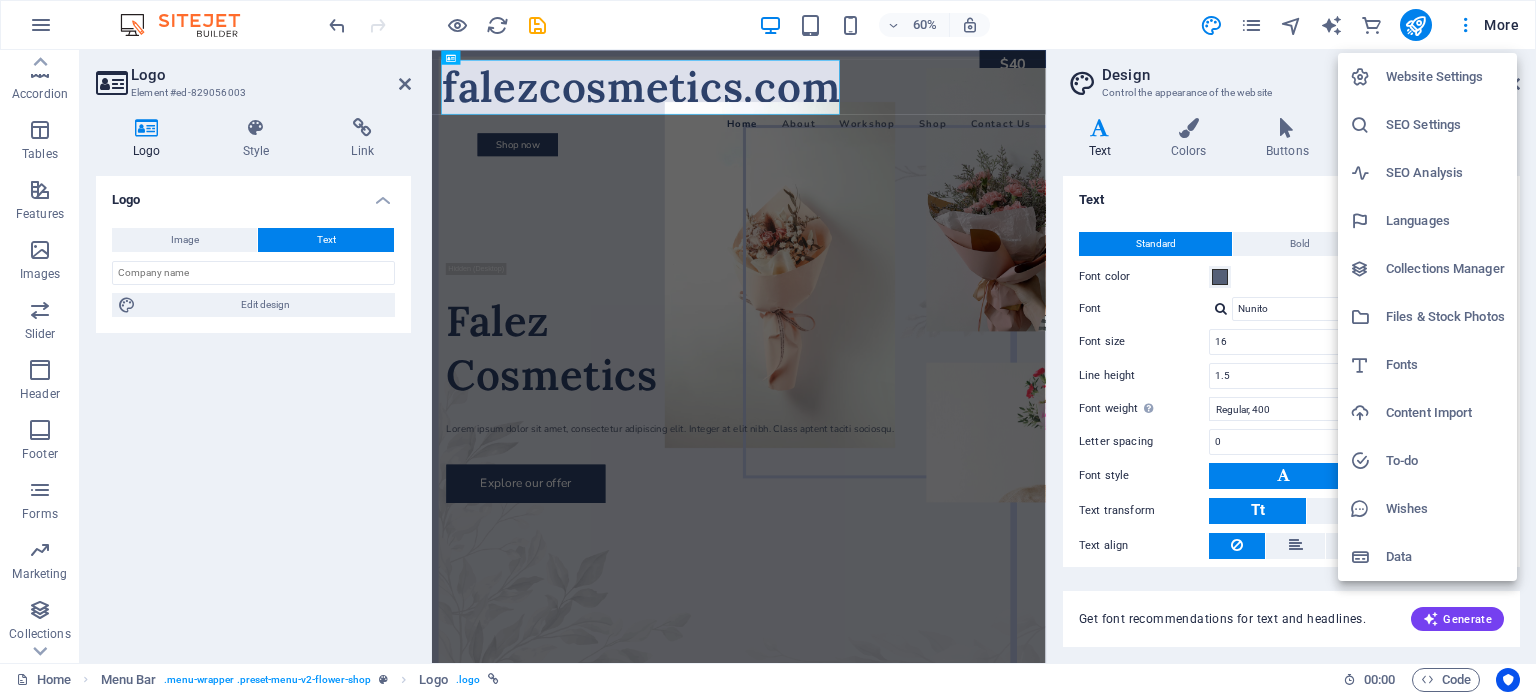 click at bounding box center (768, 347) 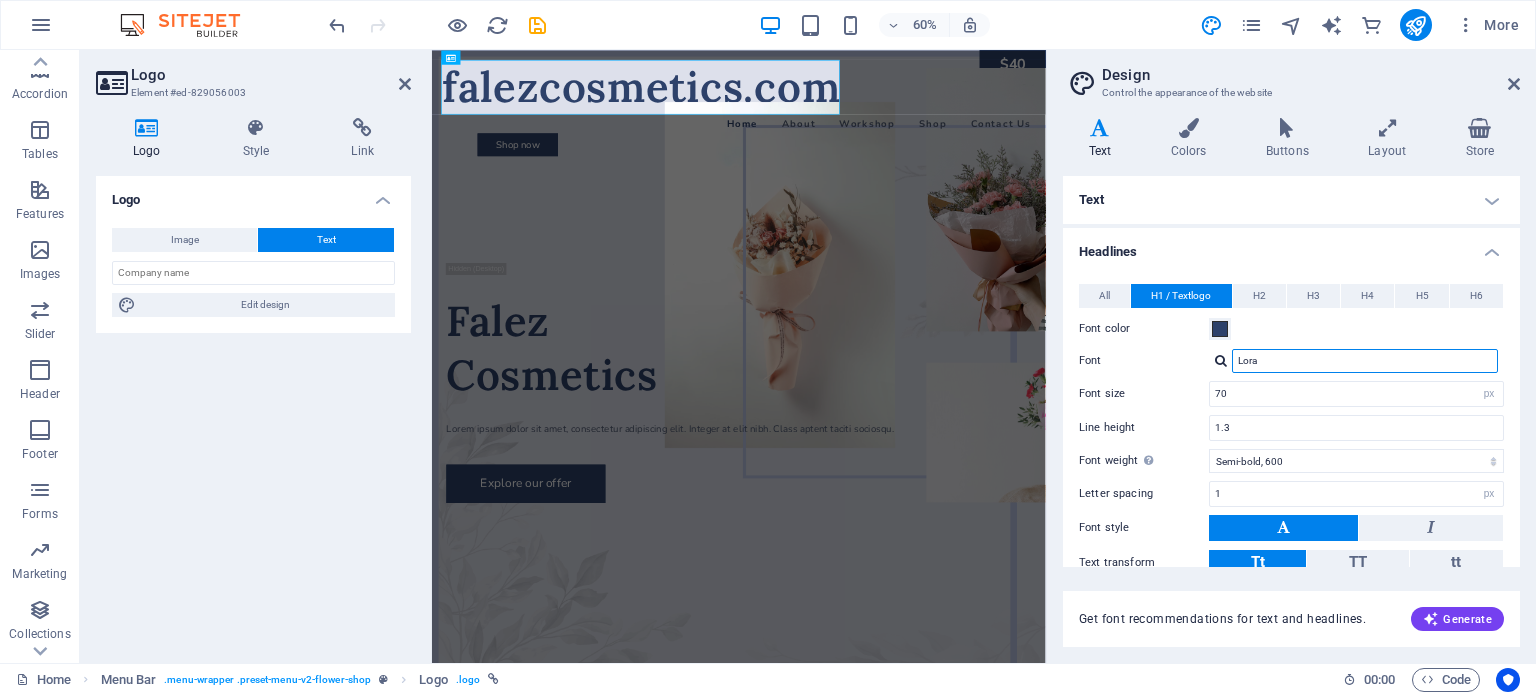 click on "Lora" at bounding box center (1365, 361) 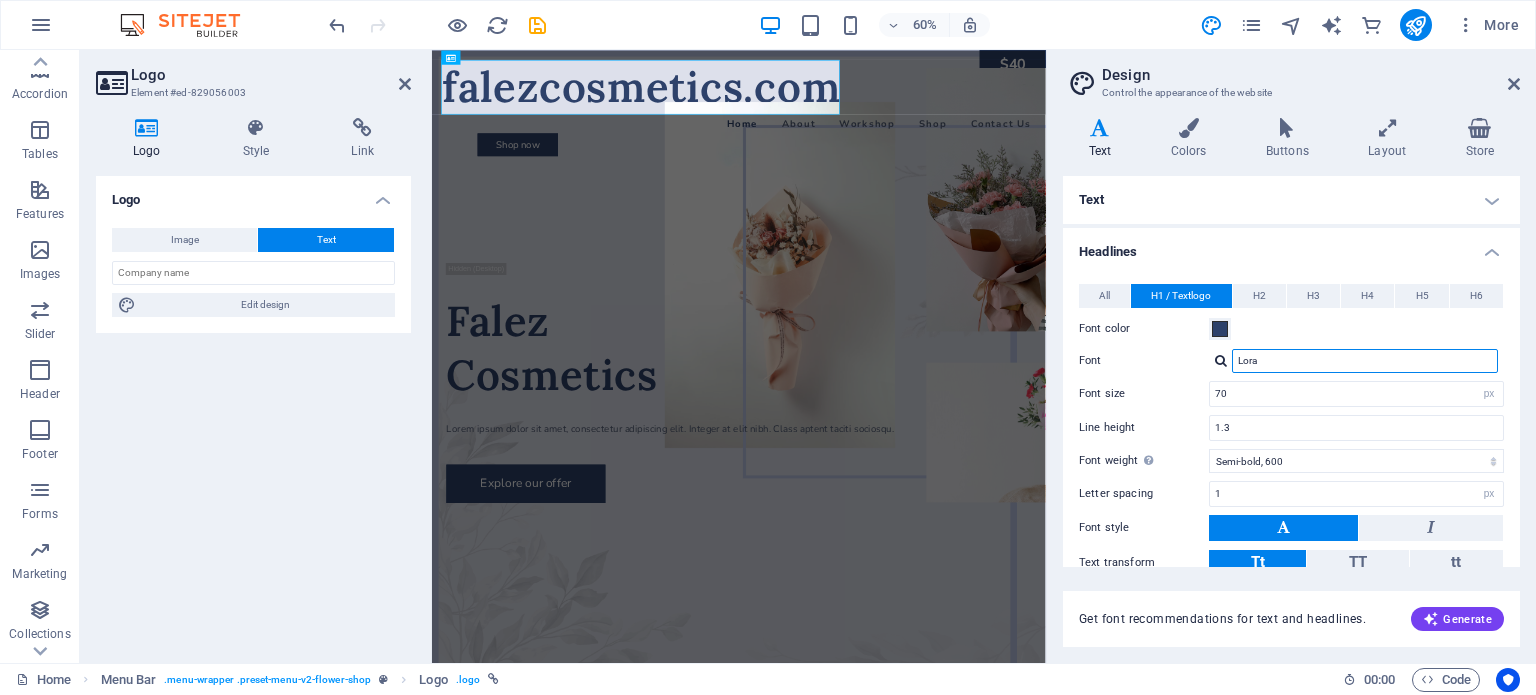 click on "Lora" at bounding box center (1365, 361) 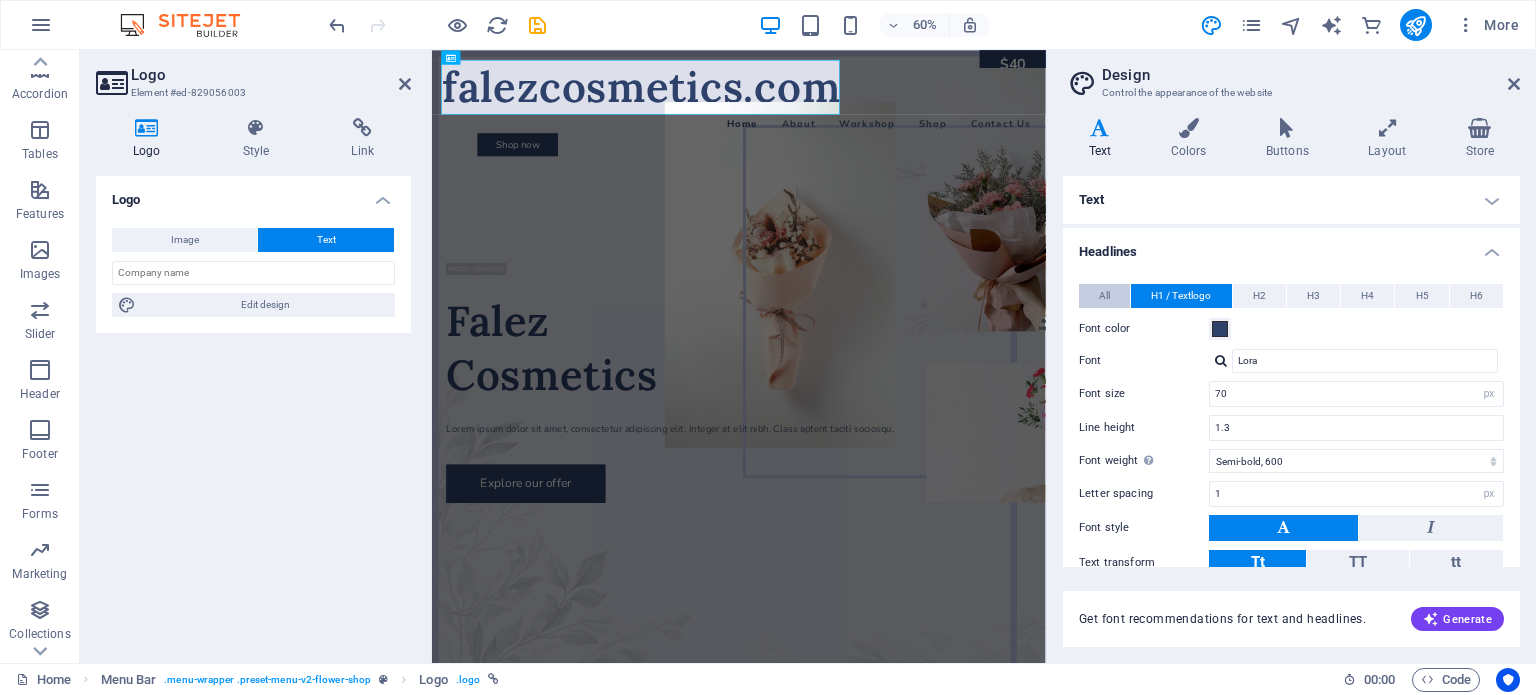 click on "All" at bounding box center [1104, 296] 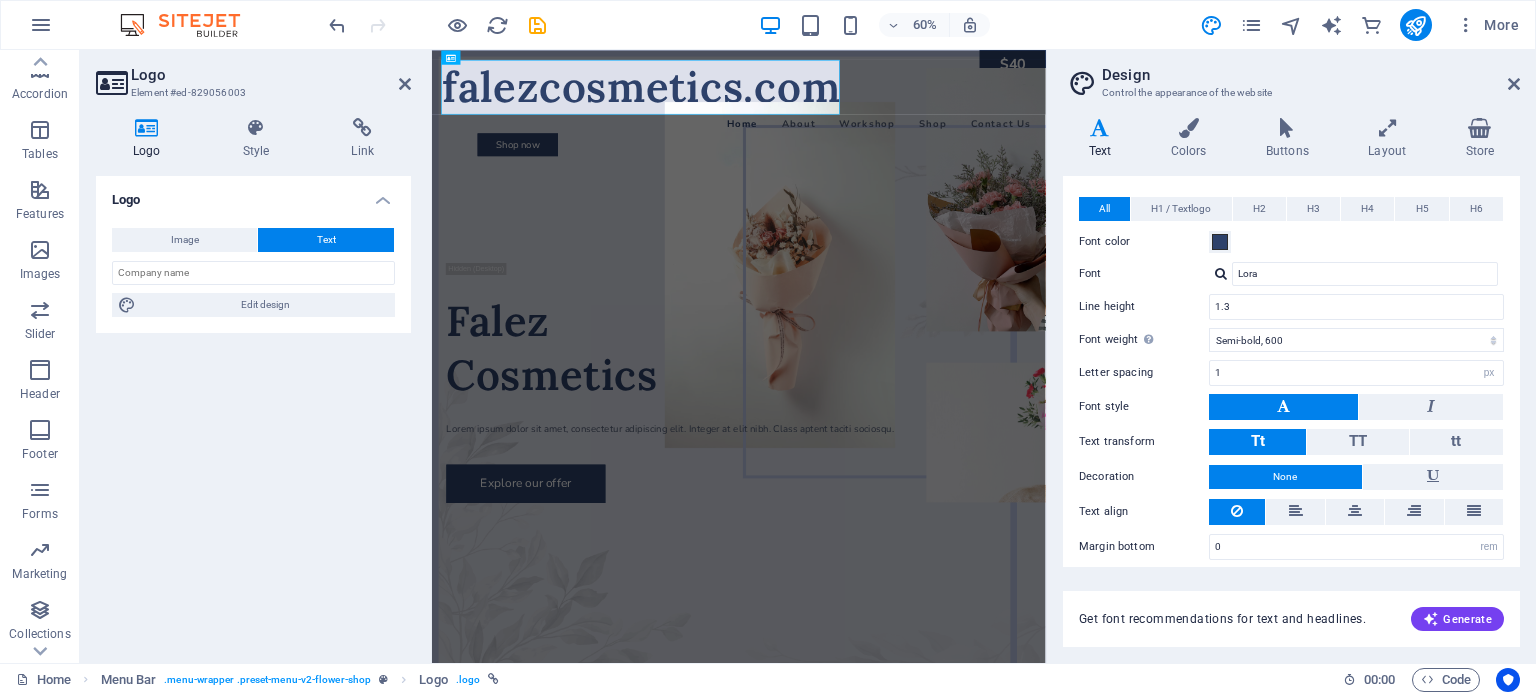 scroll, scrollTop: 96, scrollLeft: 0, axis: vertical 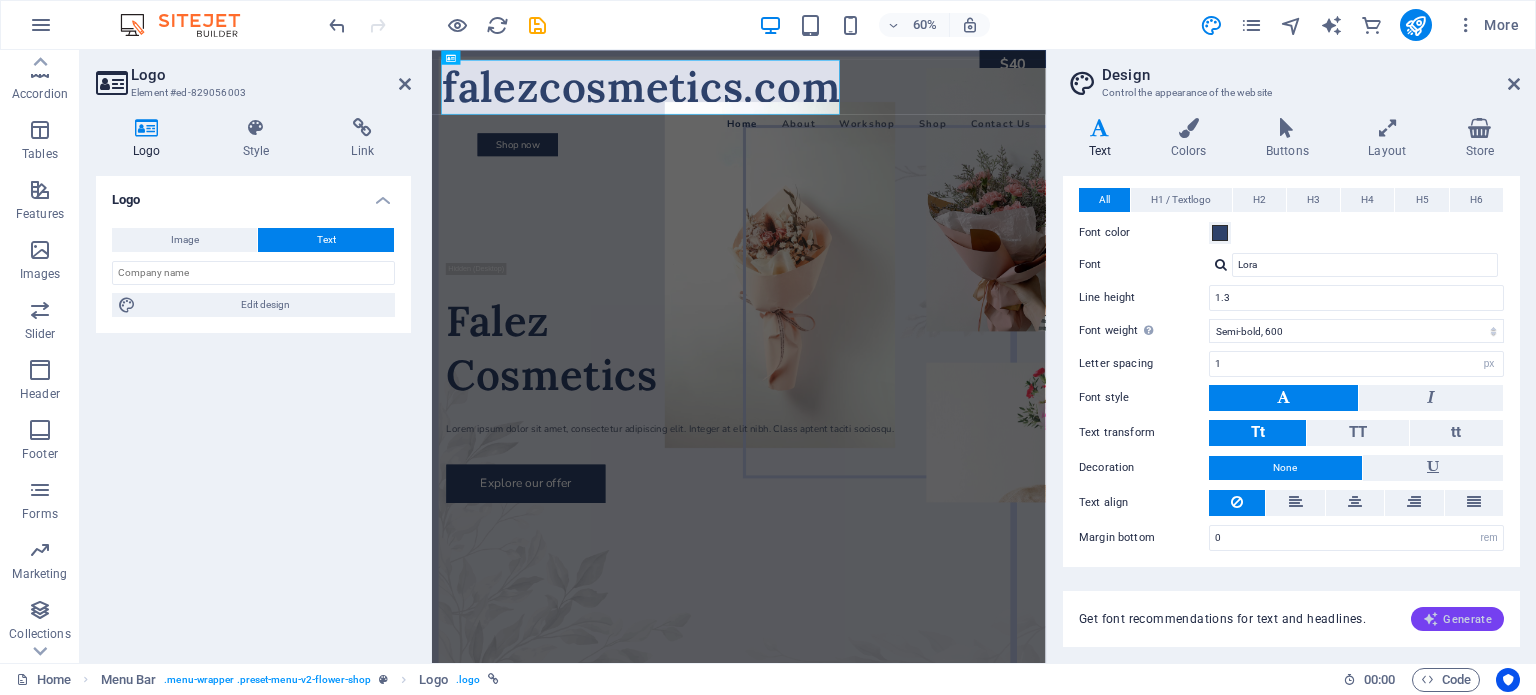 click at bounding box center (1431, 619) 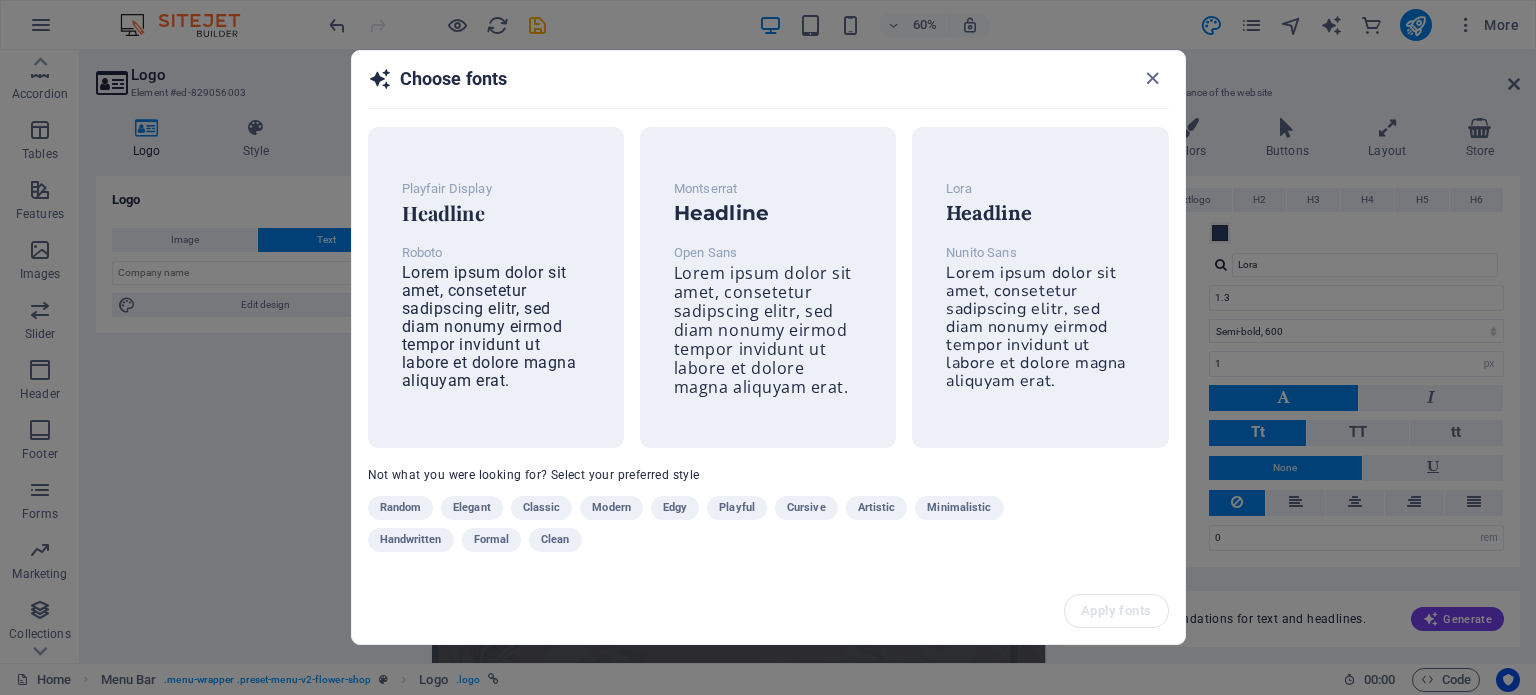 click on "Playfair Display Headline Roboto Lorem ipsum dolor sit amet, consetetur sadipscing elitr, sed diam nonumy eirmod tempor invidunt ut labore et dolore magna aliquyam erat. Montserrat Headline Open Sans Lorem ipsum dolor sit amet, consetetur sadipscing elitr, sed diam nonumy eirmod tempor invidunt ut labore et dolore magna aliquyam erat. Lora Headline Nunito Sans Lorem ipsum dolor sit amet, consetetur sadipscing elitr, sed diam nonumy eirmod tempor invidunt ut labore et dolore magna aliquyam erat. Not what you were looking for? Select your preferred style Random Elegant Classic Modern Edgy Playful Cursive Artistic Minimalistic Handwritten Formal Clean" at bounding box center (768, 351) 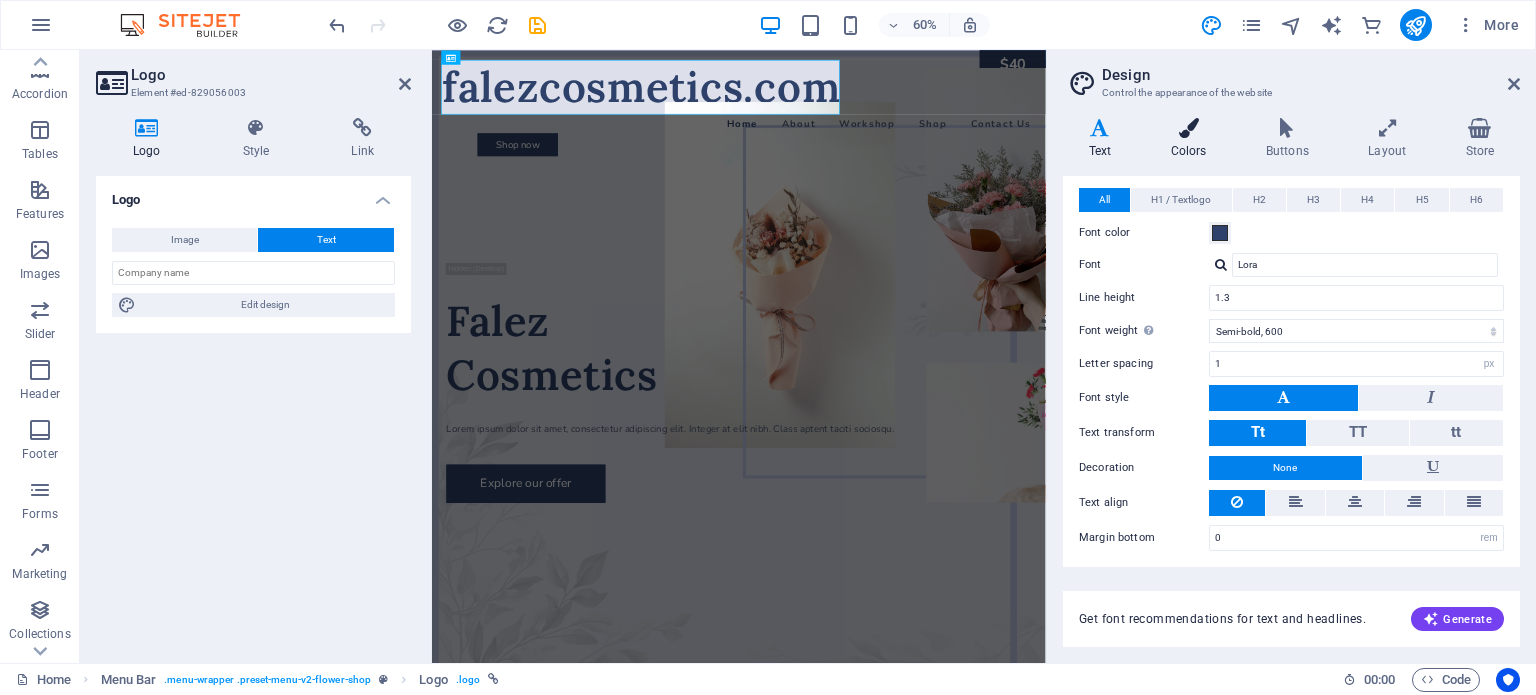 click at bounding box center (1188, 128) 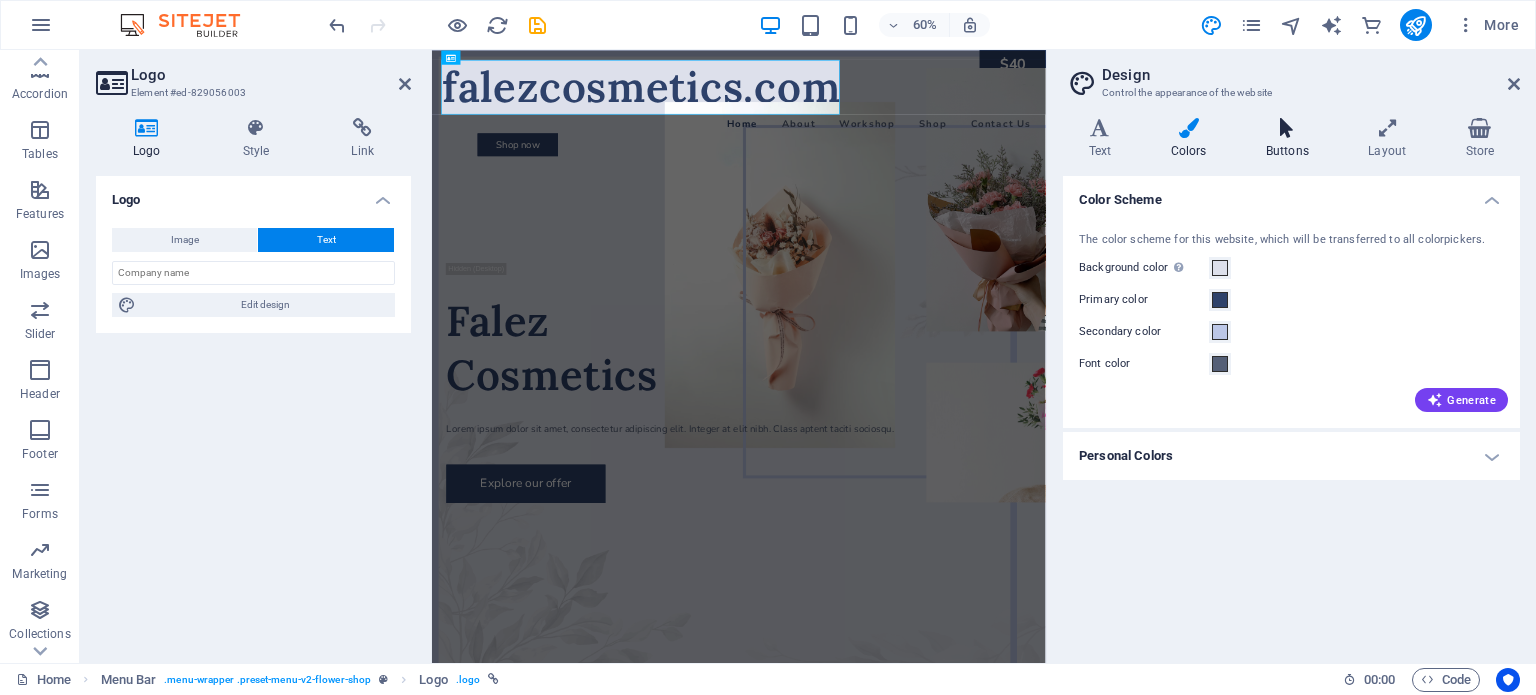 click at bounding box center (1287, 128) 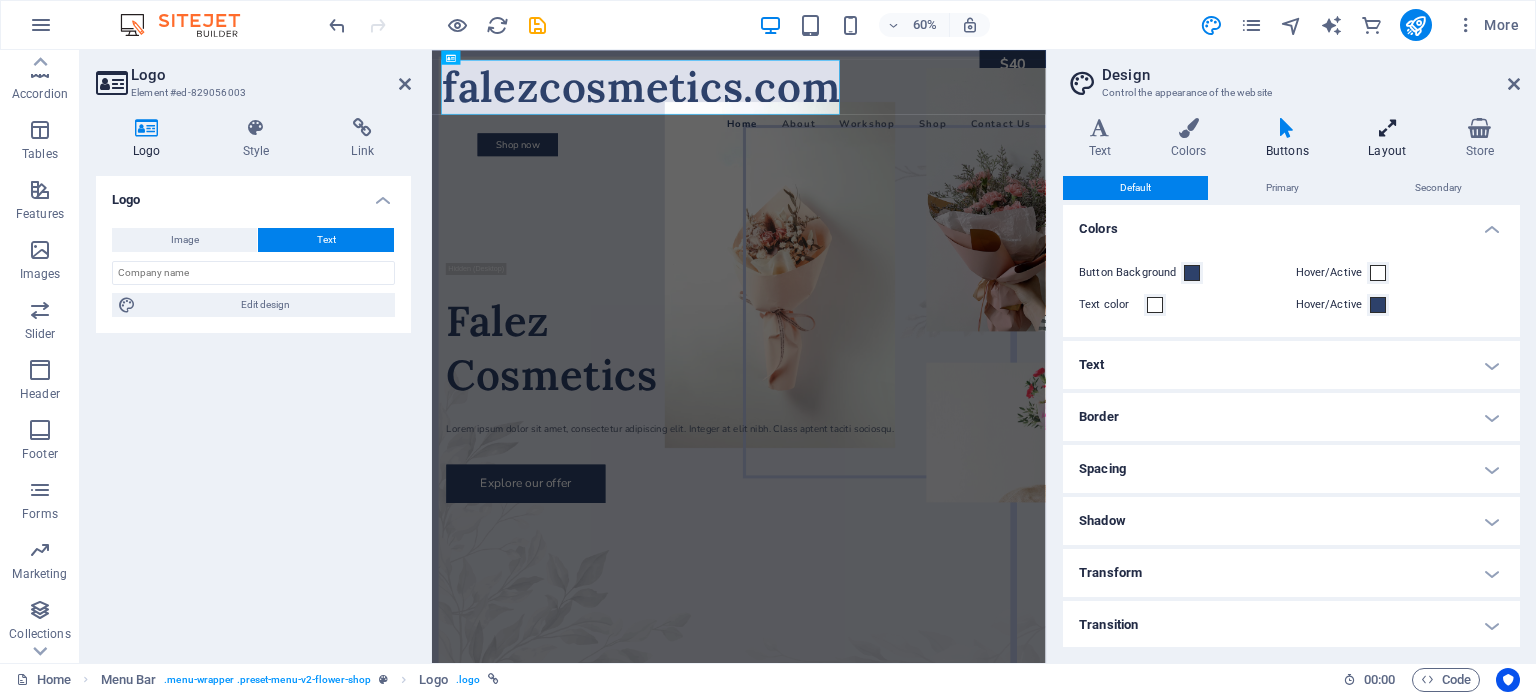 click at bounding box center [1387, 128] 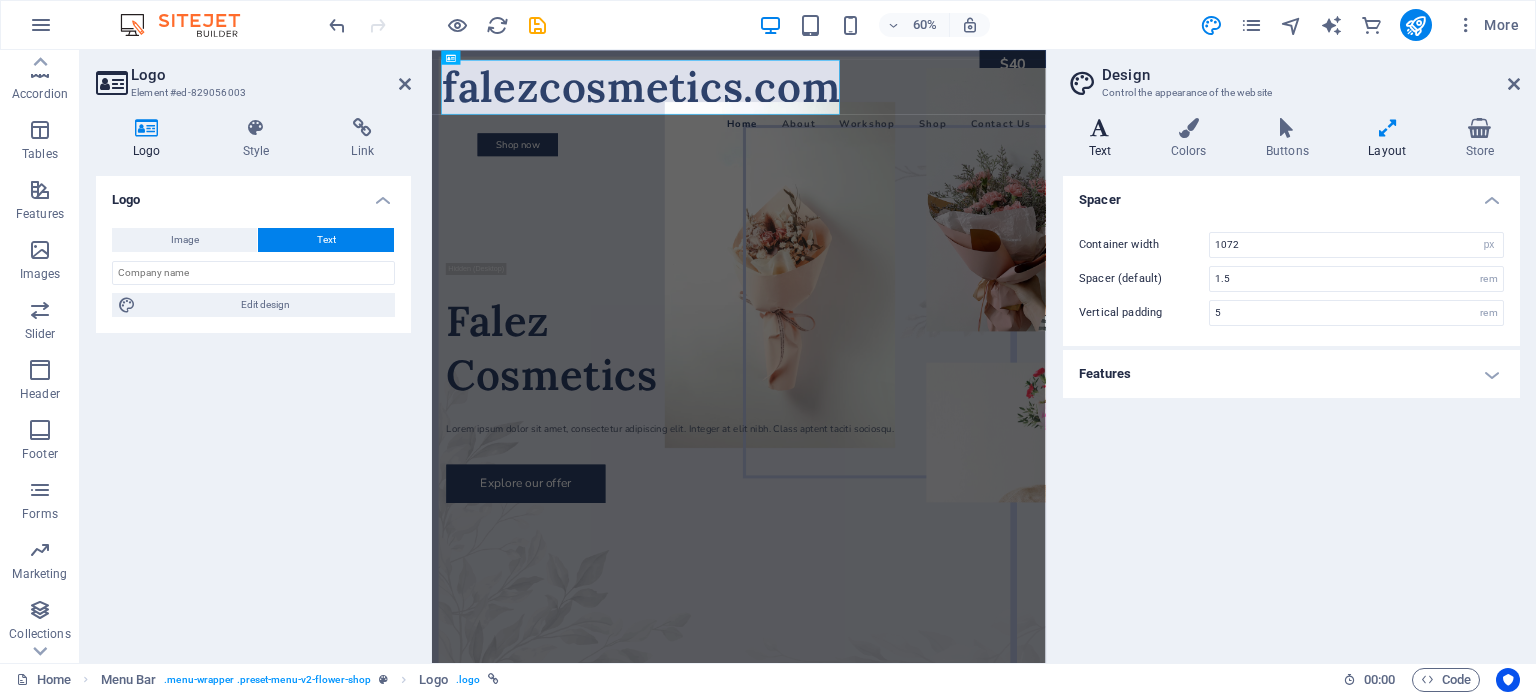 click on "Text" at bounding box center [1104, 139] 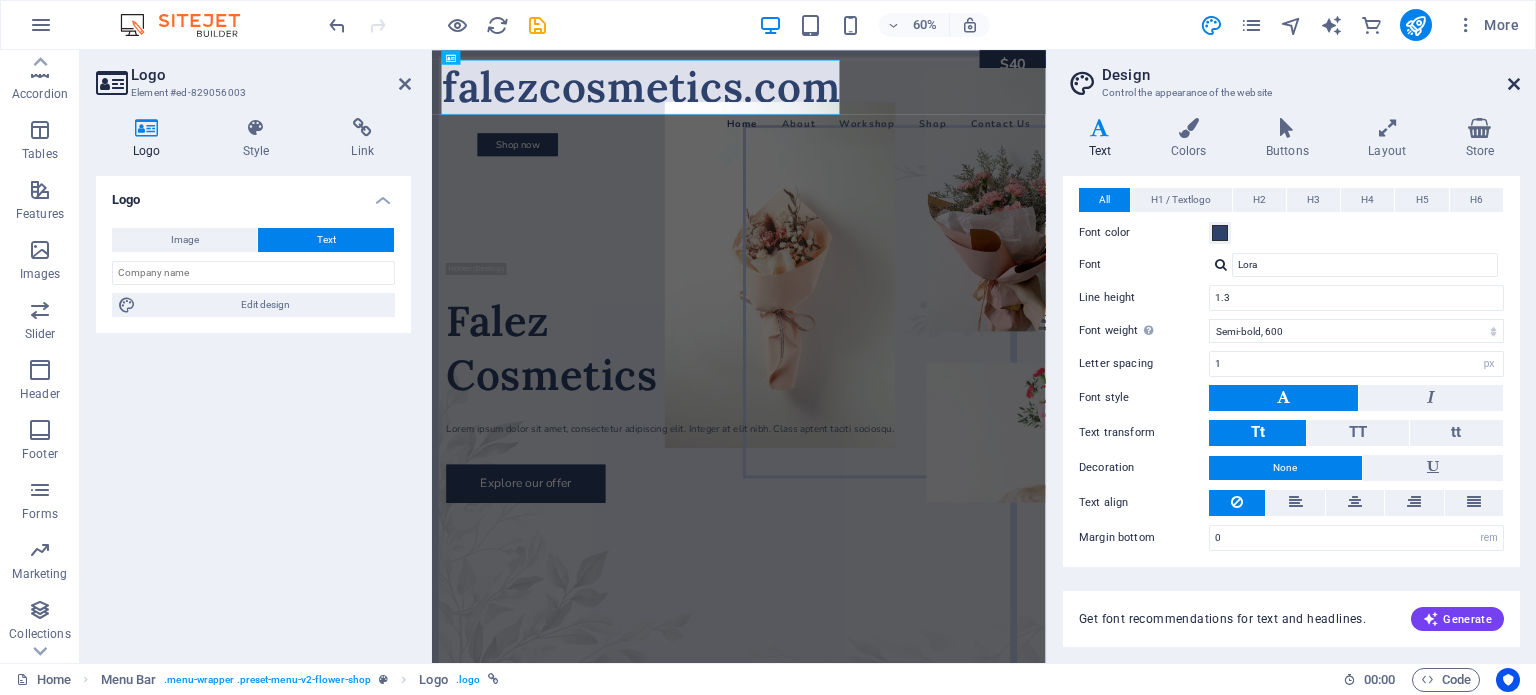 click at bounding box center (1514, 84) 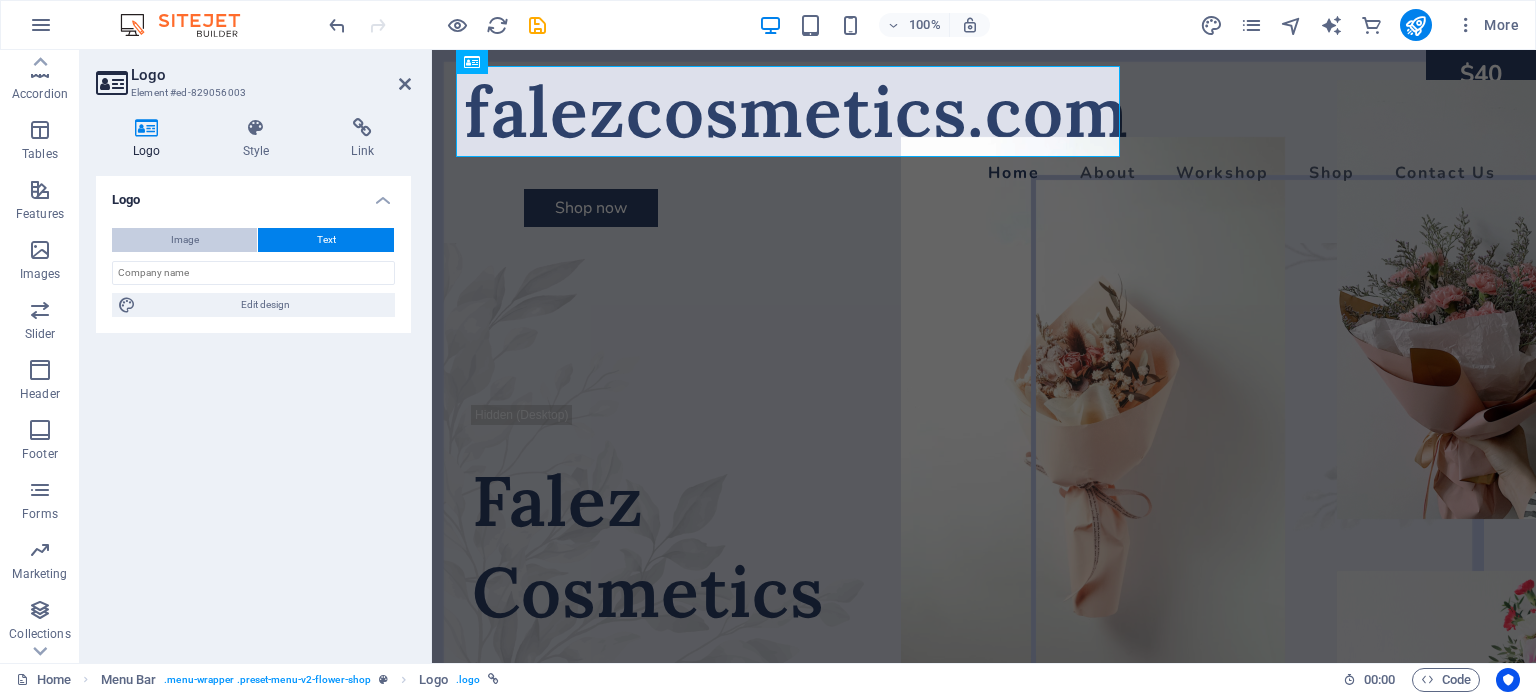 click on "Image" at bounding box center [185, 240] 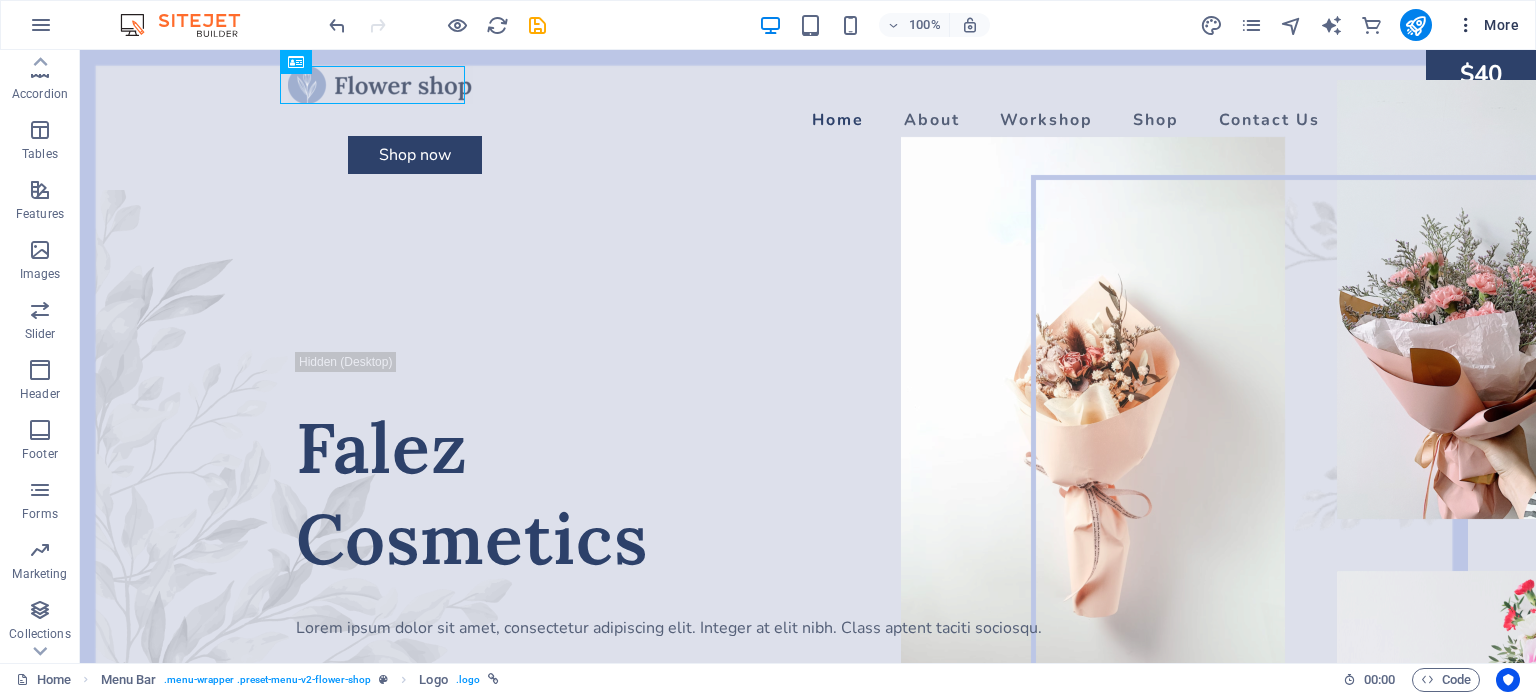 click on "More" at bounding box center [1487, 25] 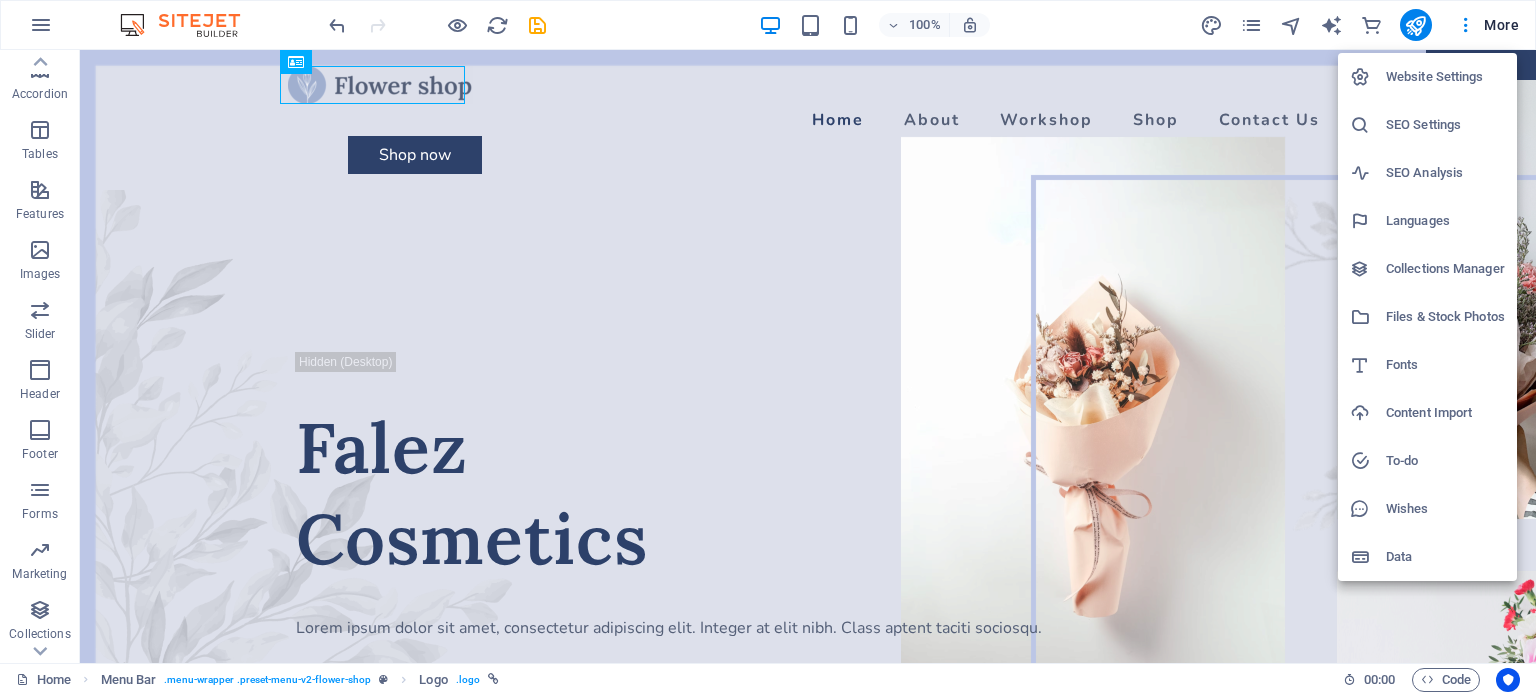 click on "Website Settings" at bounding box center [1445, 77] 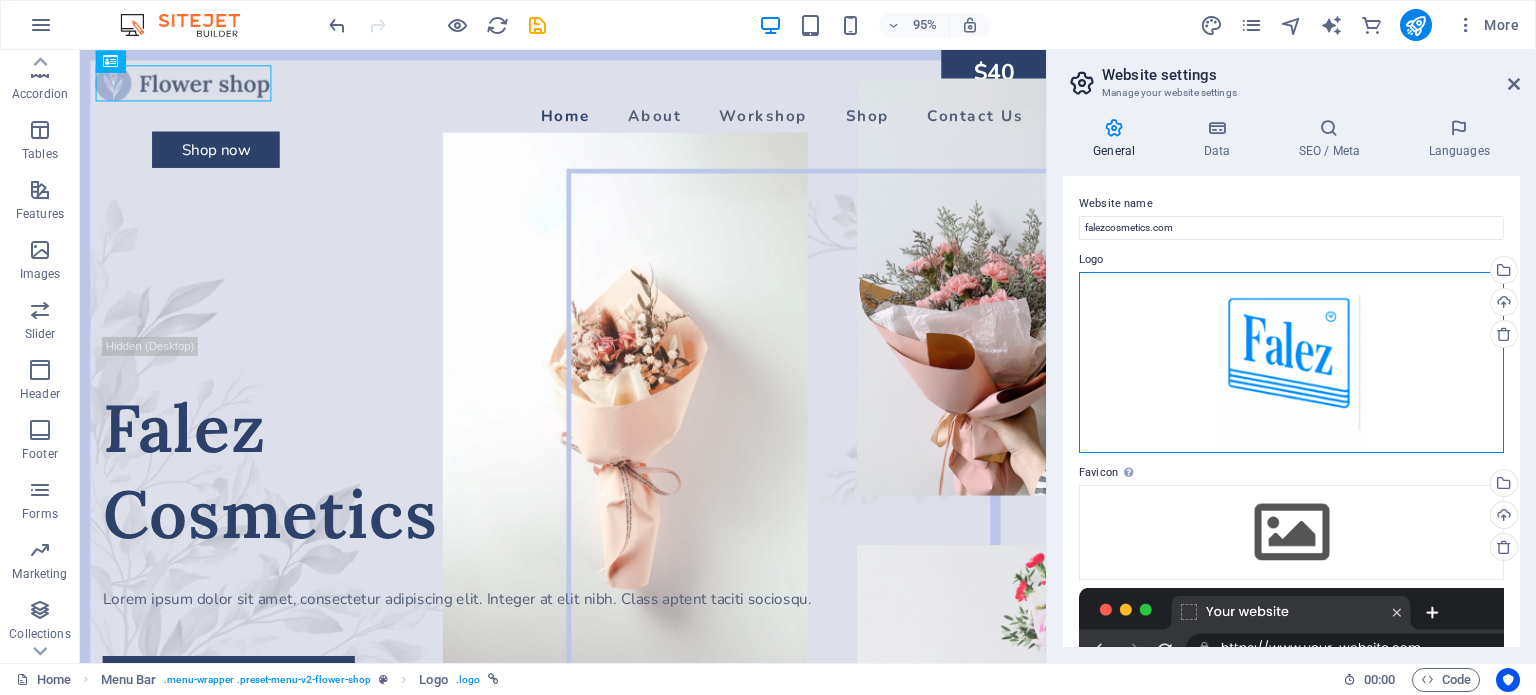 click on "Drag files here, click to choose files or select files from Files or our free stock photos & videos" at bounding box center (1291, 363) 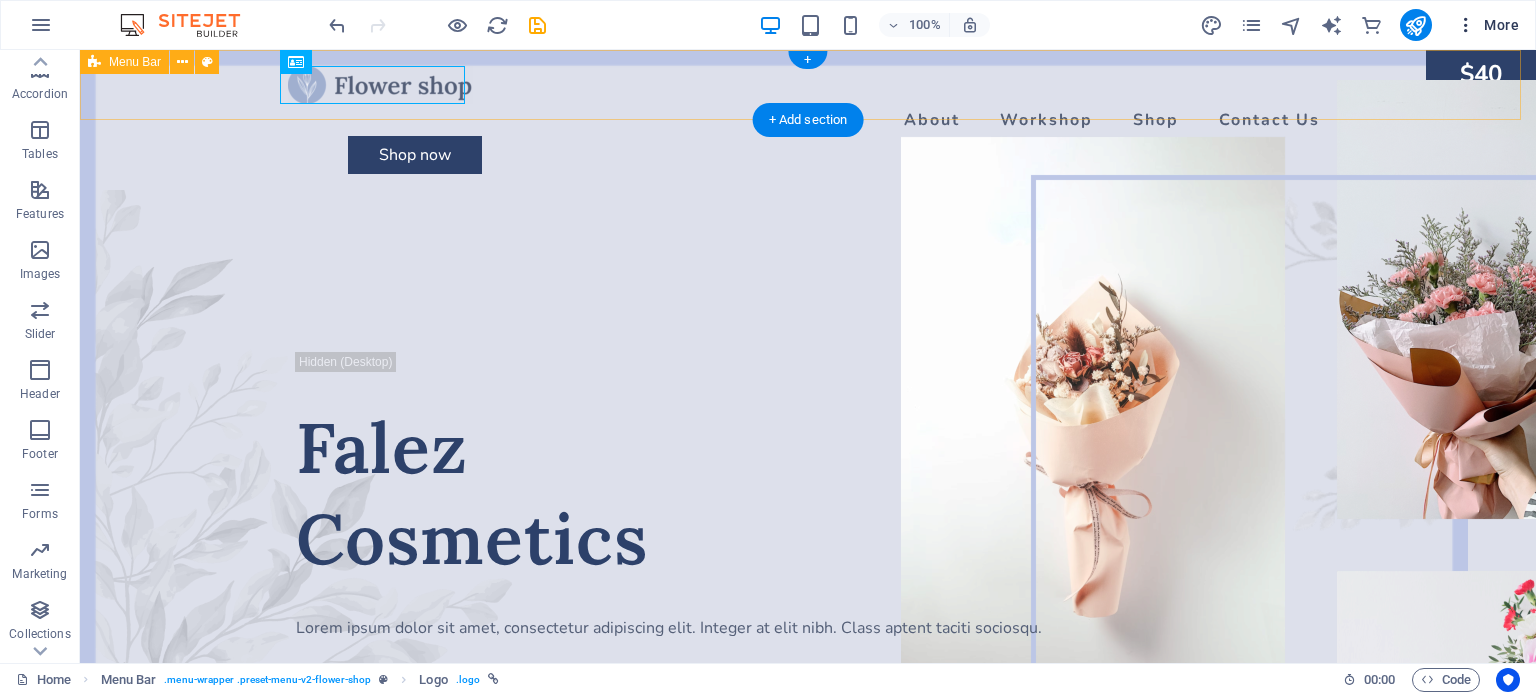click at bounding box center [1466, 25] 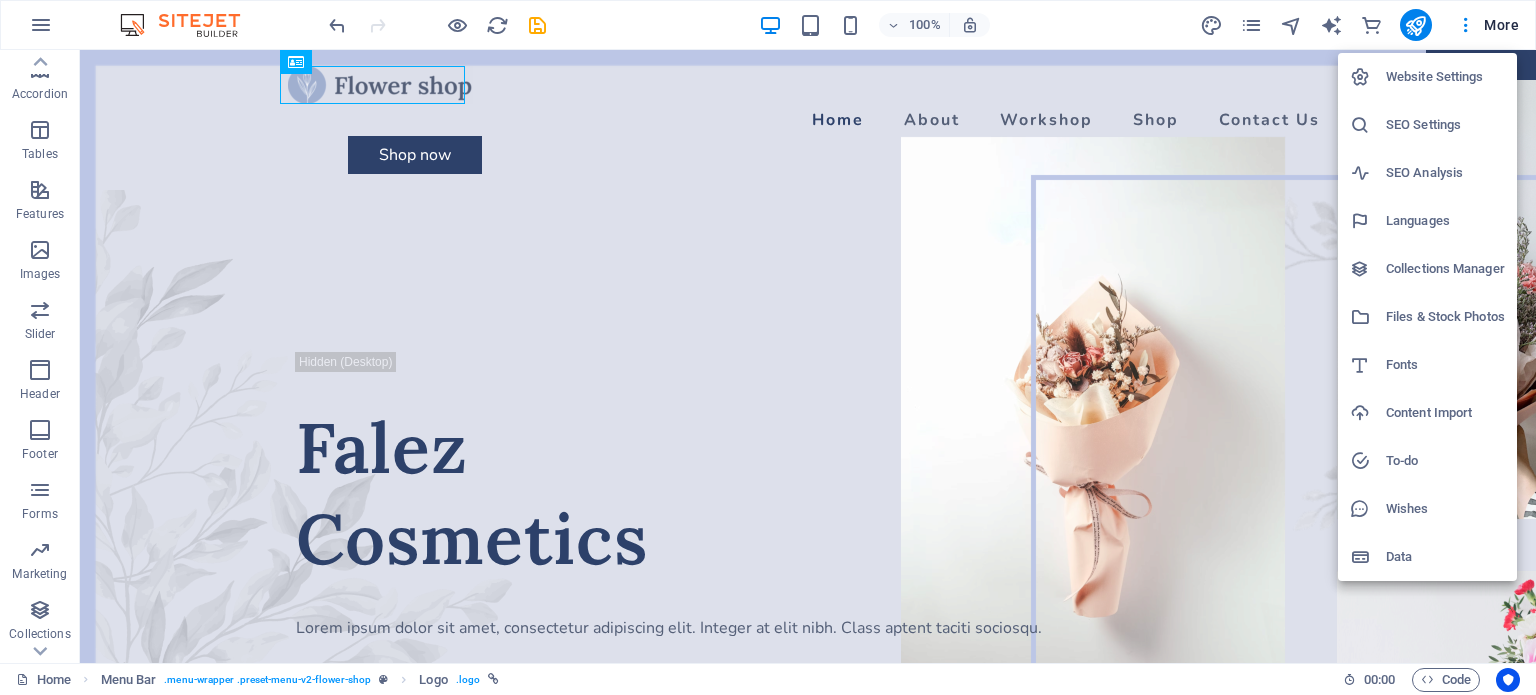 click on "Website Settings" at bounding box center [1445, 77] 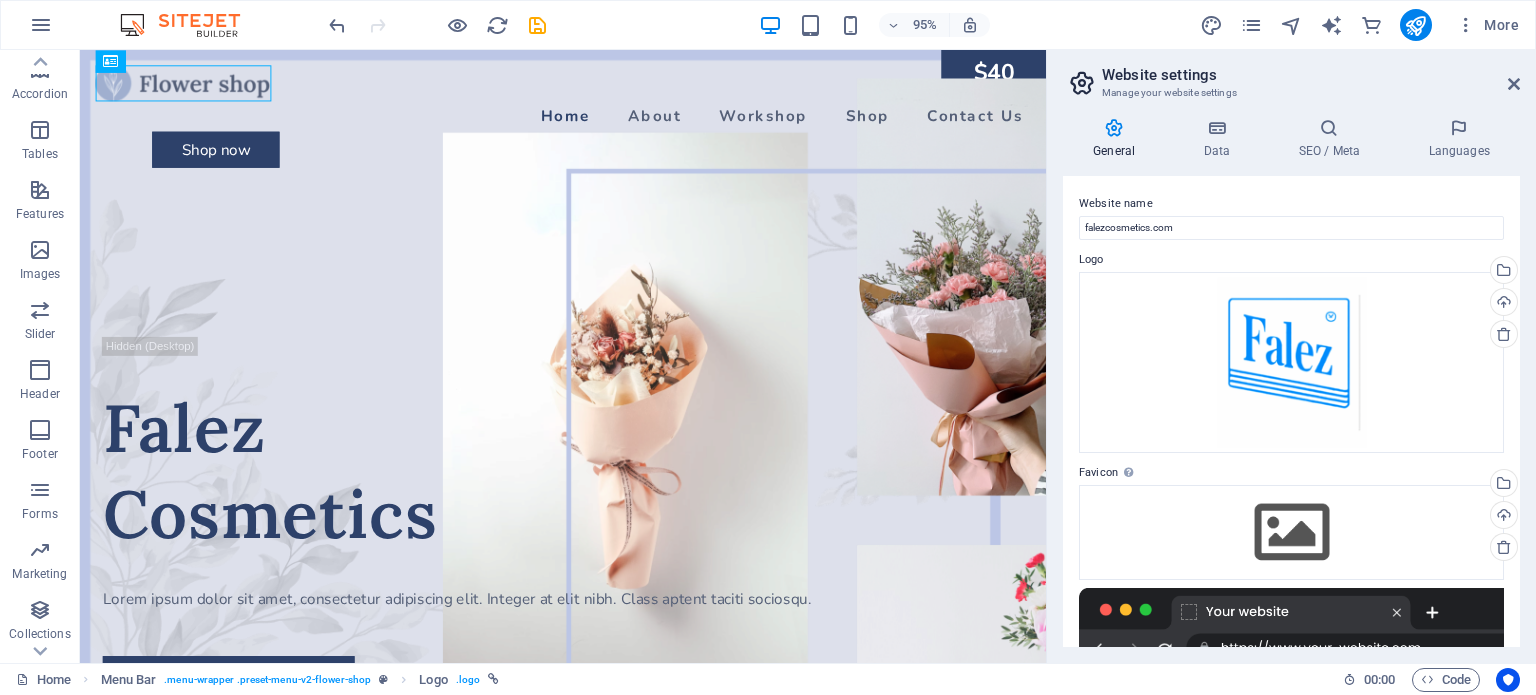 click on "Website Settings SEO Settings SEO Analysis Languages Collections Manager Files & Stock Photos Fonts Content Import To-do Wishes Data" at bounding box center [768, 353] 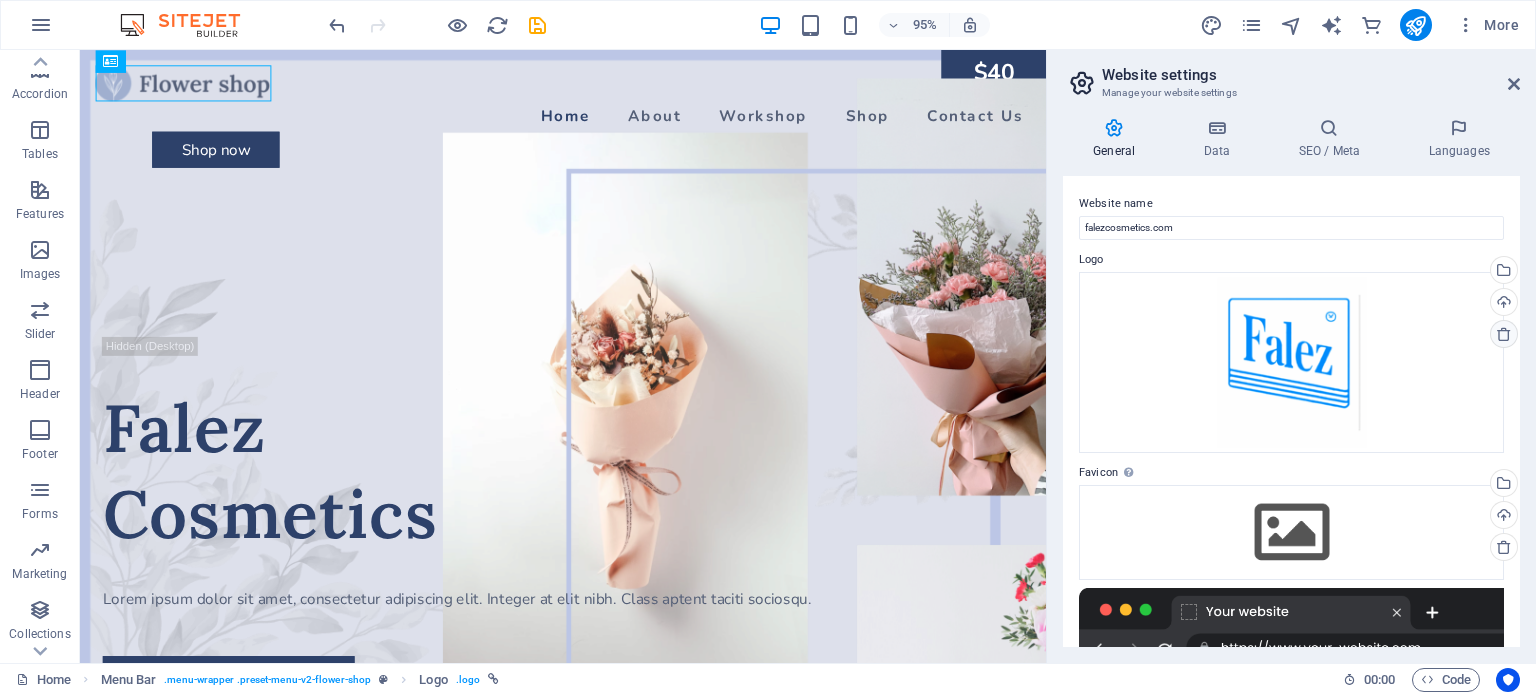 click at bounding box center [1504, 334] 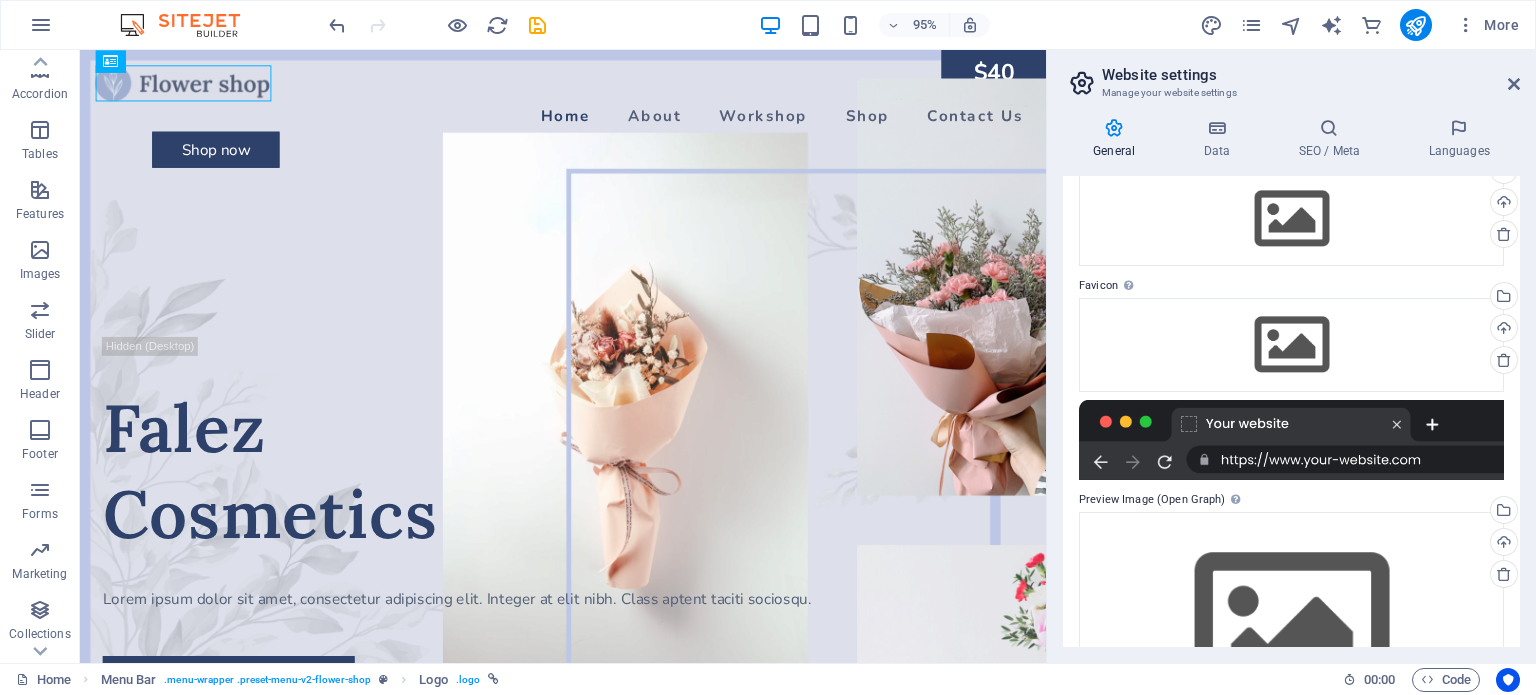 scroll, scrollTop: 0, scrollLeft: 0, axis: both 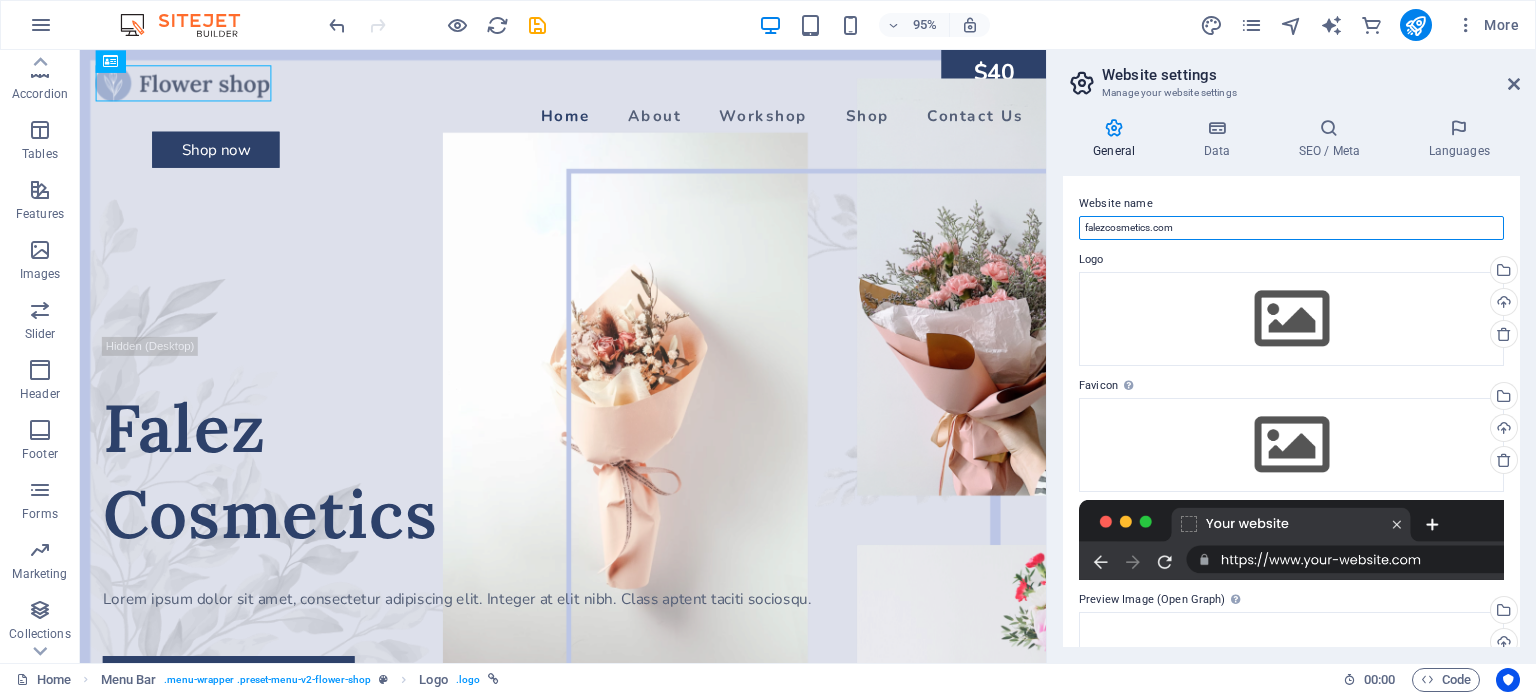 click on "falezcosmetics.com" at bounding box center [1291, 228] 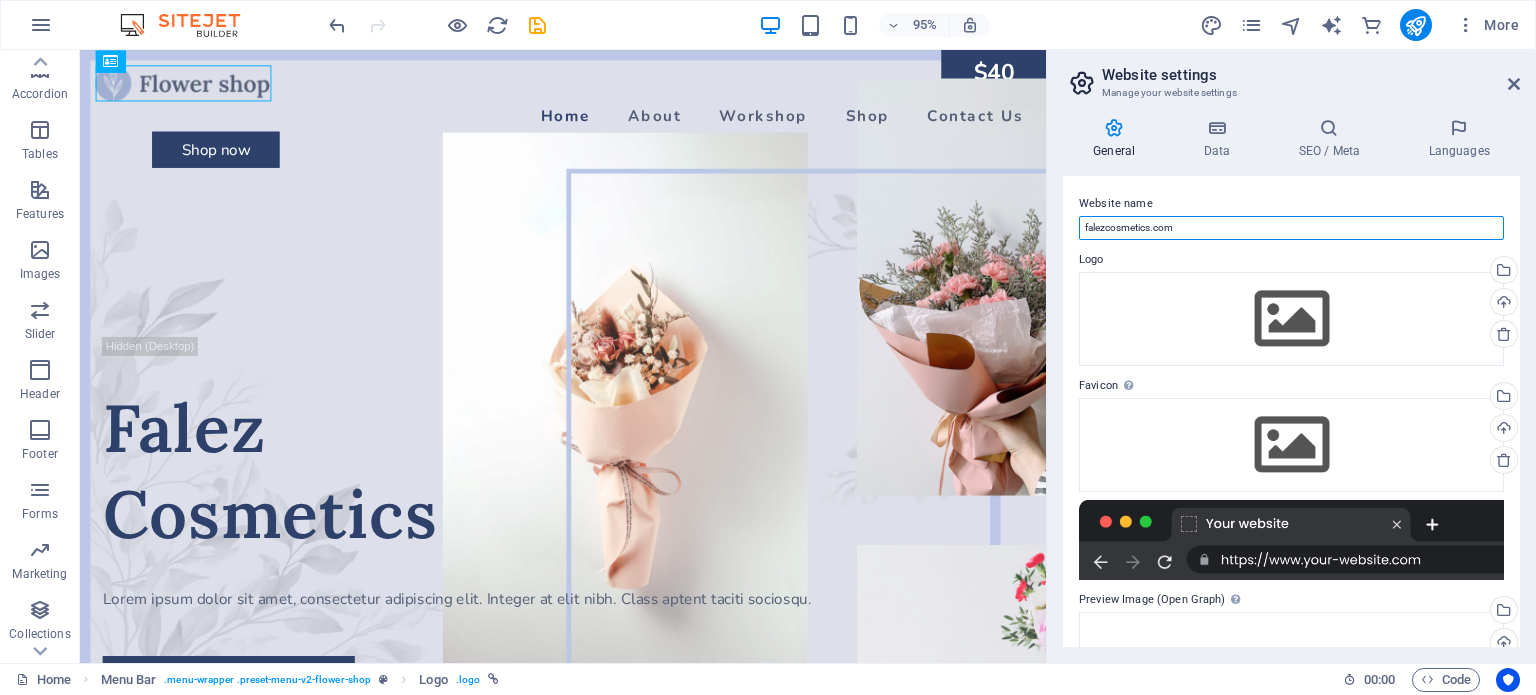 drag, startPoint x: 1224, startPoint y: 220, endPoint x: 1152, endPoint y: 223, distance: 72.06247 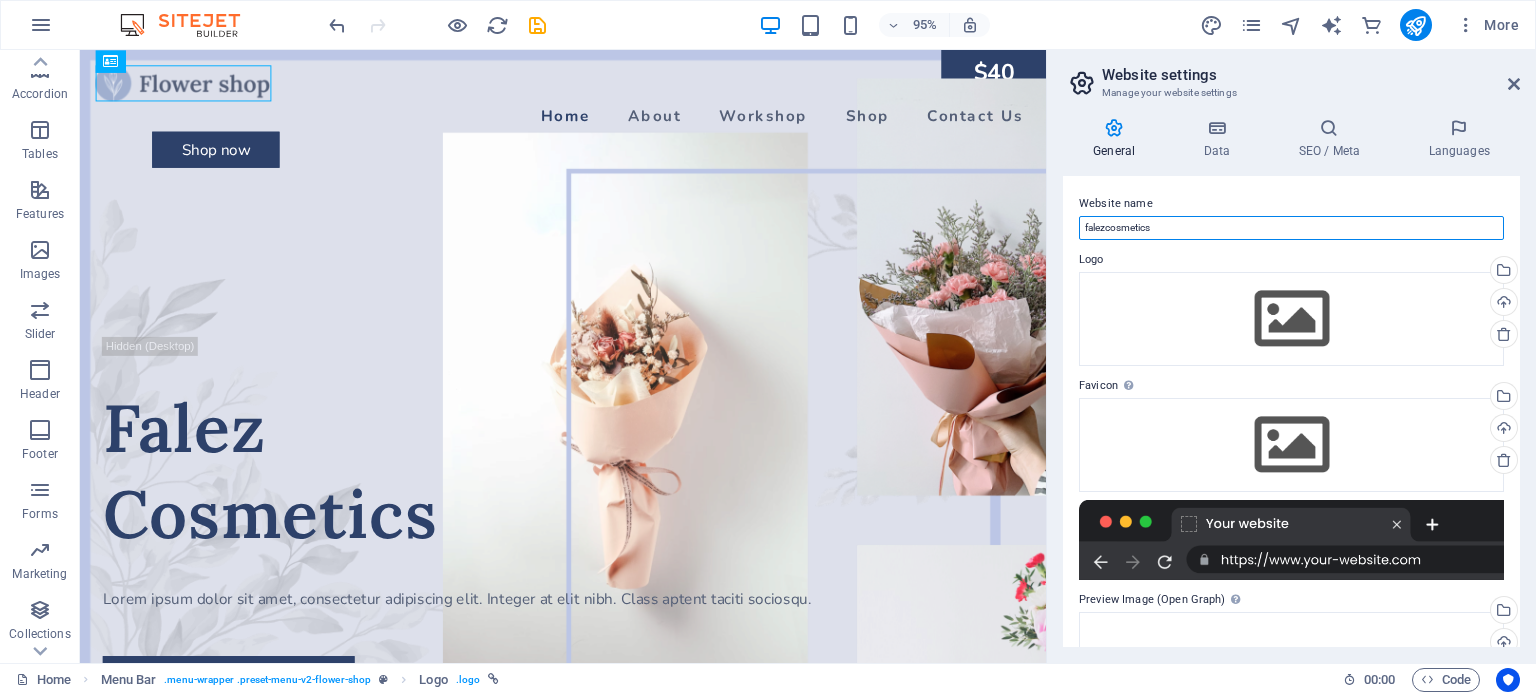 click on "falezcosmetics" at bounding box center [1291, 228] 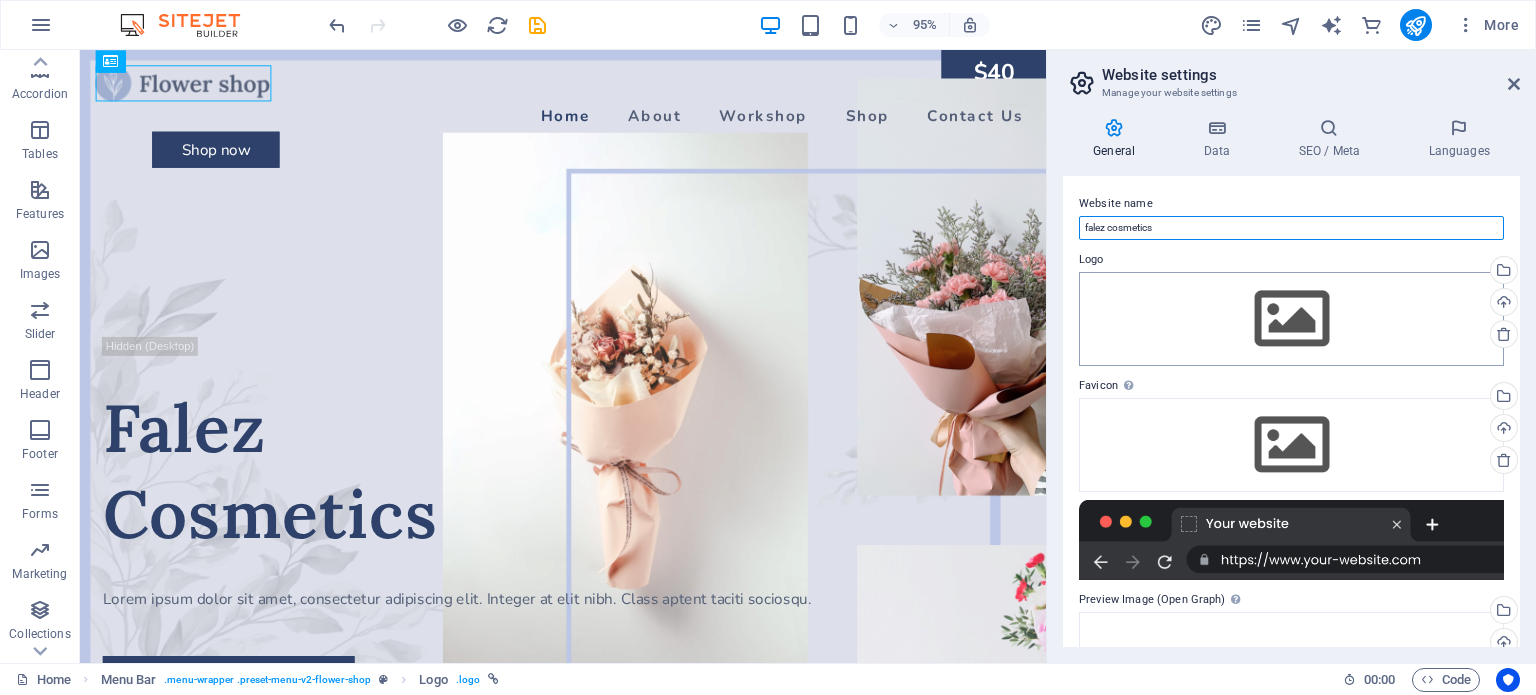 type on "falez cosmetics" 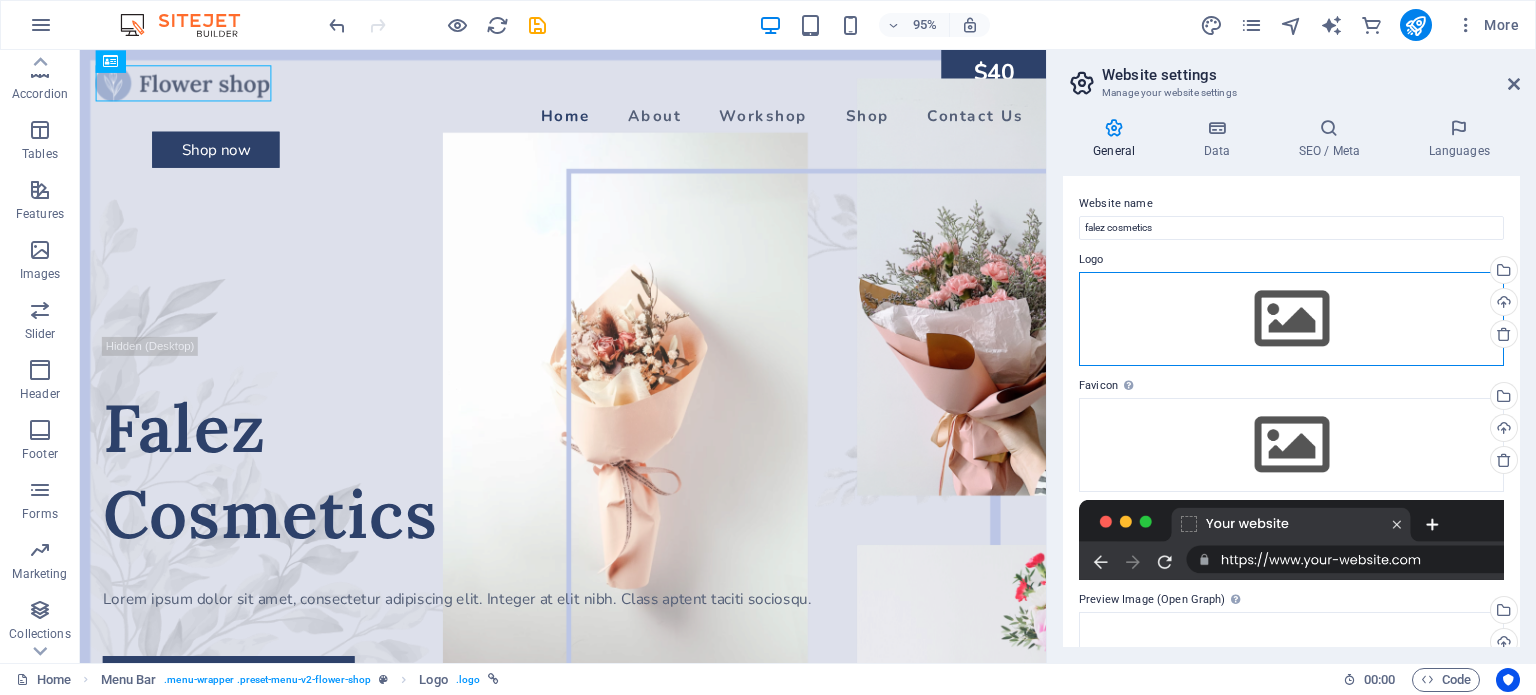 click on "Drag files here, click to choose files or select files from Files or our free stock photos & videos" at bounding box center (1291, 319) 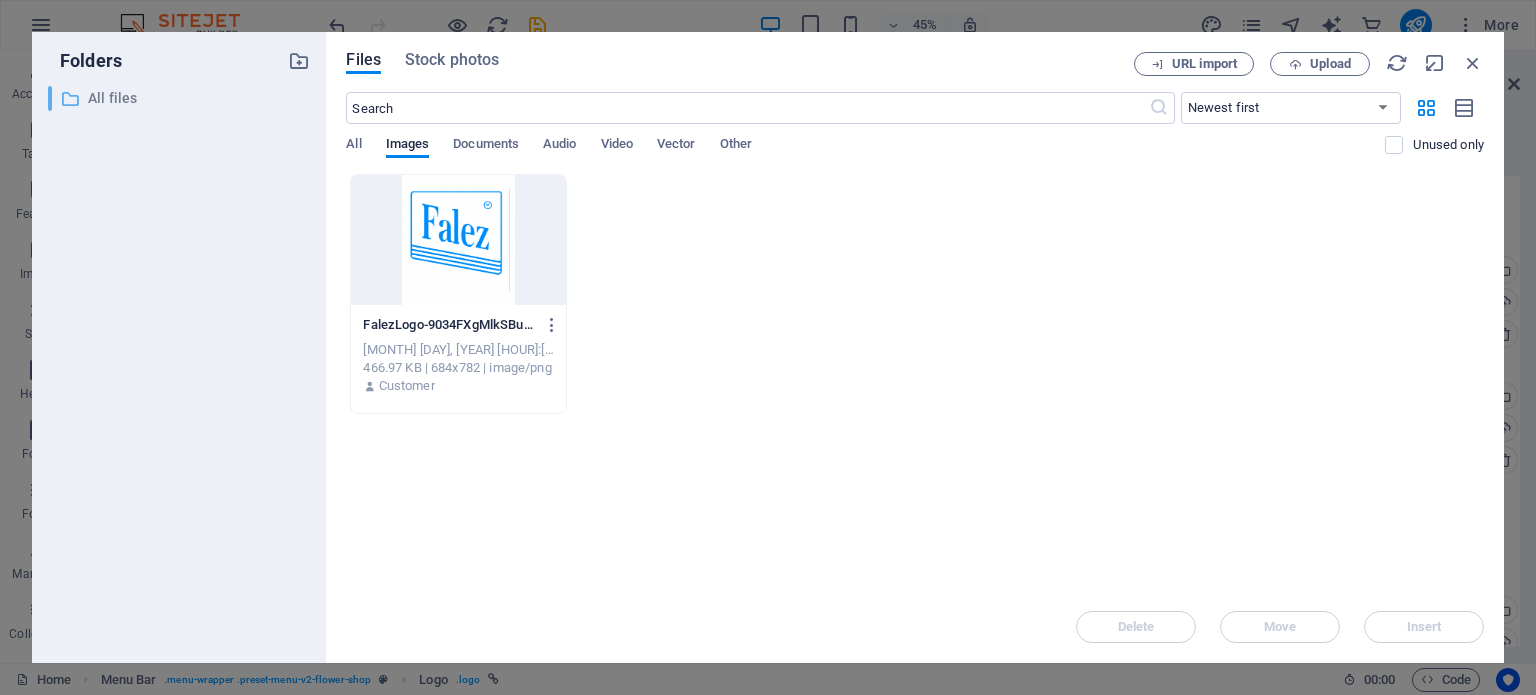click on "All files" at bounding box center (181, 98) 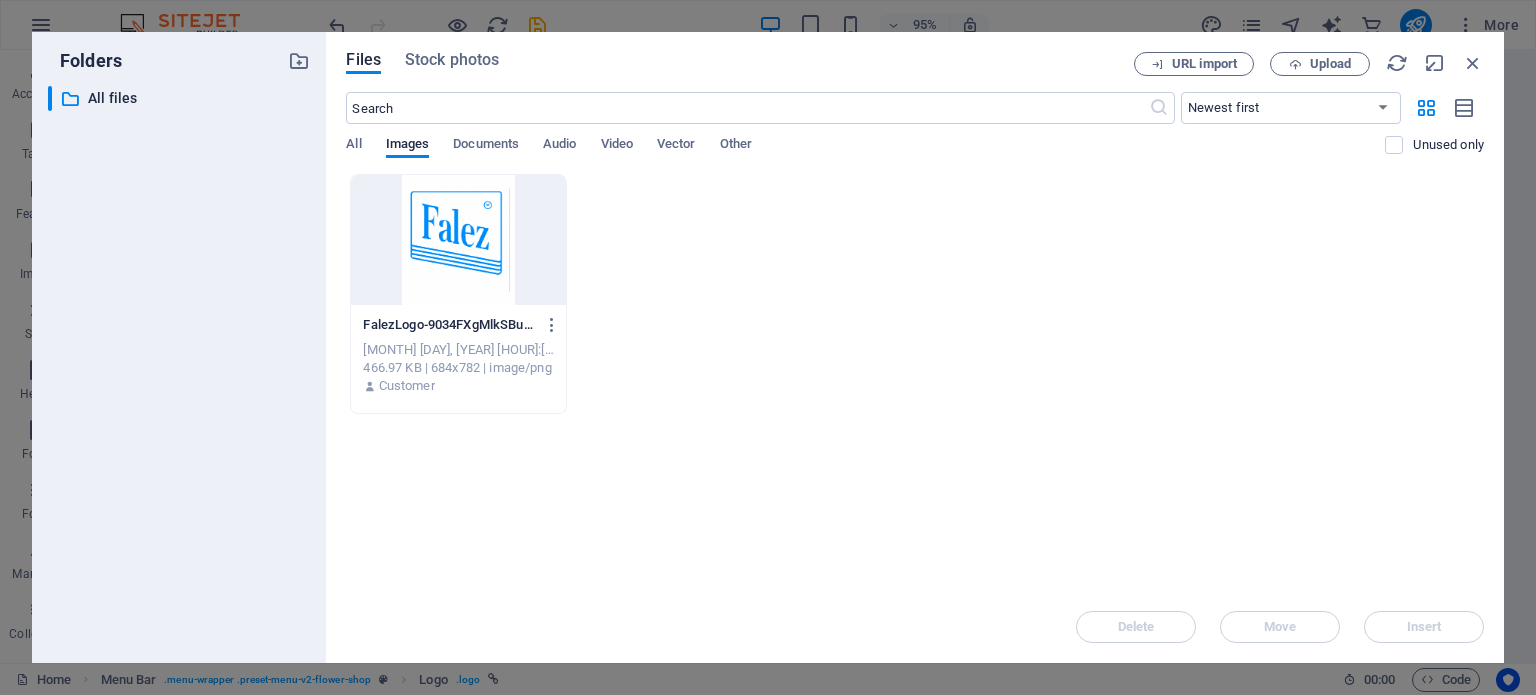 click at bounding box center [458, 240] 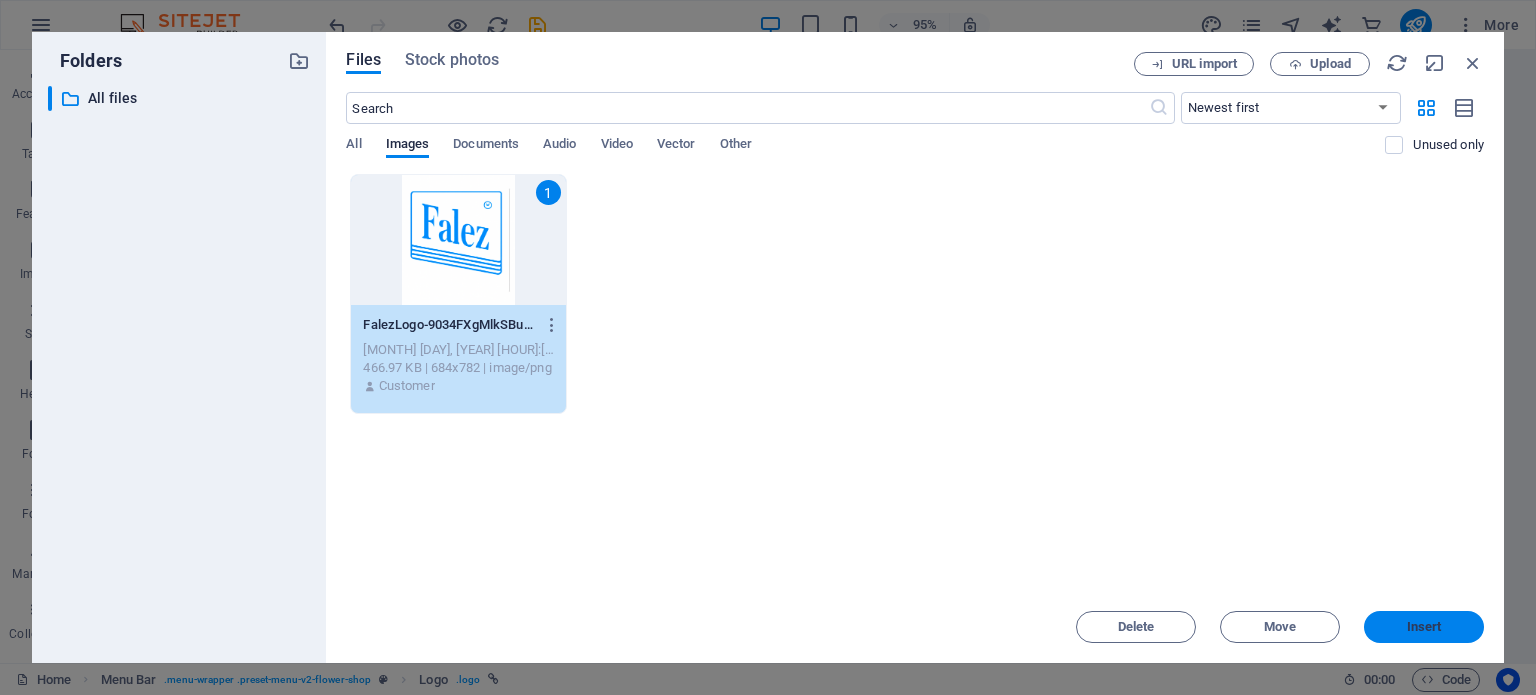 click on "Insert" at bounding box center [1424, 627] 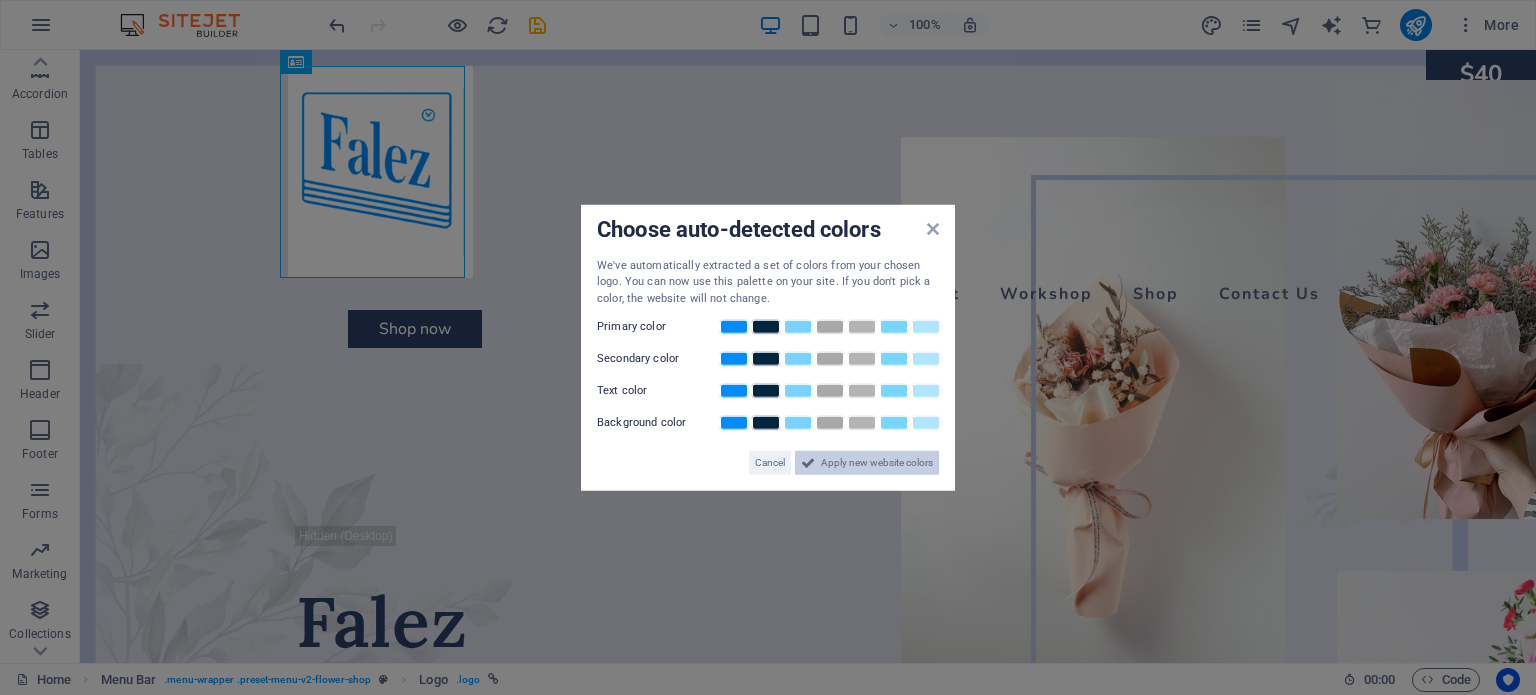 click on "Apply new website colors" at bounding box center (877, 463) 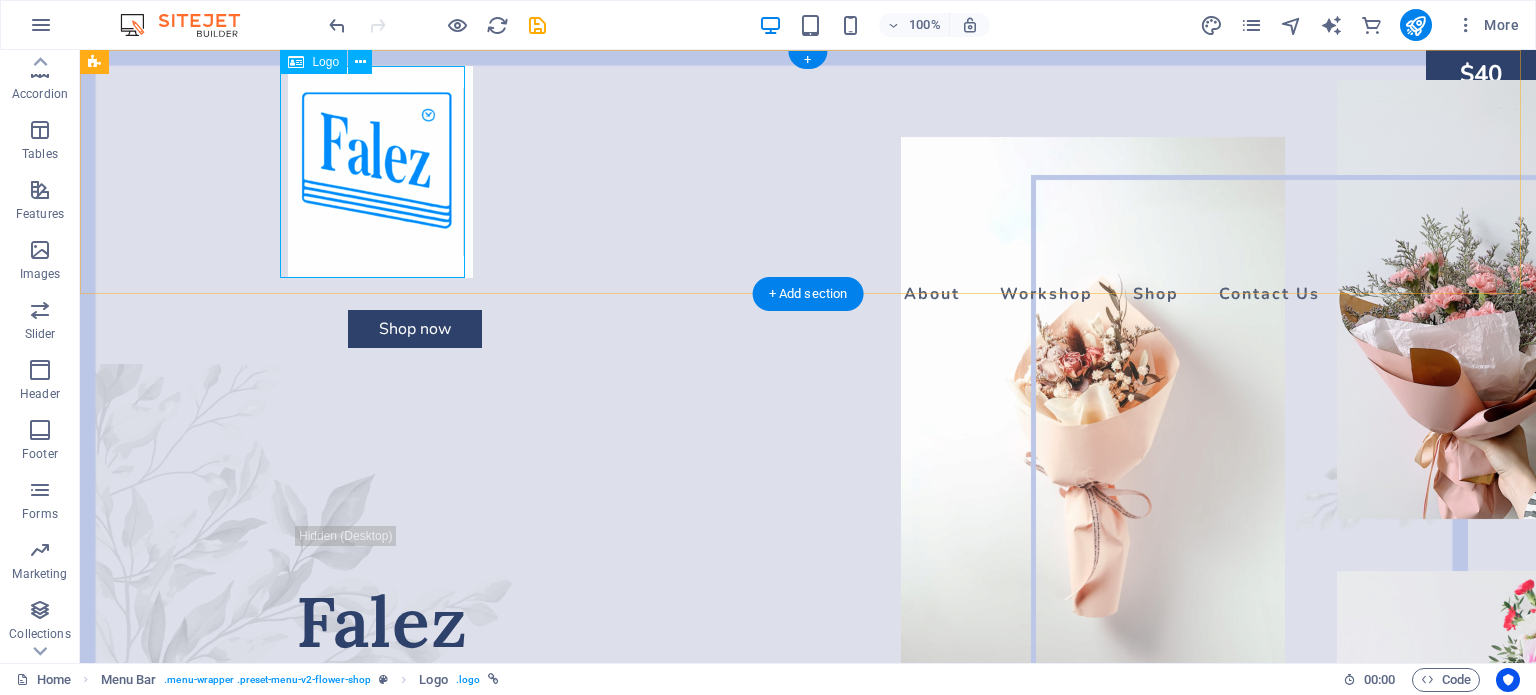 click at bounding box center [808, 172] 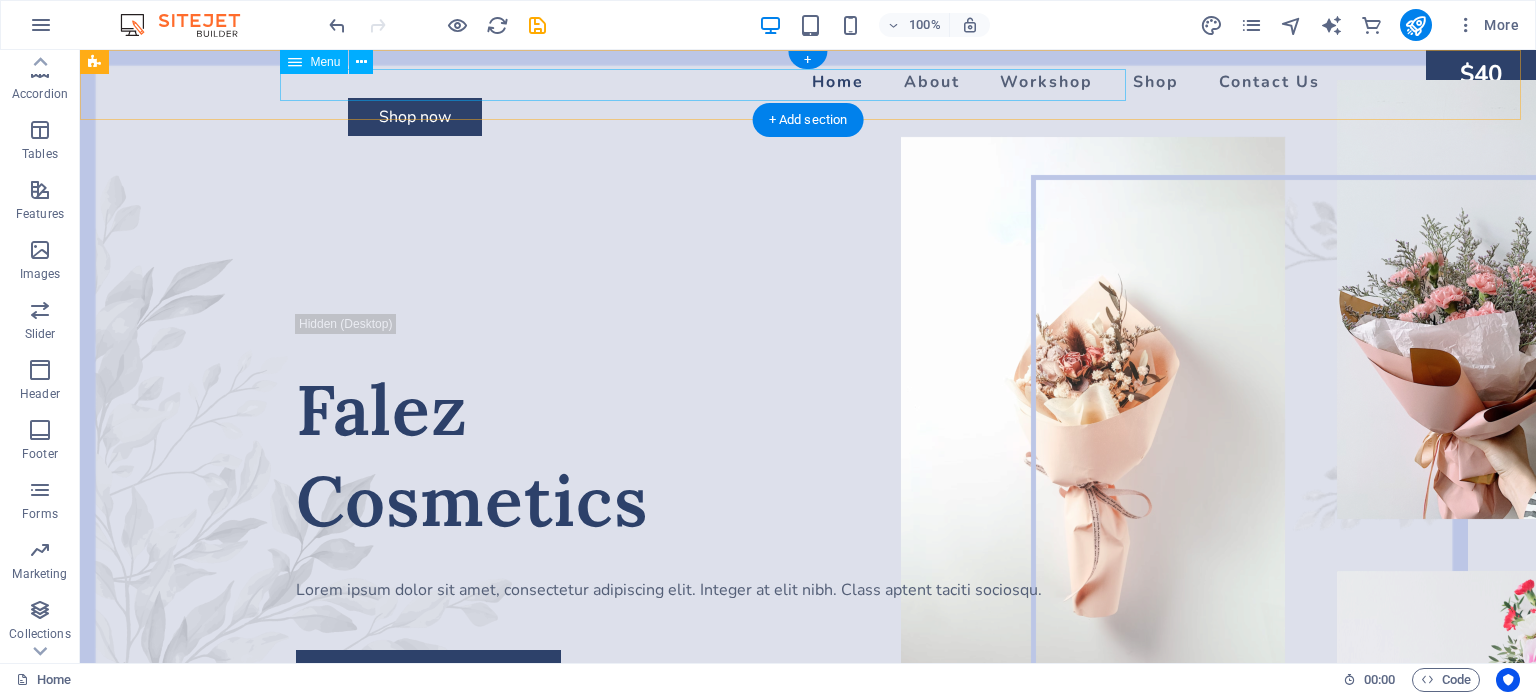 click on "Home About Workshop Shop Contact Us" at bounding box center [808, 82] 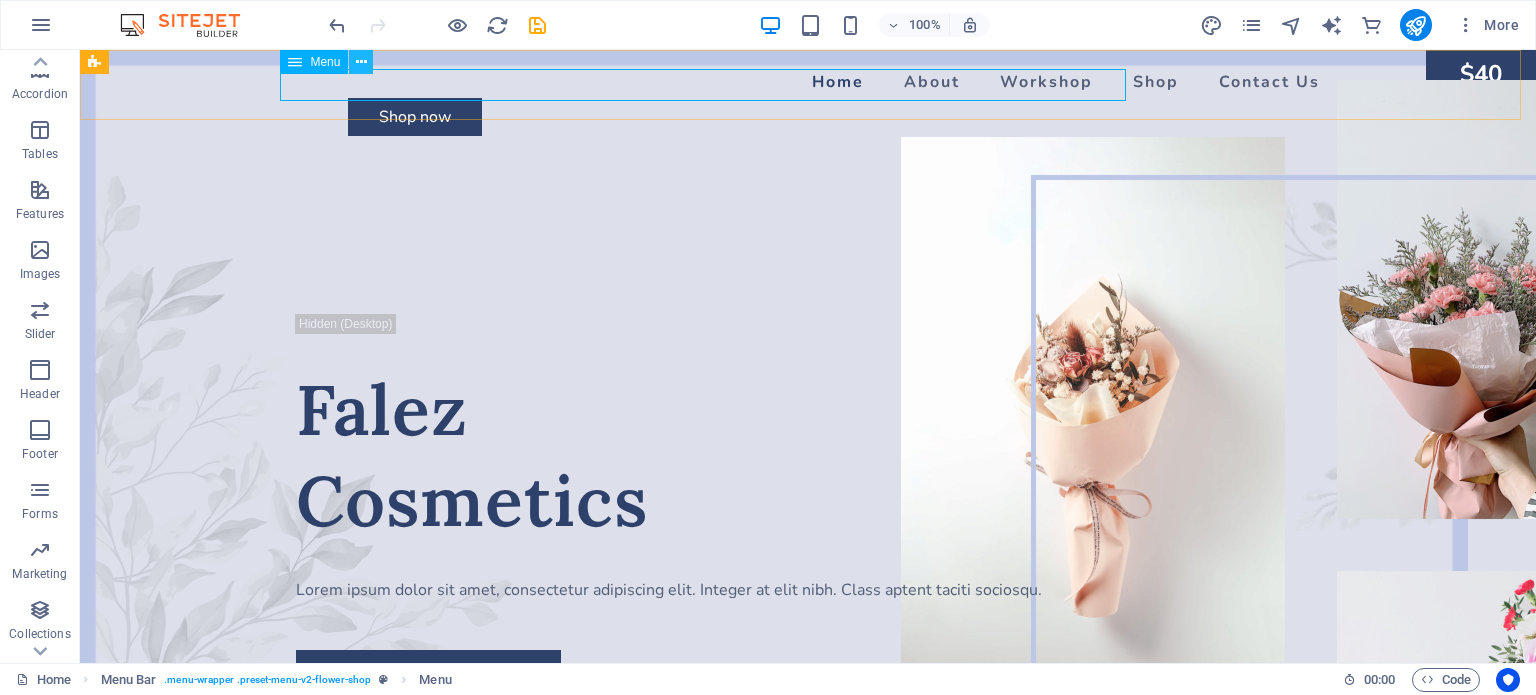 click at bounding box center (361, 62) 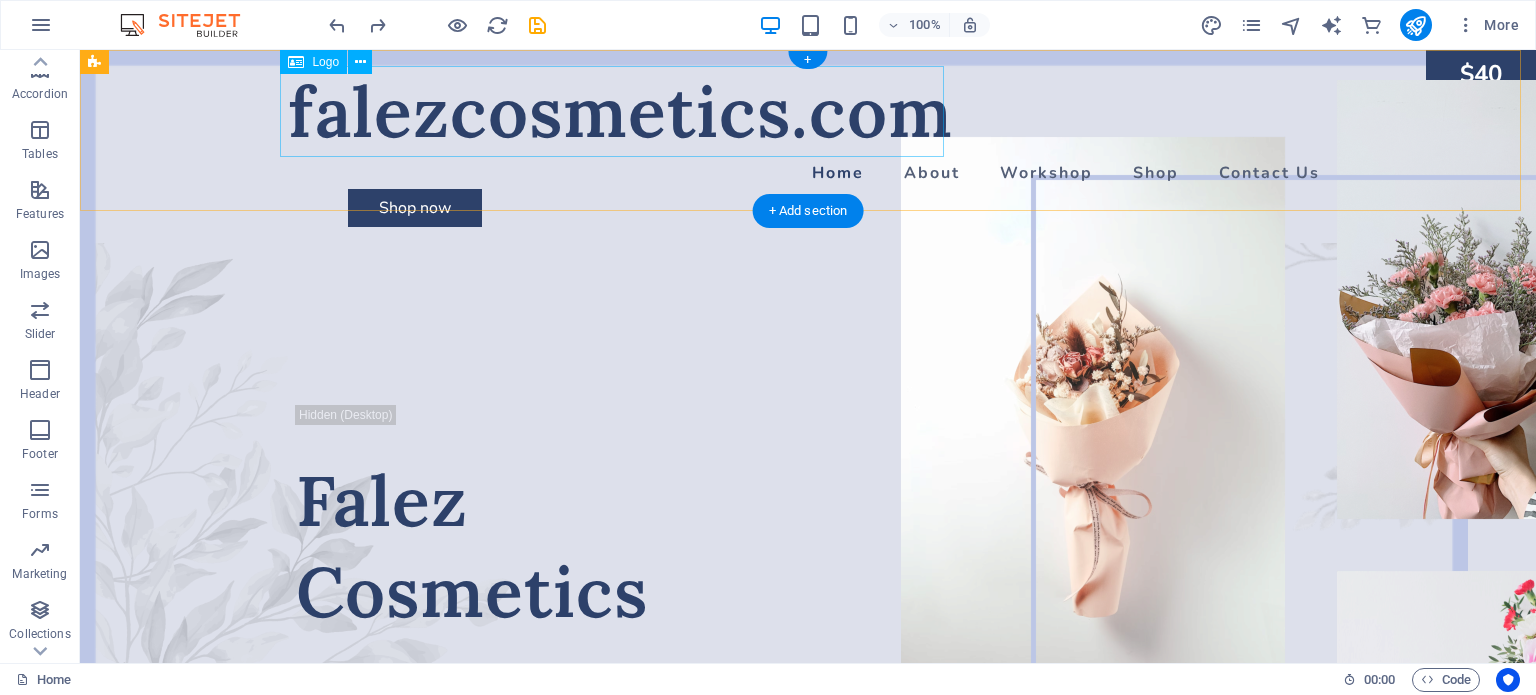 click on "falezcosmetics.com" at bounding box center (808, 111) 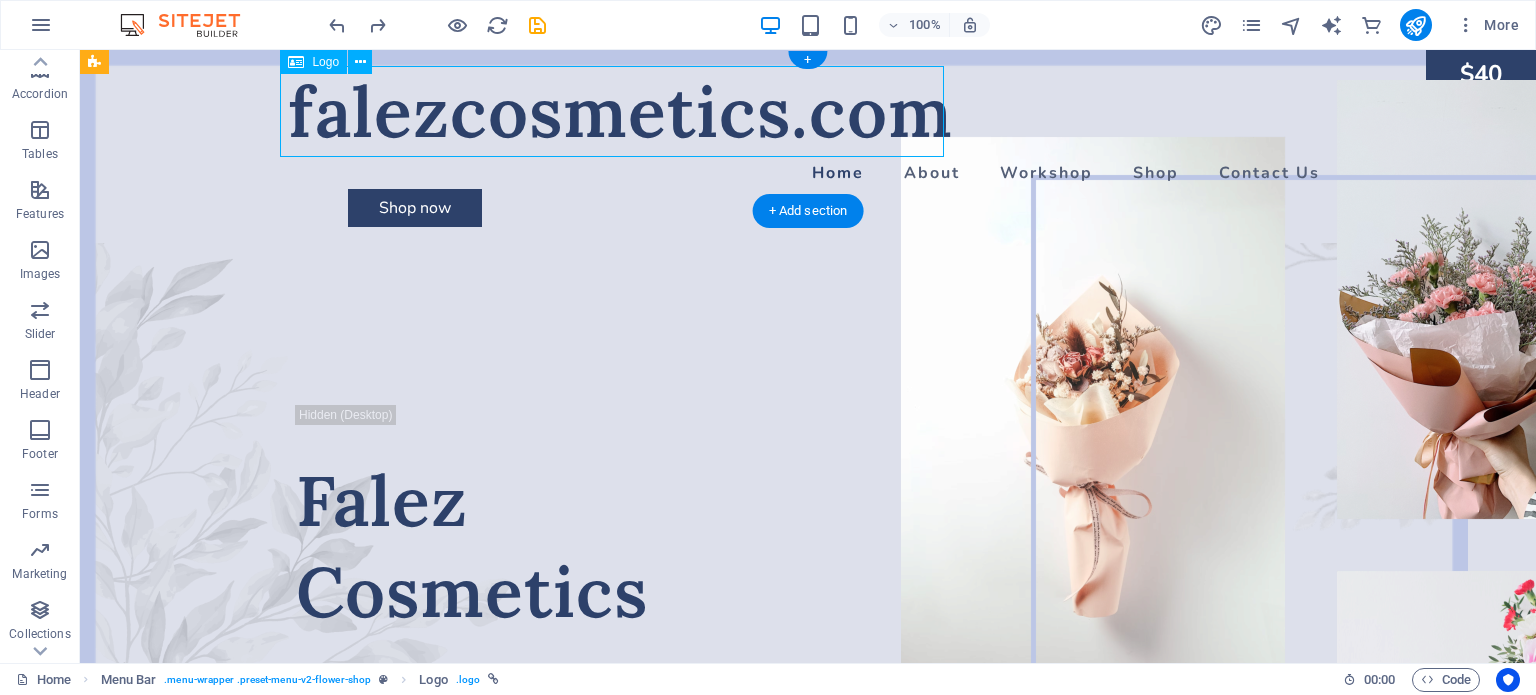 click on "falezcosmetics.com" at bounding box center (808, 111) 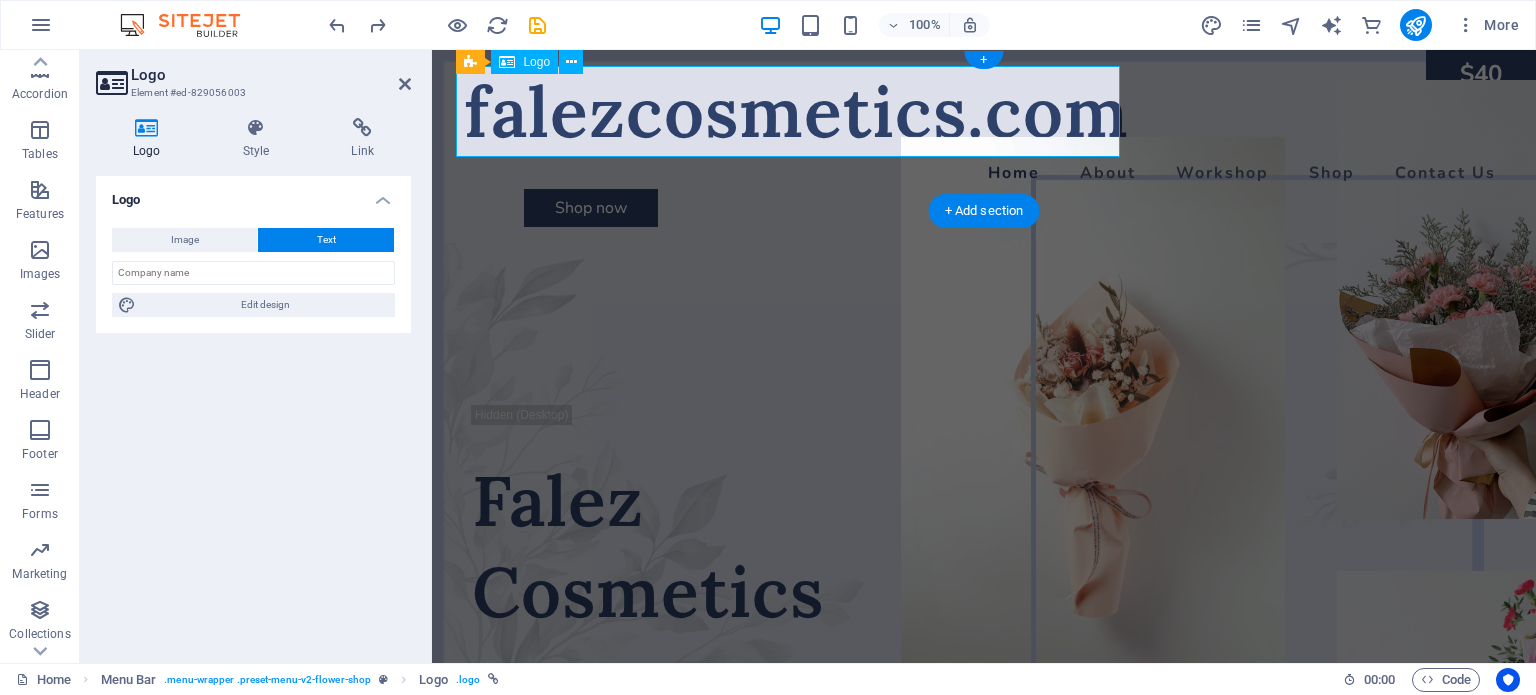 click on "falezcosmetics.com" at bounding box center (984, 111) 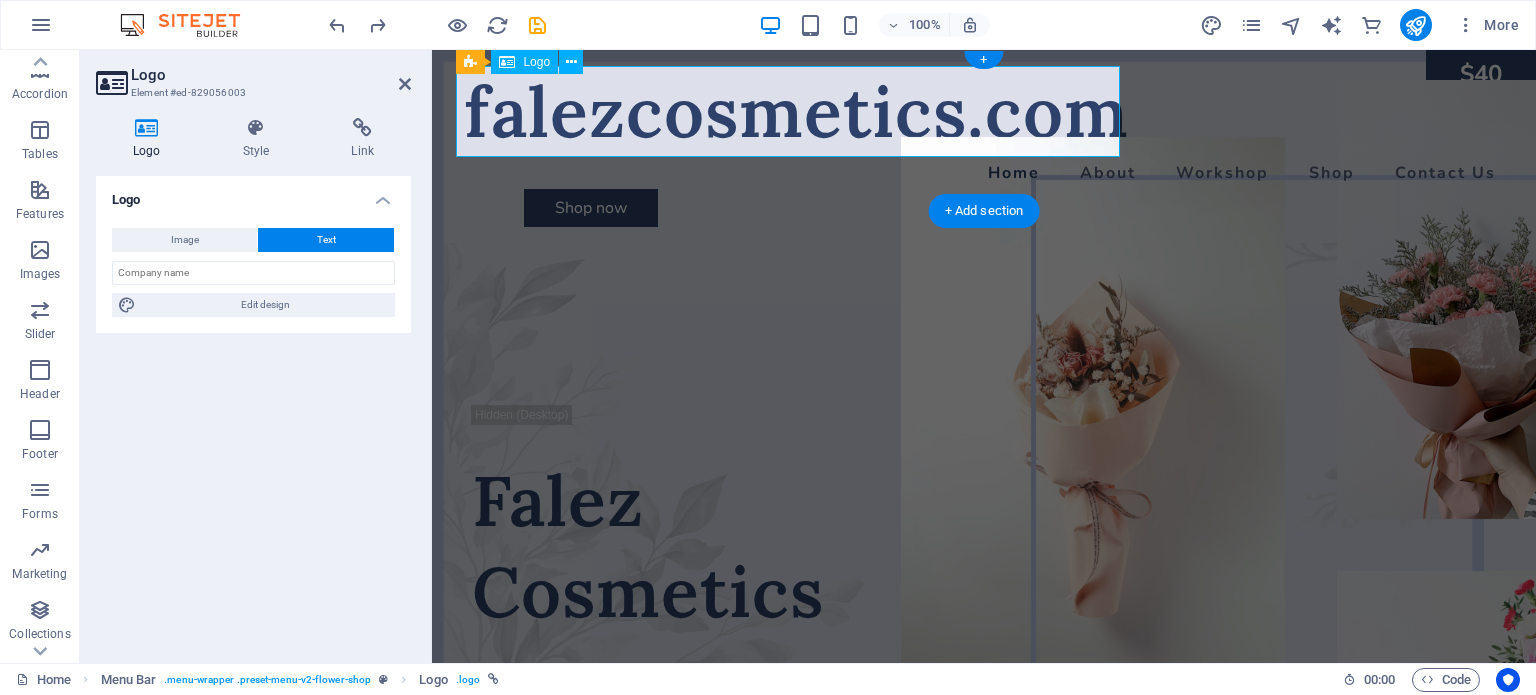 click on "falezcosmetics.com" at bounding box center (984, 111) 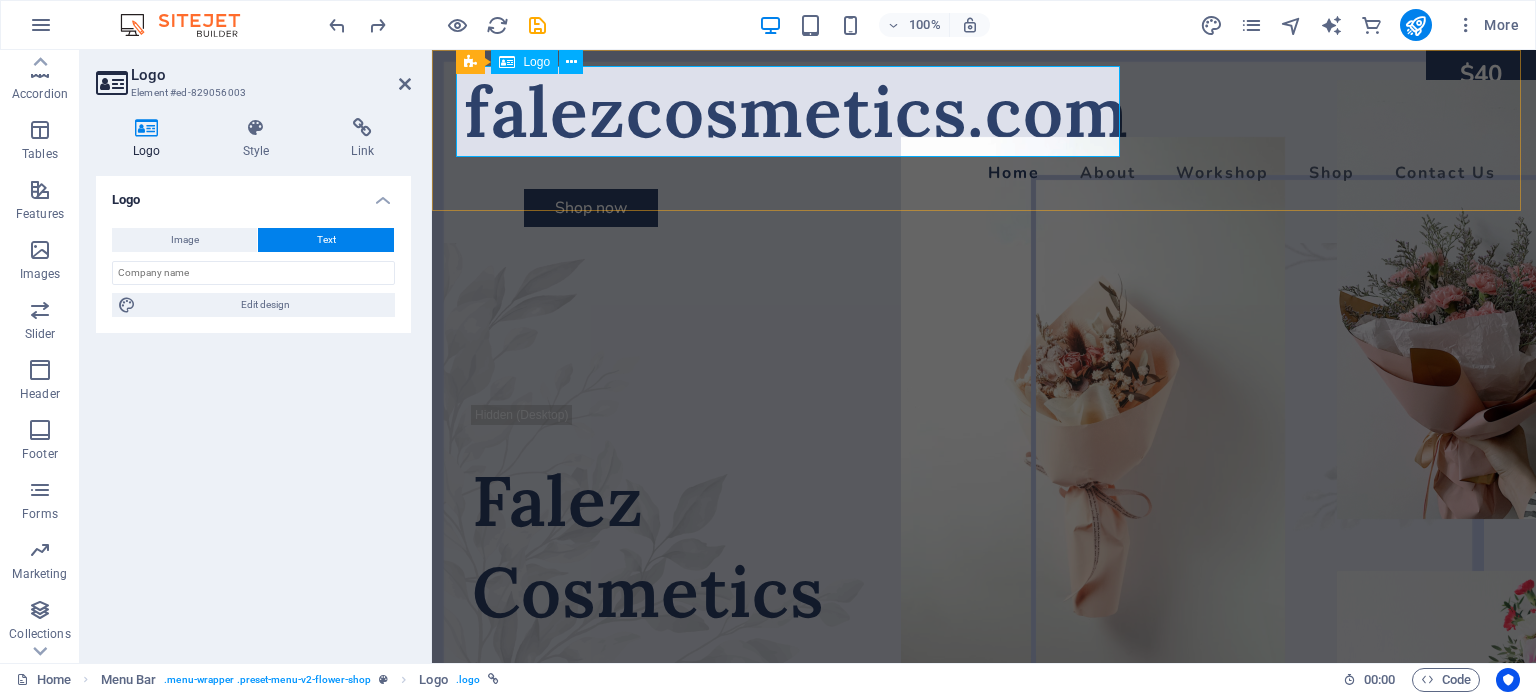 click on "falezcosmetics.com" at bounding box center (984, 111) 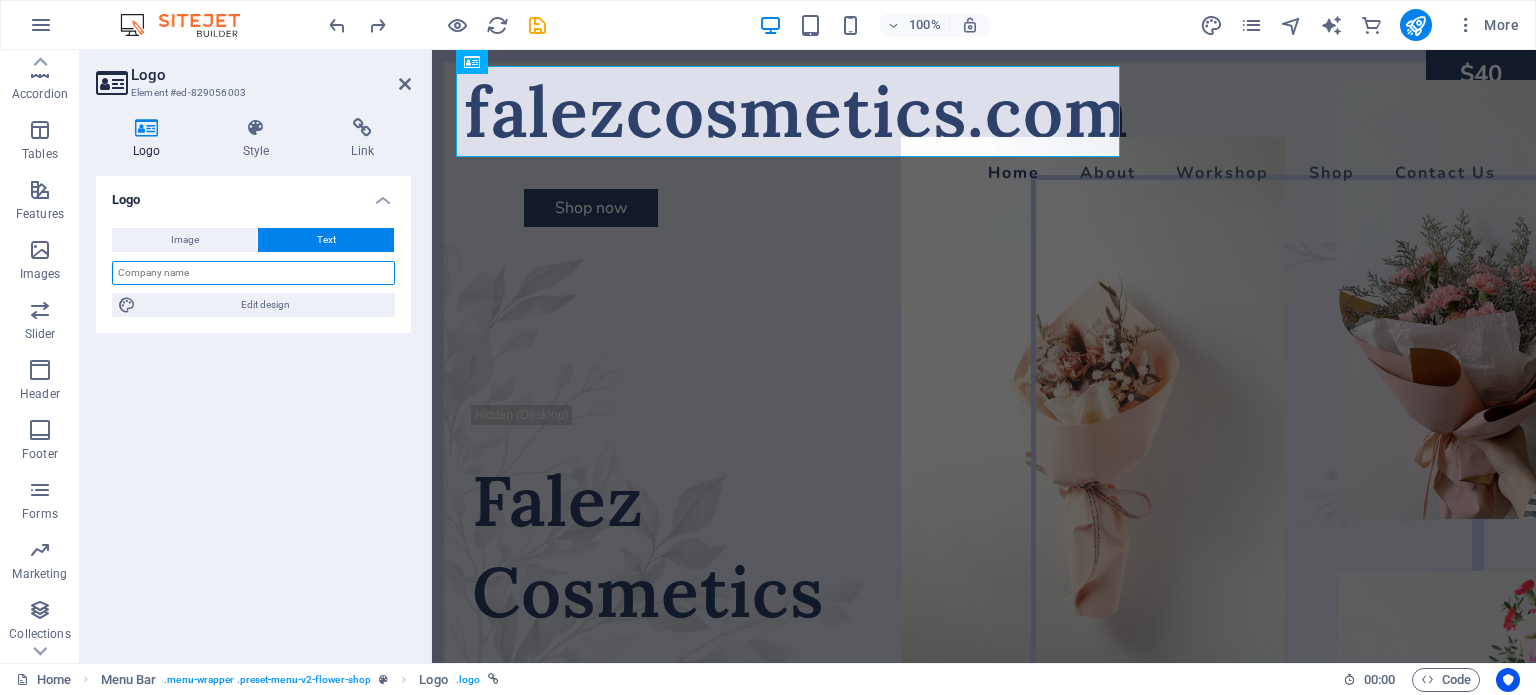 click at bounding box center (253, 273) 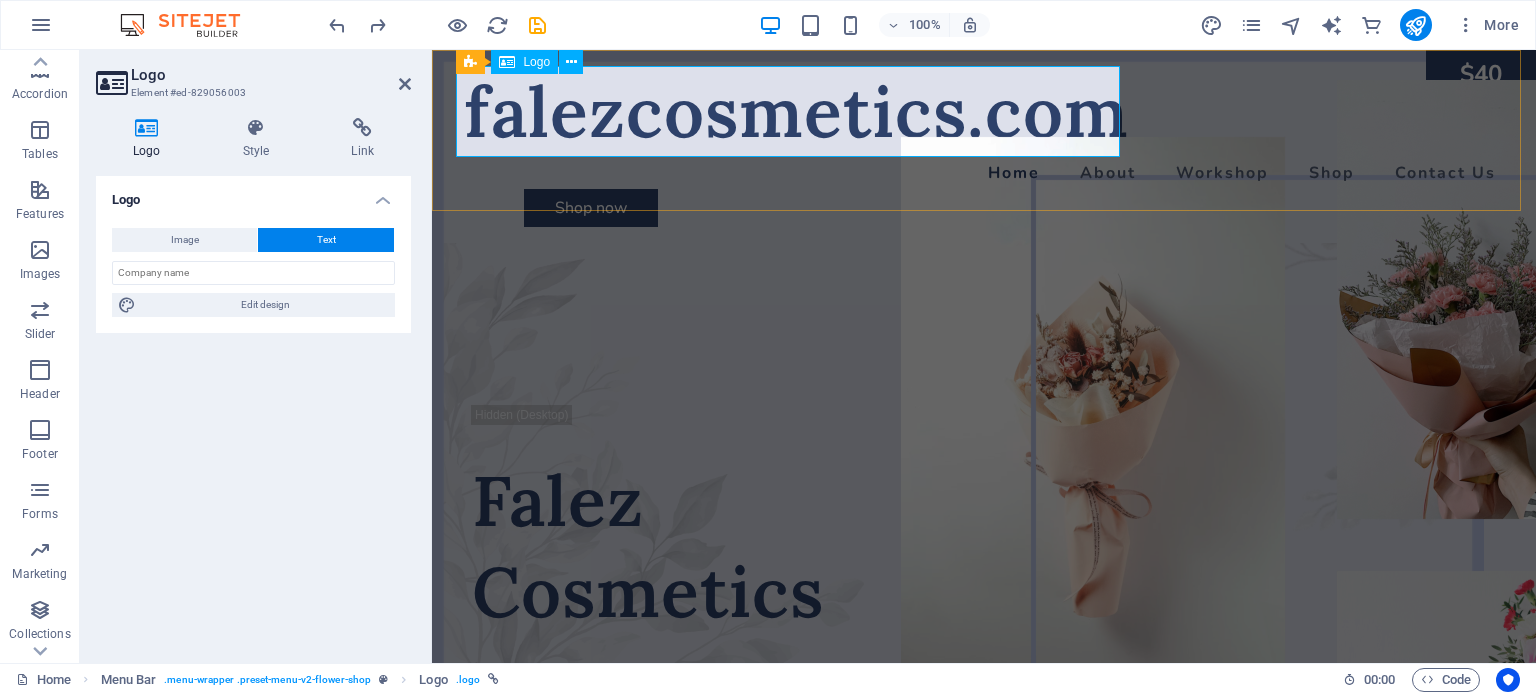 click on "falezcosmetics.com" at bounding box center [984, 111] 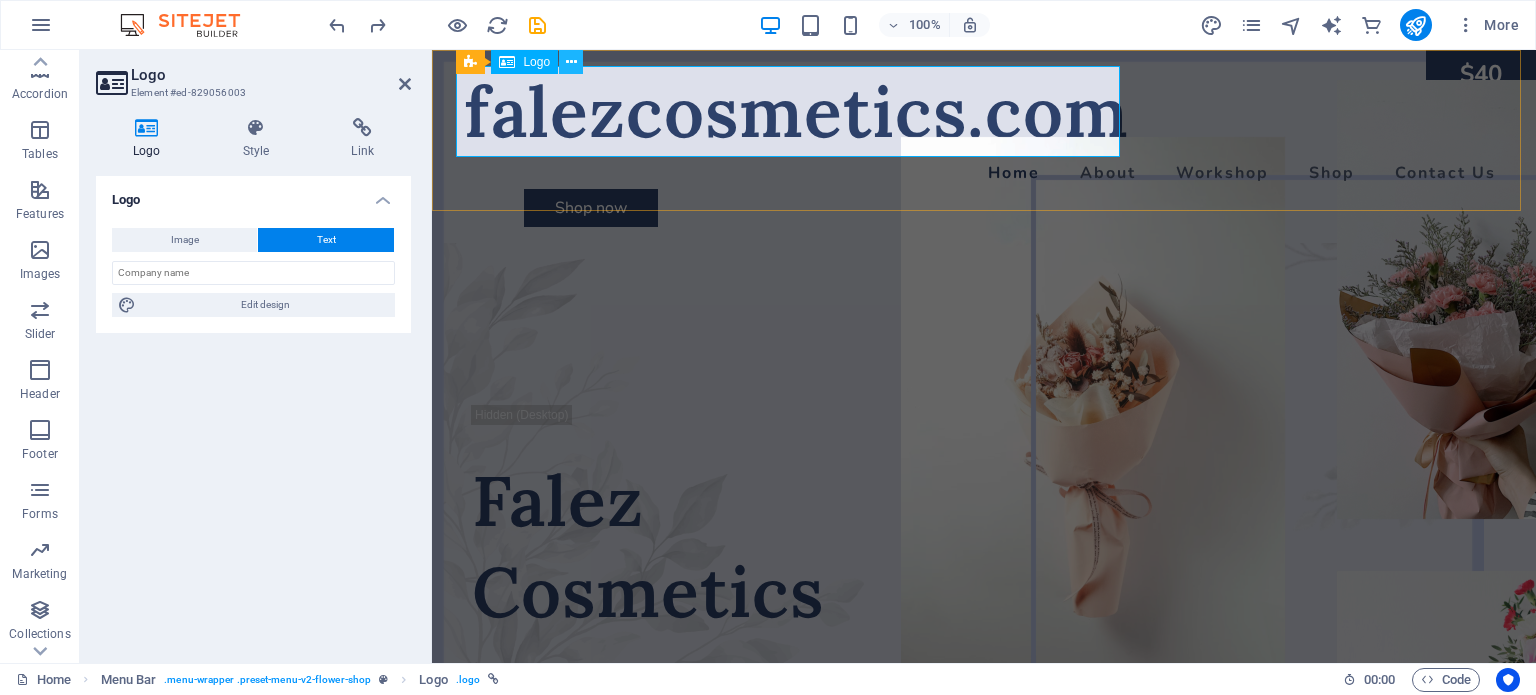 click at bounding box center [571, 62] 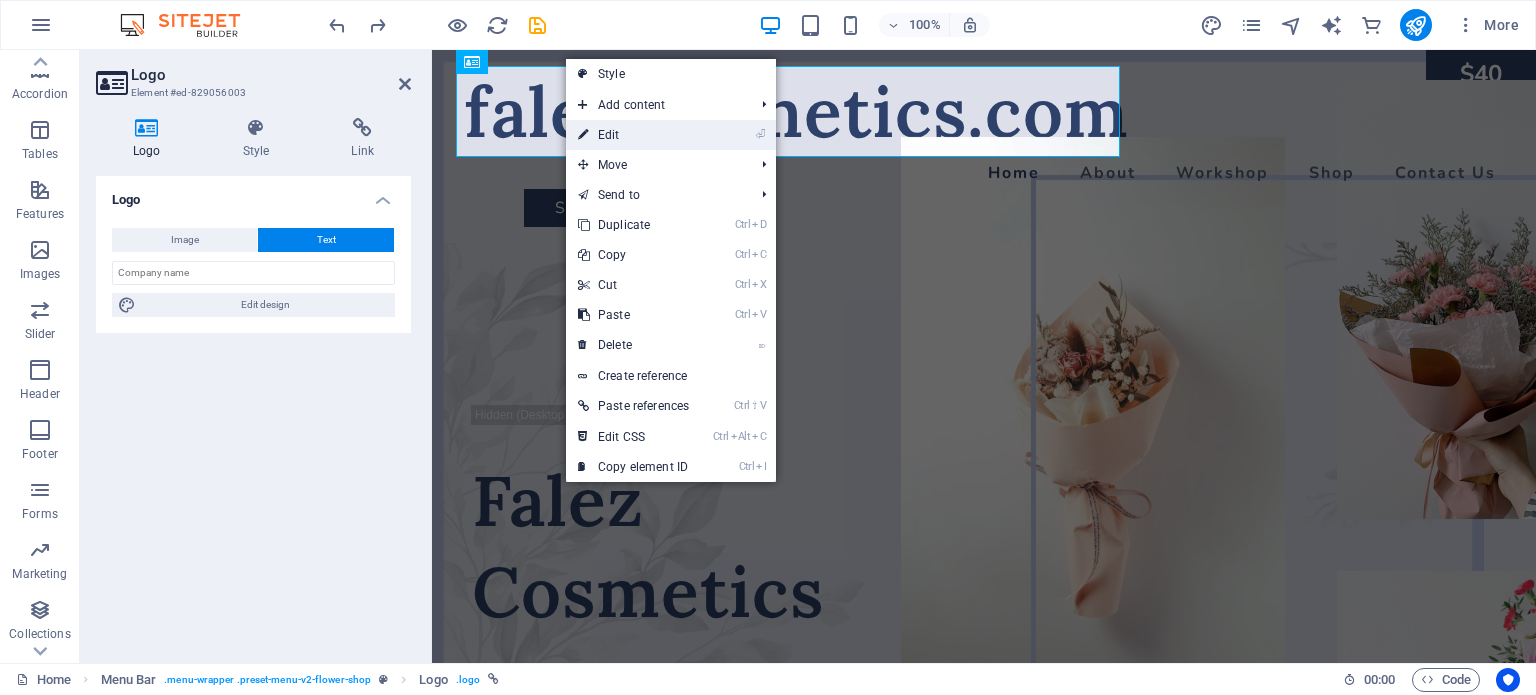 click on "⏎  Edit" at bounding box center [633, 135] 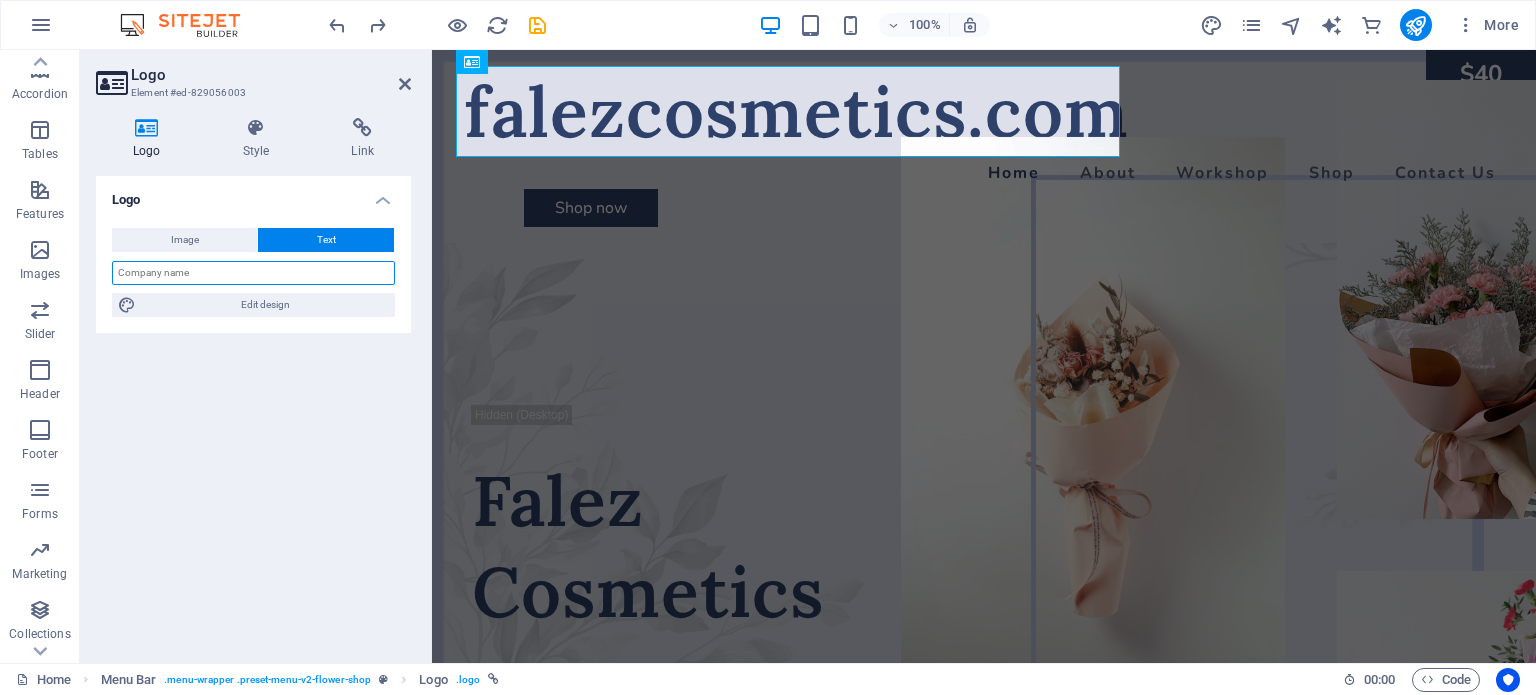 click at bounding box center [253, 273] 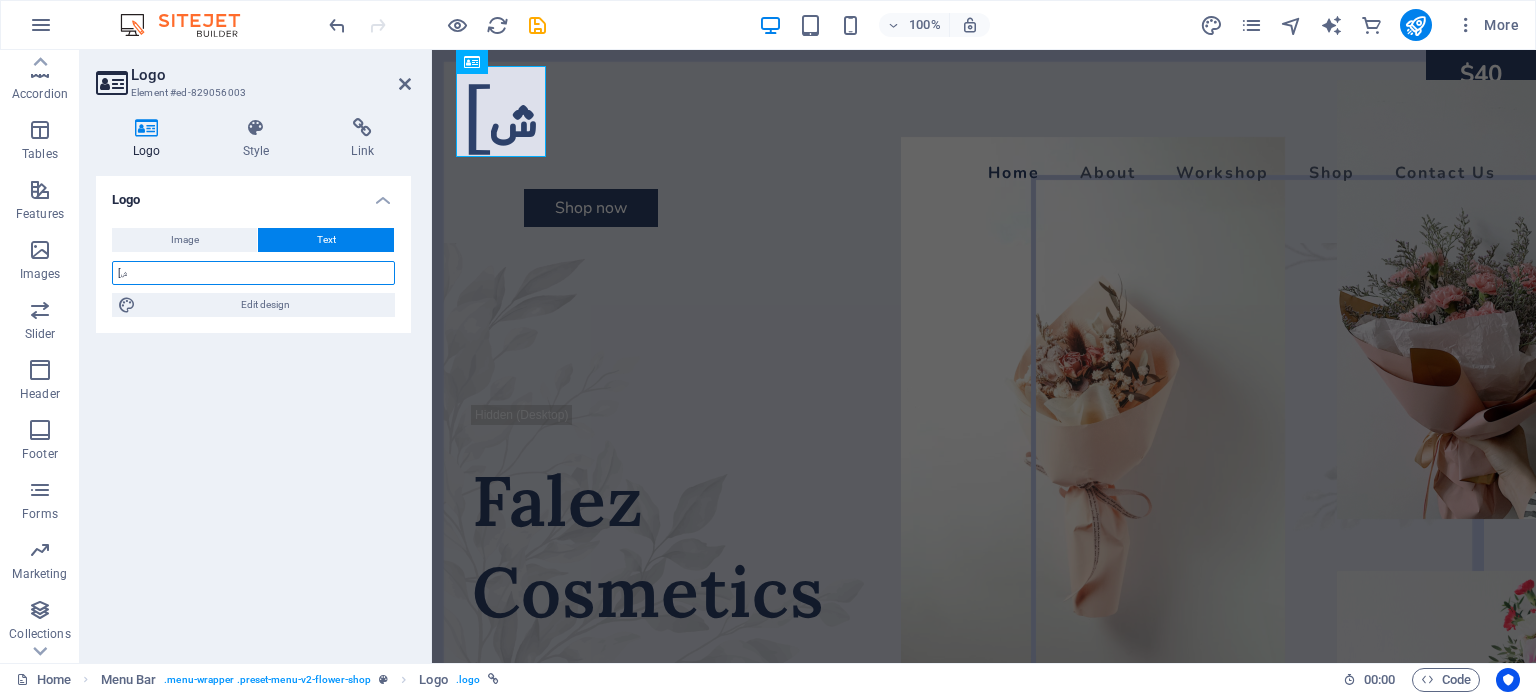 type on "[" 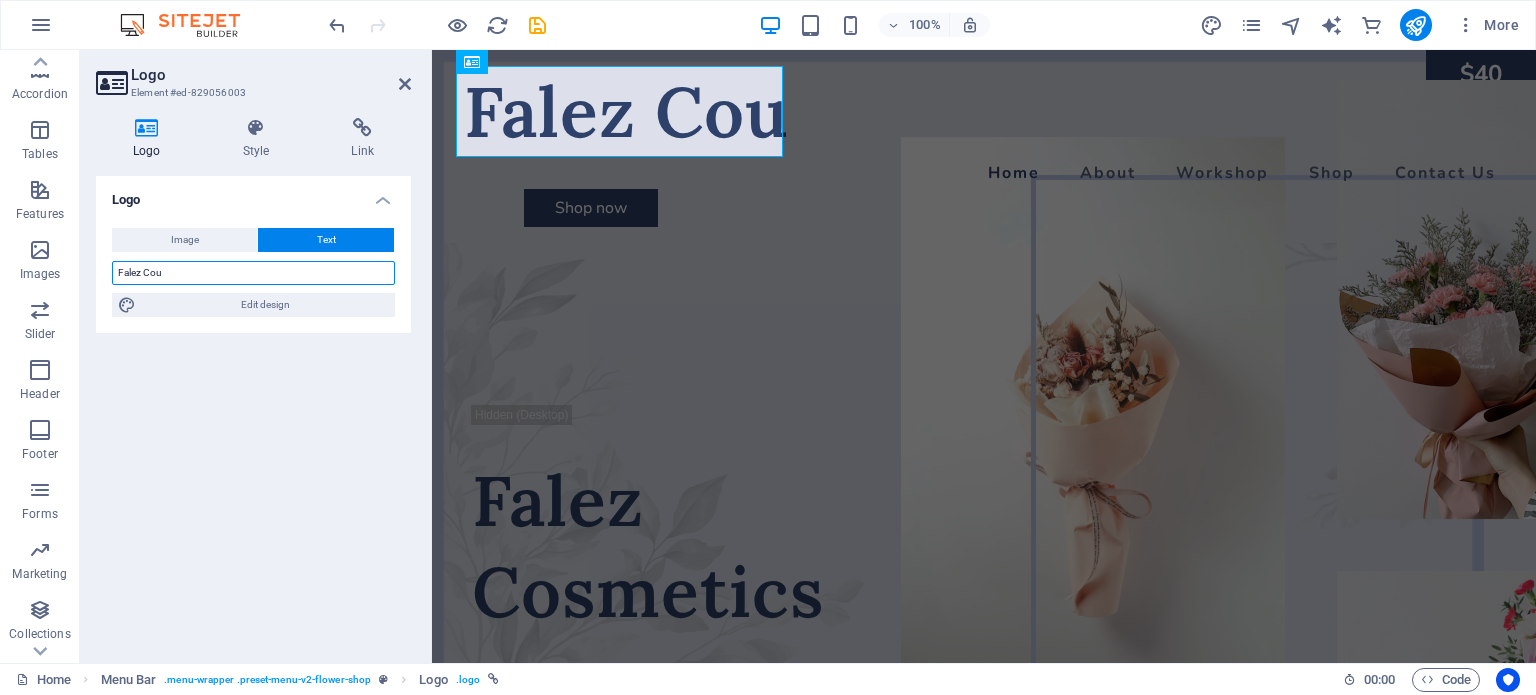 type on "Falez Cou" 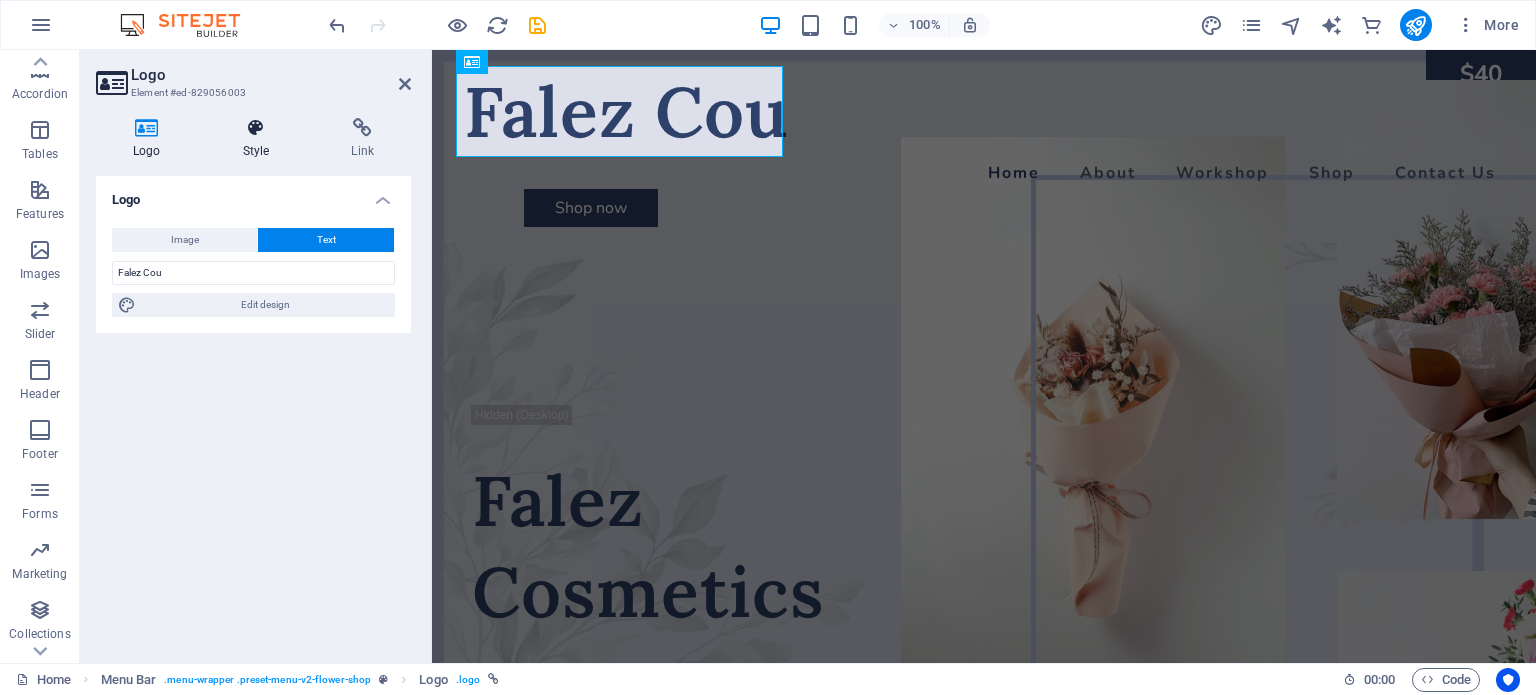 click on "Style" at bounding box center [260, 139] 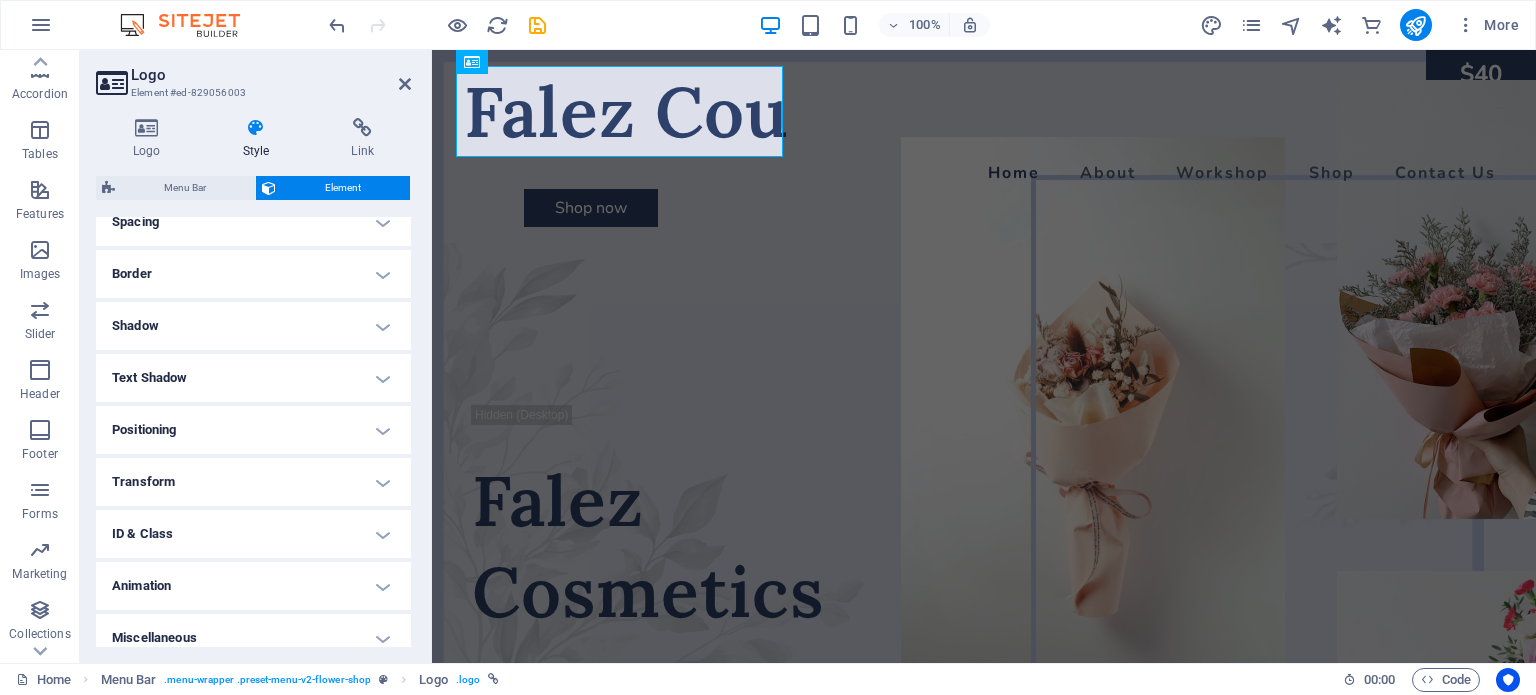 scroll, scrollTop: 300, scrollLeft: 0, axis: vertical 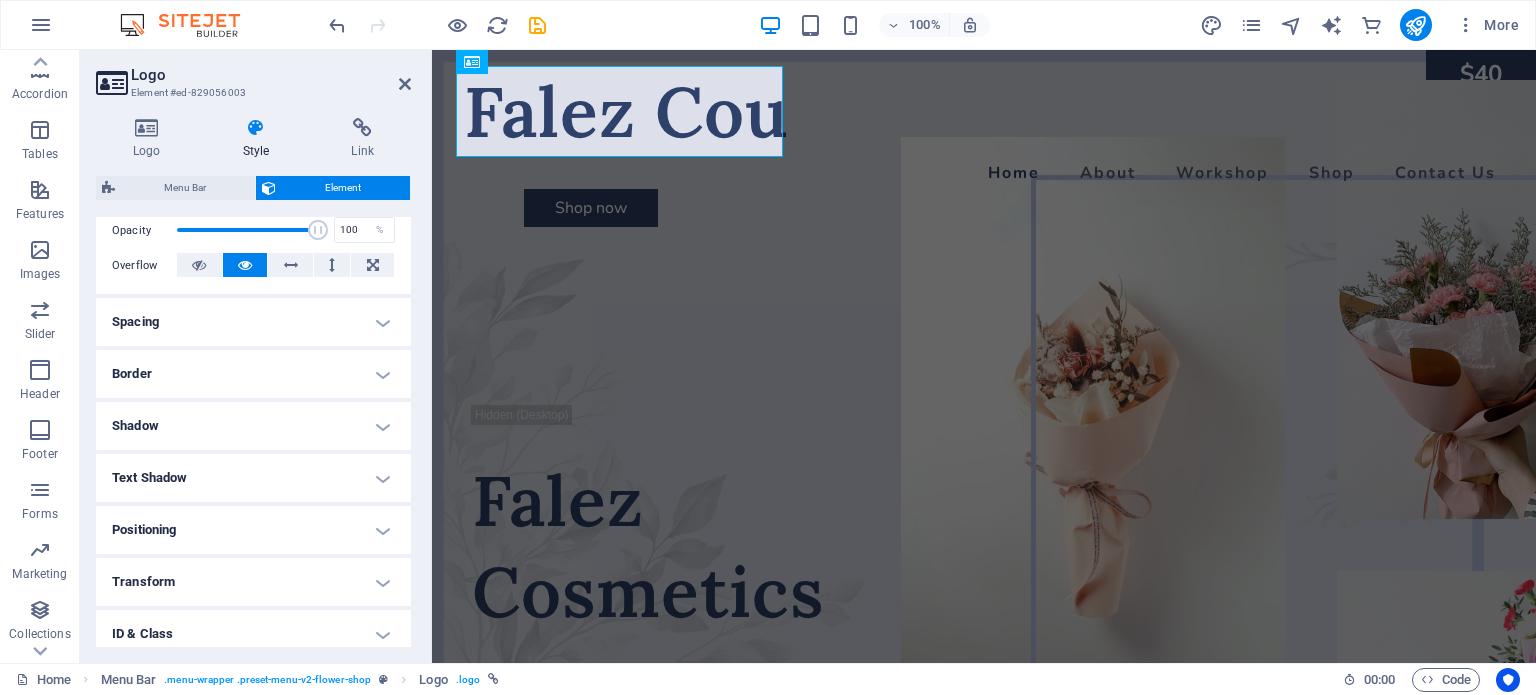 click on "Spacing" at bounding box center [253, 322] 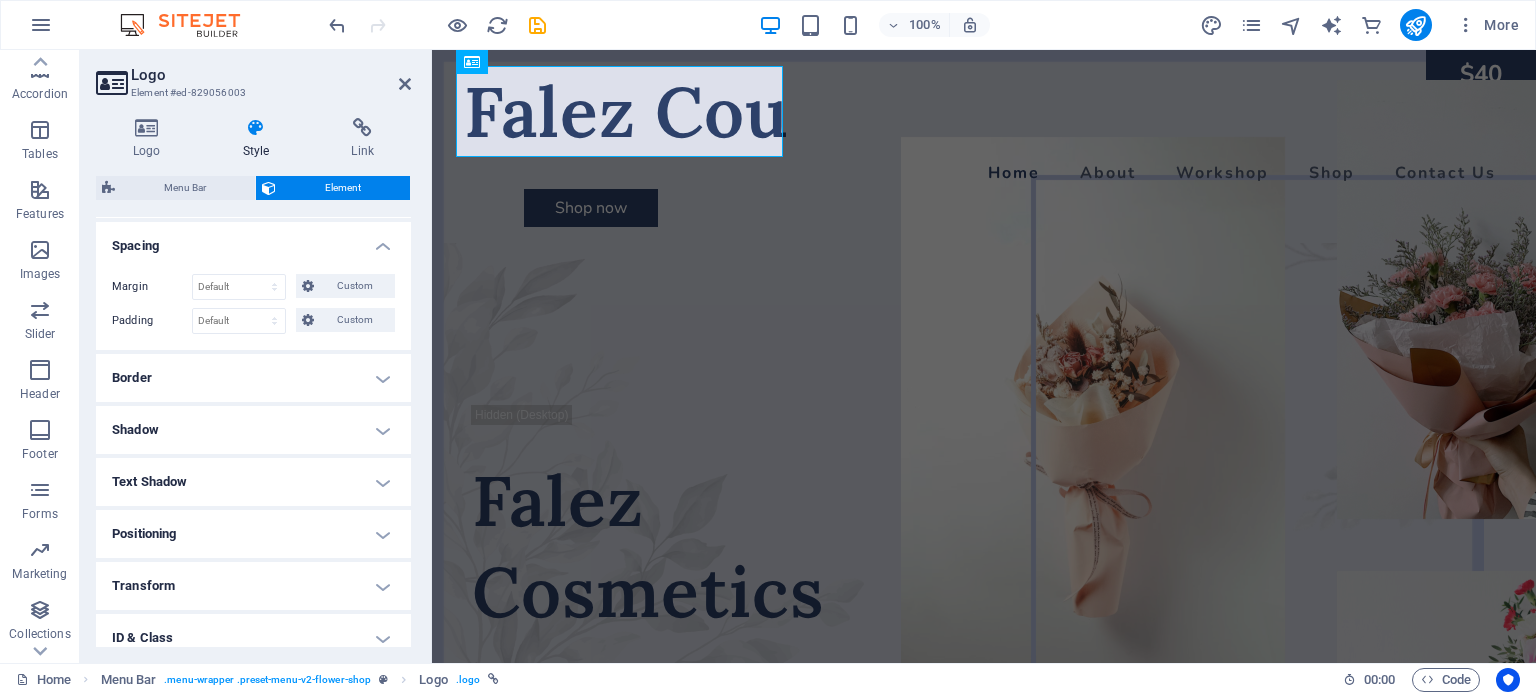 scroll, scrollTop: 400, scrollLeft: 0, axis: vertical 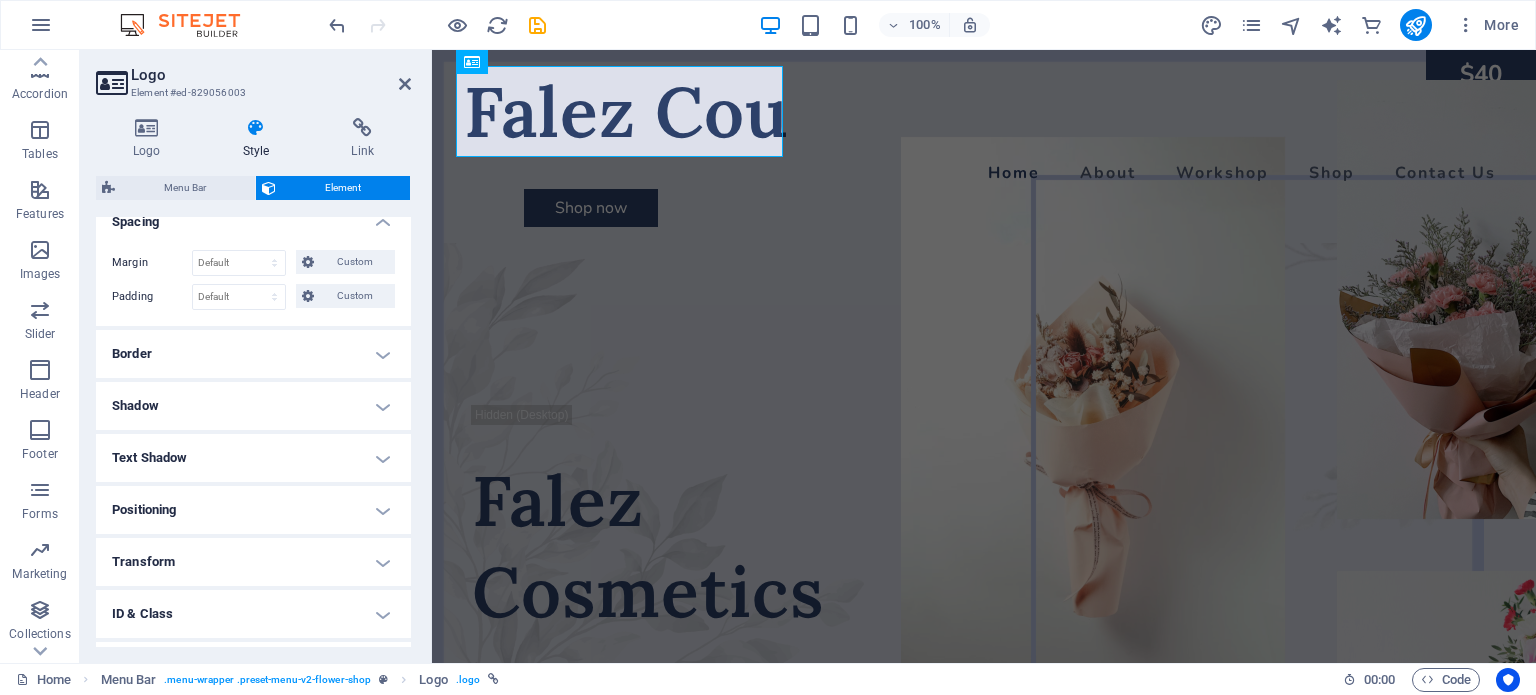 click on "Text Shadow" at bounding box center (253, 458) 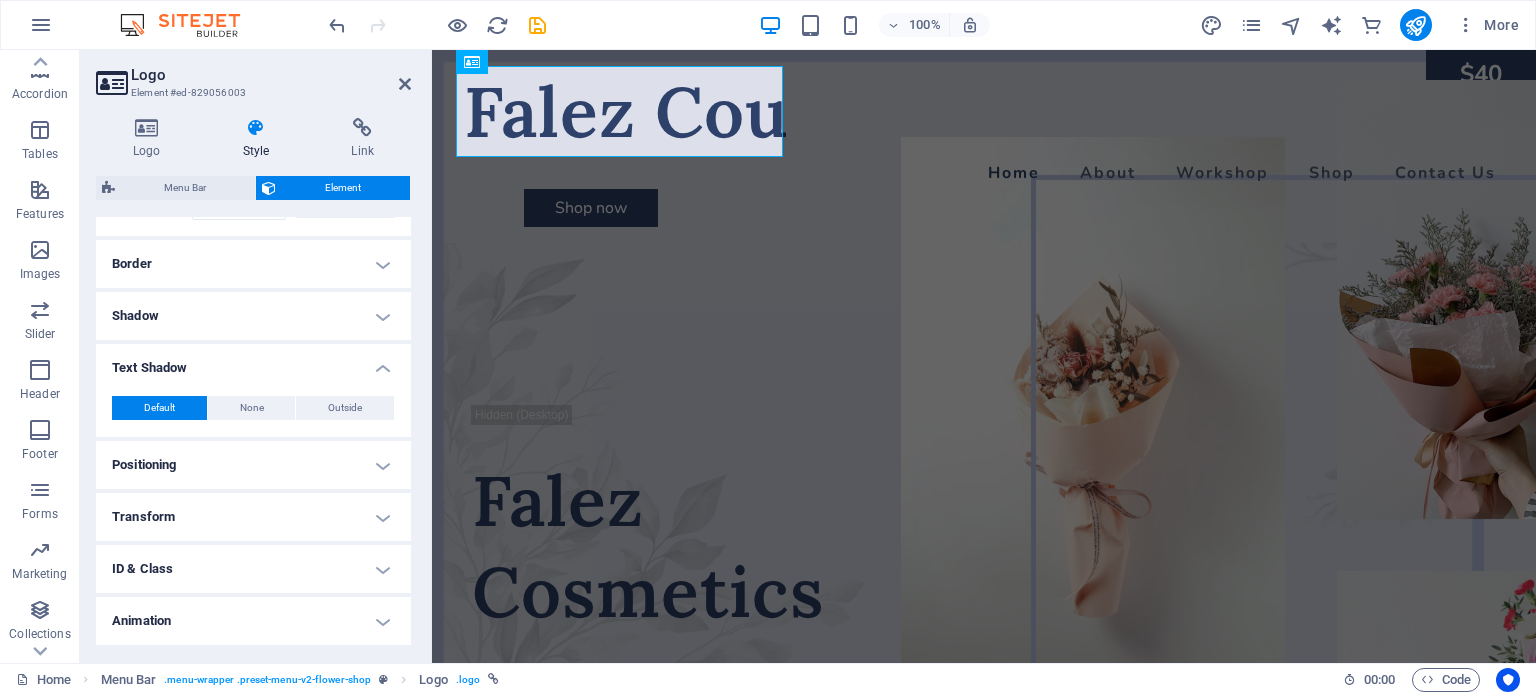 scroll, scrollTop: 538, scrollLeft: 0, axis: vertical 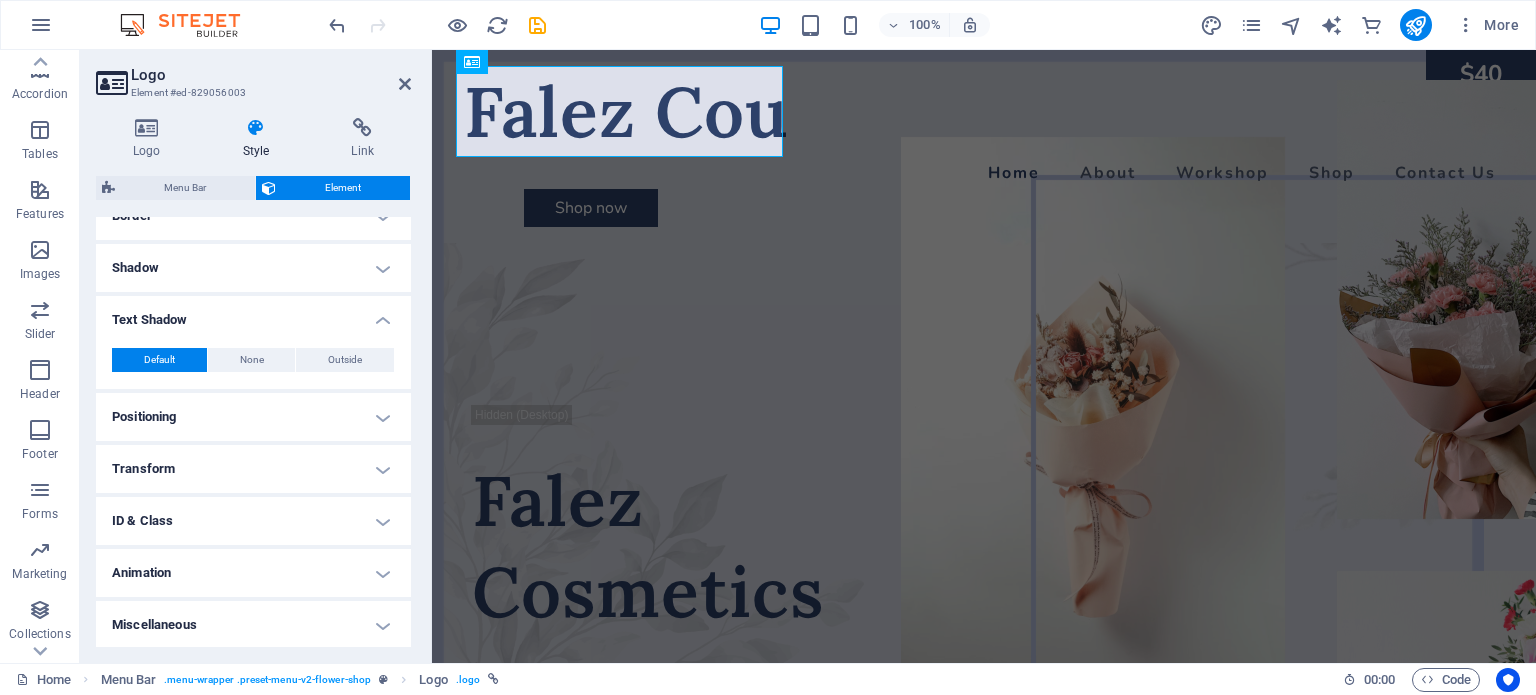 click on "Transform" at bounding box center (253, 469) 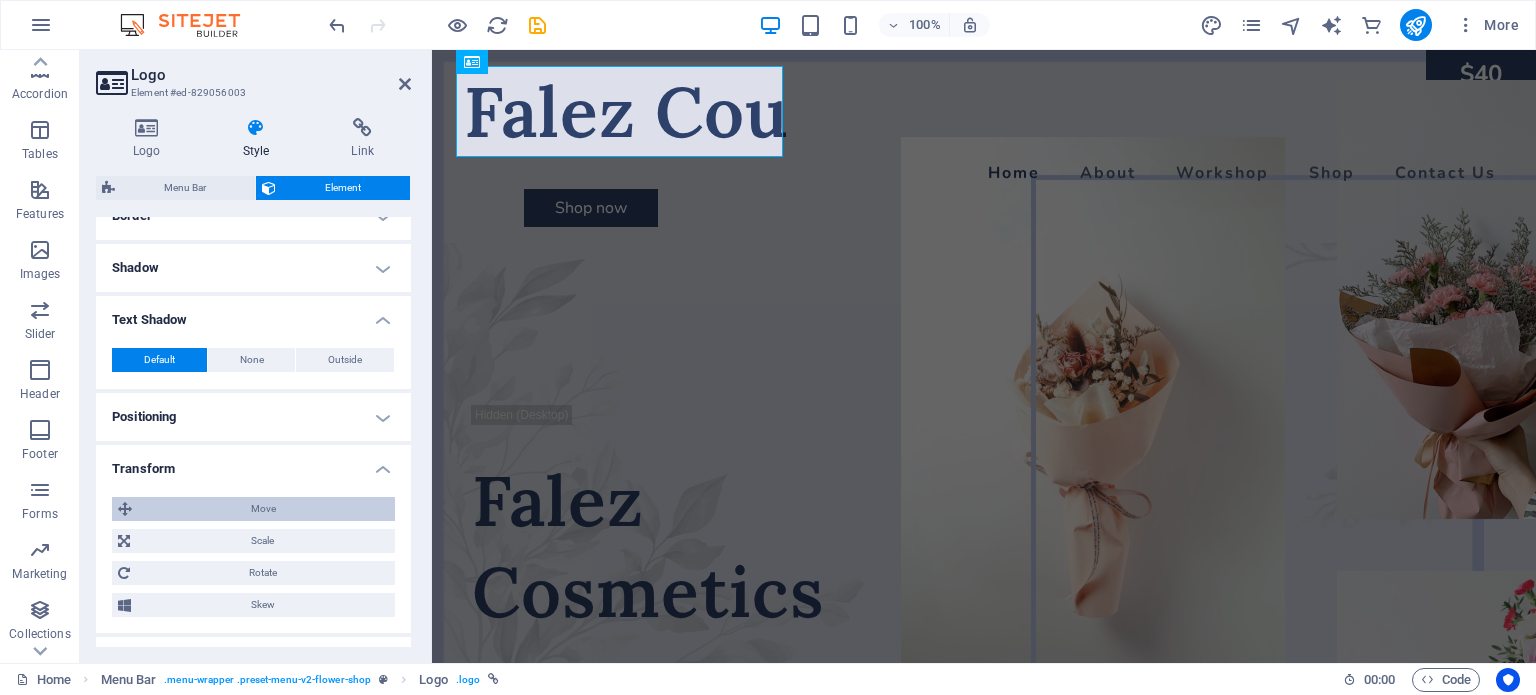 click on "Move" at bounding box center [263, 509] 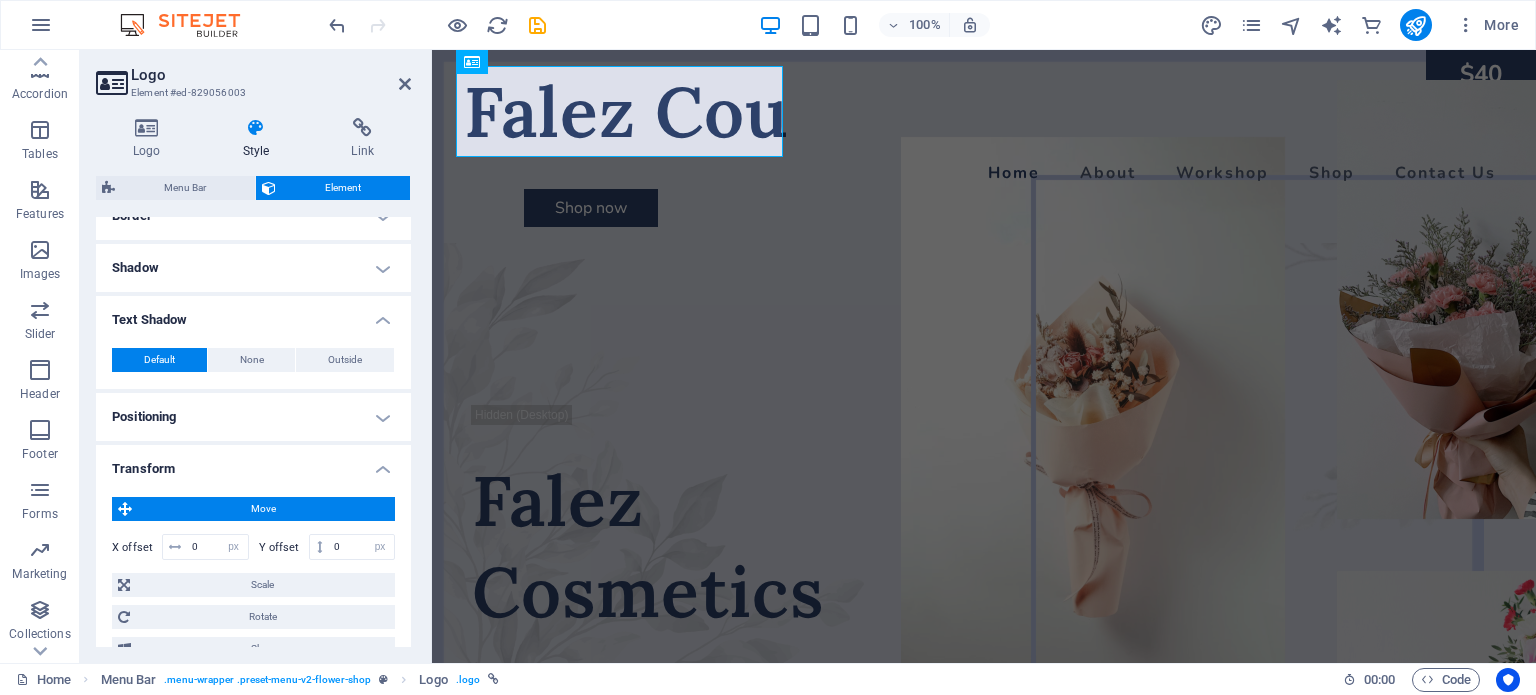 click on "Move" at bounding box center (263, 509) 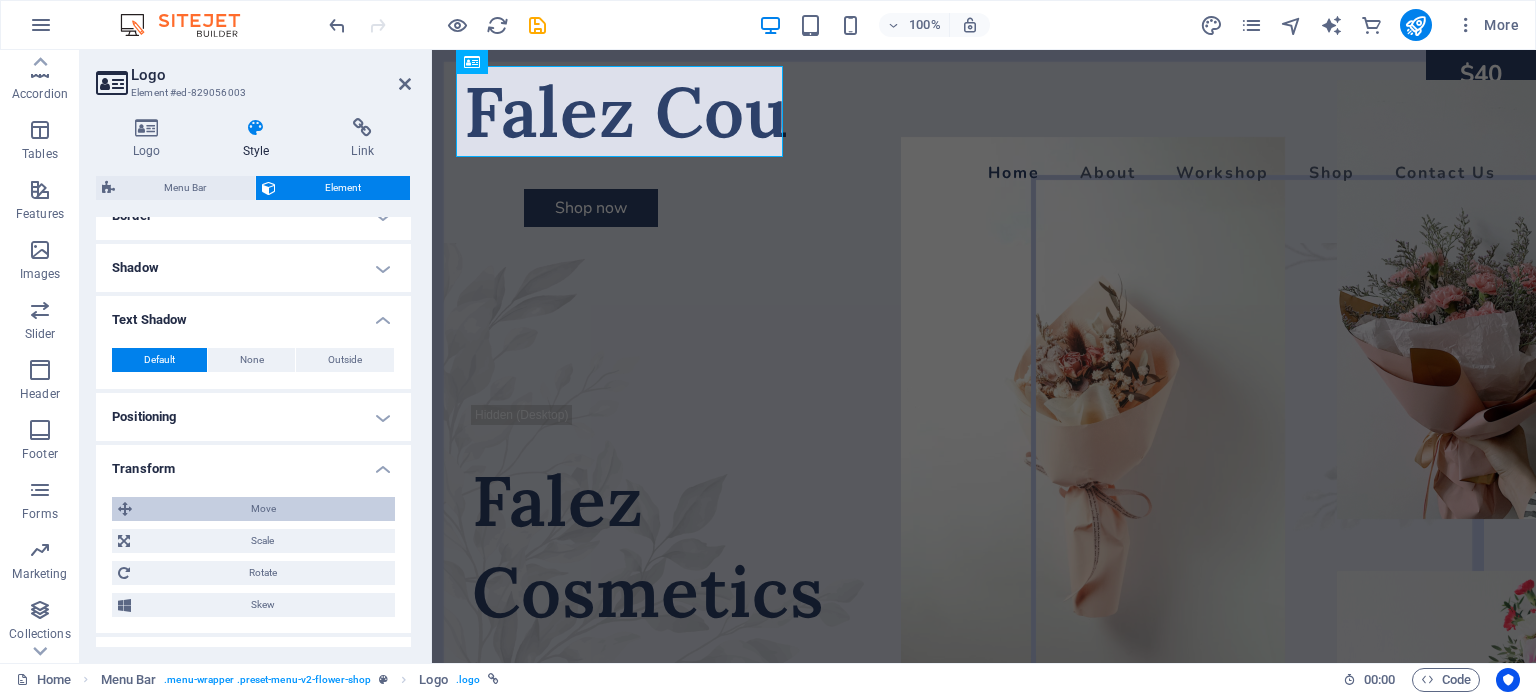 click on "Move" at bounding box center [263, 509] 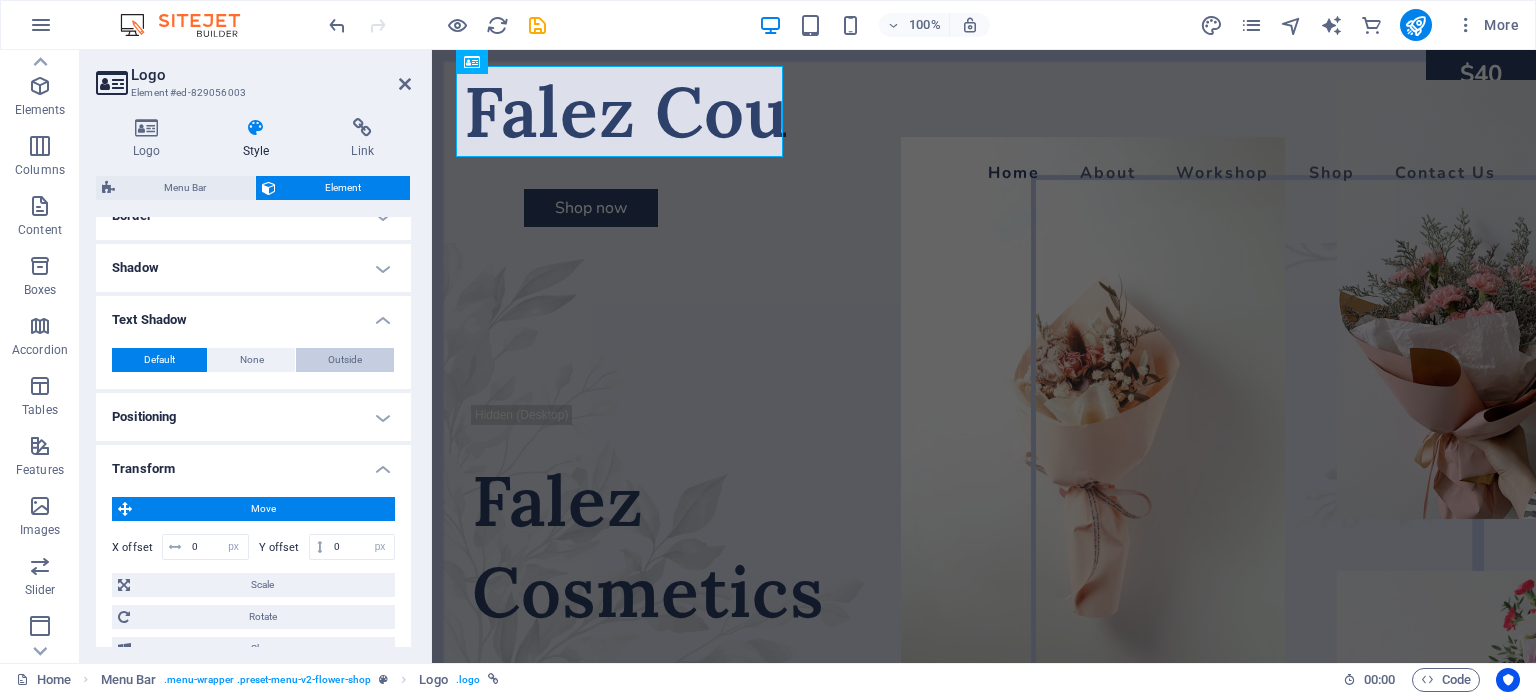 scroll, scrollTop: 0, scrollLeft: 0, axis: both 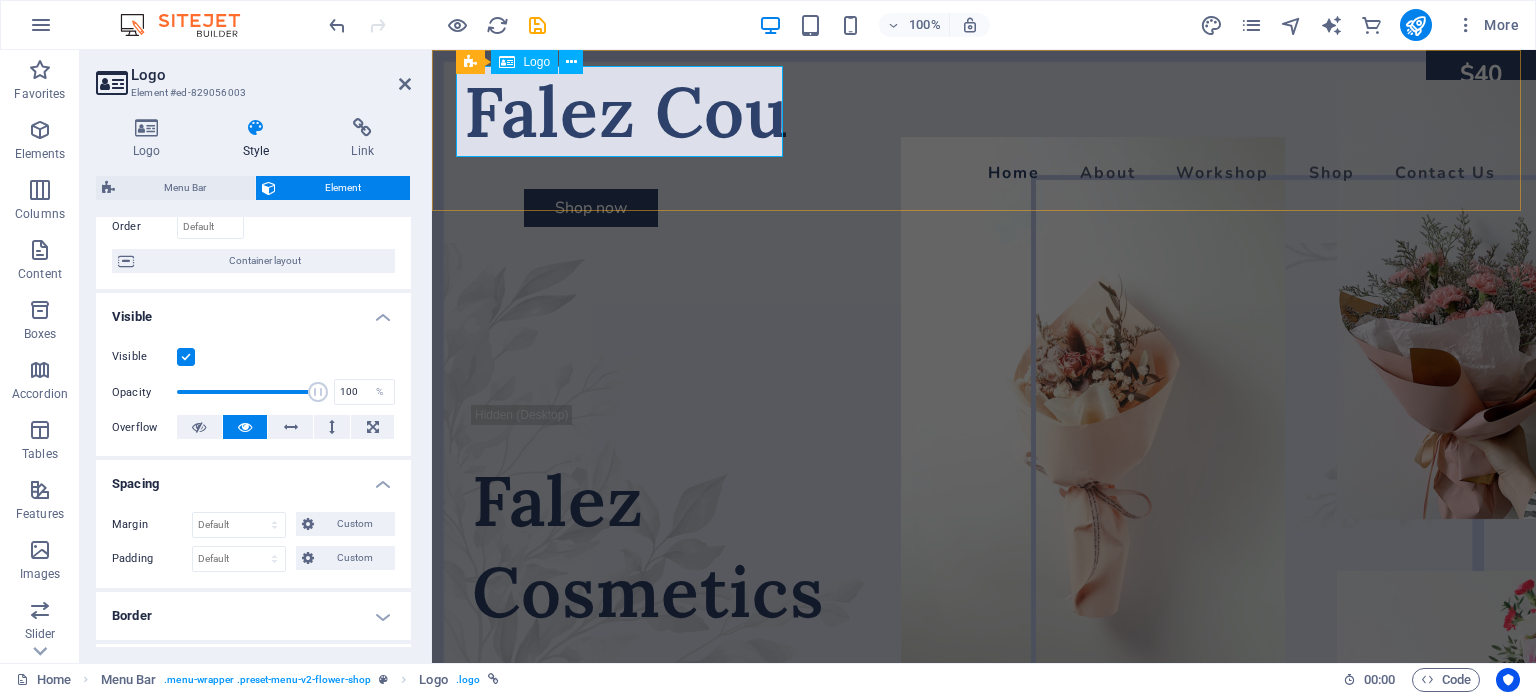 click on "Falez Cou" at bounding box center [984, 111] 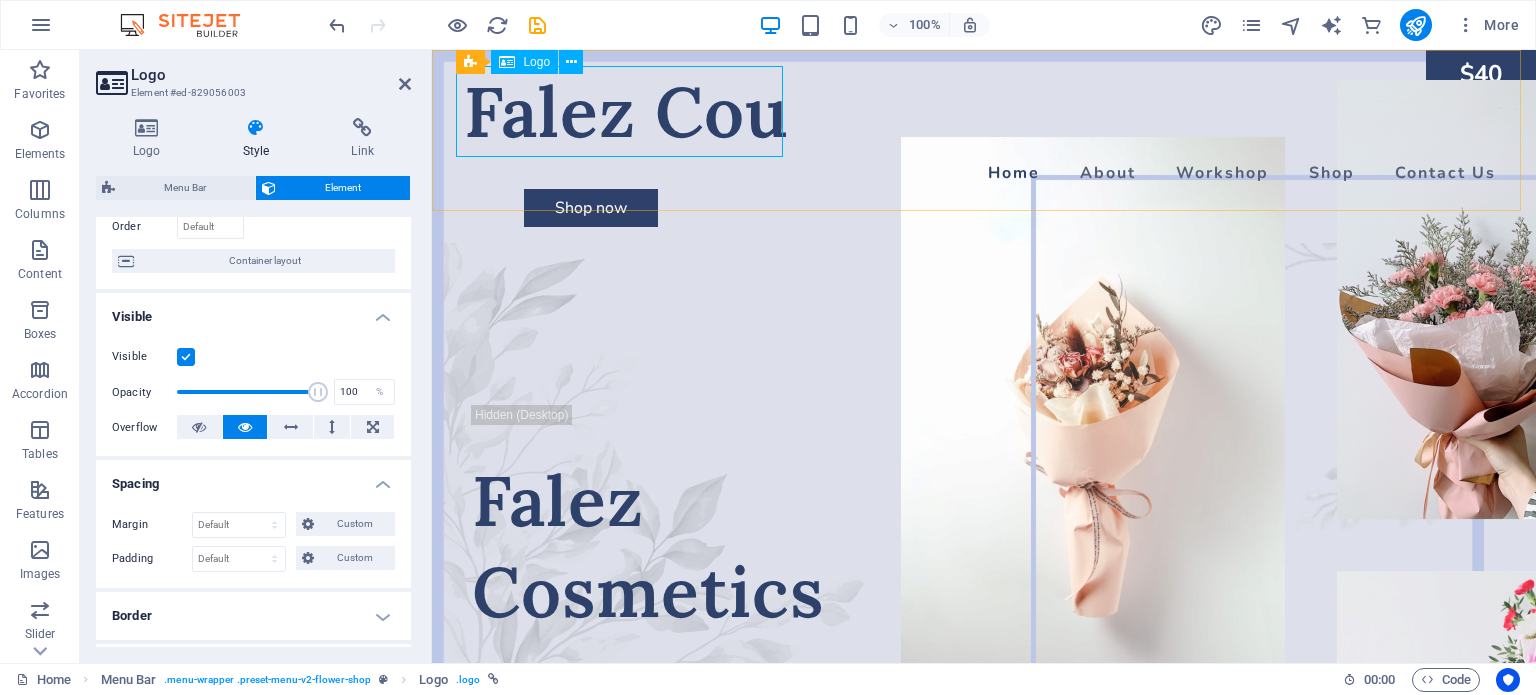 click on "Falez Cou" at bounding box center (984, 111) 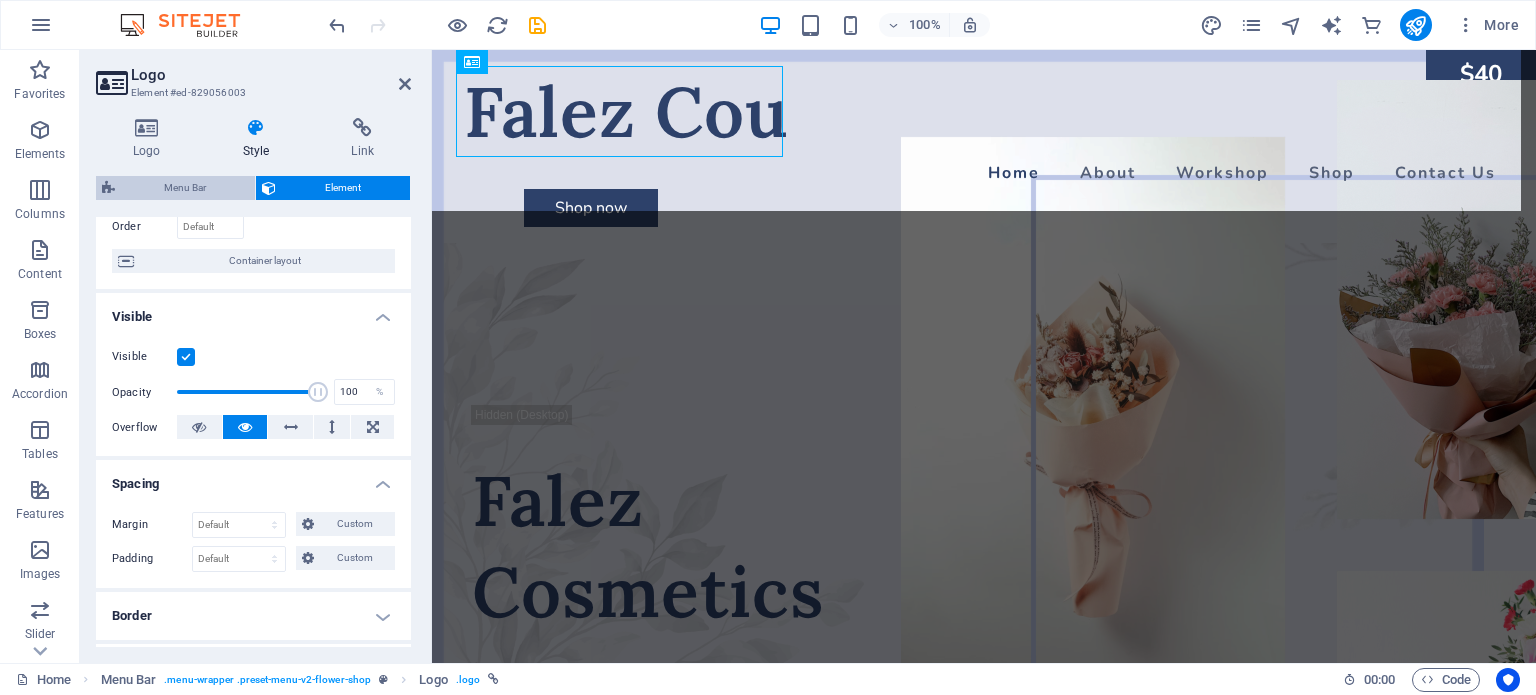 click on "Menu Bar" at bounding box center (185, 188) 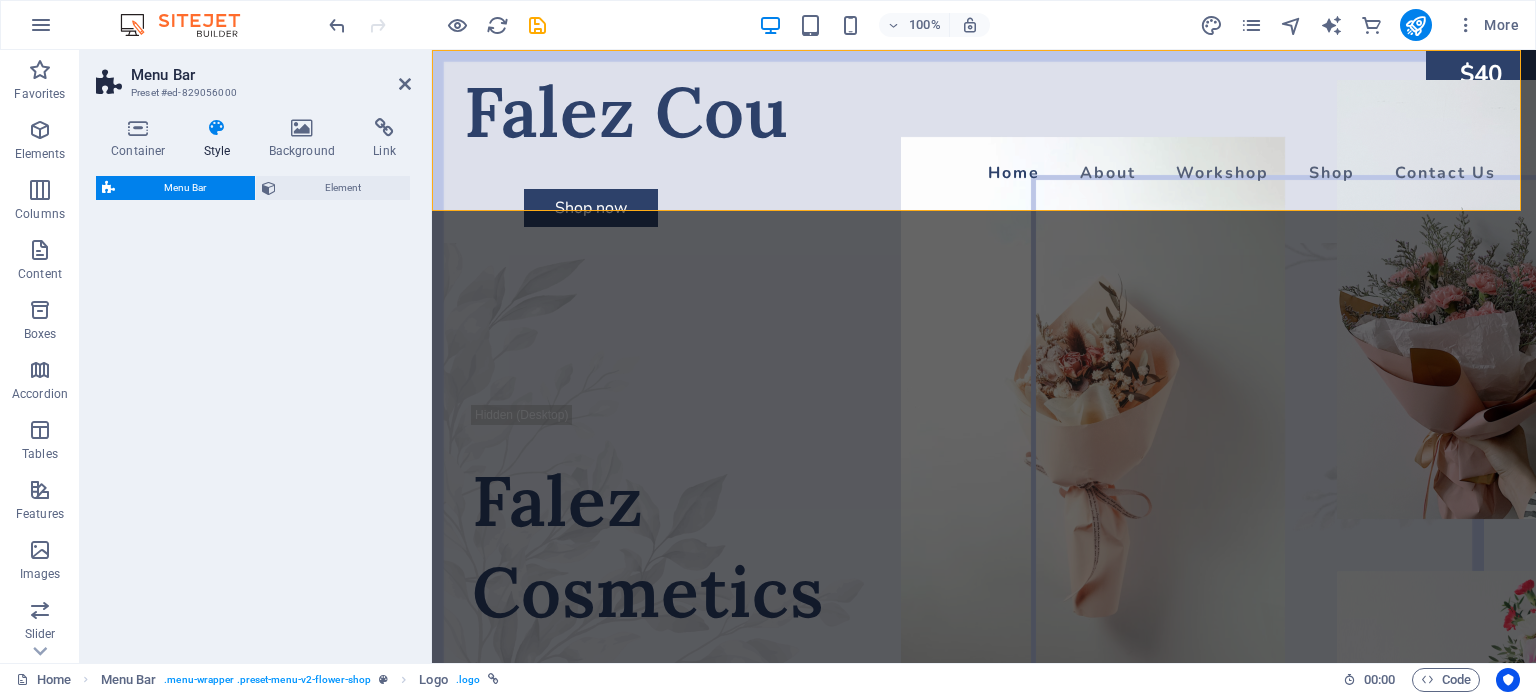 click on "Falez Cou" at bounding box center [984, 111] 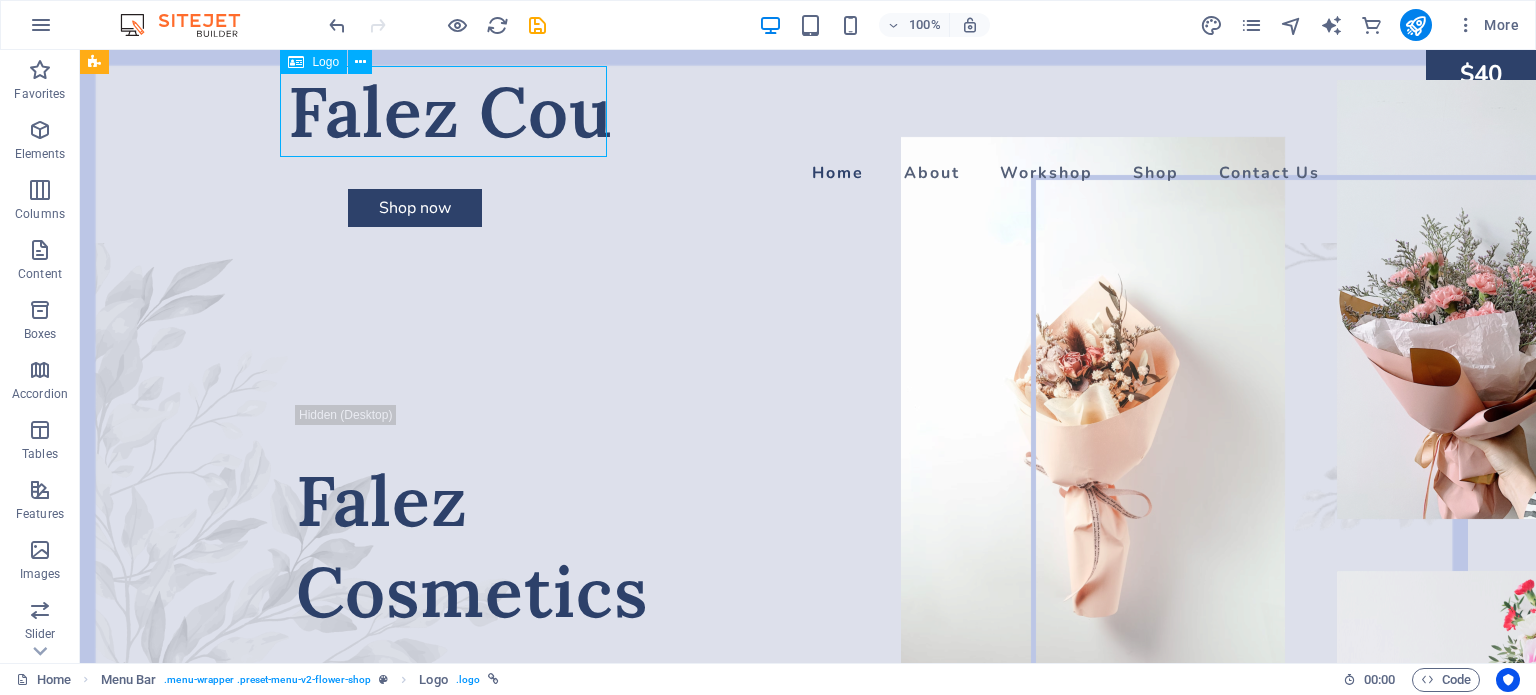 click at bounding box center [808, 376] 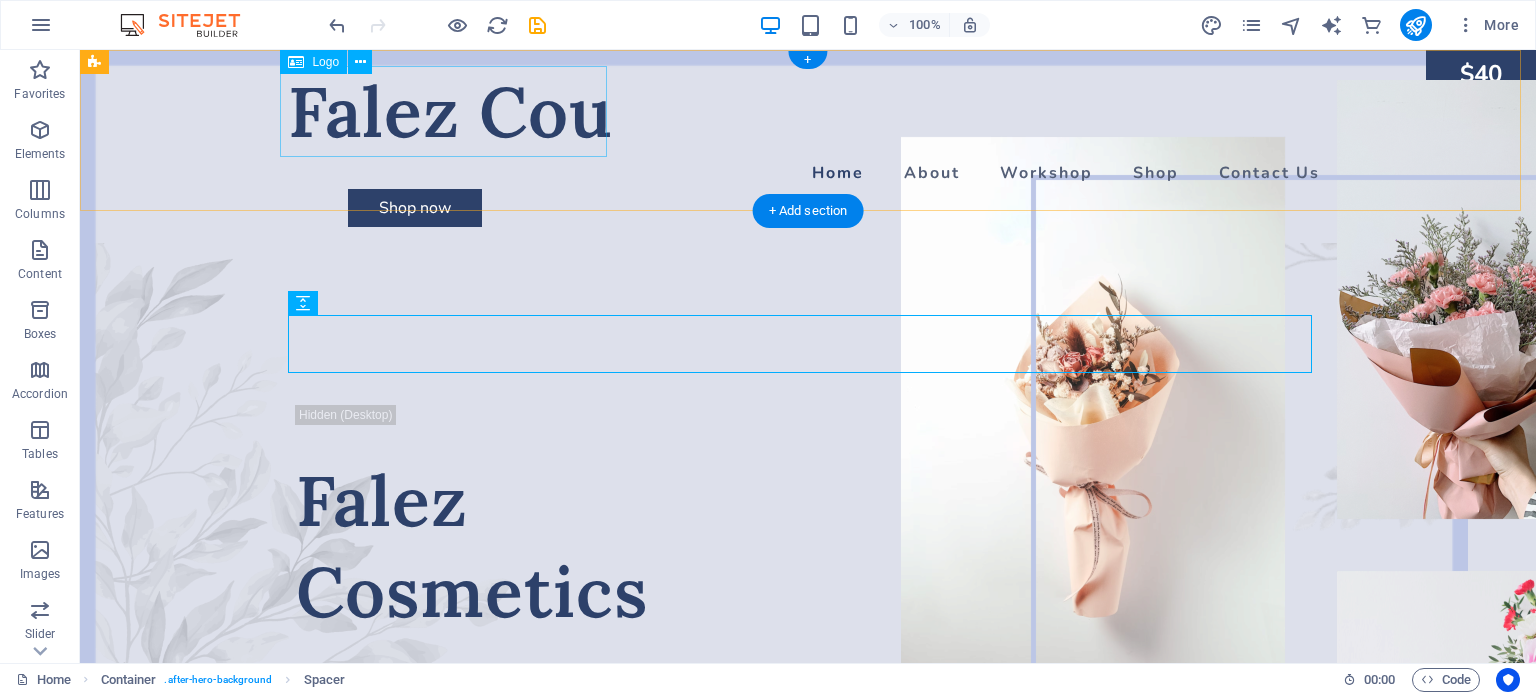 click on "Falez Cou" at bounding box center [808, 111] 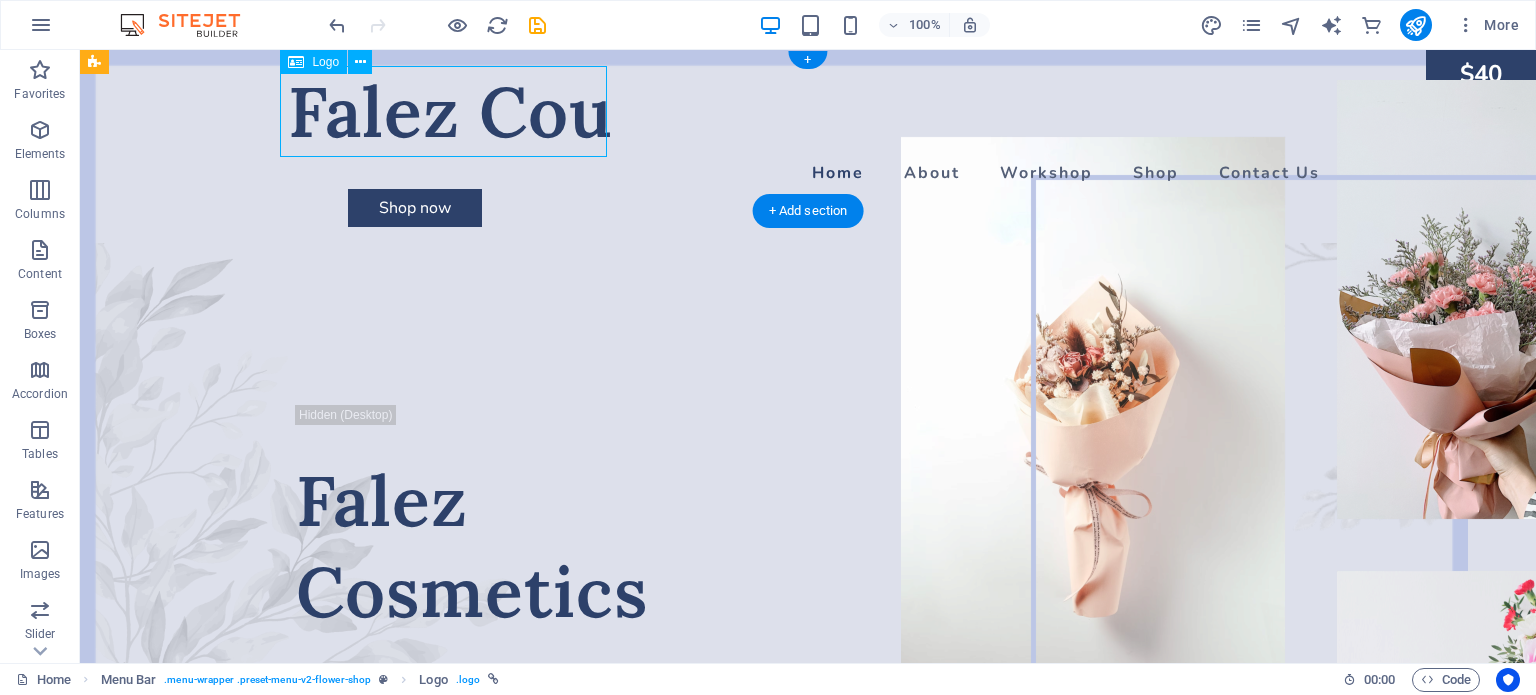 click on "Falez Cou" at bounding box center [808, 111] 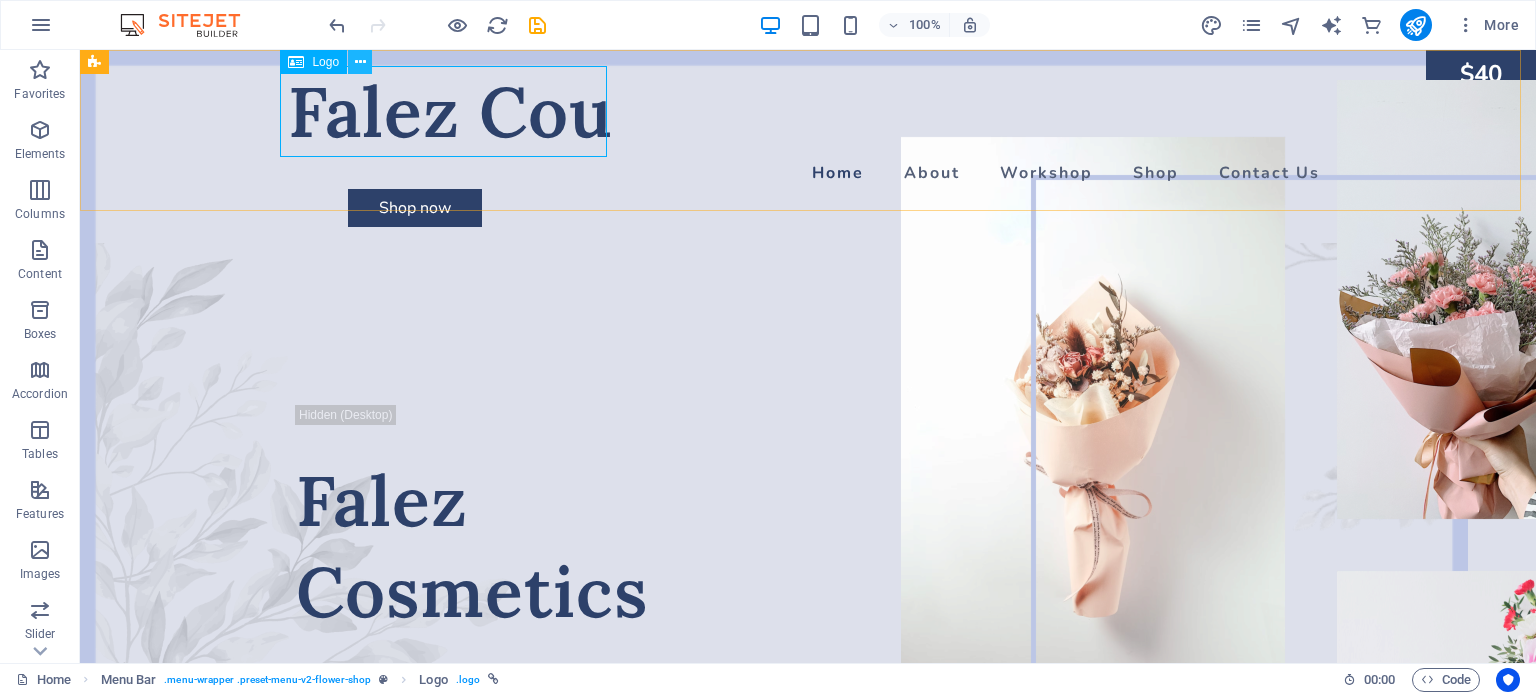 click at bounding box center [360, 62] 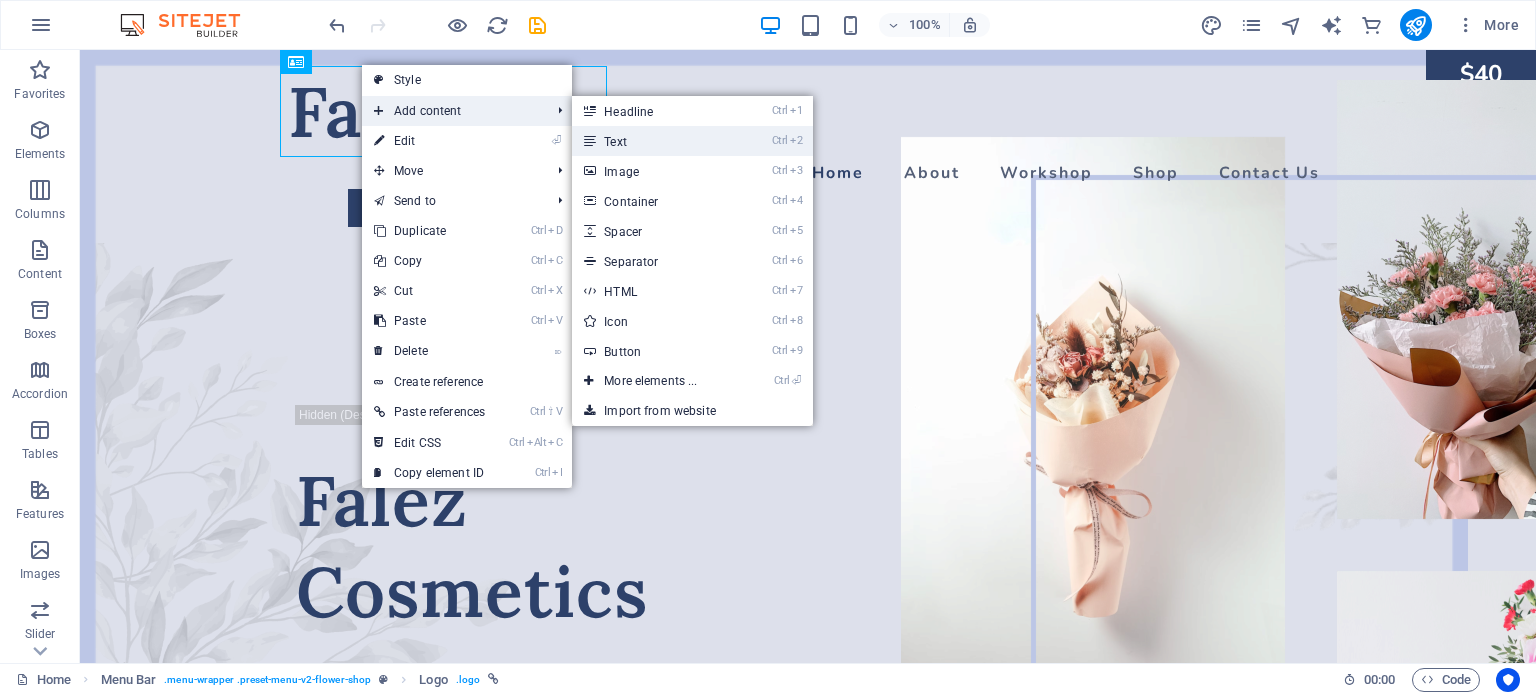 click on "Ctrl 2  Text" at bounding box center (654, 141) 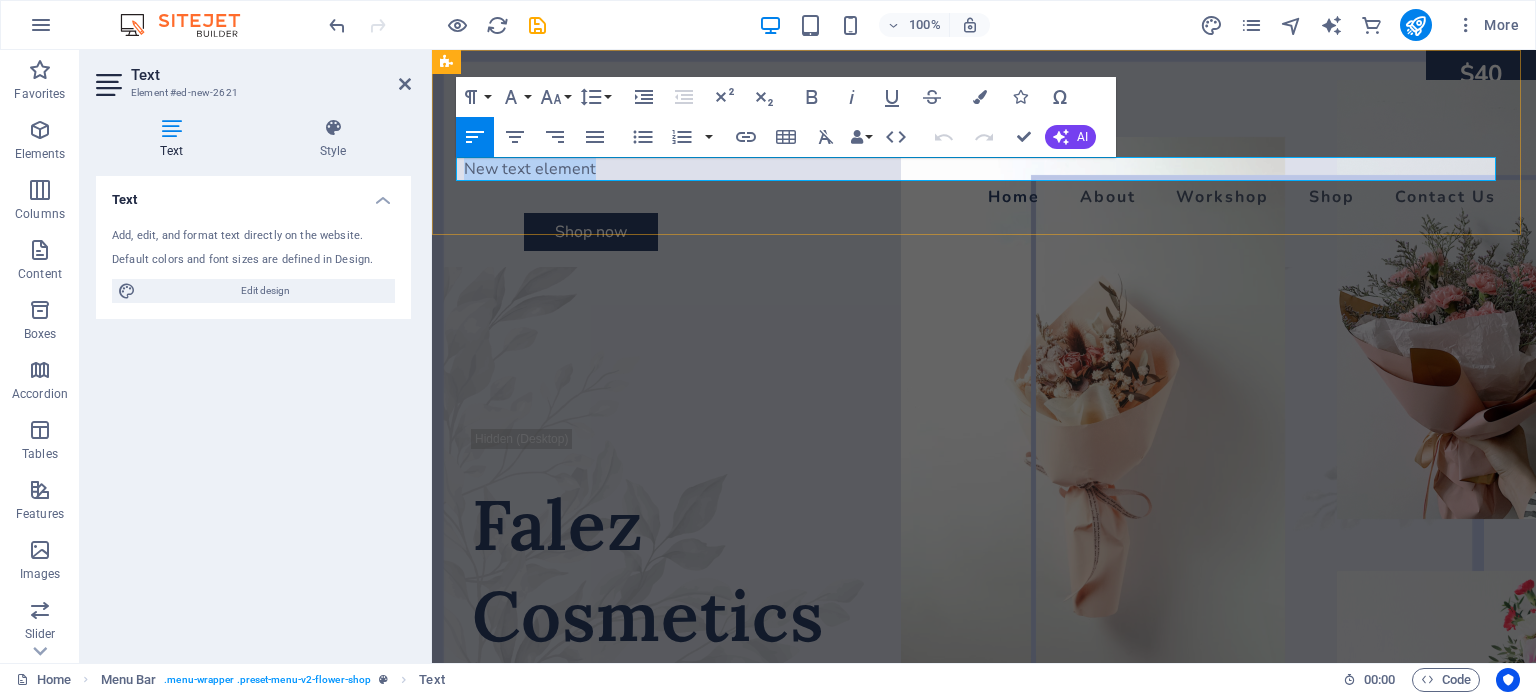 type 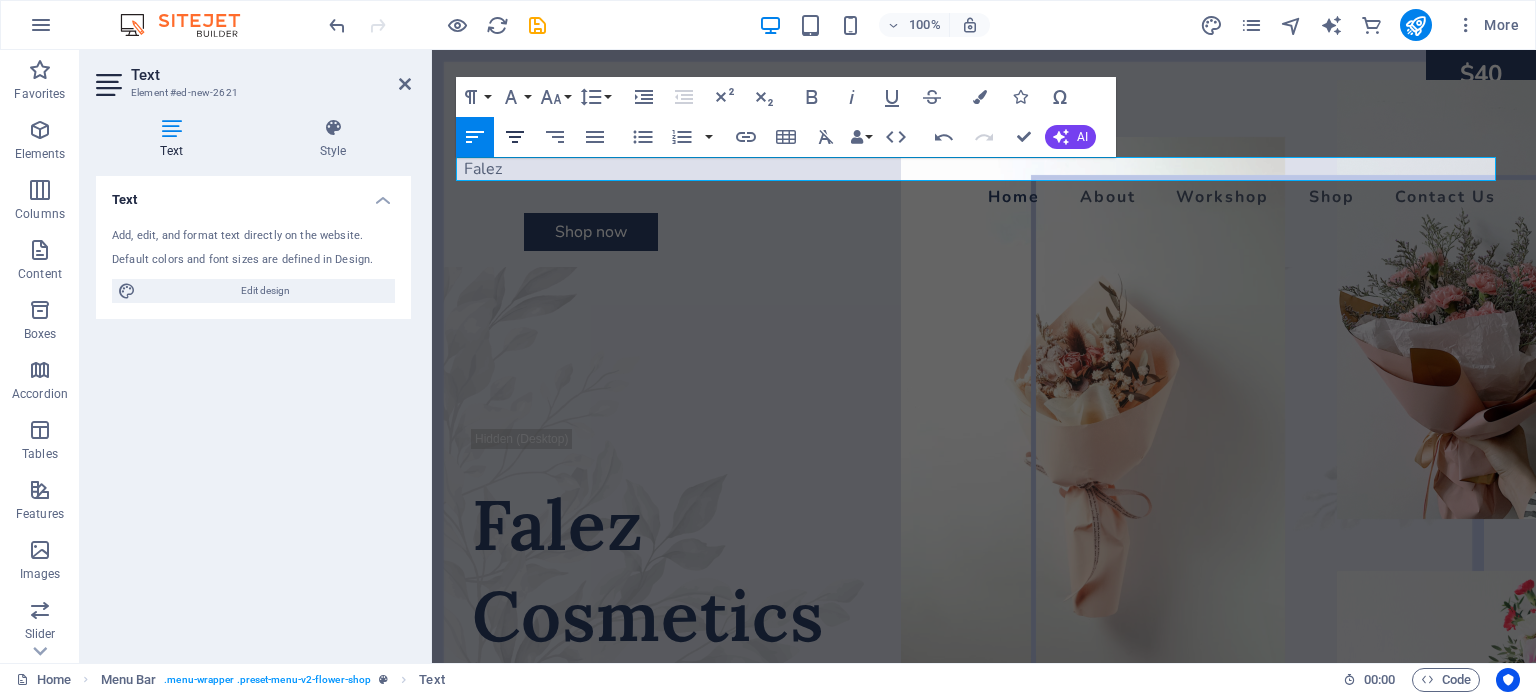 click on "Align Center" at bounding box center [515, 137] 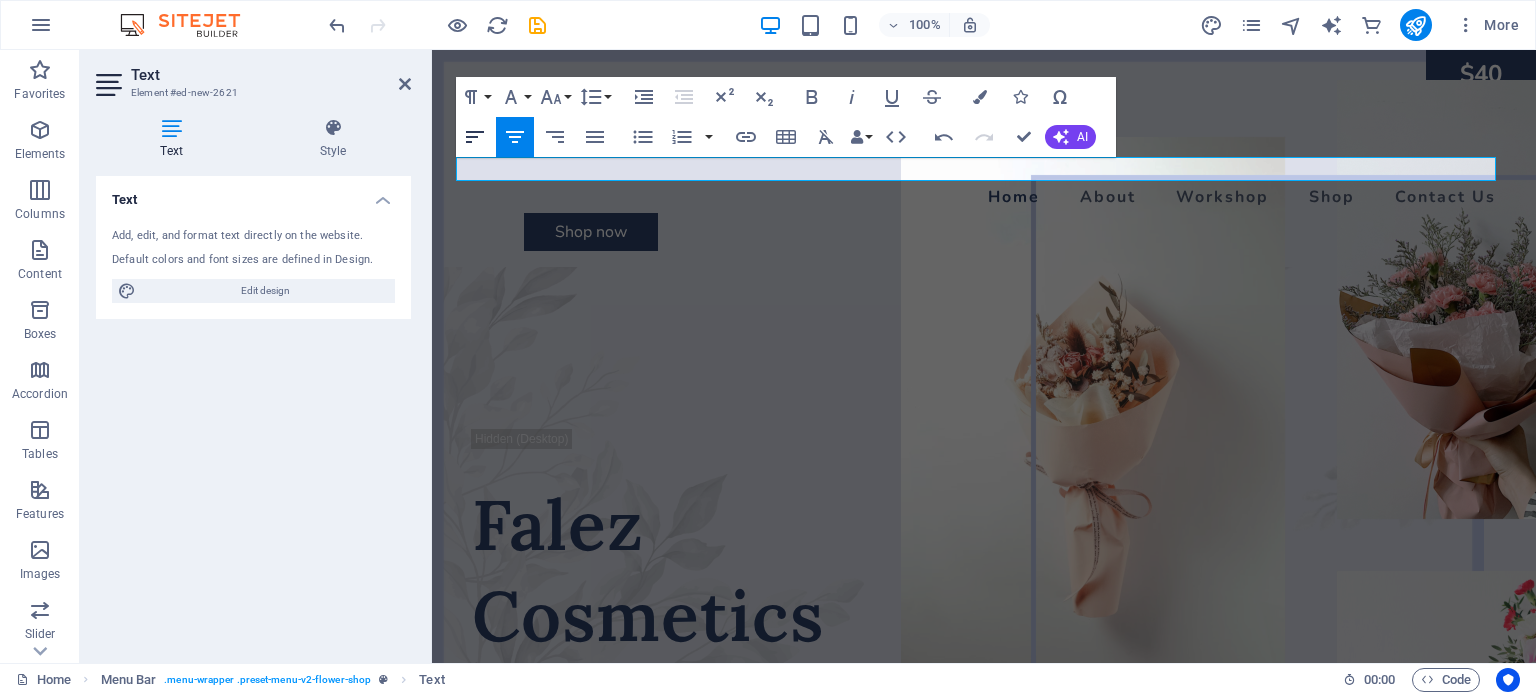 click 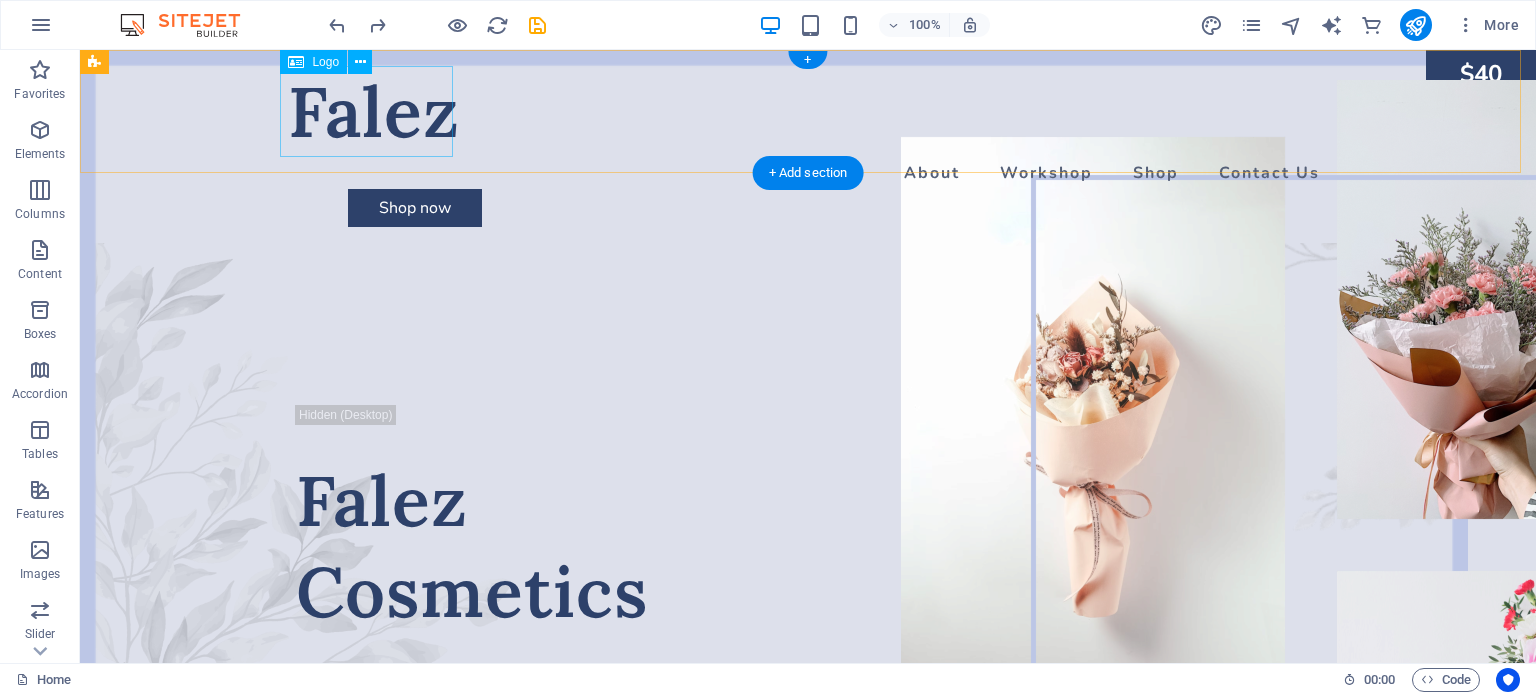 click on "Falez" at bounding box center [808, 111] 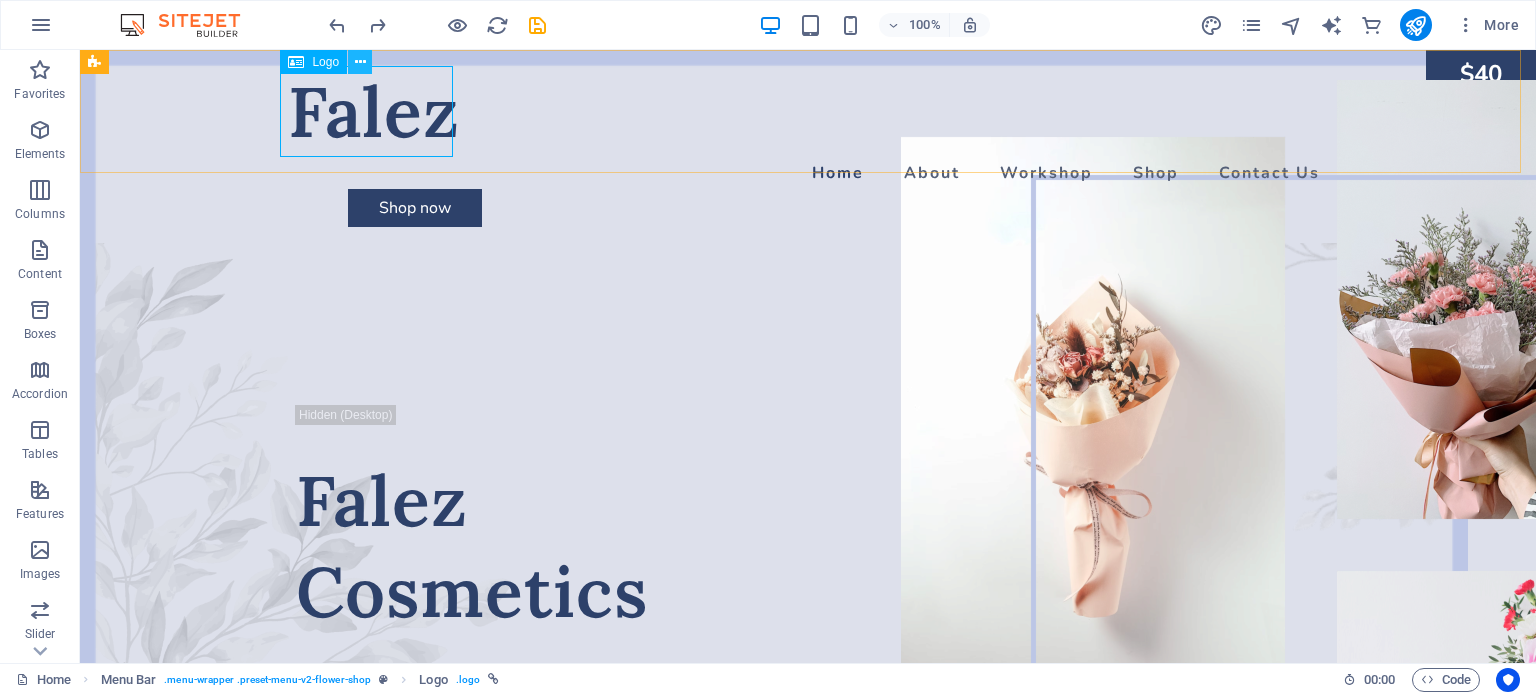 click at bounding box center [360, 62] 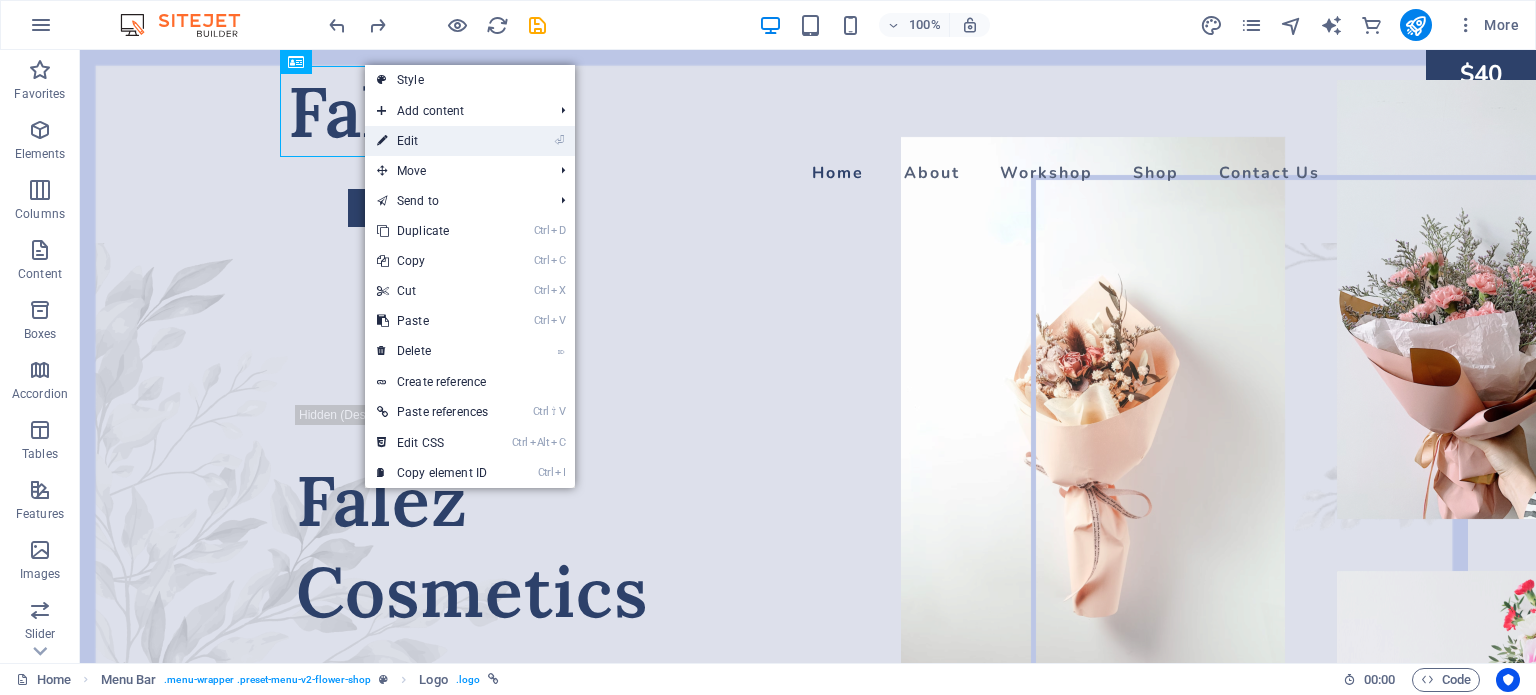 click on "⏎  Edit" at bounding box center (470, 141) 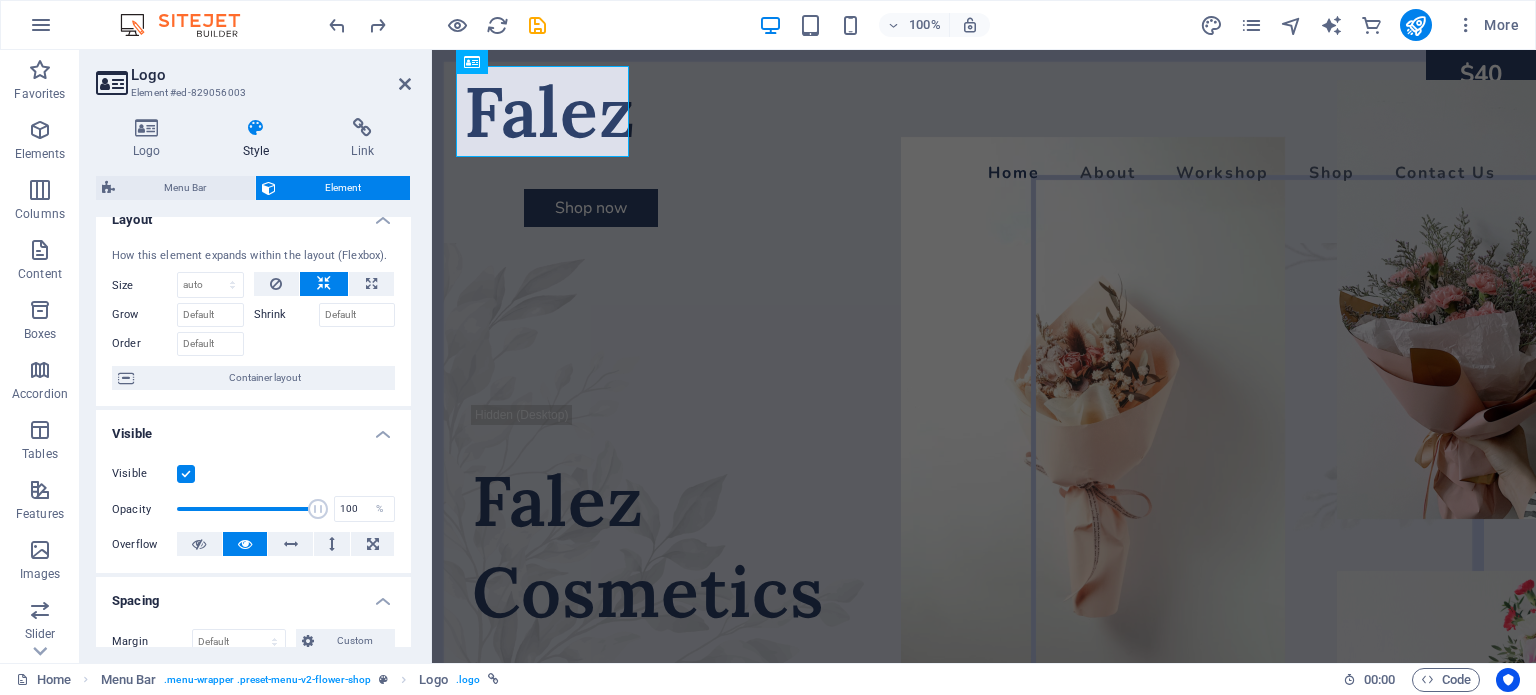 scroll, scrollTop: 0, scrollLeft: 0, axis: both 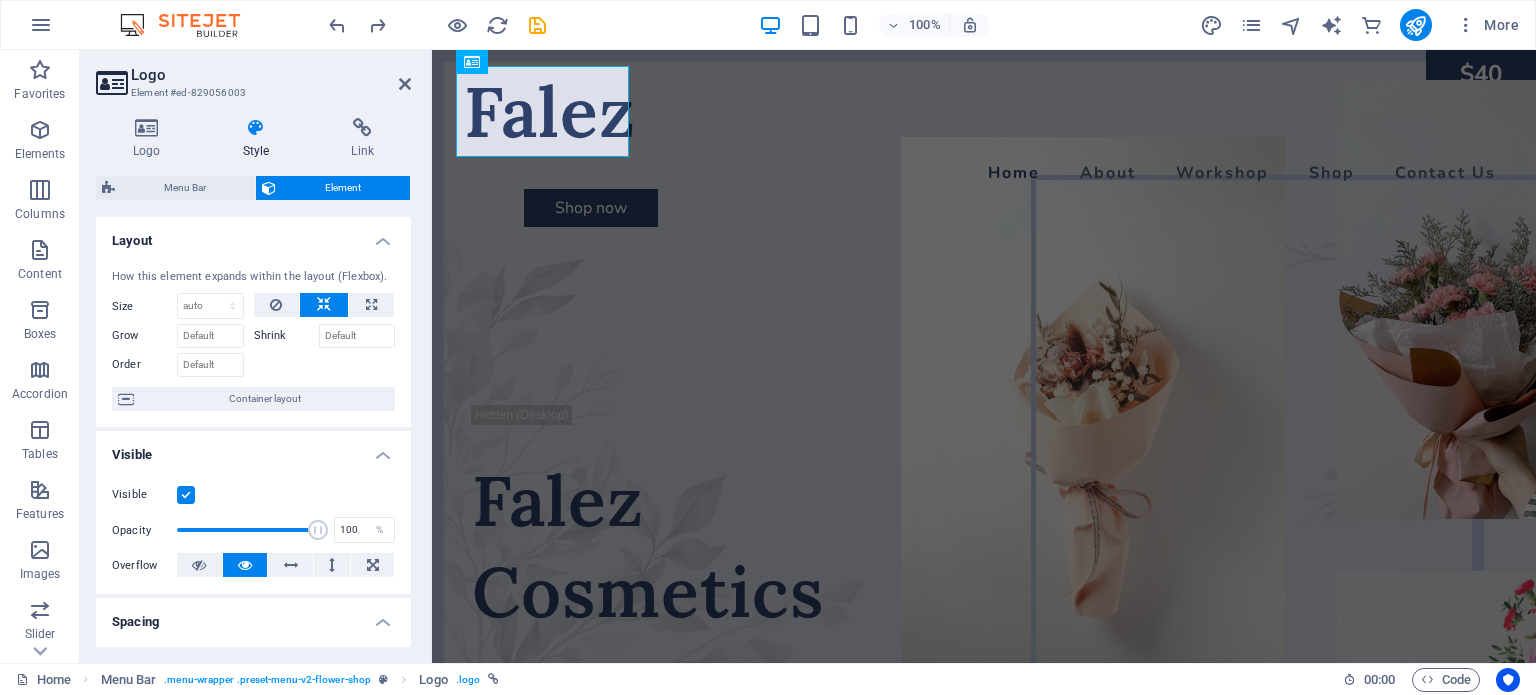 click at bounding box center [256, 128] 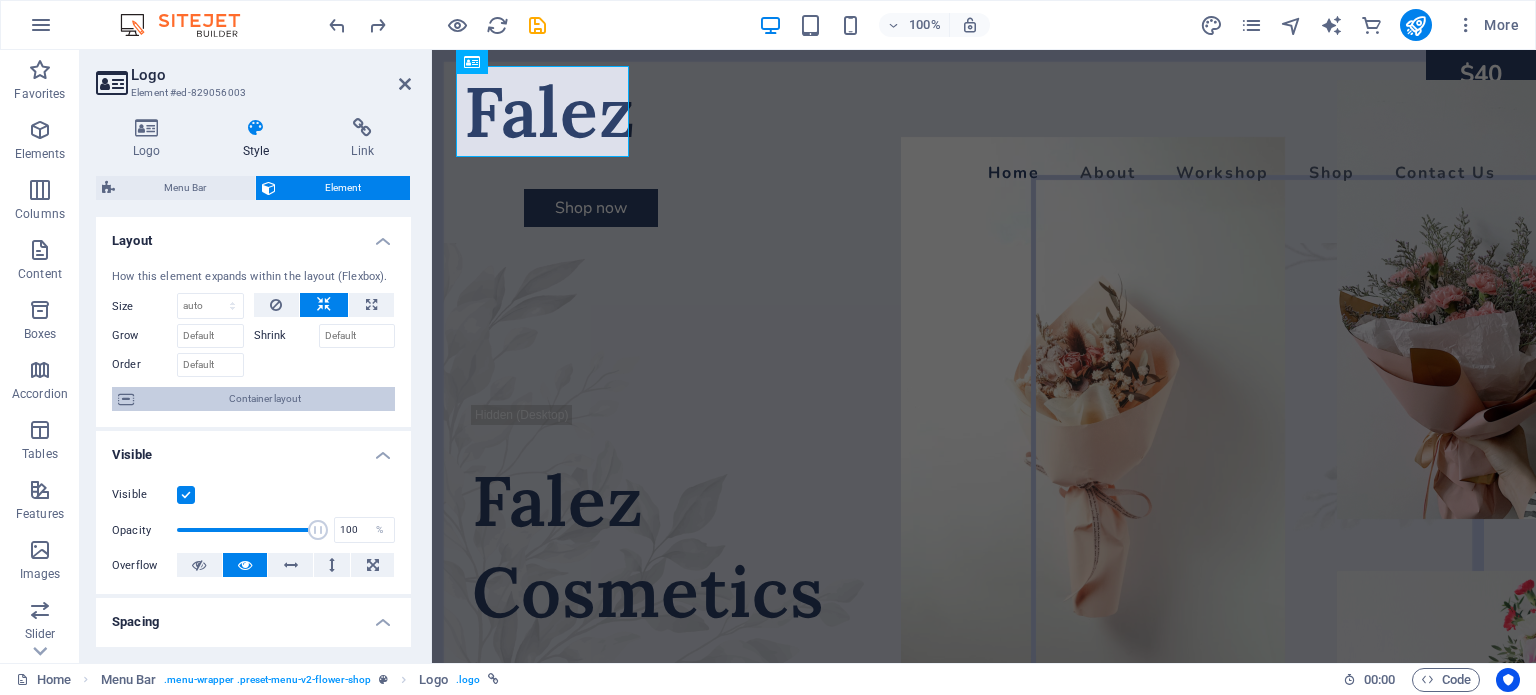 click on "Container layout" at bounding box center [264, 399] 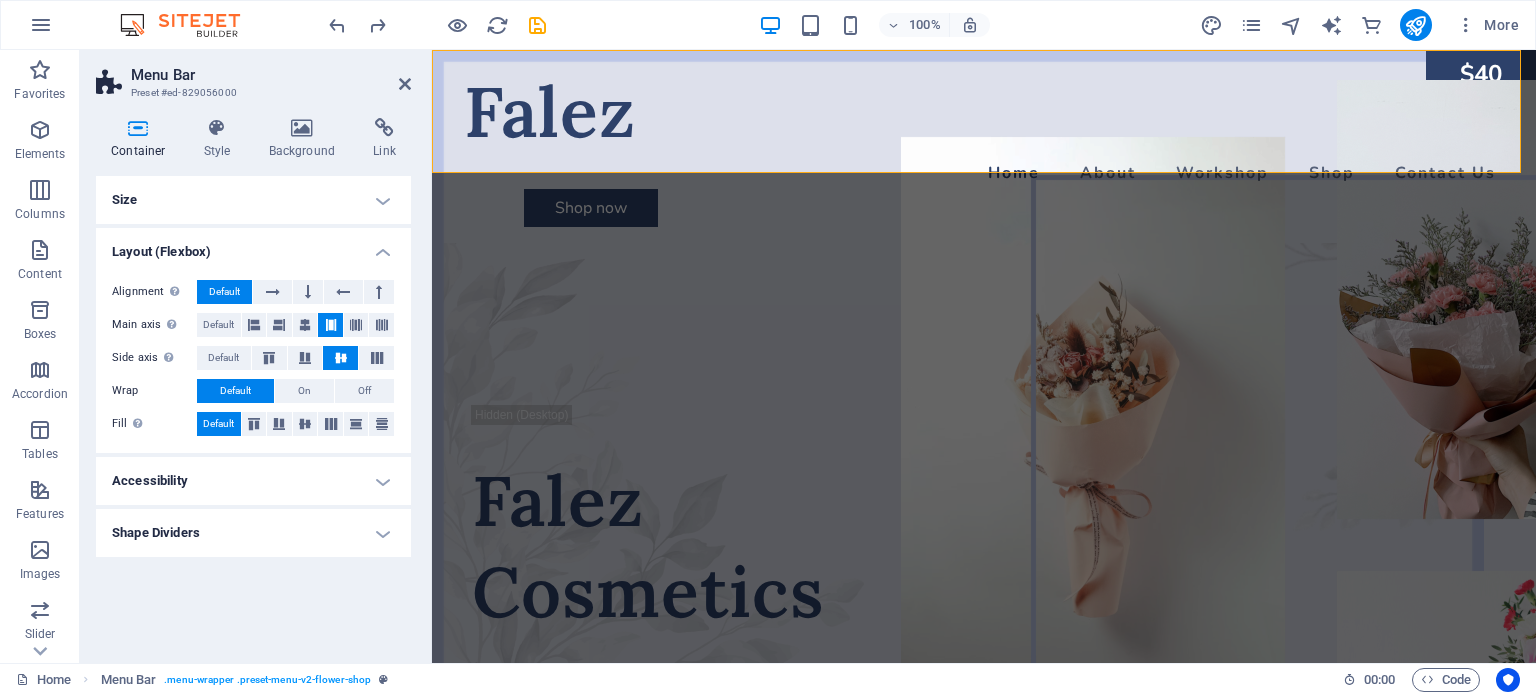 click on "Accessibility" at bounding box center (253, 481) 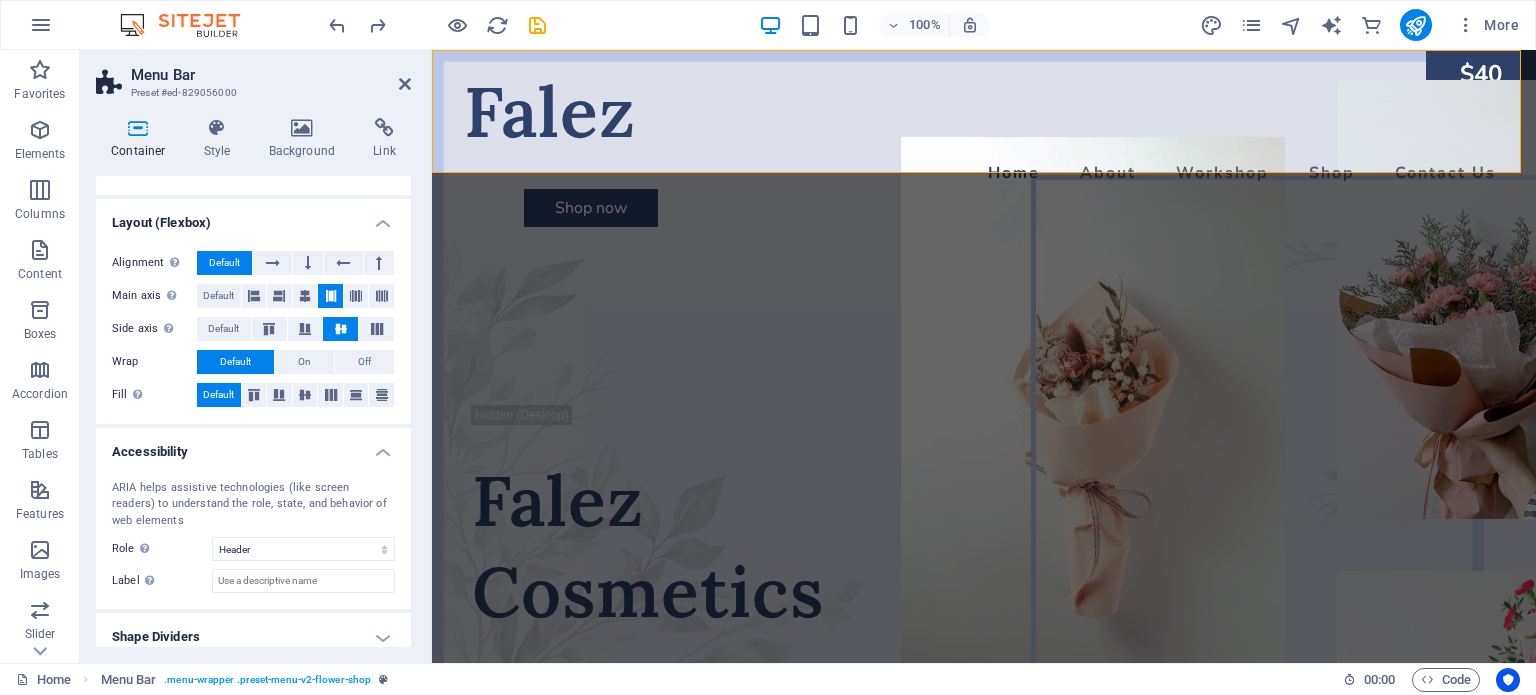 scroll, scrollTop: 42, scrollLeft: 0, axis: vertical 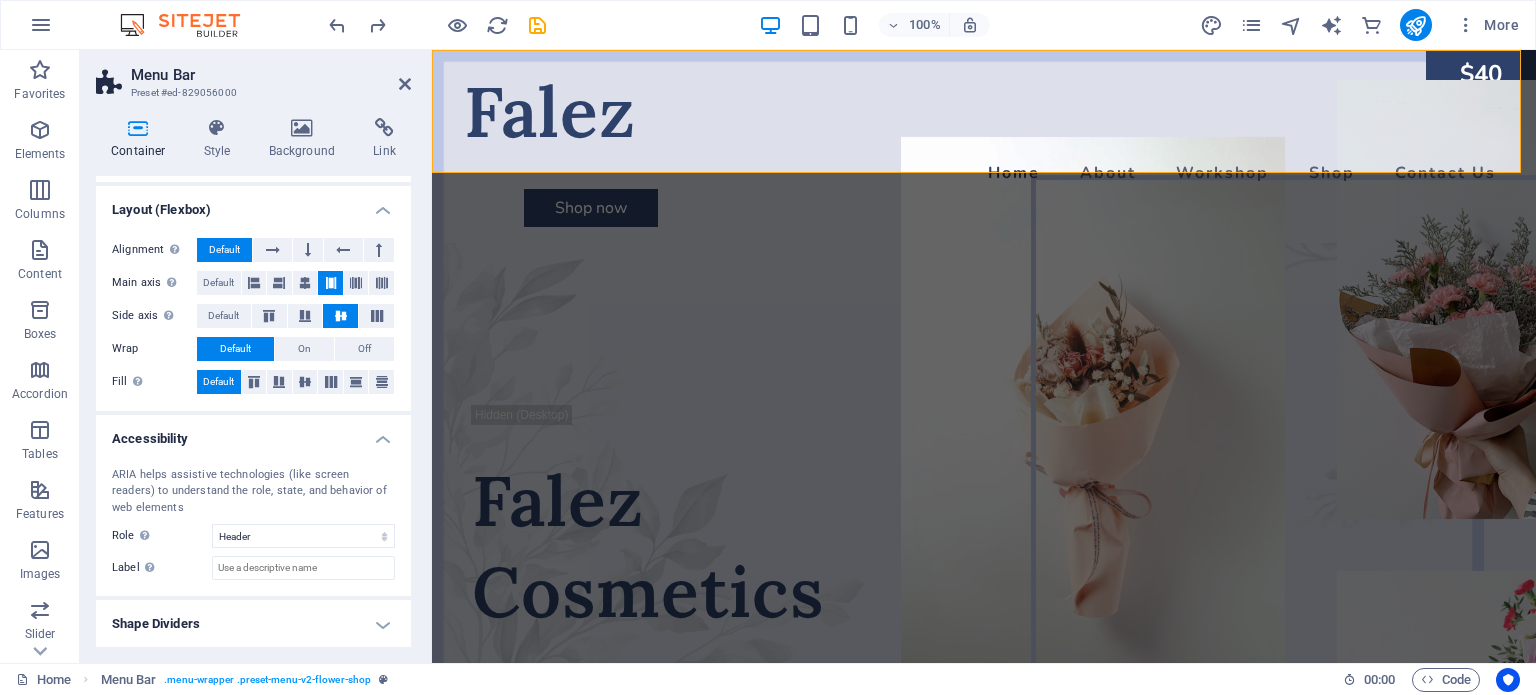 click on "Shape Dividers" at bounding box center [253, 624] 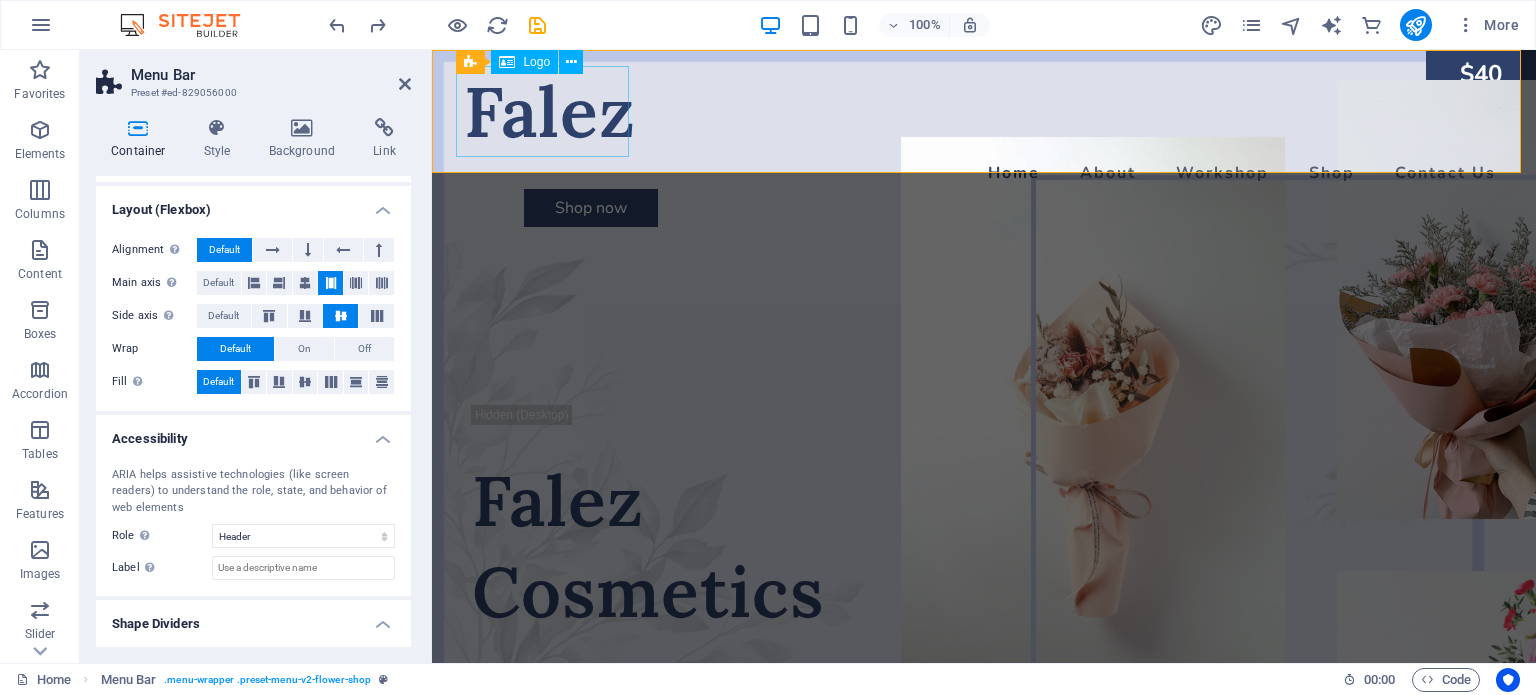 click on "Falez" at bounding box center [984, 111] 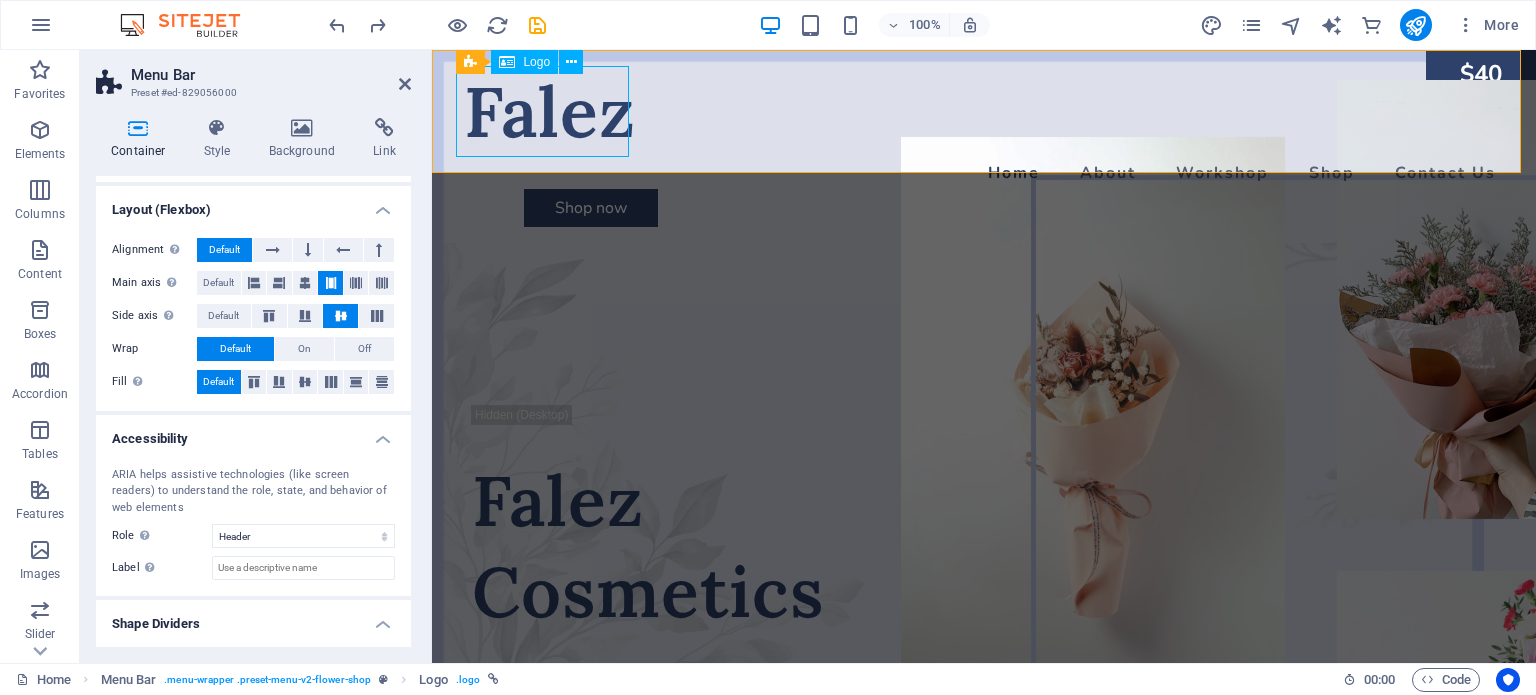 click on "Falez" at bounding box center (984, 111) 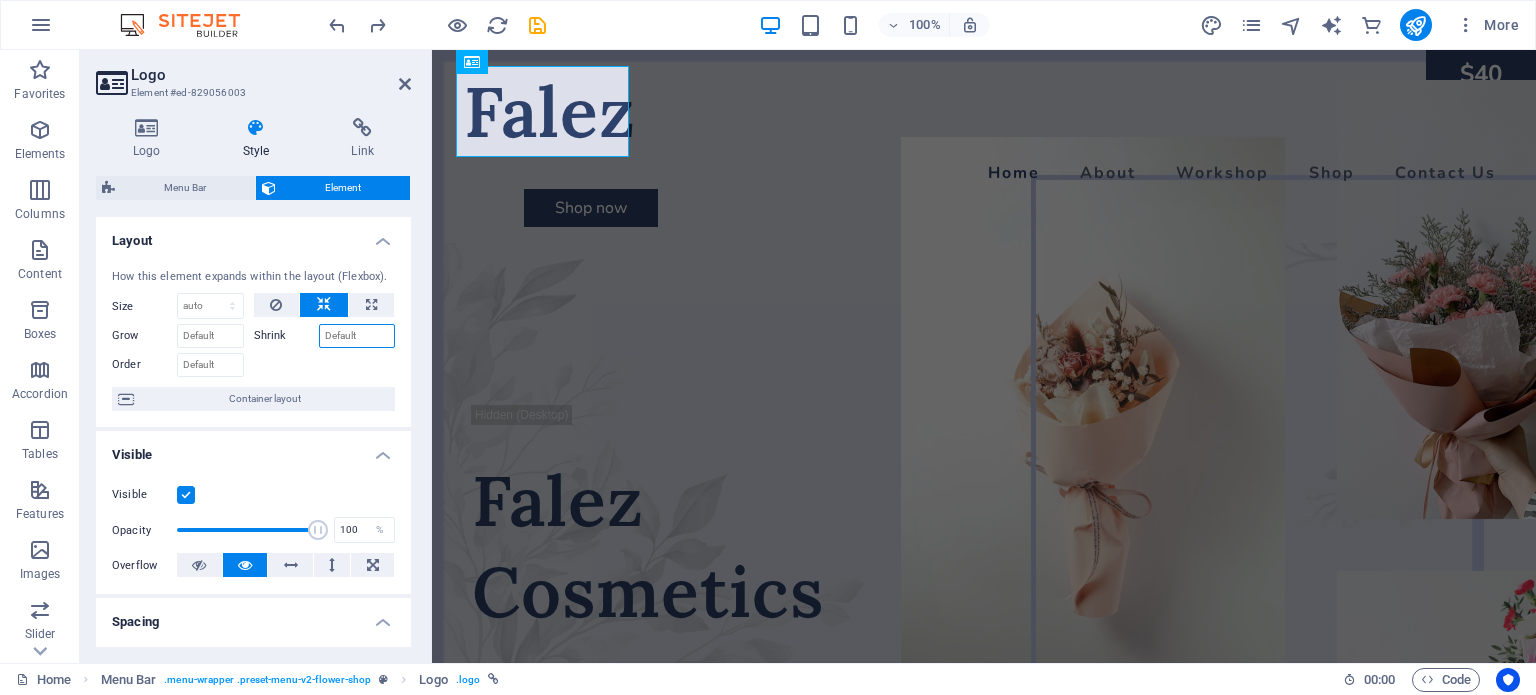 click on "Shrink" at bounding box center (357, 336) 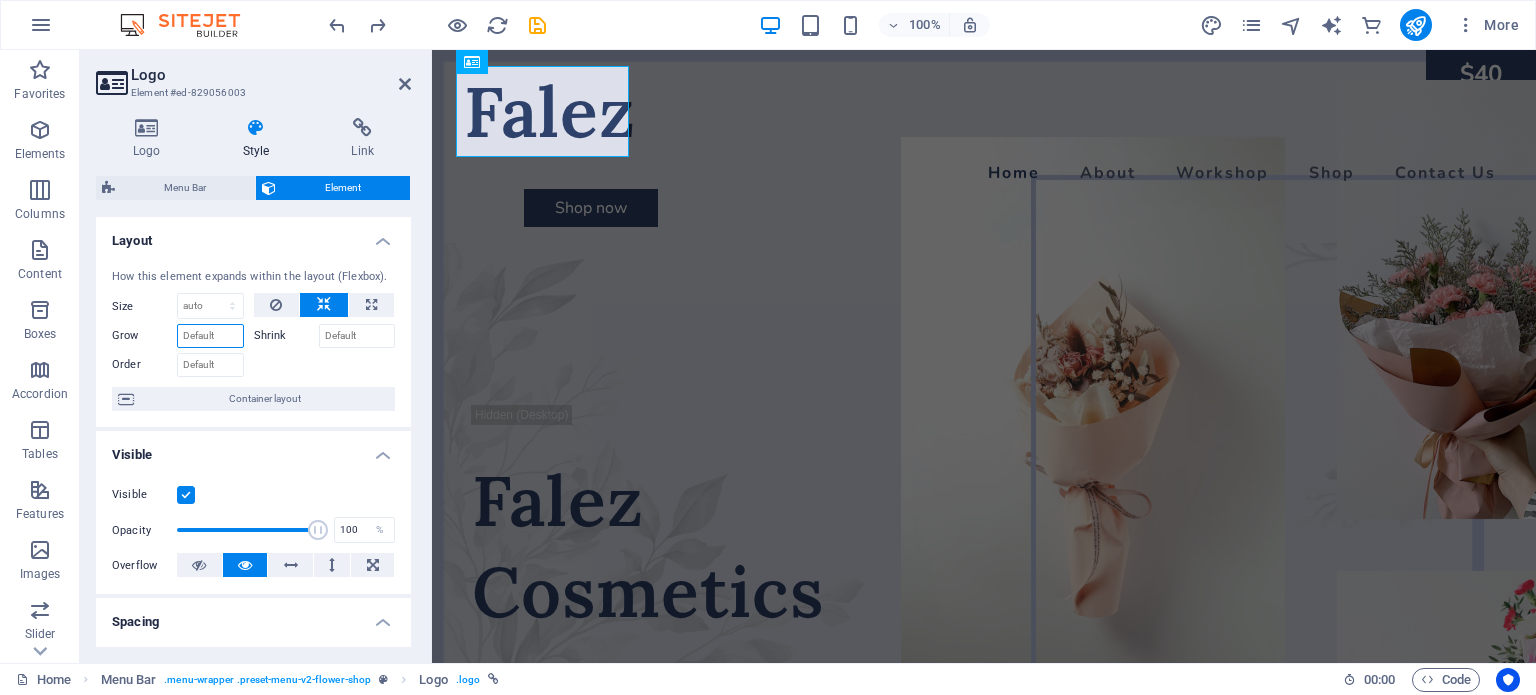click on "Grow" at bounding box center [210, 336] 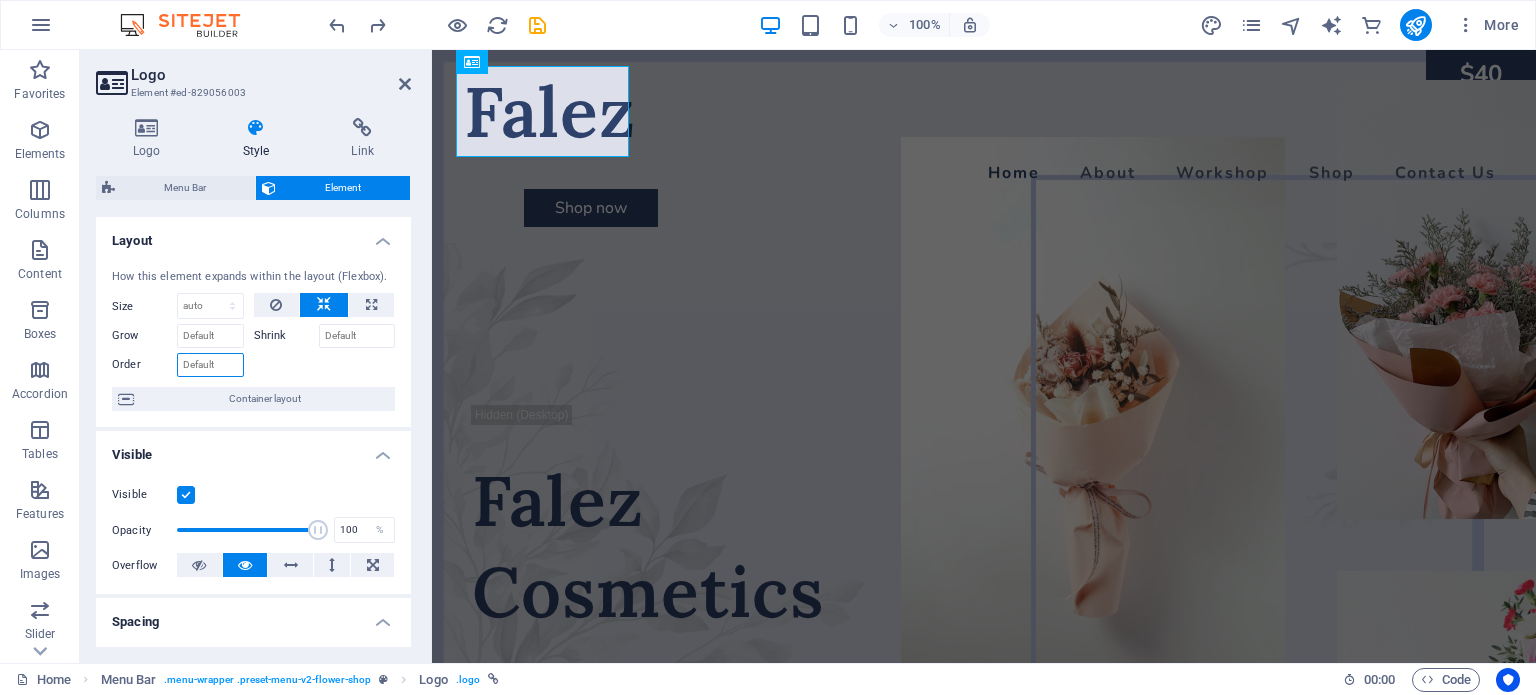 click on "Order" at bounding box center [210, 365] 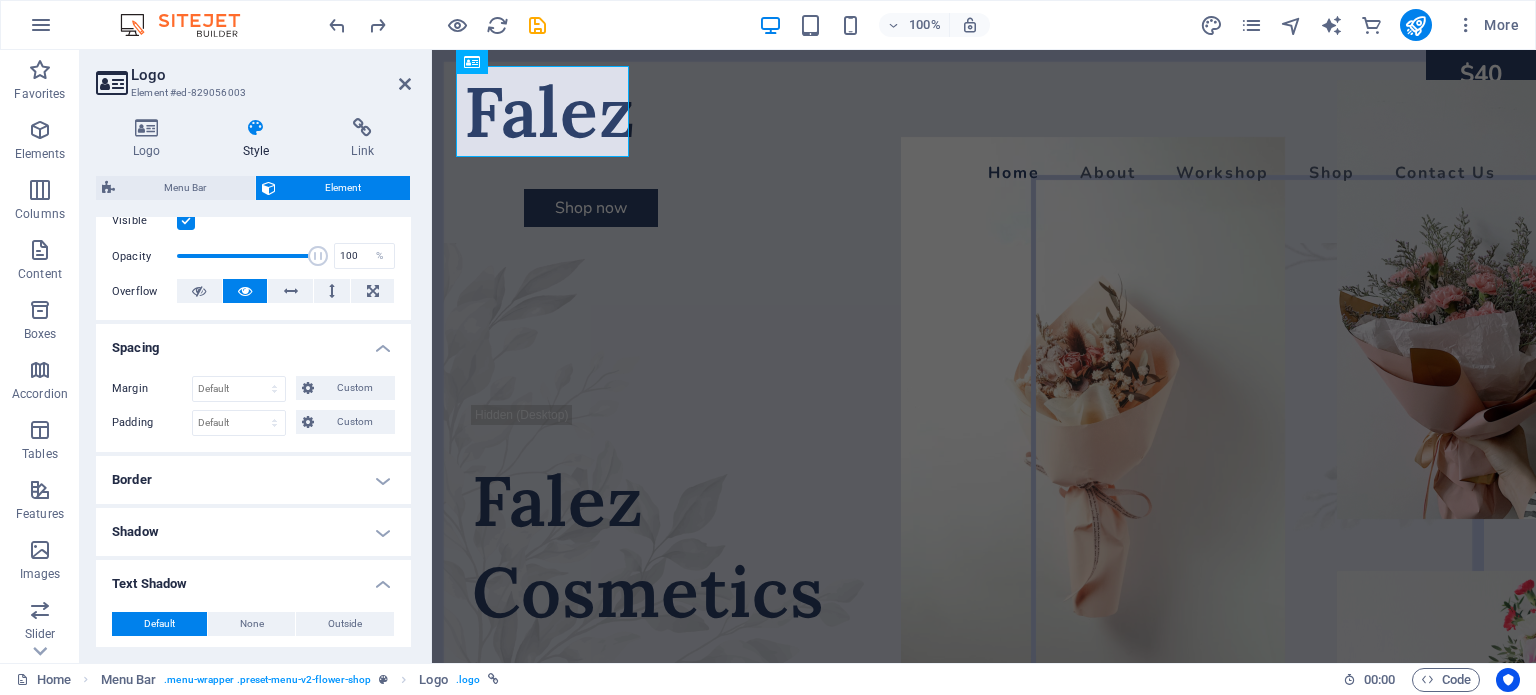 scroll, scrollTop: 300, scrollLeft: 0, axis: vertical 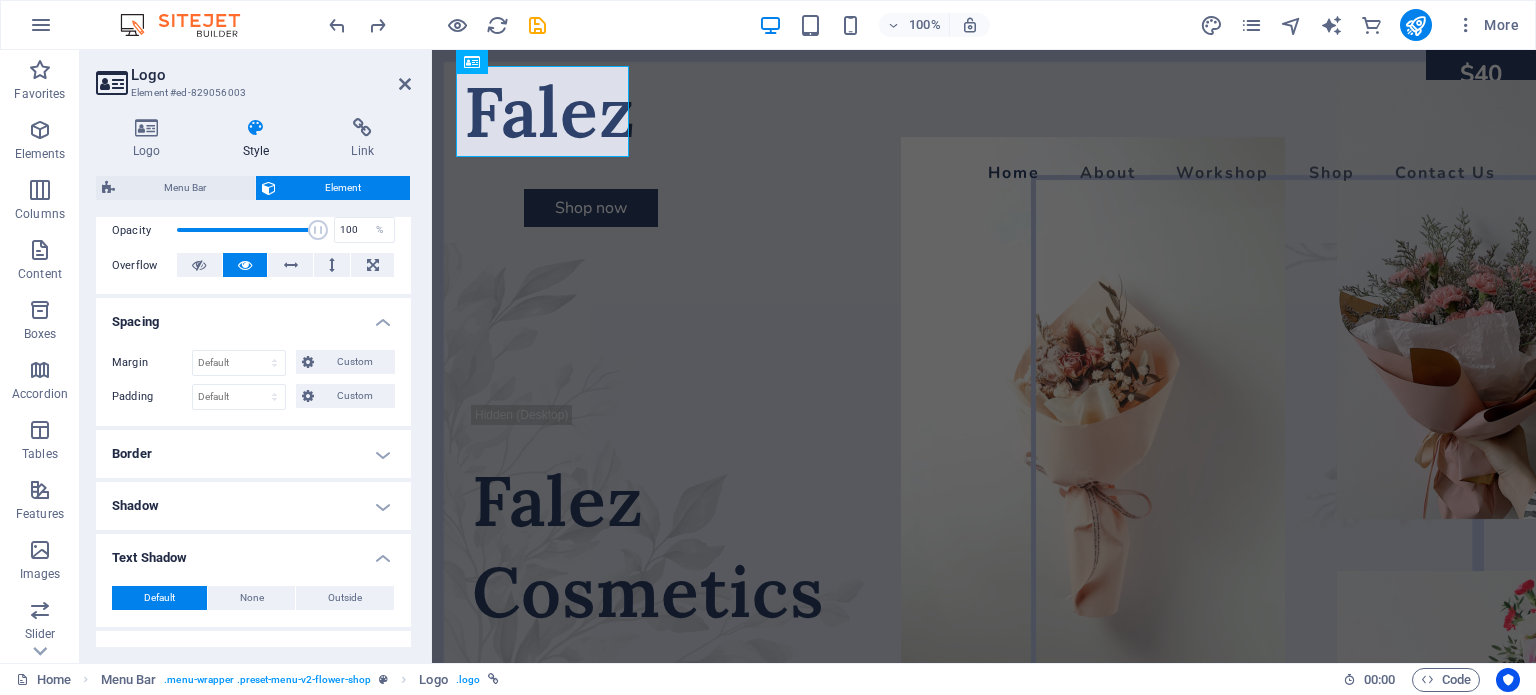 click on "Border" at bounding box center (253, 454) 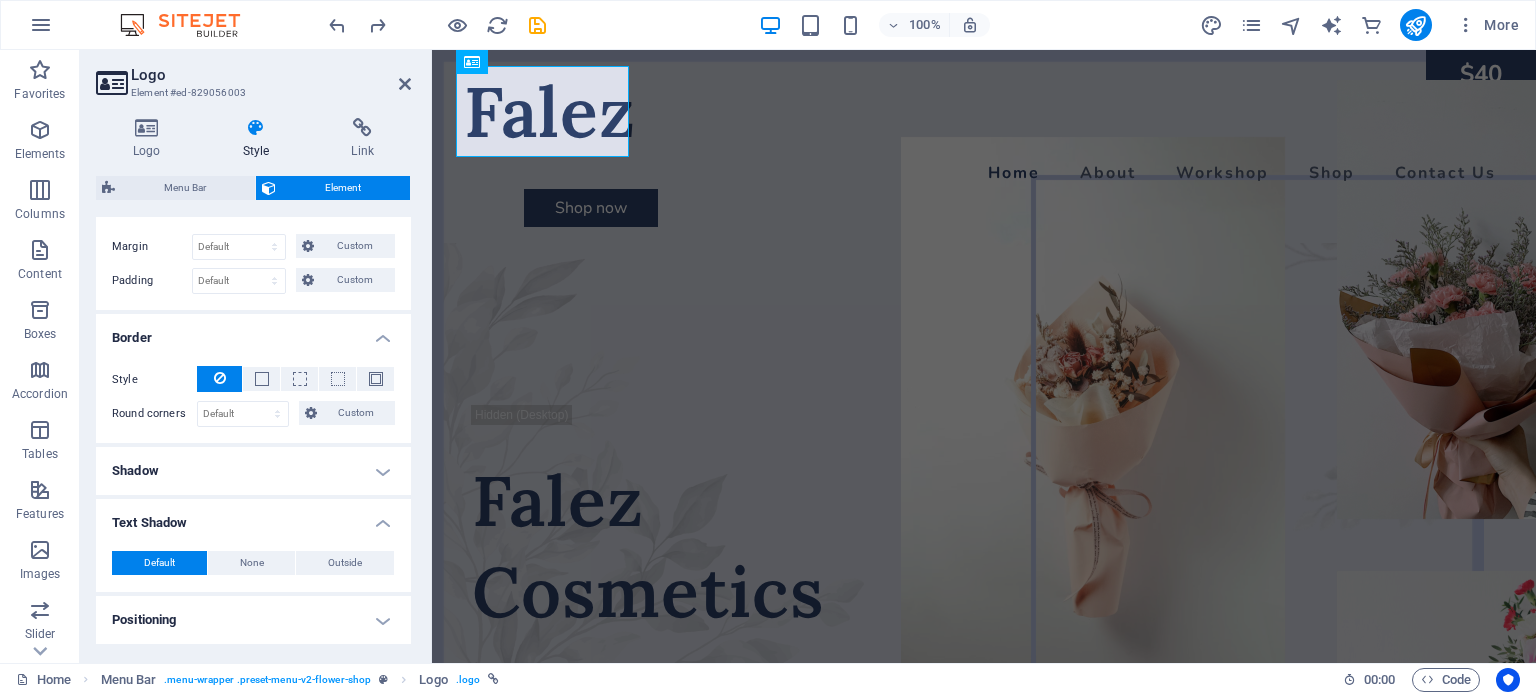 scroll, scrollTop: 500, scrollLeft: 0, axis: vertical 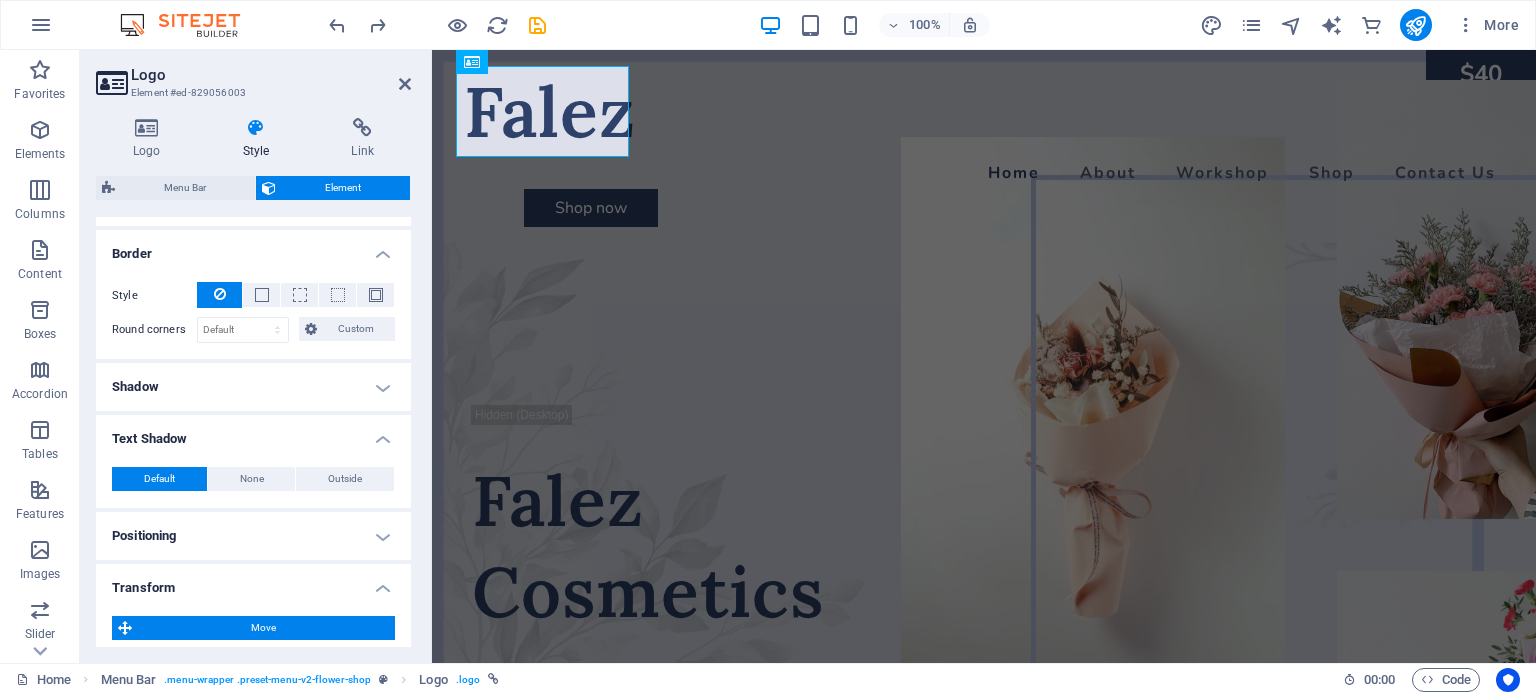 click on "Shadow" at bounding box center [253, 387] 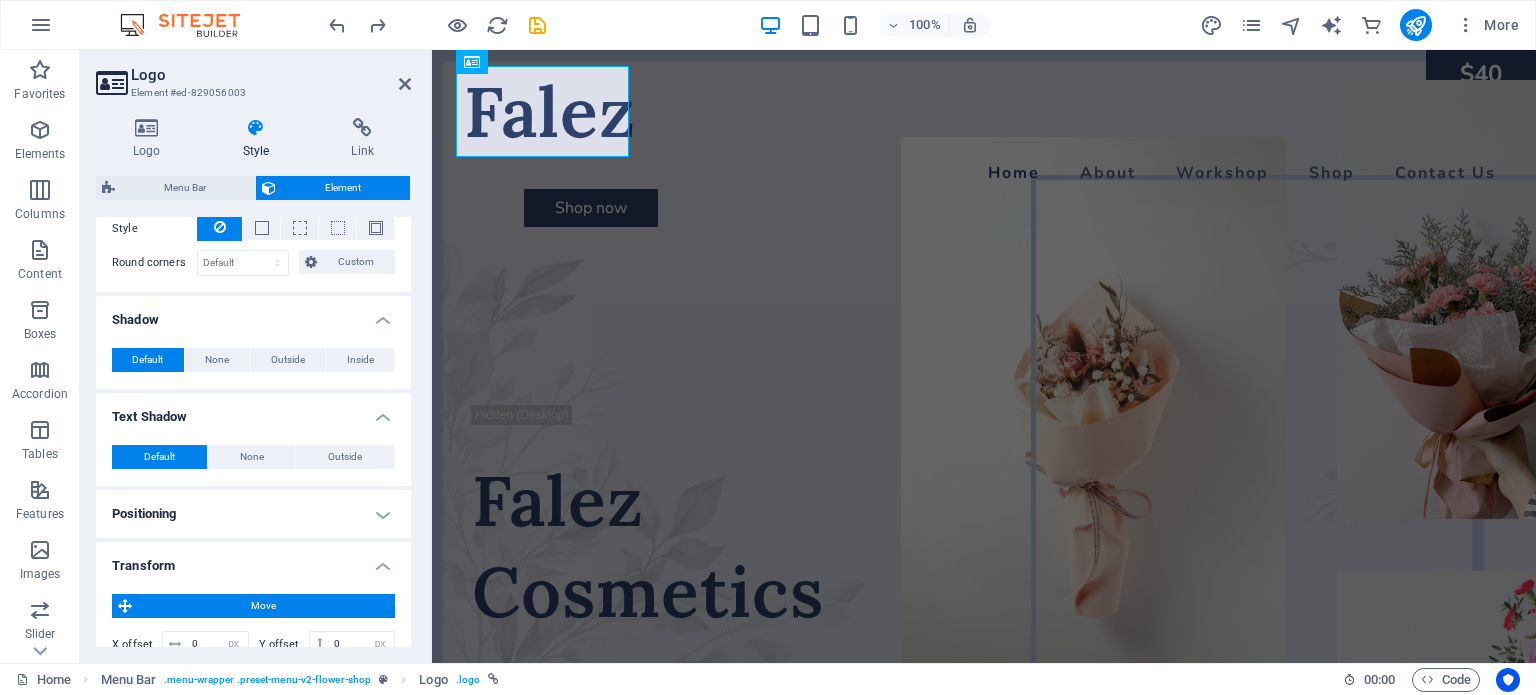 scroll, scrollTop: 600, scrollLeft: 0, axis: vertical 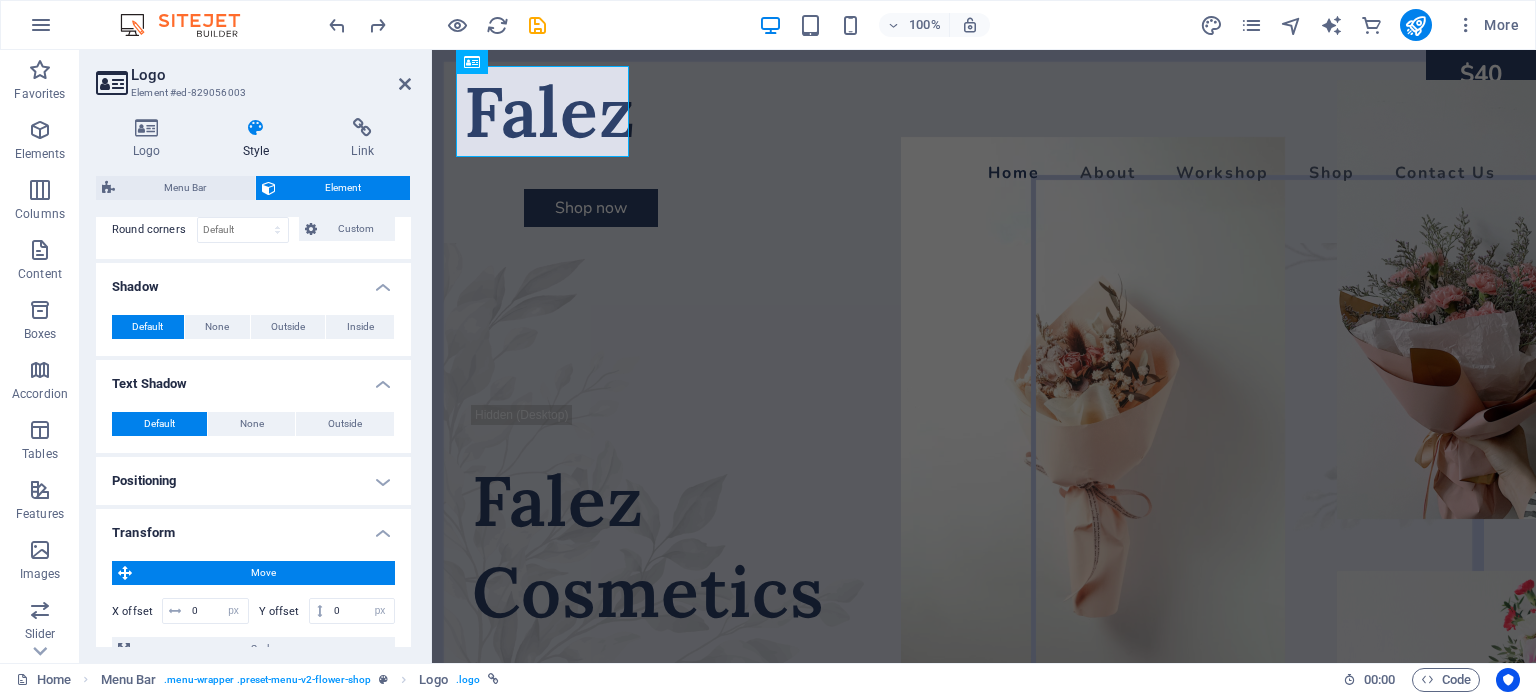 click on "Positioning" at bounding box center (253, 481) 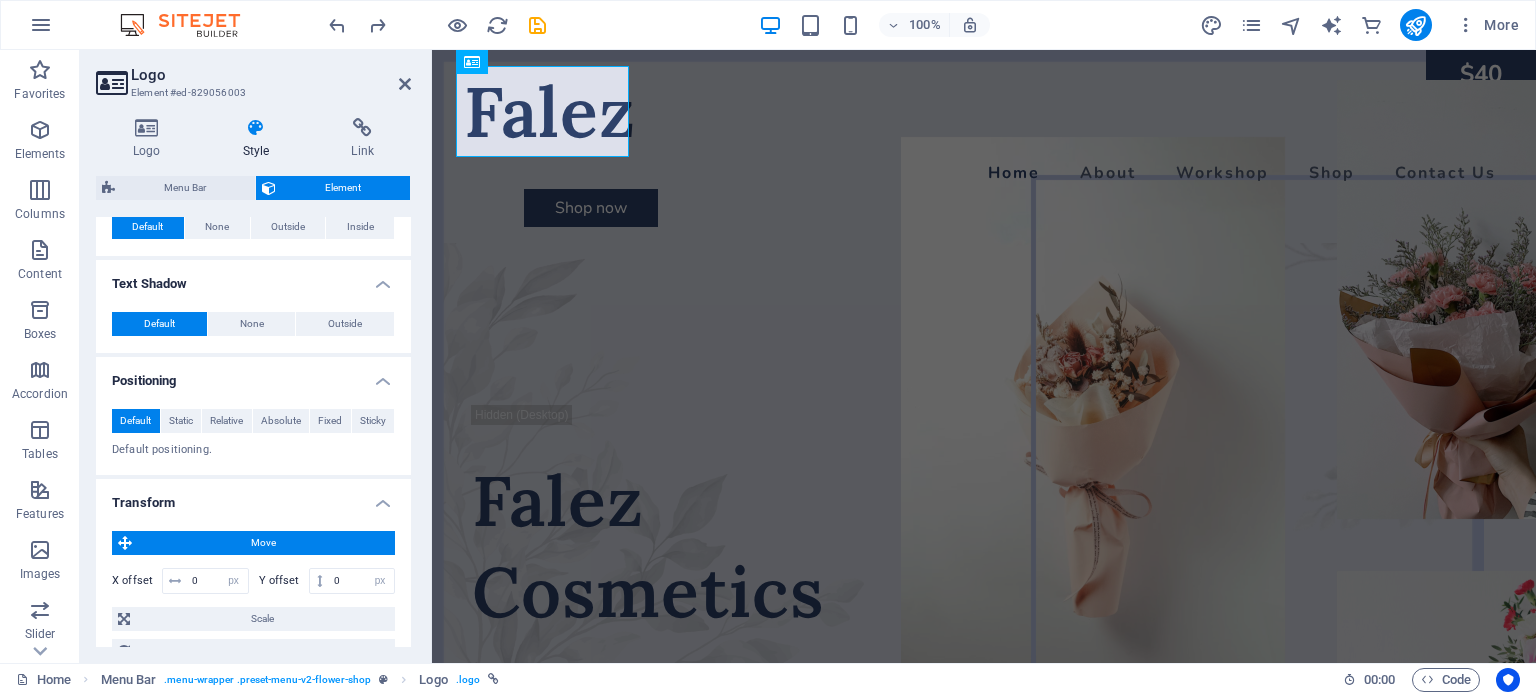 scroll, scrollTop: 800, scrollLeft: 0, axis: vertical 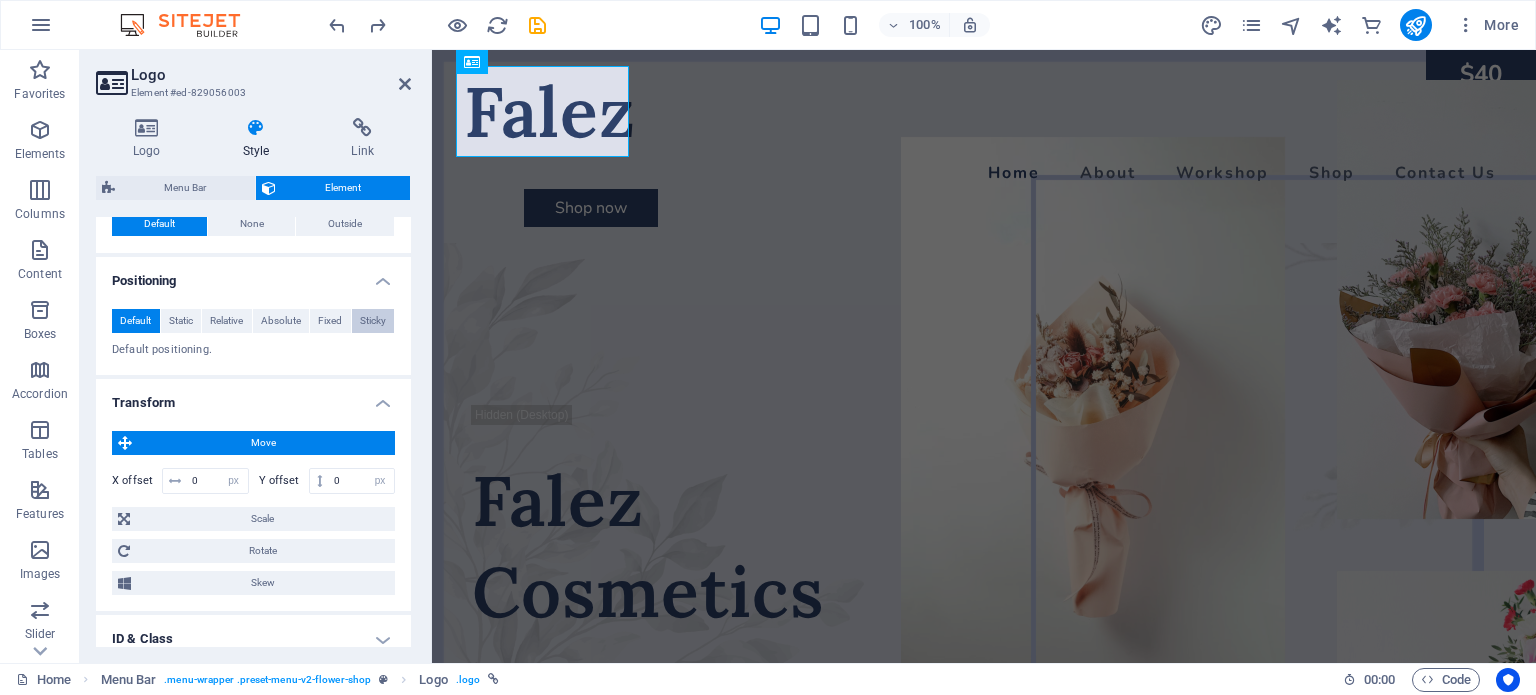 click on "Sticky" at bounding box center [373, 321] 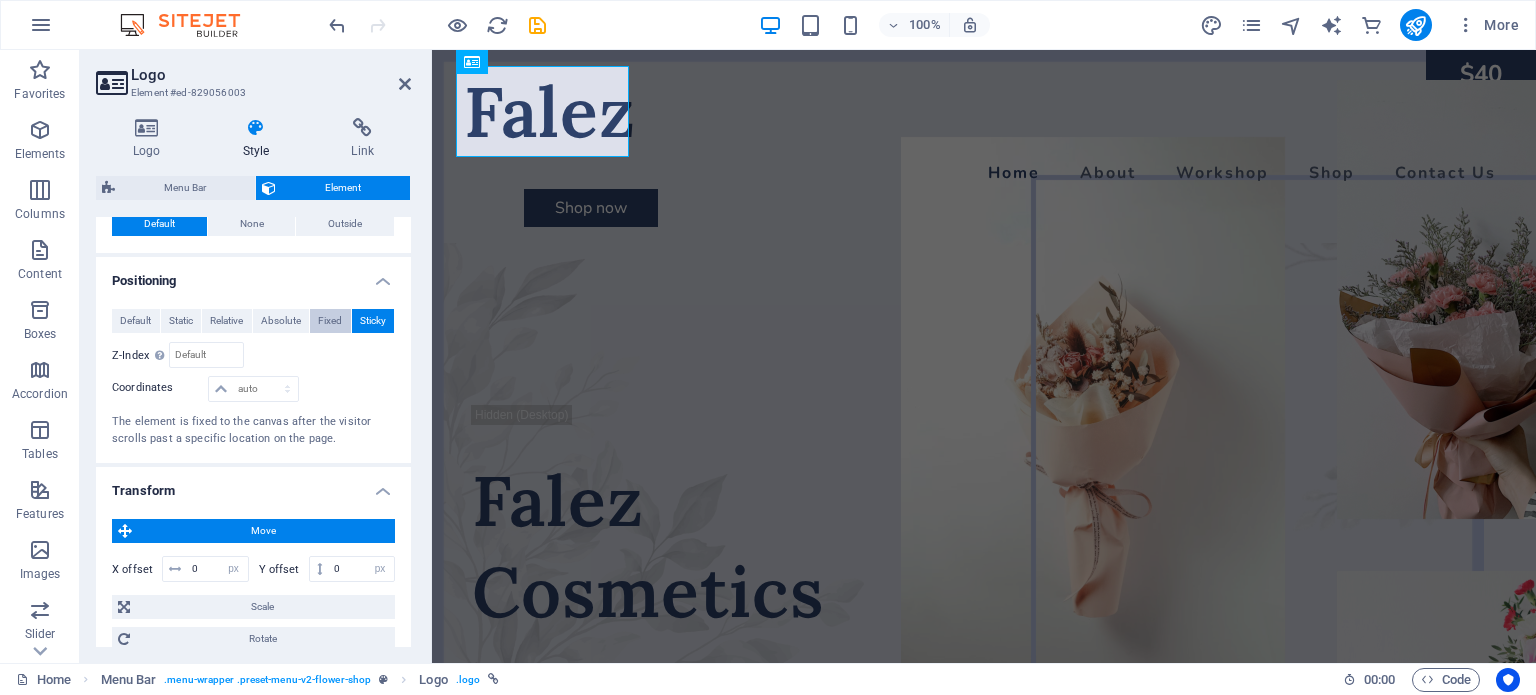 click on "Fixed" at bounding box center (330, 321) 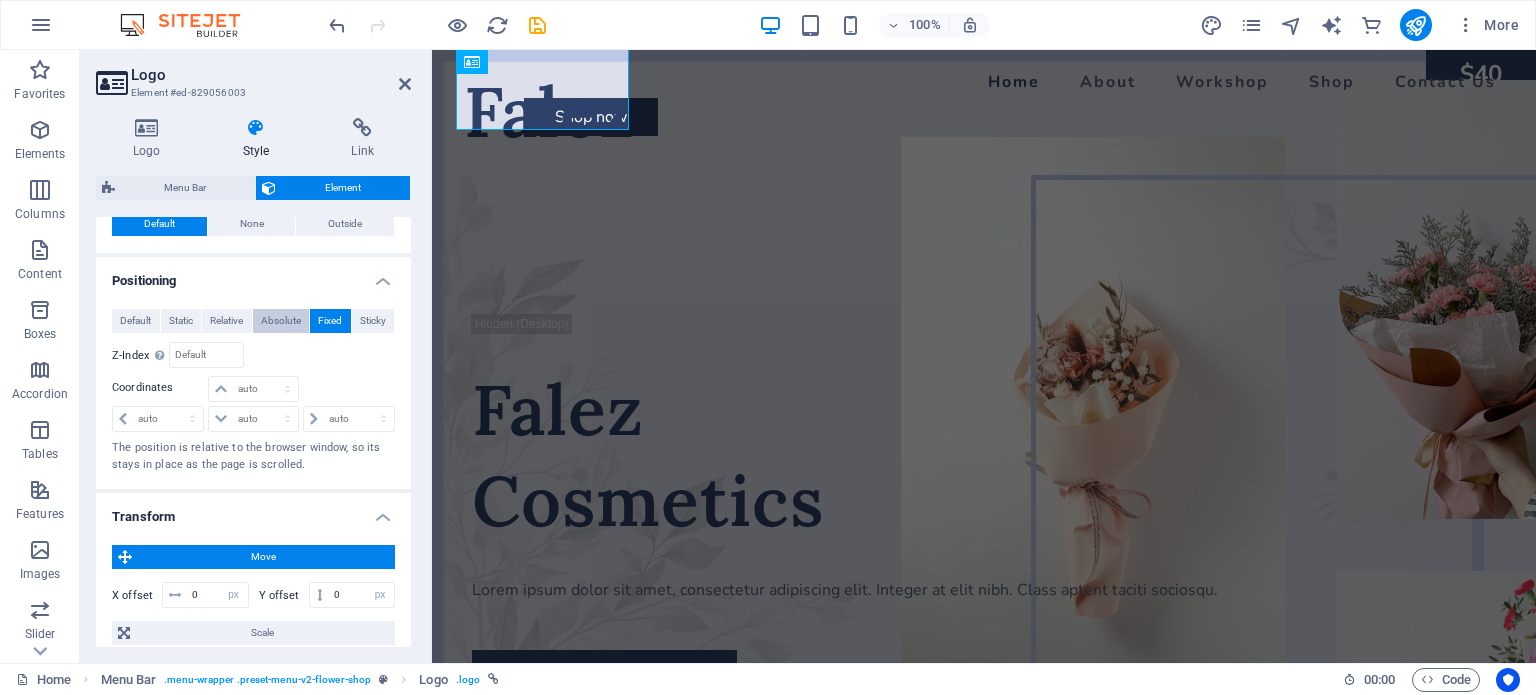 click on "Absolute" at bounding box center [281, 321] 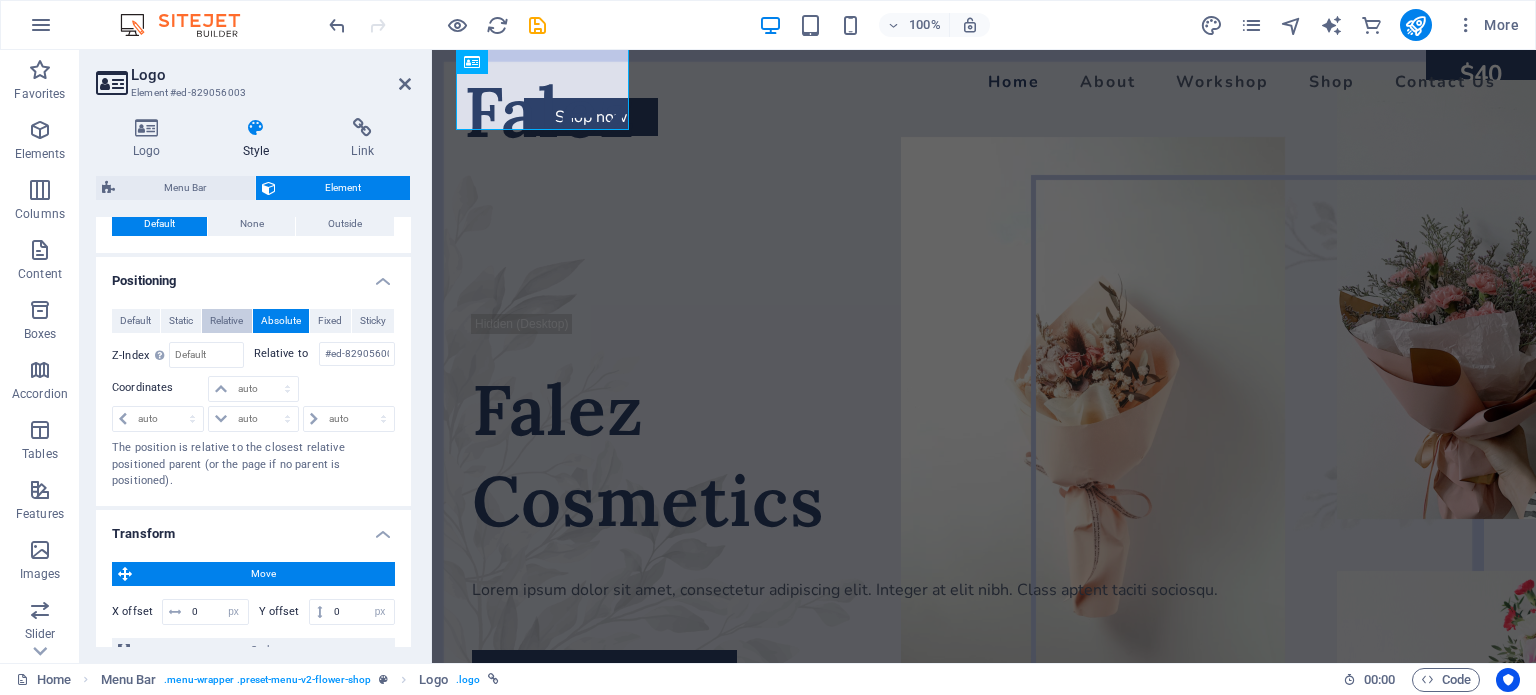 click on "Relative" at bounding box center (227, 321) 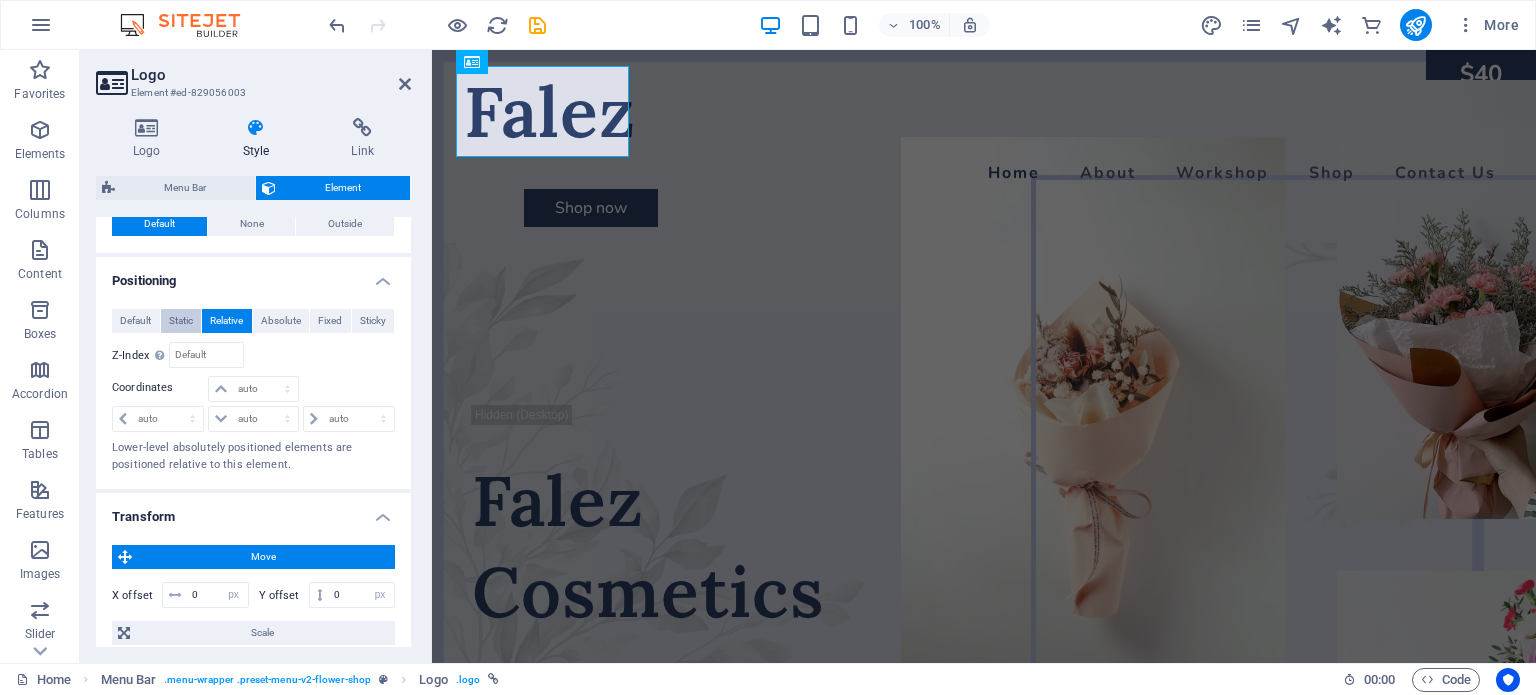 click on "Static" at bounding box center (181, 321) 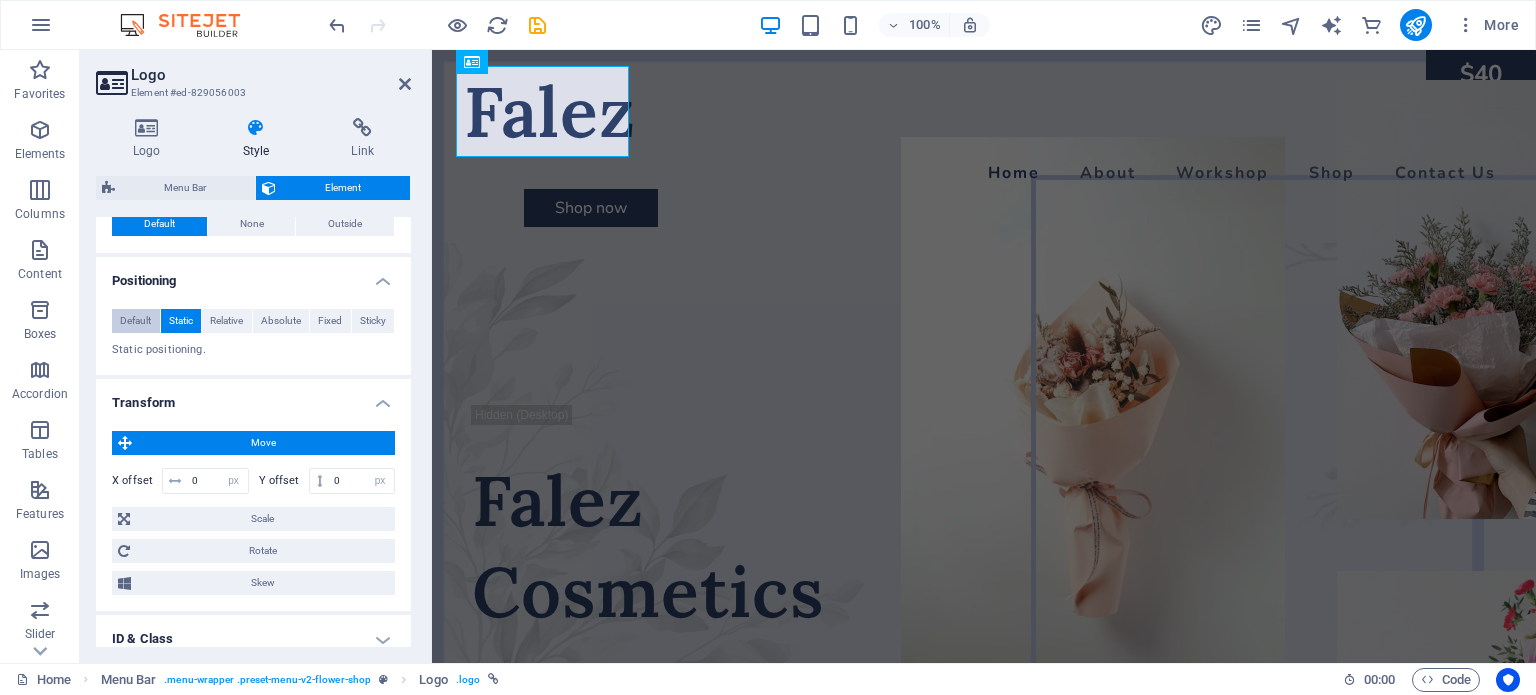 click on "Default" at bounding box center (135, 321) 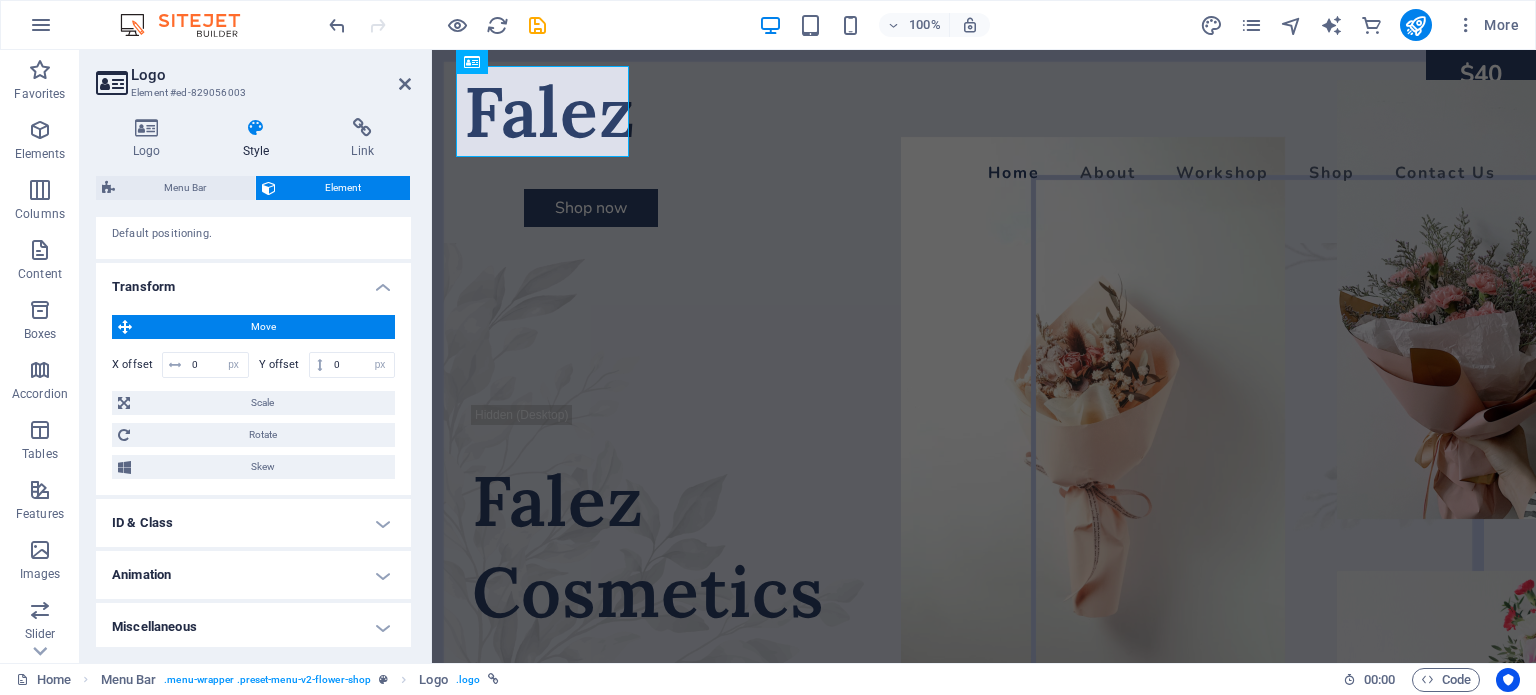 scroll, scrollTop: 916, scrollLeft: 0, axis: vertical 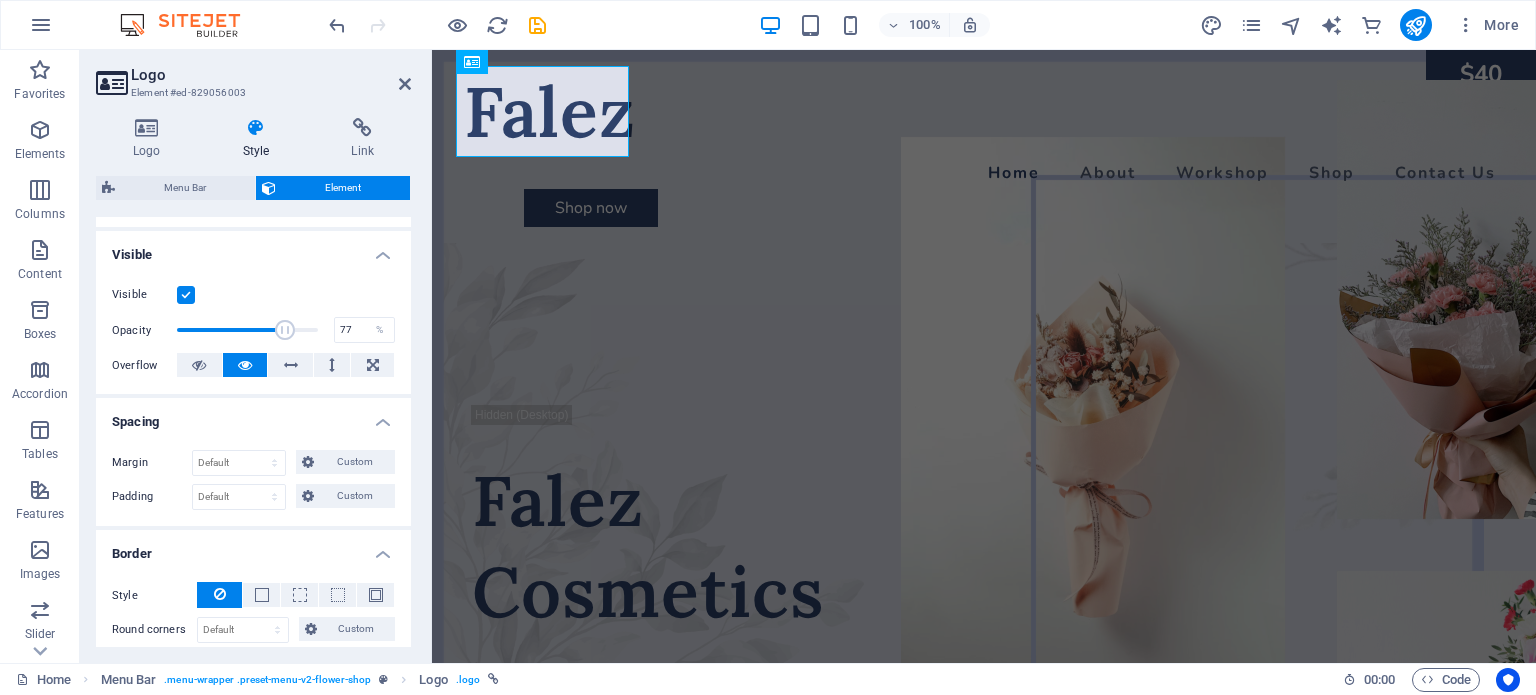 drag, startPoint x: 317, startPoint y: 331, endPoint x: 283, endPoint y: 329, distance: 34.058773 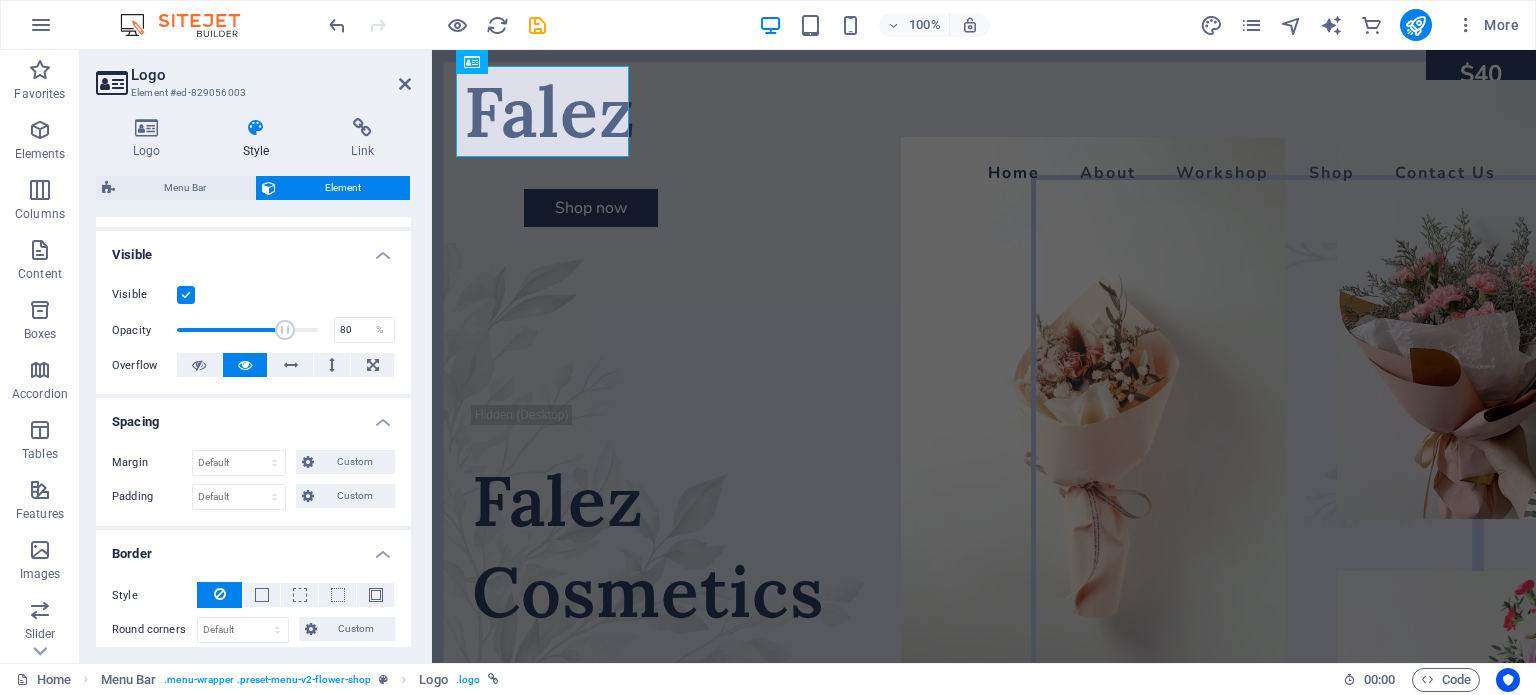 type on "100" 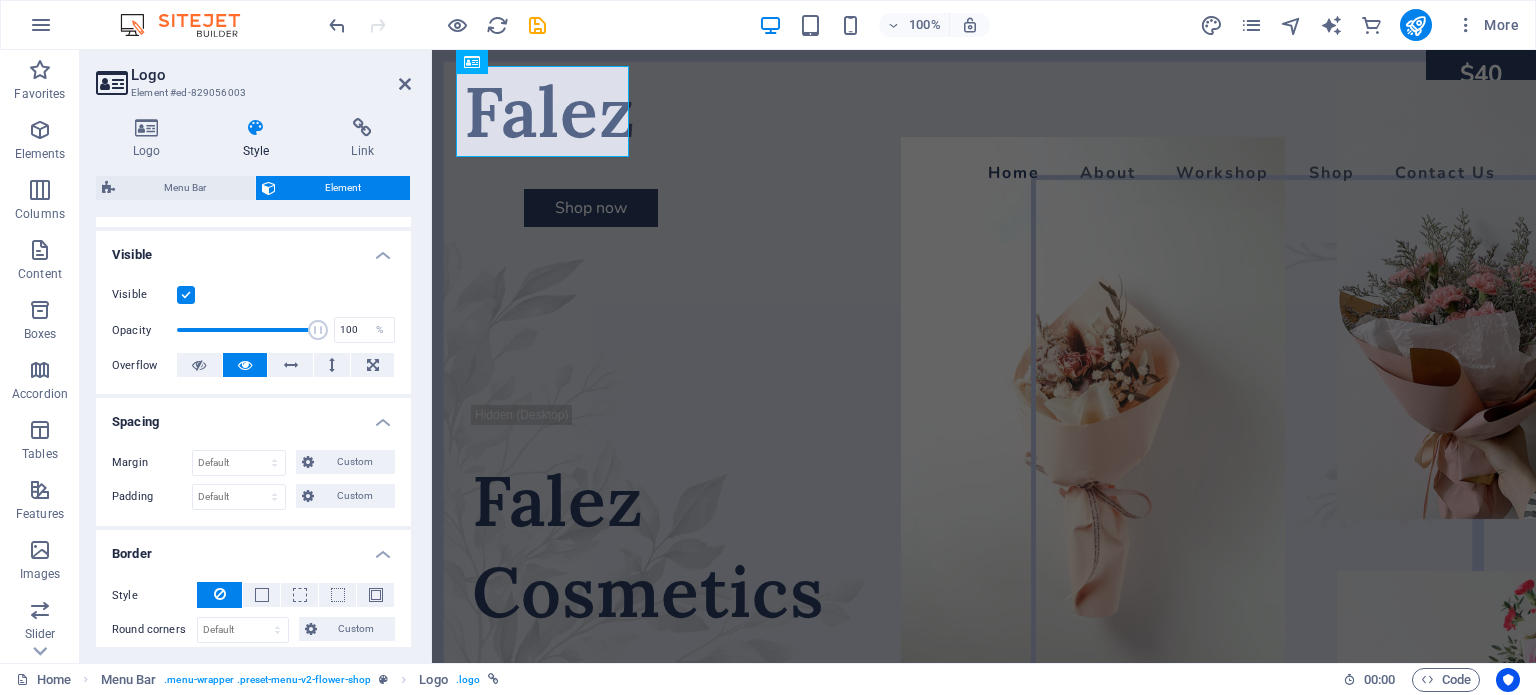 drag, startPoint x: 286, startPoint y: 325, endPoint x: 340, endPoint y: 303, distance: 58.30952 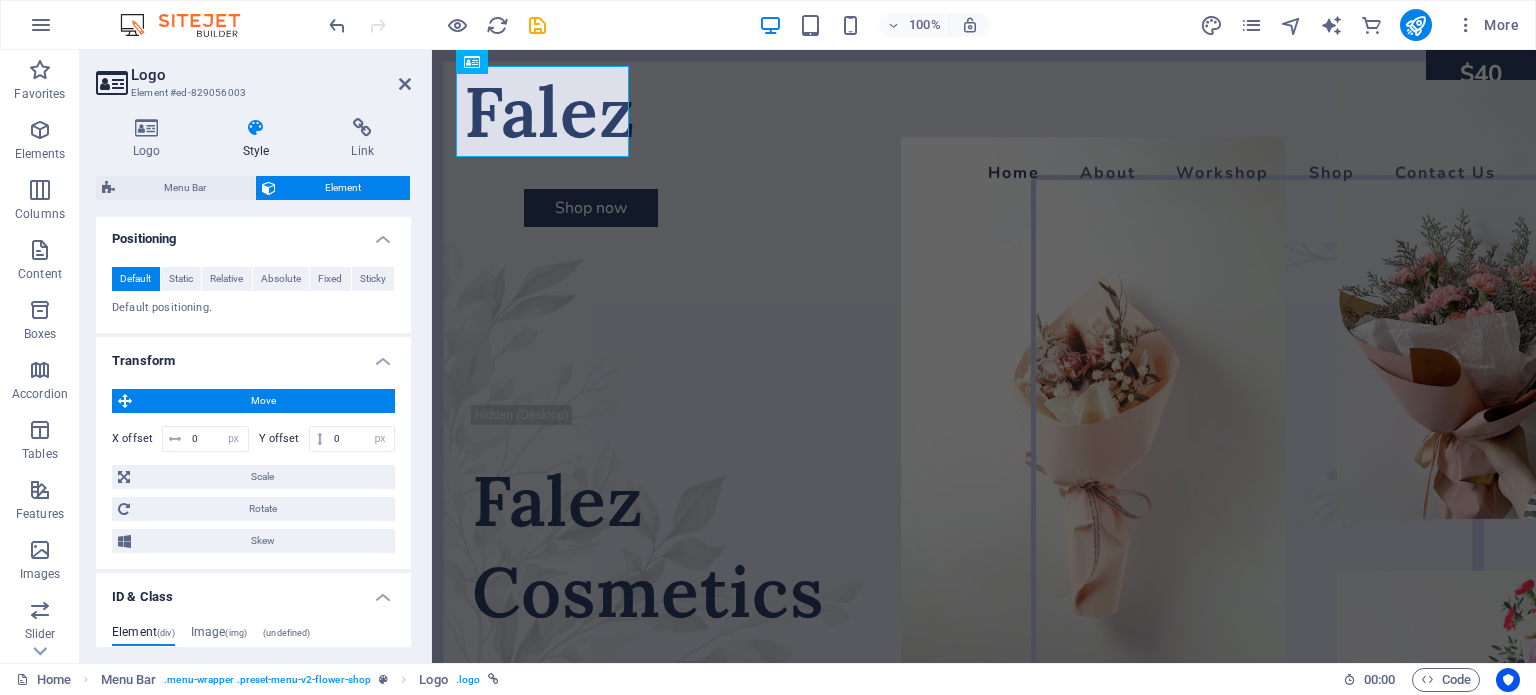 scroll, scrollTop: 1000, scrollLeft: 0, axis: vertical 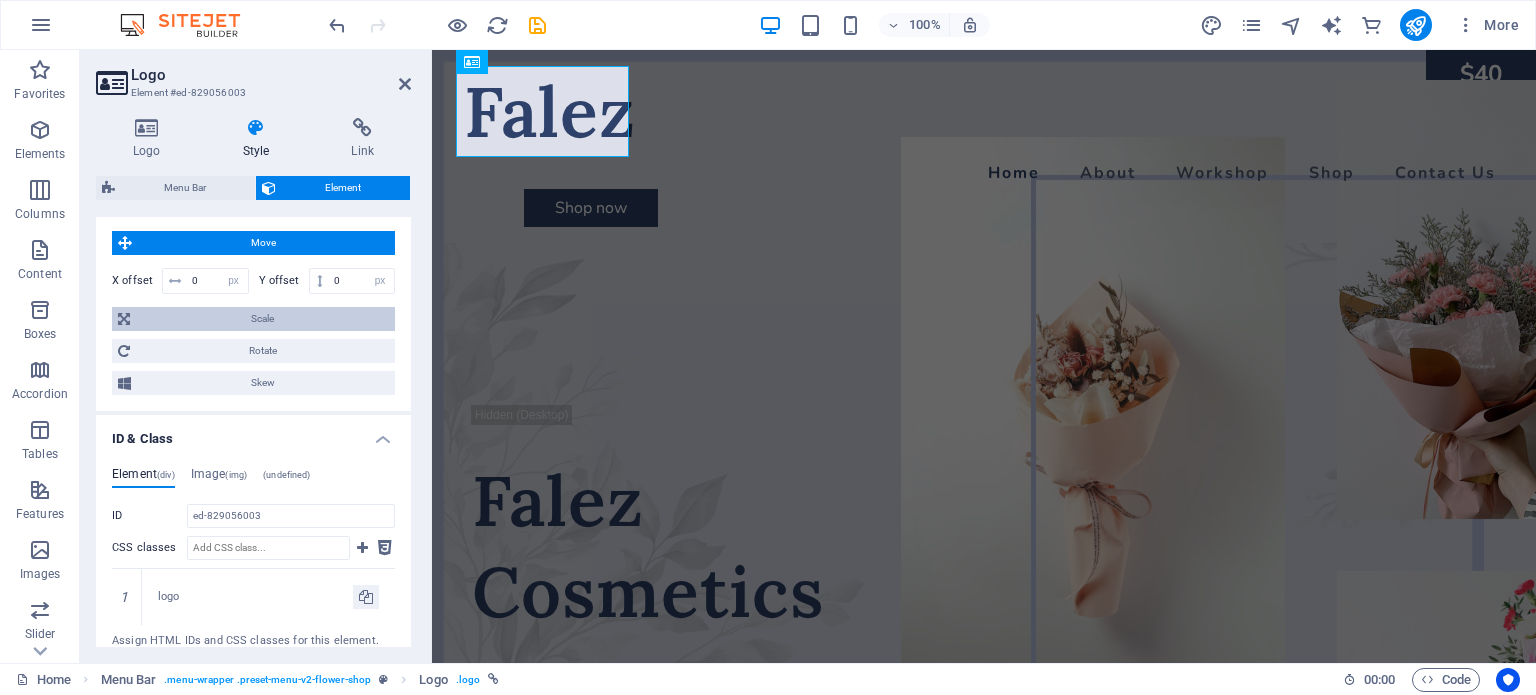 click on "Scale" at bounding box center [262, 319] 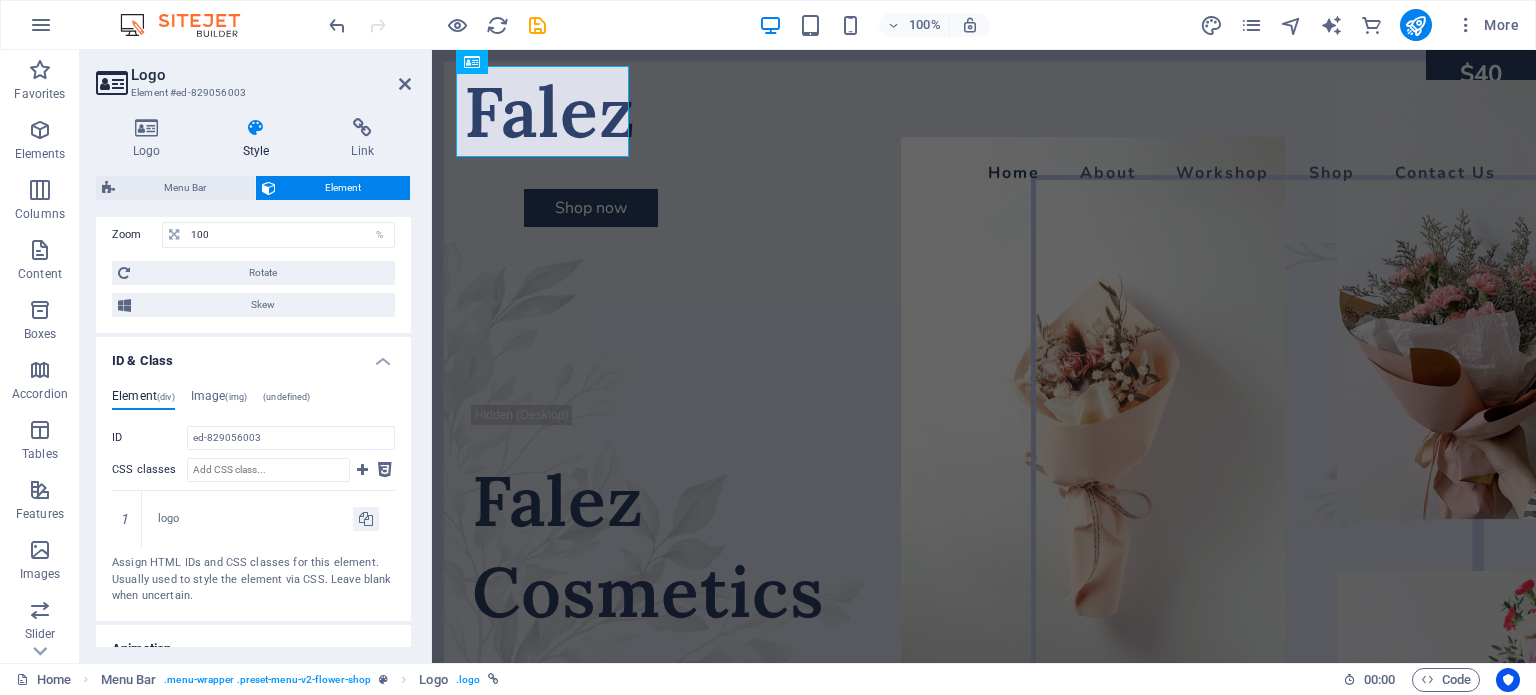 scroll, scrollTop: 1196, scrollLeft: 0, axis: vertical 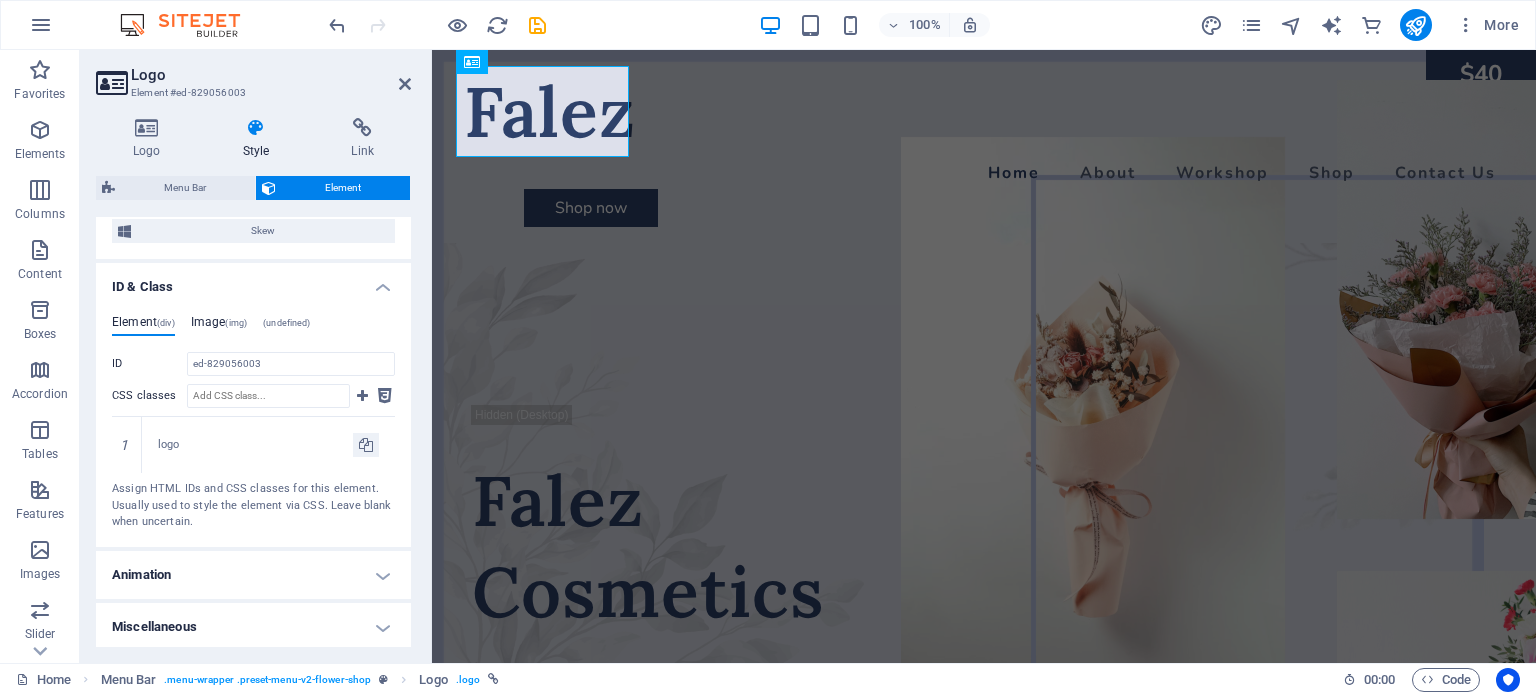 click on "Image  (img)" at bounding box center [219, 326] 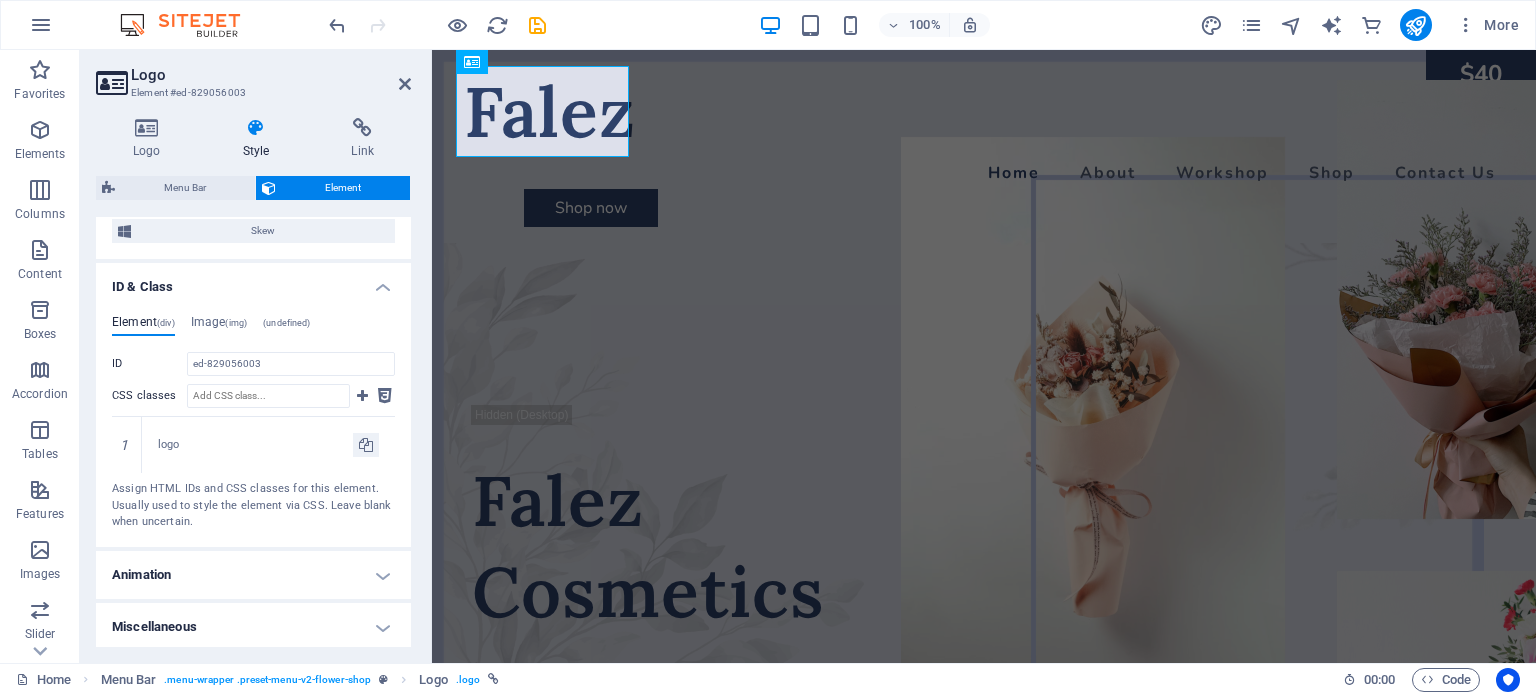 scroll, scrollTop: 1140, scrollLeft: 0, axis: vertical 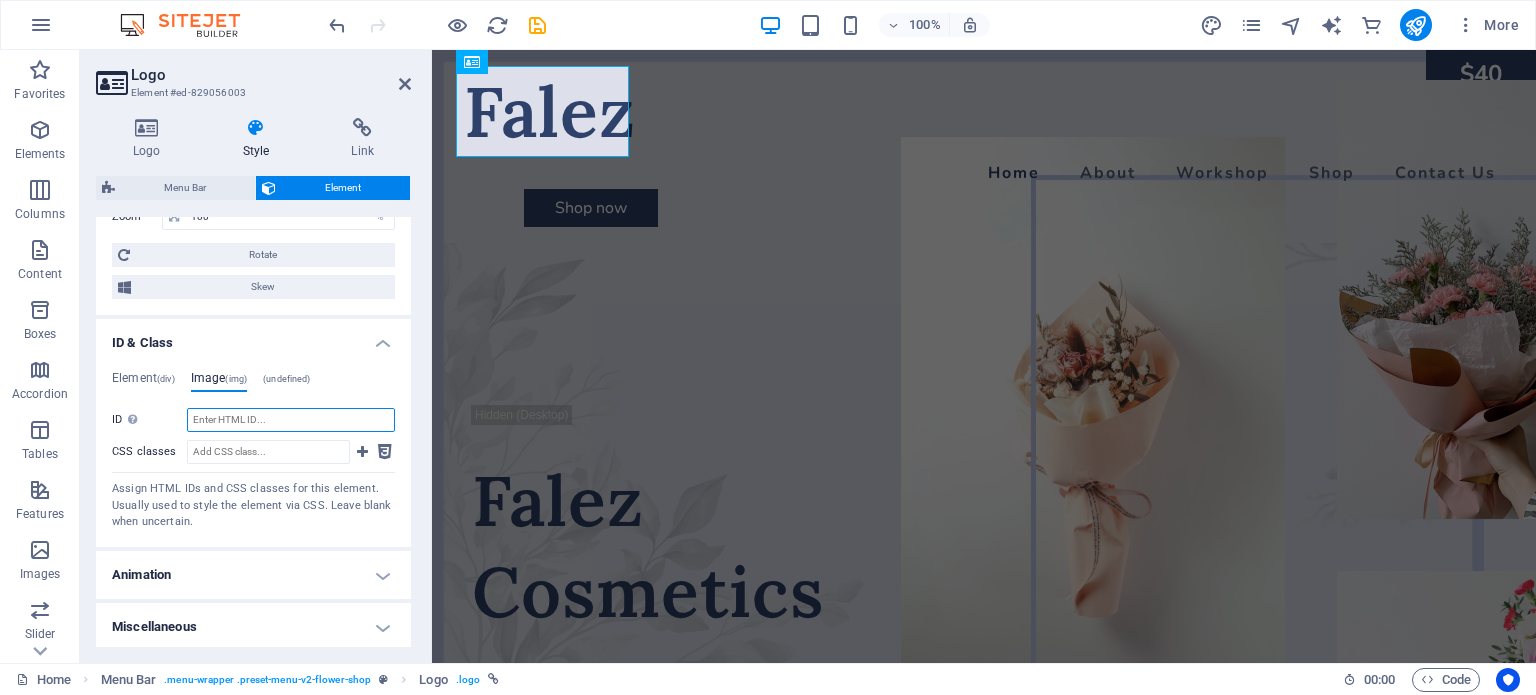 click on "ID Space and special character (except "-" or "_") are not accepted" at bounding box center (291, 420) 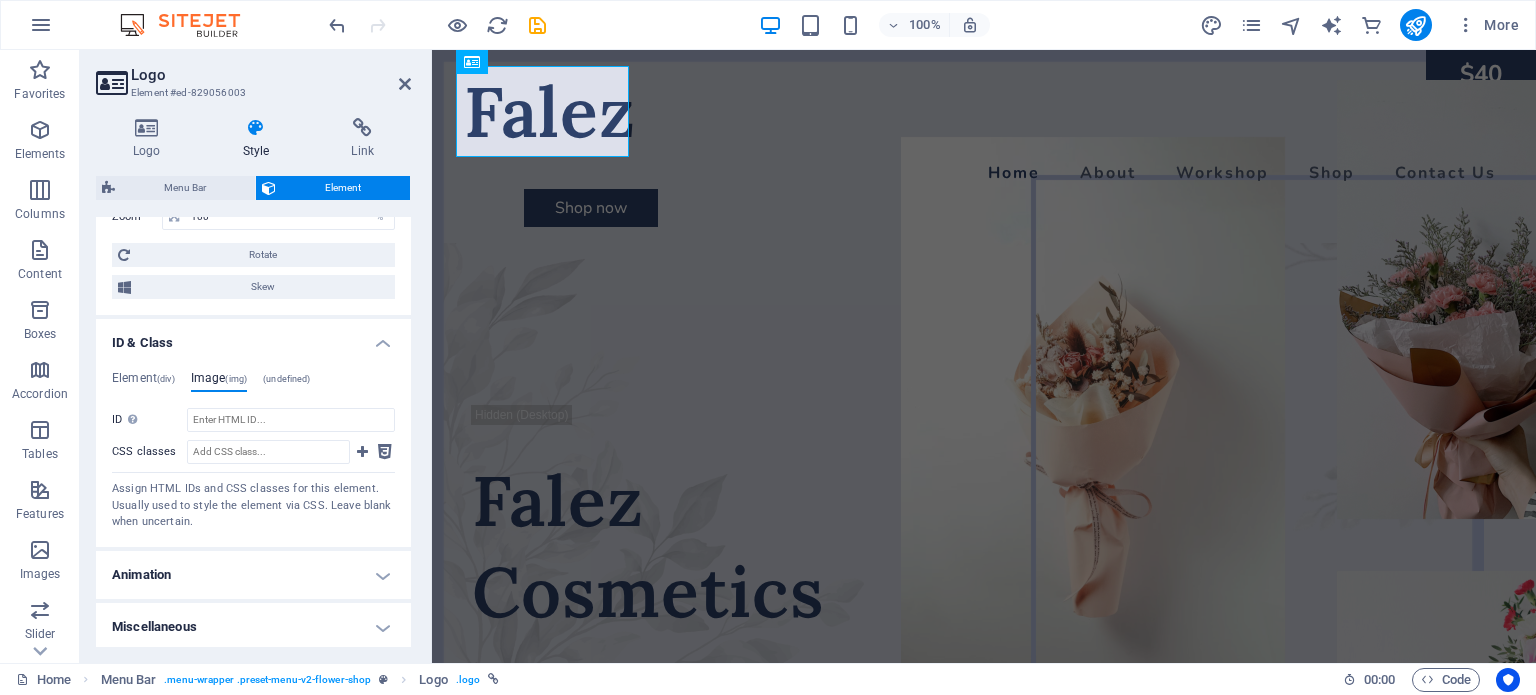 click on "(undefined)" at bounding box center [287, 379] 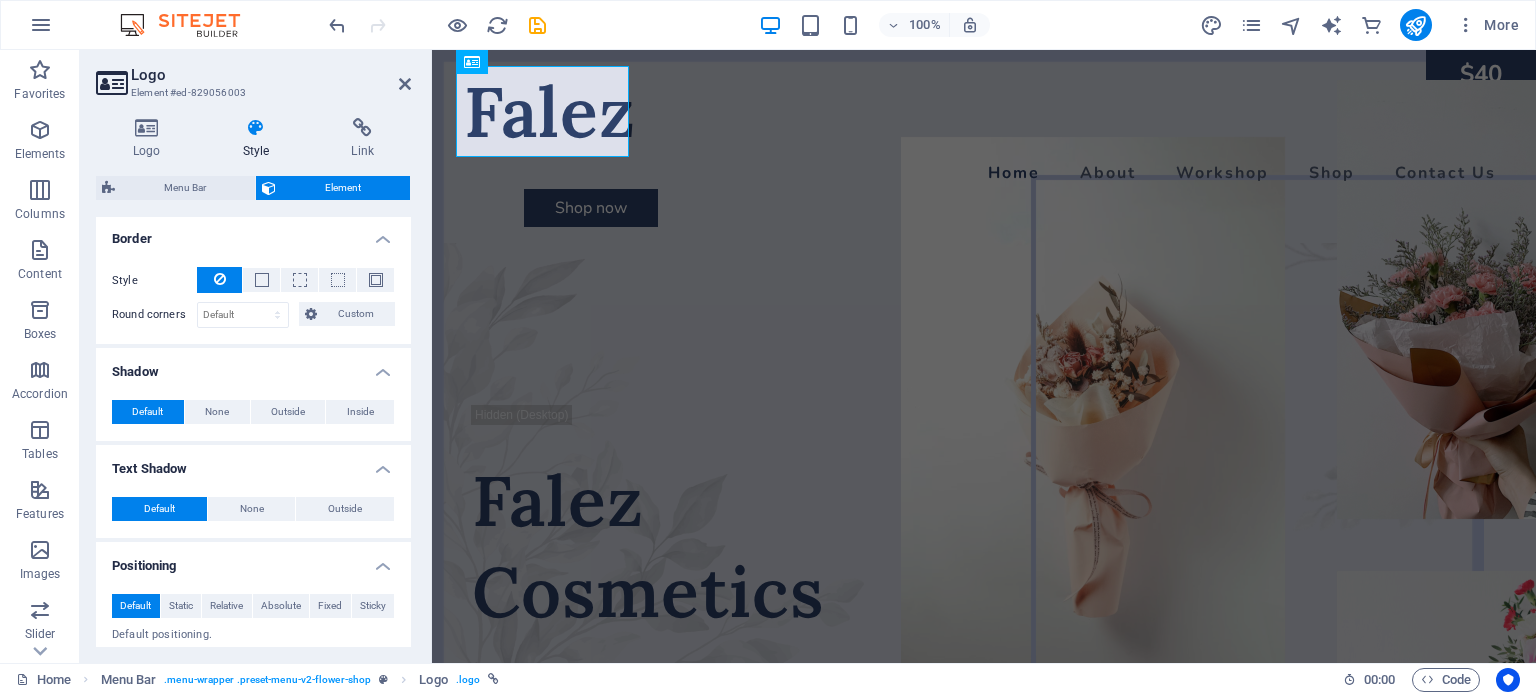 scroll, scrollTop: 340, scrollLeft: 0, axis: vertical 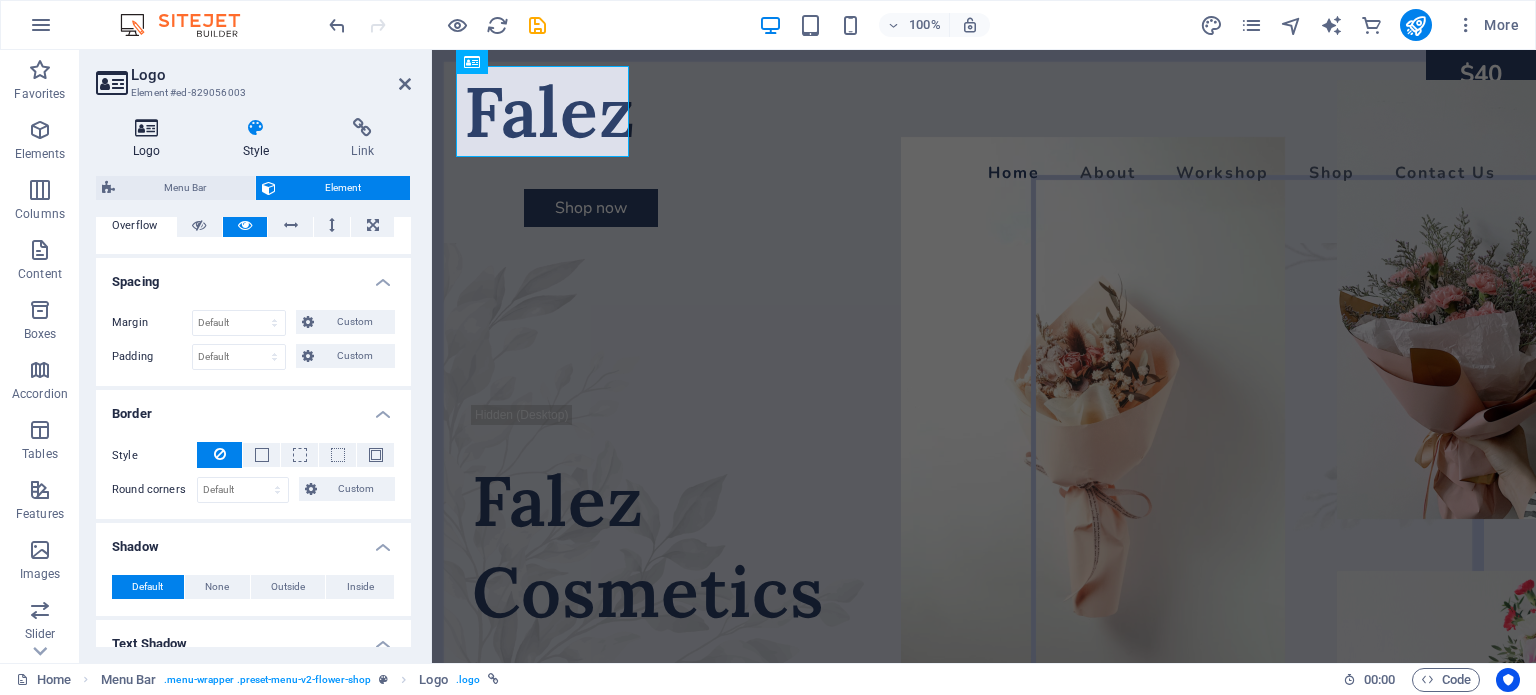 click on "Logo" at bounding box center (151, 139) 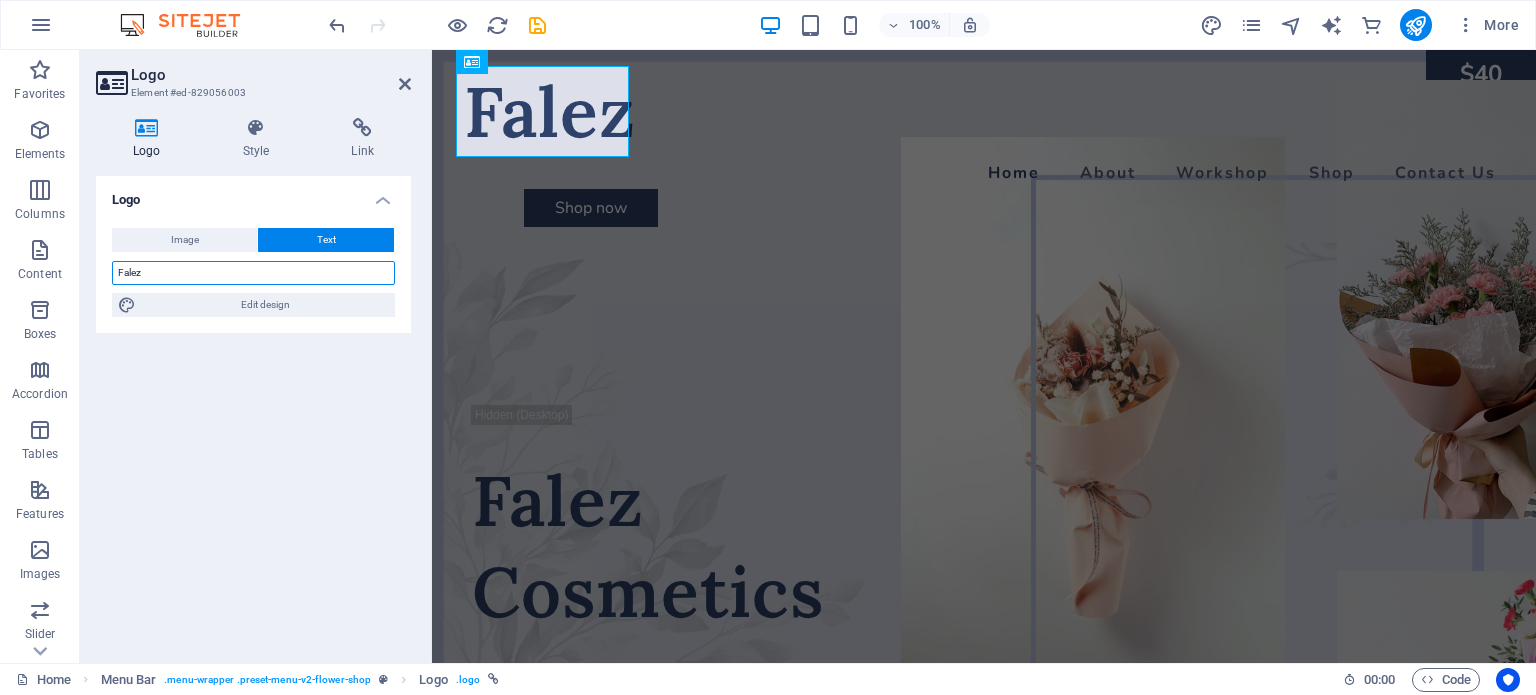 click on "Falez" at bounding box center (253, 273) 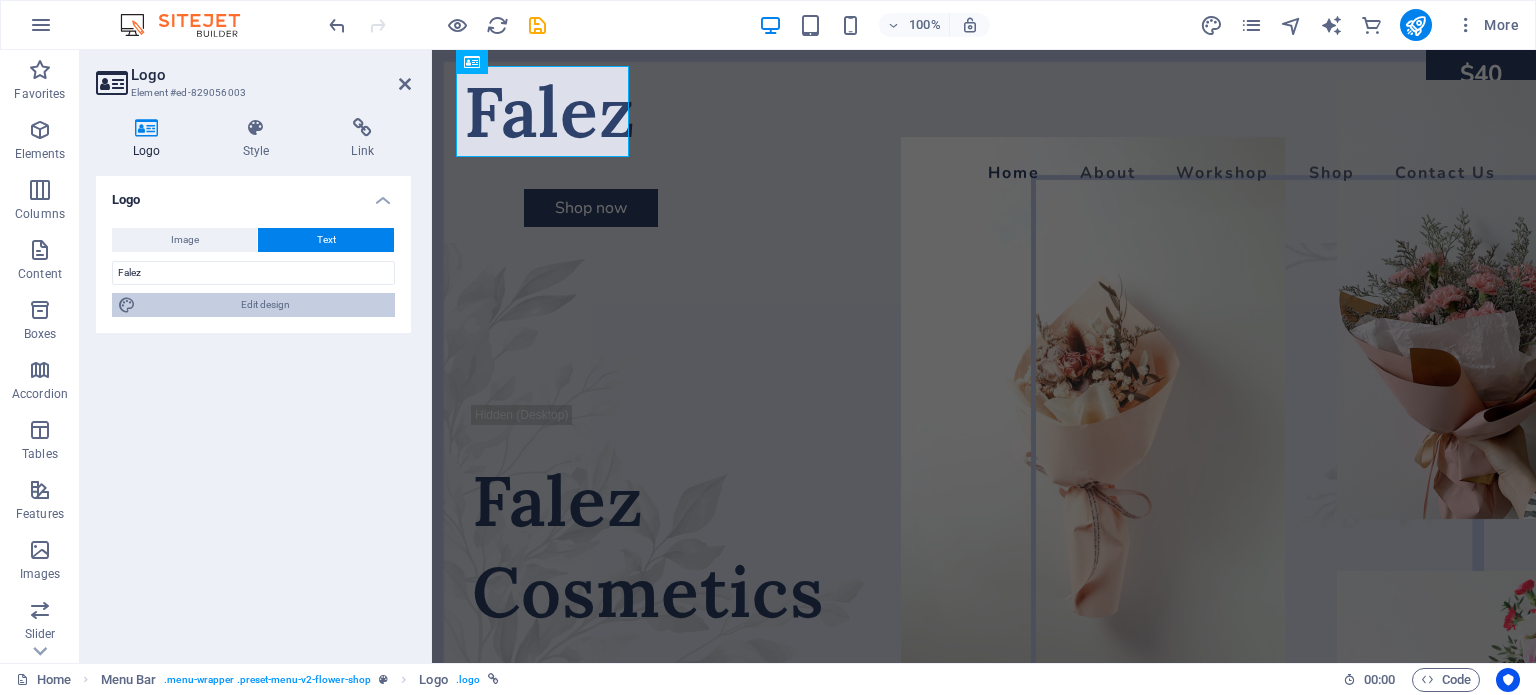 click on "Edit design" at bounding box center (265, 305) 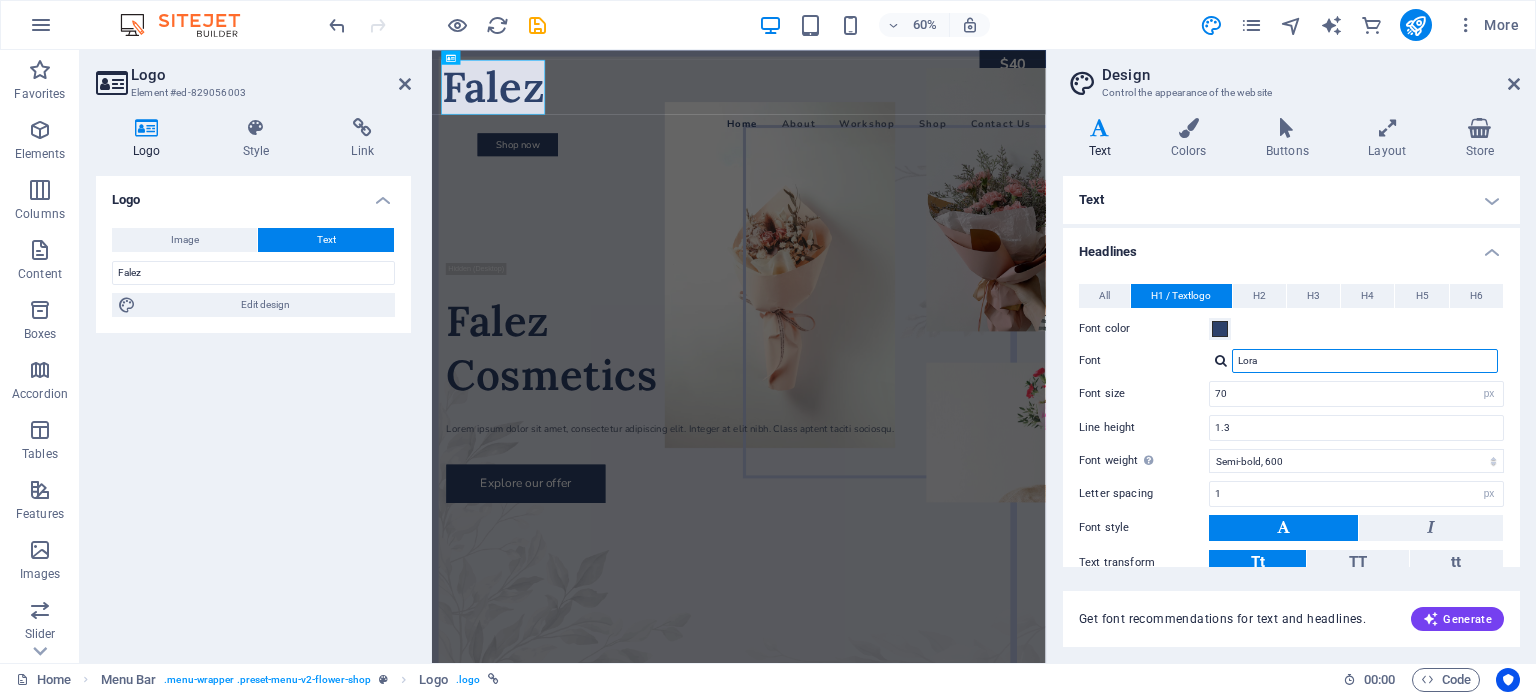 click on "Lora" at bounding box center [1365, 361] 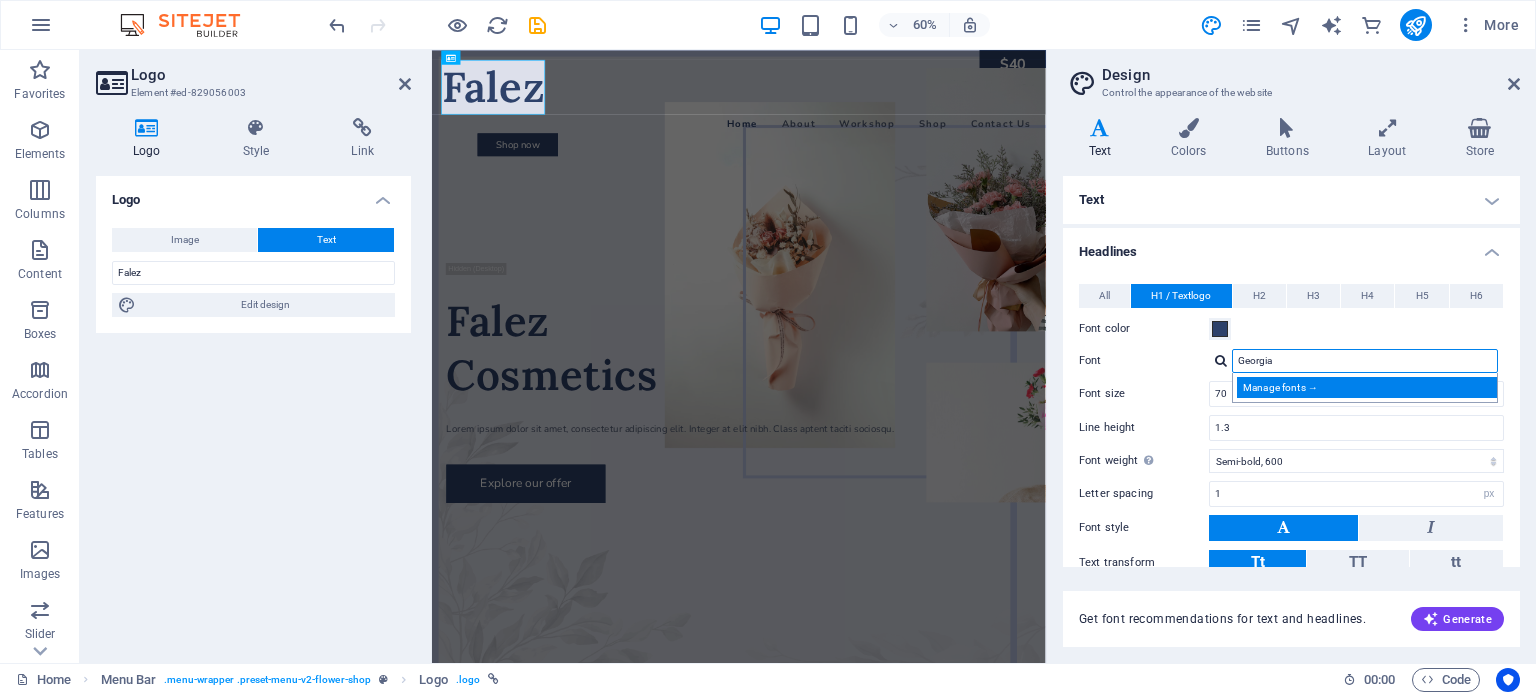 type on "Georgia" 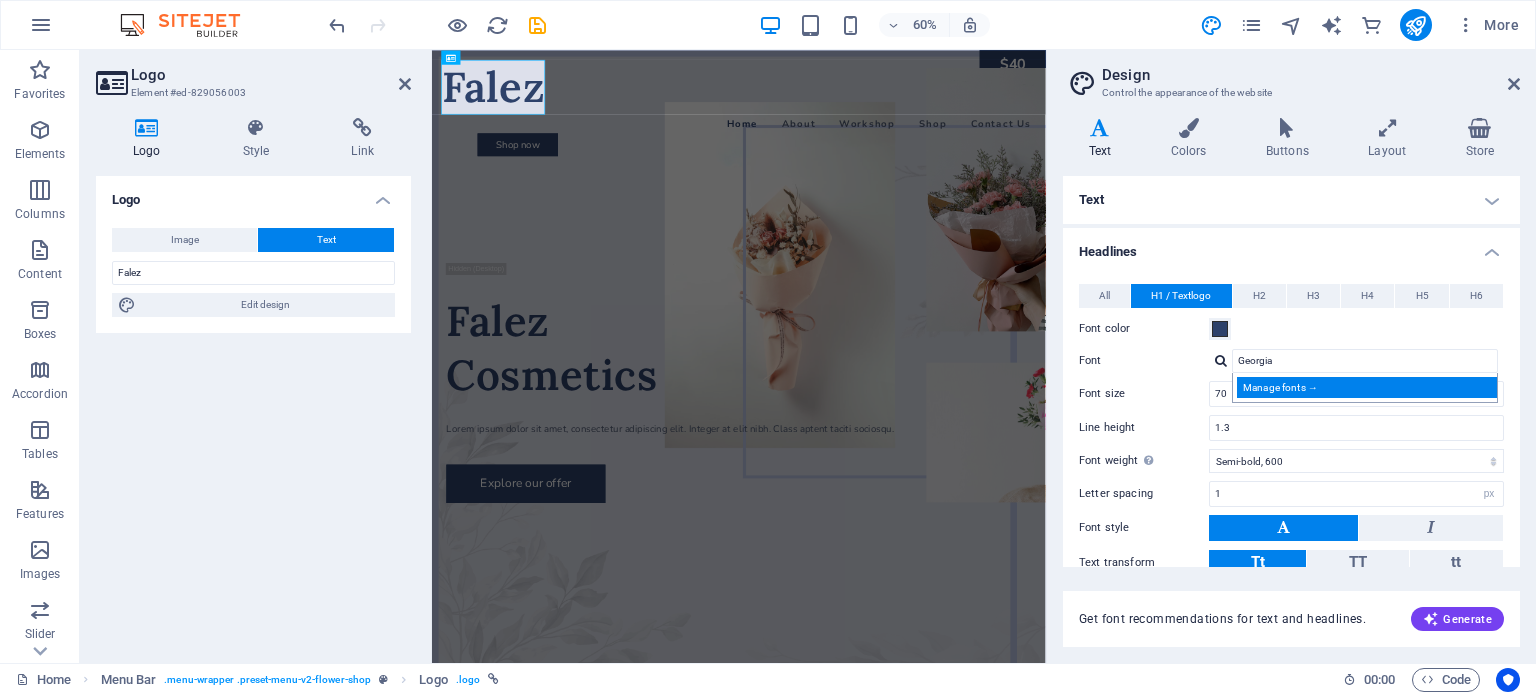 click on "Manage fonts →" at bounding box center [1369, 387] 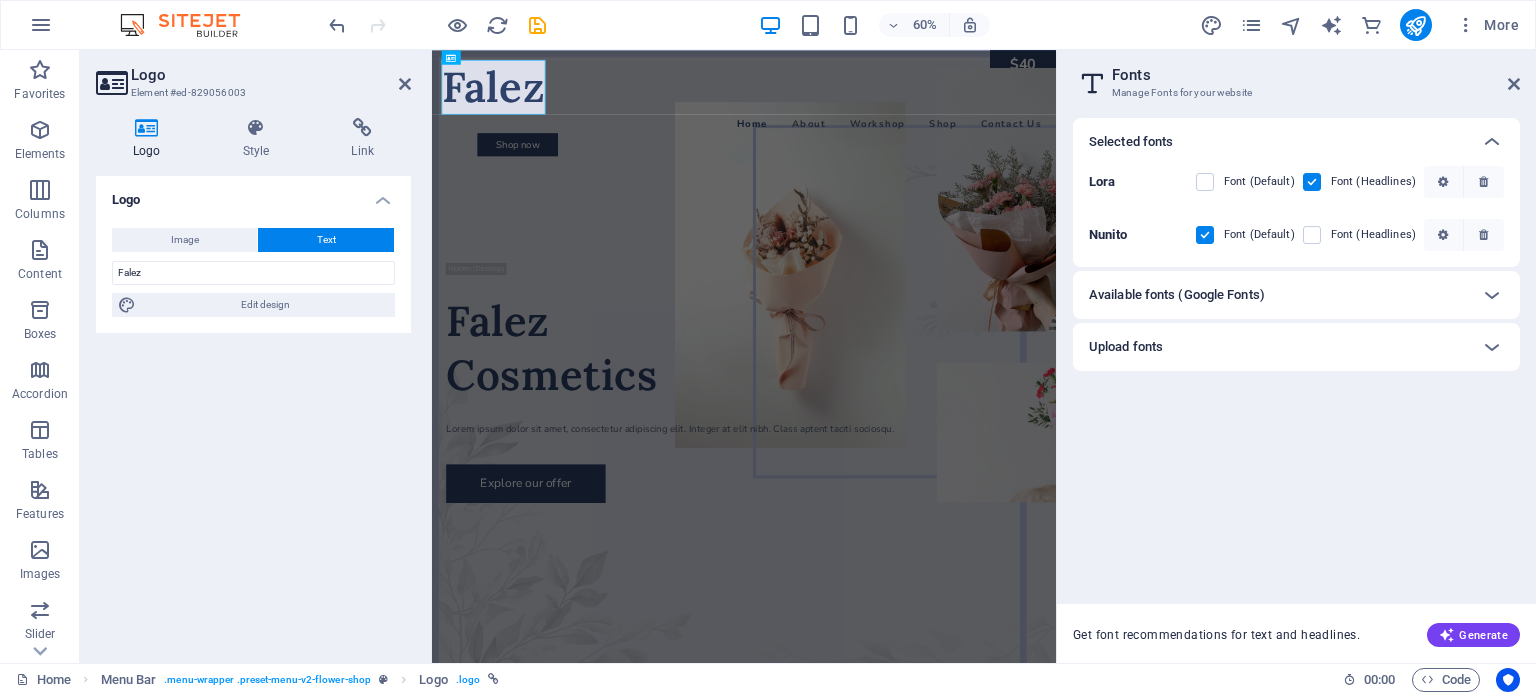 click on "Available fonts (Google Fonts)" at bounding box center [1296, 295] 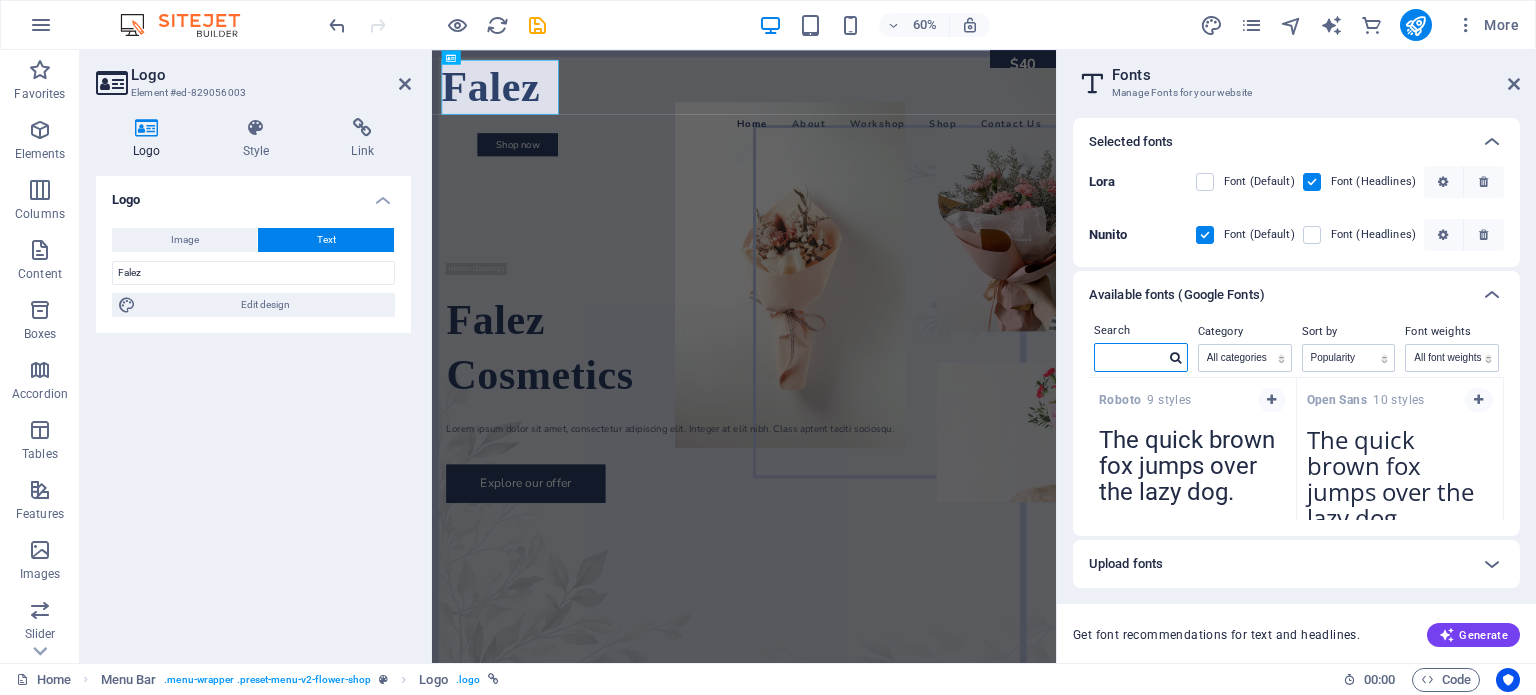 click at bounding box center (1130, 357) 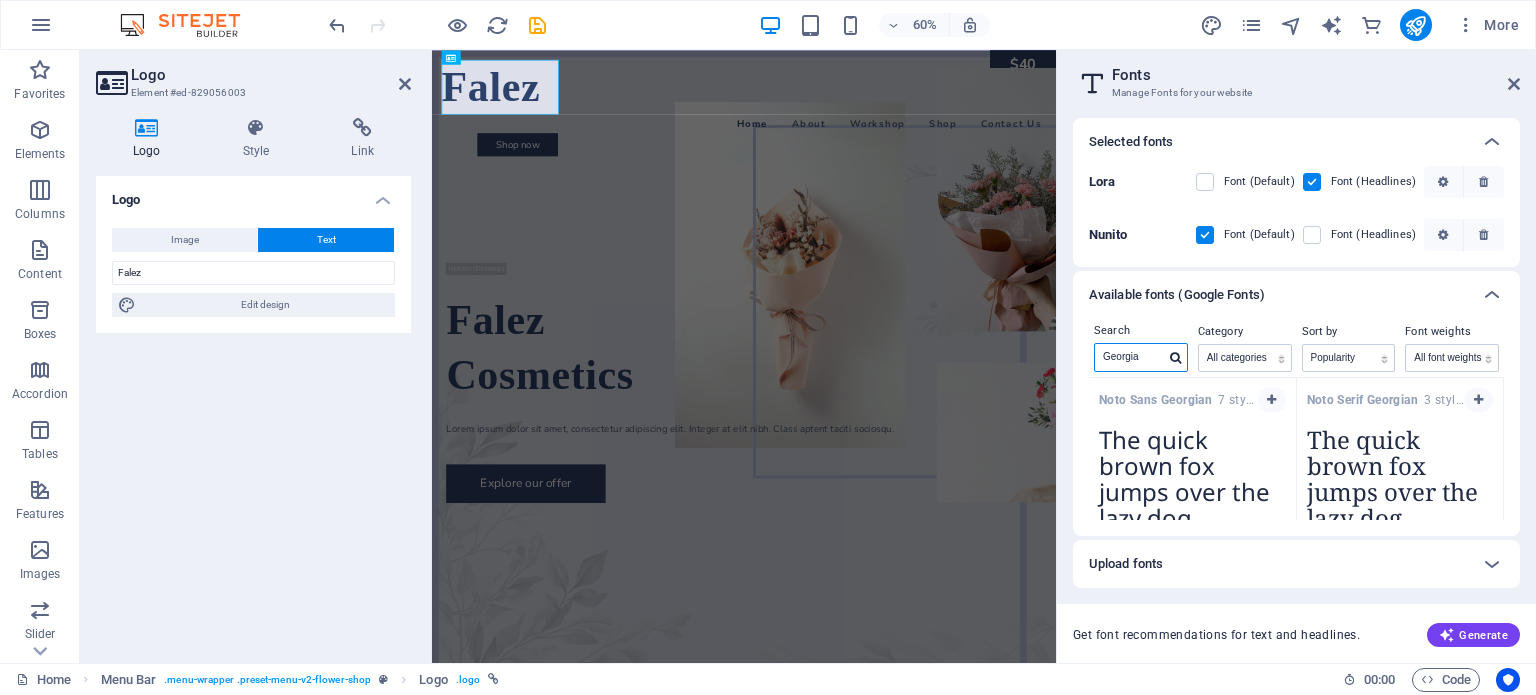 scroll, scrollTop: 9, scrollLeft: 0, axis: vertical 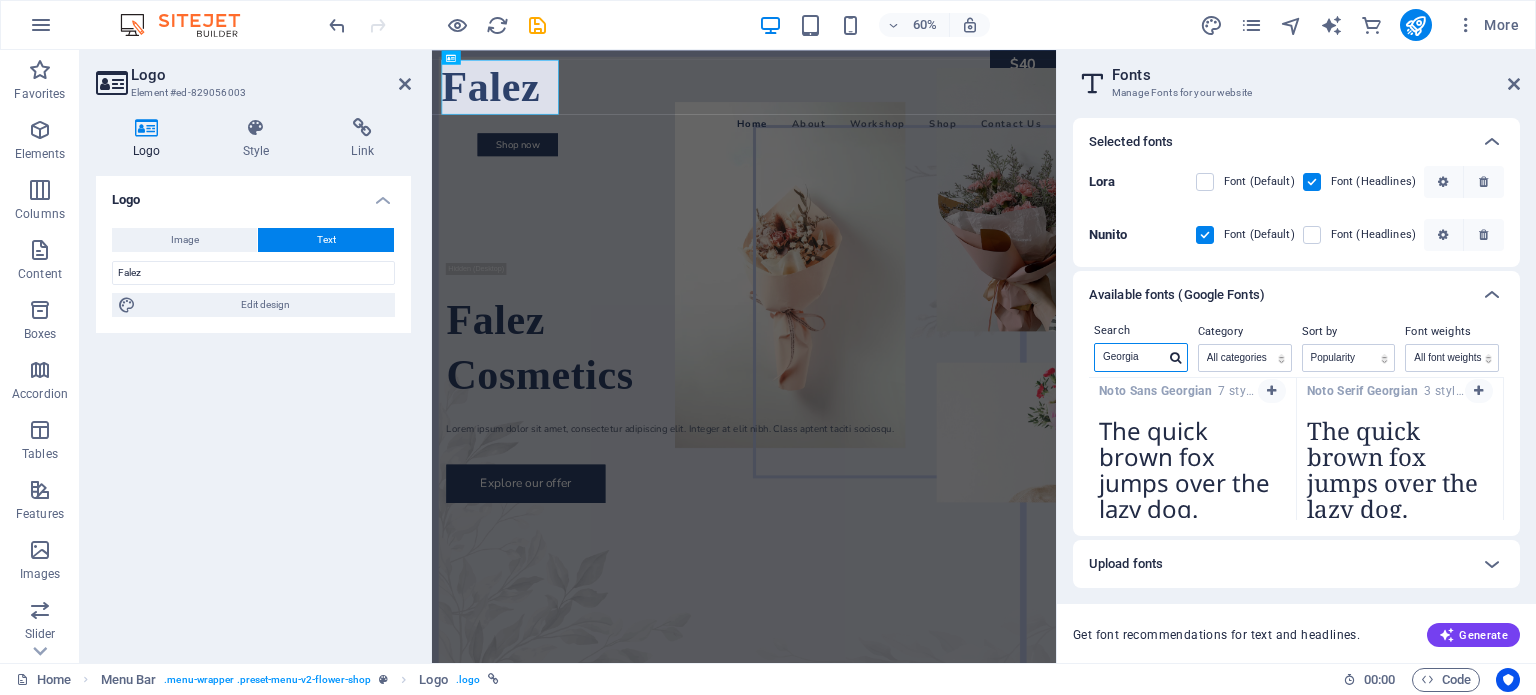 click on "Georgia" at bounding box center [1130, 357] 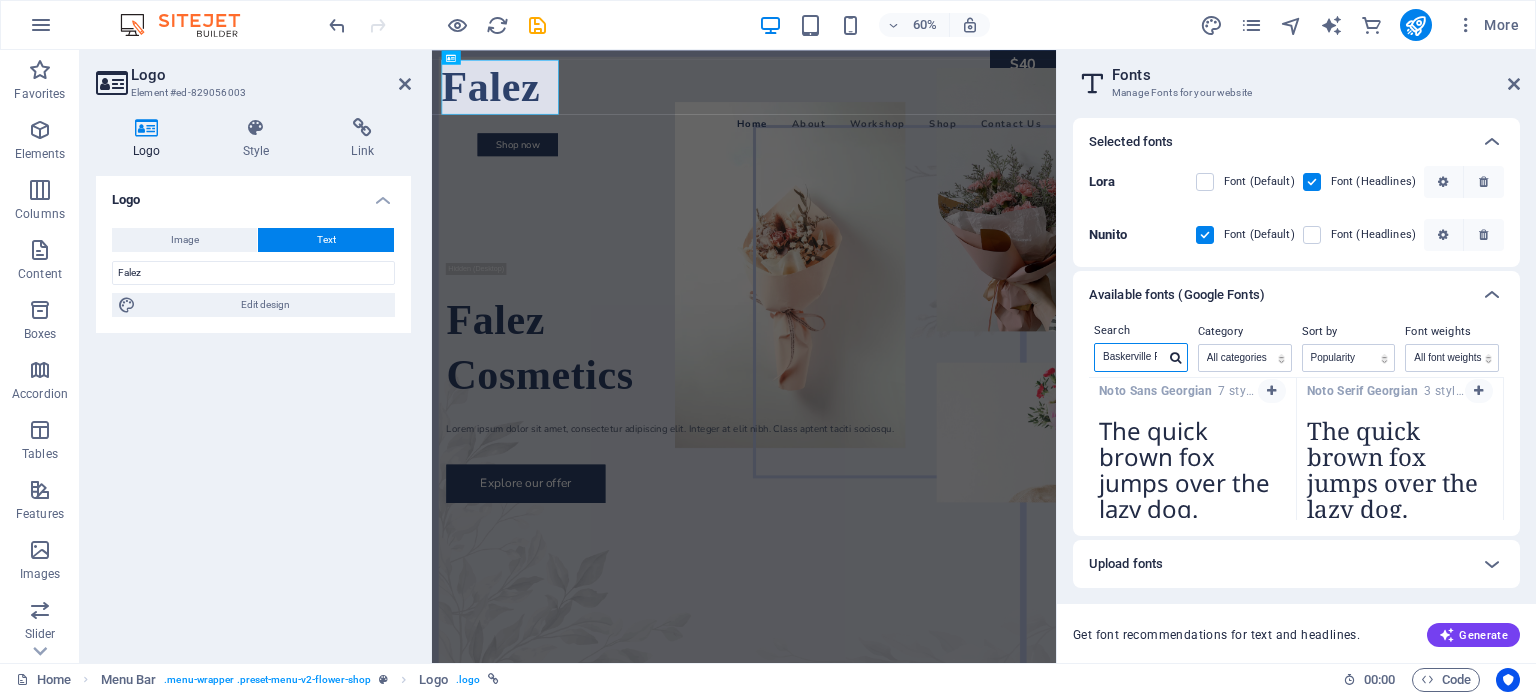 scroll, scrollTop: 0, scrollLeft: 75, axis: horizontal 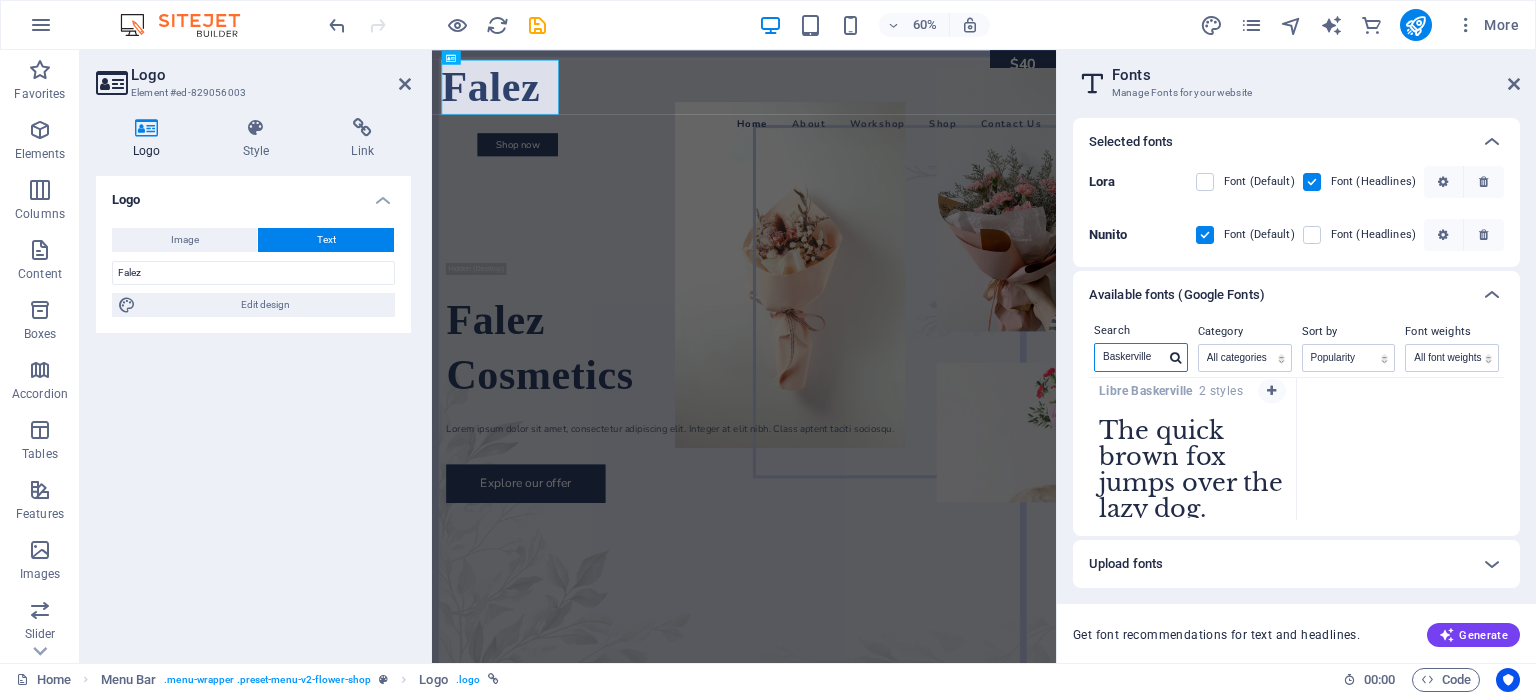 type on "Baskerville" 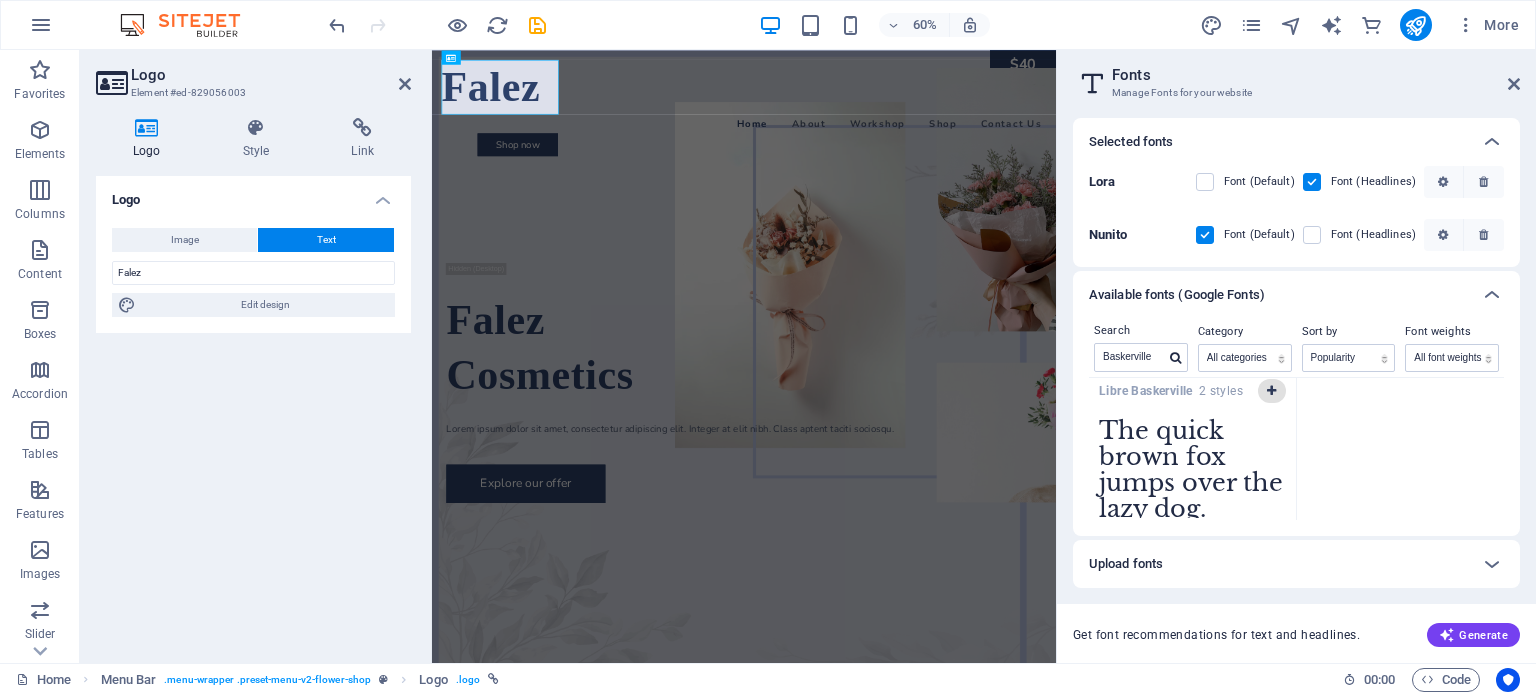 click at bounding box center [1272, 391] 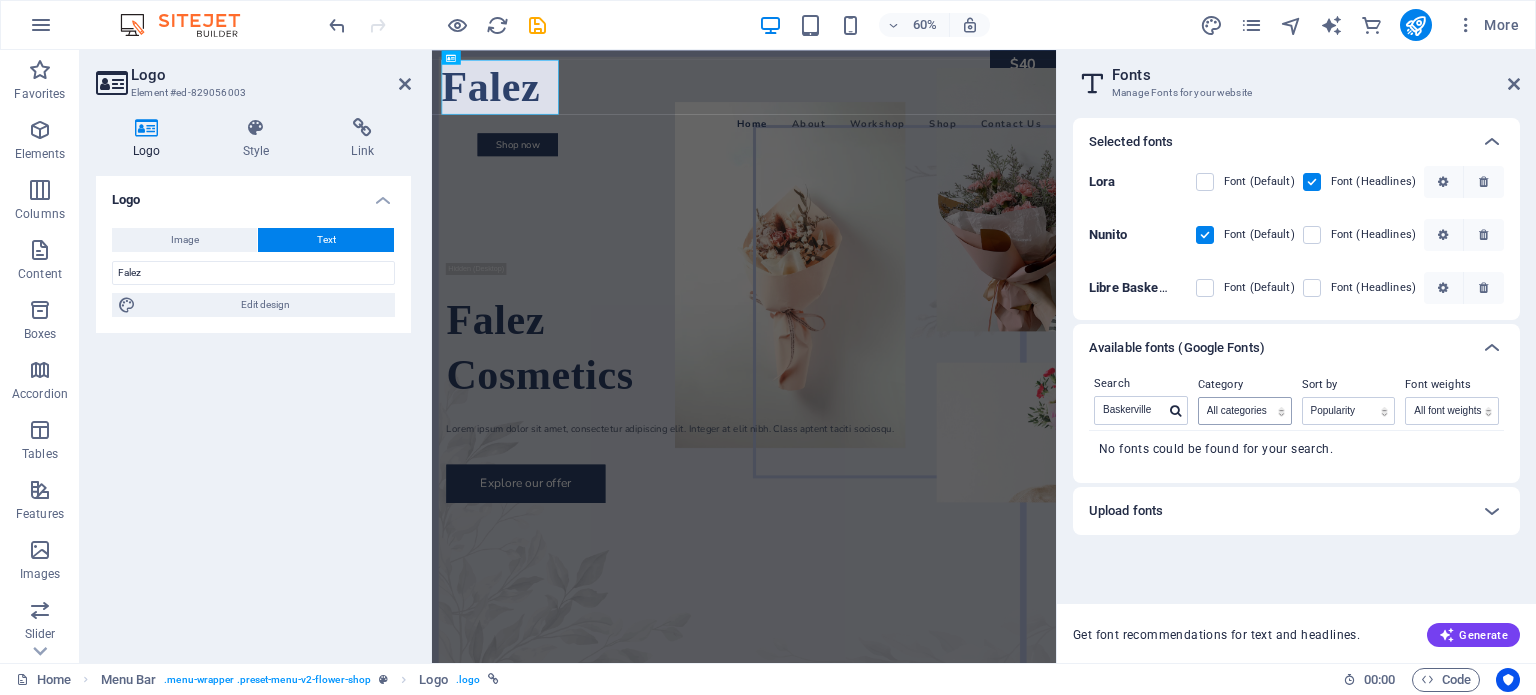 scroll, scrollTop: 0, scrollLeft: 0, axis: both 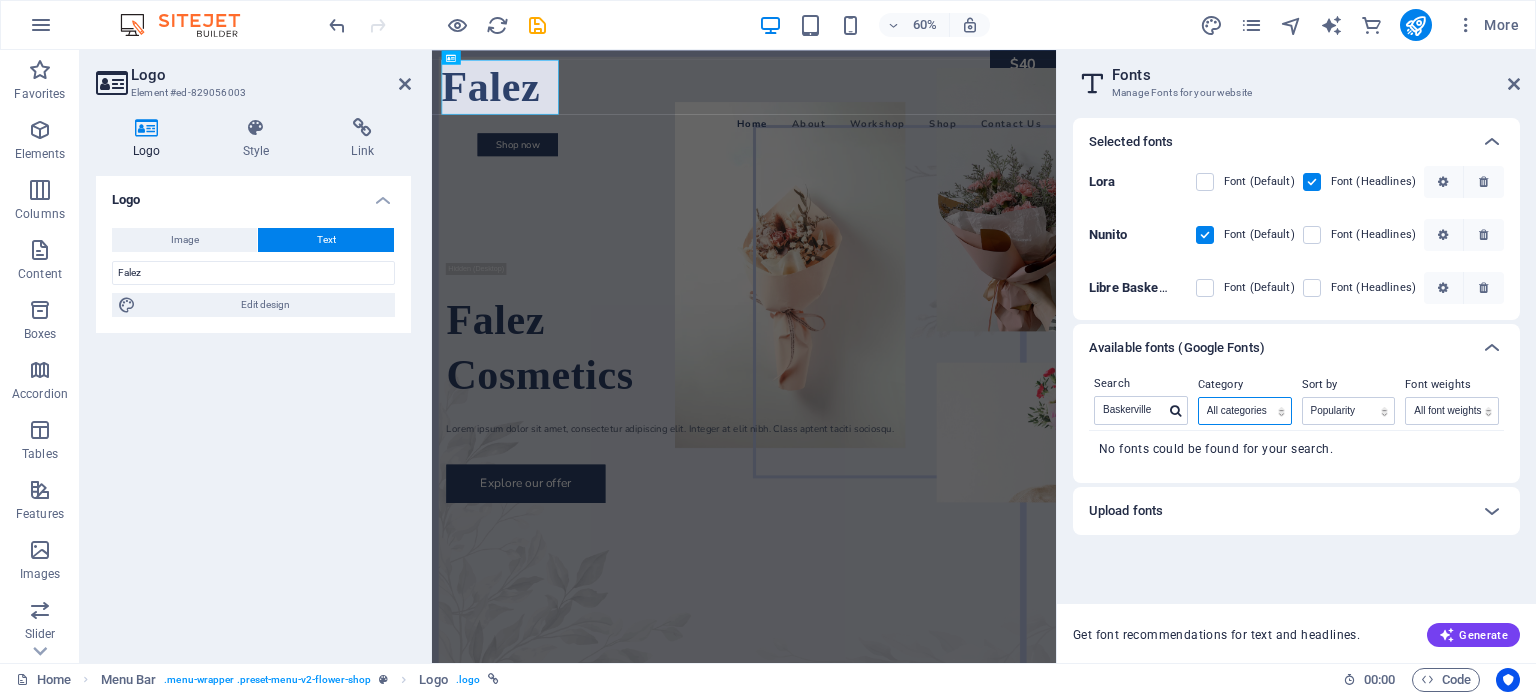 click on "All categories serif display monospace sans-serif handwriting" at bounding box center (1245, 411) 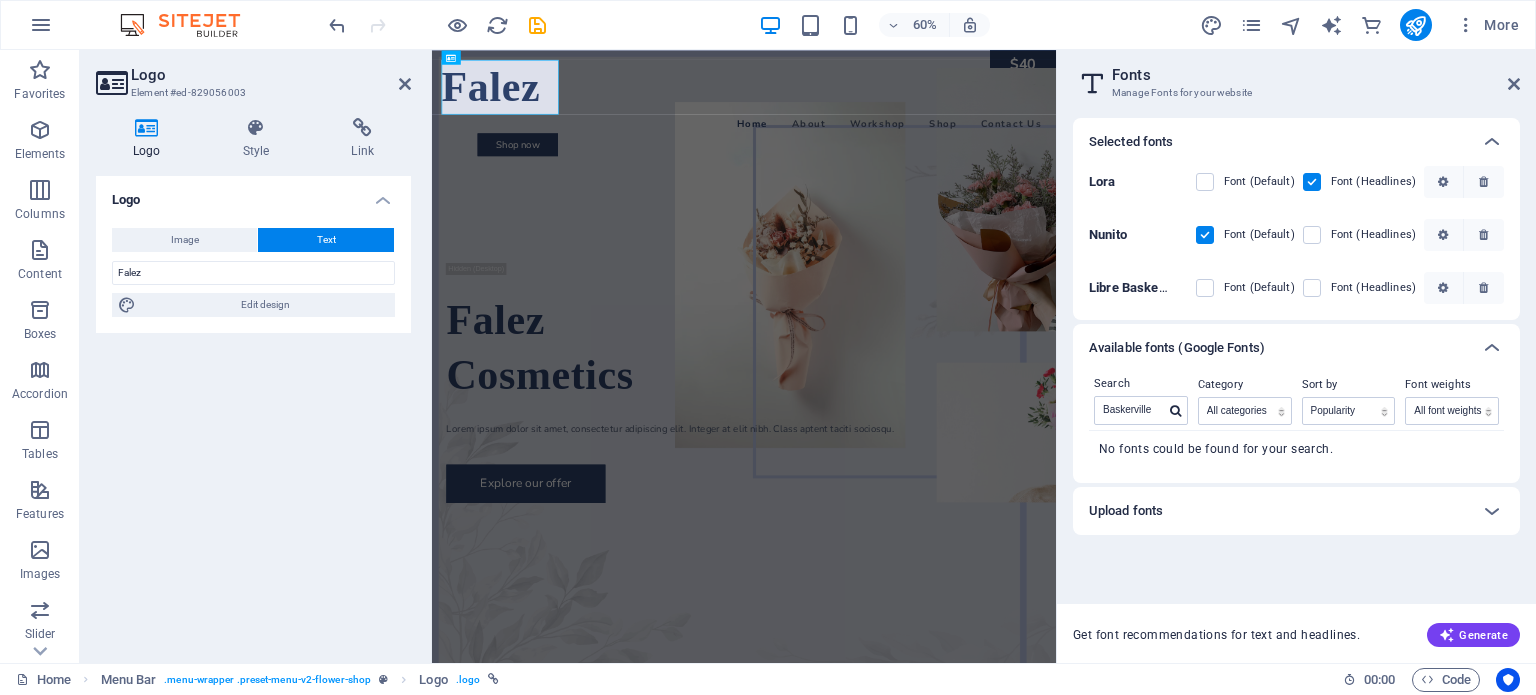 click on "Available fonts (Google Fonts)" at bounding box center (1296, 348) 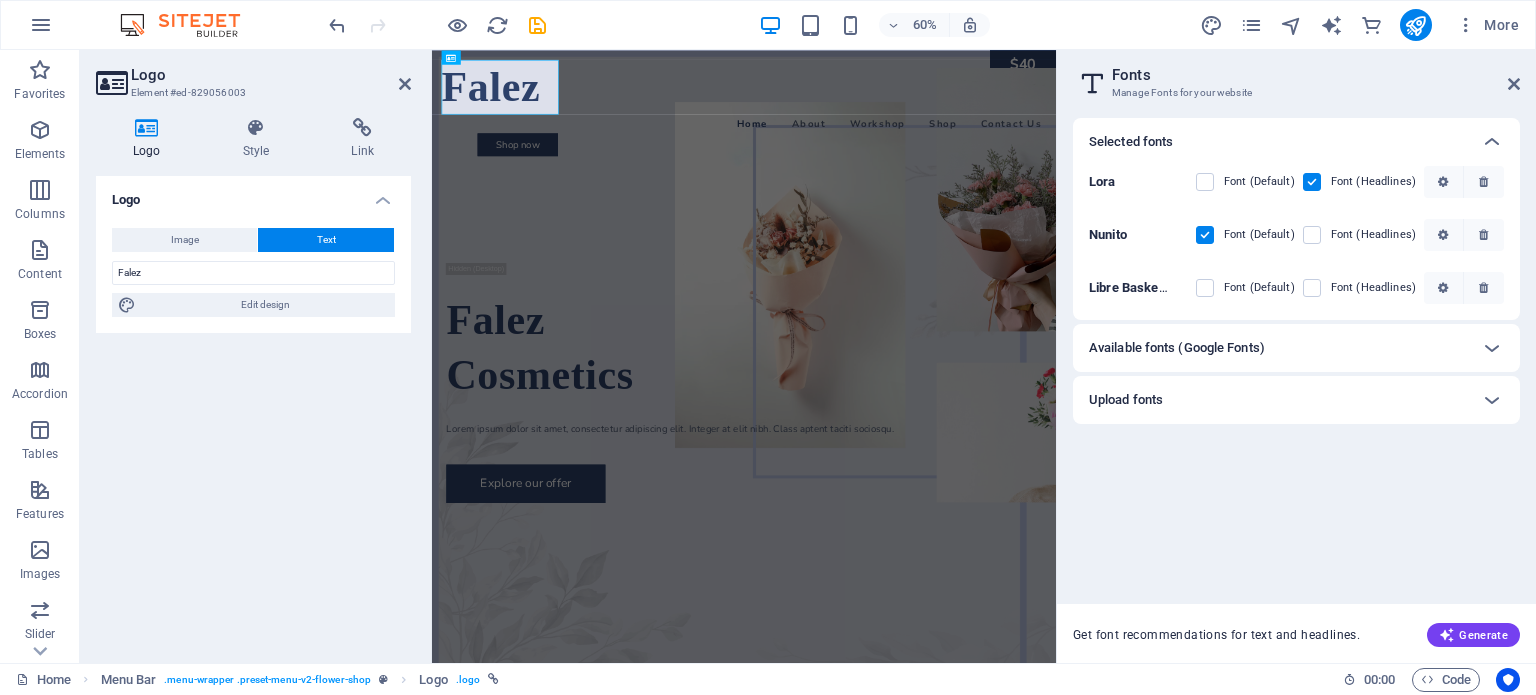 click on "Available fonts (Google Fonts)" at bounding box center [1177, 348] 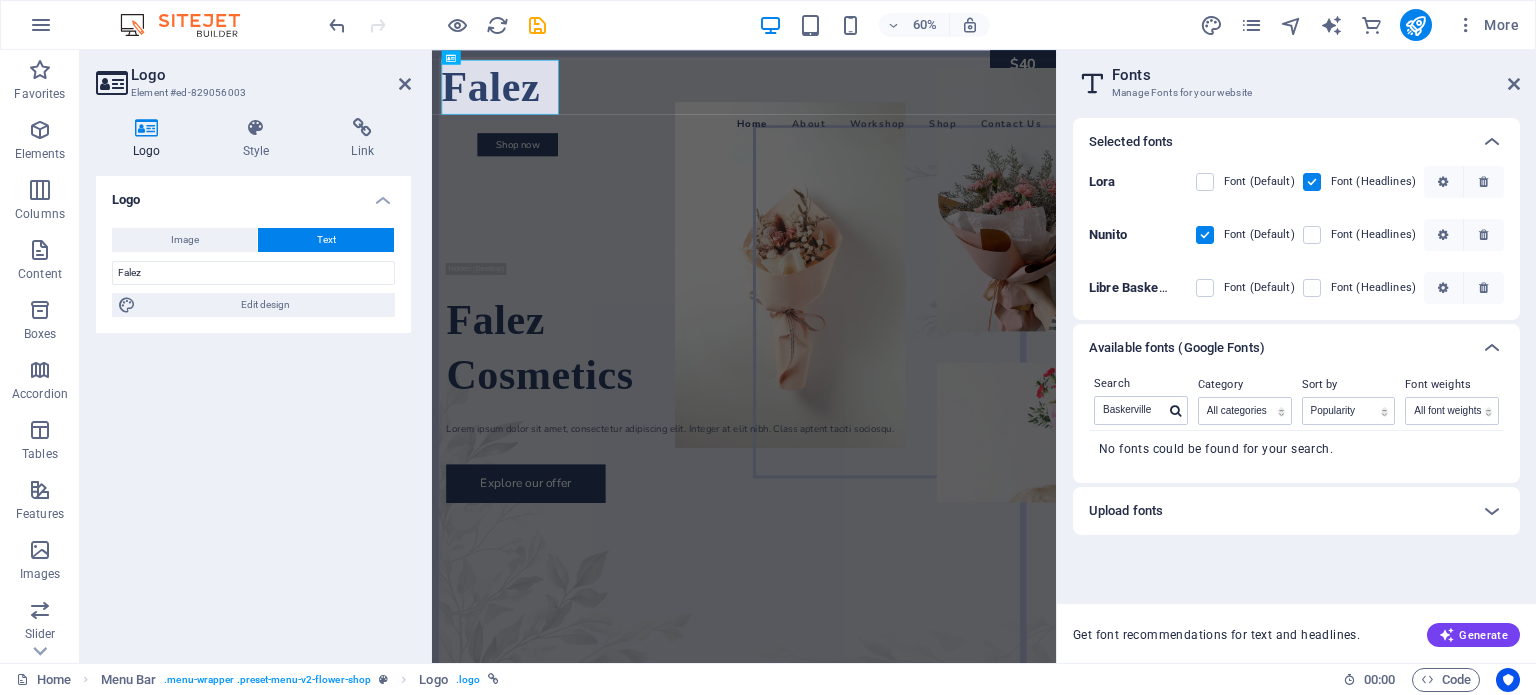 drag, startPoint x: 1210, startPoint y: 236, endPoint x: 290, endPoint y: 453, distance: 945.2455 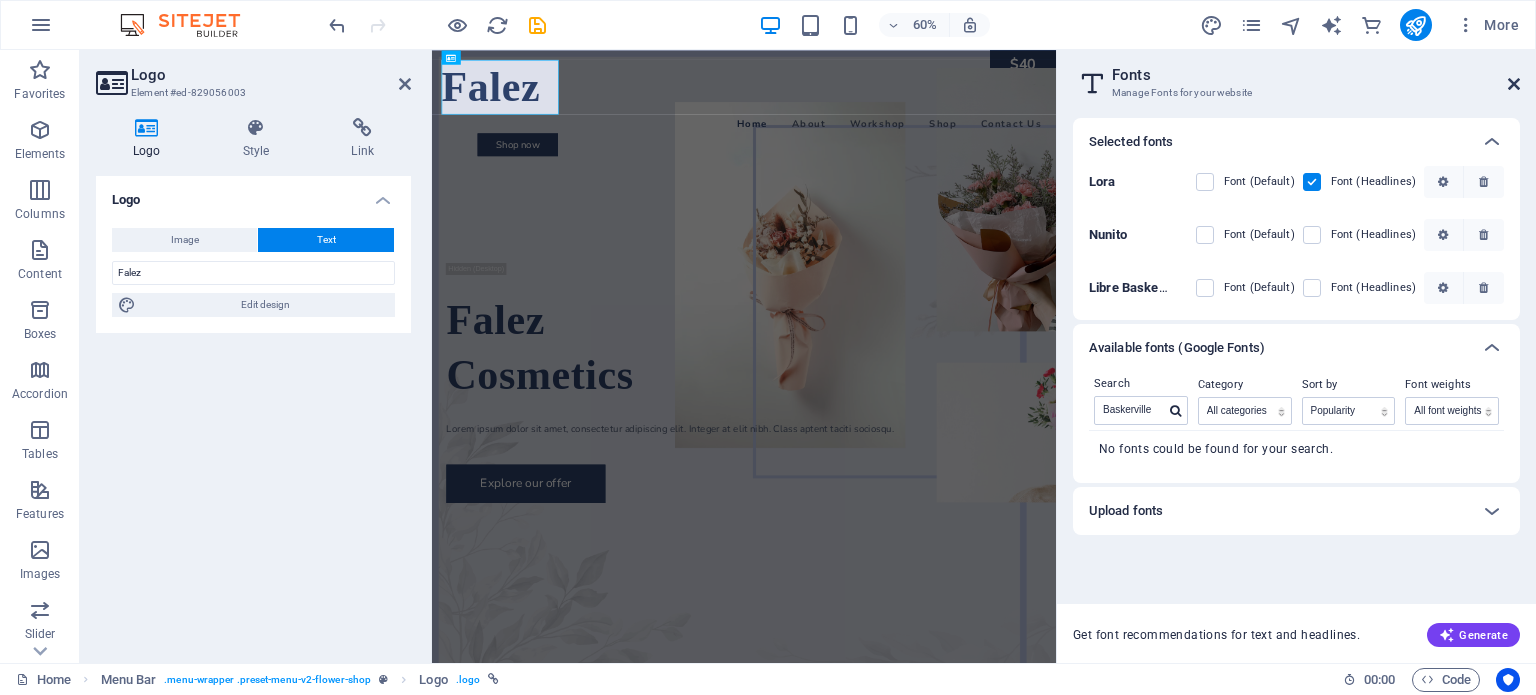 click at bounding box center (1205, 182) 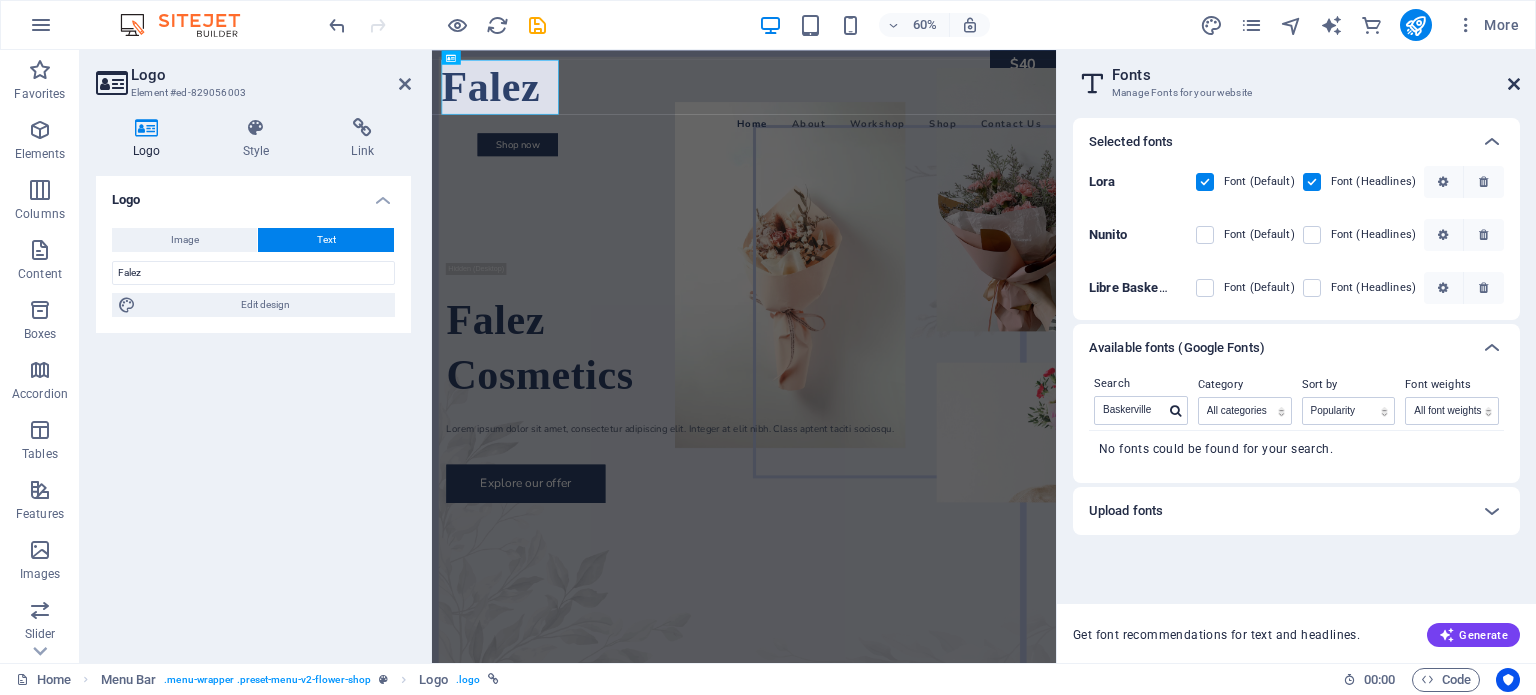click at bounding box center [1205, 182] 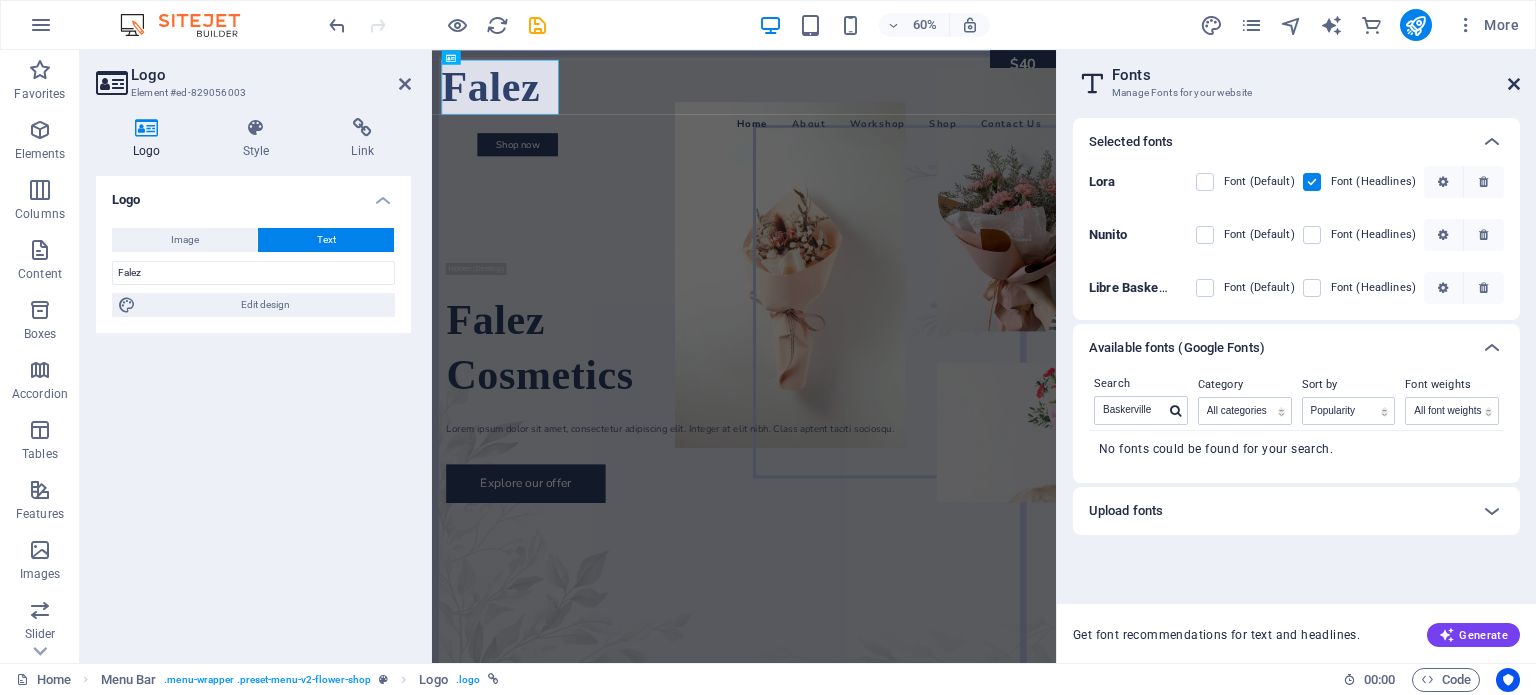 click on "Font (Default)" at bounding box center (1245, 182) 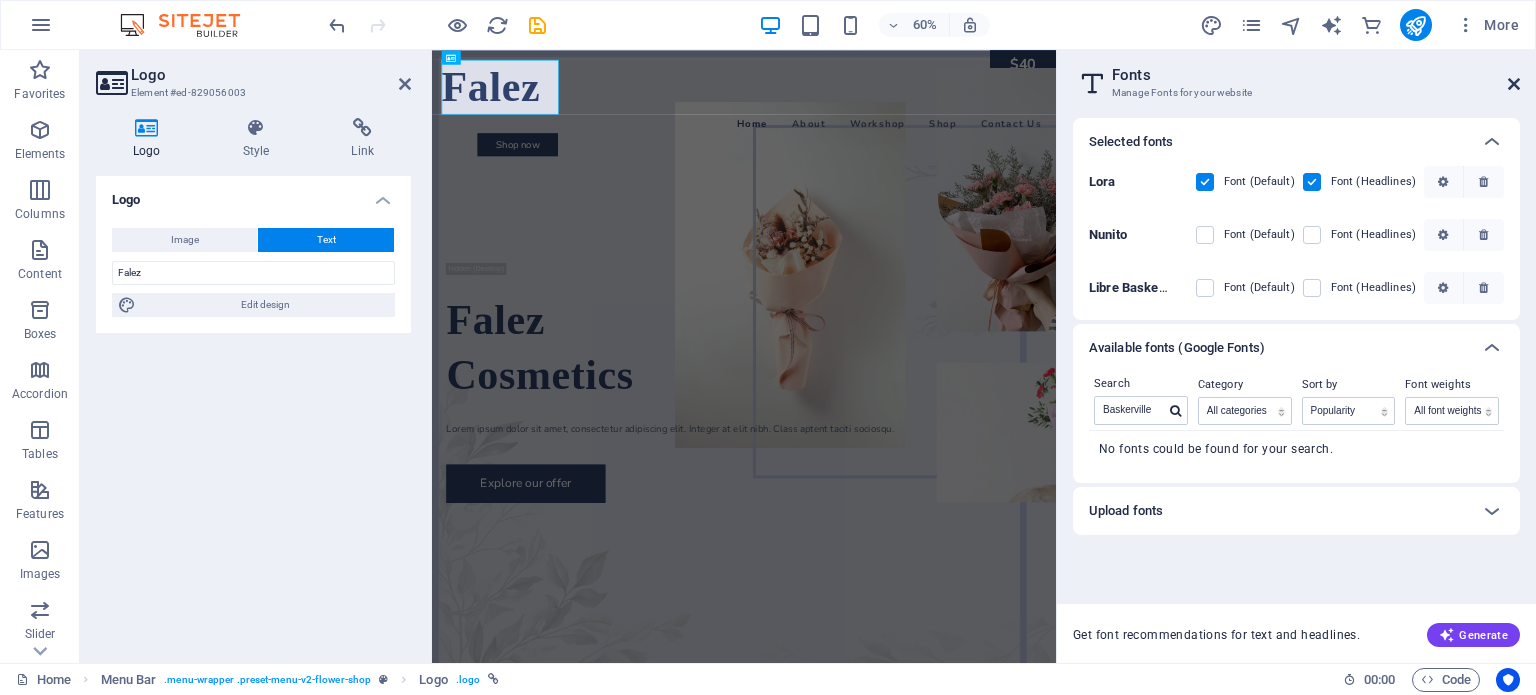 click at bounding box center (1205, 235) 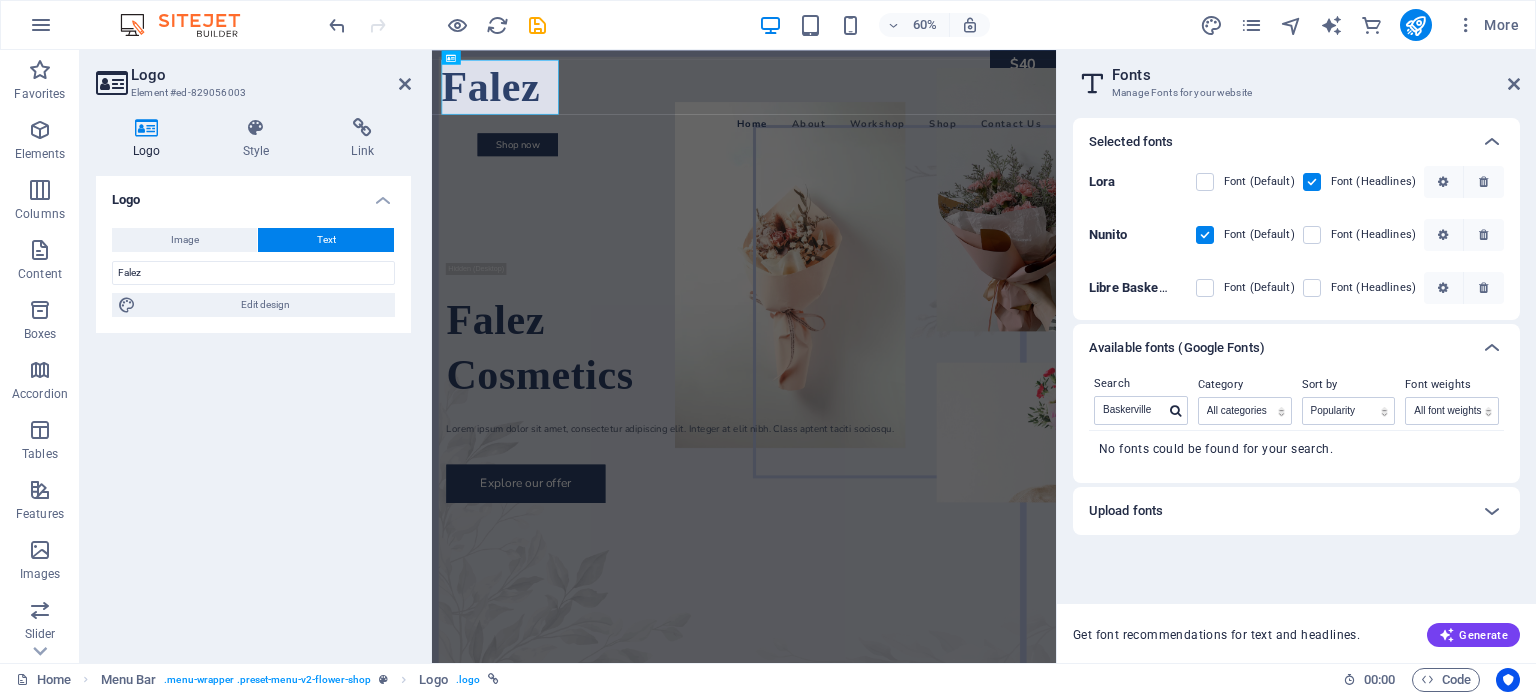 click on "Falez Cosmetics" at bounding box center [952, 546] 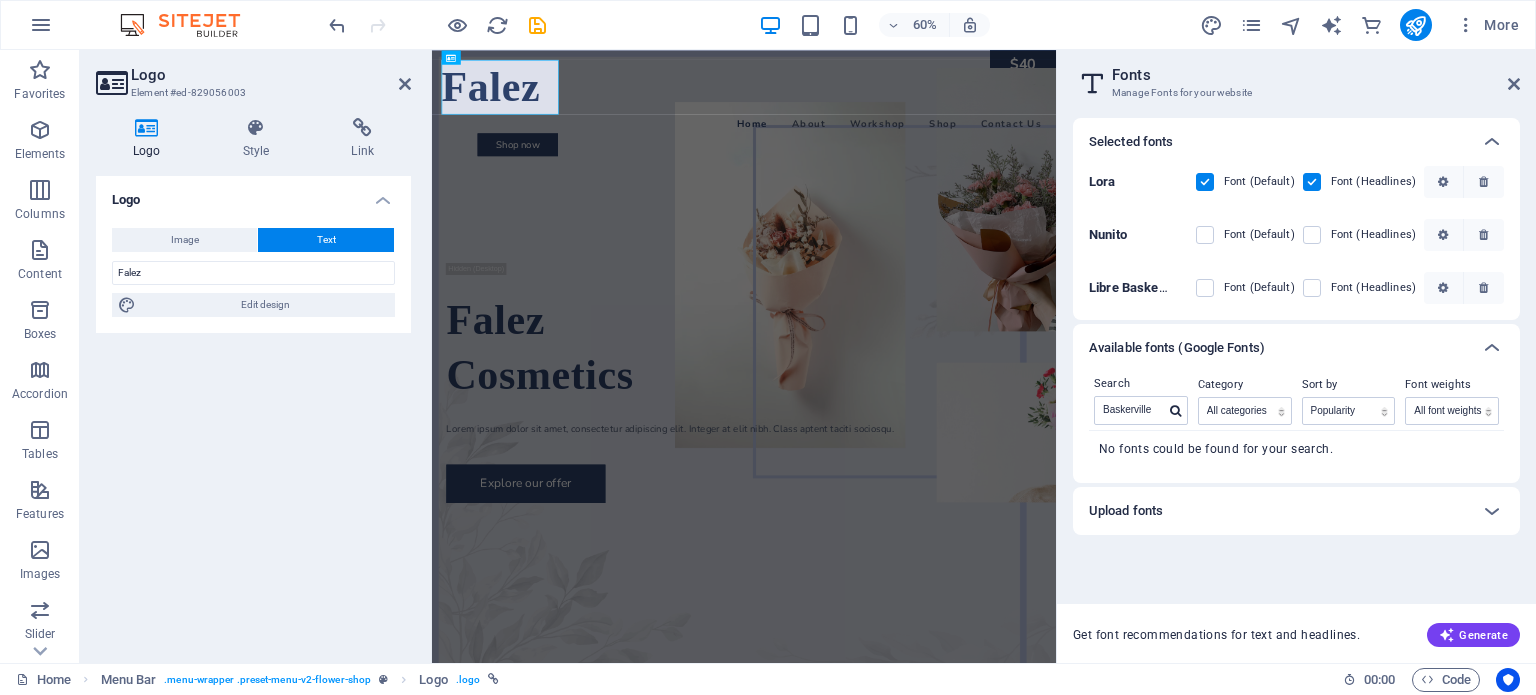 click at bounding box center (1514, 84) 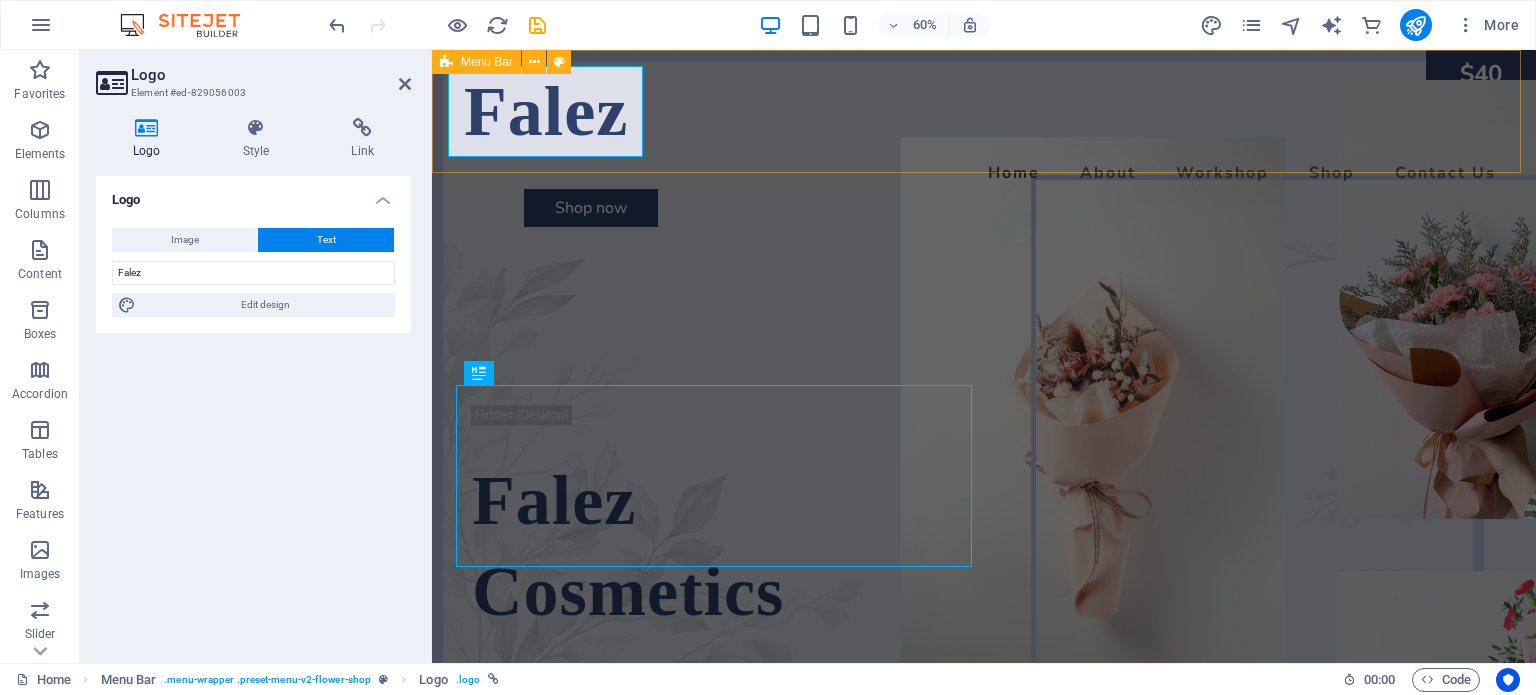 click at bounding box center [984, 376] 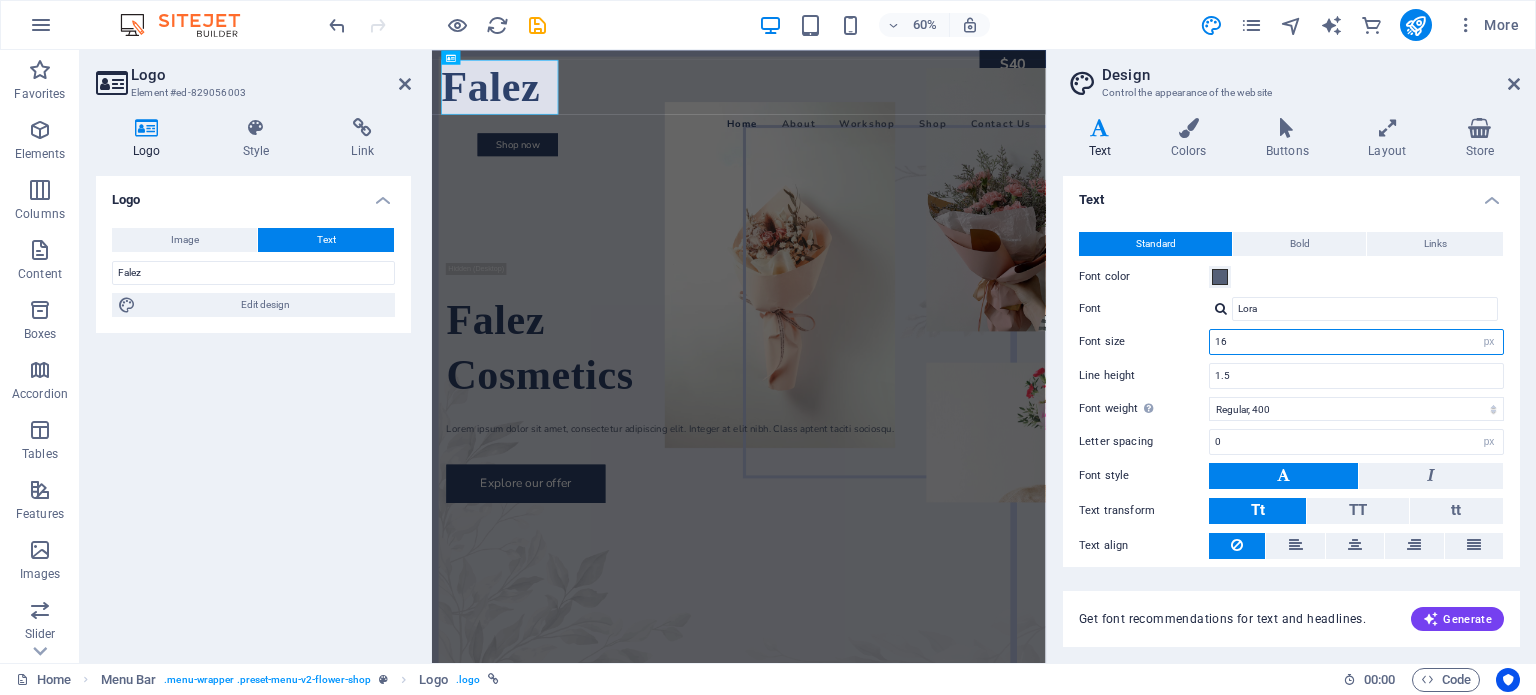 click on "16" at bounding box center [1356, 342] 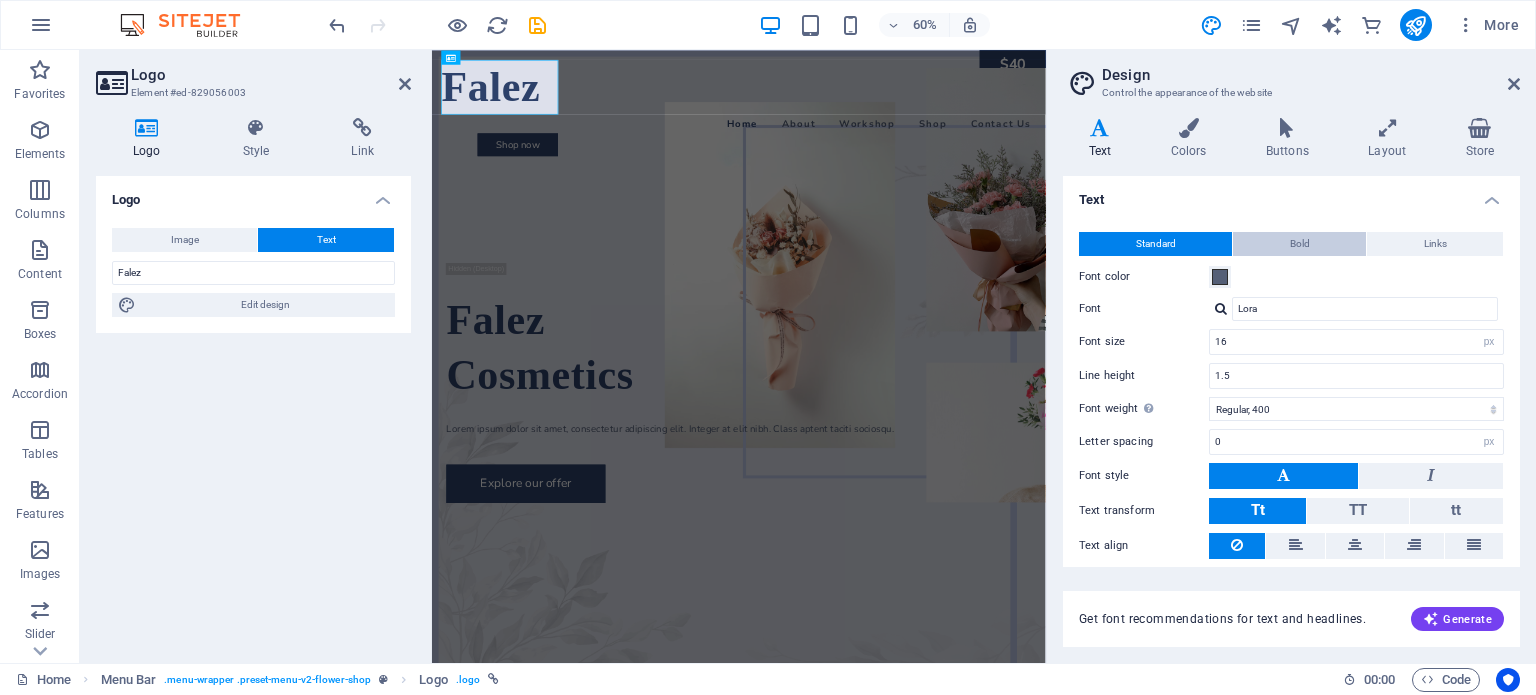 select on "px" 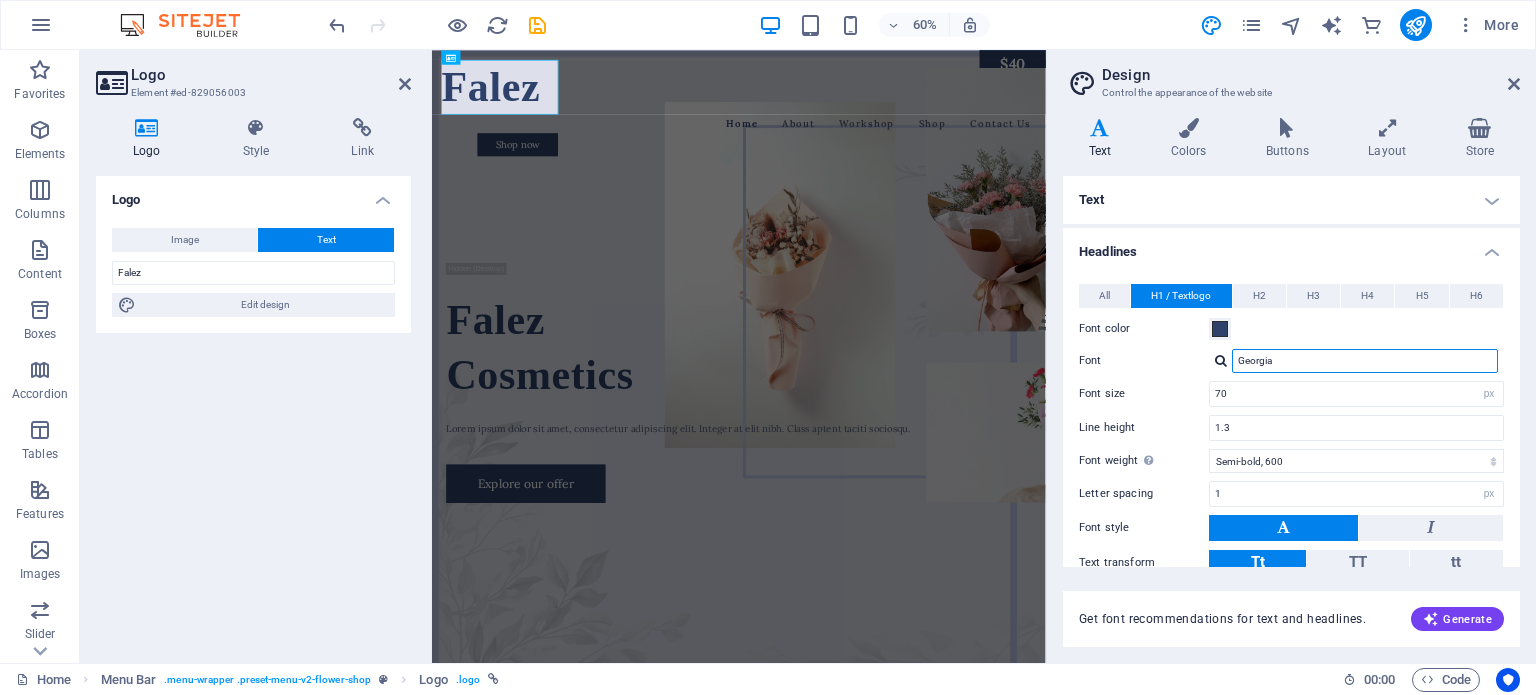 click on "Georgia" at bounding box center (1365, 361) 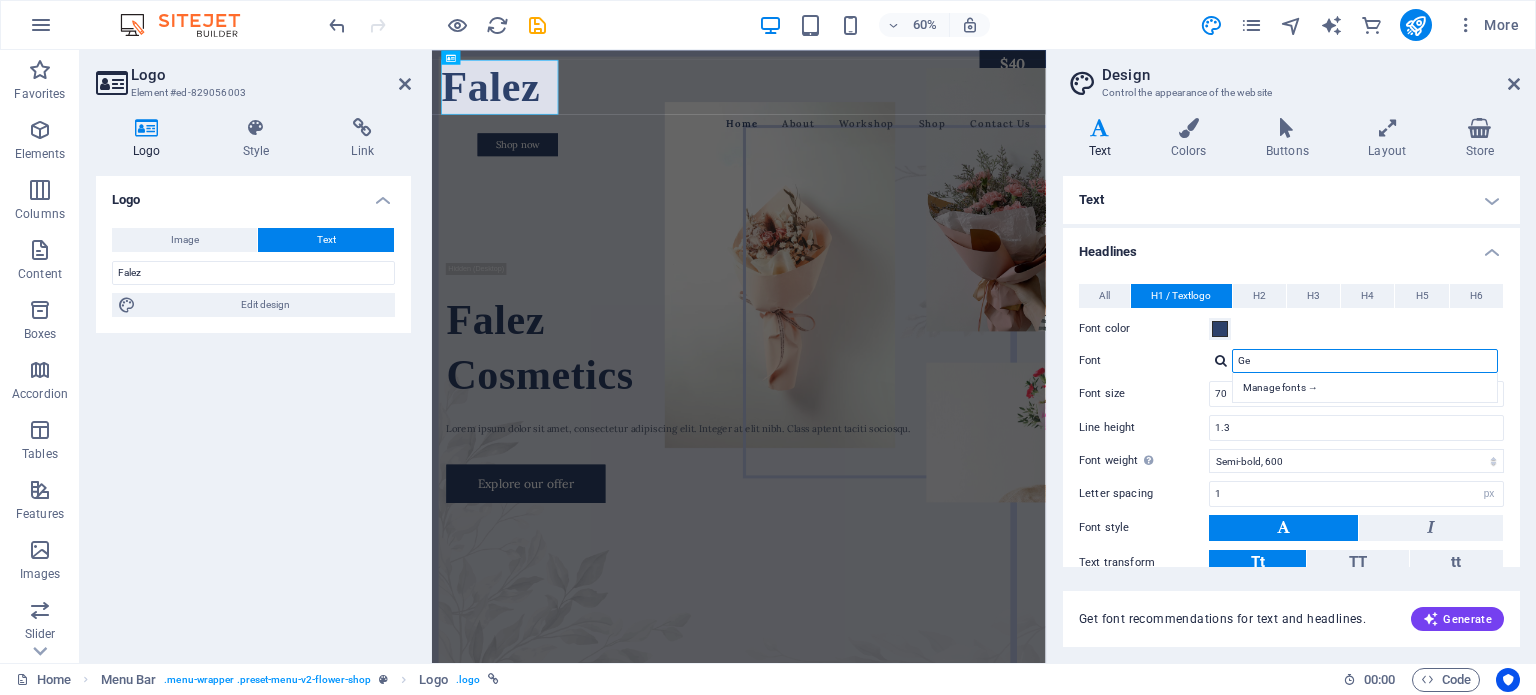 type on "G" 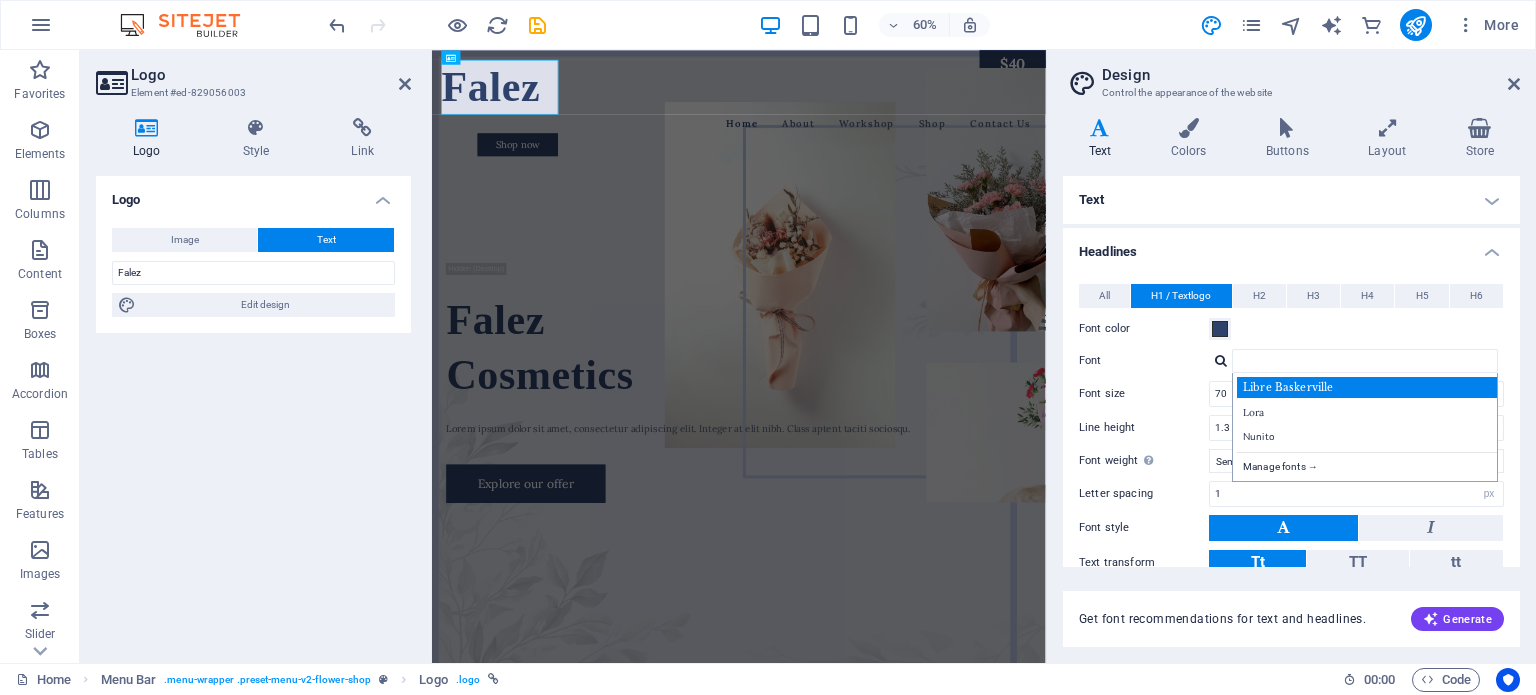 click on "Libre Baskerville" at bounding box center (1369, 387) 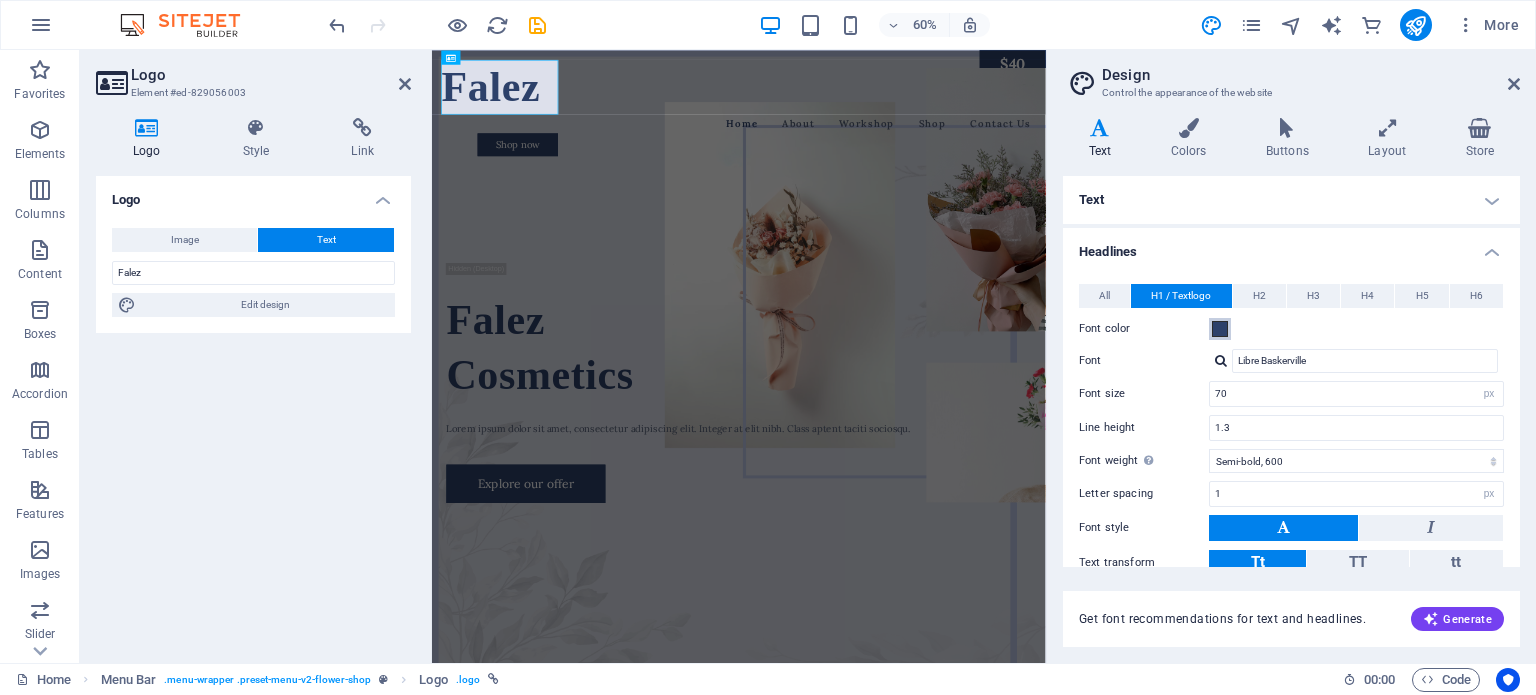 click at bounding box center (1220, 329) 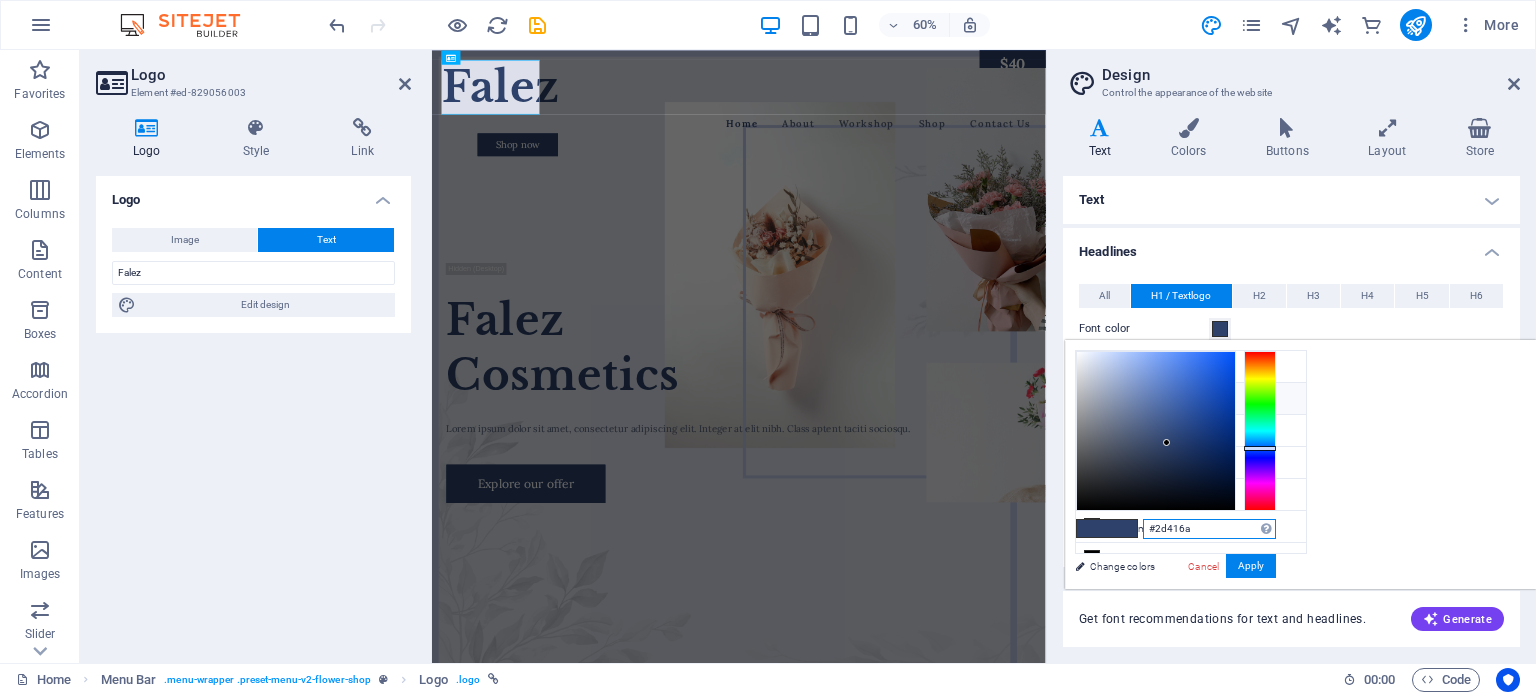 click on "#2d416a" at bounding box center [1209, 529] 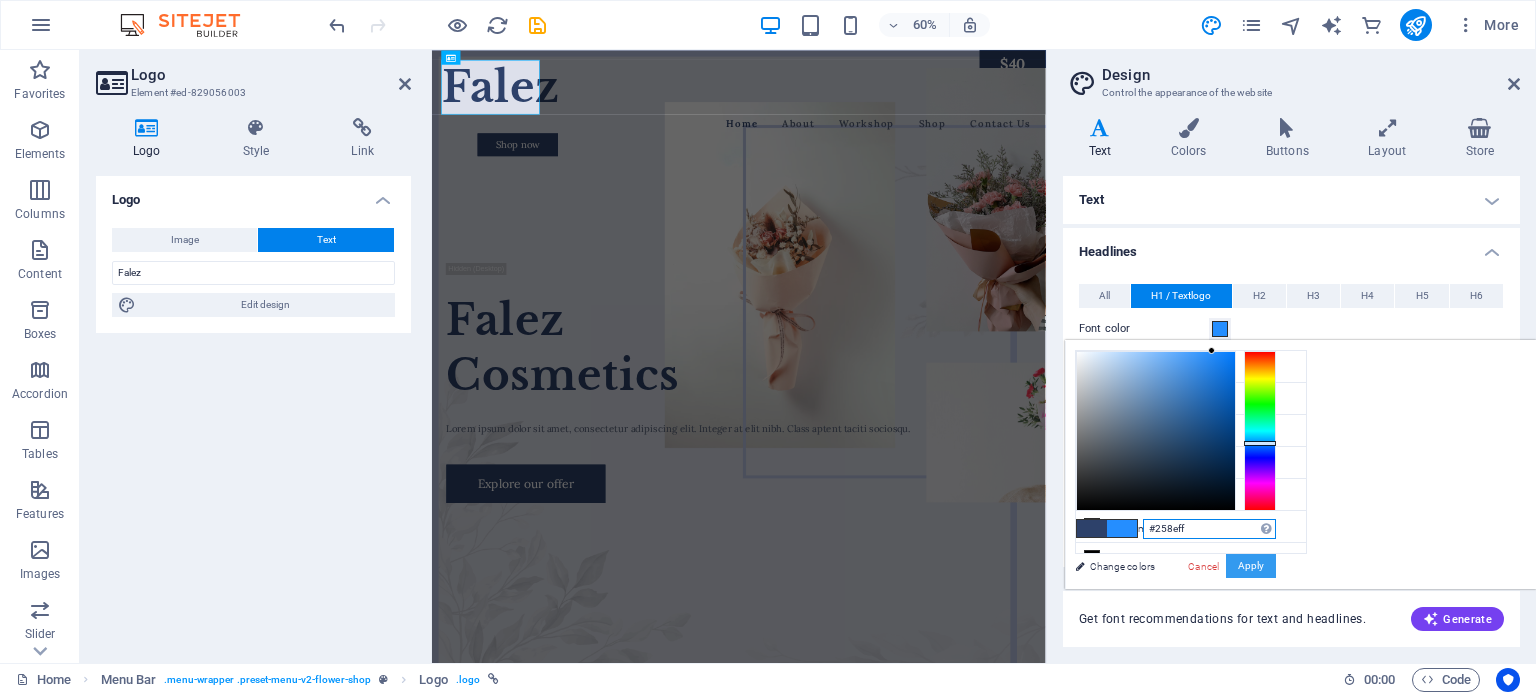 type on "#258eff" 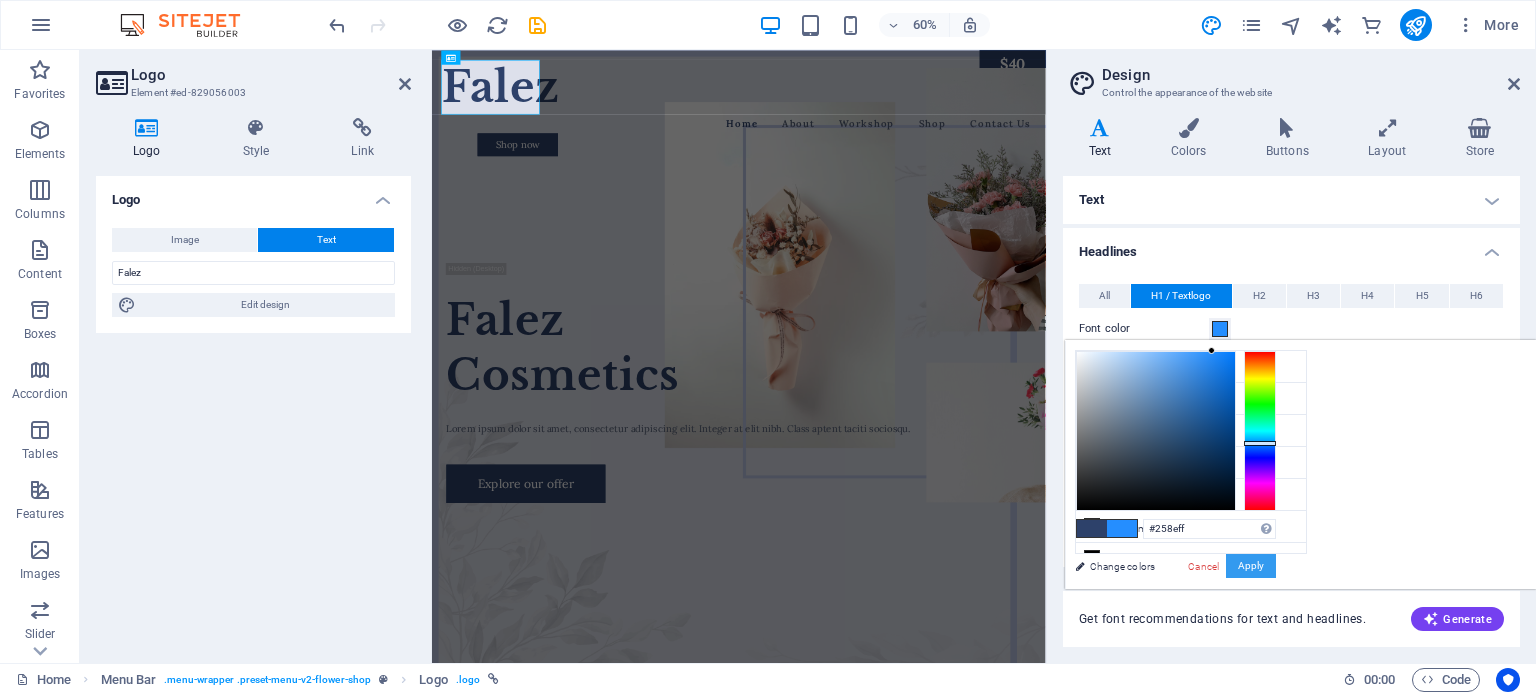 click on "Apply" at bounding box center (1251, 566) 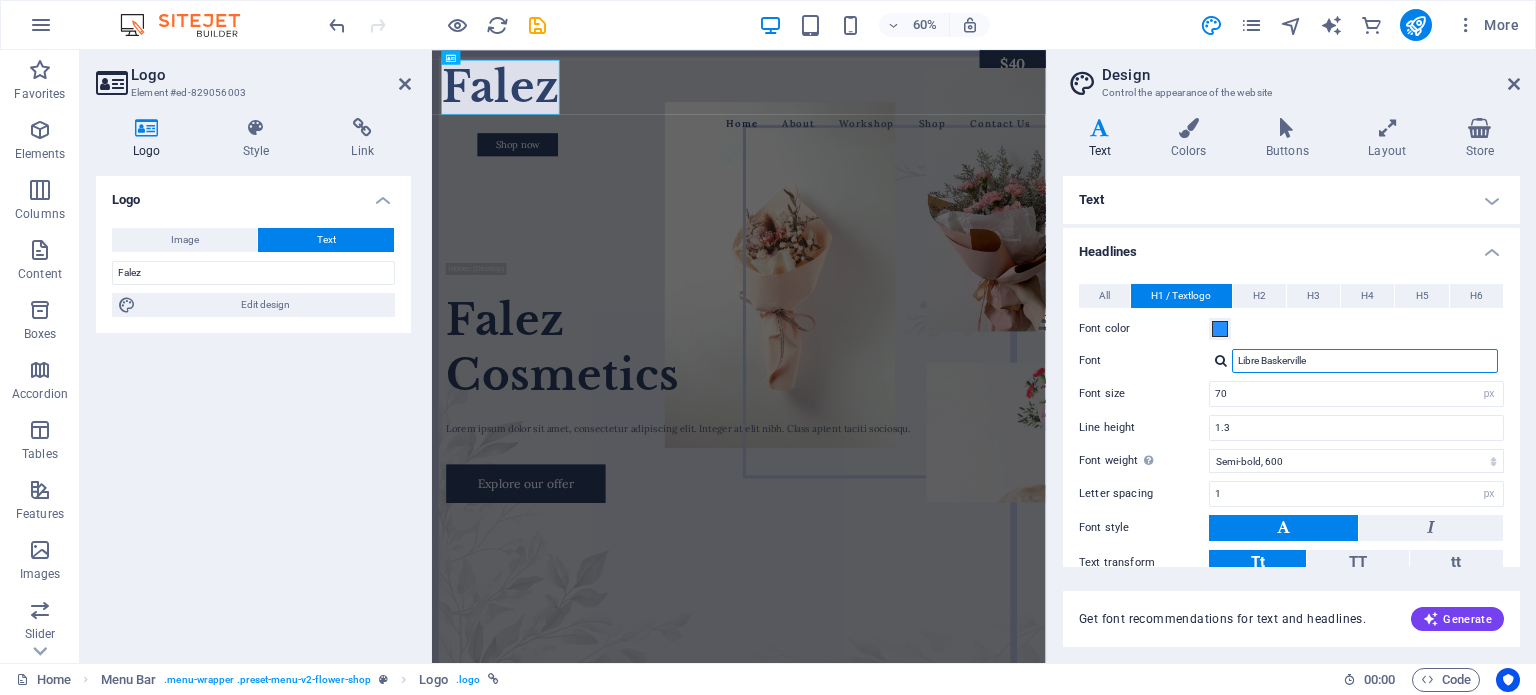 click on "Libre Baskerville" at bounding box center [1365, 361] 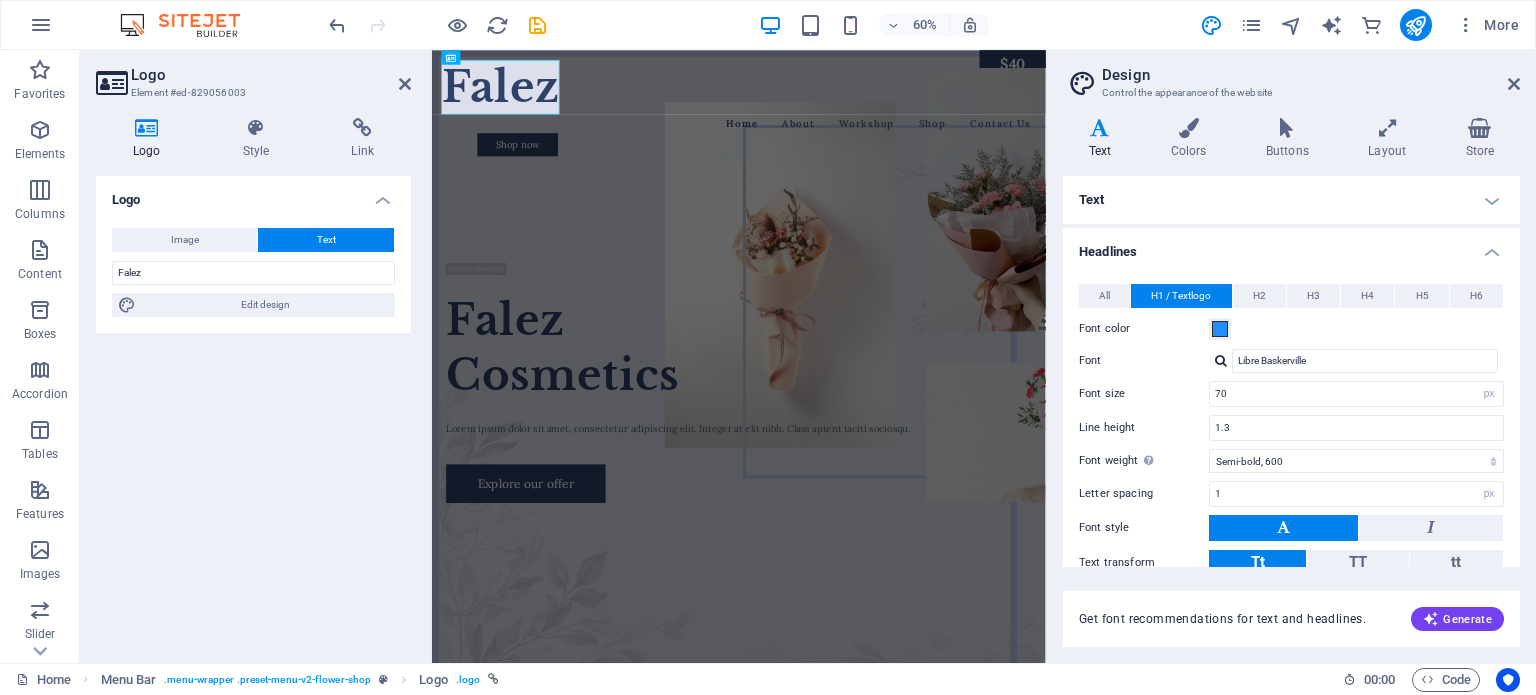 click on "Font color" at bounding box center (1291, 329) 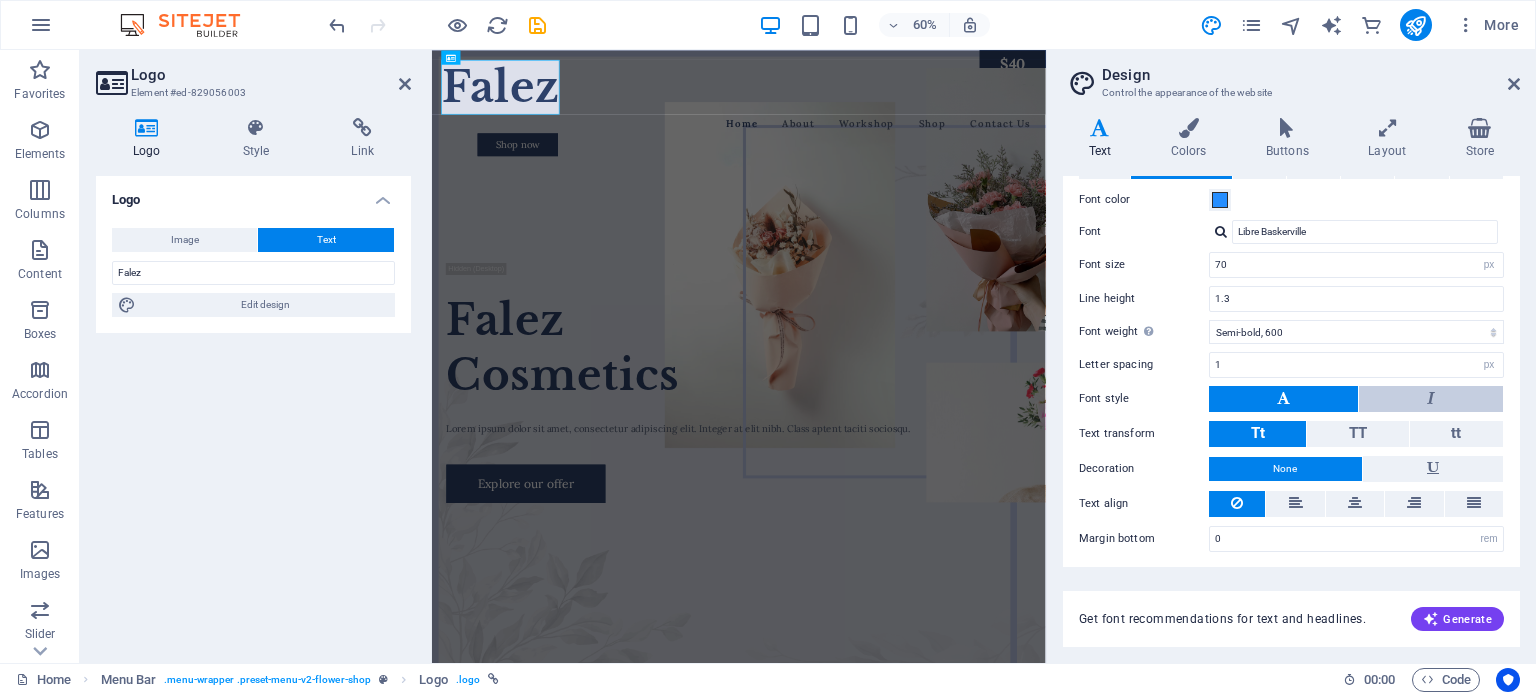 scroll, scrollTop: 0, scrollLeft: 0, axis: both 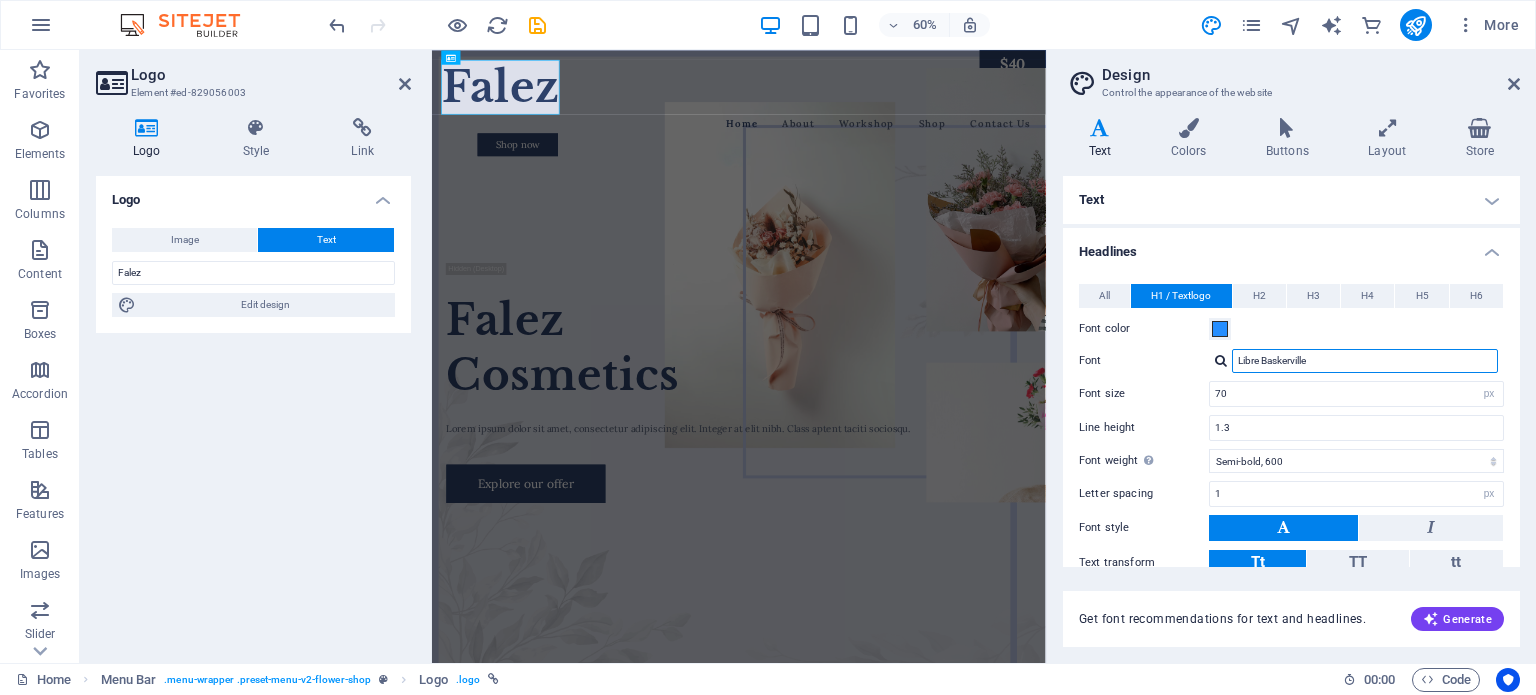 click on "Libre Baskerville" at bounding box center [1365, 361] 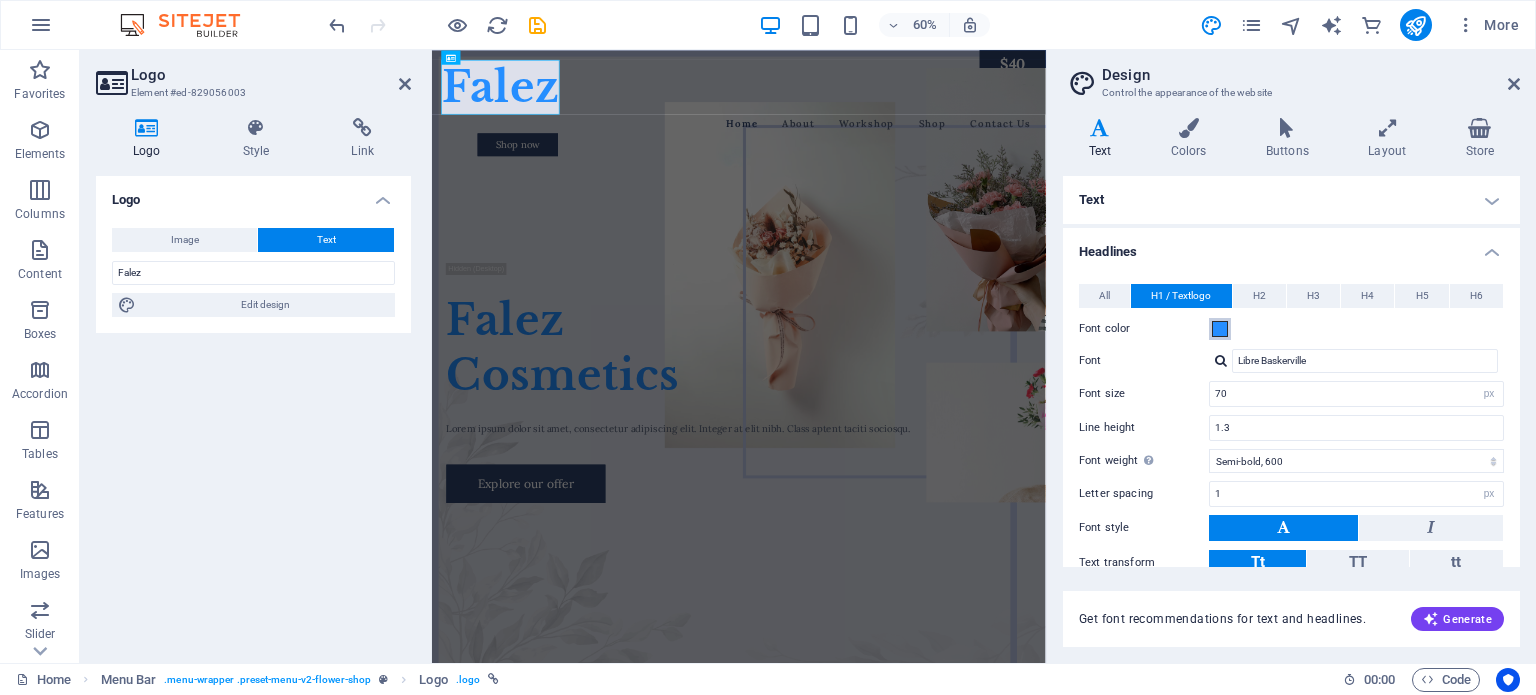 click at bounding box center [1220, 329] 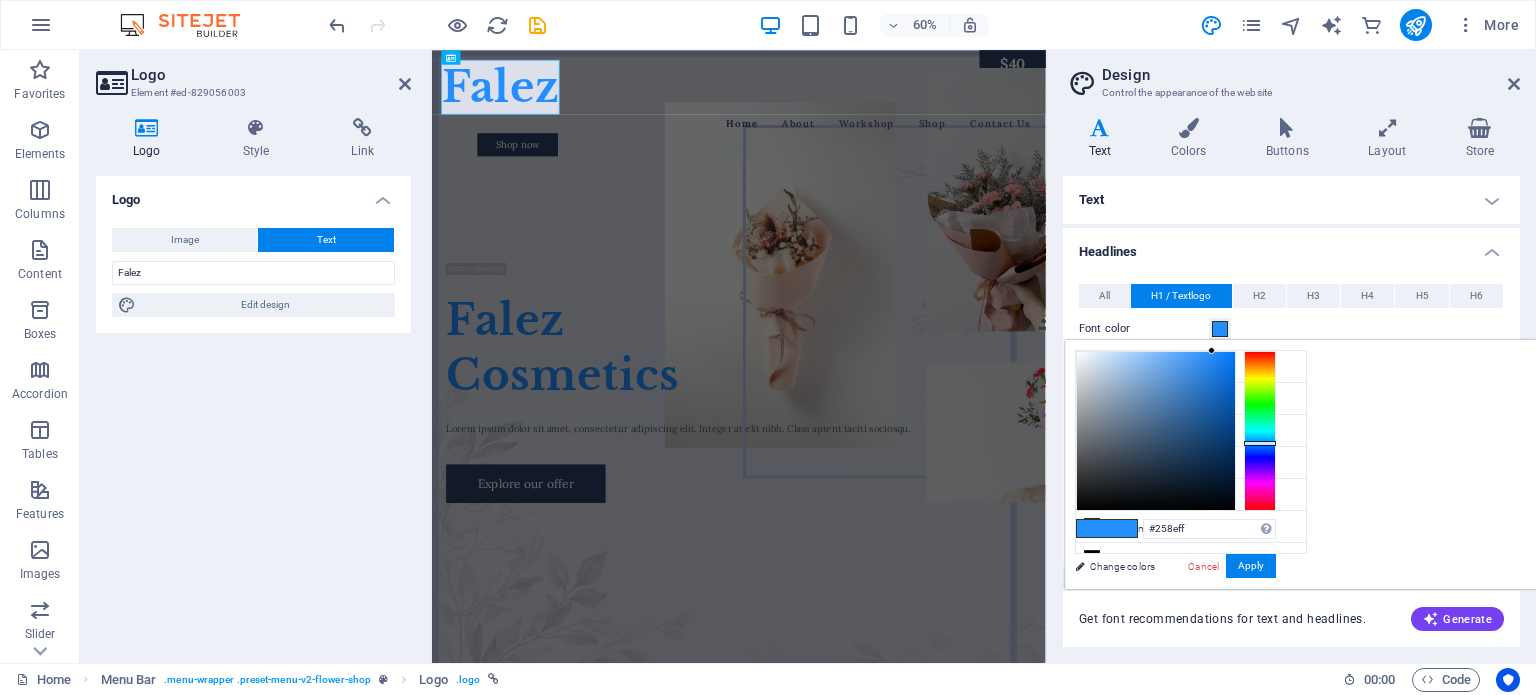 click on "Control the appearance of the website" at bounding box center [1291, 93] 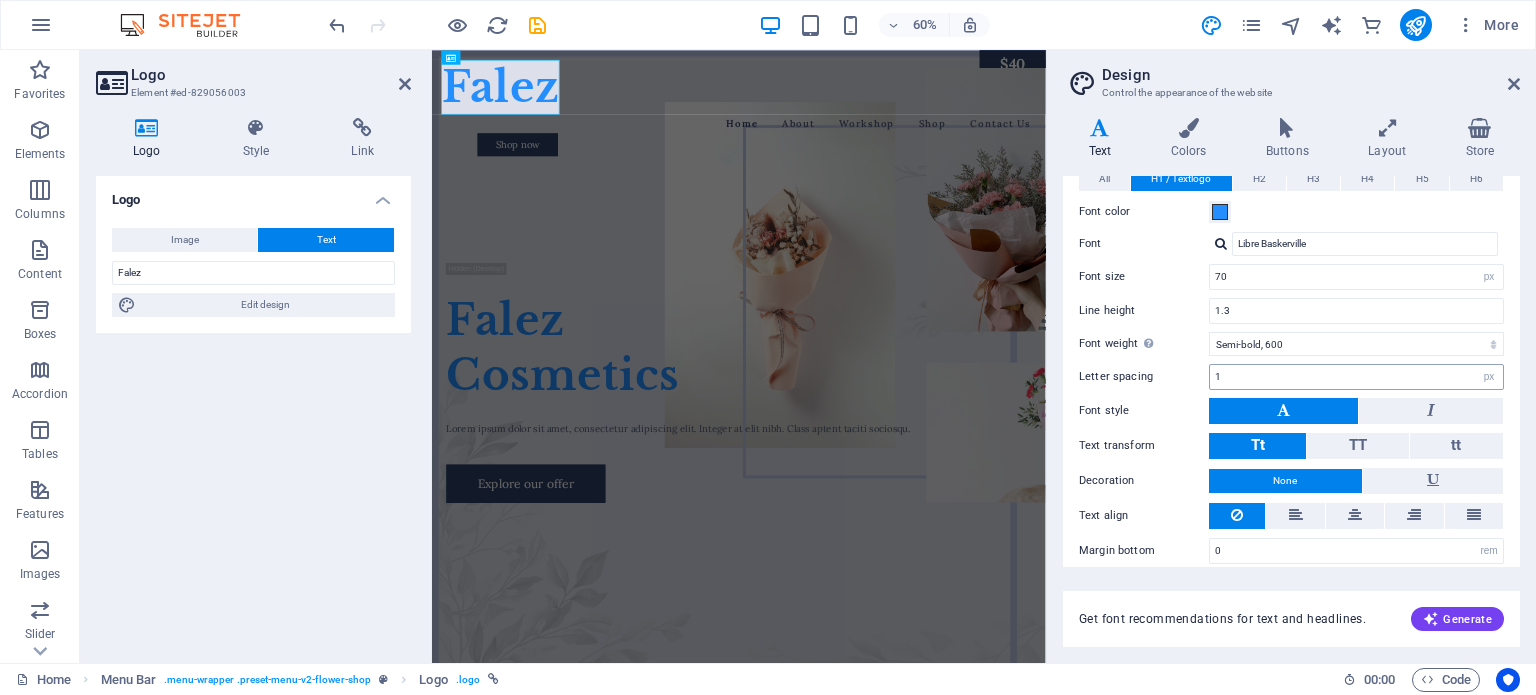 scroll, scrollTop: 129, scrollLeft: 0, axis: vertical 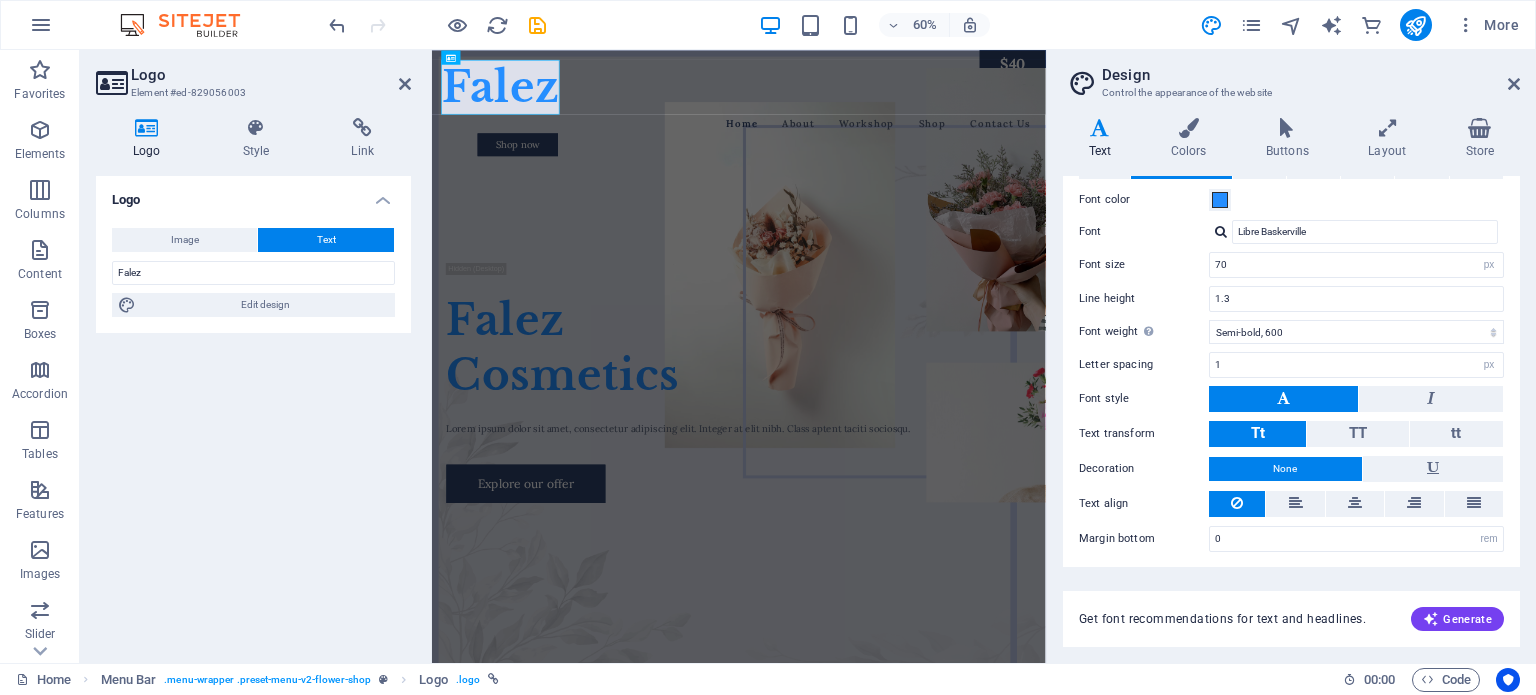 click on "Text" at bounding box center (1104, 139) 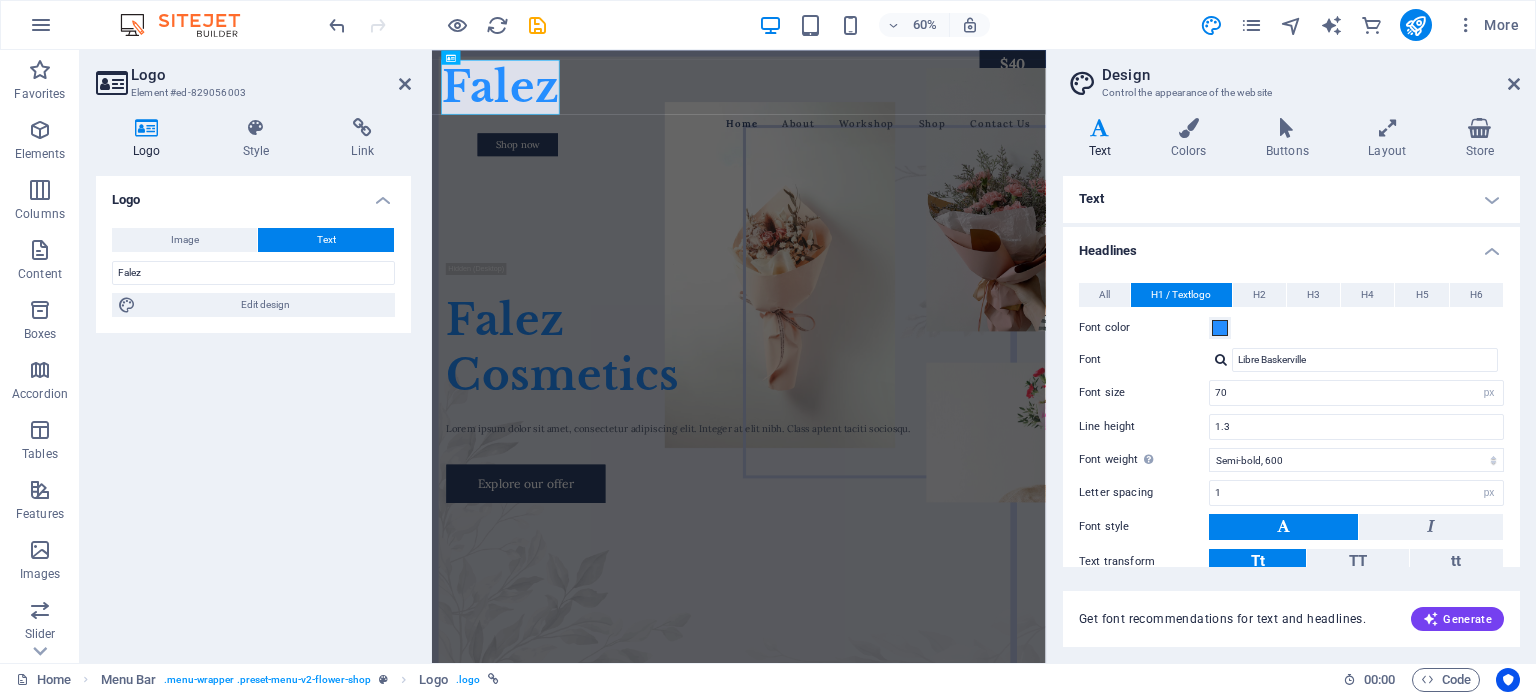 scroll, scrollTop: 0, scrollLeft: 0, axis: both 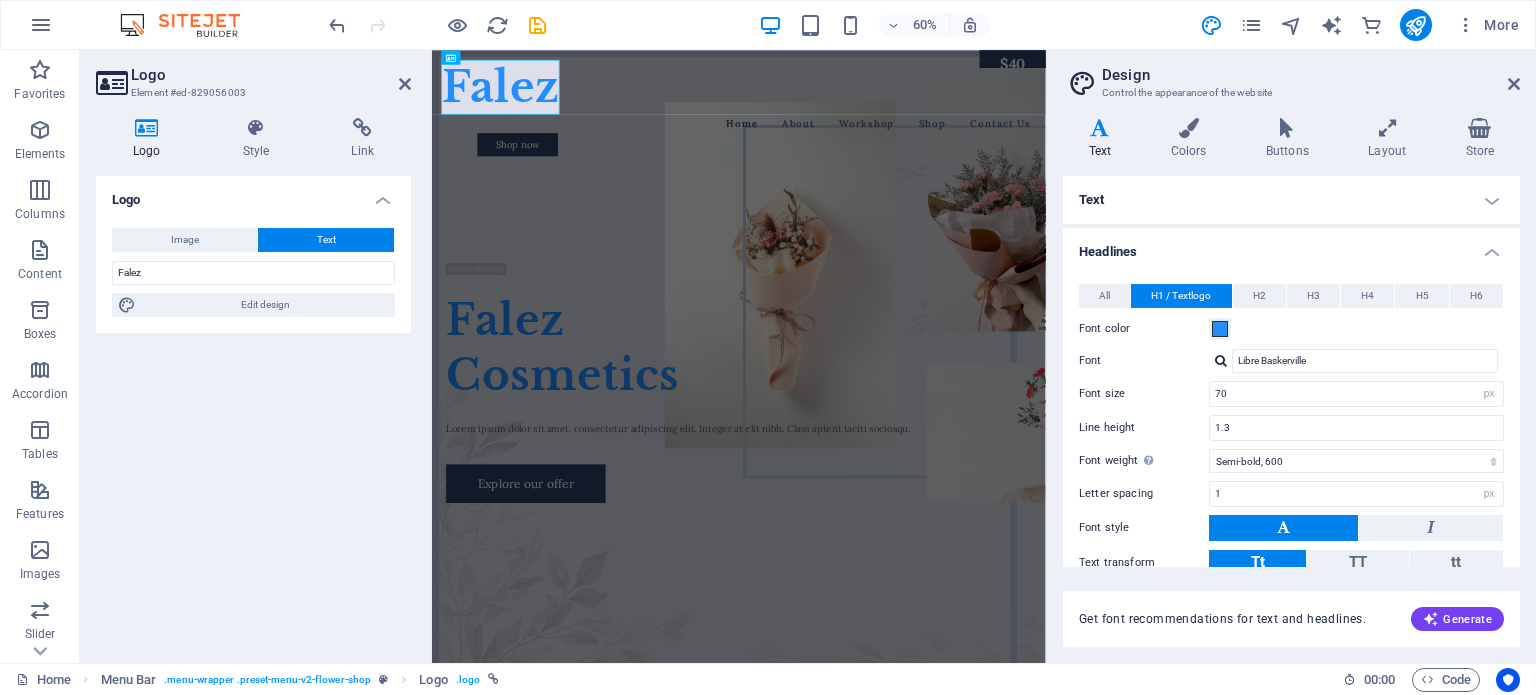 click on "Text" at bounding box center [1291, 200] 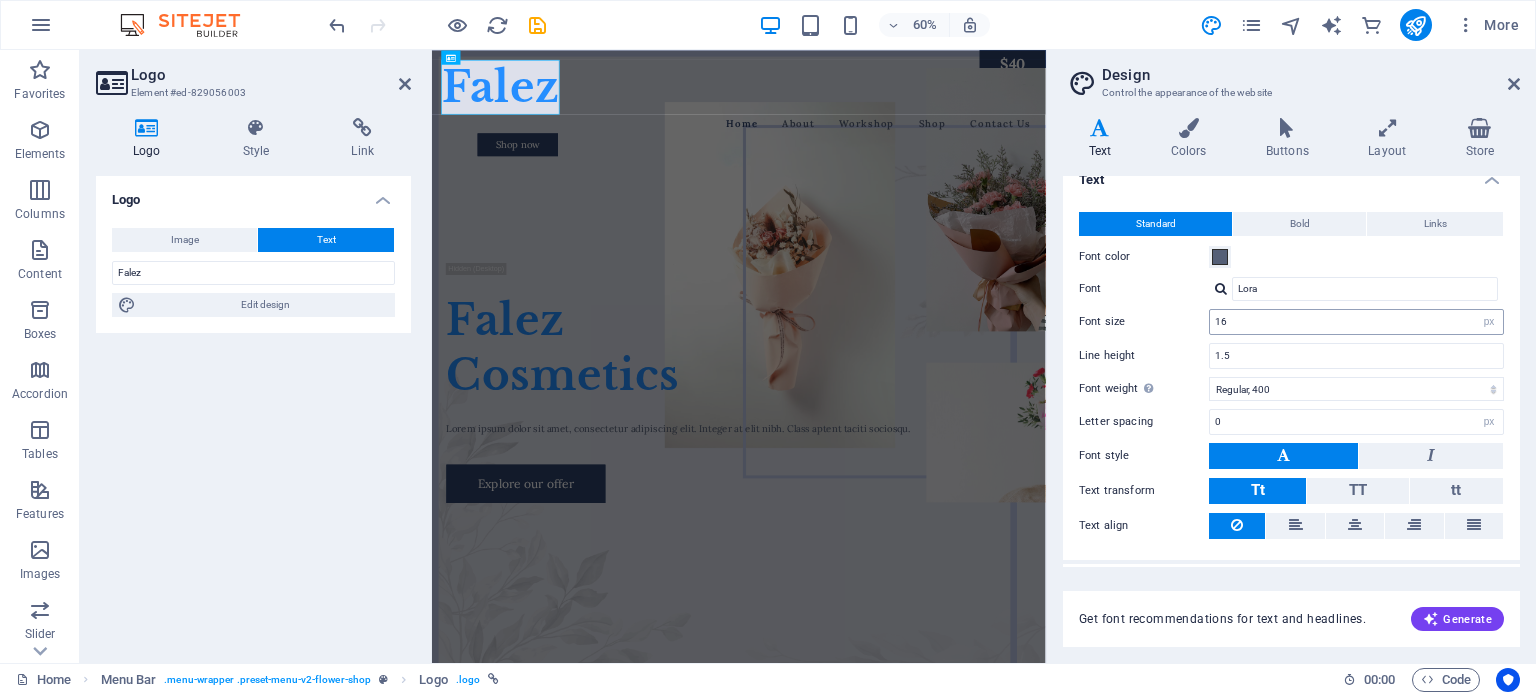 scroll, scrollTop: 0, scrollLeft: 0, axis: both 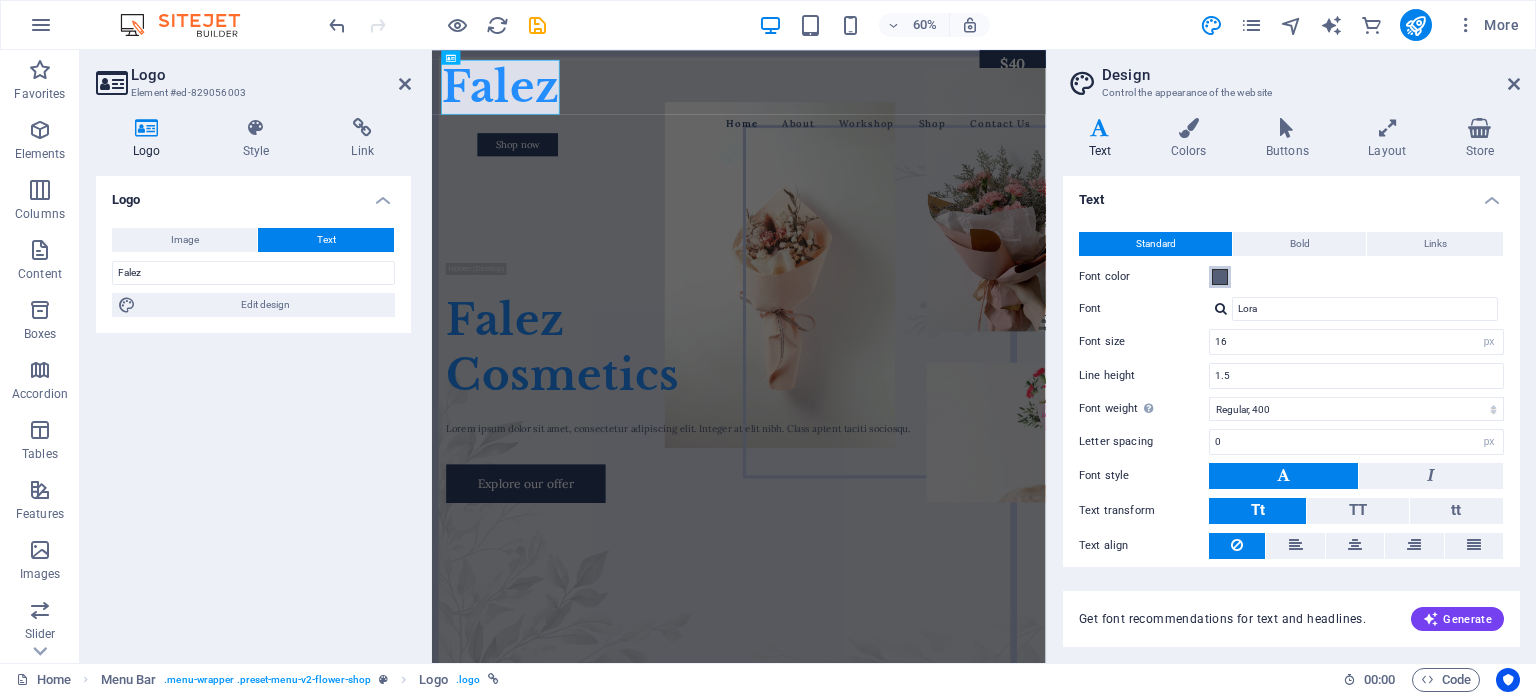 click at bounding box center [1220, 277] 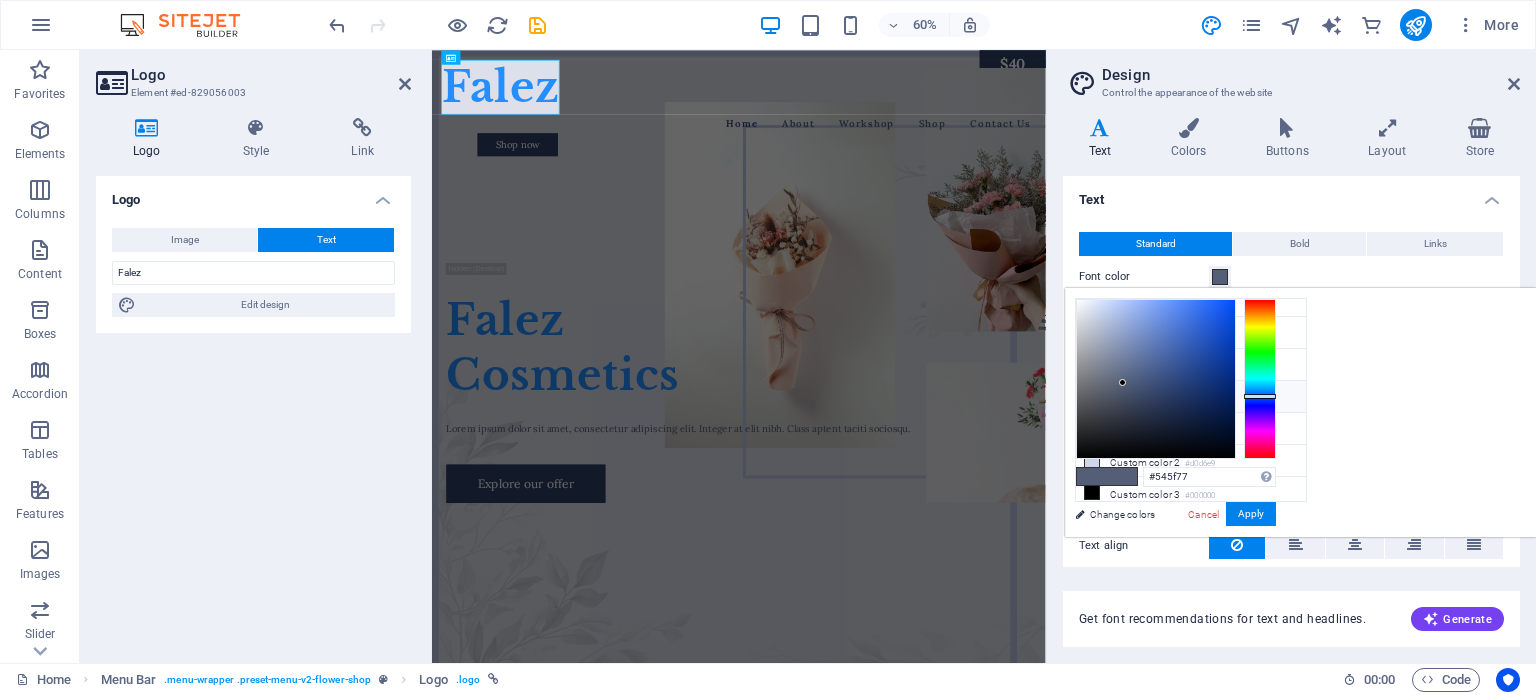 scroll, scrollTop: 0, scrollLeft: 0, axis: both 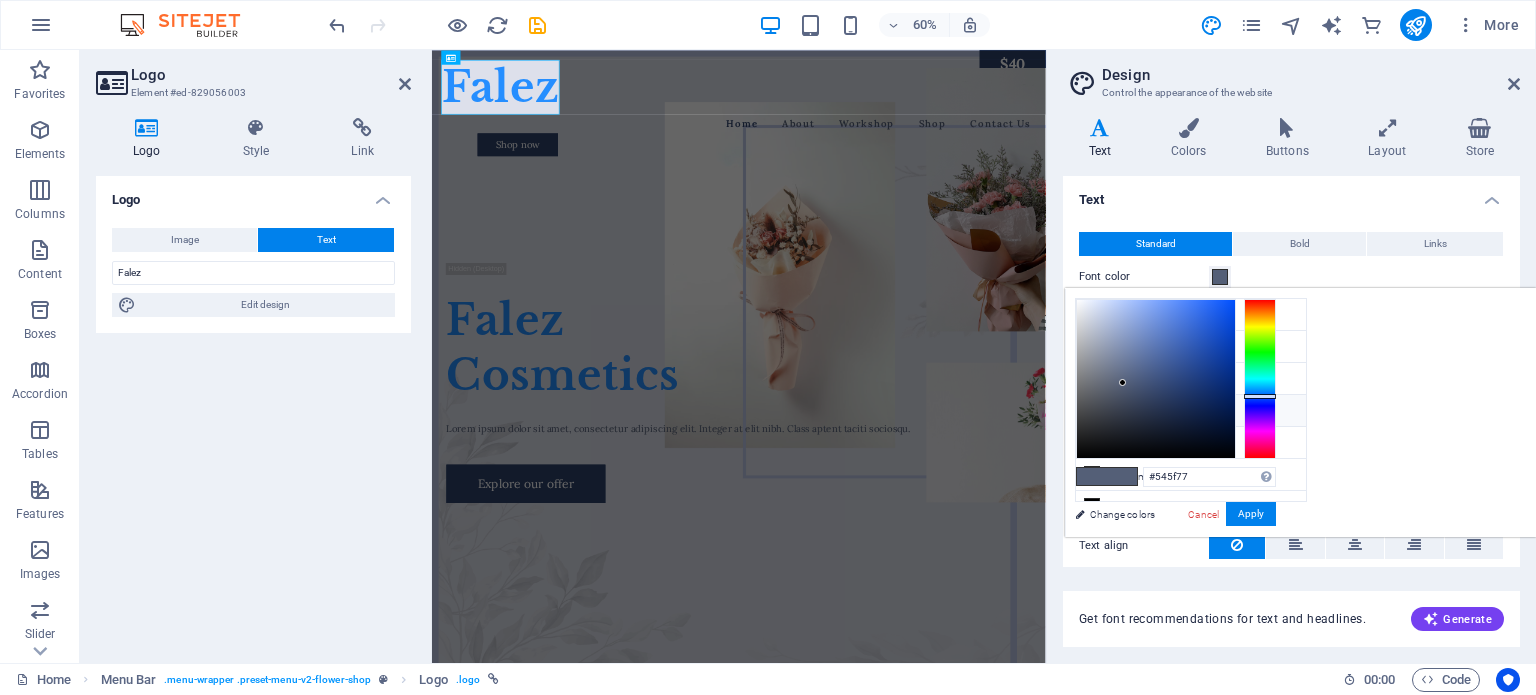 click on "Text" at bounding box center [1291, 194] 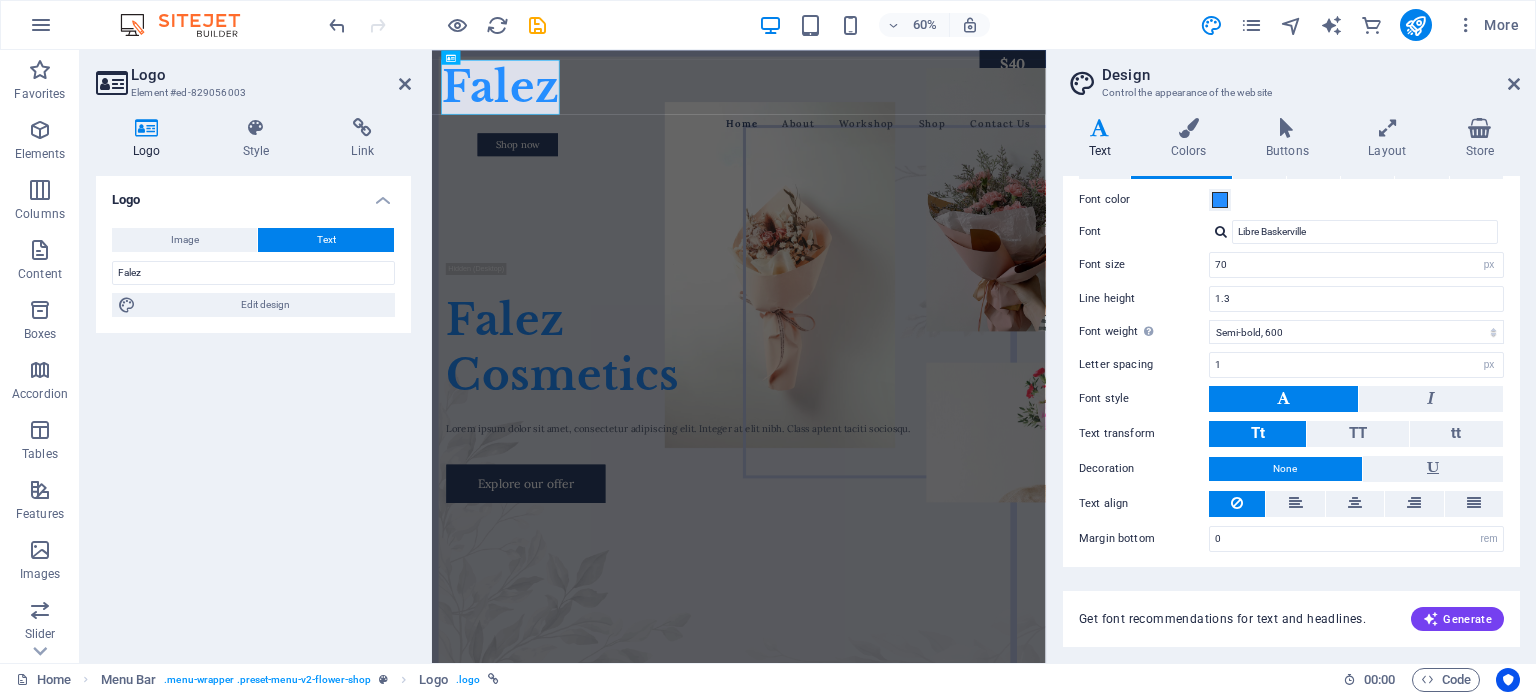 scroll, scrollTop: 0, scrollLeft: 0, axis: both 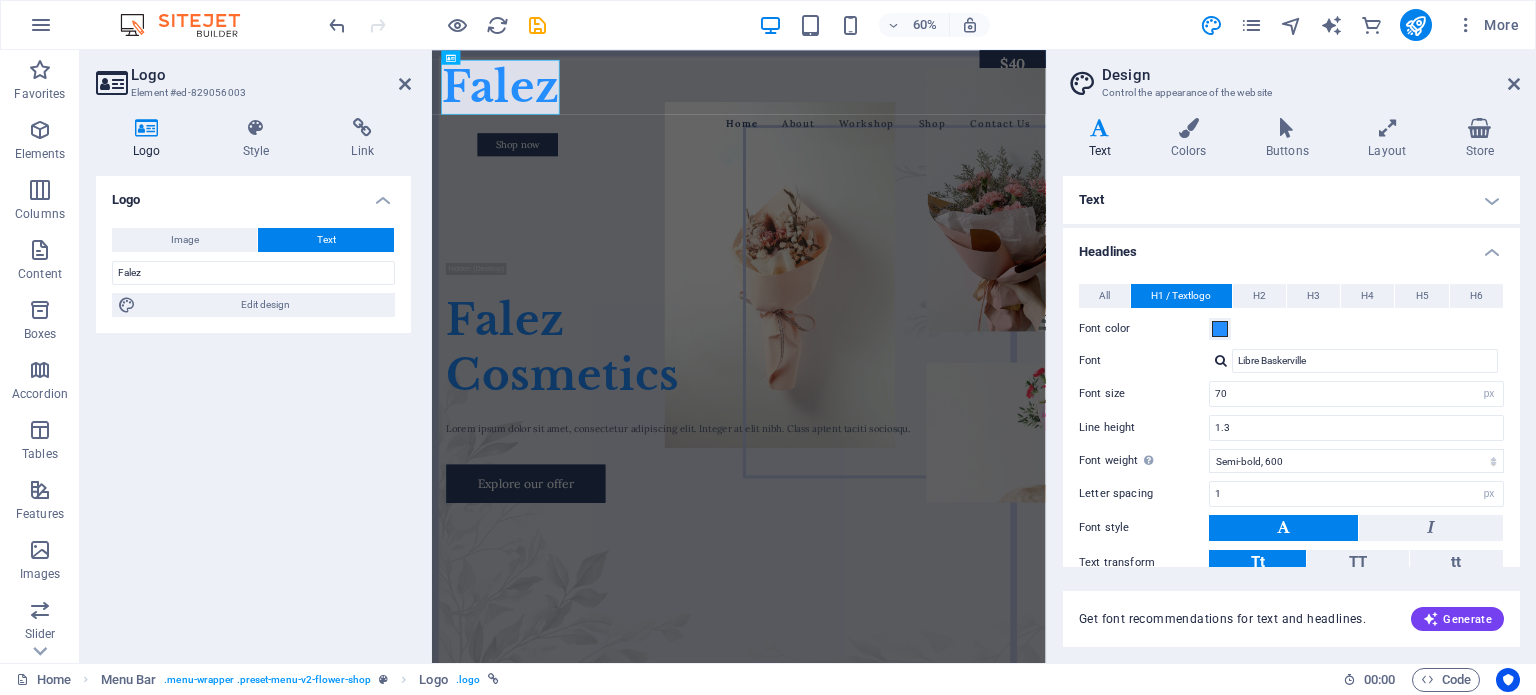 click on "Text" at bounding box center [1291, 200] 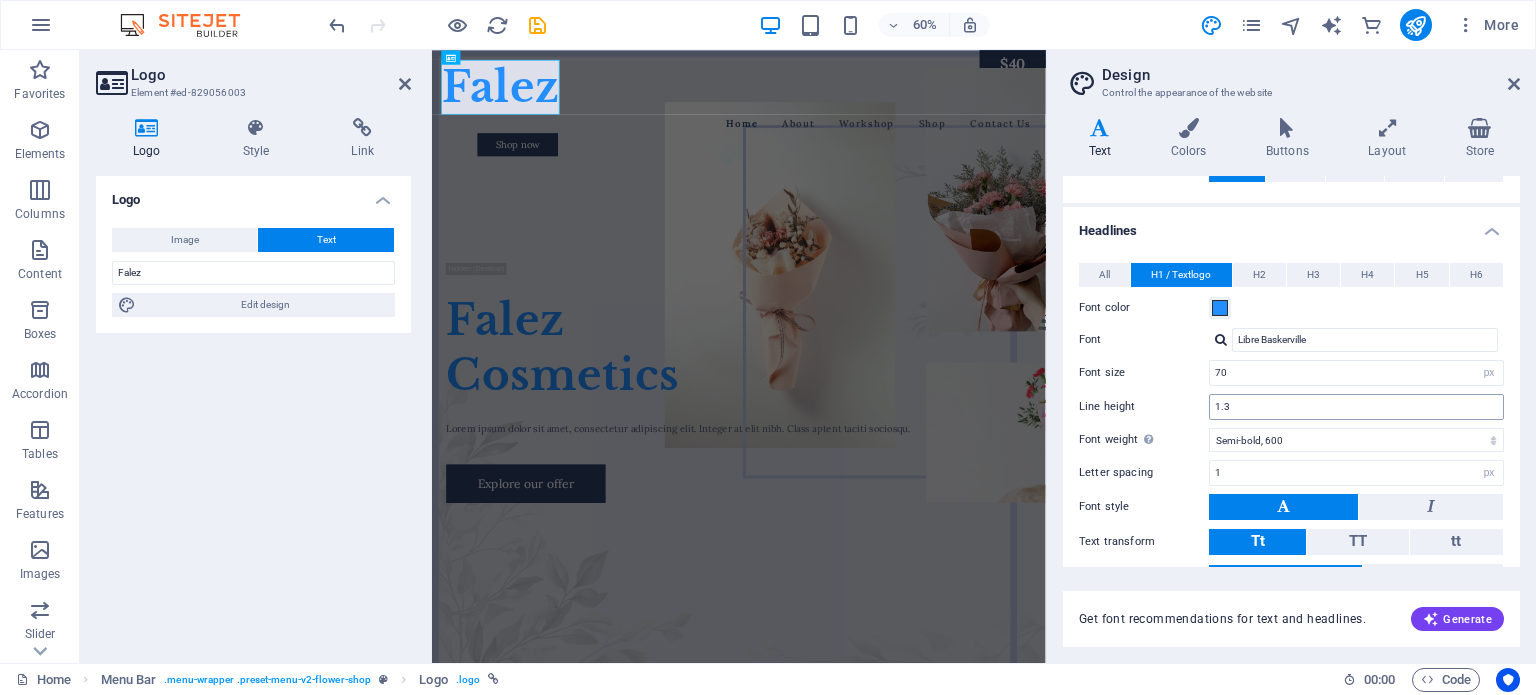 scroll, scrollTop: 283, scrollLeft: 0, axis: vertical 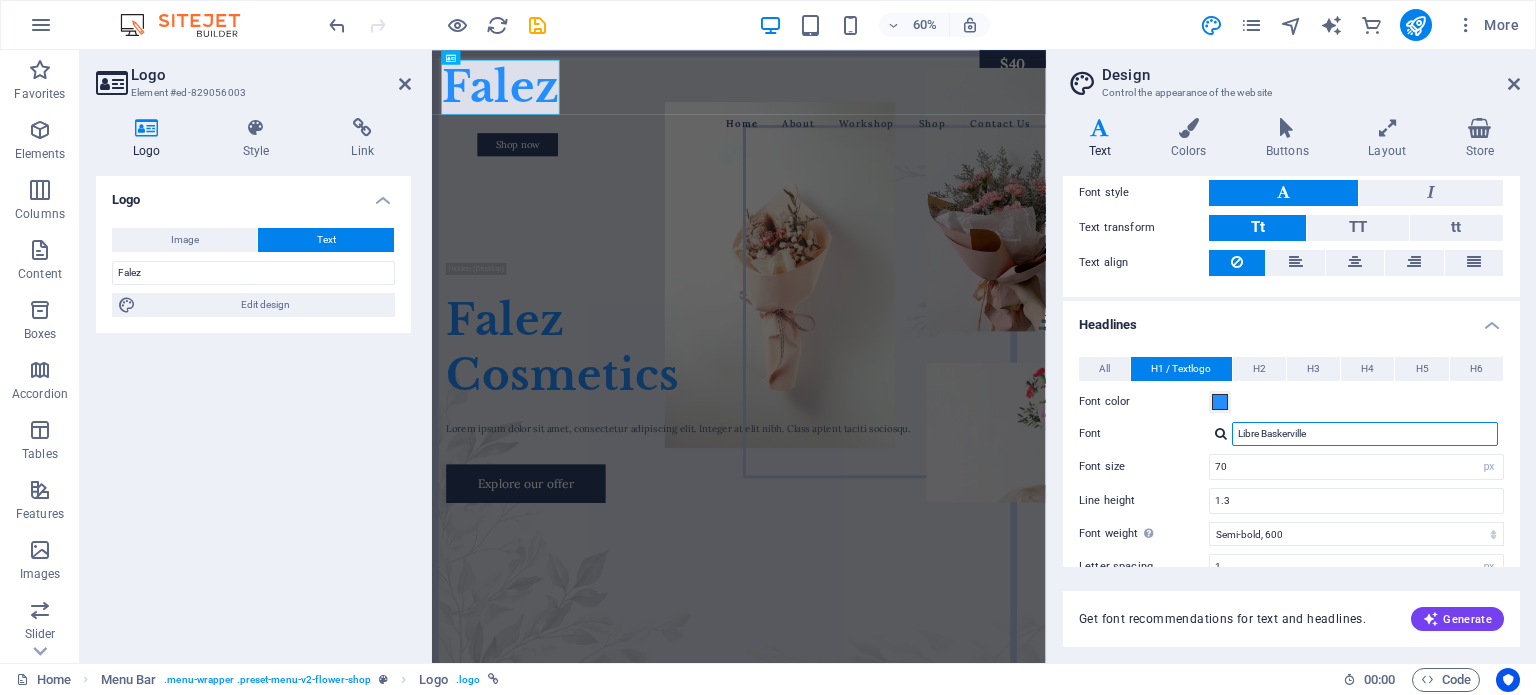 click on "Libre Baskerville" at bounding box center (1365, 434) 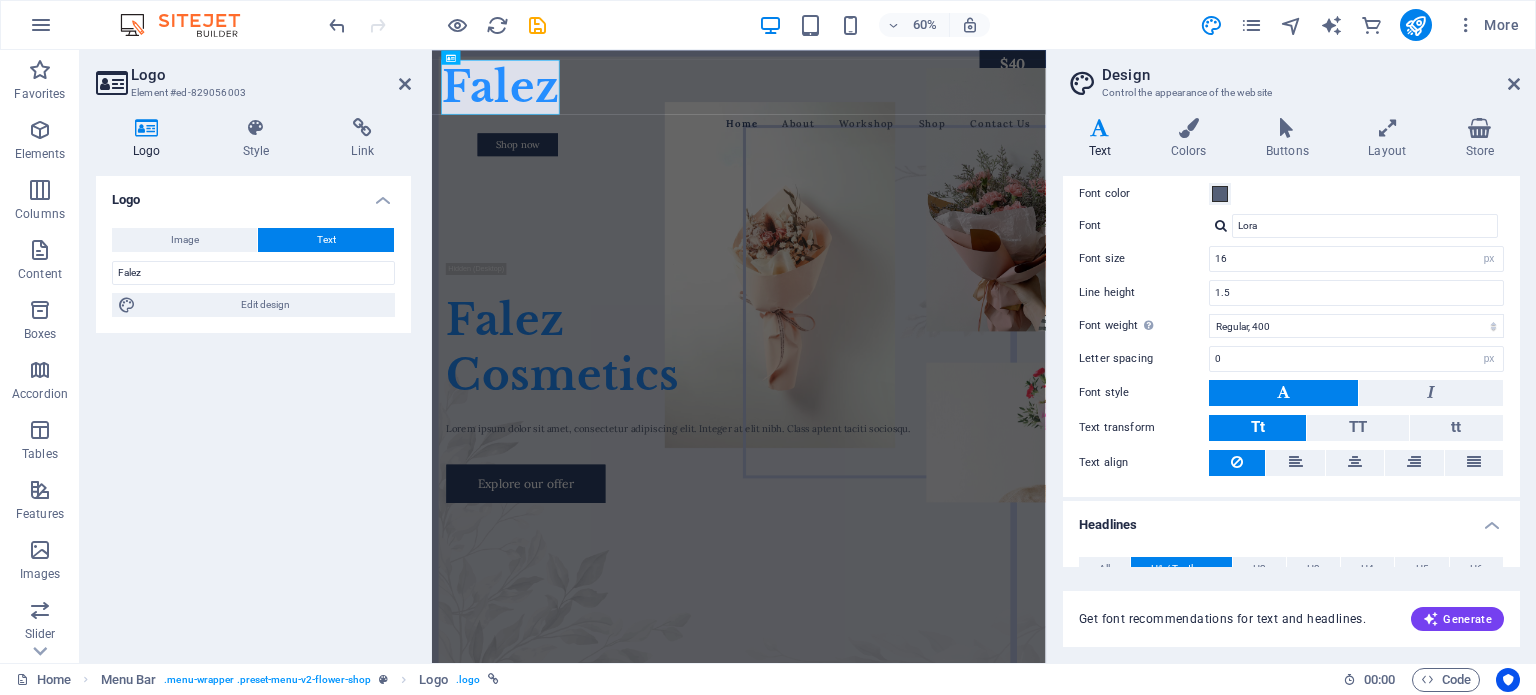 scroll, scrollTop: 0, scrollLeft: 0, axis: both 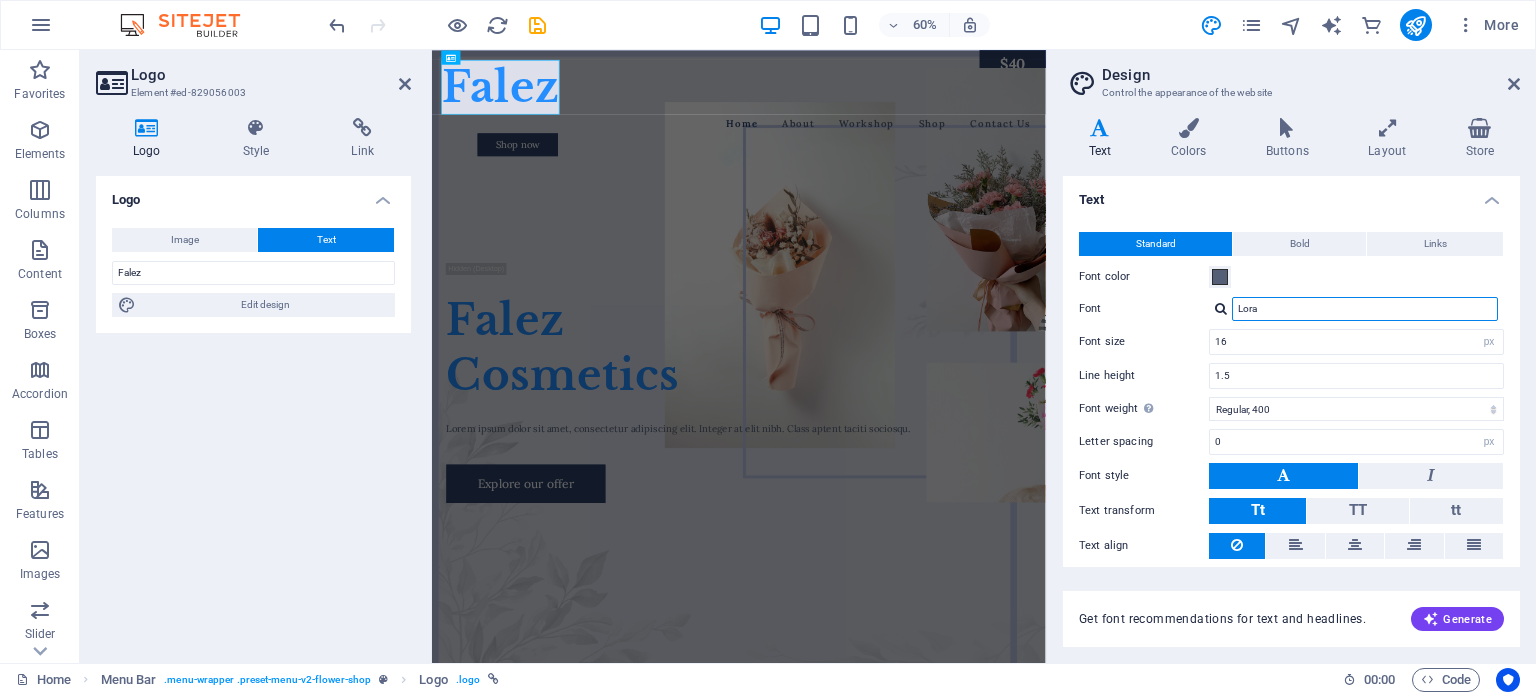 click on "Lora" at bounding box center [1365, 309] 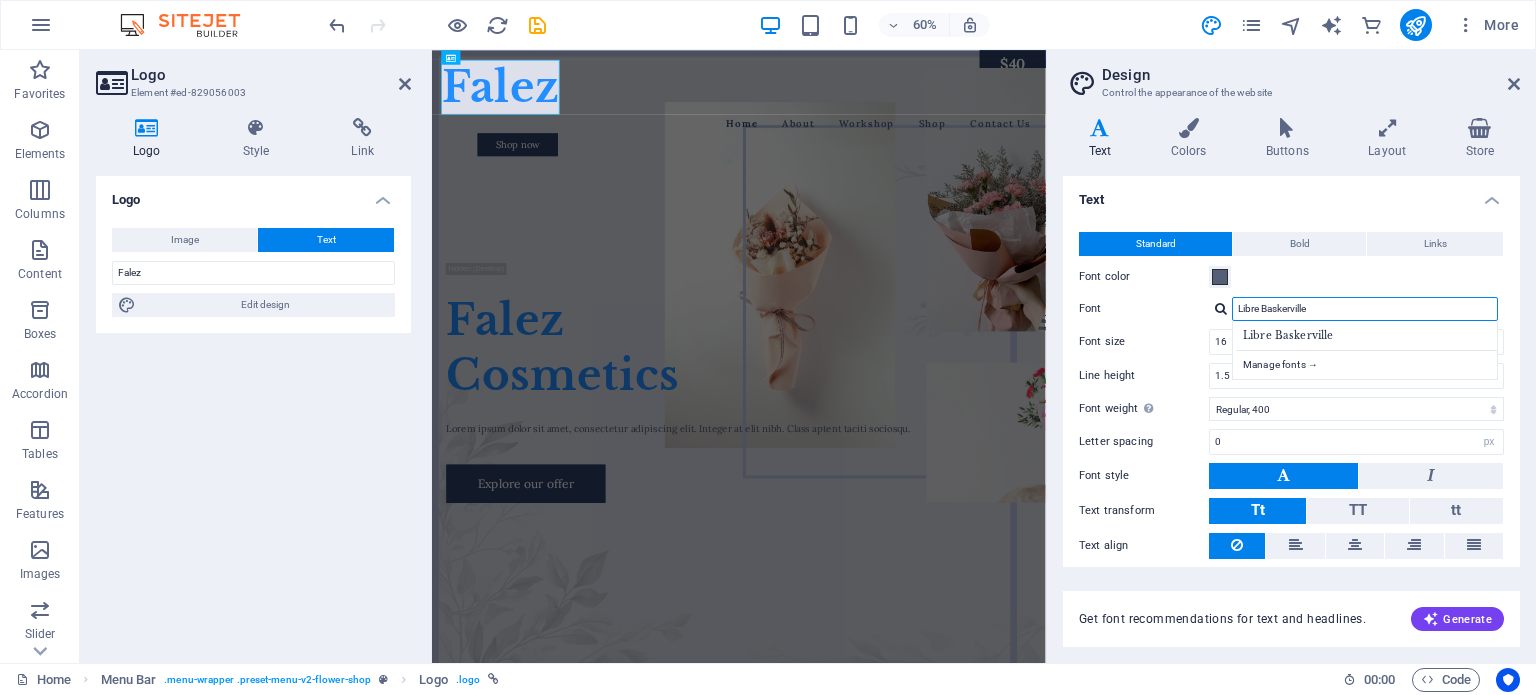 scroll, scrollTop: 383, scrollLeft: 0, axis: vertical 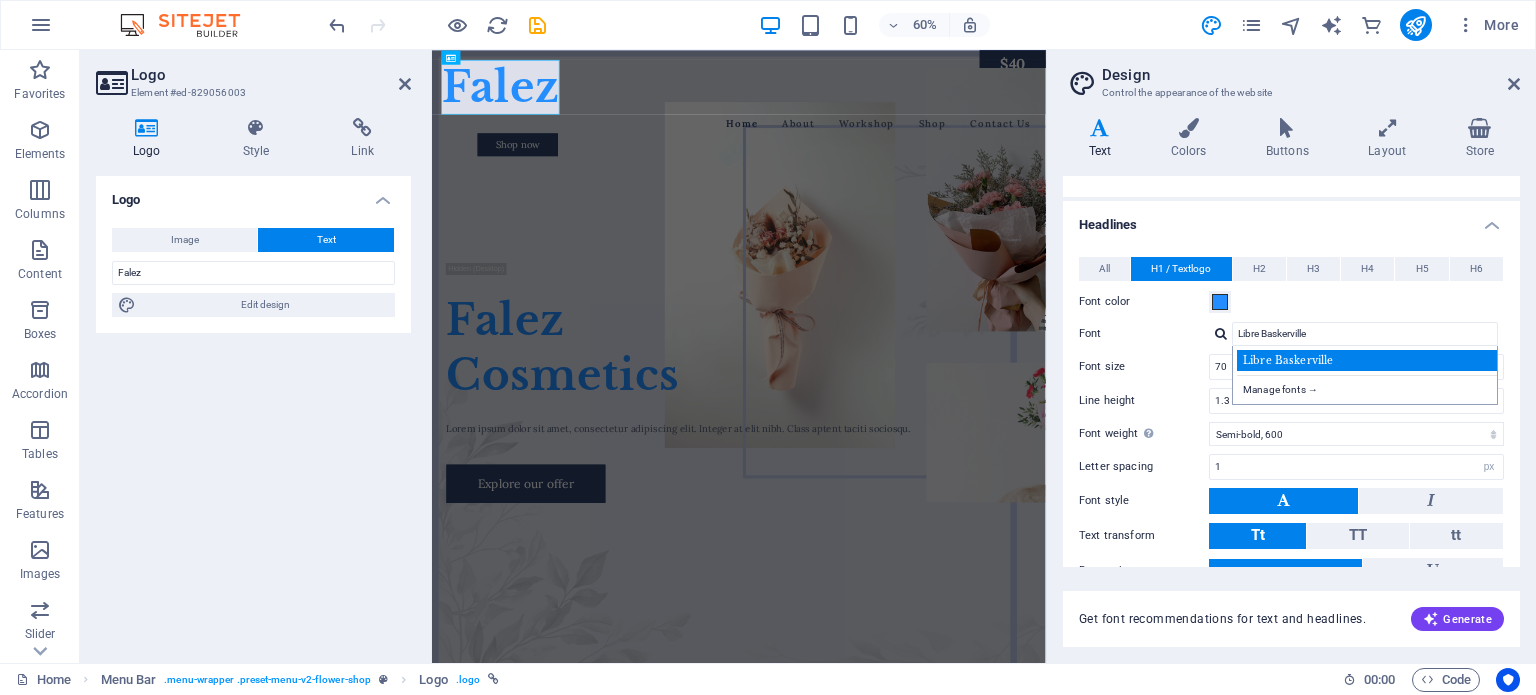 type on "Libre Baskerville" 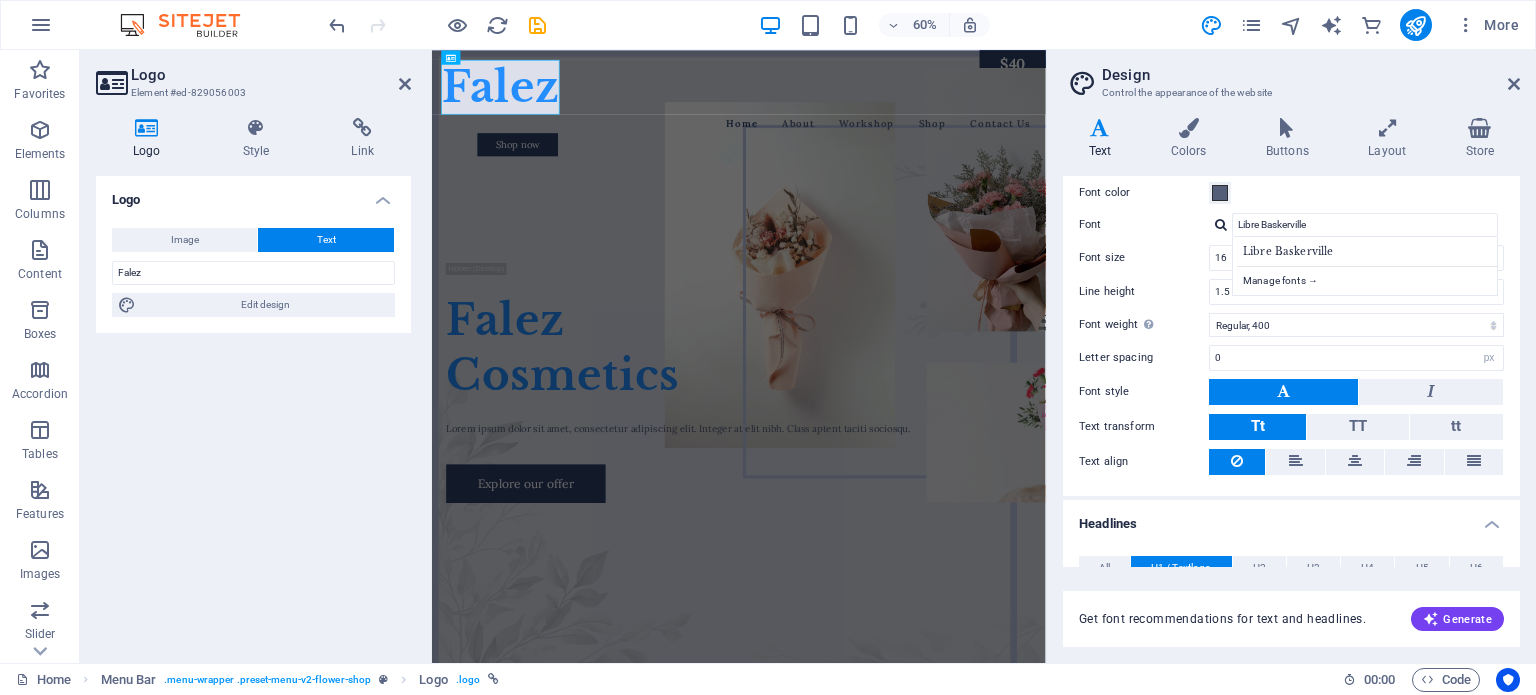 scroll, scrollTop: 12, scrollLeft: 0, axis: vertical 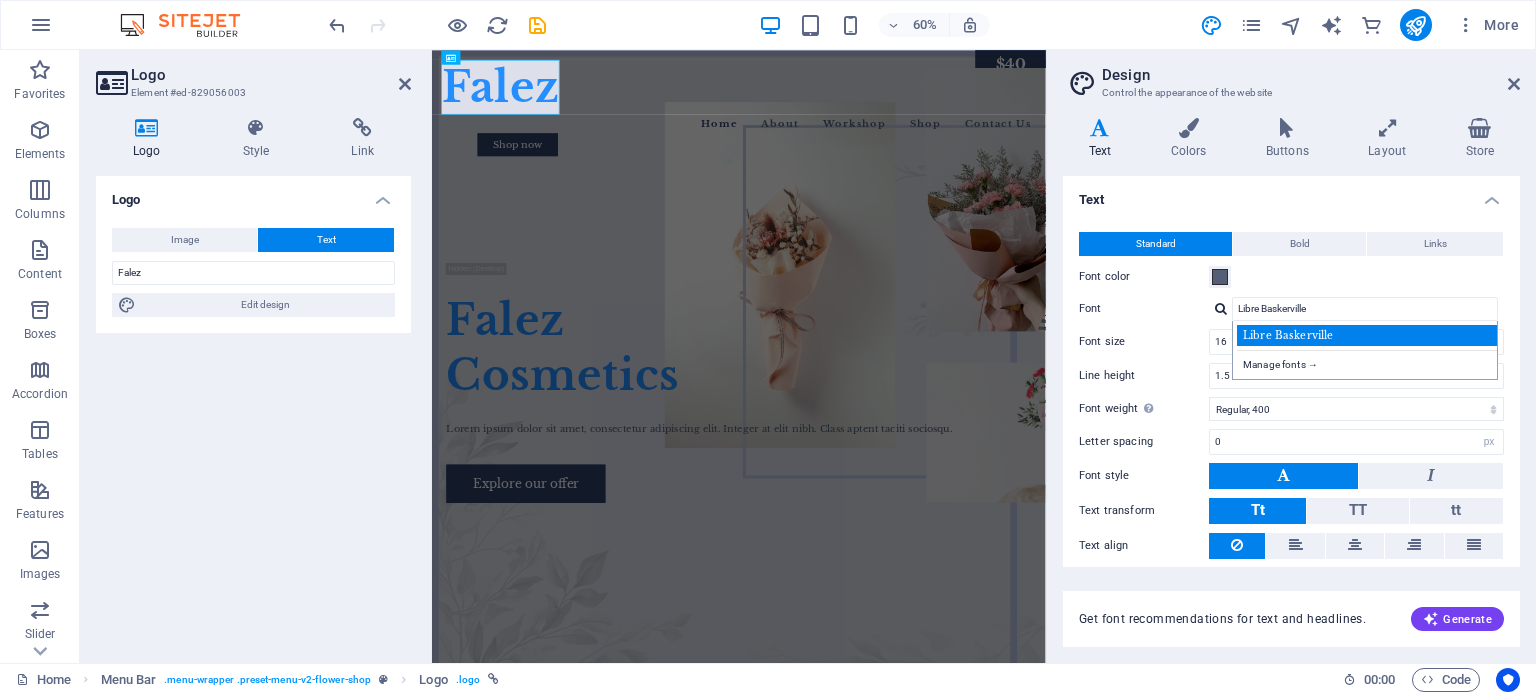 click on "Libre Baskerville" at bounding box center (1369, 335) 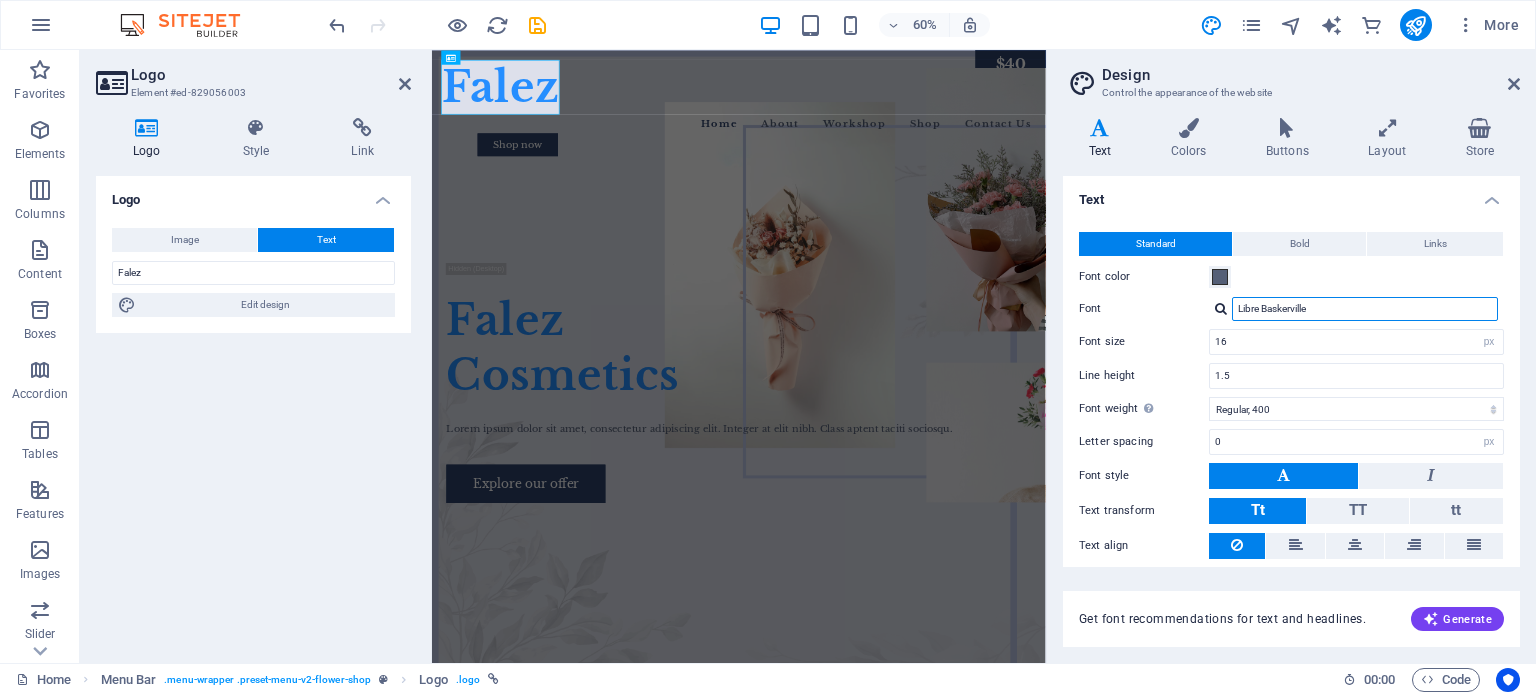 click on "Libre Baskerville" at bounding box center [1365, 309] 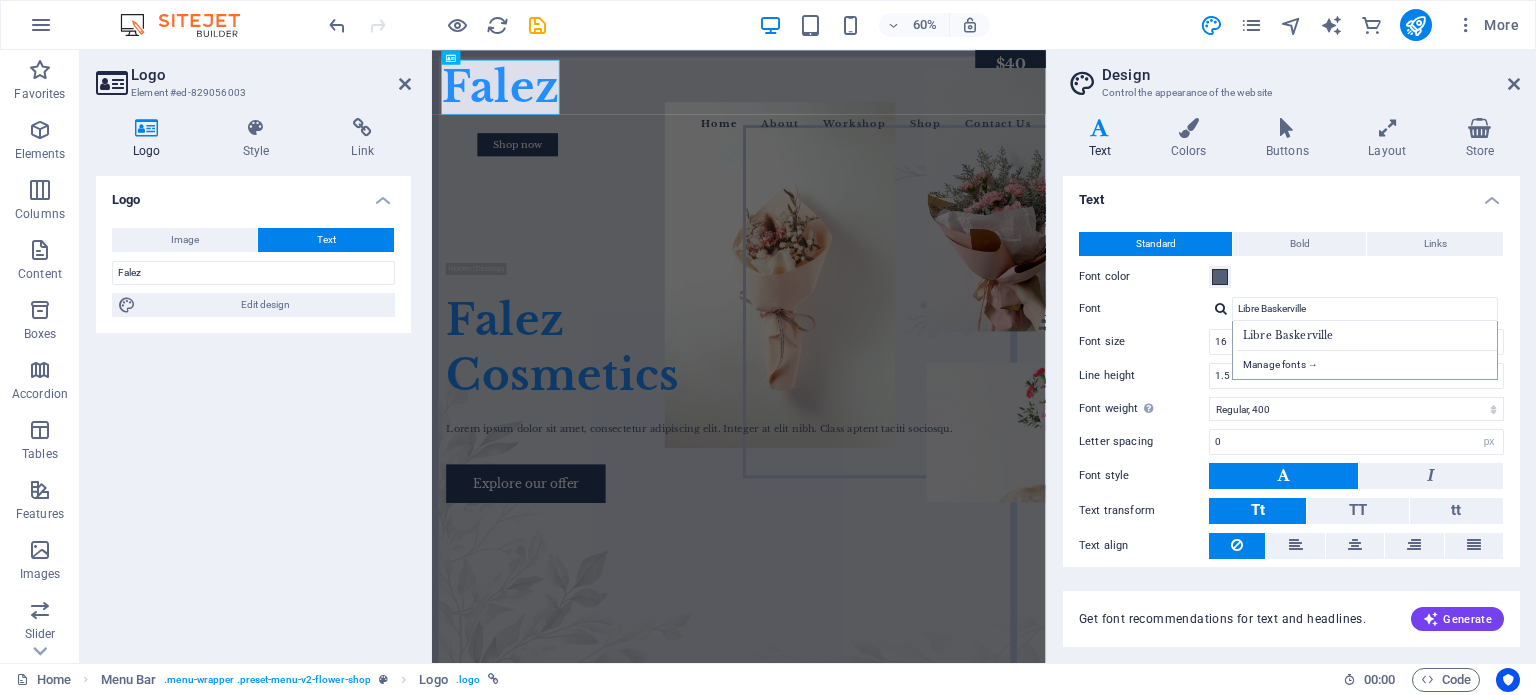 click on "Standard Bold Links Font color Font Libre Baskerville Libre Baskerville Manage fonts → Font size 16 rem px Line height 1.5 Font weight To display the font weight correctly, it may need to be enabled.  Manage Fonts Thin, 100 Extra-light, 200 Light, 300 Regular, 400 Medium, 500 Semi-bold, 600 Bold, 700 Extra-bold, 800 Black, 900 Letter spacing 0 rem px Font style Text transform Tt TT tt Text align Font weight To display the font weight correctly, it may need to be enabled.  Manage Fonts Thin, 100 Extra-light, 200 Light, 300 Regular, 400 Medium, 500 Semi-bold, 600 Bold, 700 Extra-bold, 800 Black, 900 Default Hover / Active Font color Font color Decoration None Decoration None Transition duration 0.3 s Transition function Ease Ease In Ease Out Ease In/Ease Out Linear" at bounding box center (1291, 396) 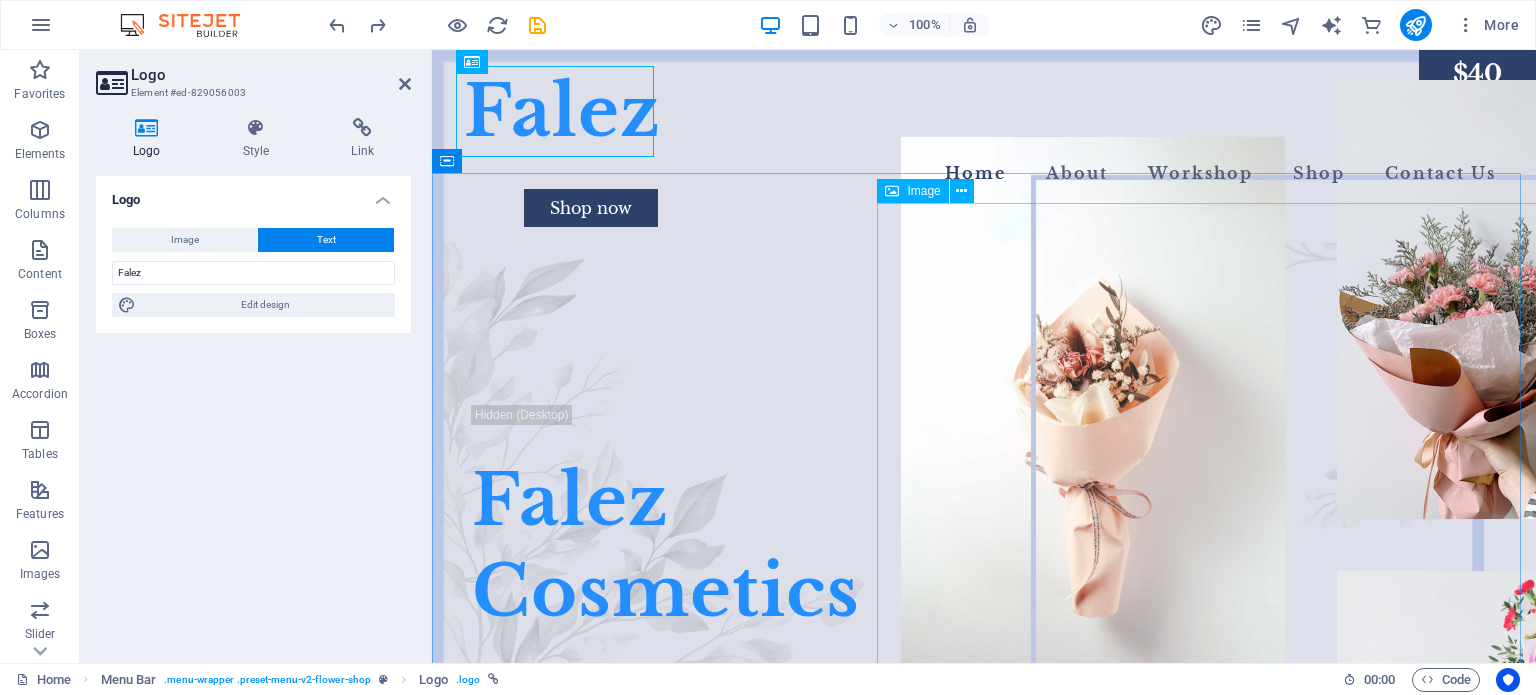 click at bounding box center [984, 376] 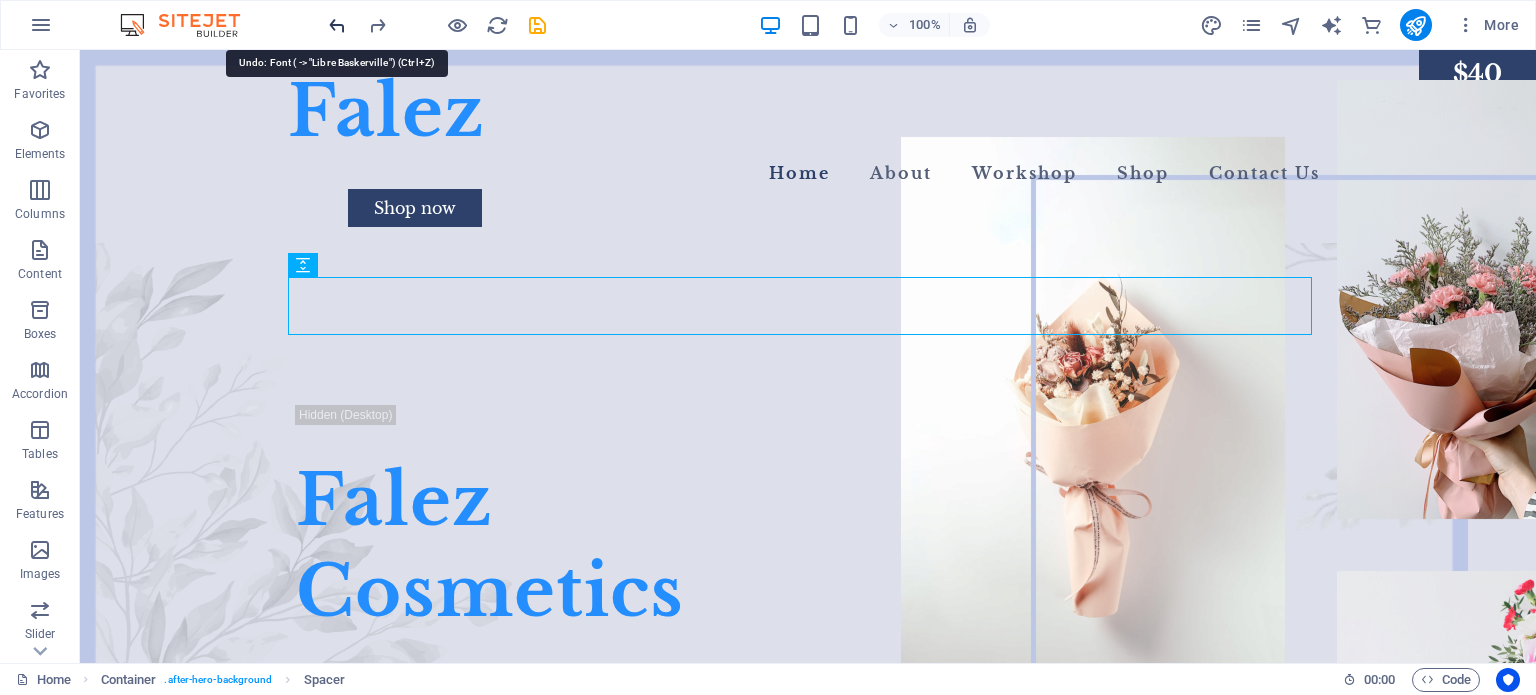 click at bounding box center (337, 25) 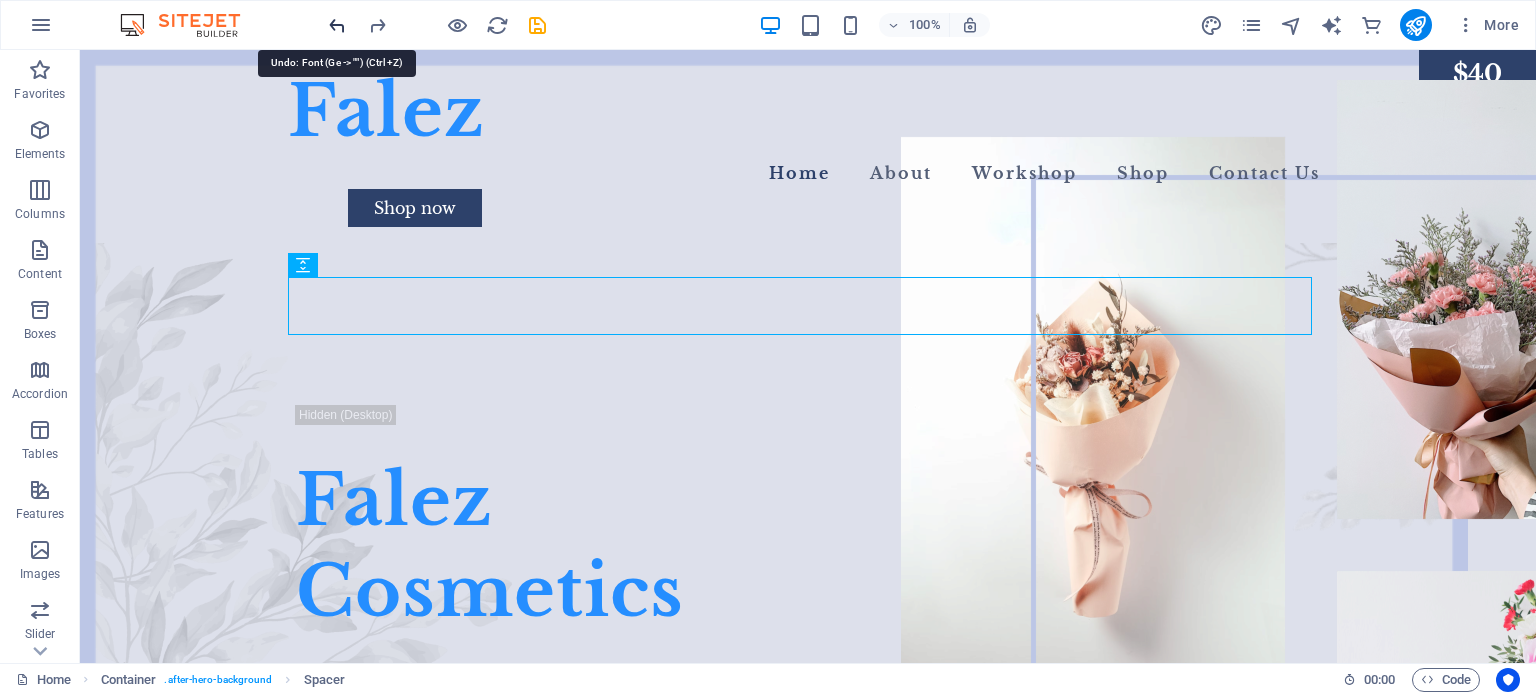 click at bounding box center (337, 25) 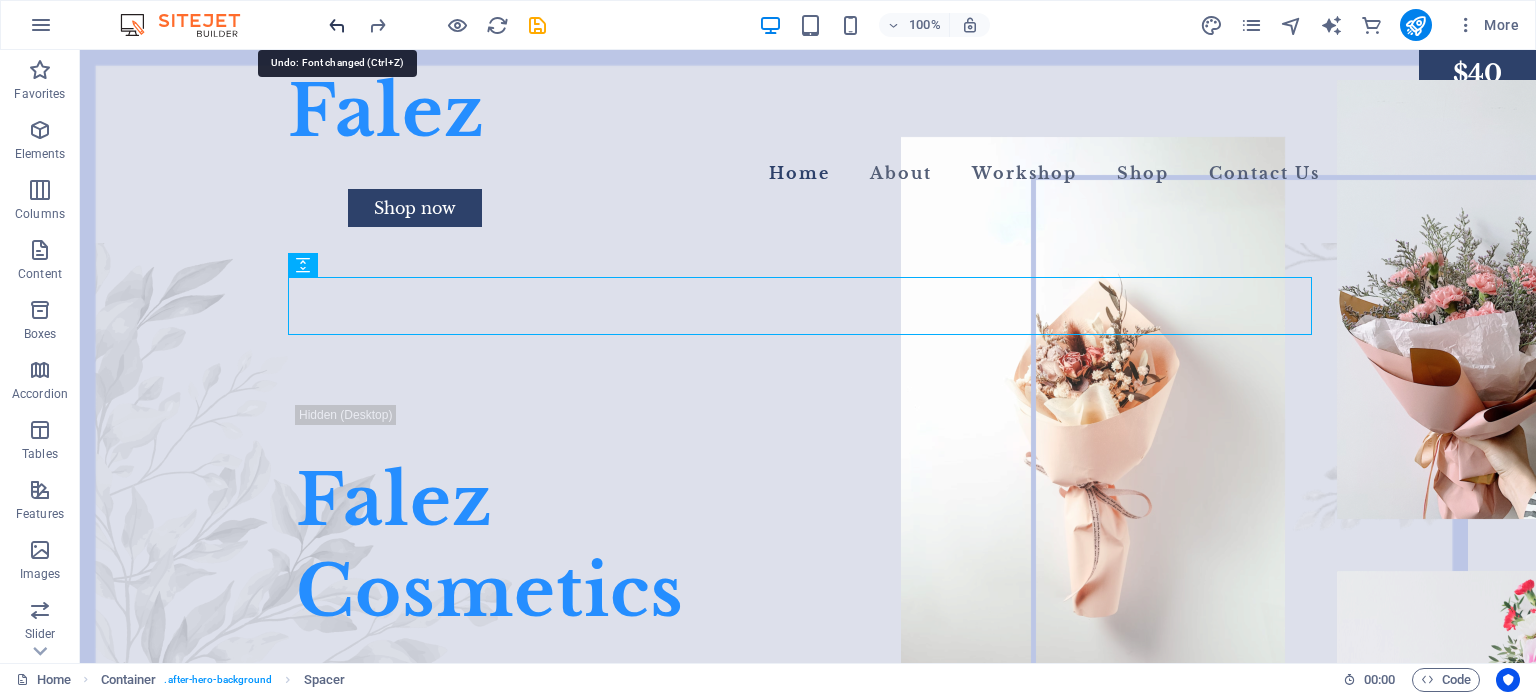 click at bounding box center (337, 25) 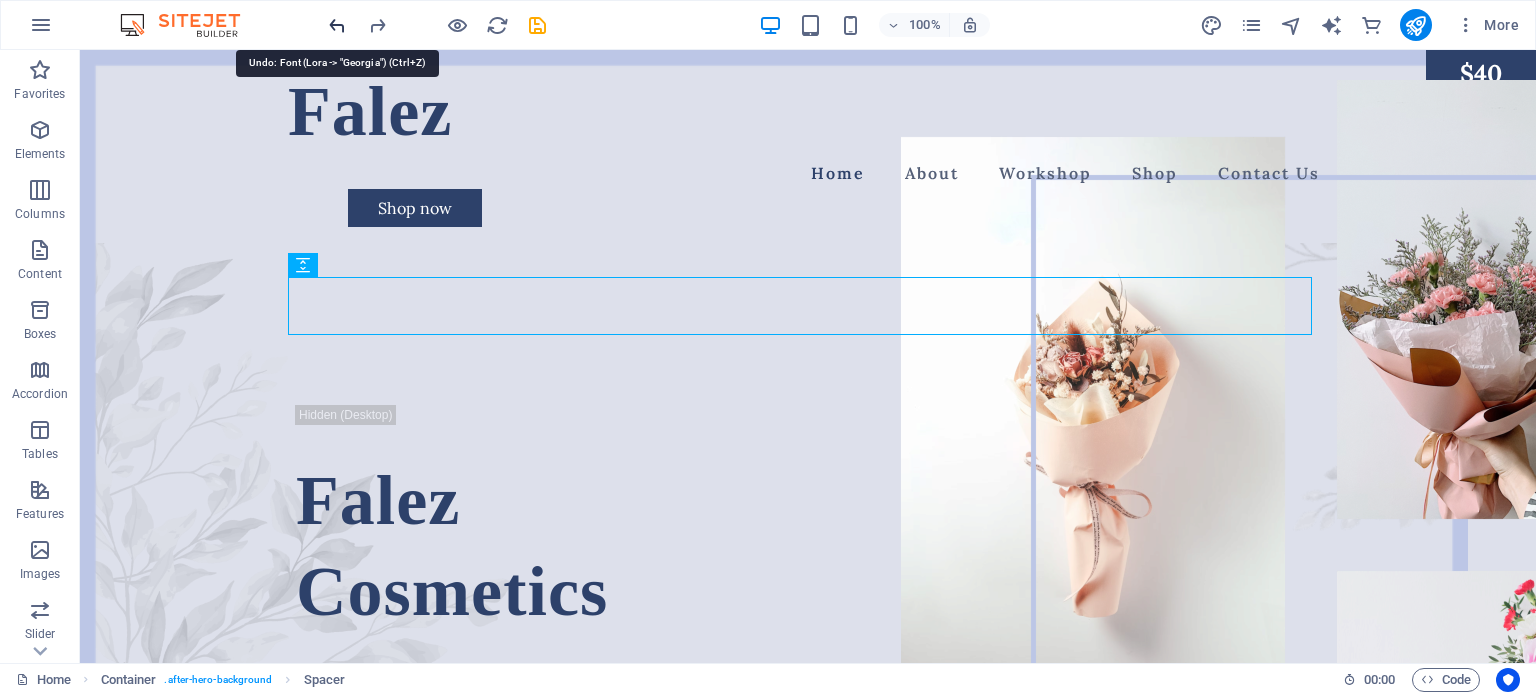click at bounding box center [337, 25] 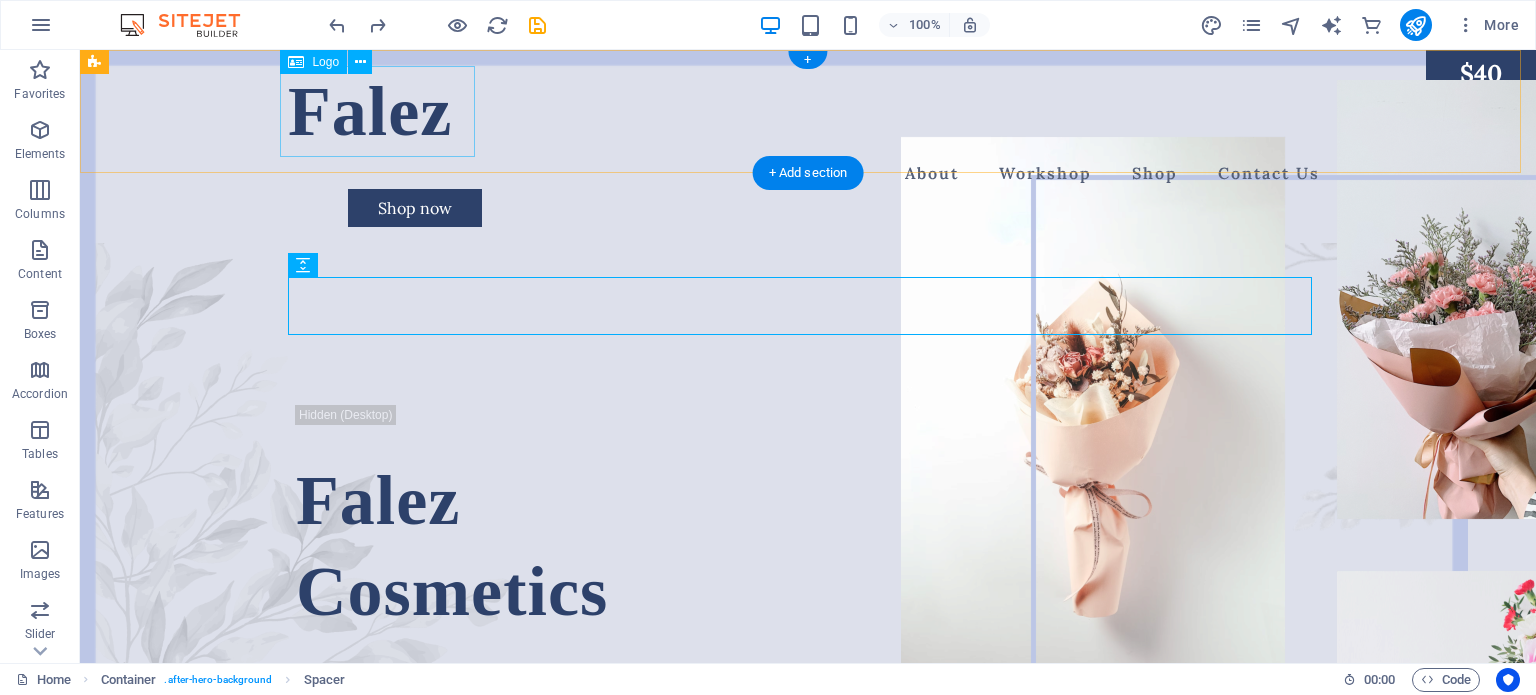 click on "Falez" at bounding box center [808, 111] 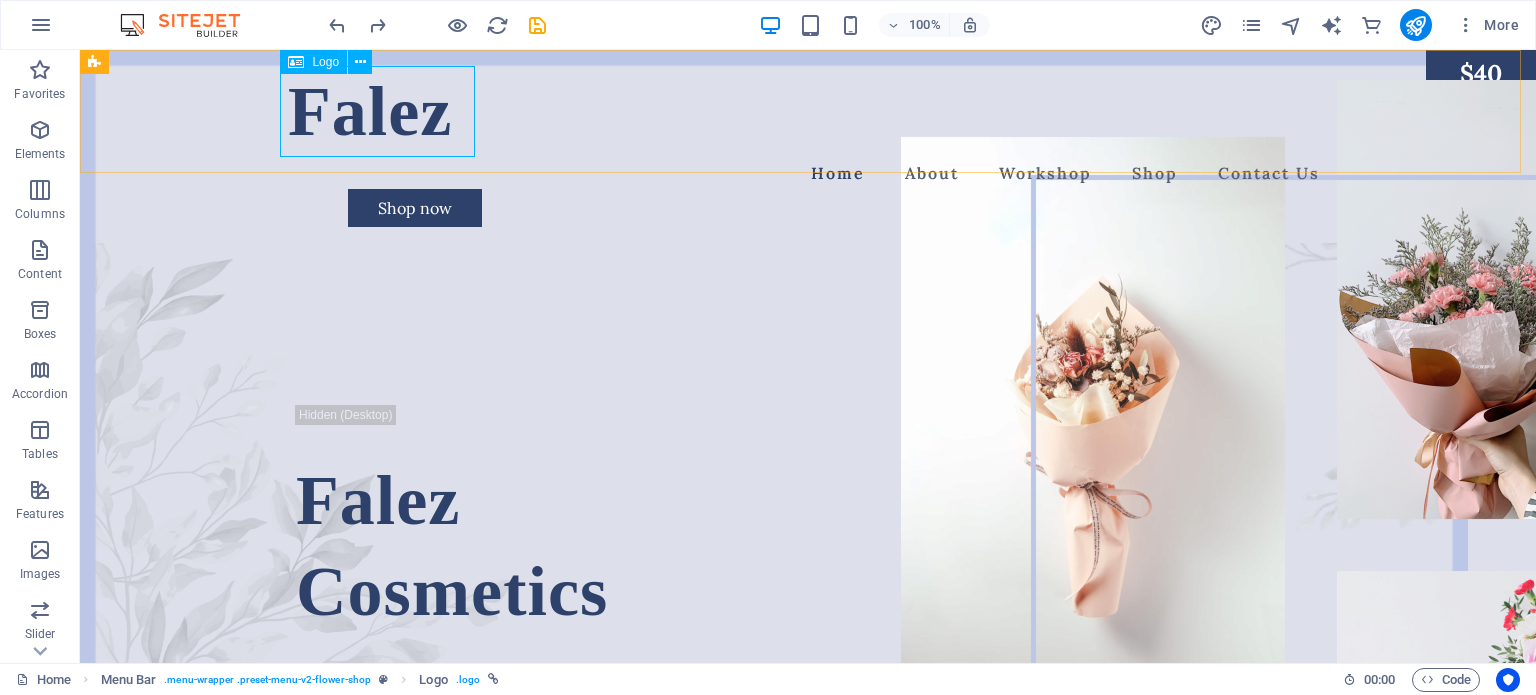click on "Logo" at bounding box center [325, 62] 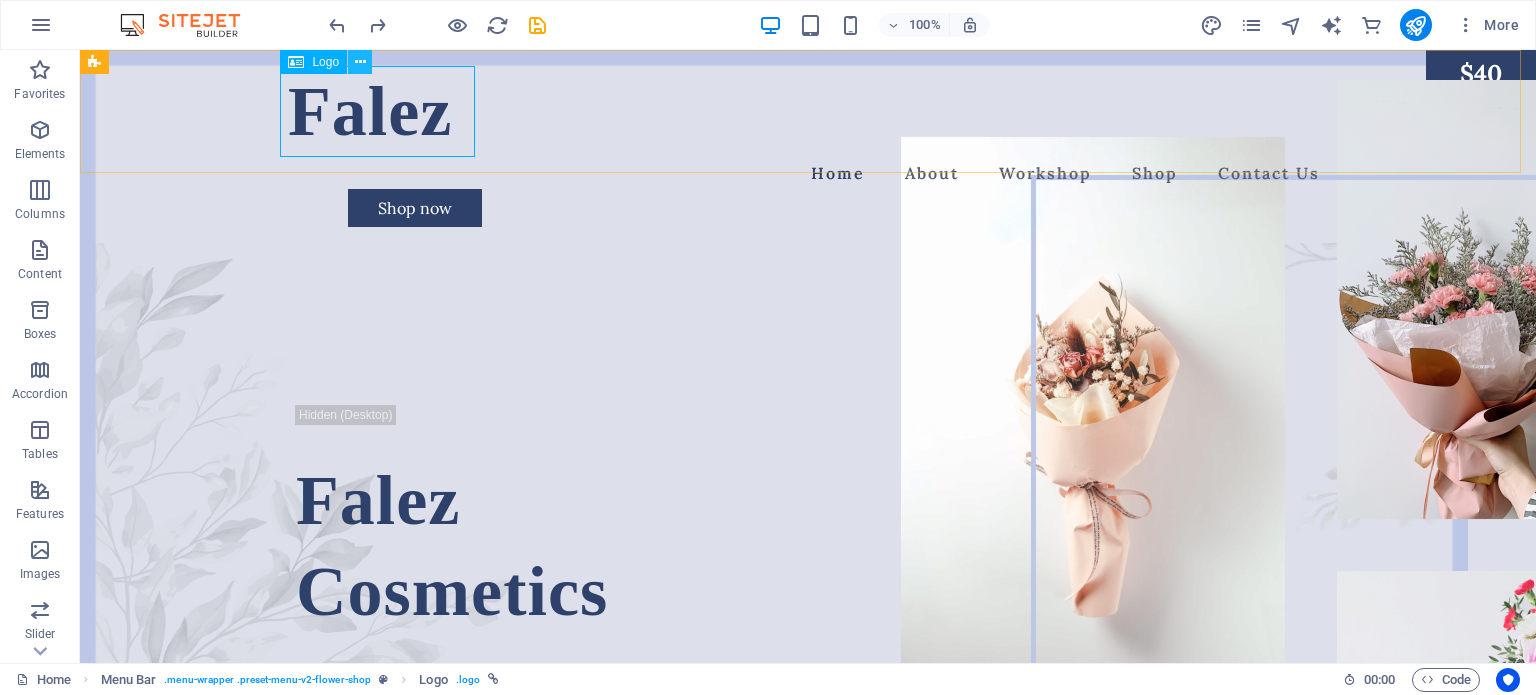 click at bounding box center [360, 62] 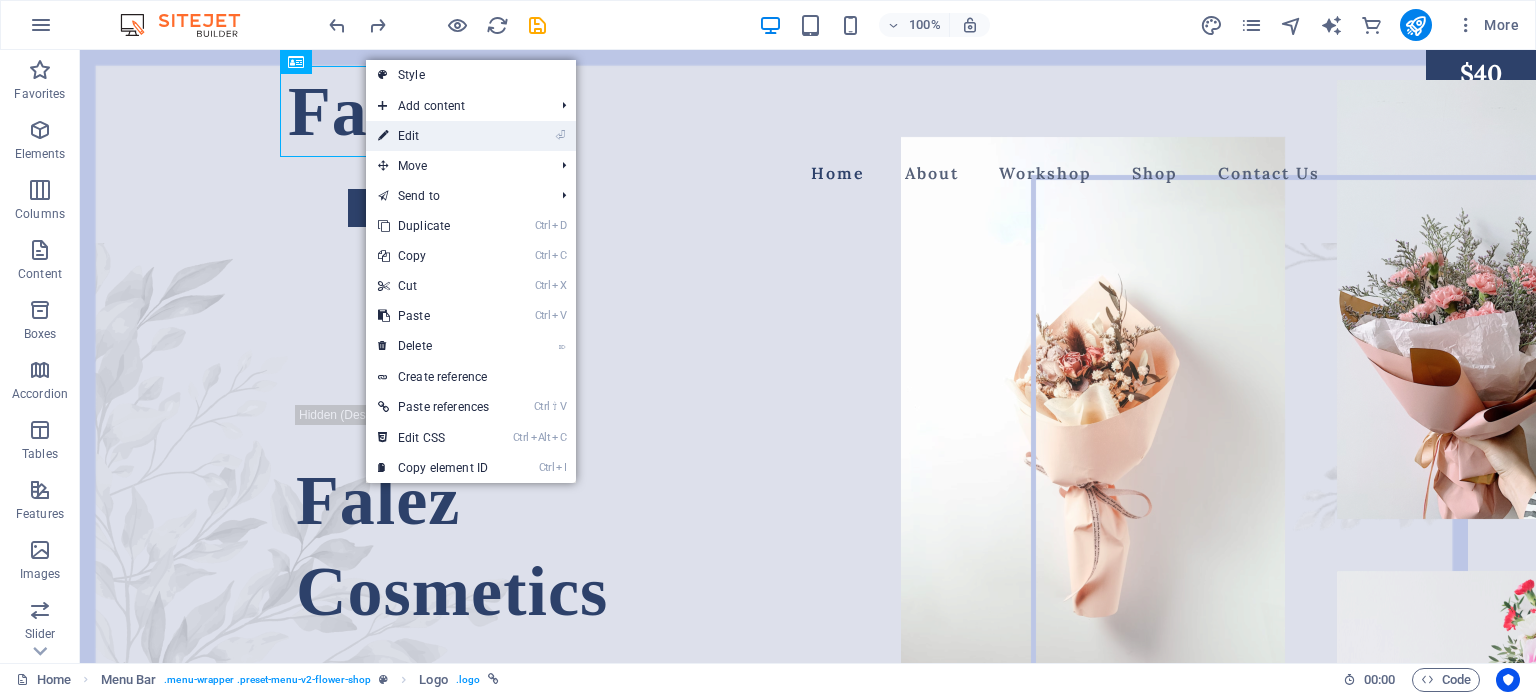 click on "⏎  Edit" at bounding box center [433, 136] 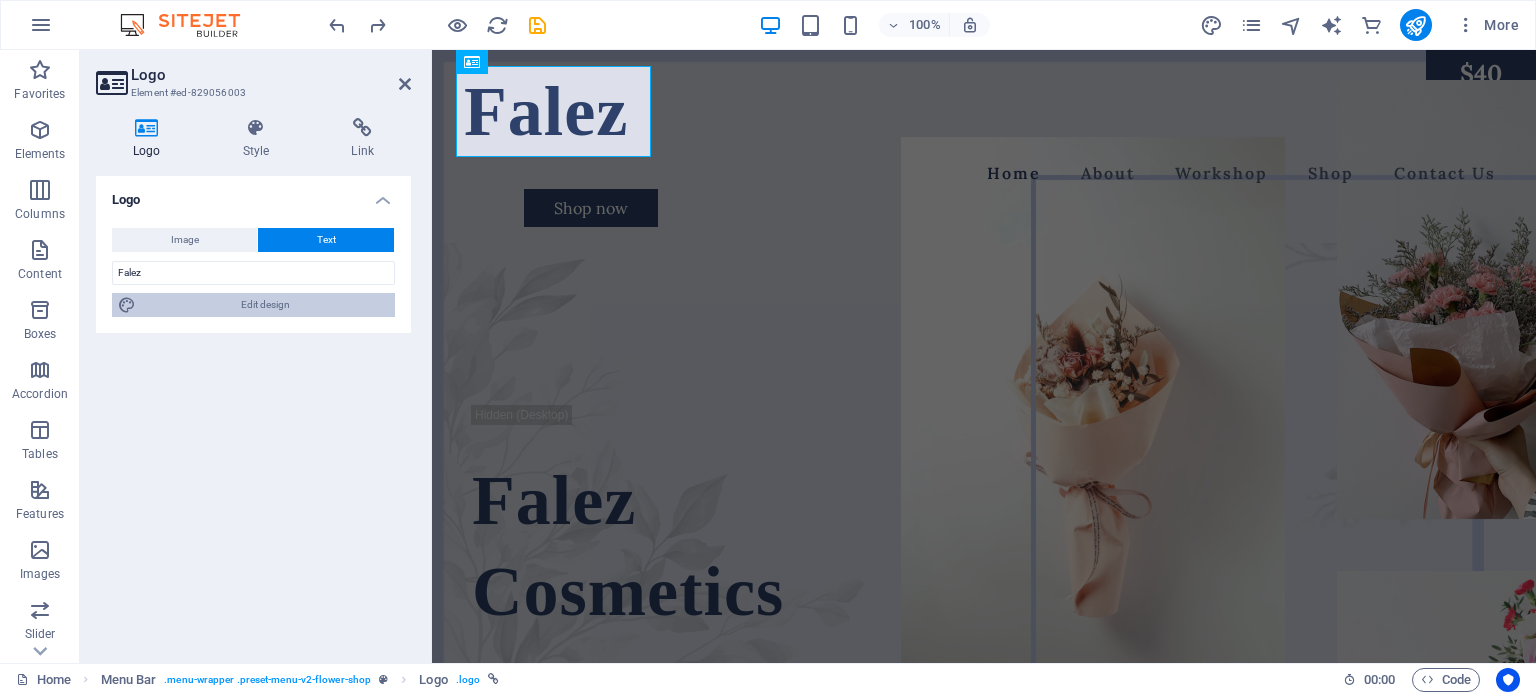 click on "Edit design" at bounding box center (265, 305) 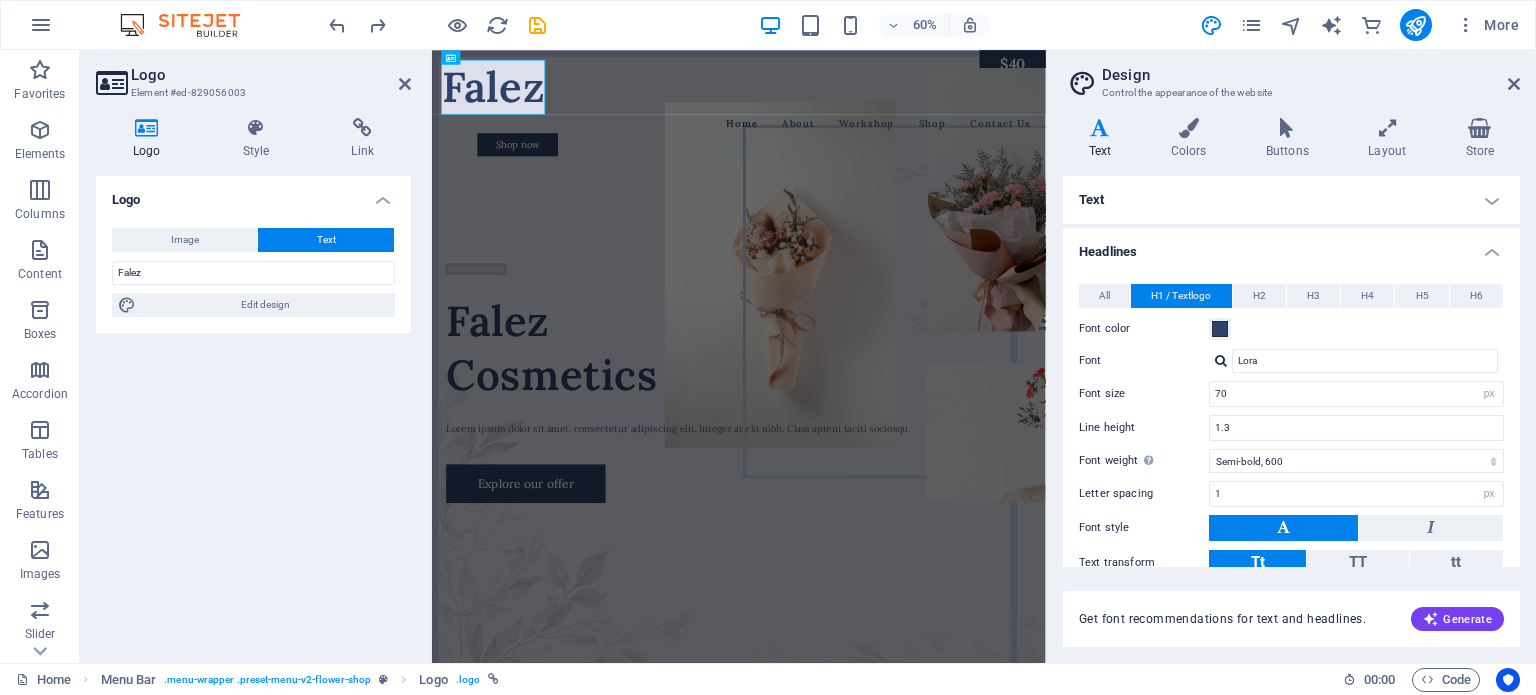 click on "Text" at bounding box center [1291, 200] 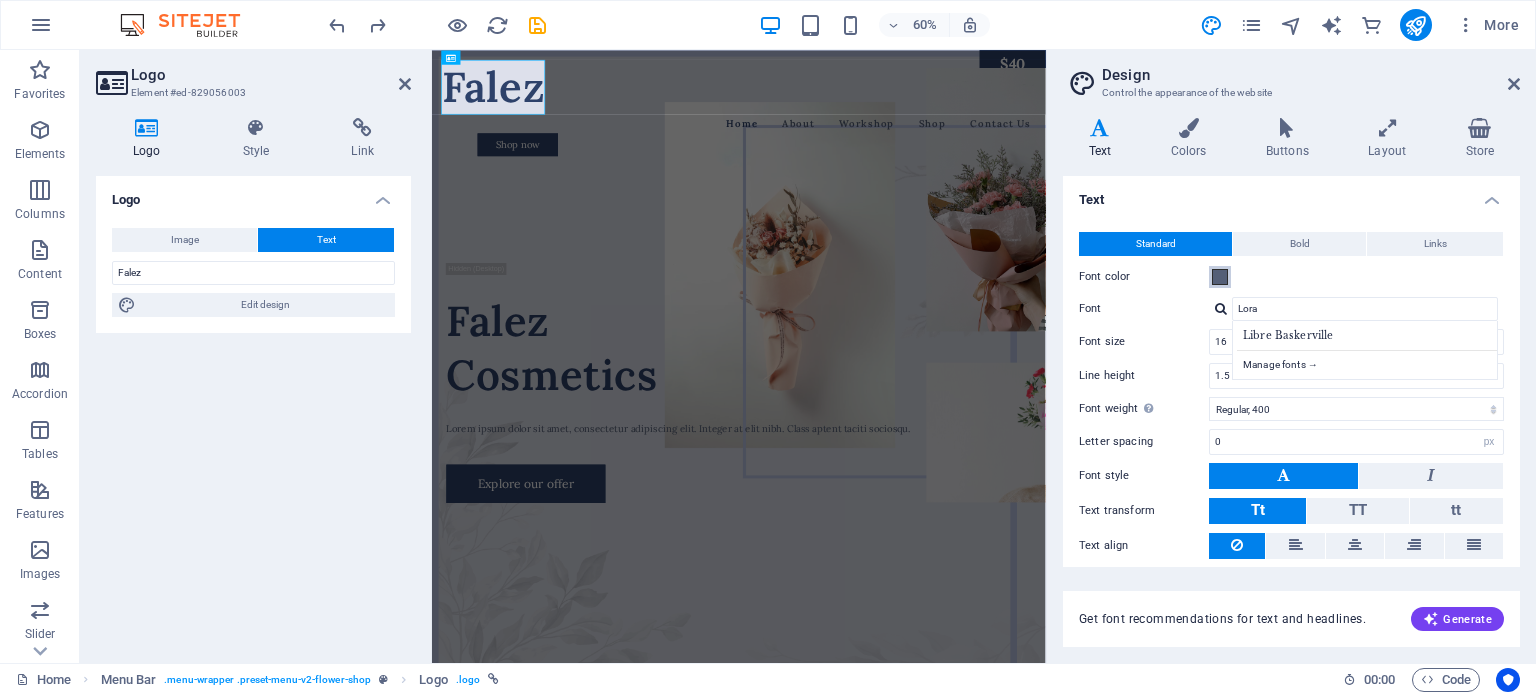click at bounding box center [1220, 277] 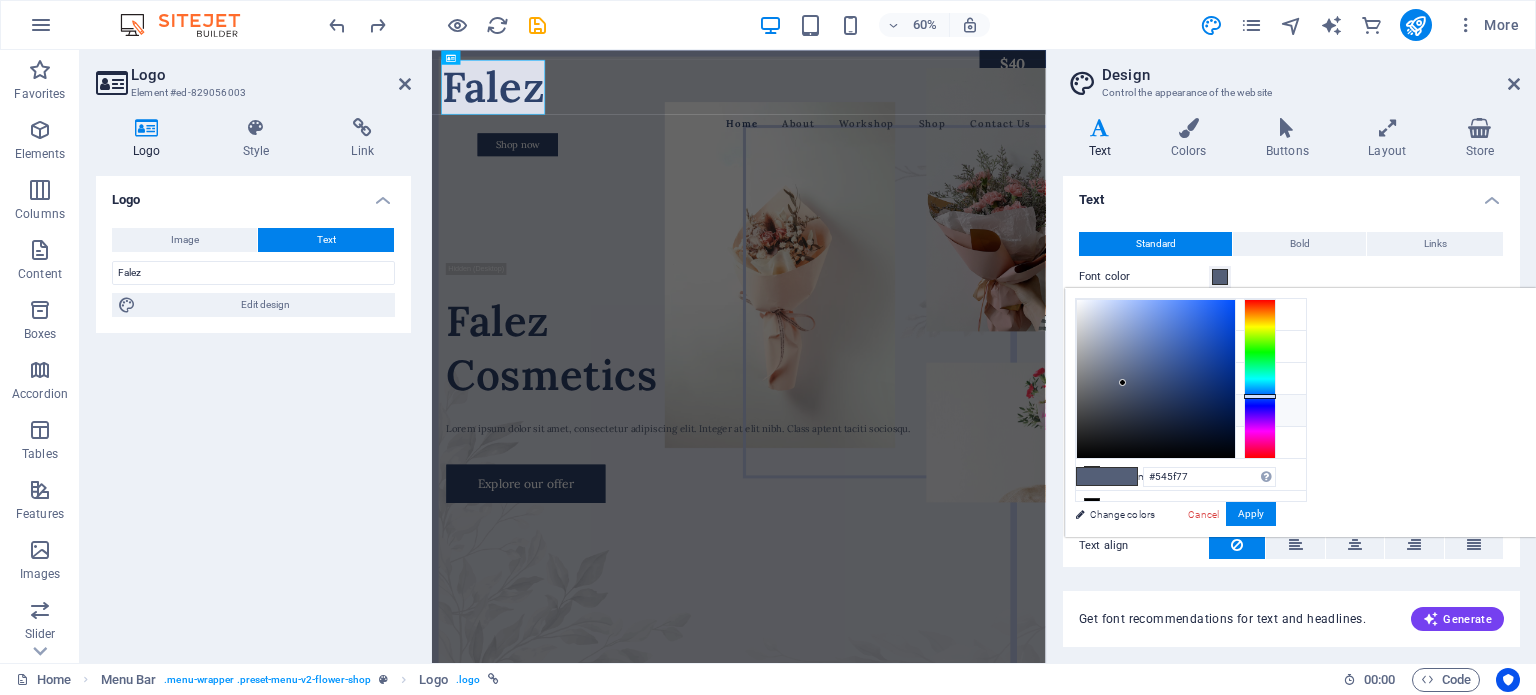 type 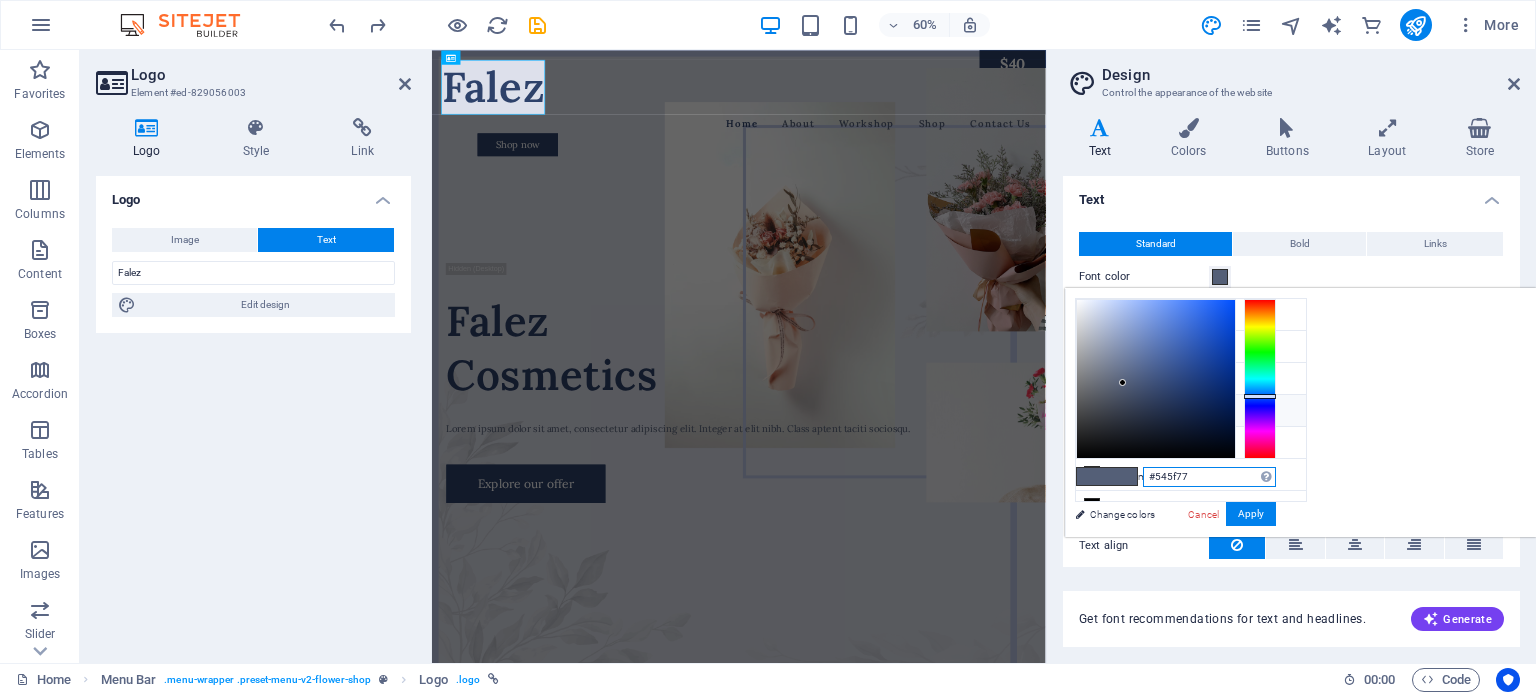 click on "#545f77" at bounding box center [1209, 477] 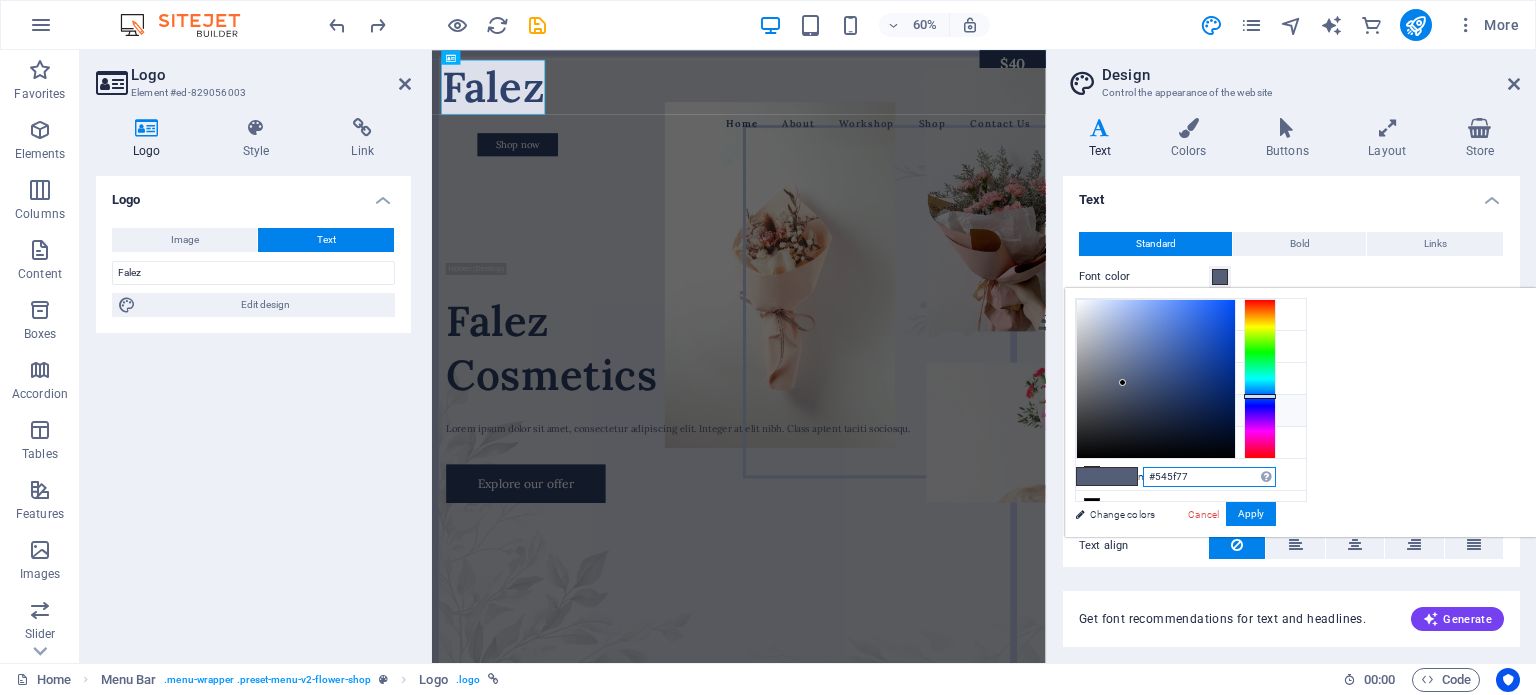 paste on "258EFF" 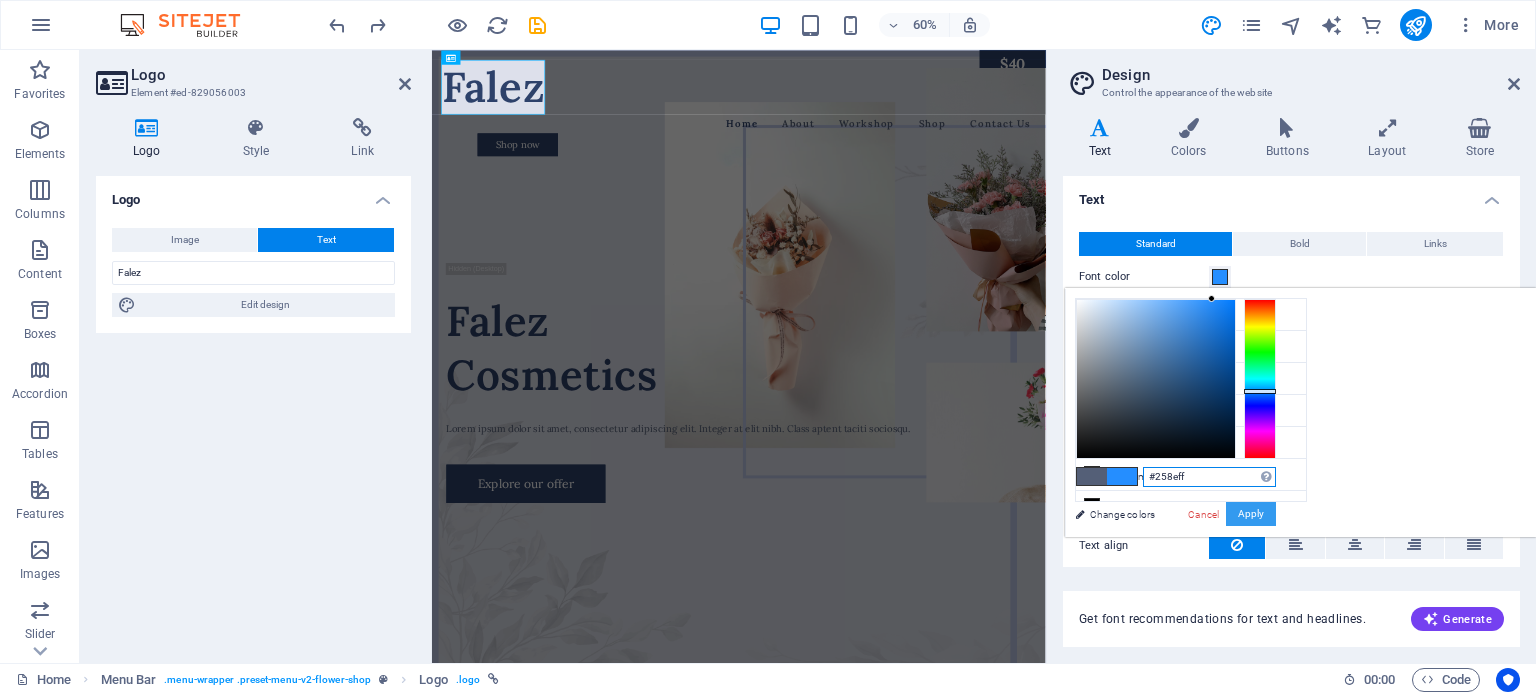 type on "#258eff" 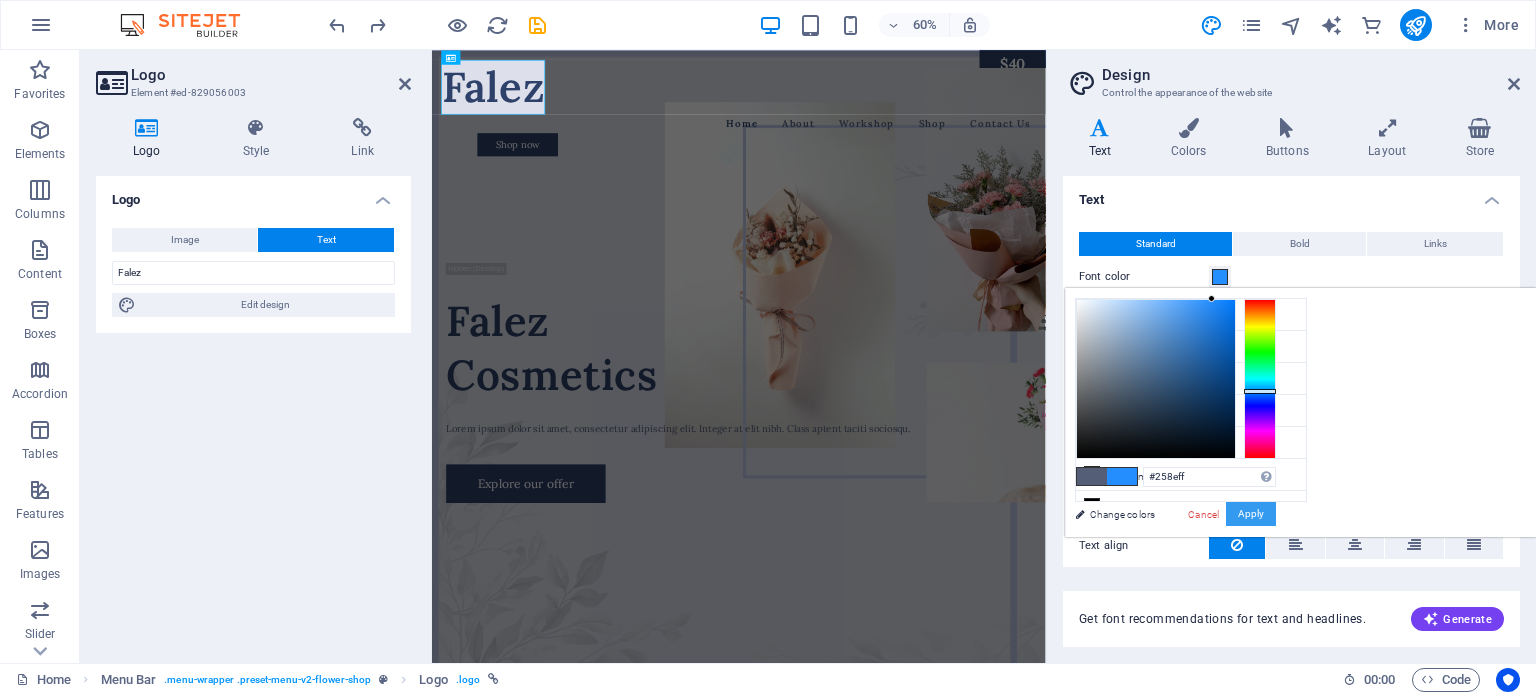 click on "Apply" at bounding box center [1251, 514] 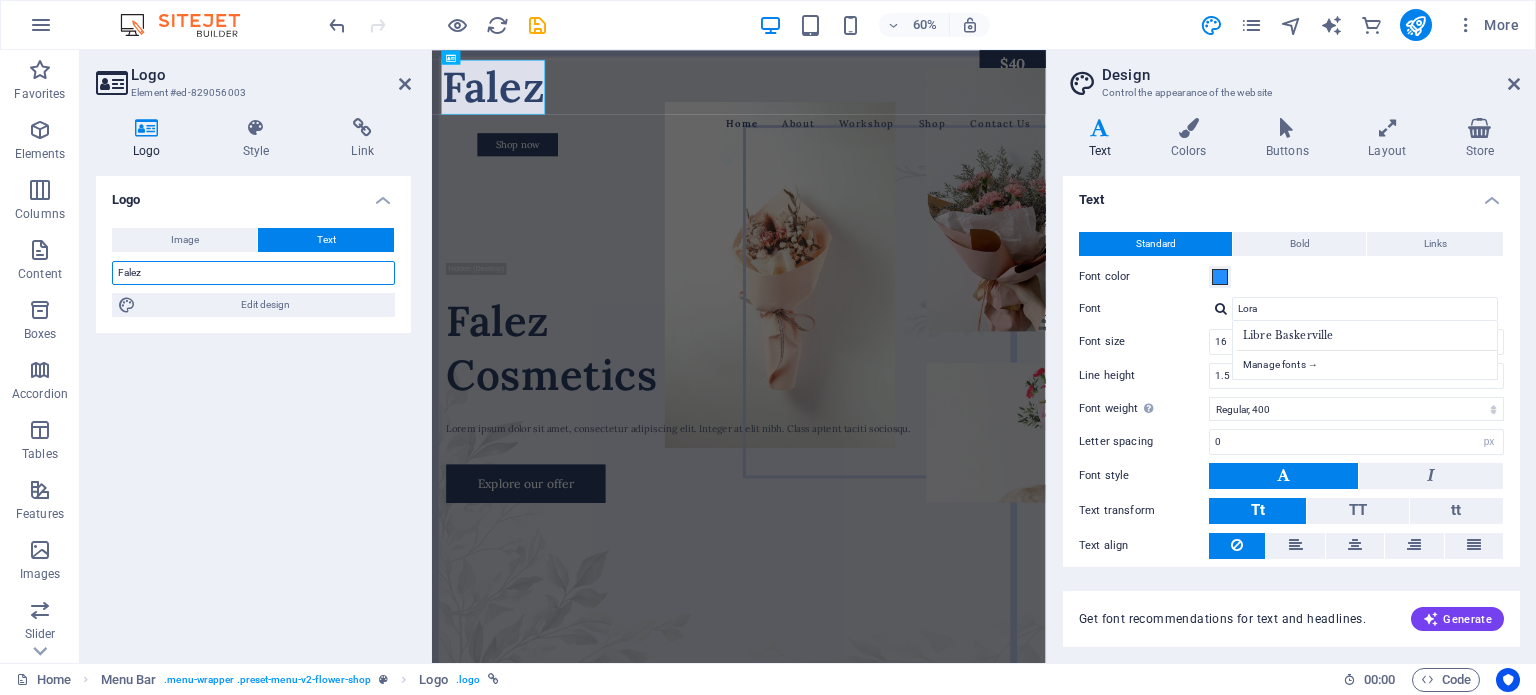click on "Falez" at bounding box center (253, 273) 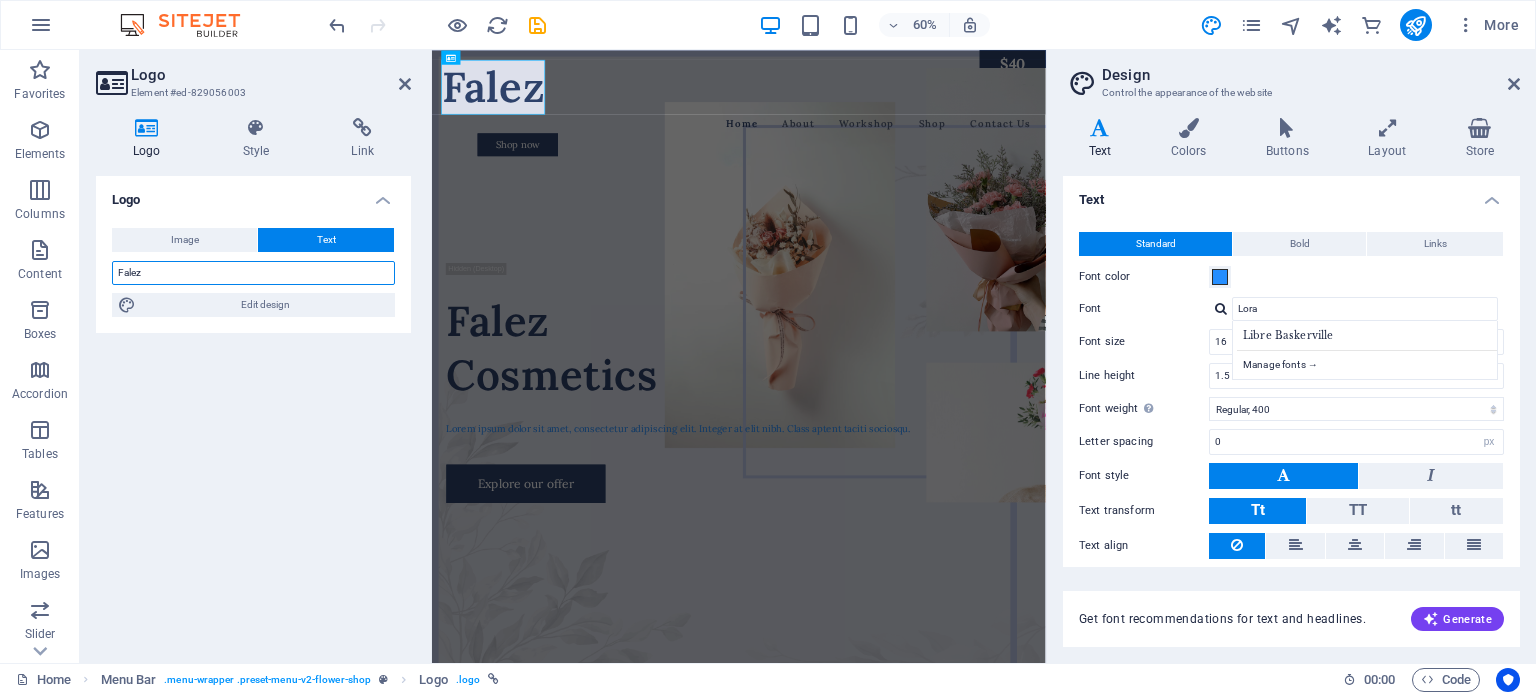 click on "Falez" at bounding box center [253, 273] 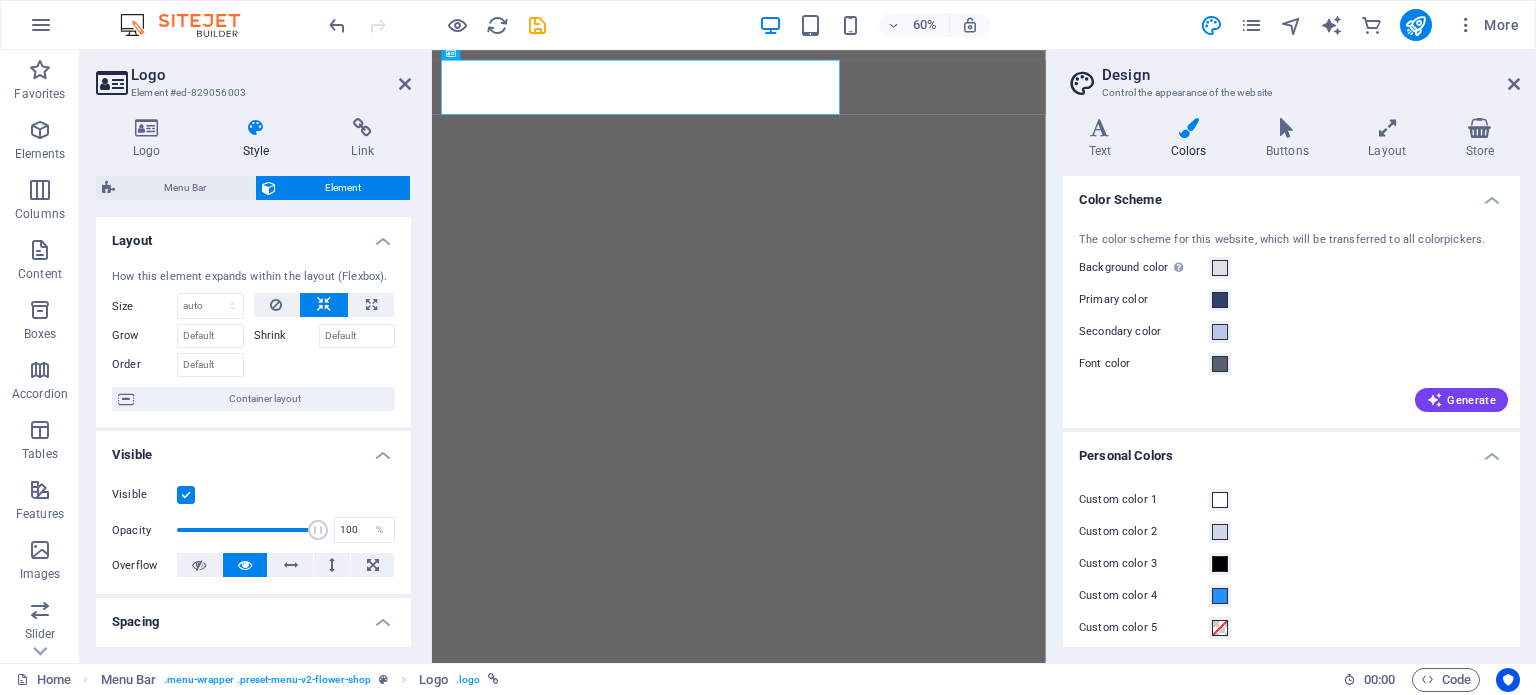 select on "px" 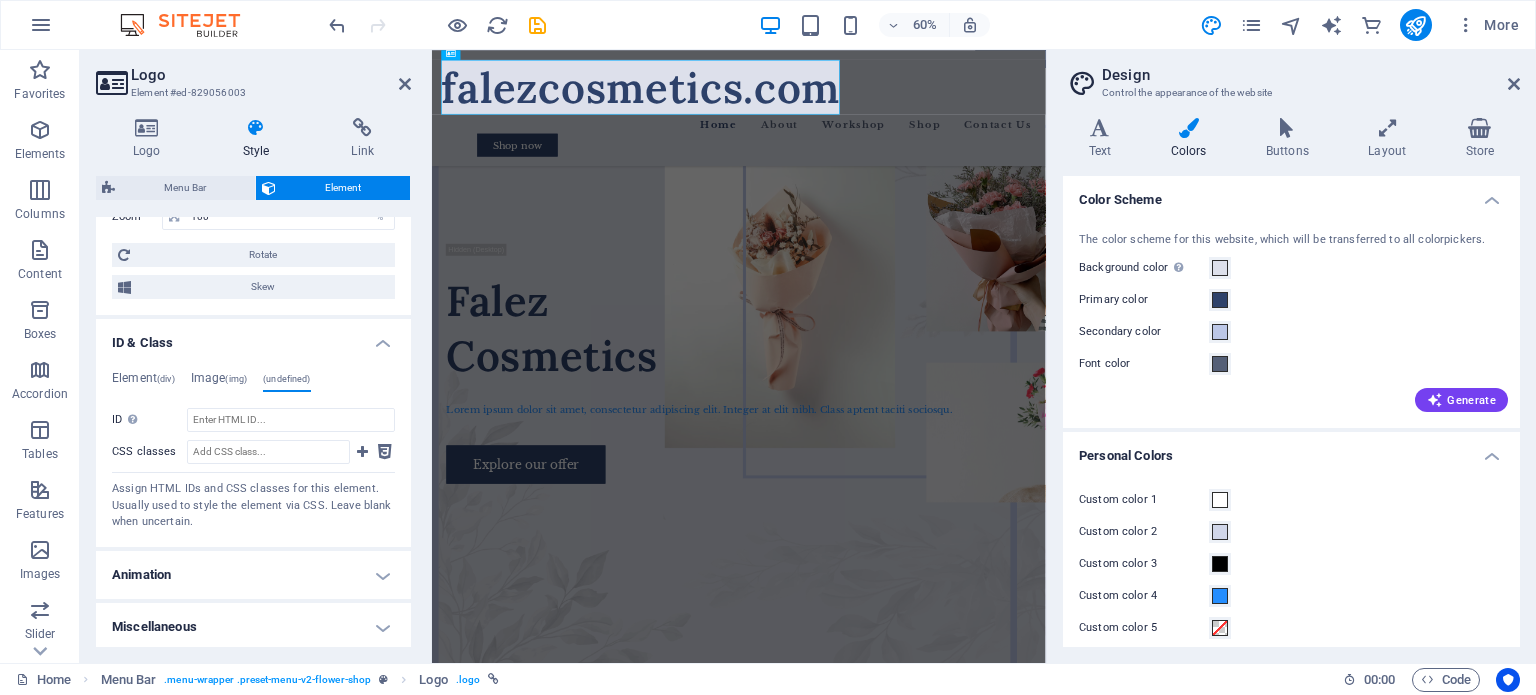scroll, scrollTop: 1140, scrollLeft: 0, axis: vertical 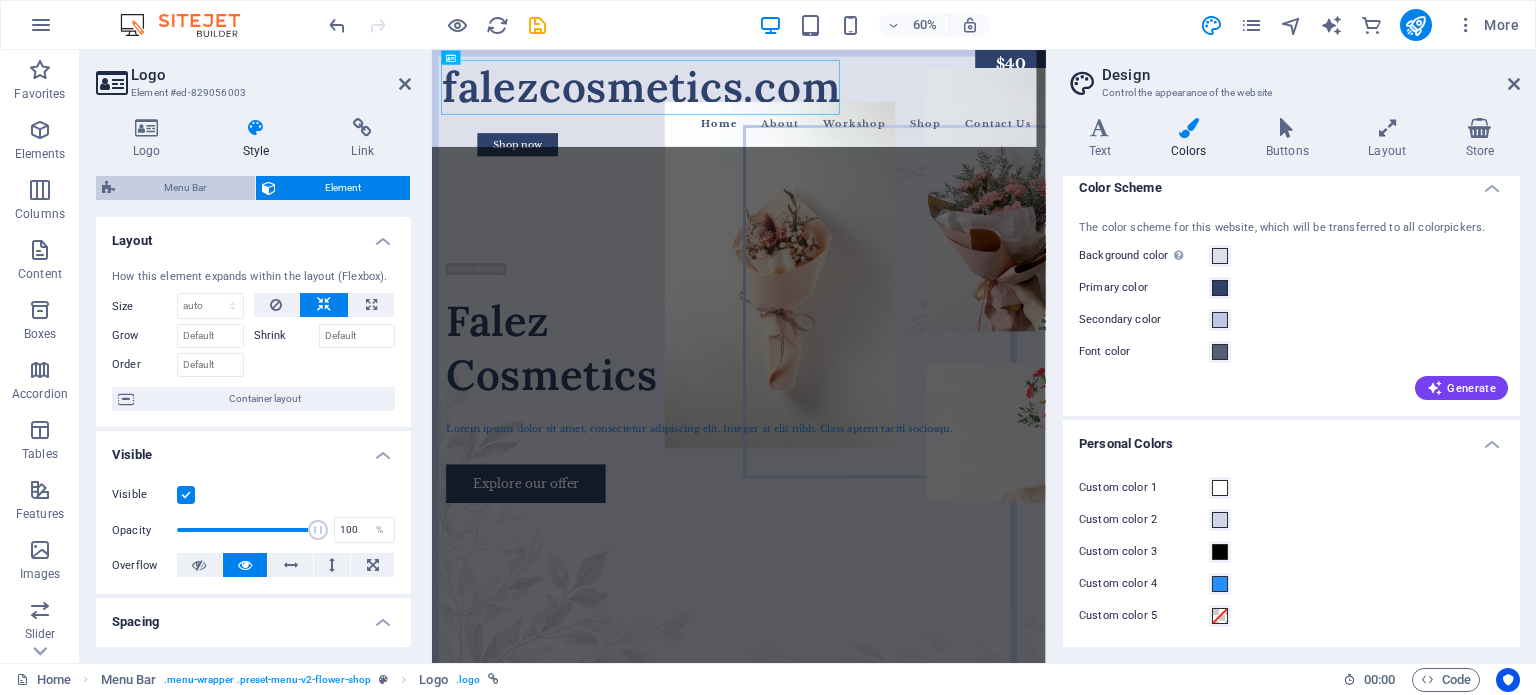 click on "Menu Bar" at bounding box center [185, 188] 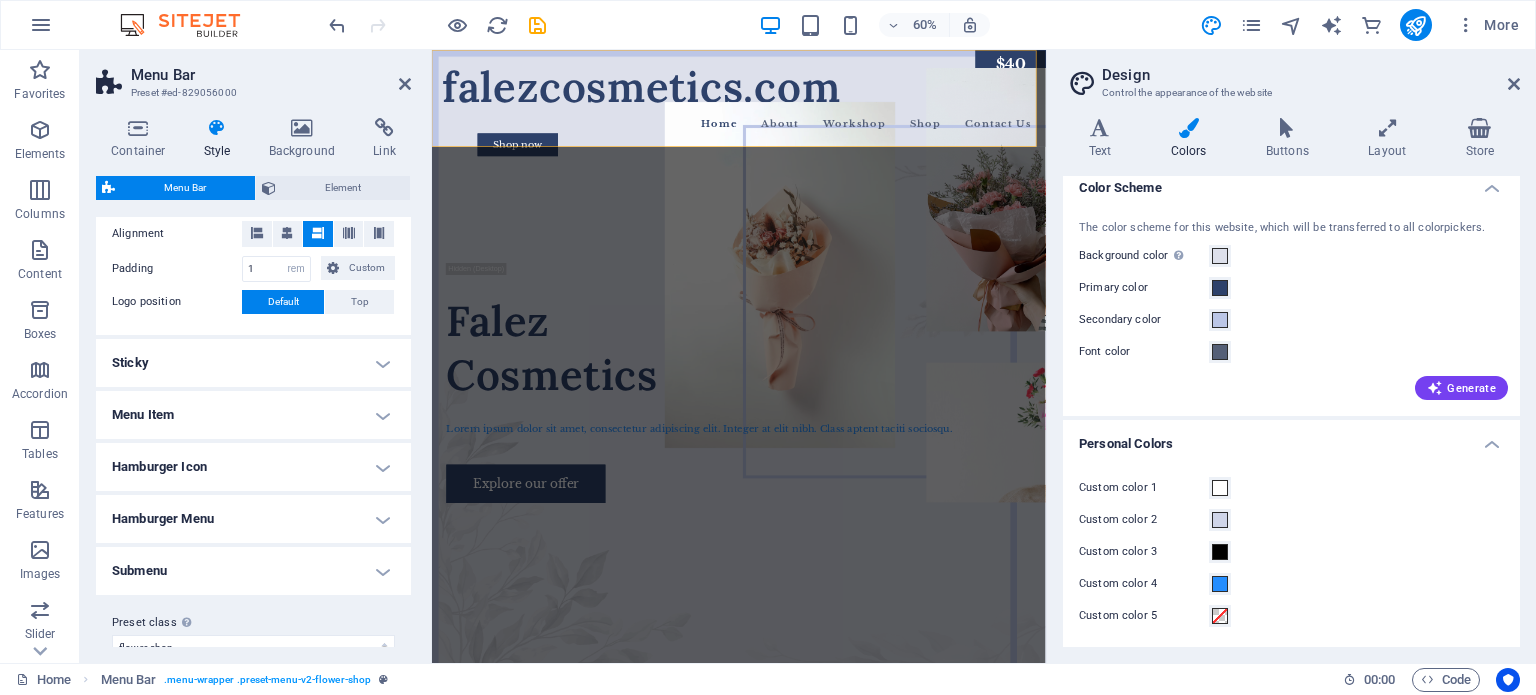 scroll, scrollTop: 450, scrollLeft: 0, axis: vertical 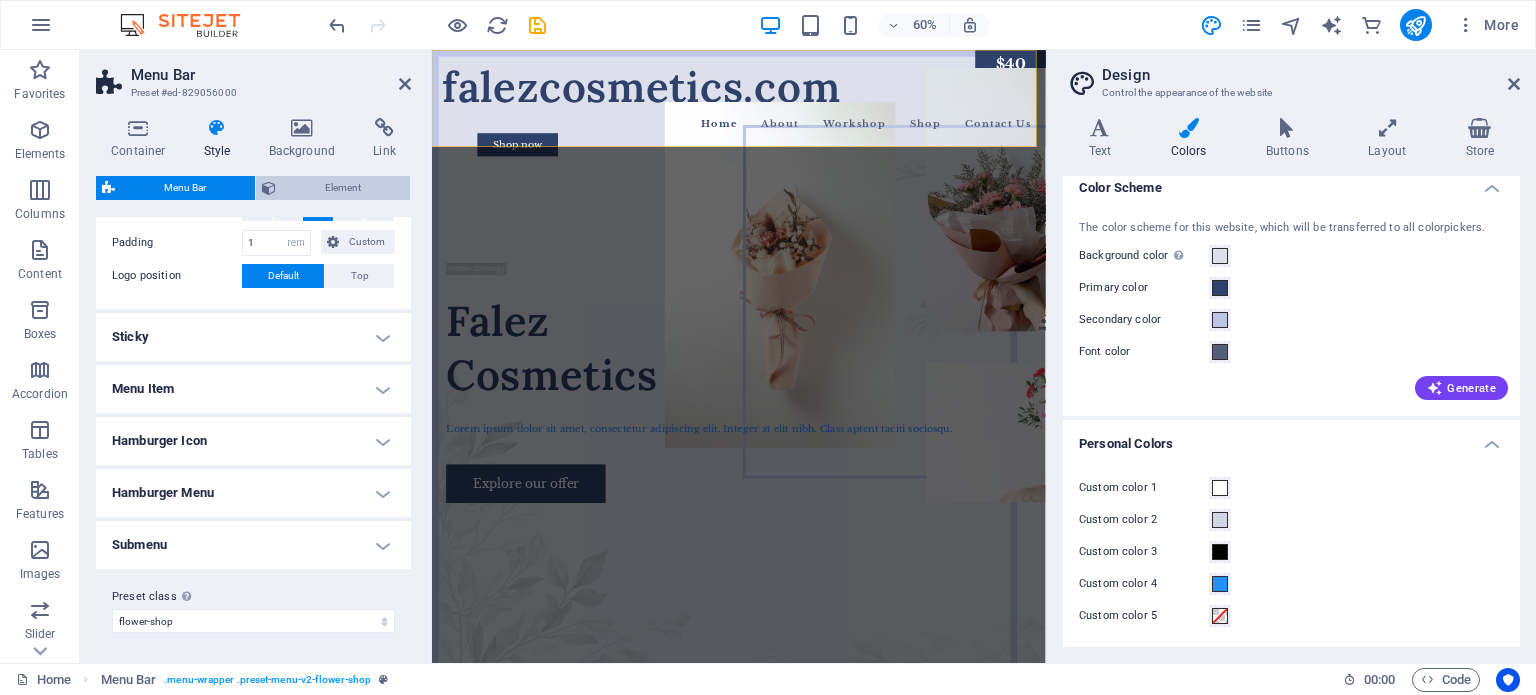 click on "Element" at bounding box center [343, 188] 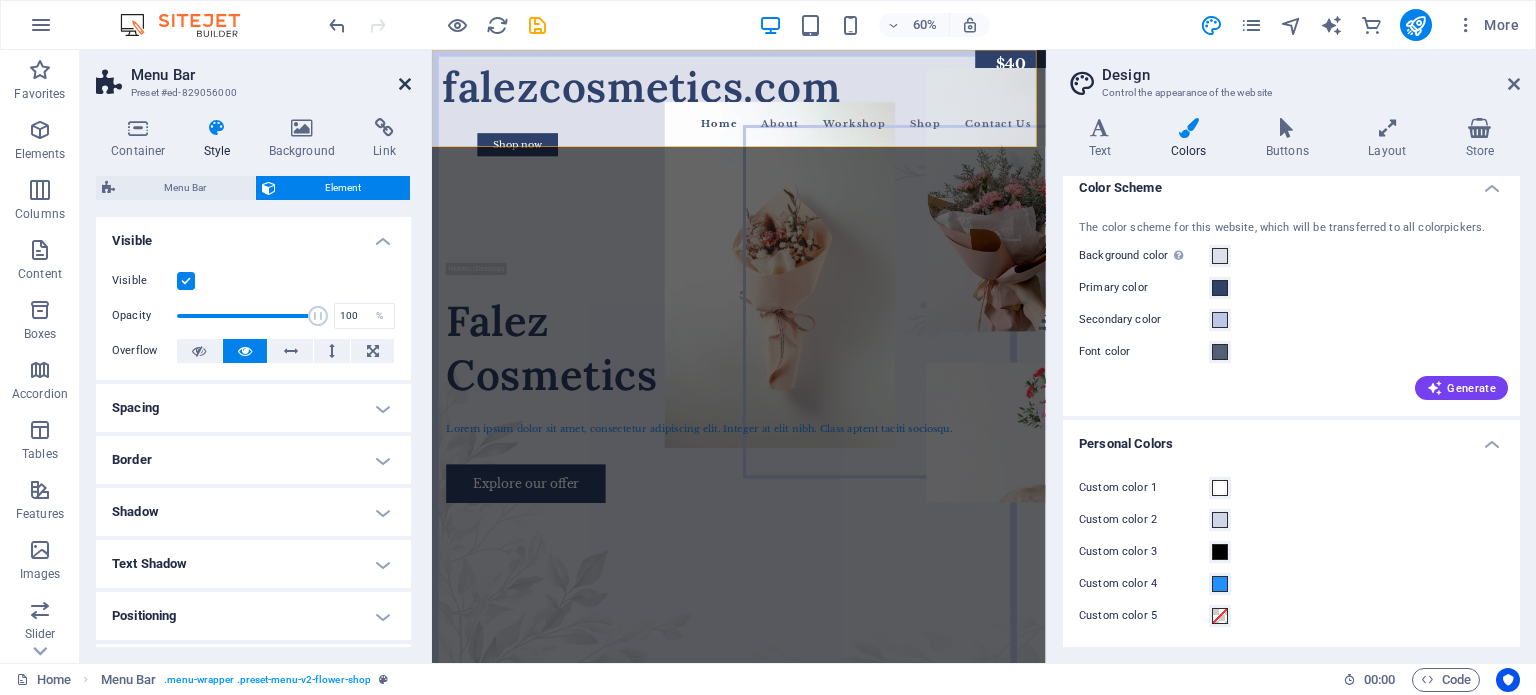 click at bounding box center [405, 84] 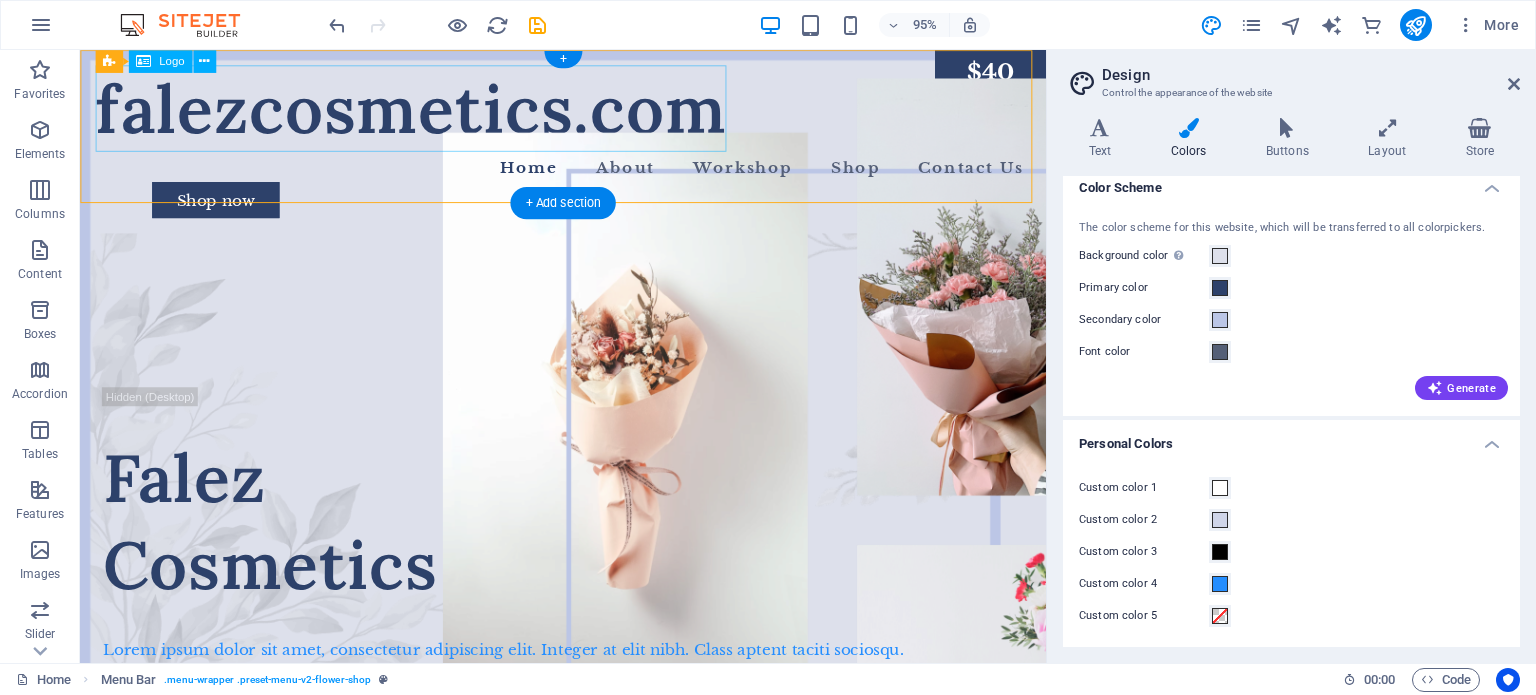 click on "falezcosmetics.com" at bounding box center (588, 111) 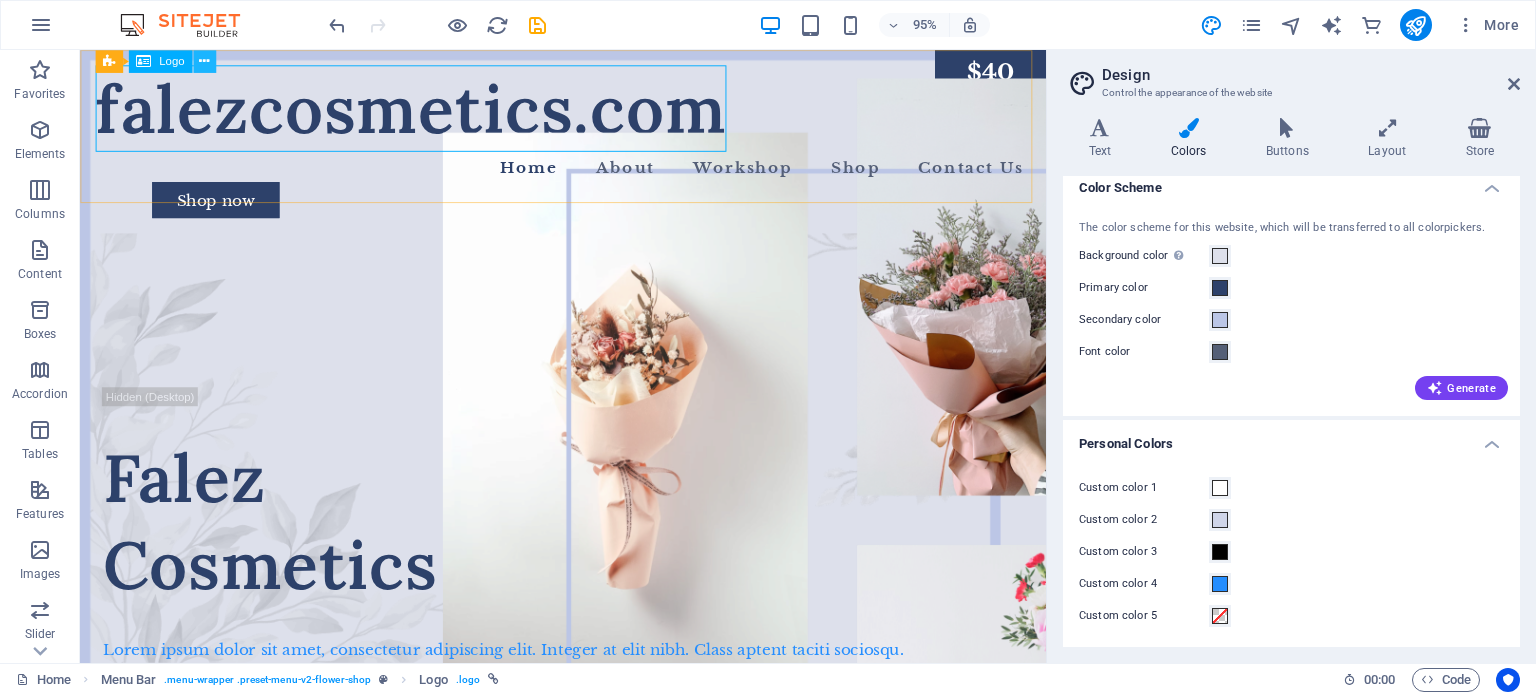 click at bounding box center (204, 61) 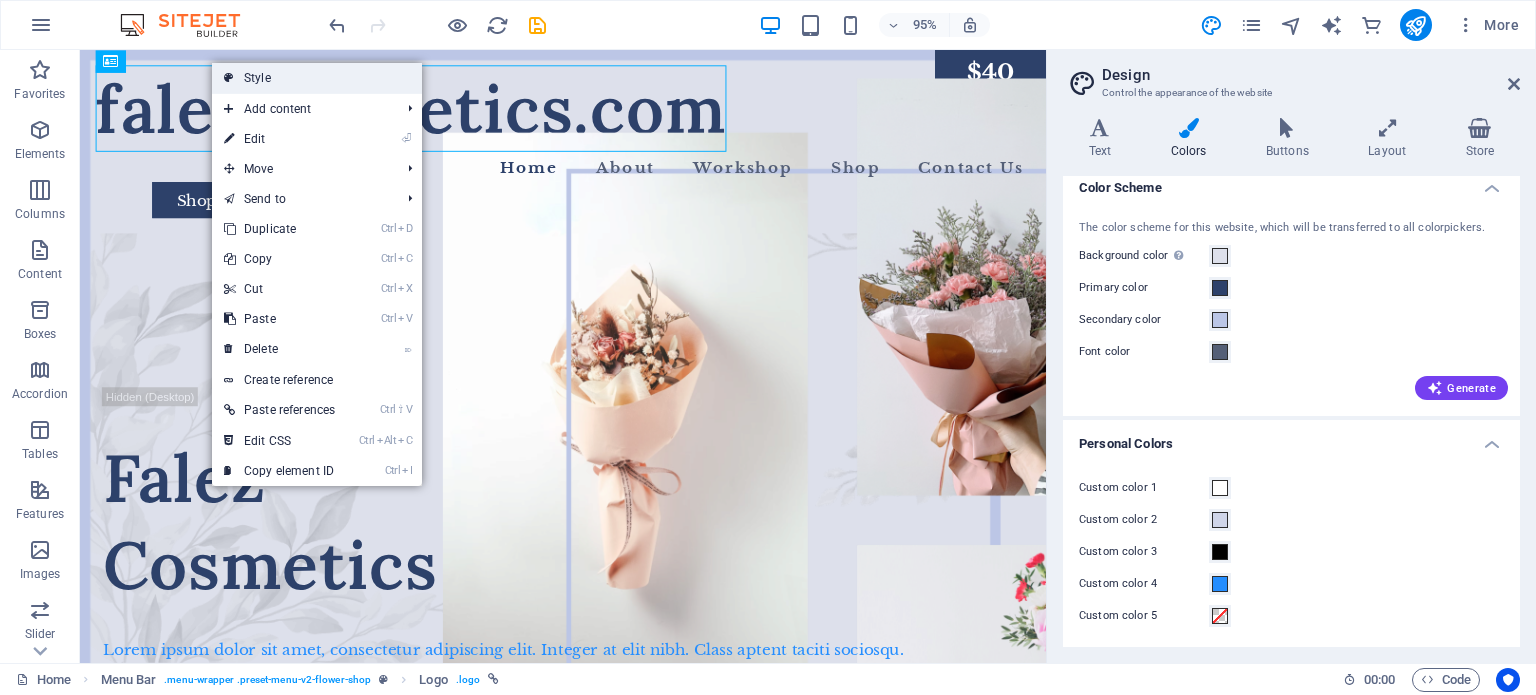click on "Style" at bounding box center [317, 78] 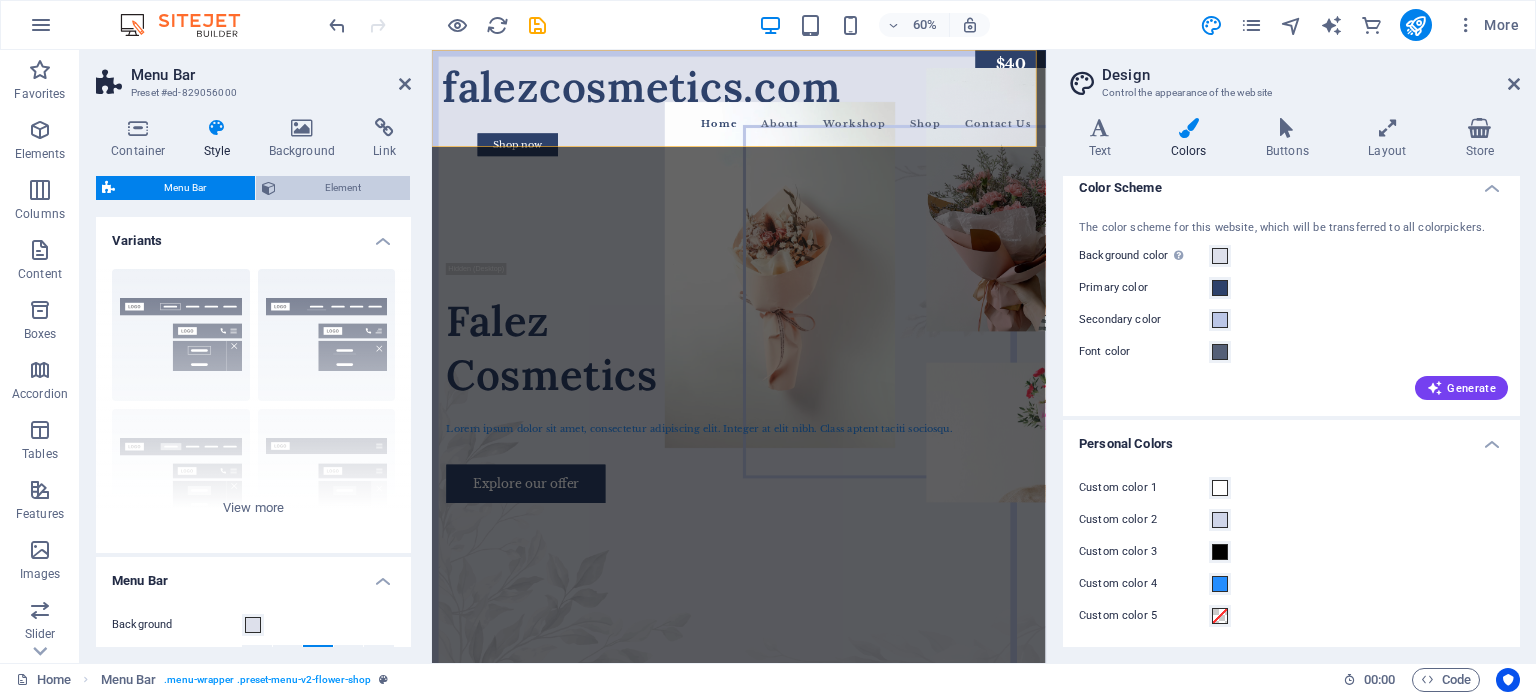 click on "Element" at bounding box center [343, 188] 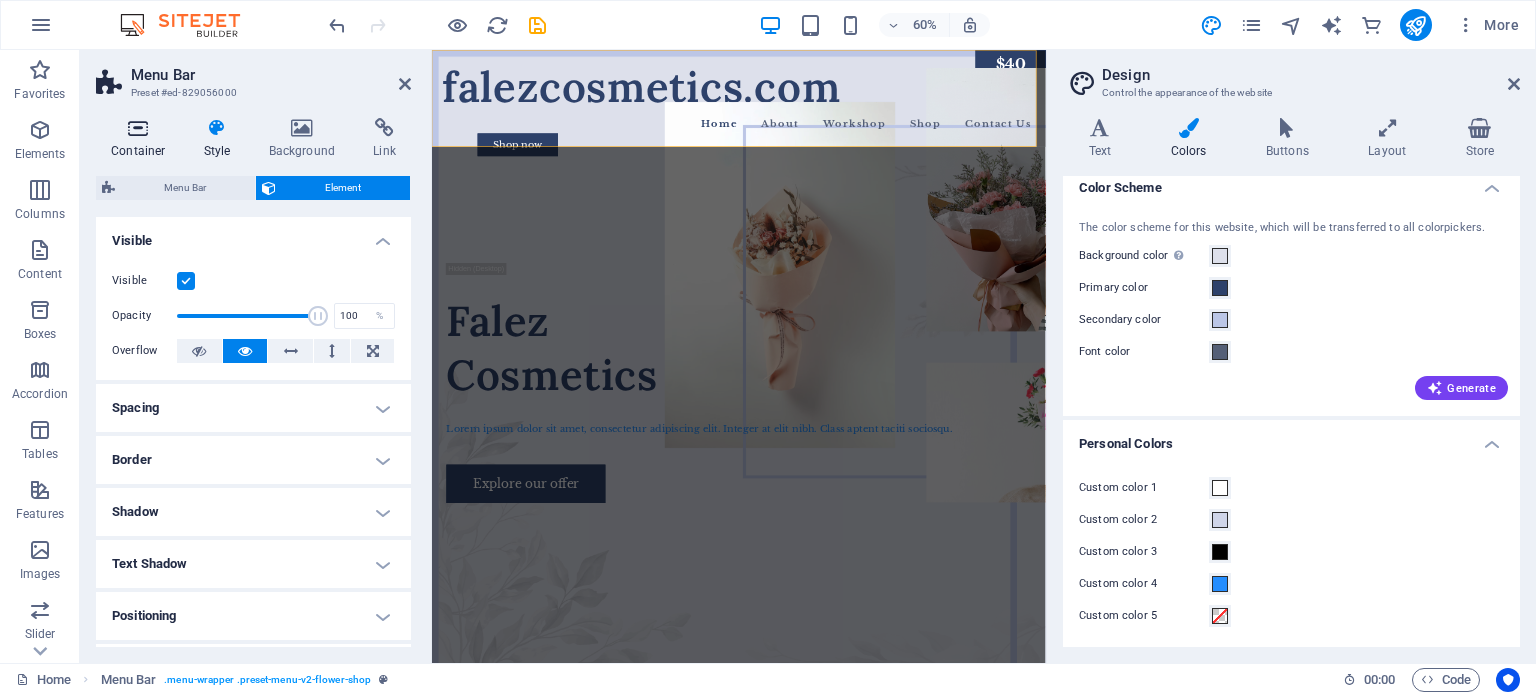click at bounding box center (138, 128) 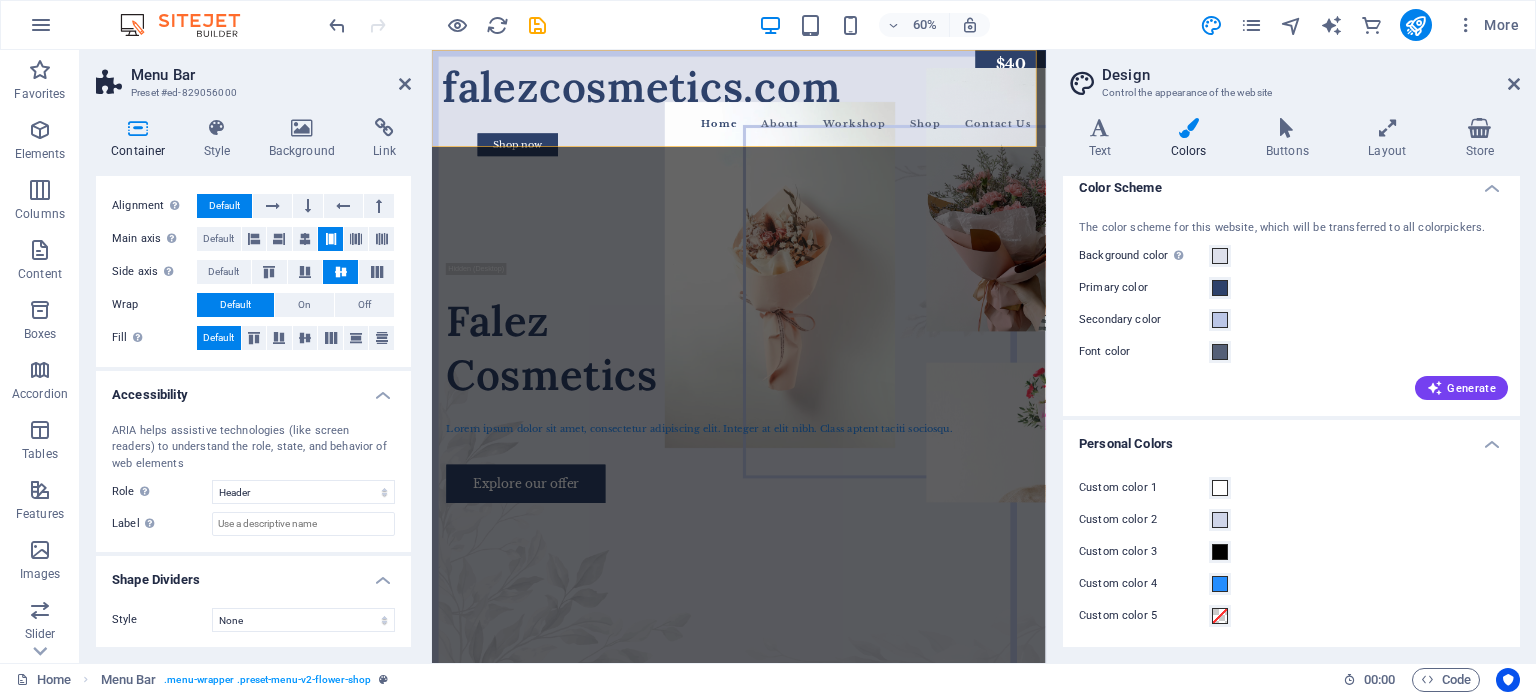scroll, scrollTop: 0, scrollLeft: 0, axis: both 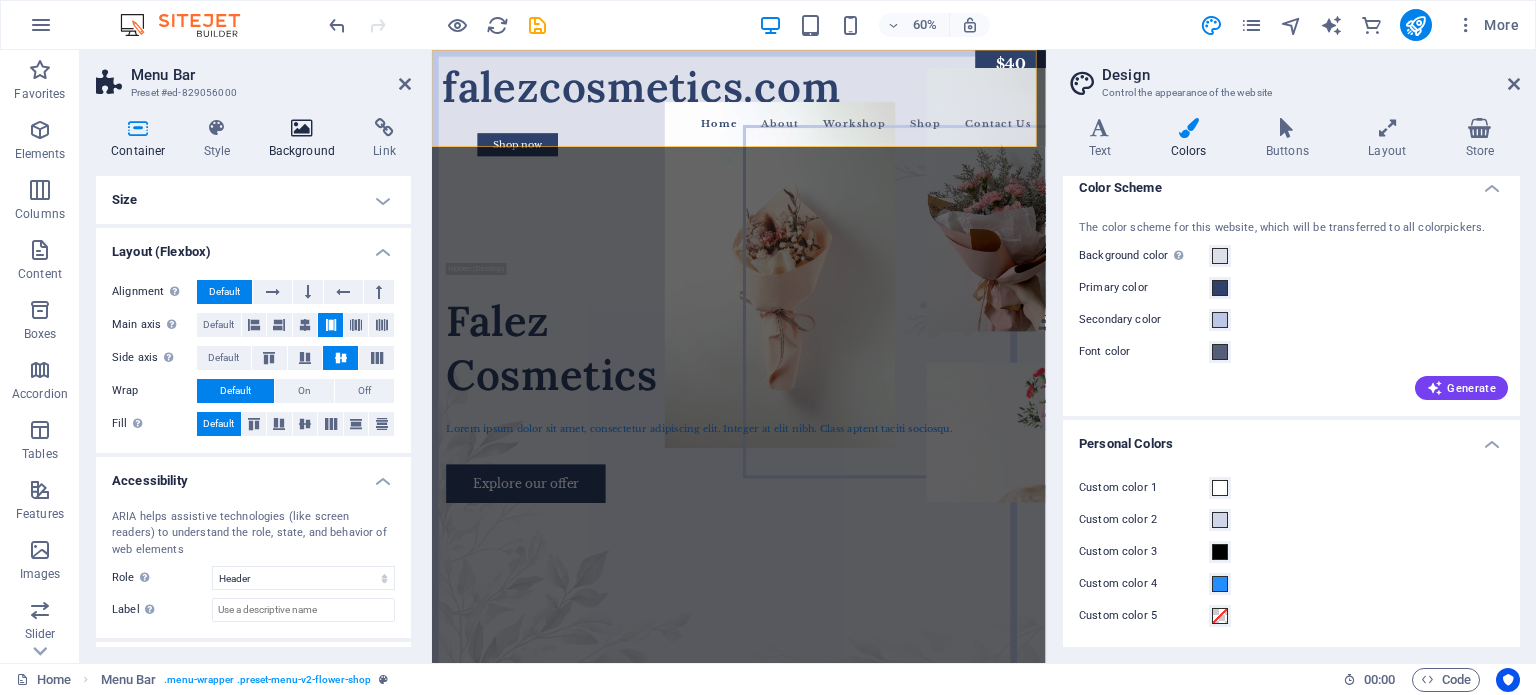 click at bounding box center [302, 128] 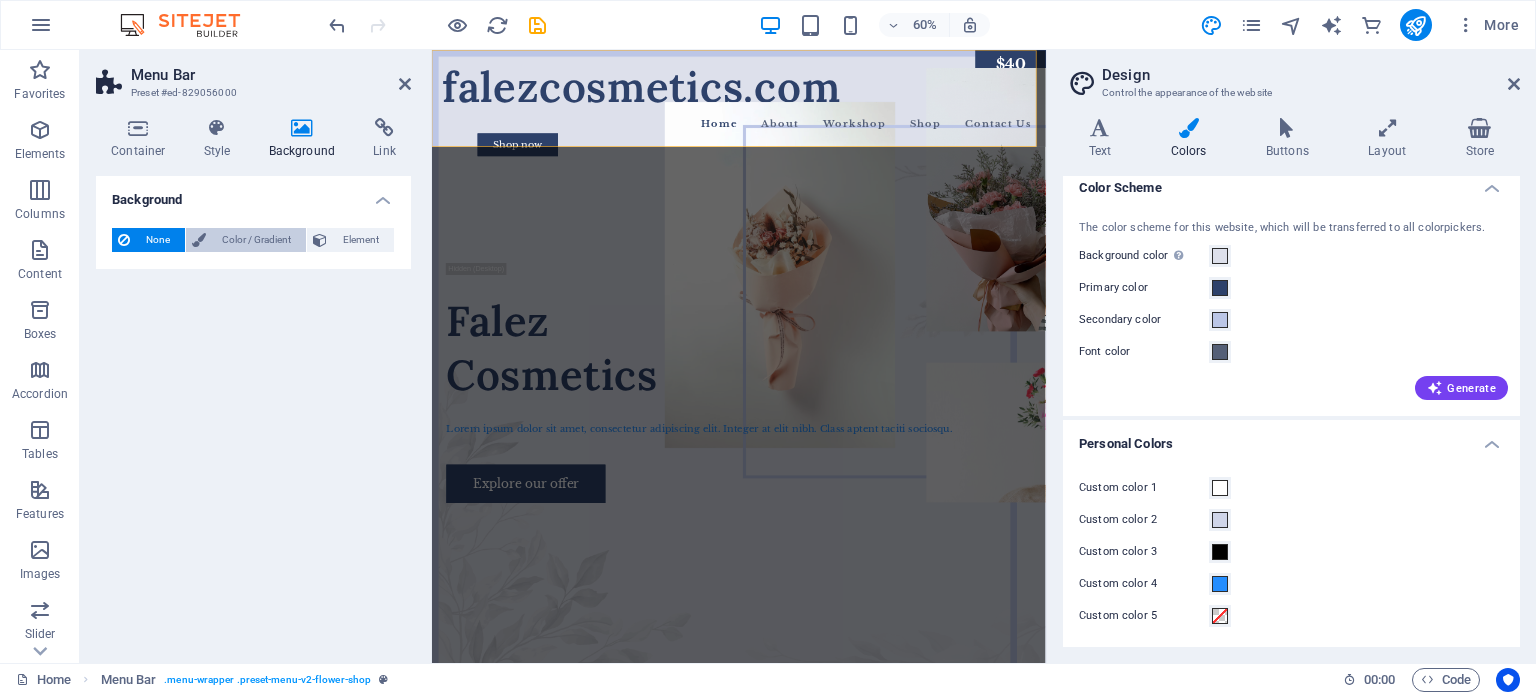 click on "Color / Gradient" at bounding box center (256, 240) 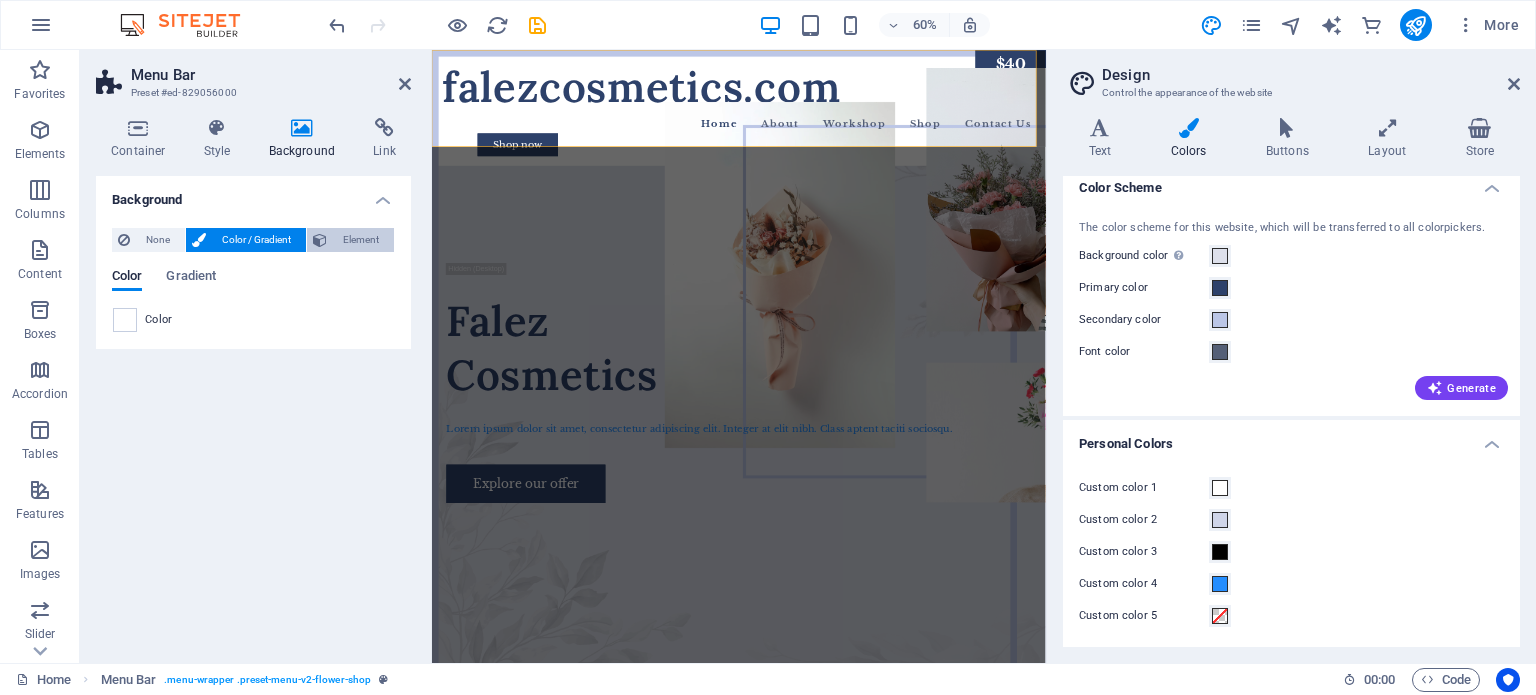 click on "Element" at bounding box center [360, 240] 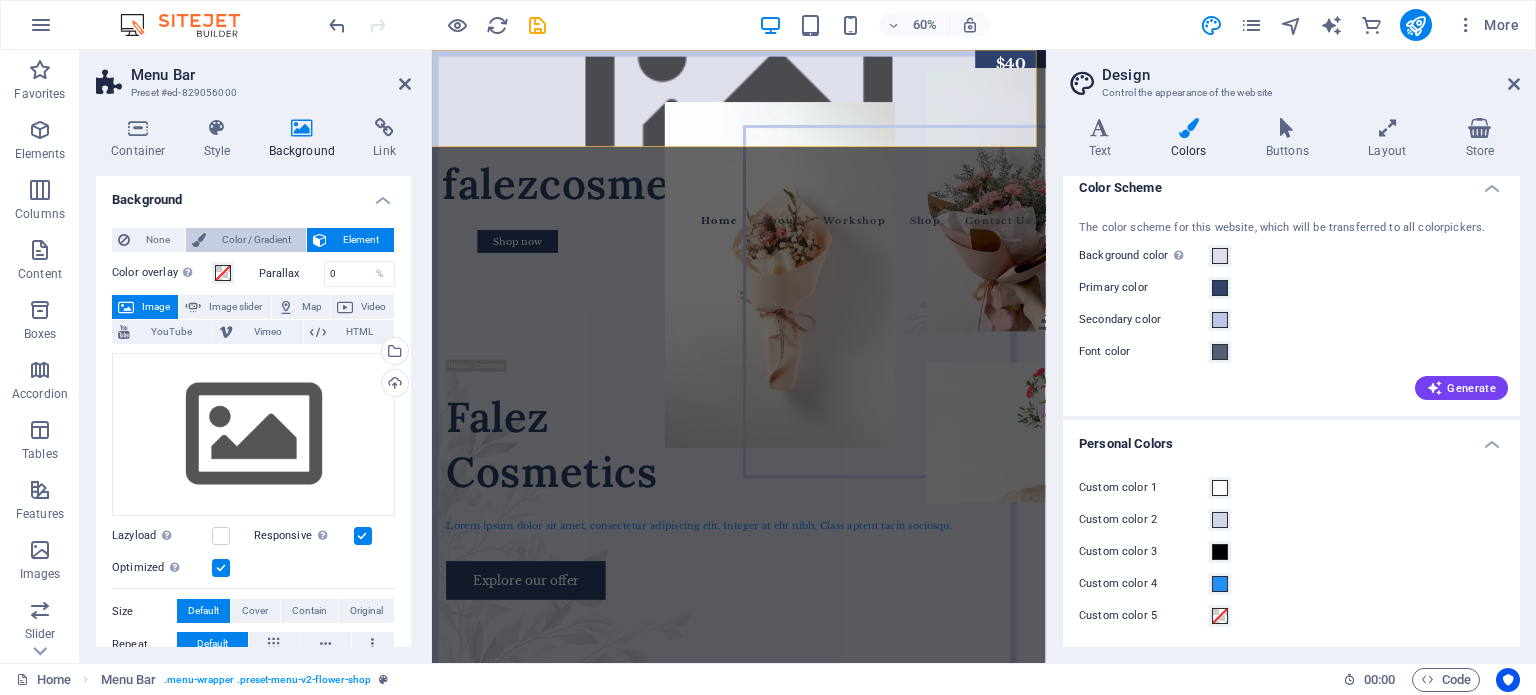 click on "Color / Gradient" at bounding box center (256, 240) 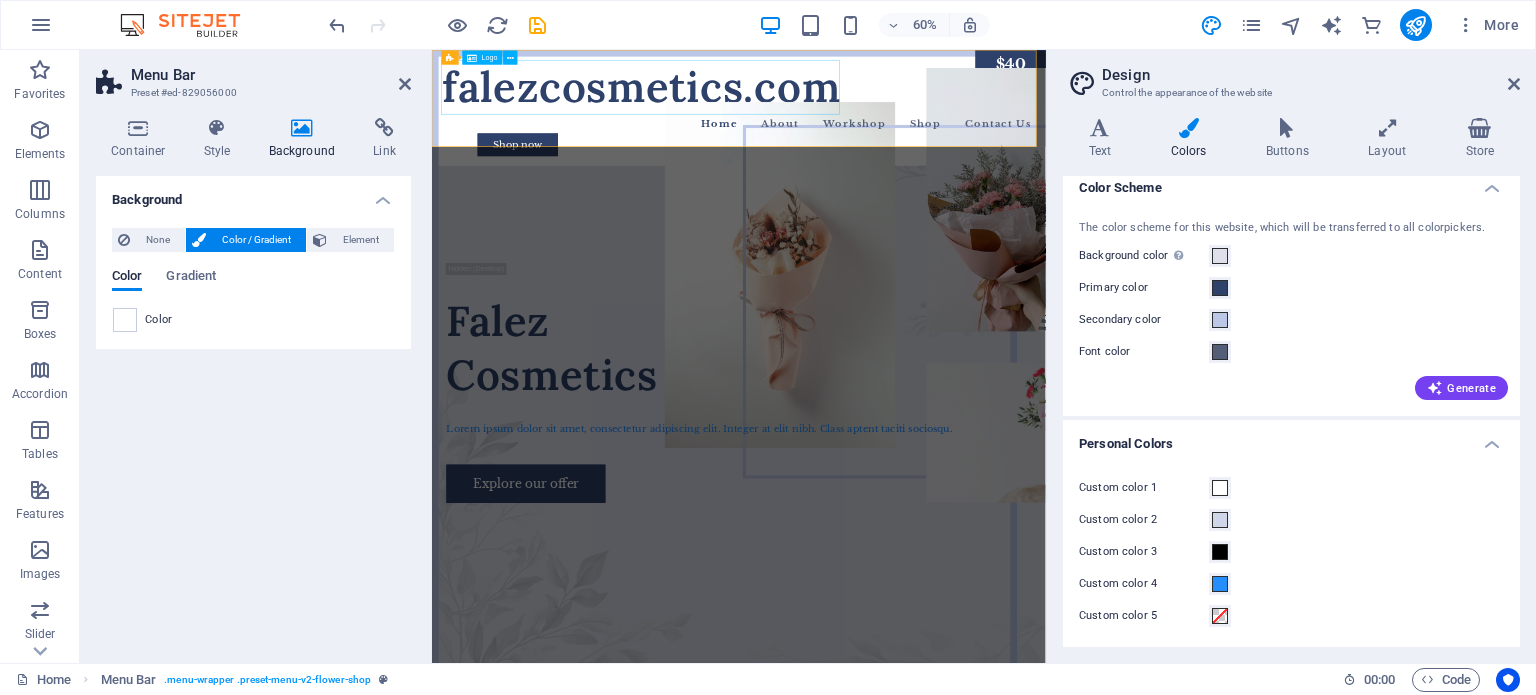type 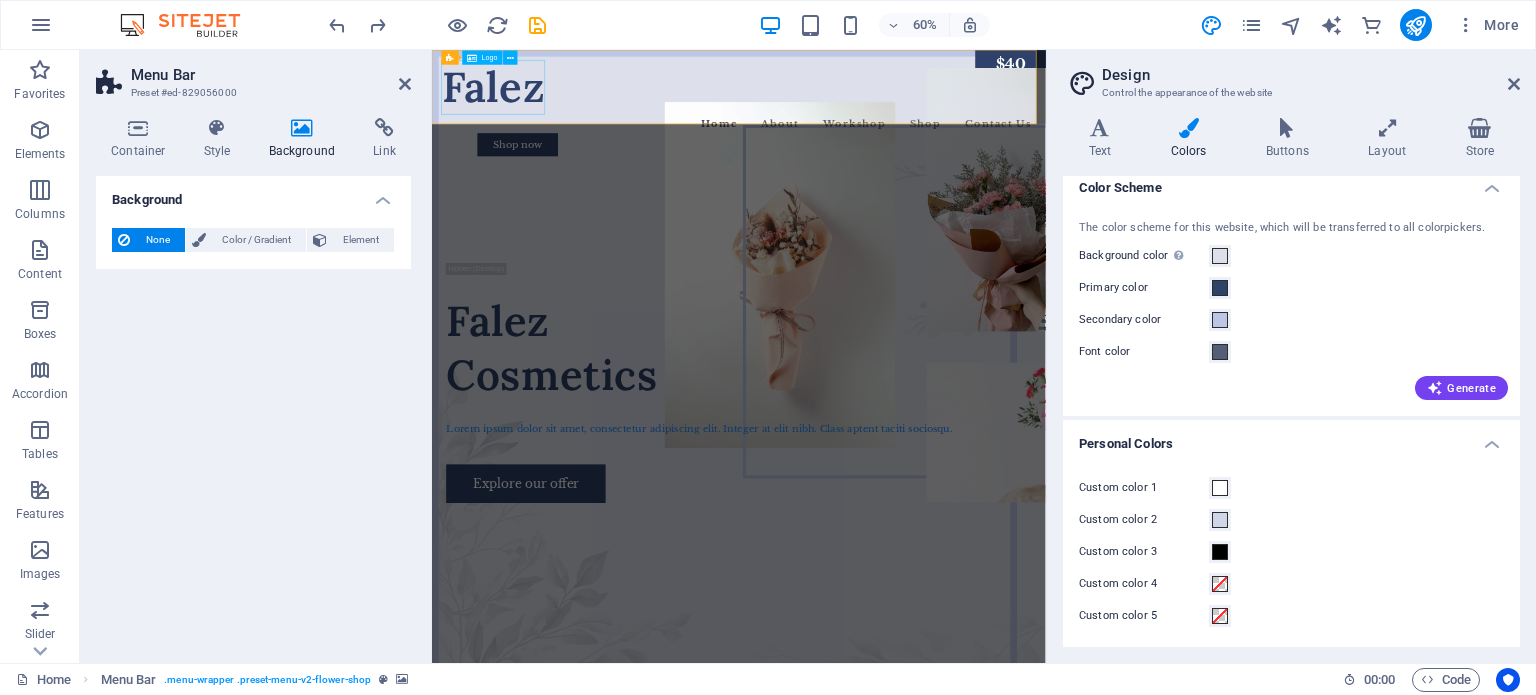 click on "Falez" at bounding box center [943, 111] 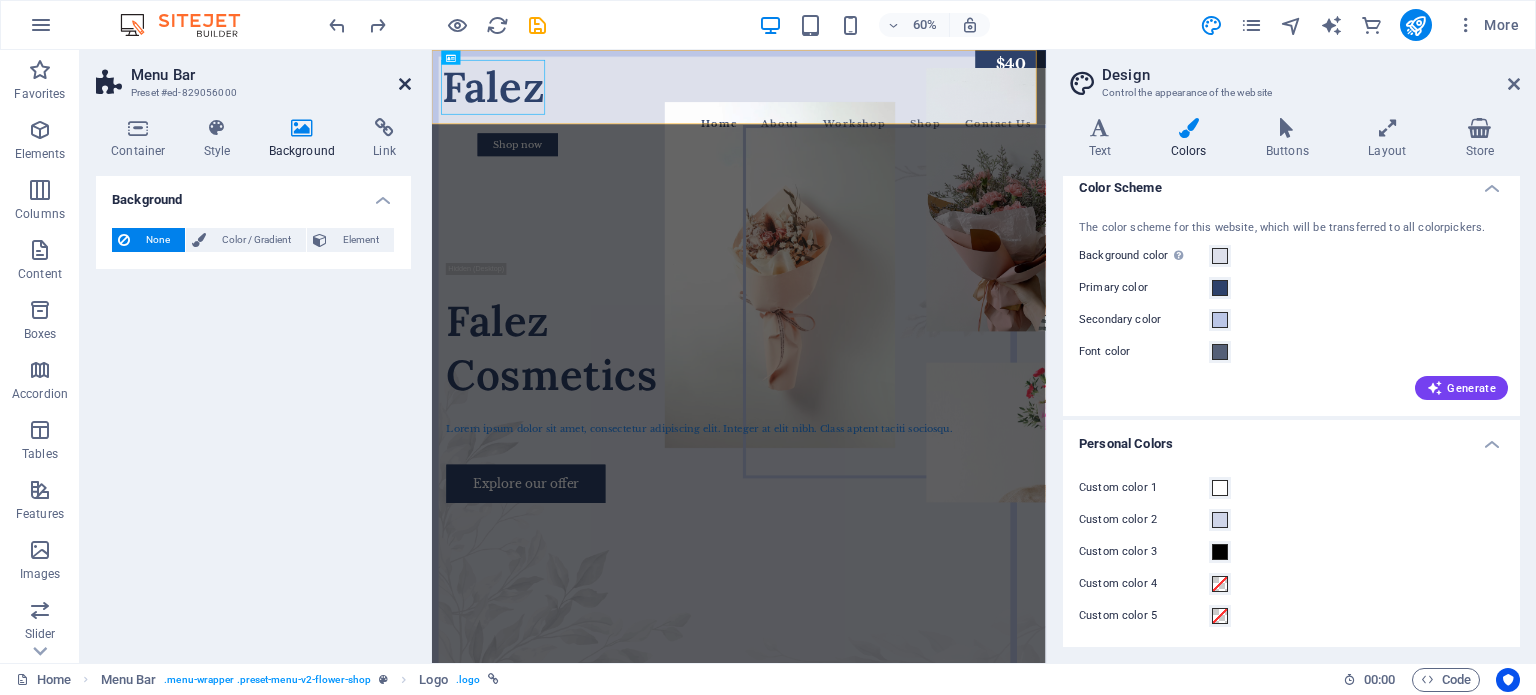 click at bounding box center (405, 84) 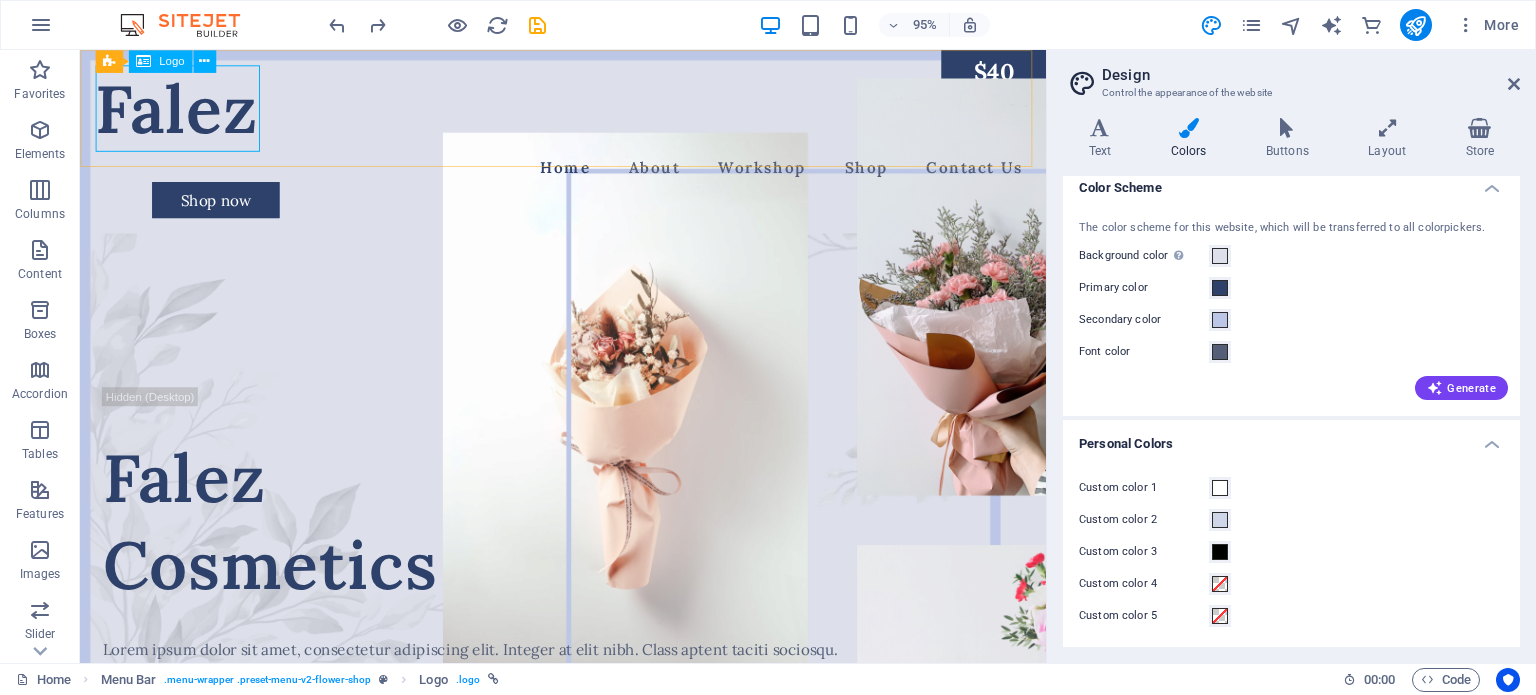 click on "Logo" at bounding box center [171, 61] 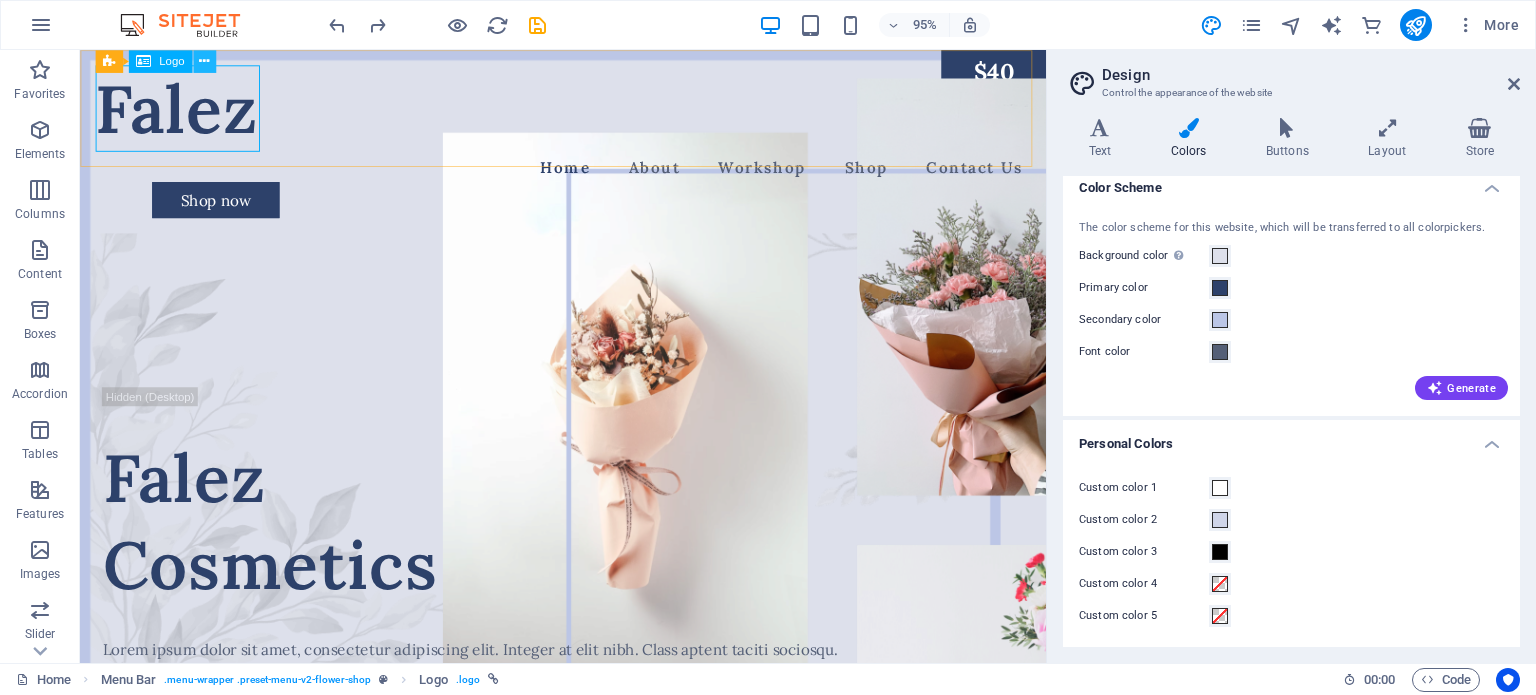 click at bounding box center [204, 61] 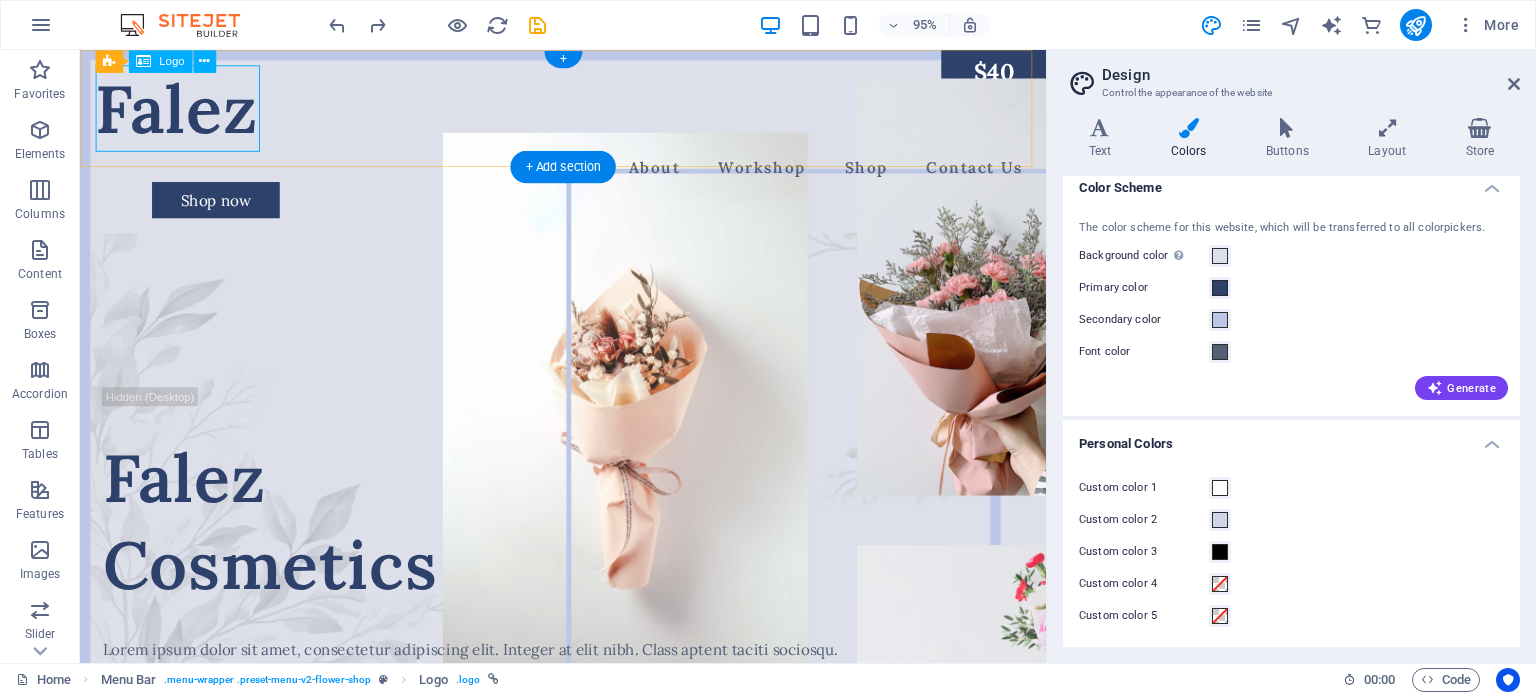 click on "Falez" at bounding box center (588, 111) 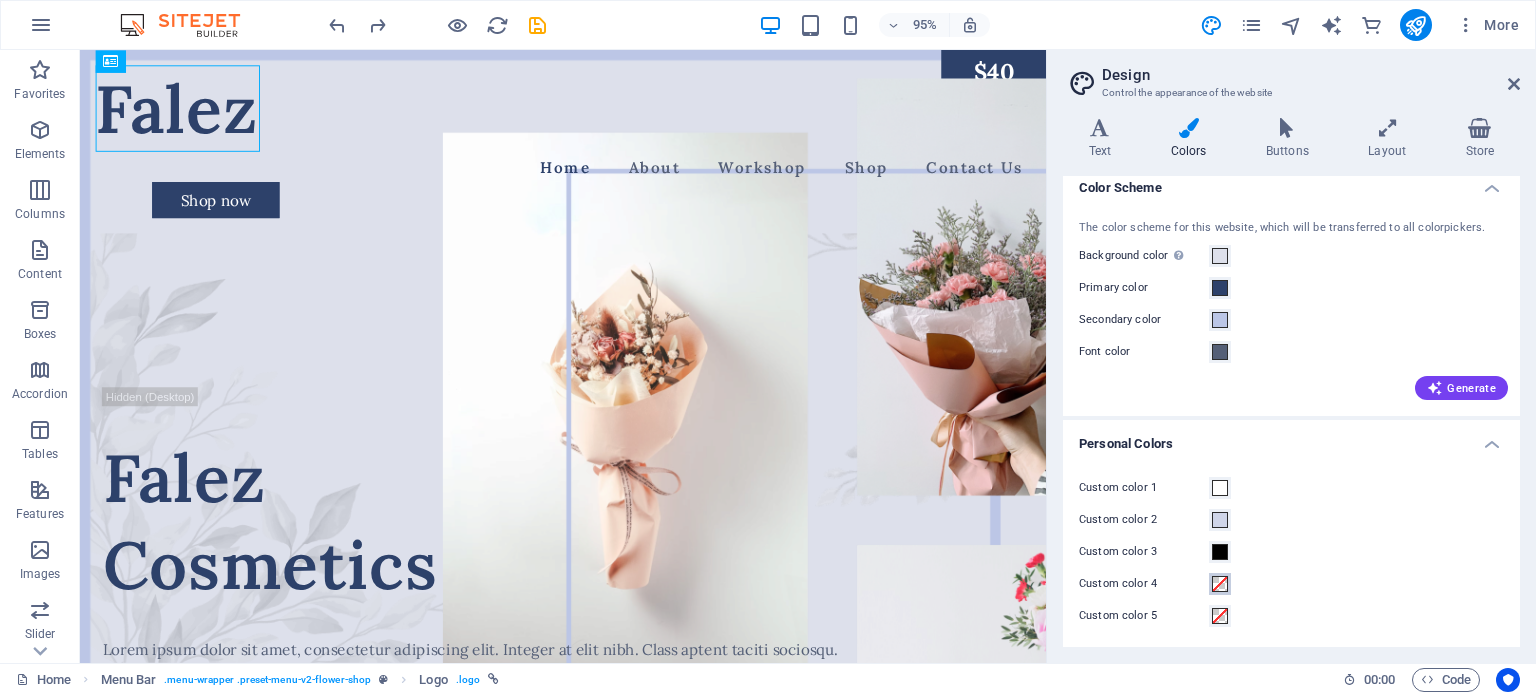 click at bounding box center (1220, 584) 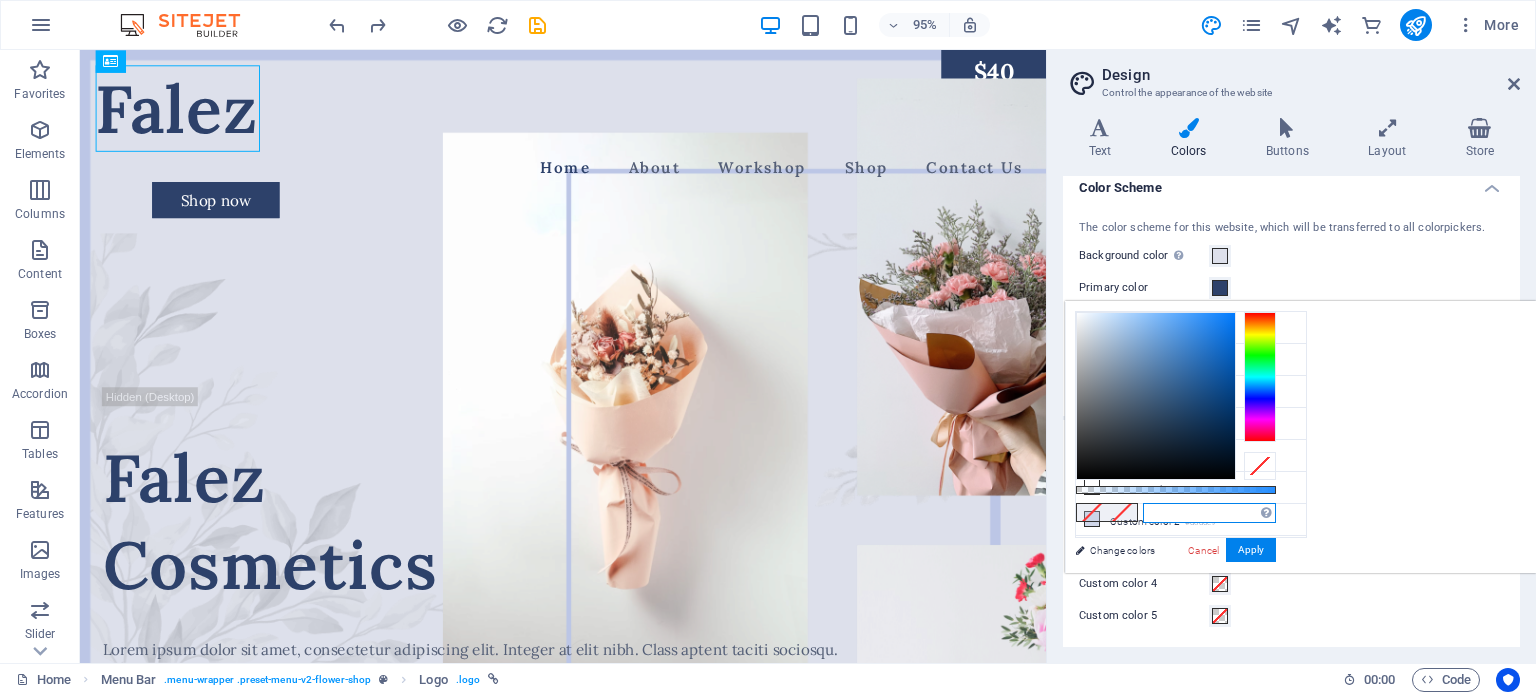 click at bounding box center [1209, 513] 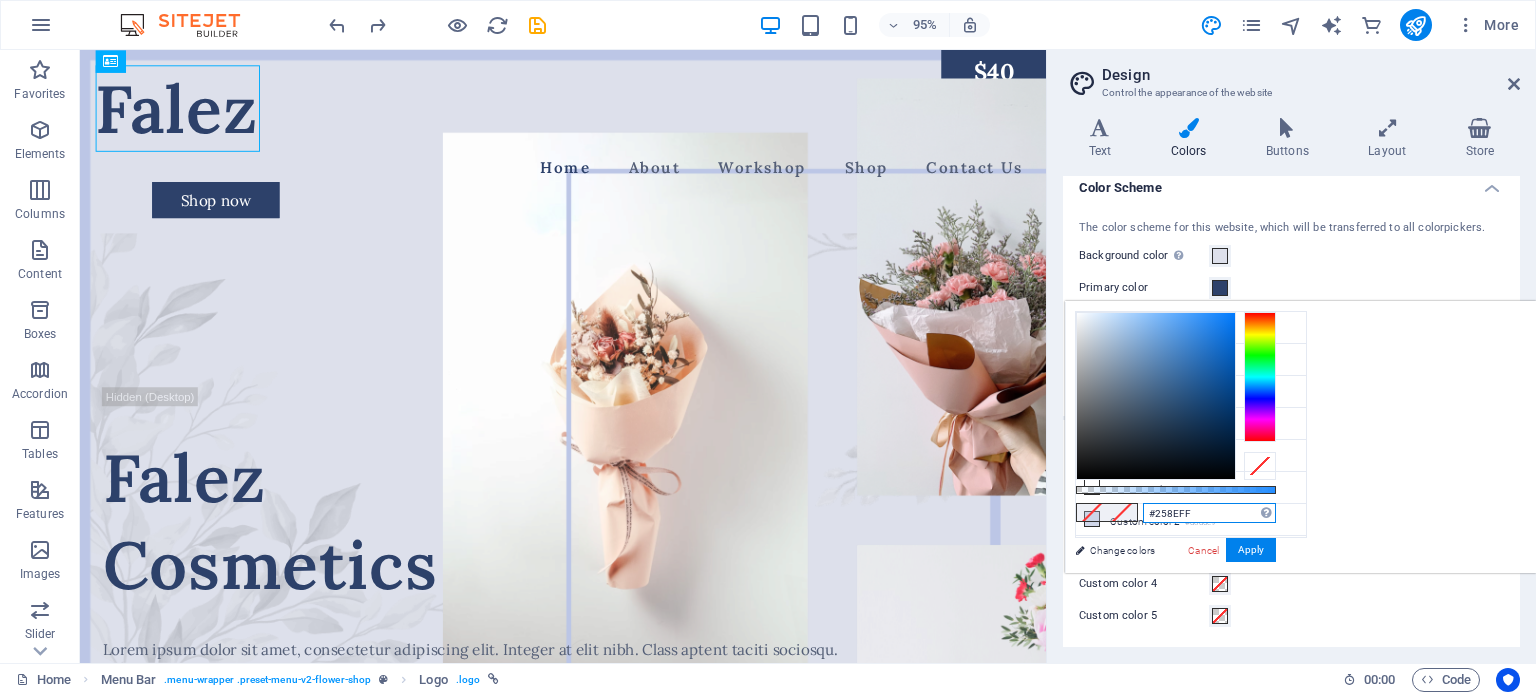 type on "#258eff" 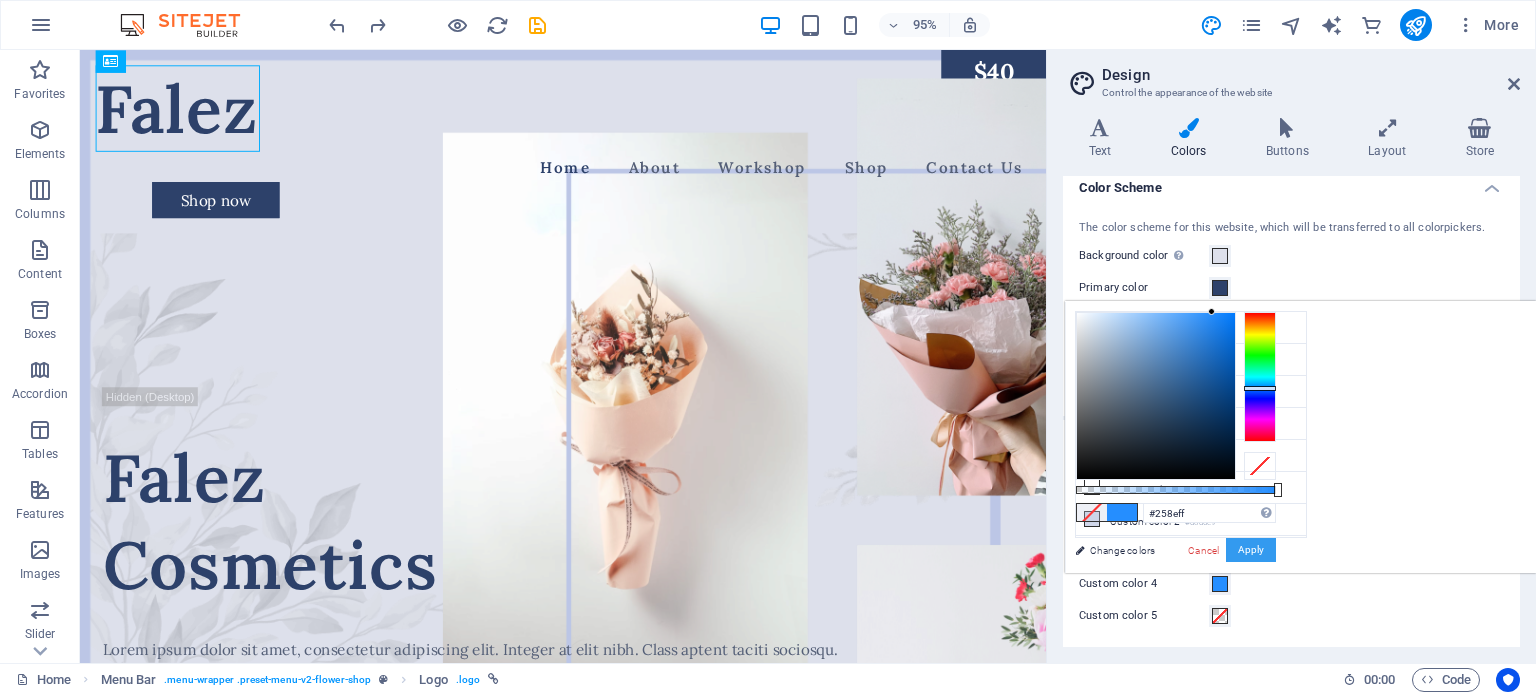 click on "Apply" at bounding box center [1251, 550] 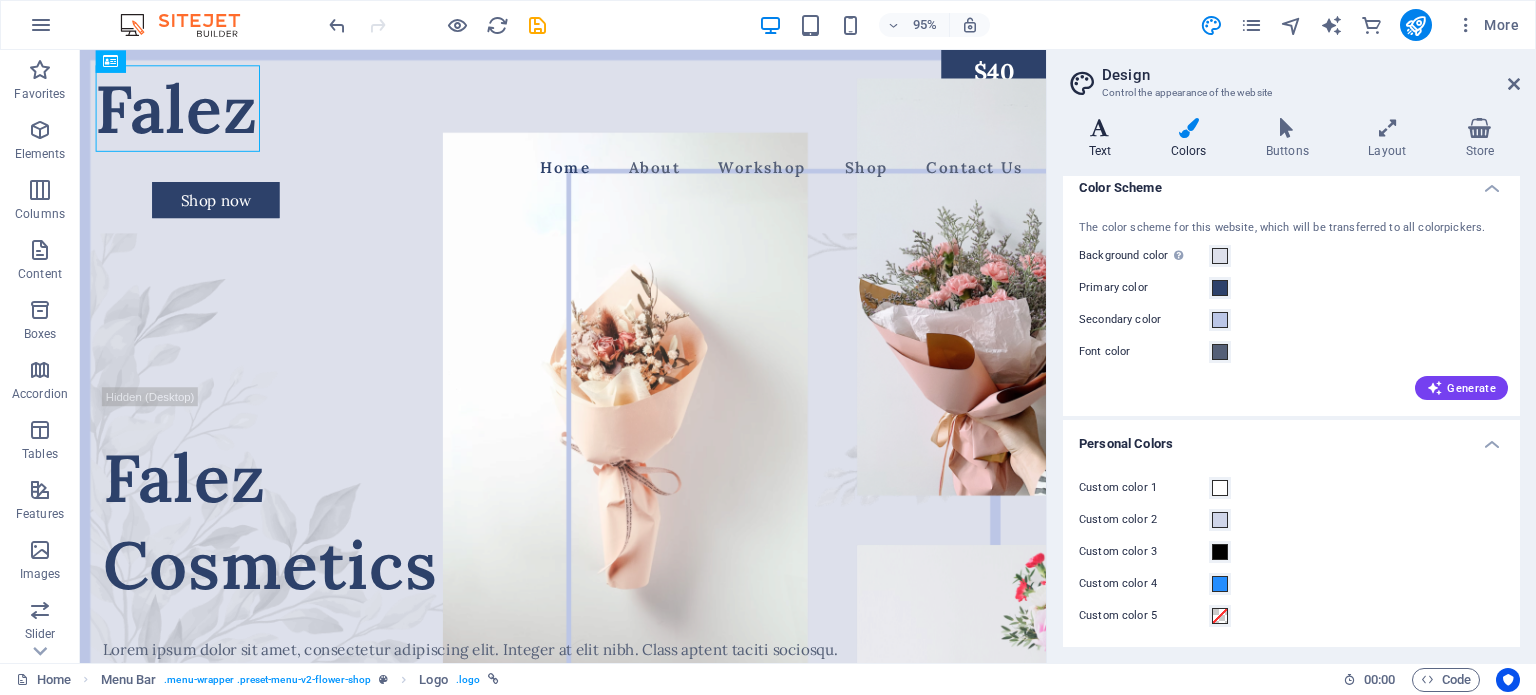 click on "Text" at bounding box center [1104, 139] 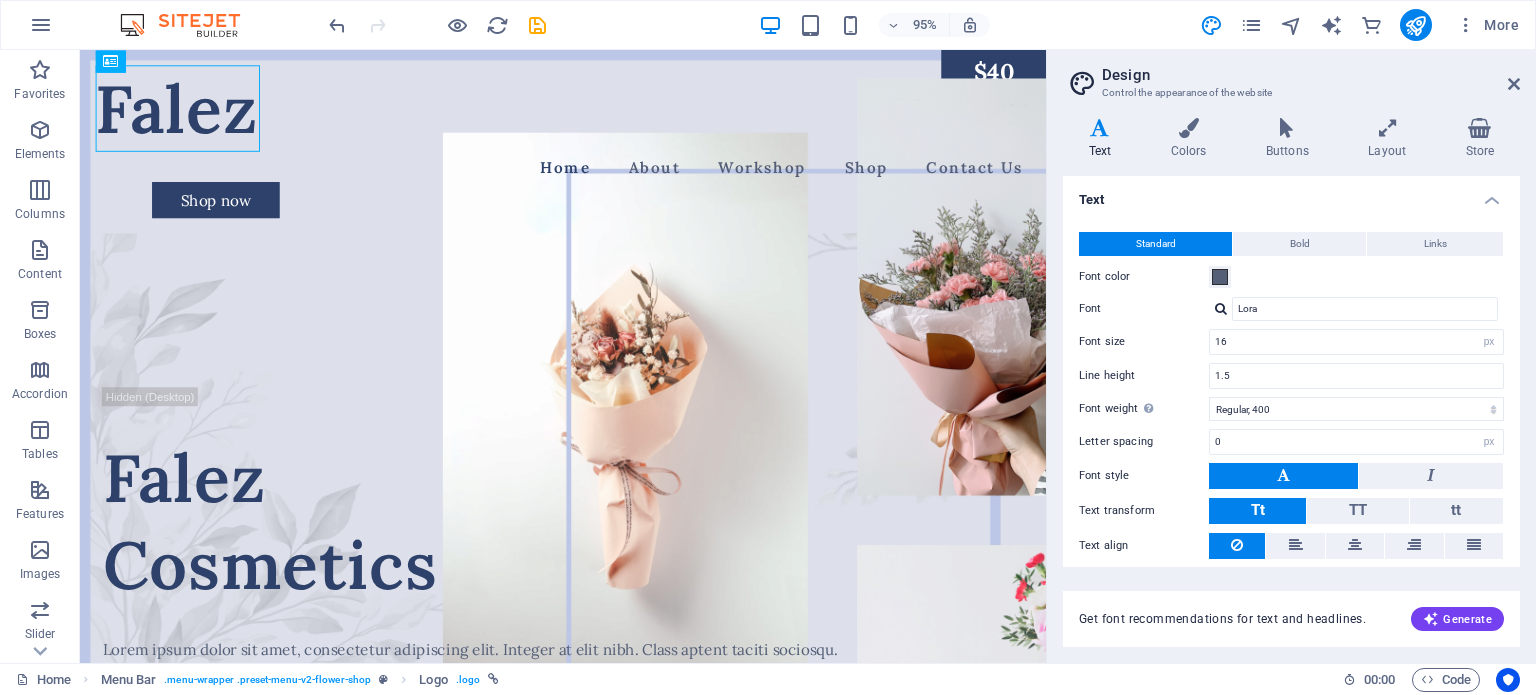 scroll, scrollTop: 0, scrollLeft: 0, axis: both 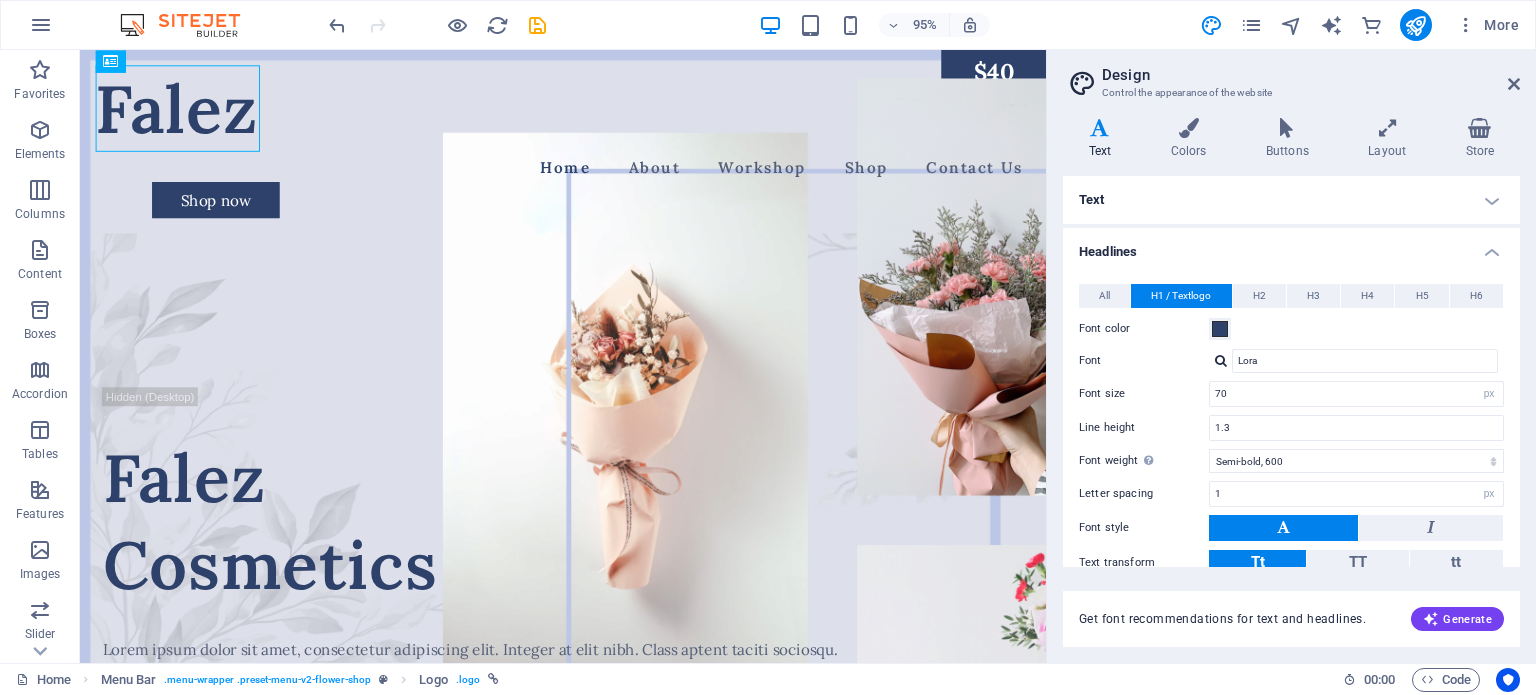 click on "Text" at bounding box center (1291, 200) 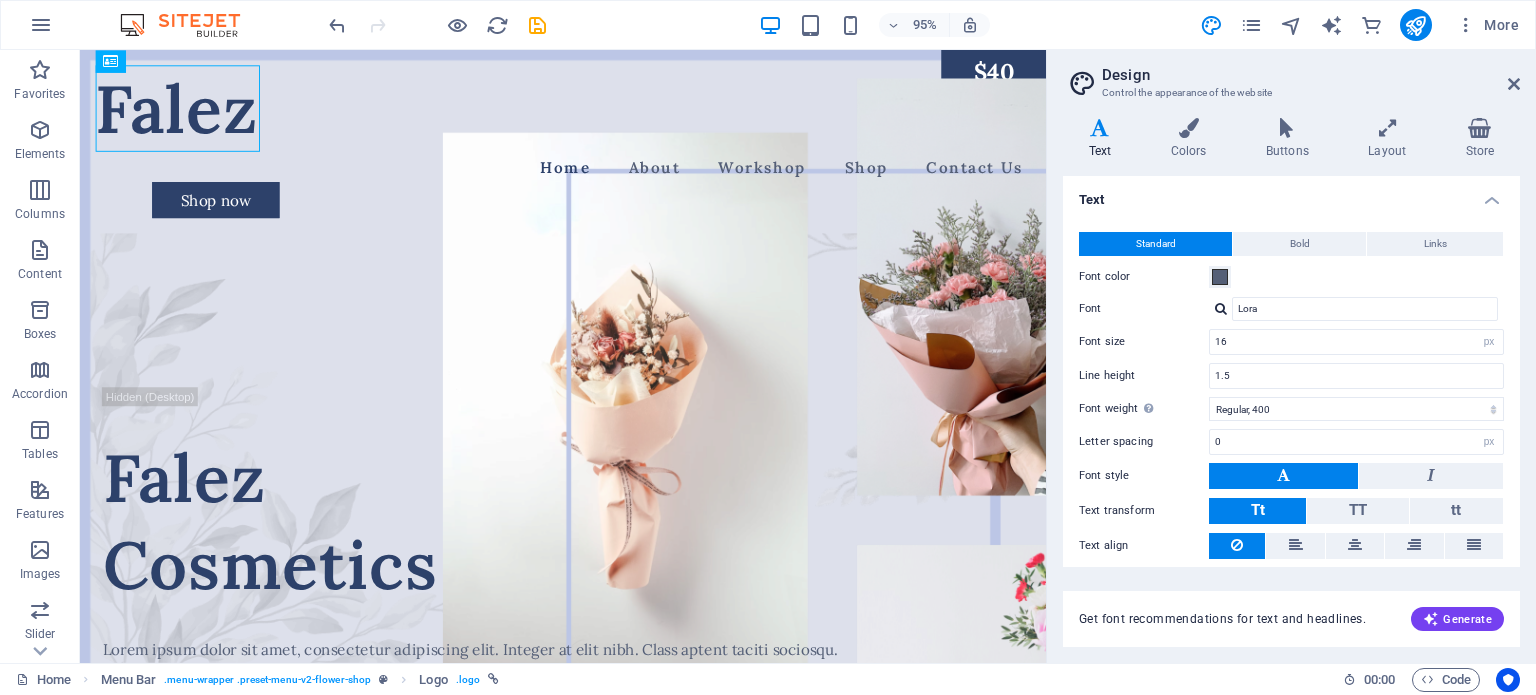 click on "Text" at bounding box center (1291, 194) 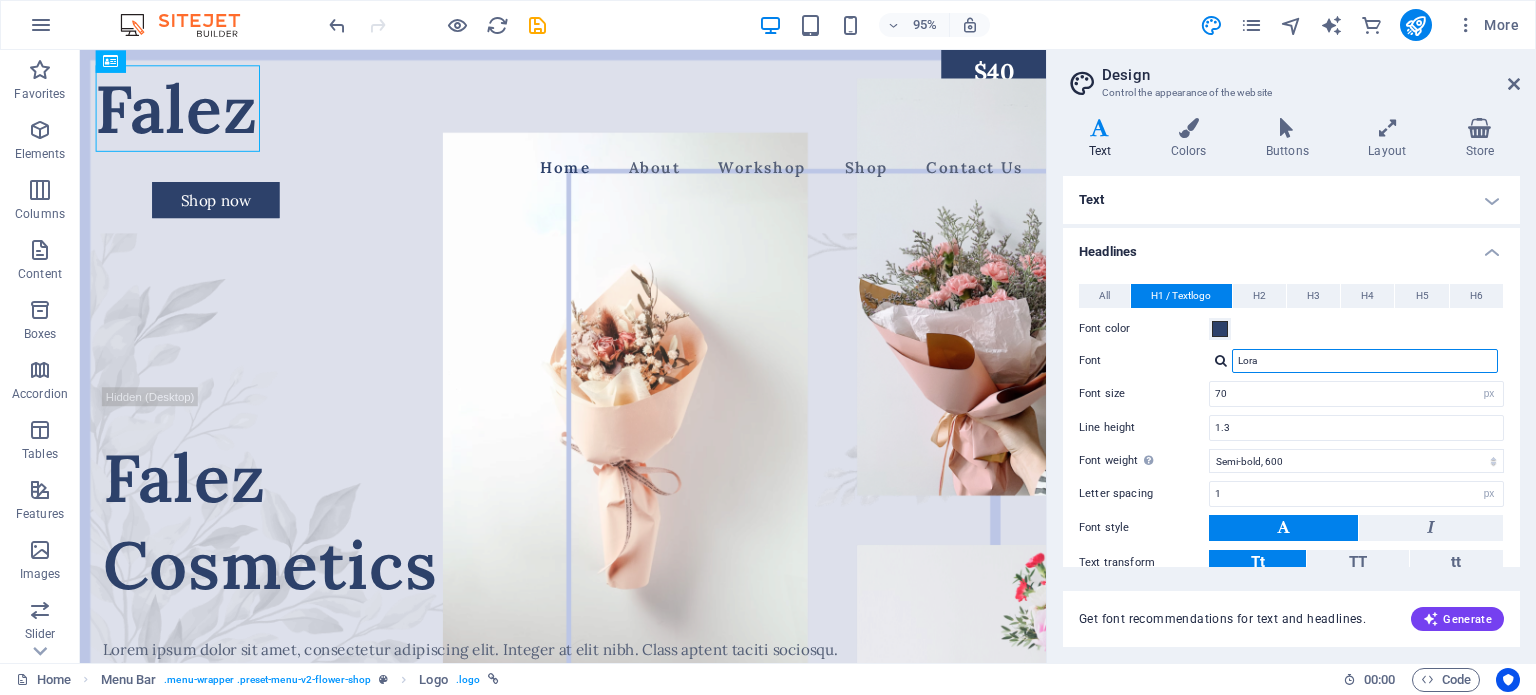 click on "Lora" at bounding box center [1365, 361] 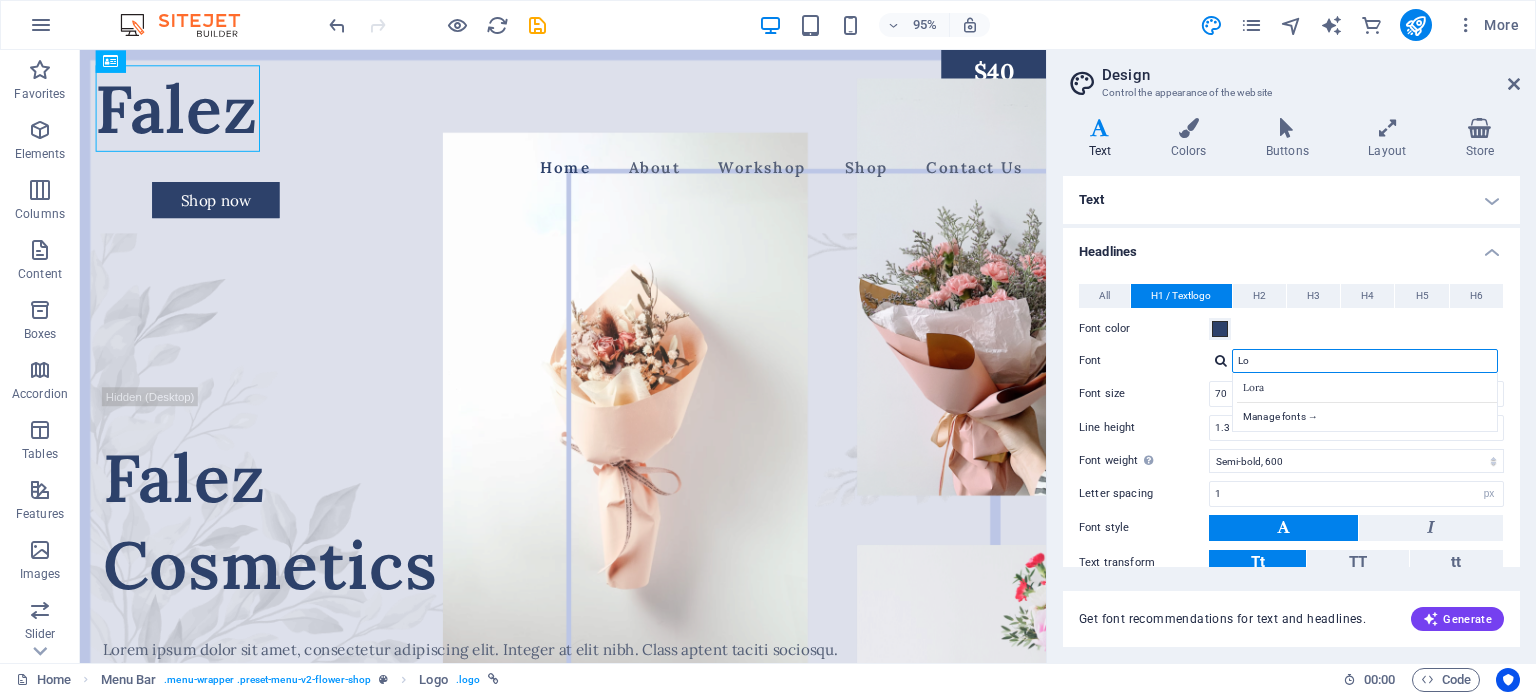 type on "L" 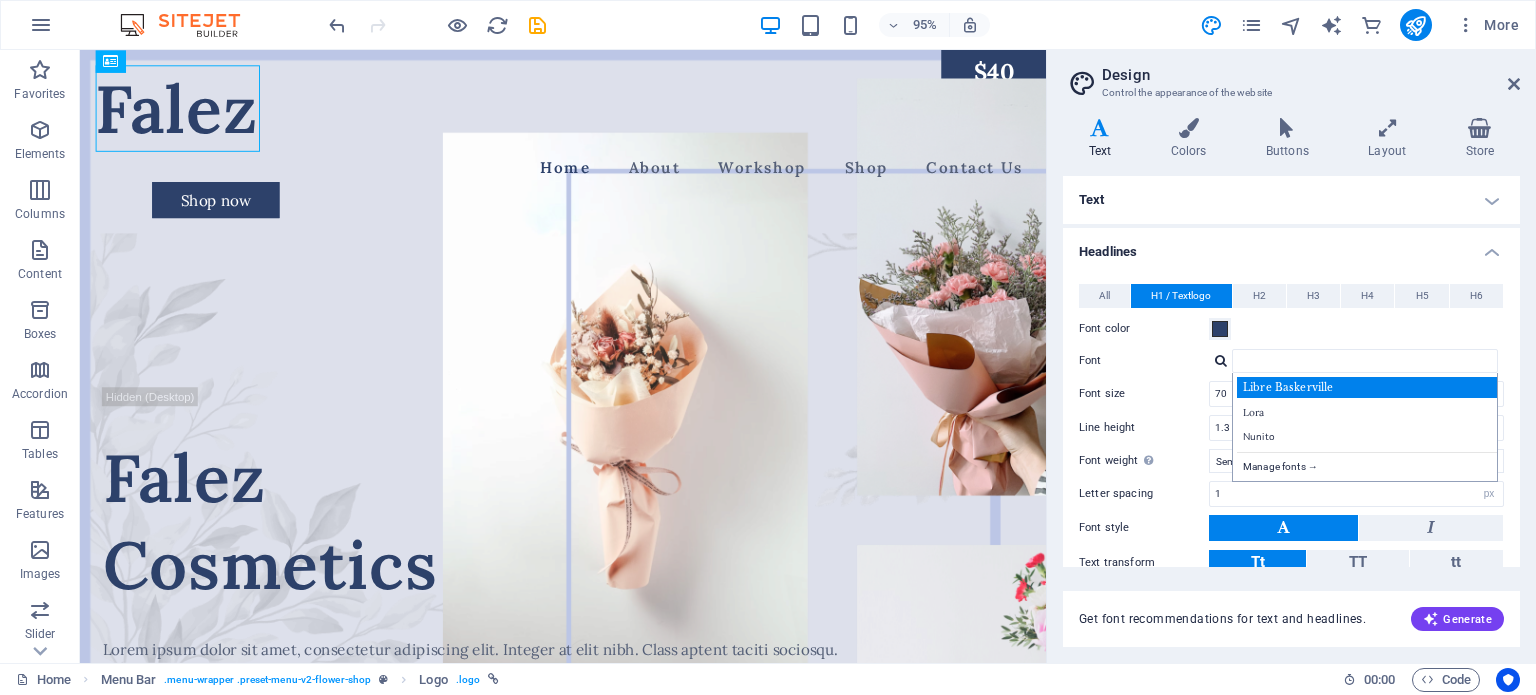 click on "Libre Baskerville" at bounding box center [1369, 387] 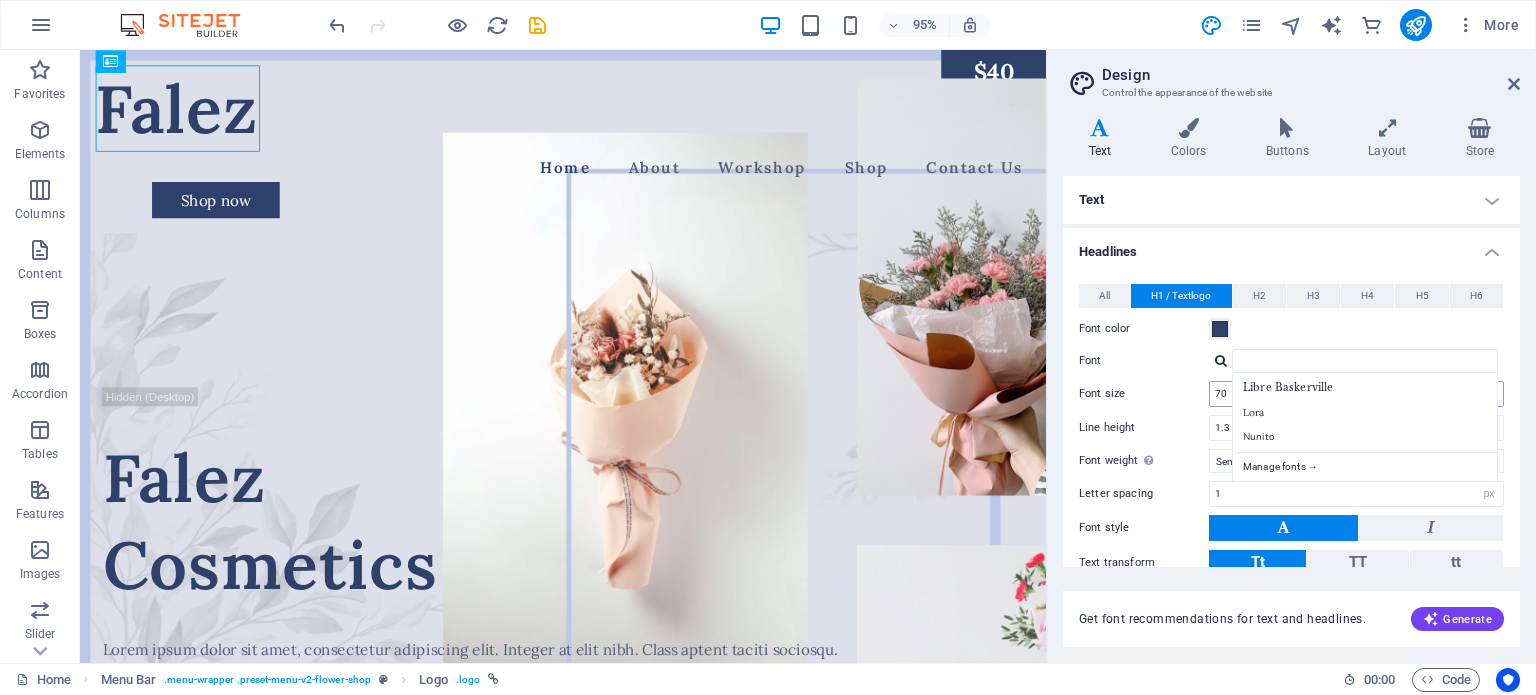 type on "Libre Baskerville" 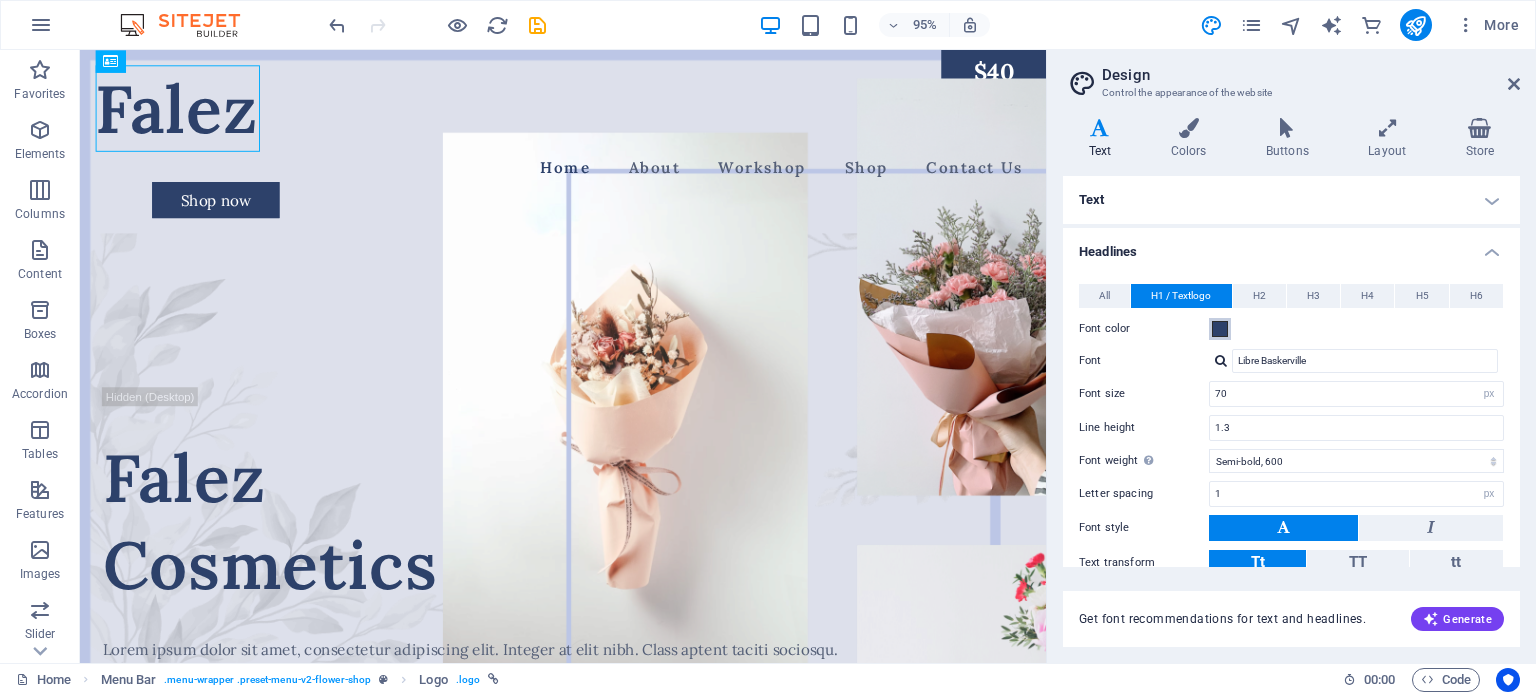 click at bounding box center (1220, 329) 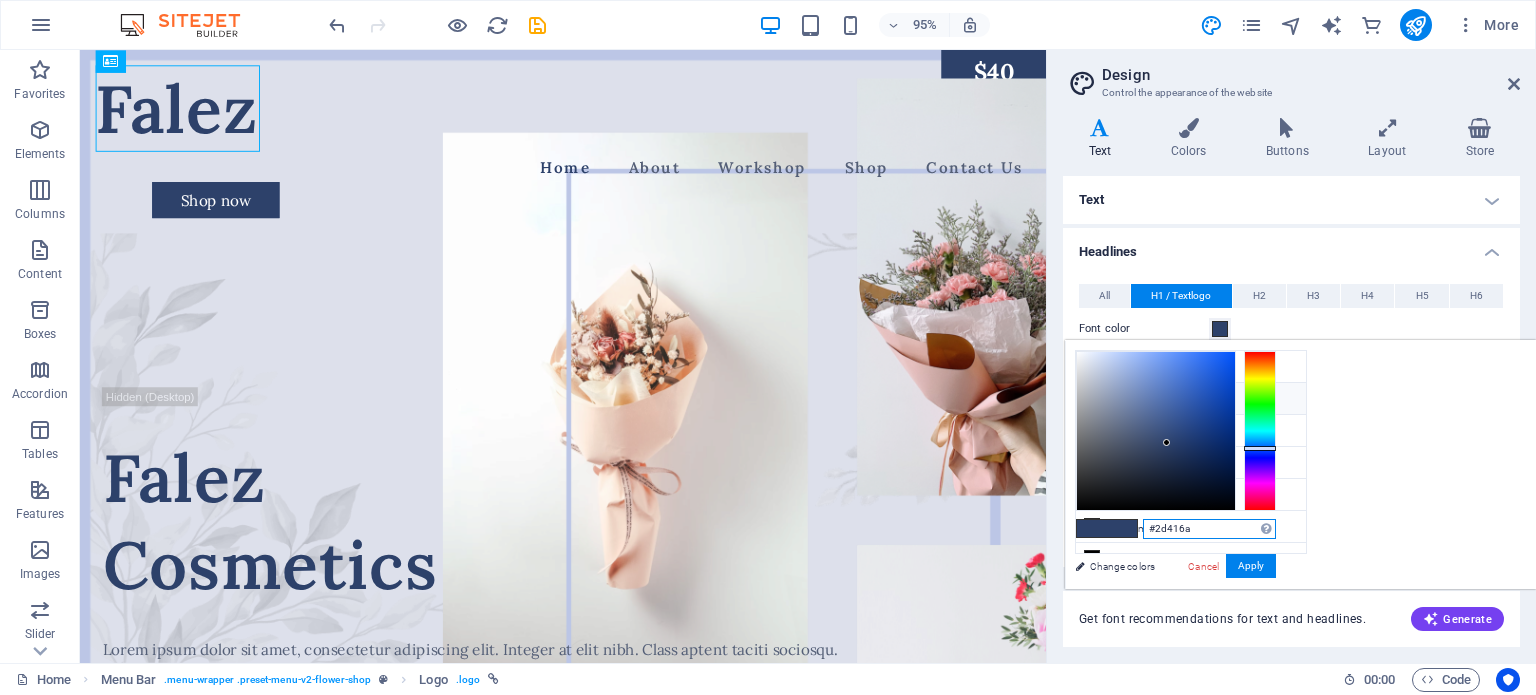 click on "#2d416a" at bounding box center [1209, 529] 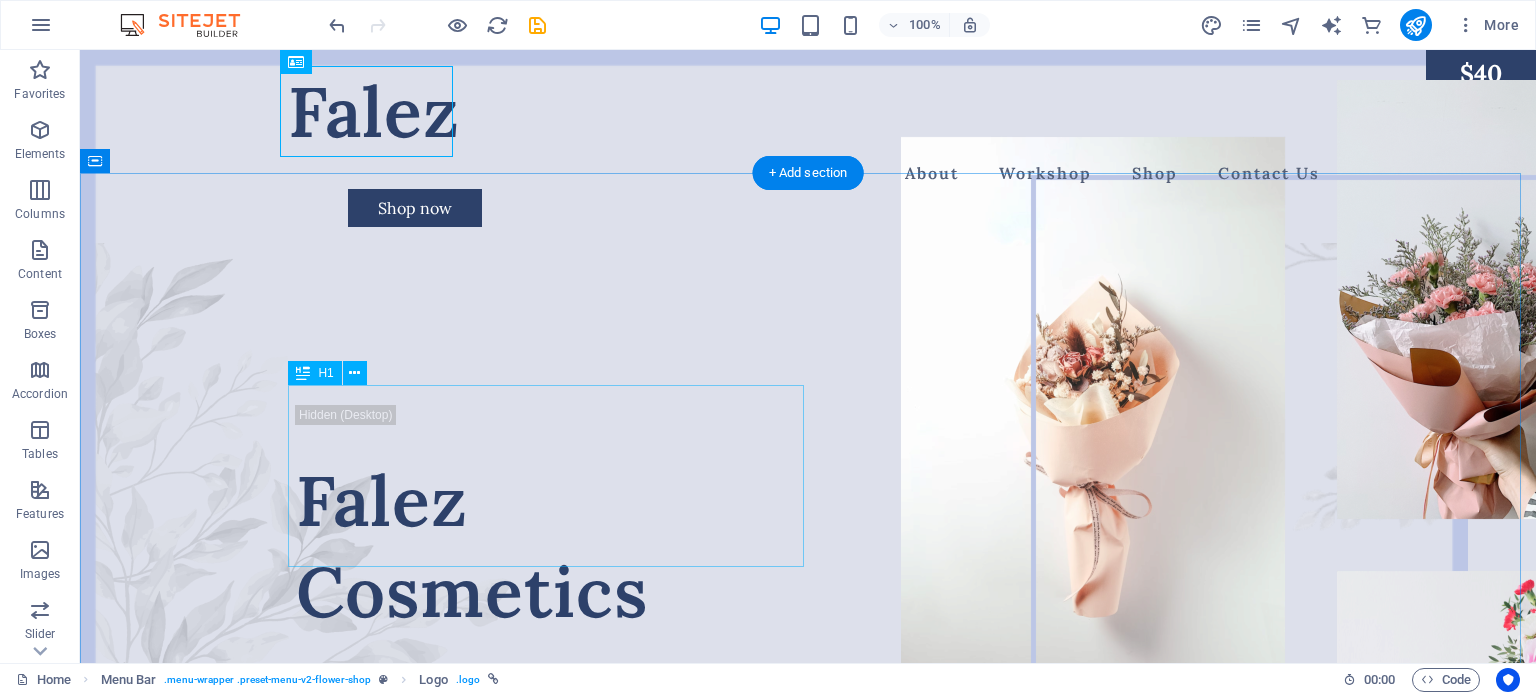 click on "Falez Cosmetics" at bounding box center (808, 546) 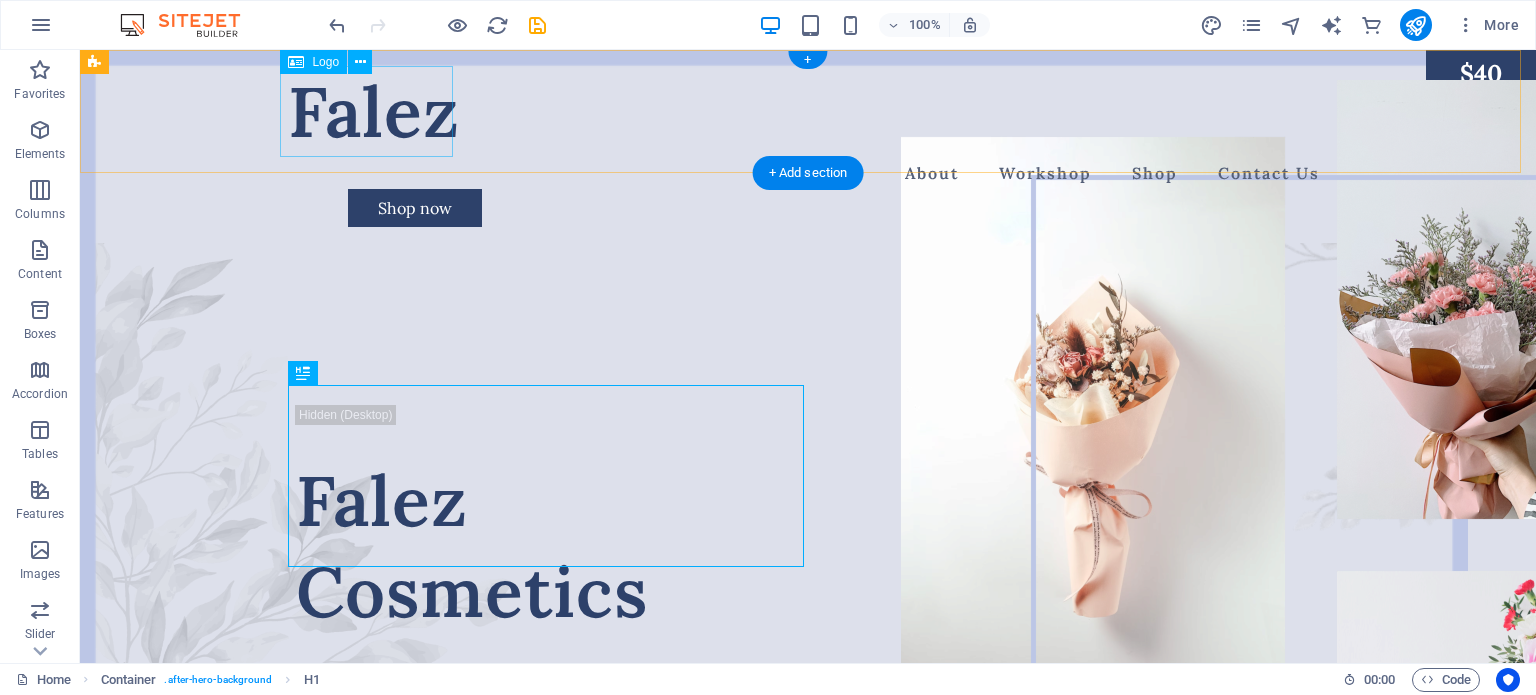 click on "Falez" at bounding box center (808, 111) 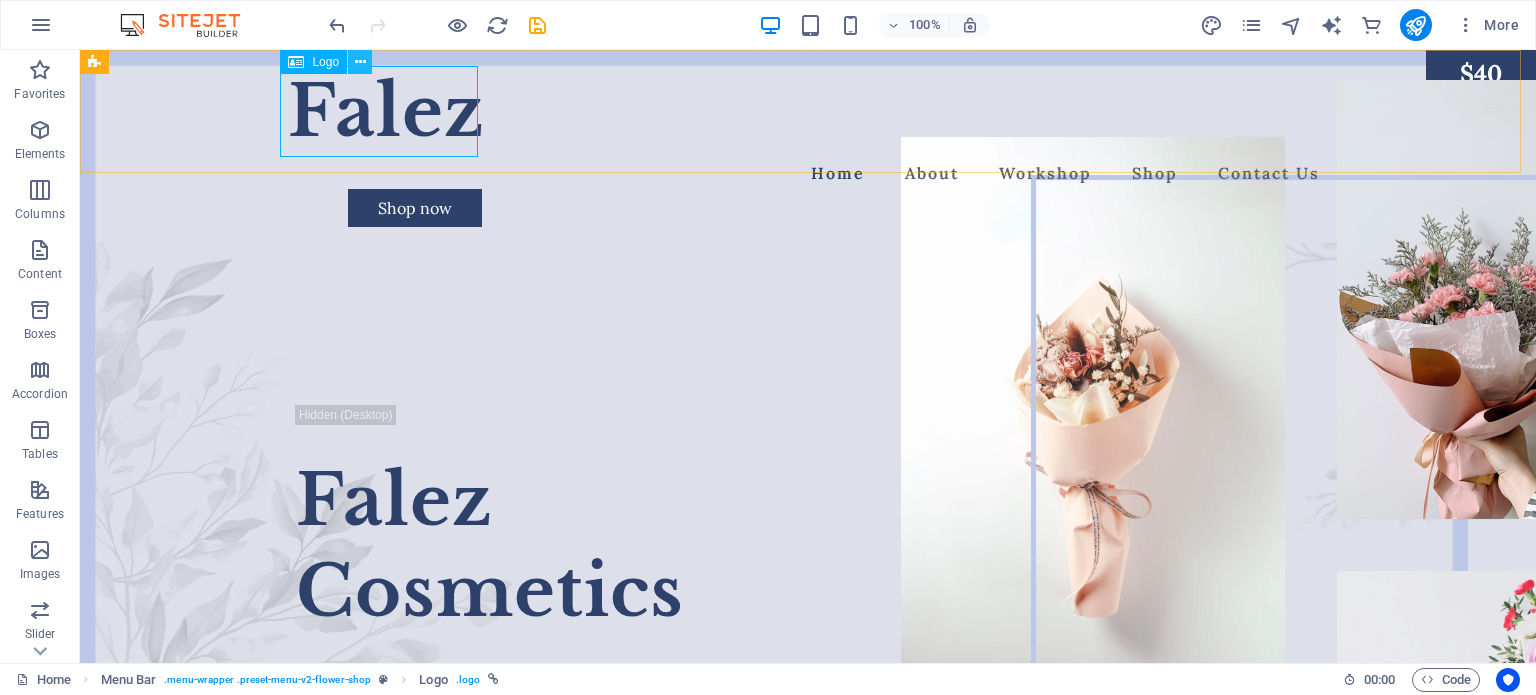 click at bounding box center (360, 62) 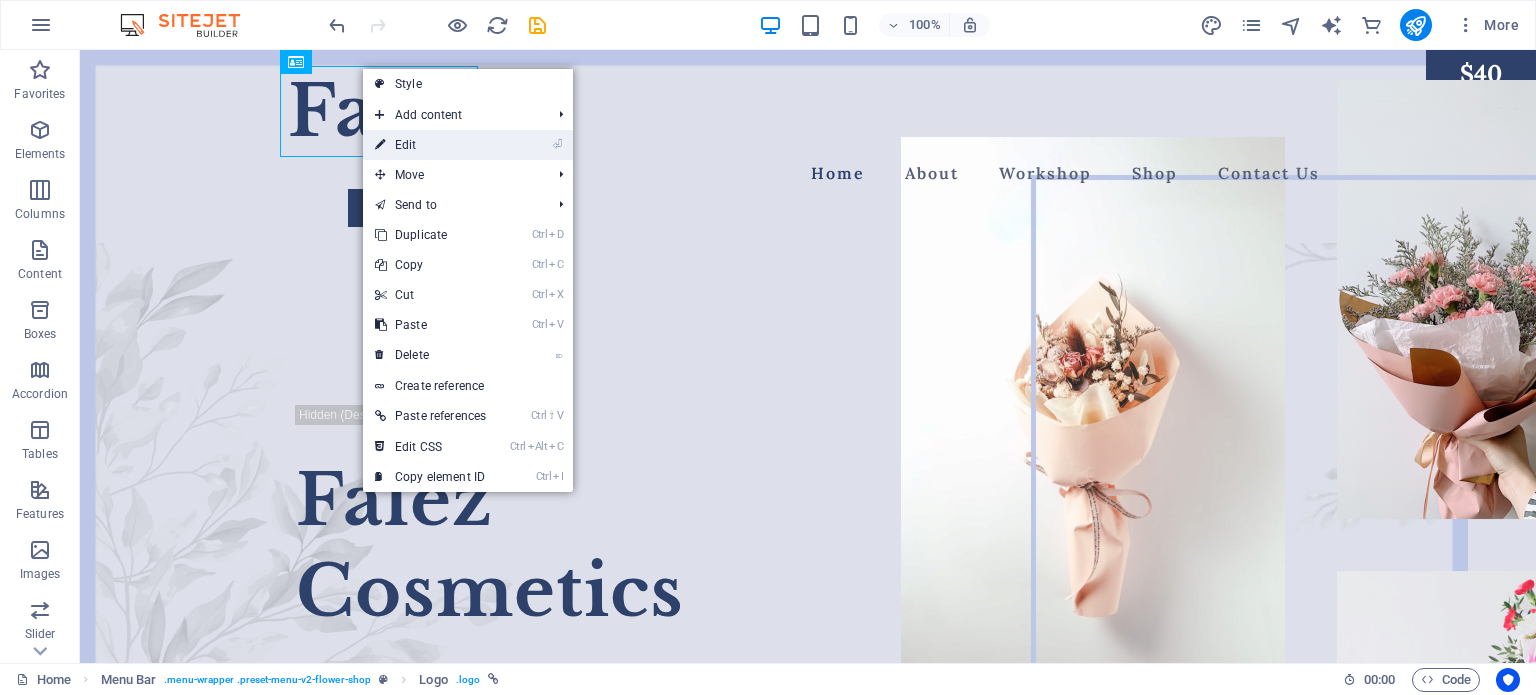 click on "⏎  Edit" at bounding box center (430, 145) 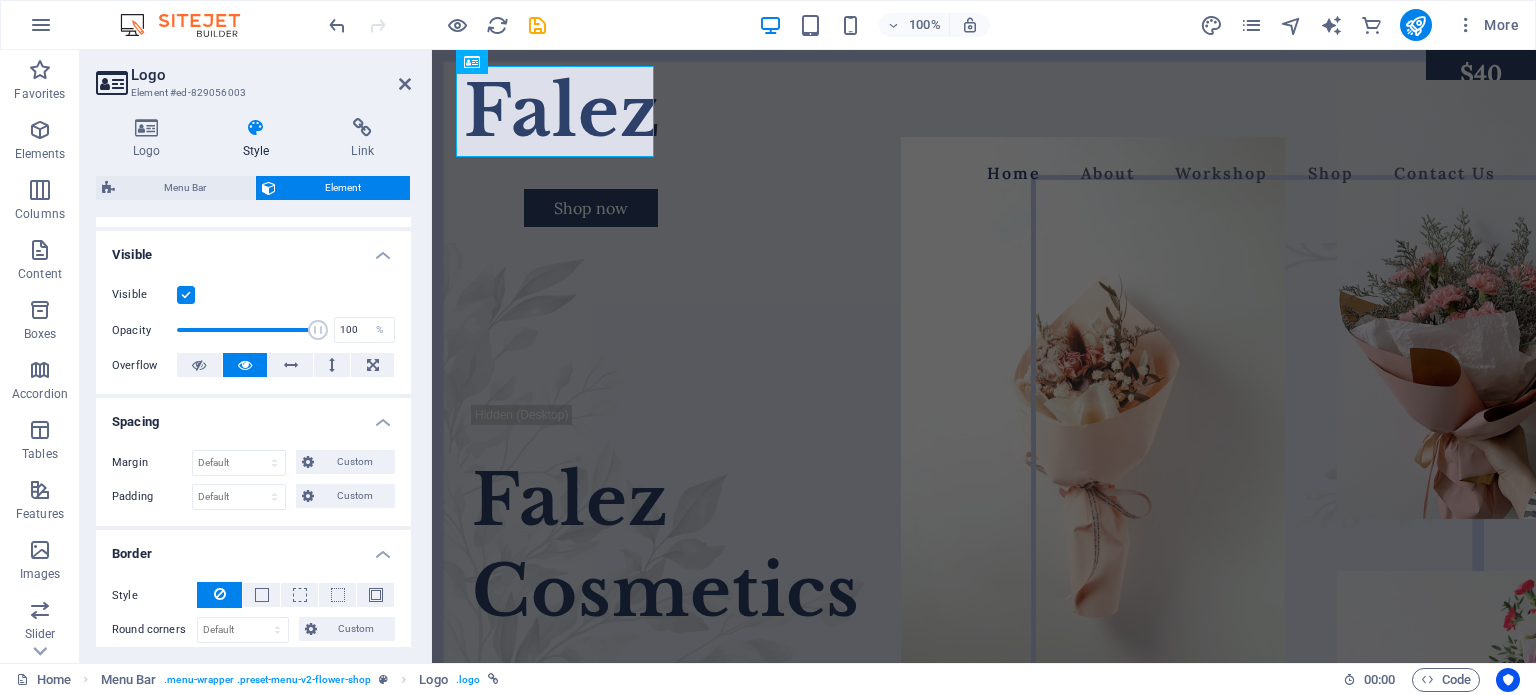 scroll, scrollTop: 0, scrollLeft: 0, axis: both 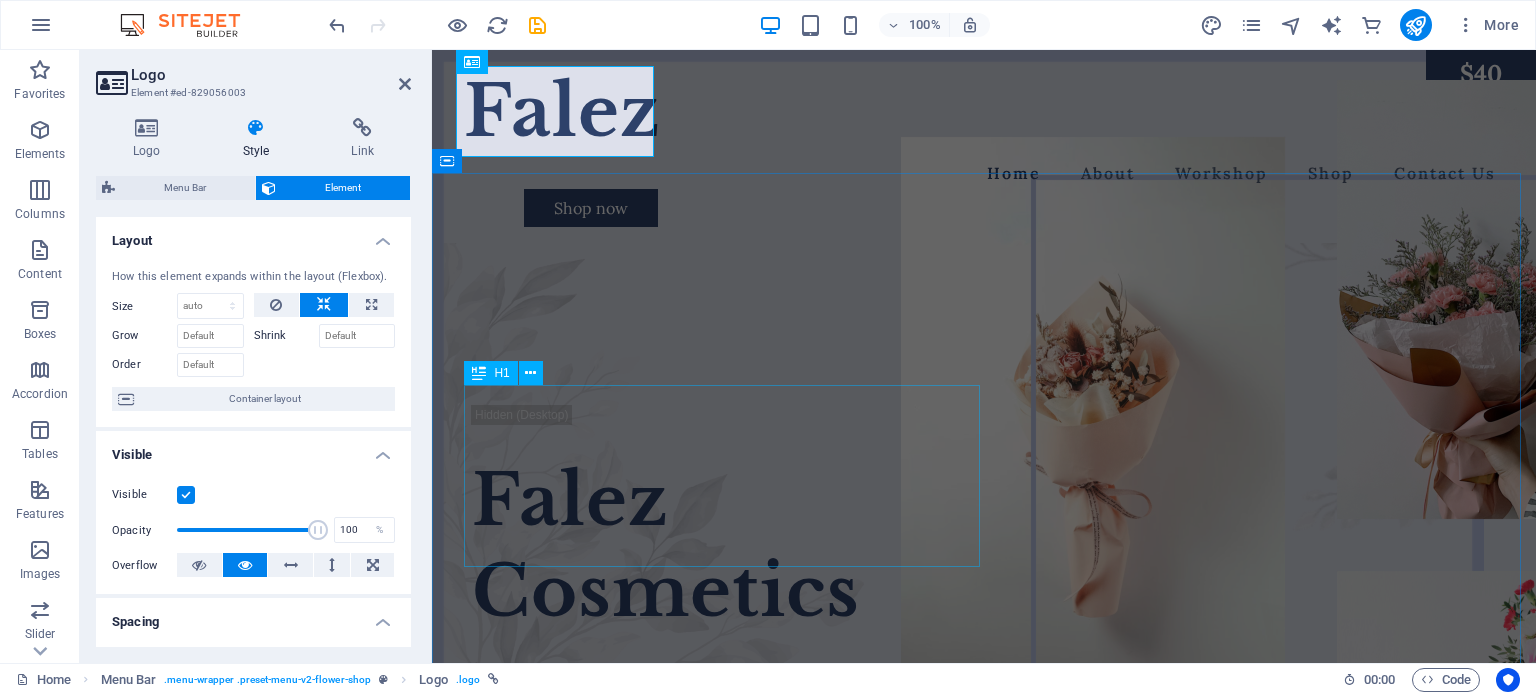 click on "Falez Cosmetics" at bounding box center [984, 546] 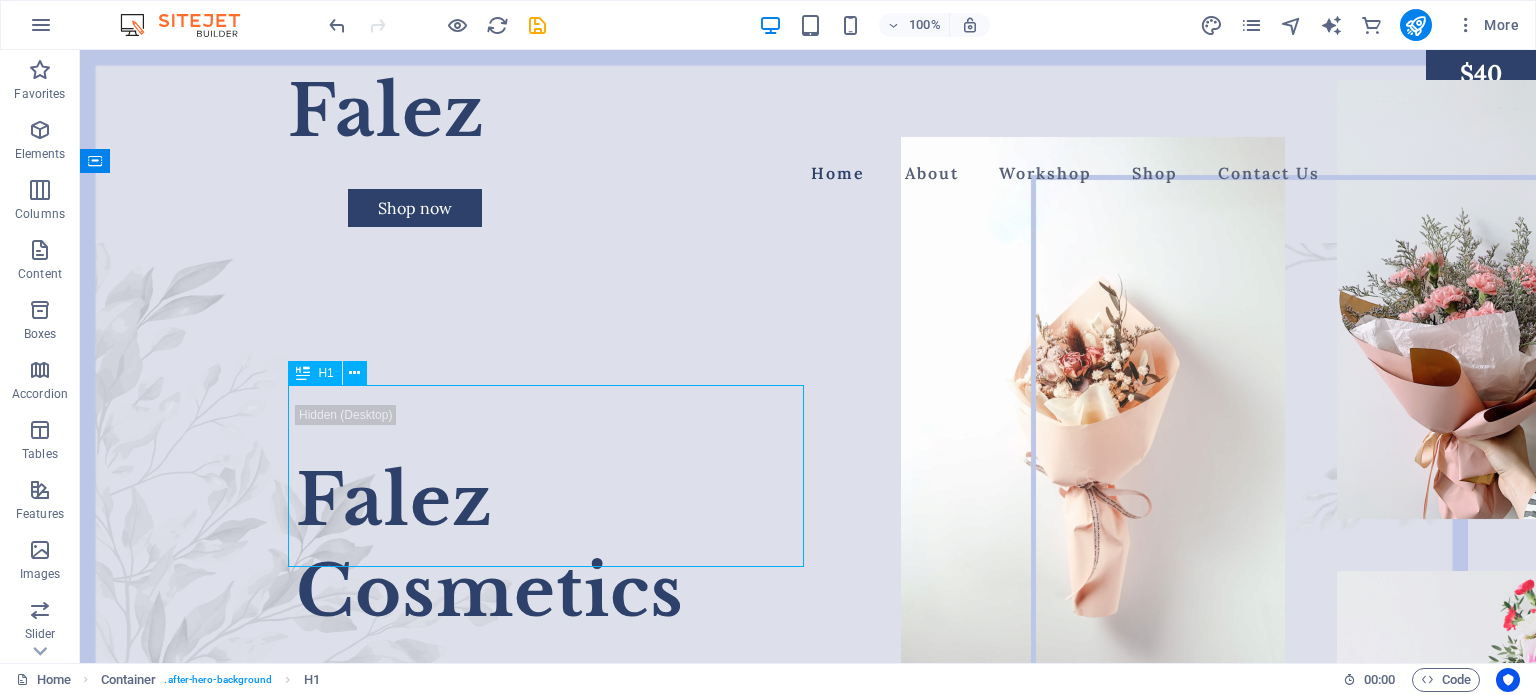click on "Falez Cosmetics" at bounding box center [808, 546] 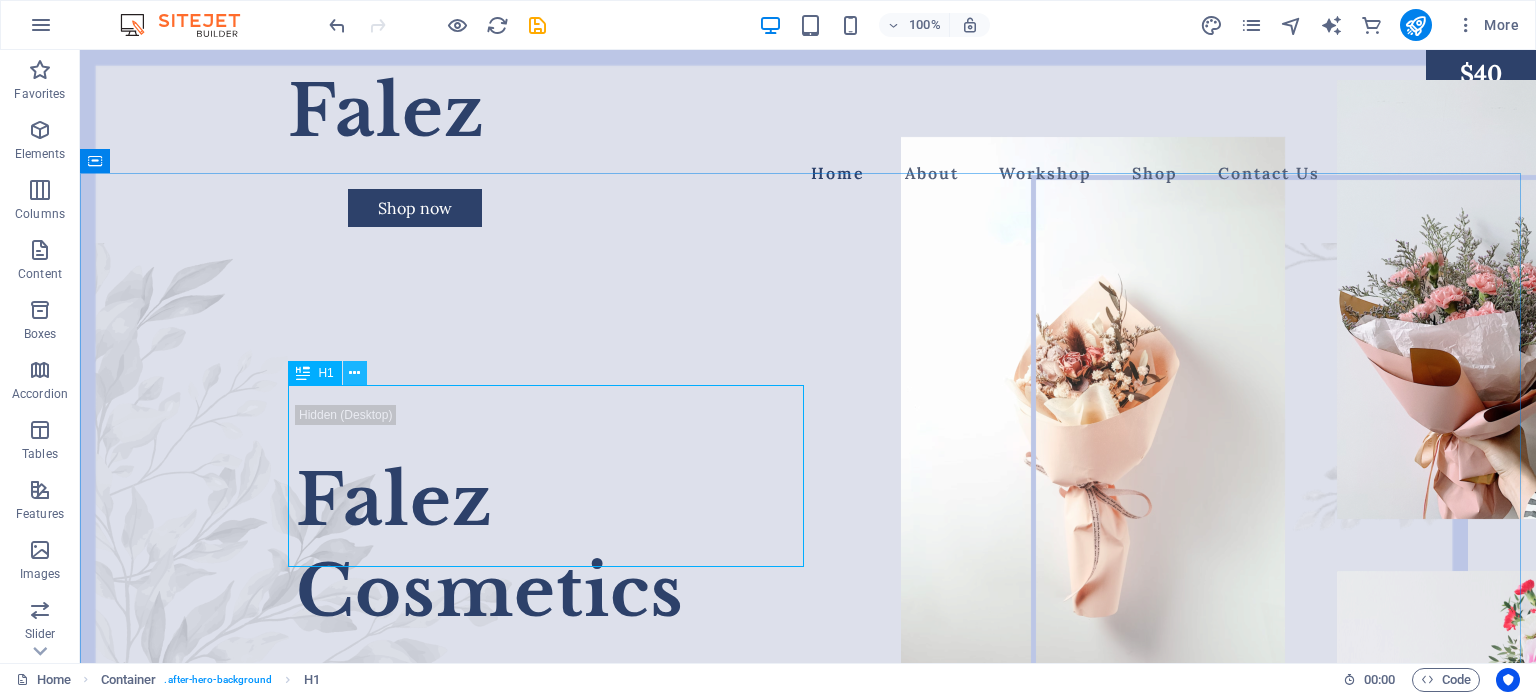click at bounding box center (354, 373) 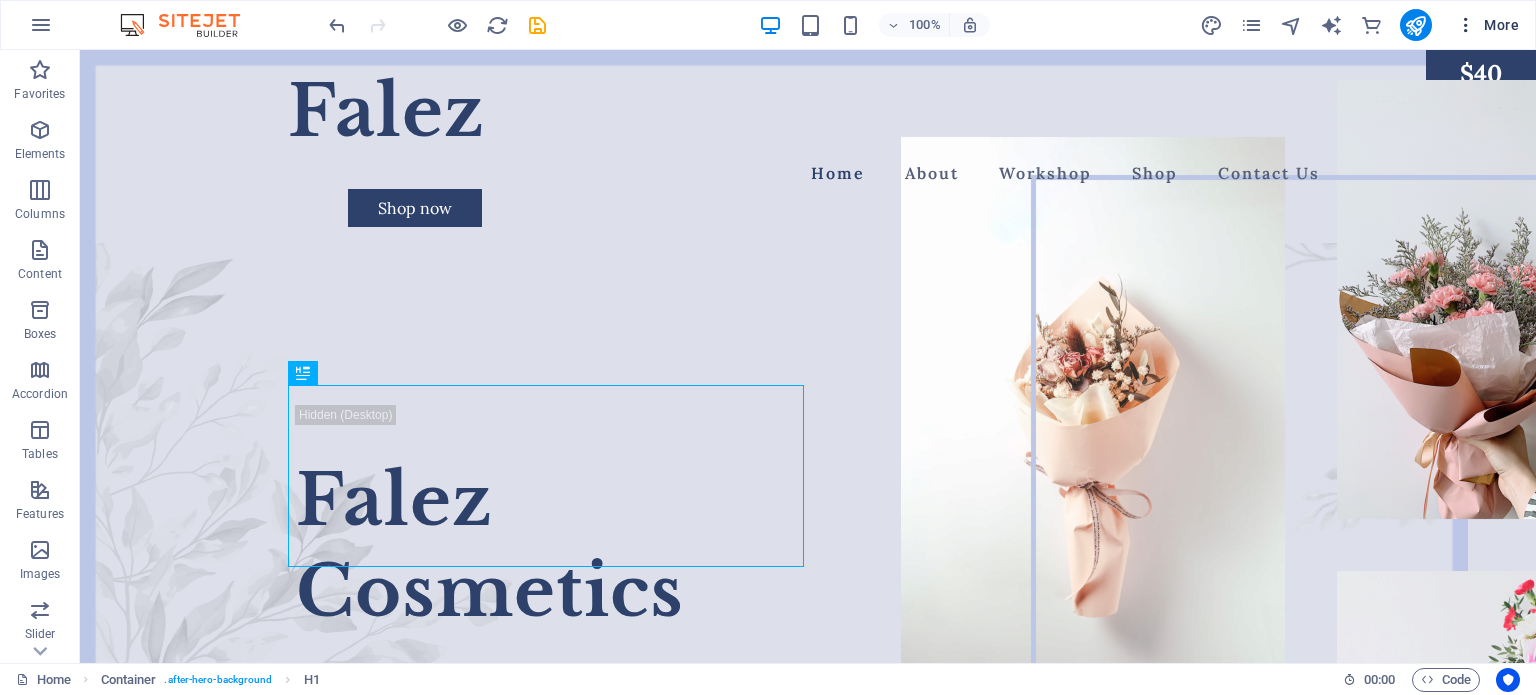 click at bounding box center (1466, 25) 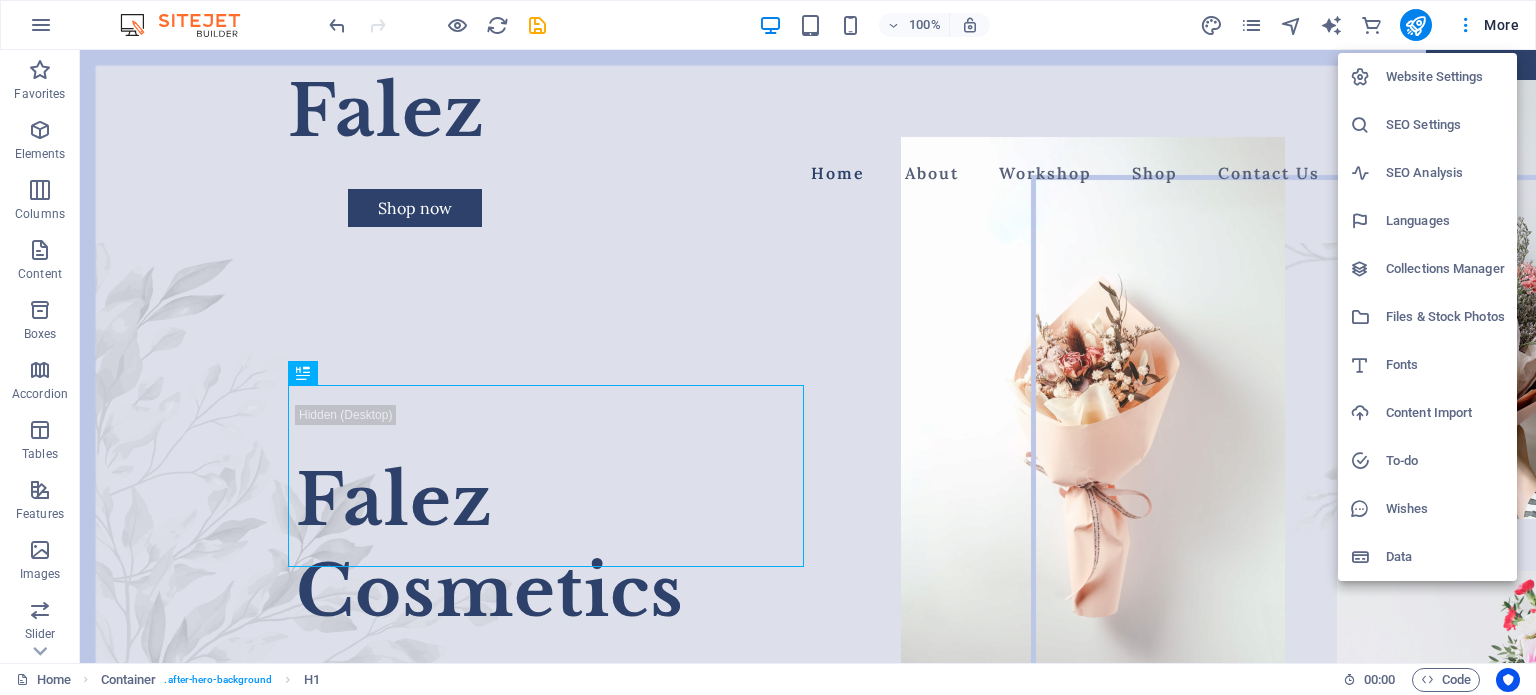 click on "Website Settings" at bounding box center [1445, 77] 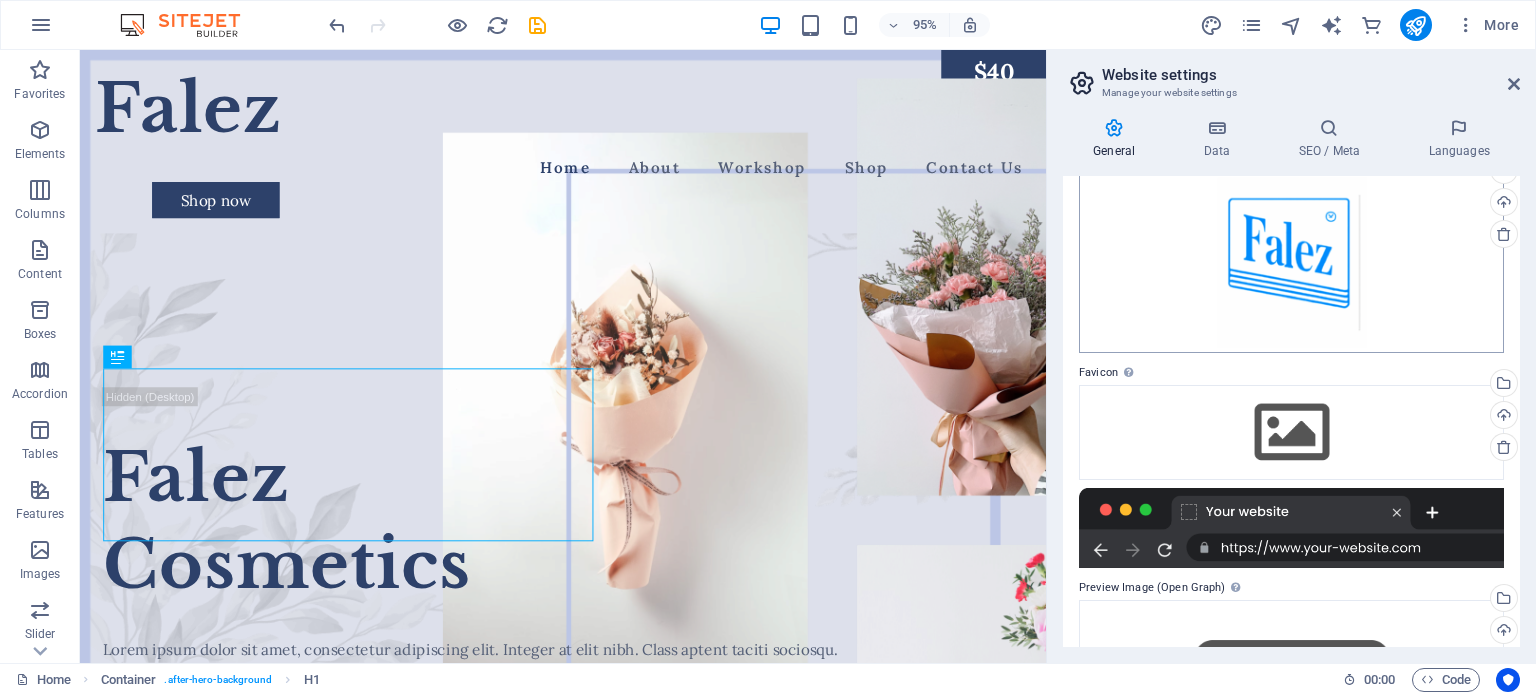 scroll, scrollTop: 0, scrollLeft: 0, axis: both 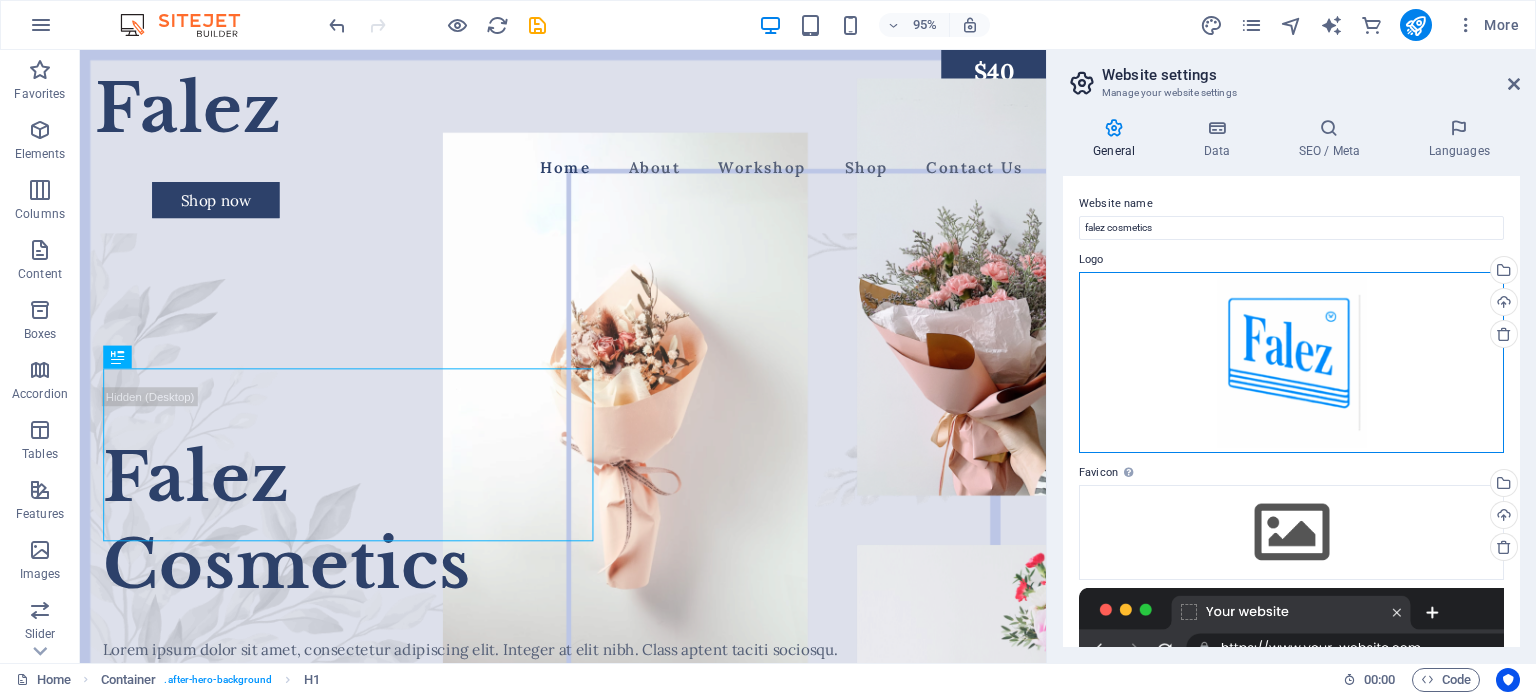 click on "Drag files here, click to choose files or select files from Files or our free stock photos & videos" at bounding box center (1291, 363) 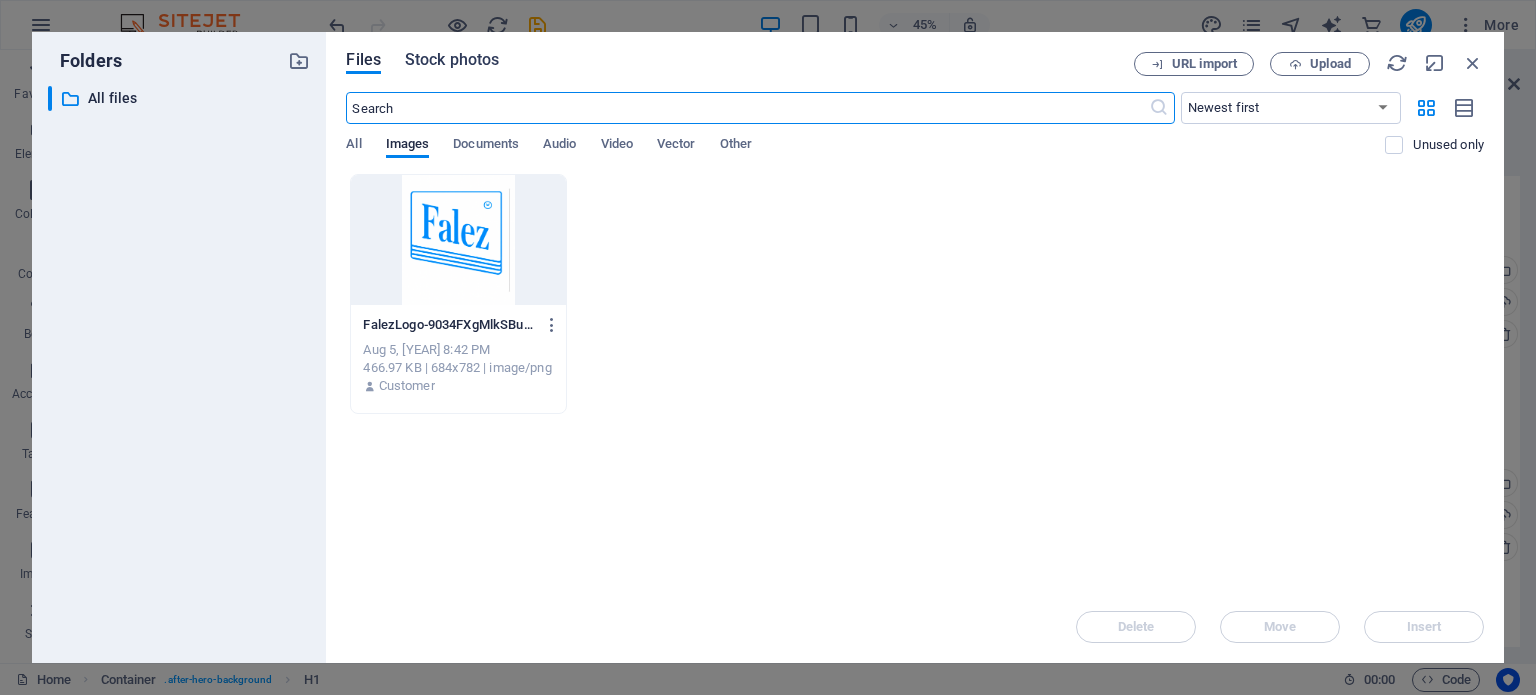 click on "Stock photos" at bounding box center [452, 60] 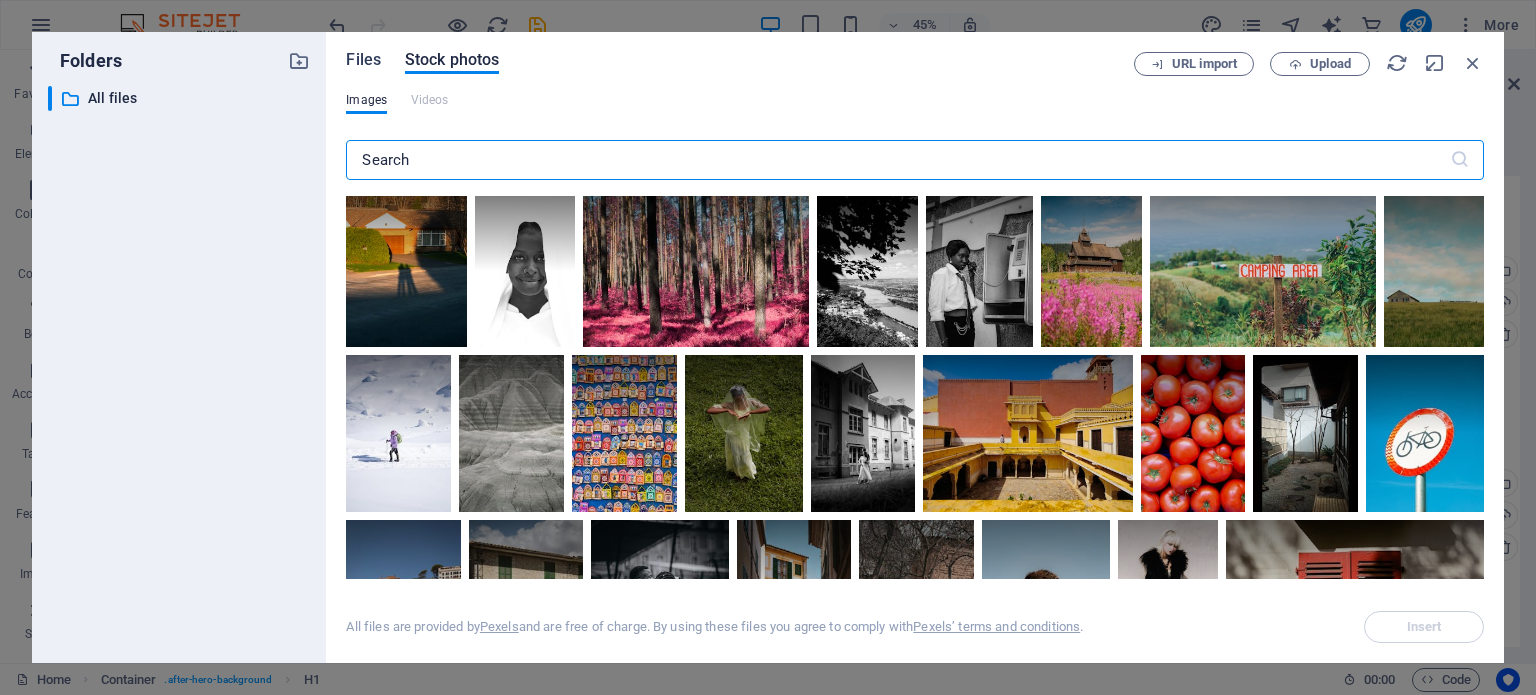click on "Files" at bounding box center [363, 60] 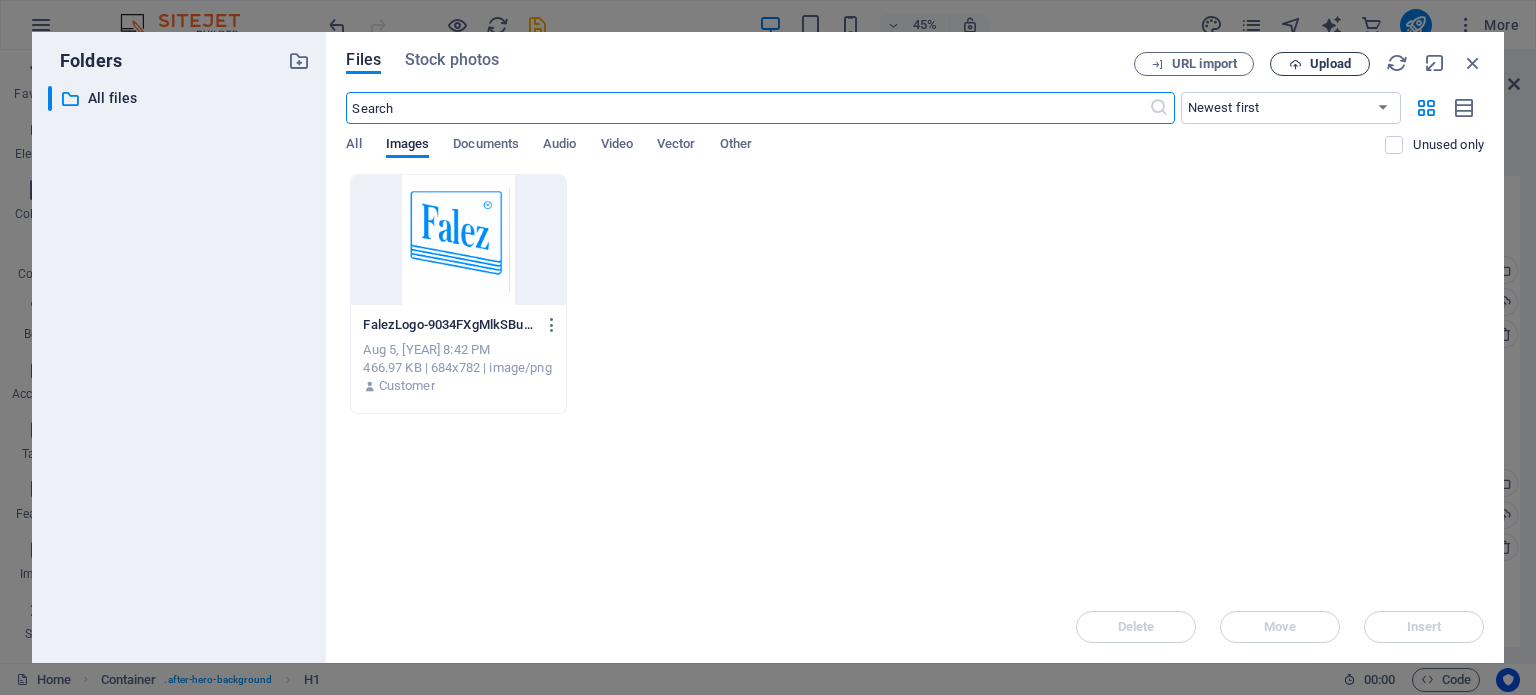 click on "Upload" at bounding box center [1330, 64] 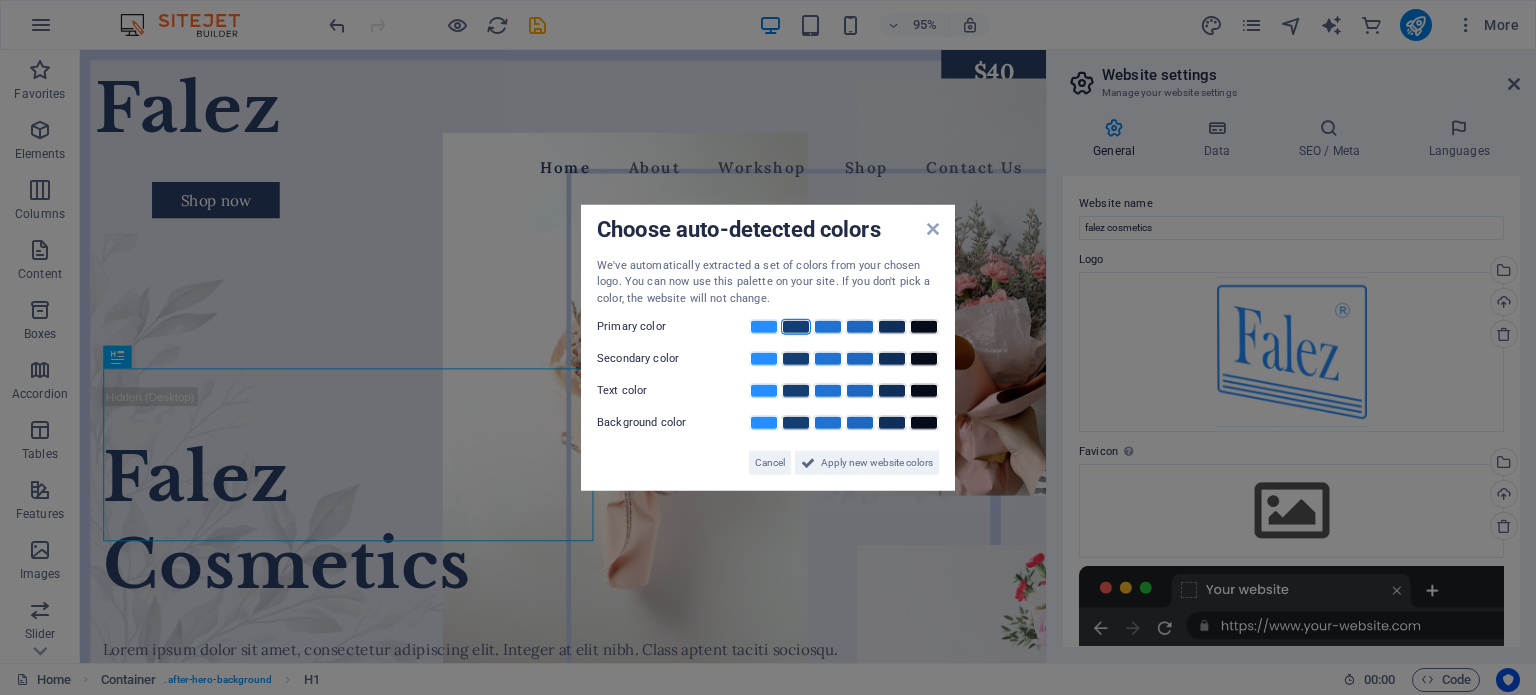 click at bounding box center (796, 327) 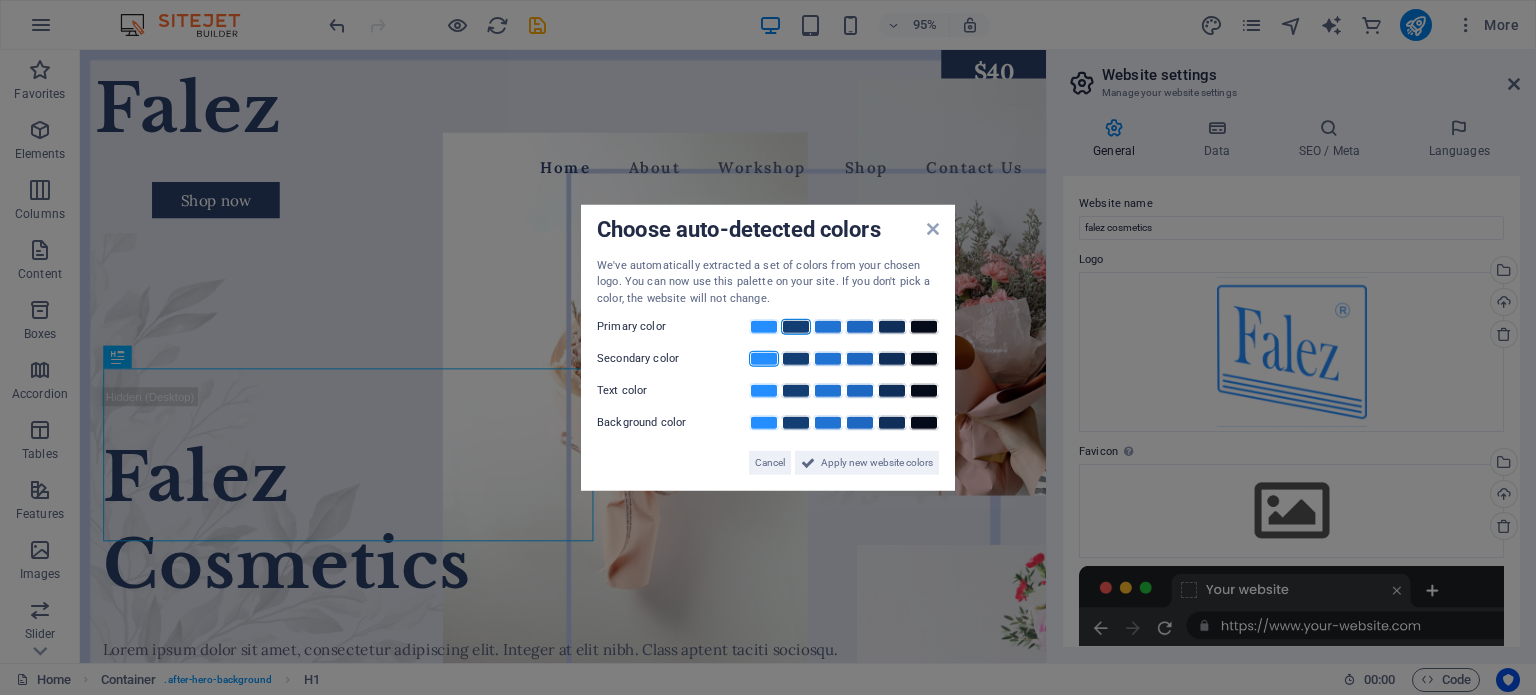click at bounding box center (764, 359) 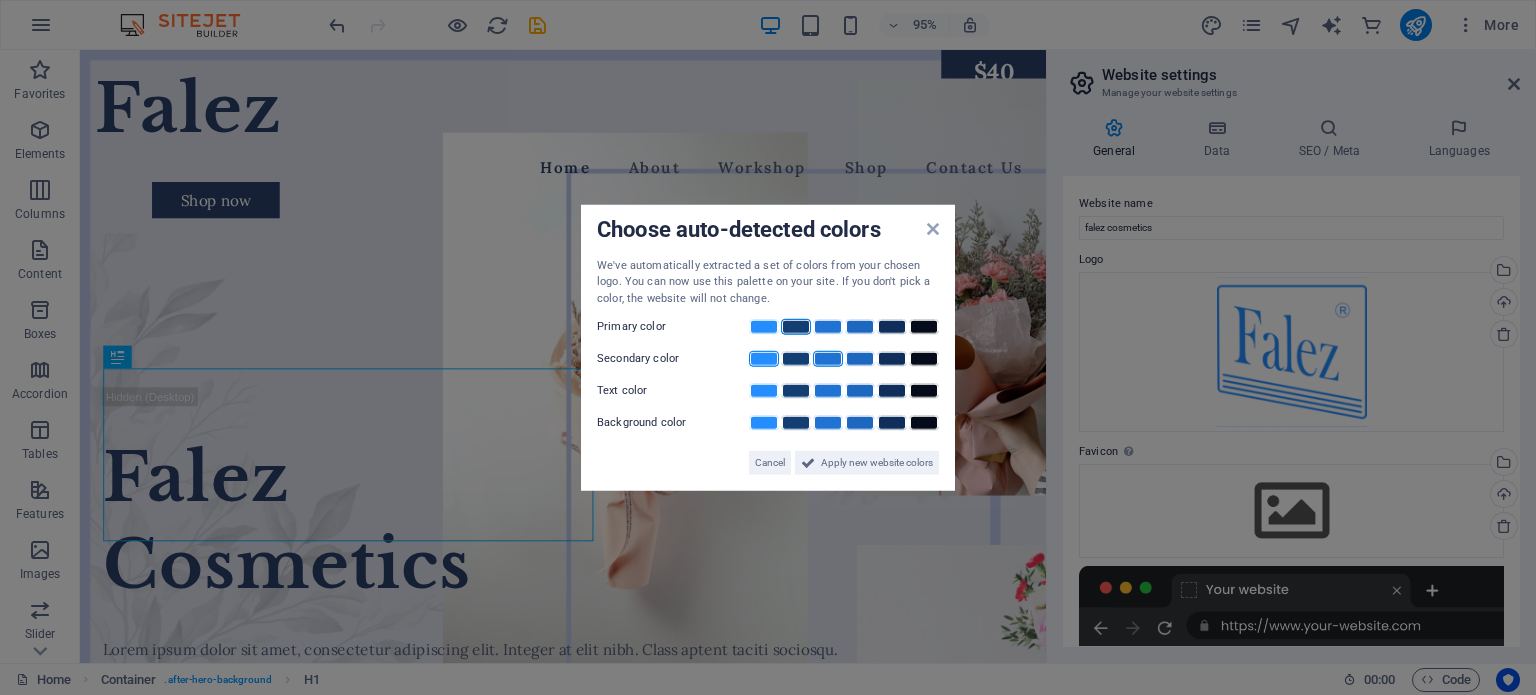 click at bounding box center (828, 359) 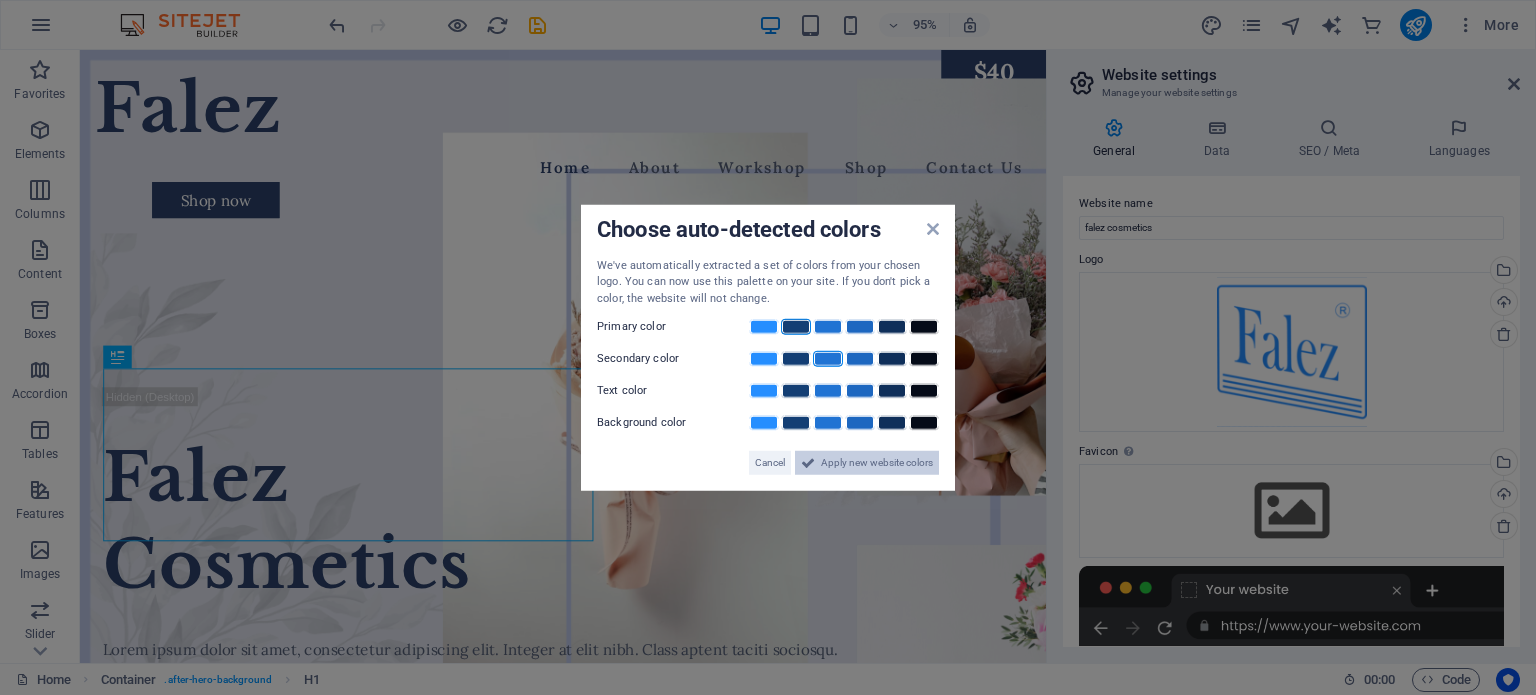 click on "Apply new website colors" at bounding box center [867, 463] 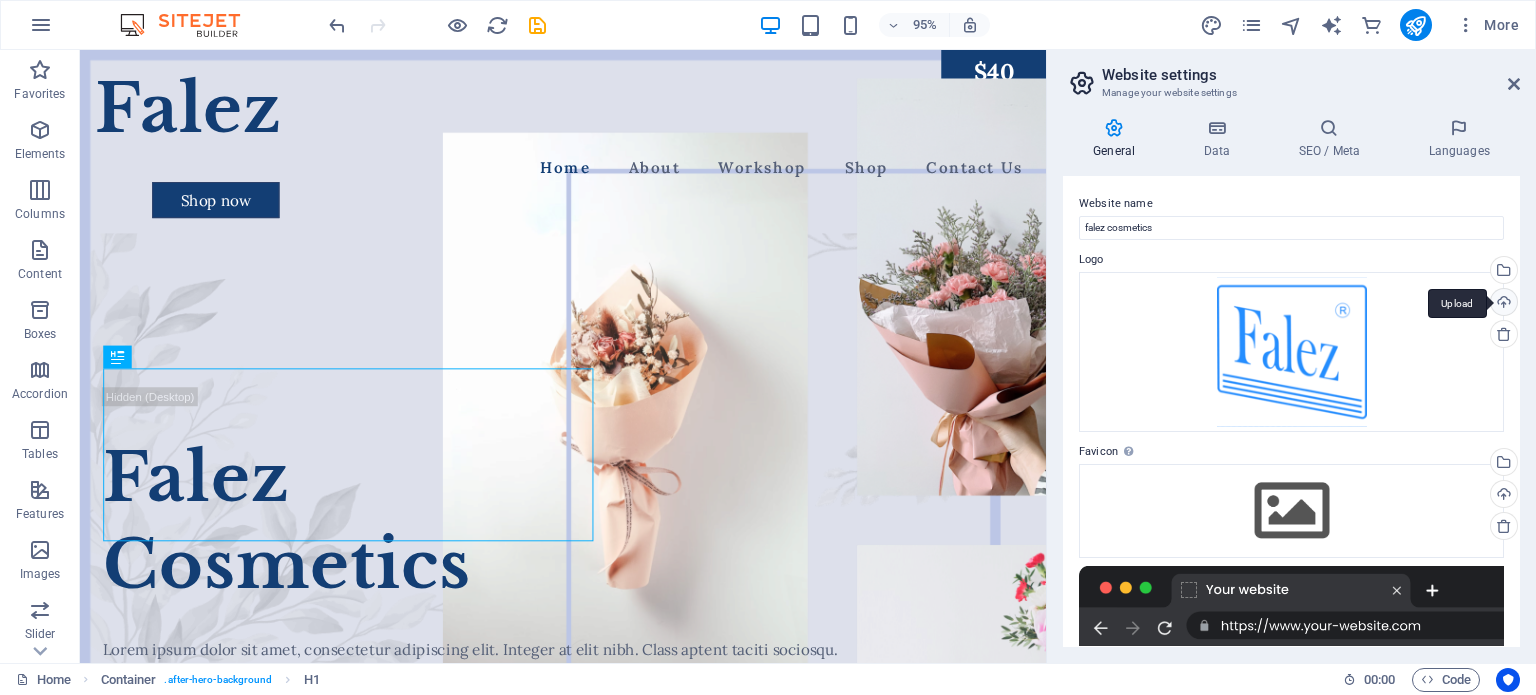 click on "Upload" at bounding box center (1502, 304) 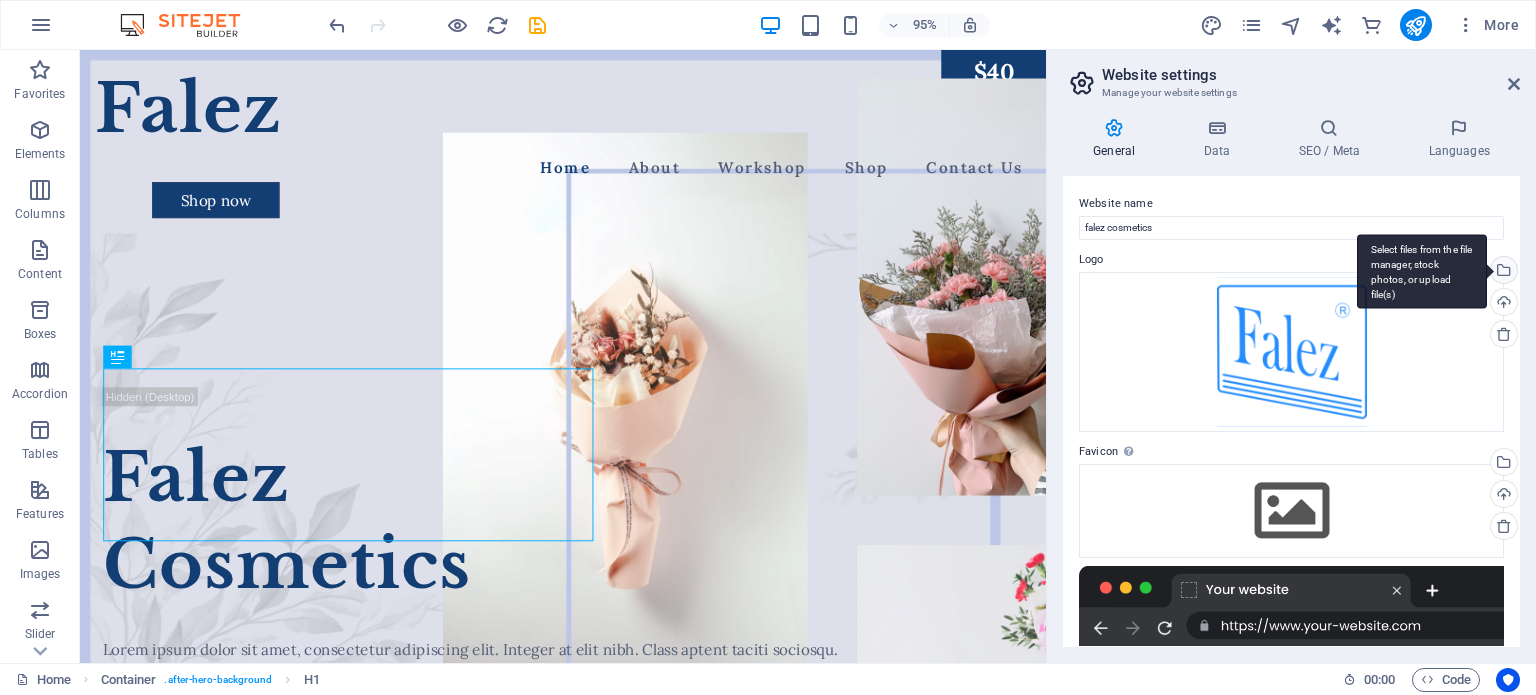 click on "Select files from the file manager, stock photos, or upload file(s)" at bounding box center (1502, 272) 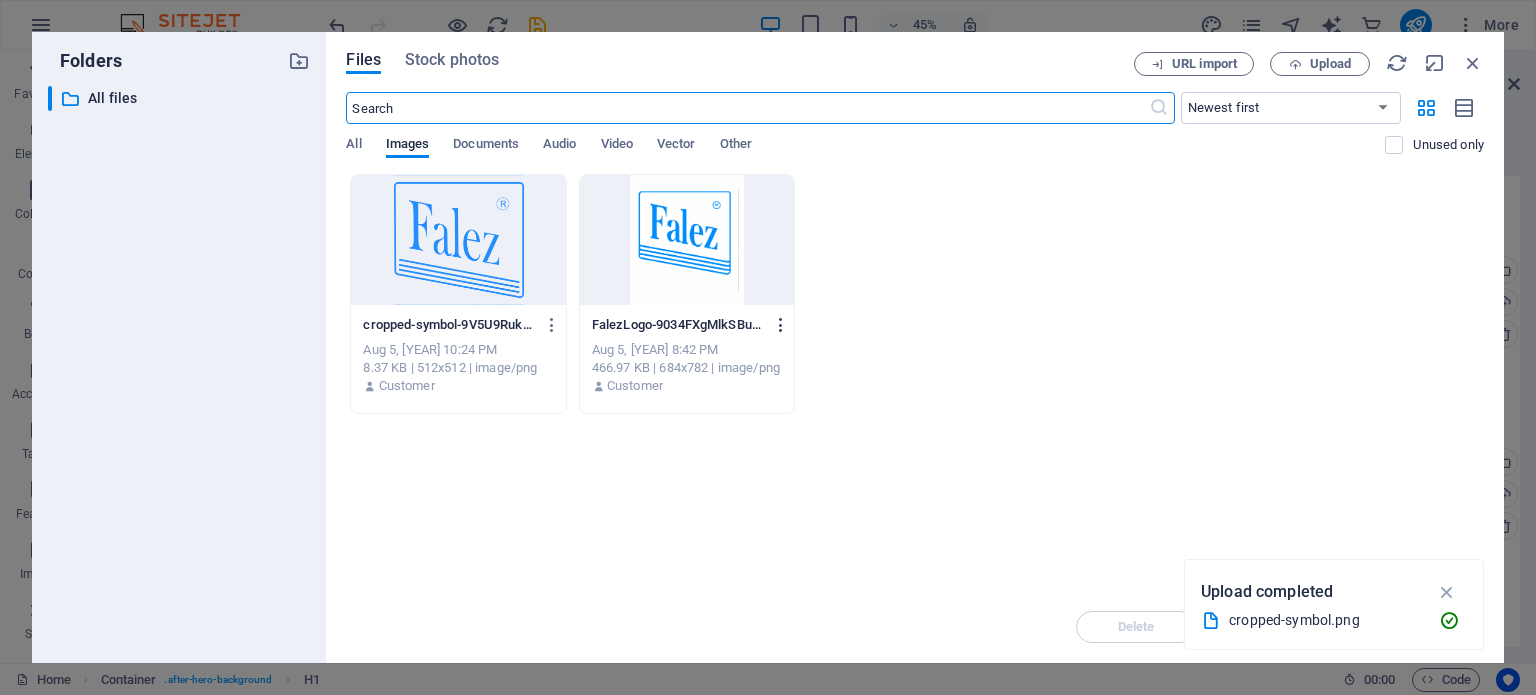 click at bounding box center [781, 325] 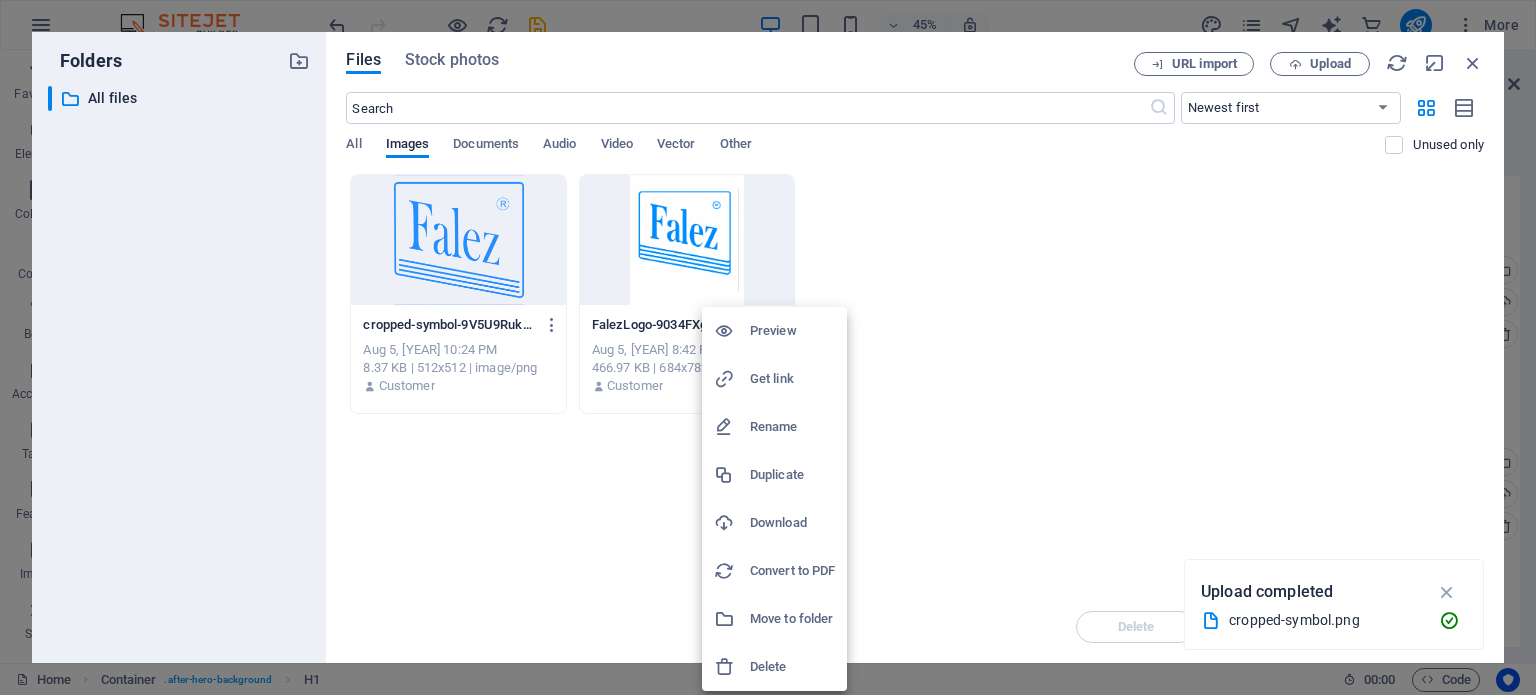 click on "Delete" at bounding box center (792, 667) 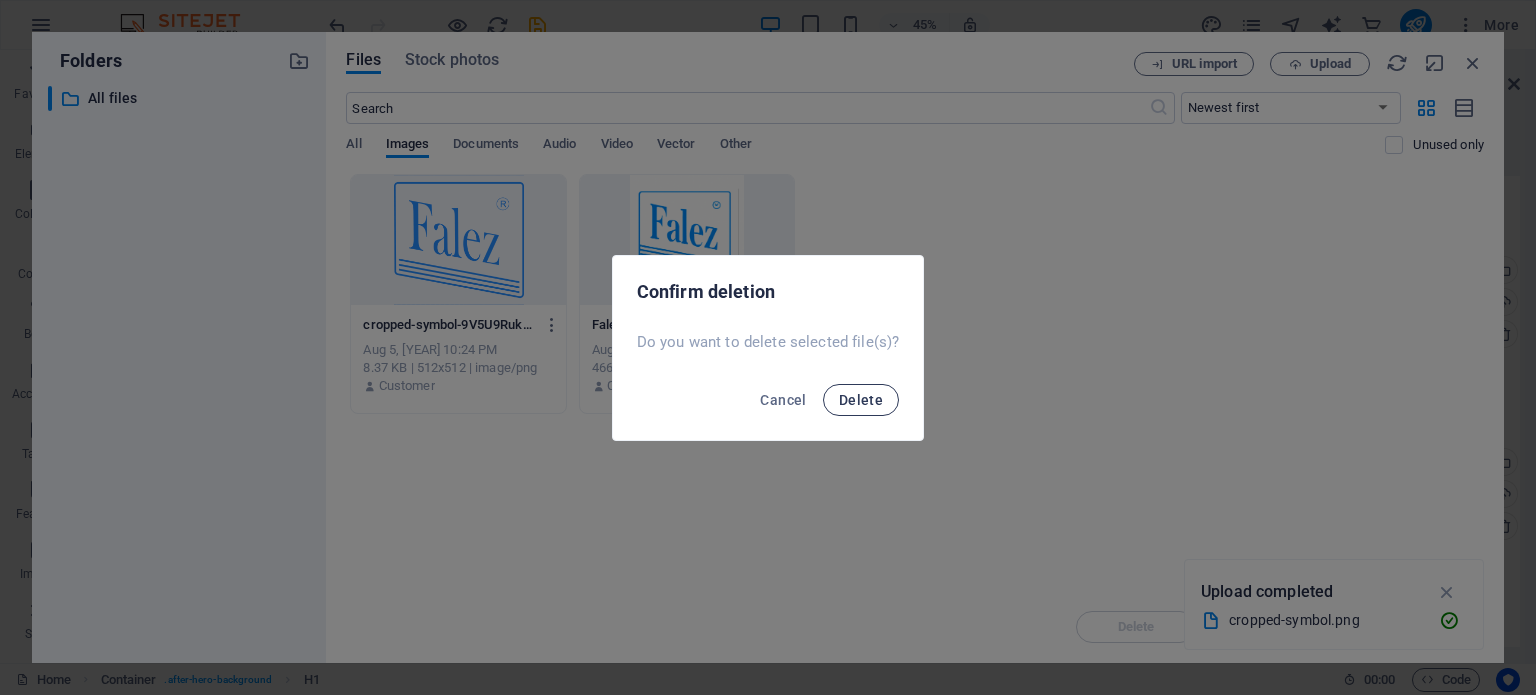 click on "Delete" at bounding box center (861, 400) 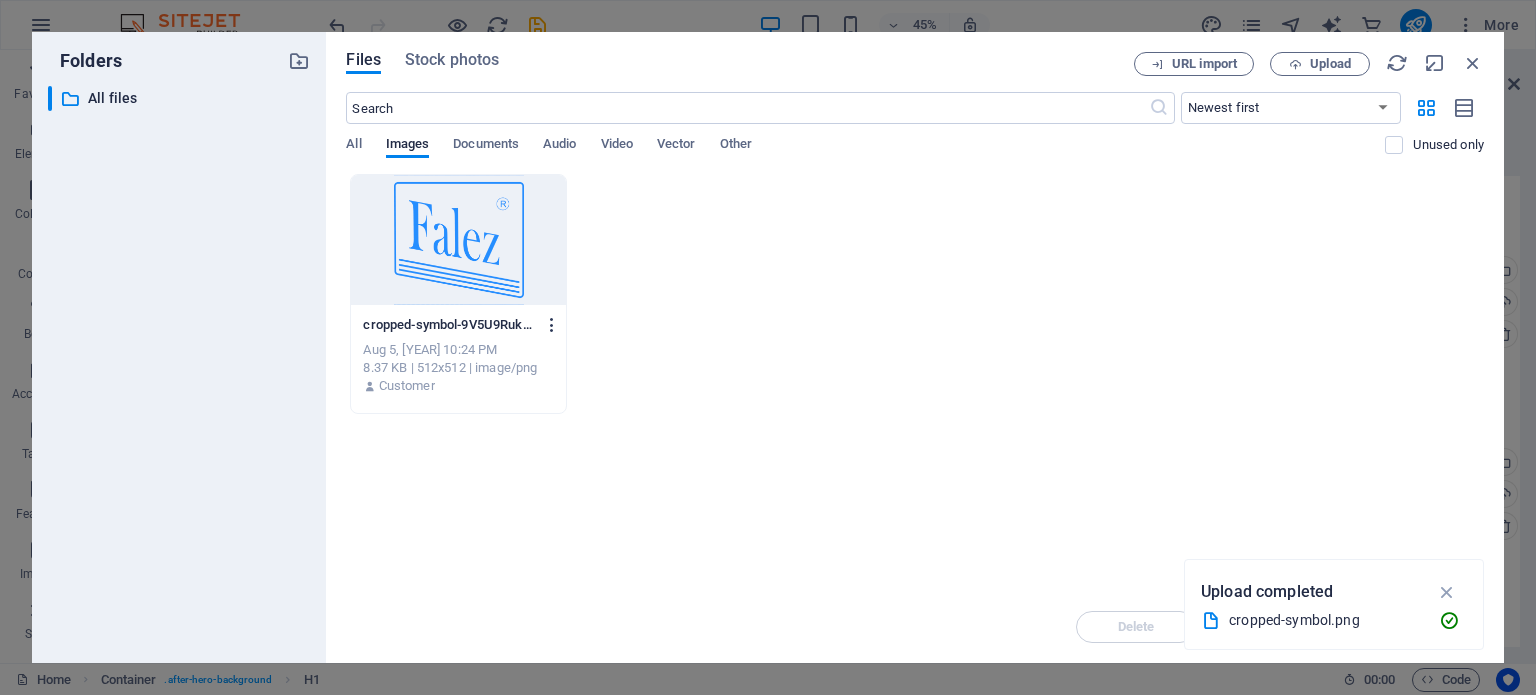 click at bounding box center [552, 325] 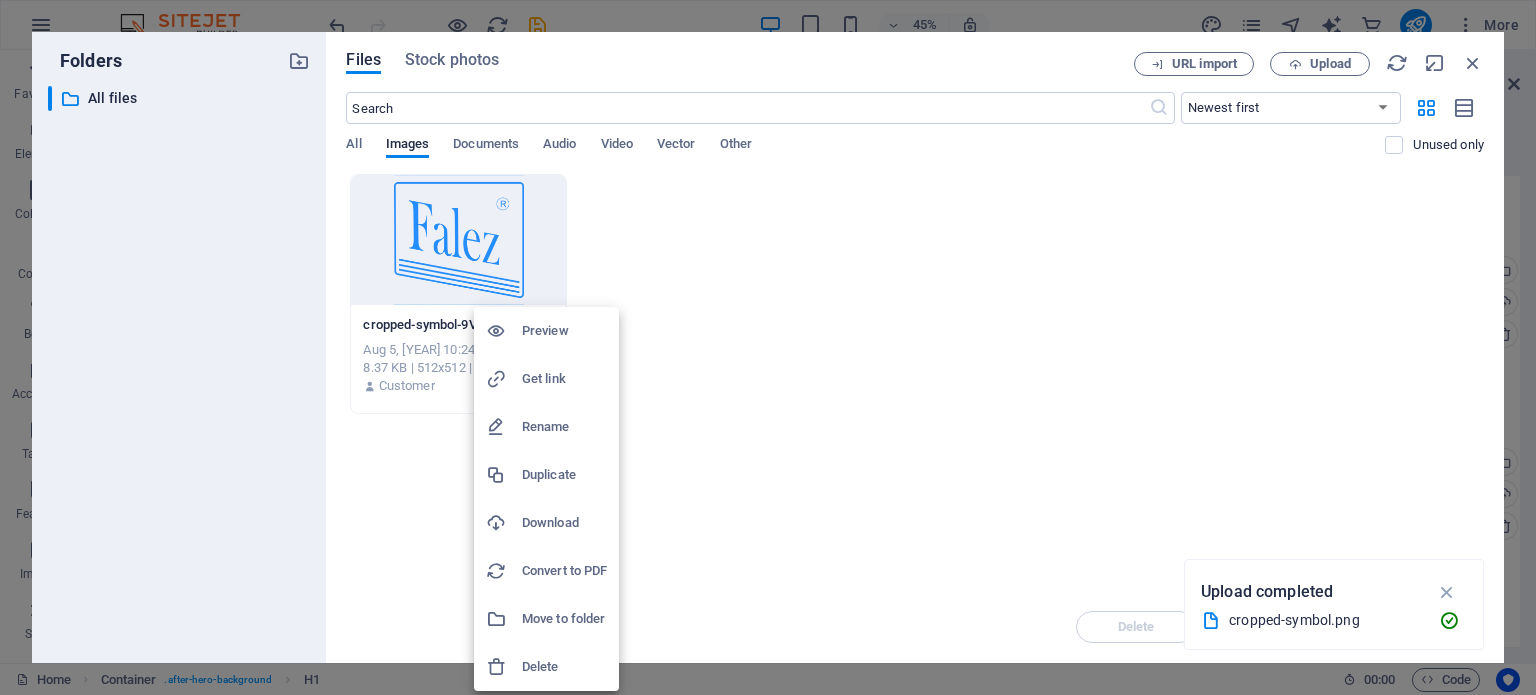 click on "Rename" at bounding box center [564, 427] 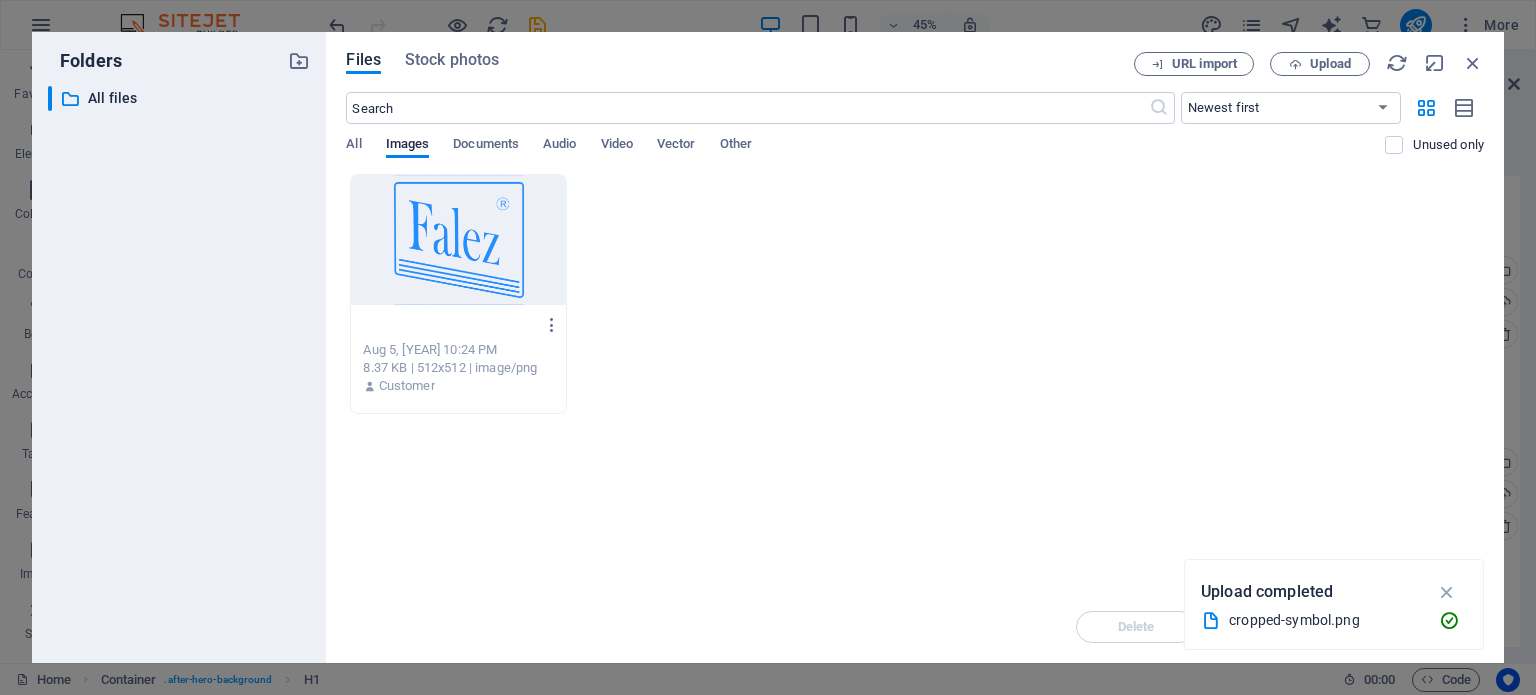scroll, scrollTop: 0, scrollLeft: 0, axis: both 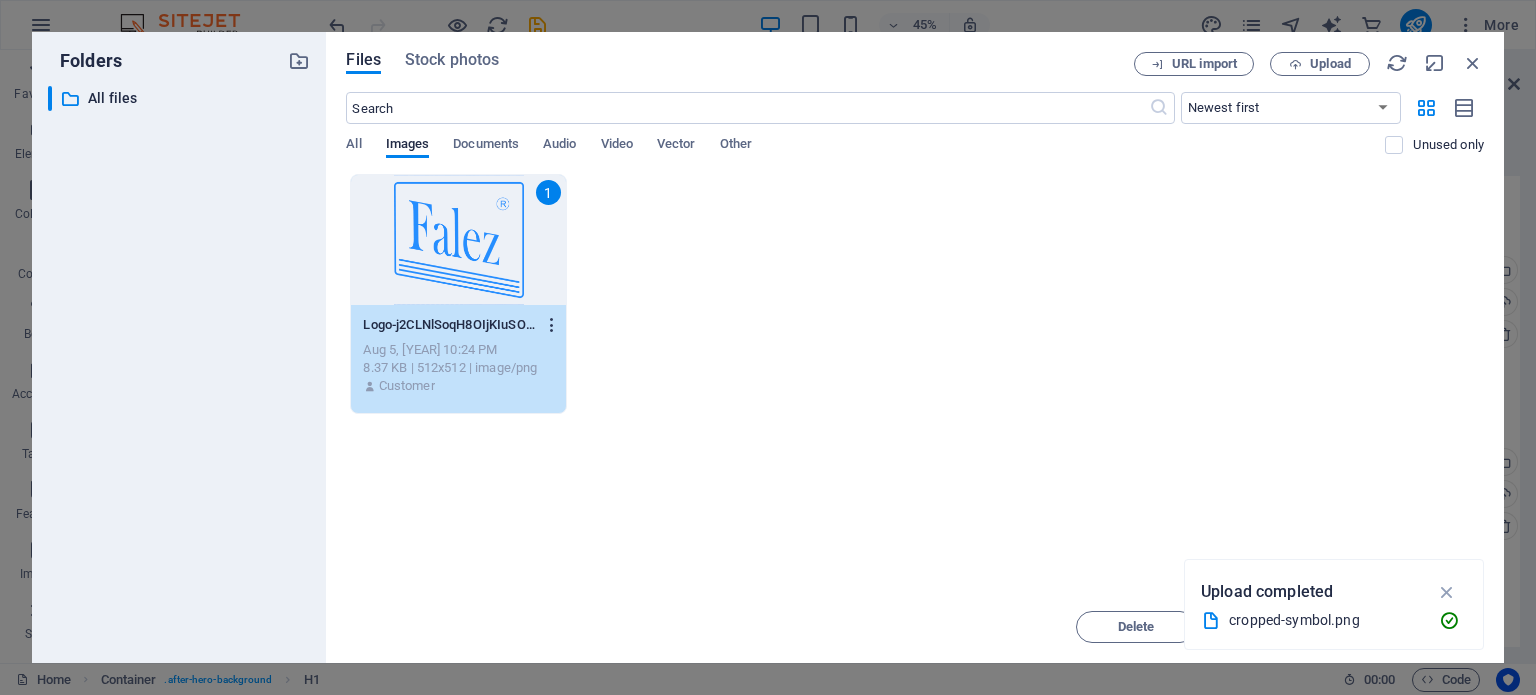 click at bounding box center [552, 325] 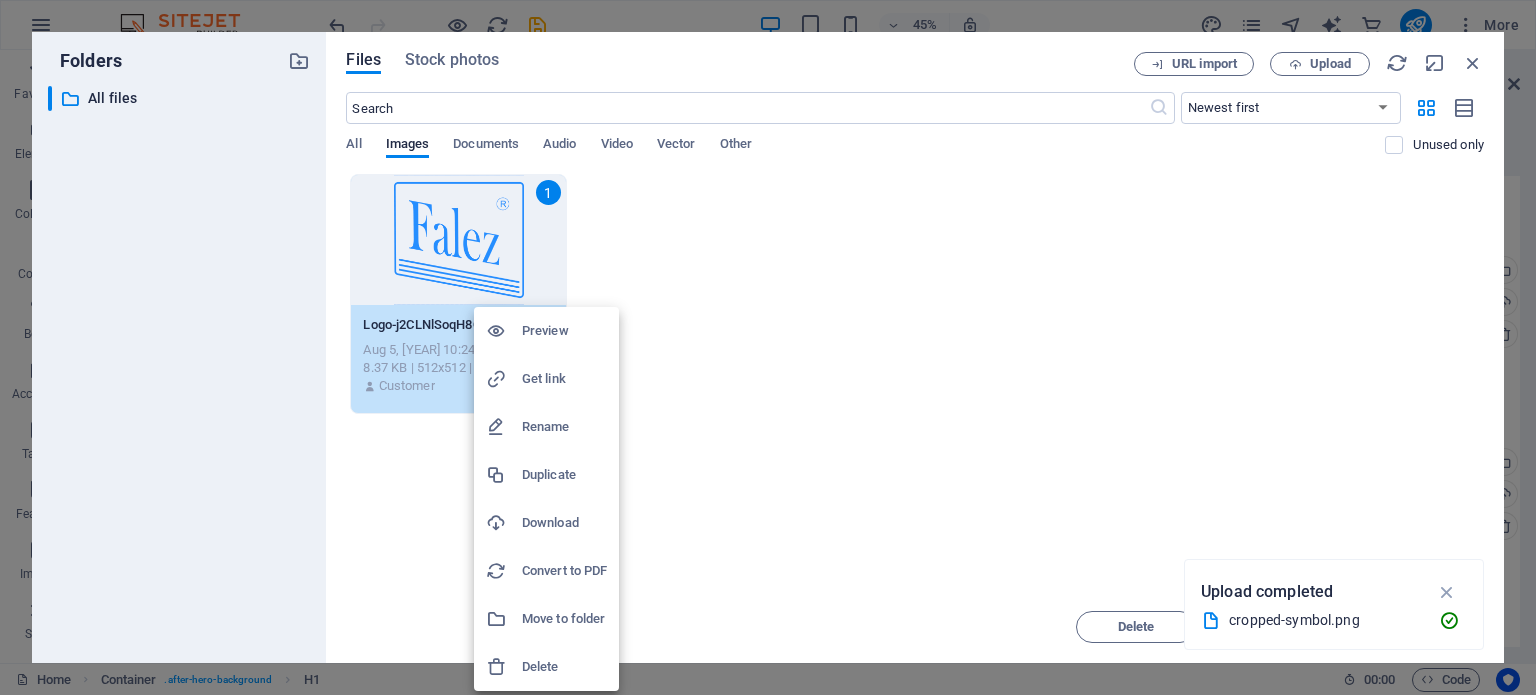 click on "Rename" at bounding box center [564, 427] 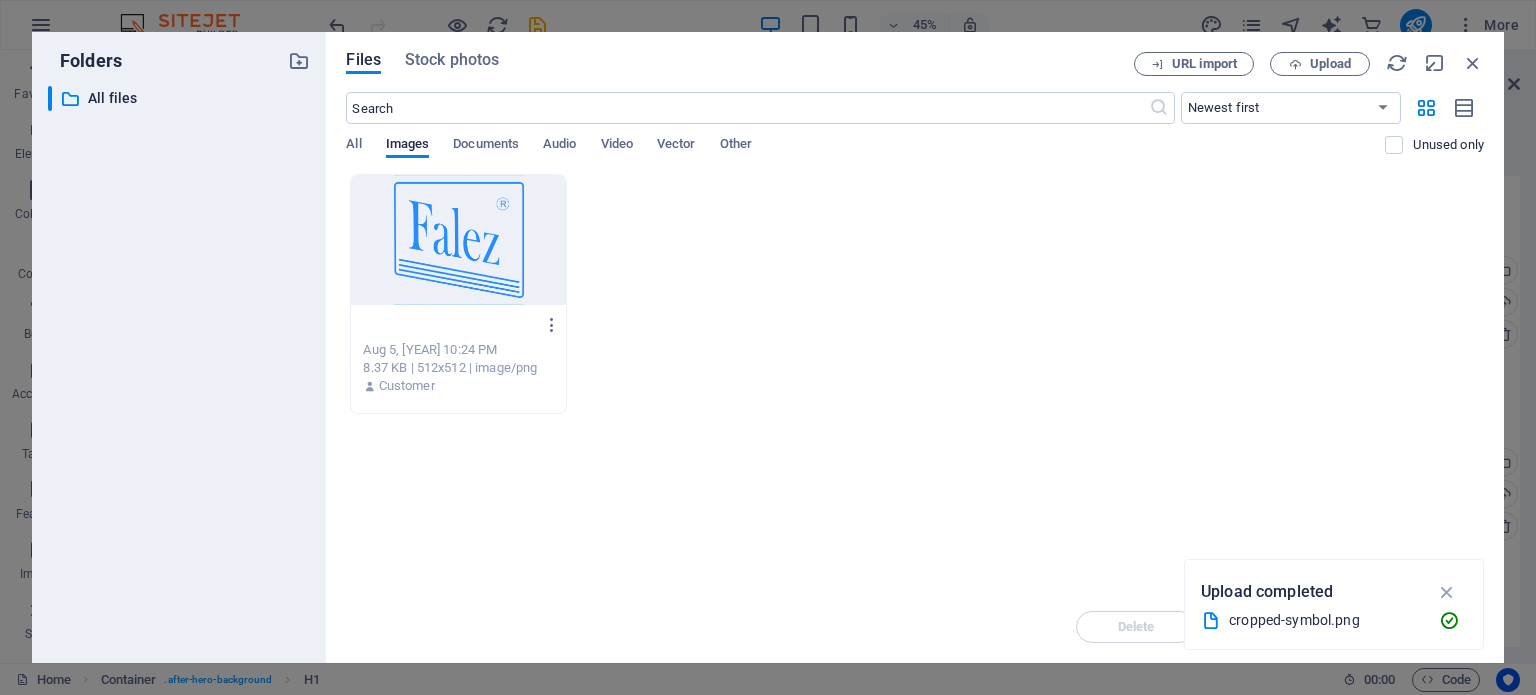 scroll, scrollTop: 0, scrollLeft: 0, axis: both 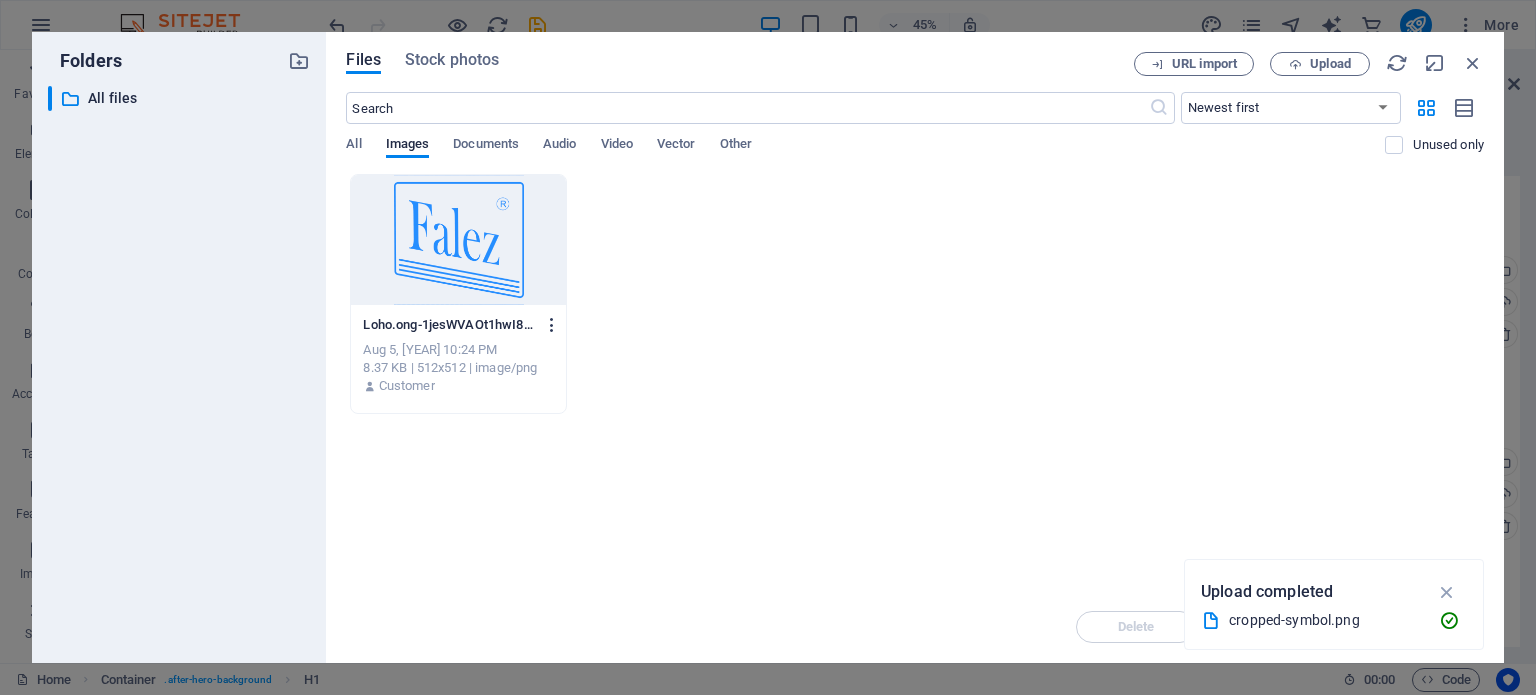 click at bounding box center [552, 325] 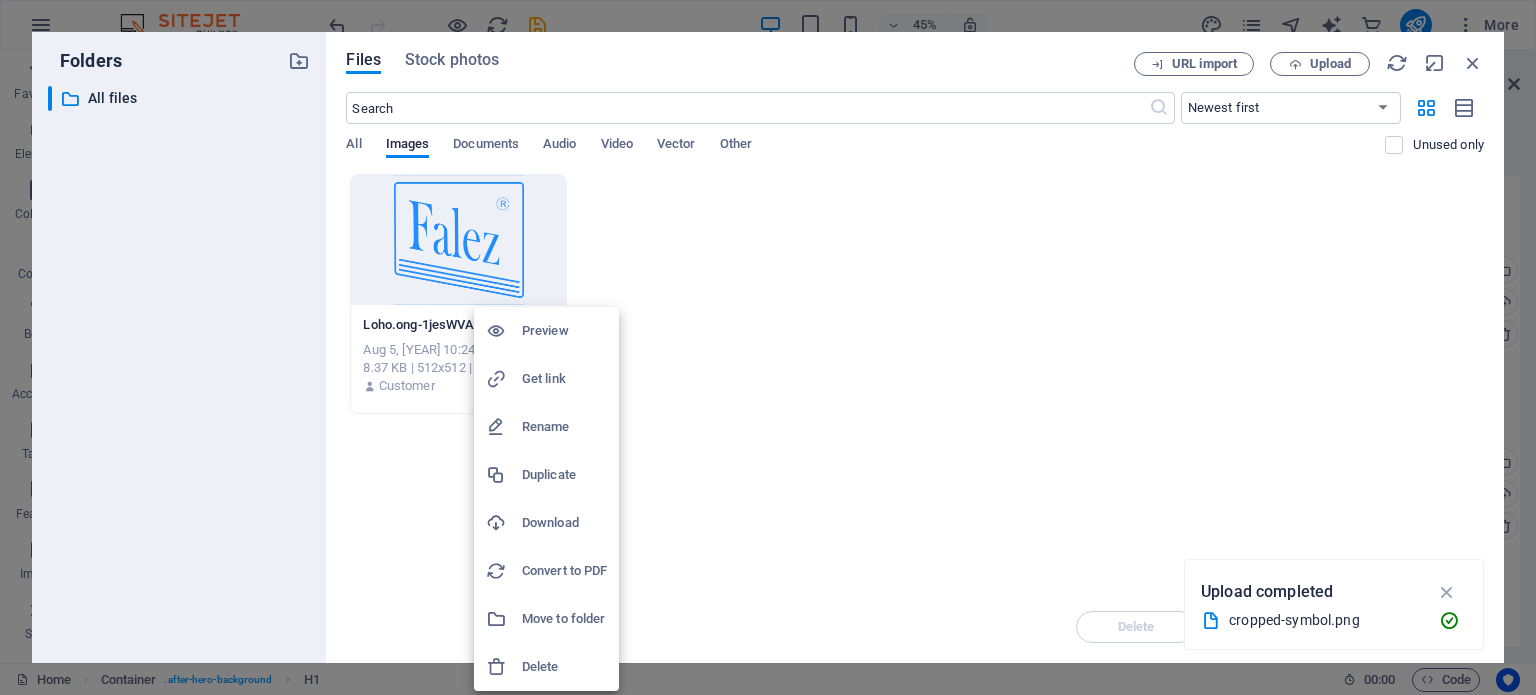 click at bounding box center (768, 347) 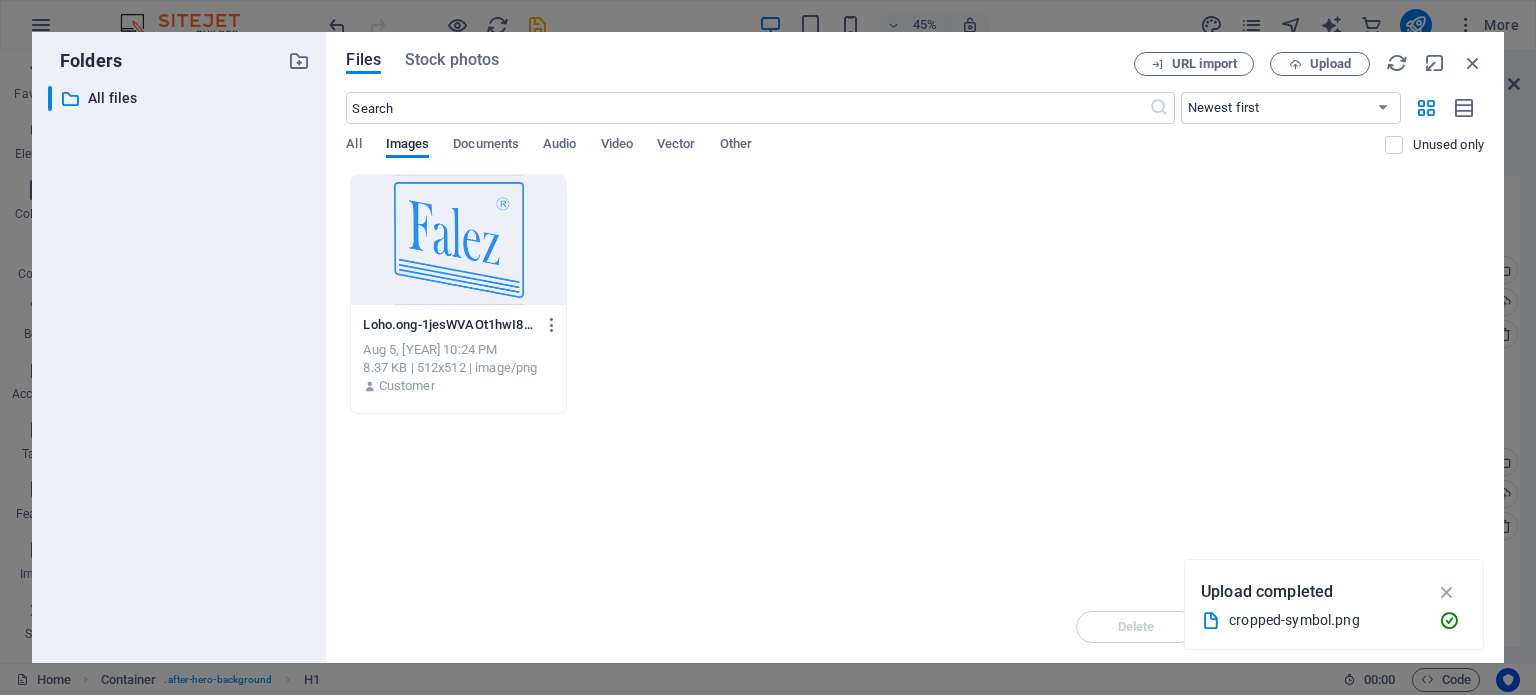 click at bounding box center [458, 240] 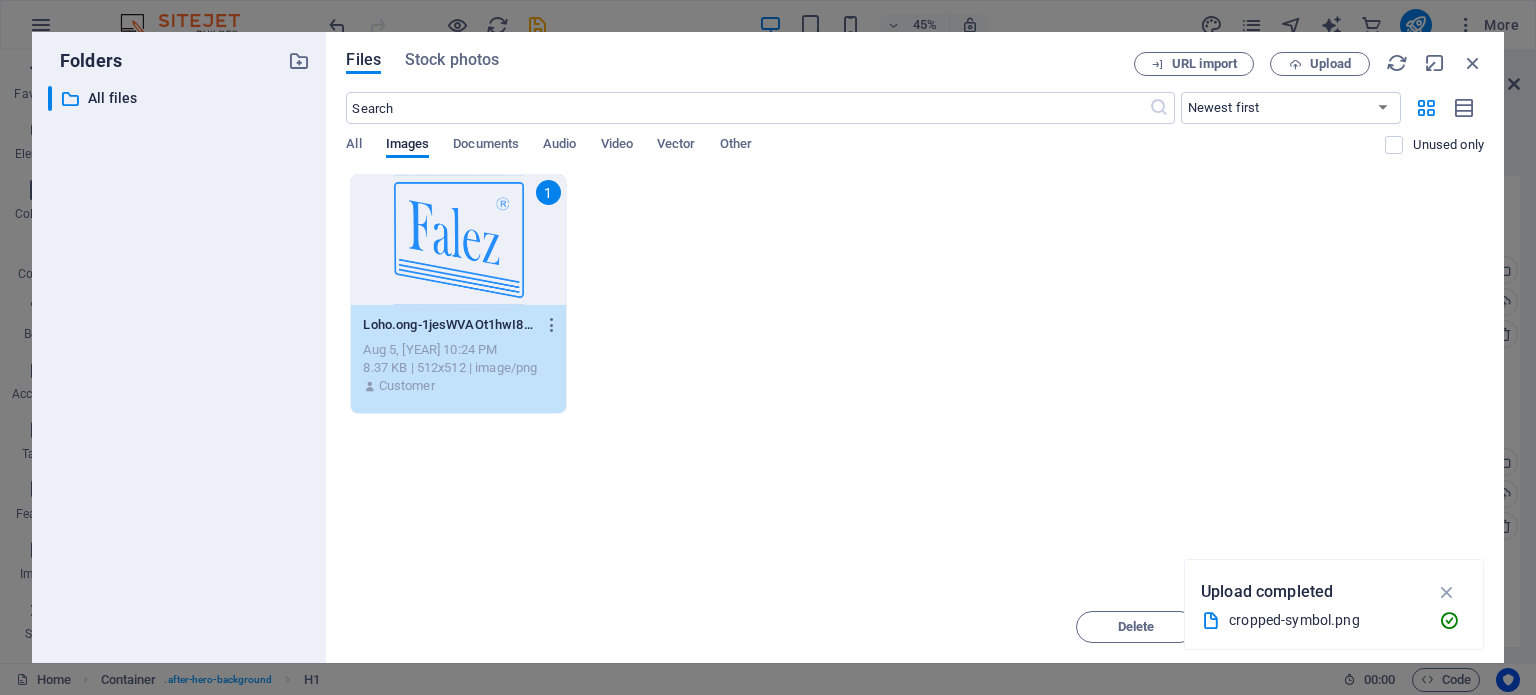 click on "1" at bounding box center (458, 240) 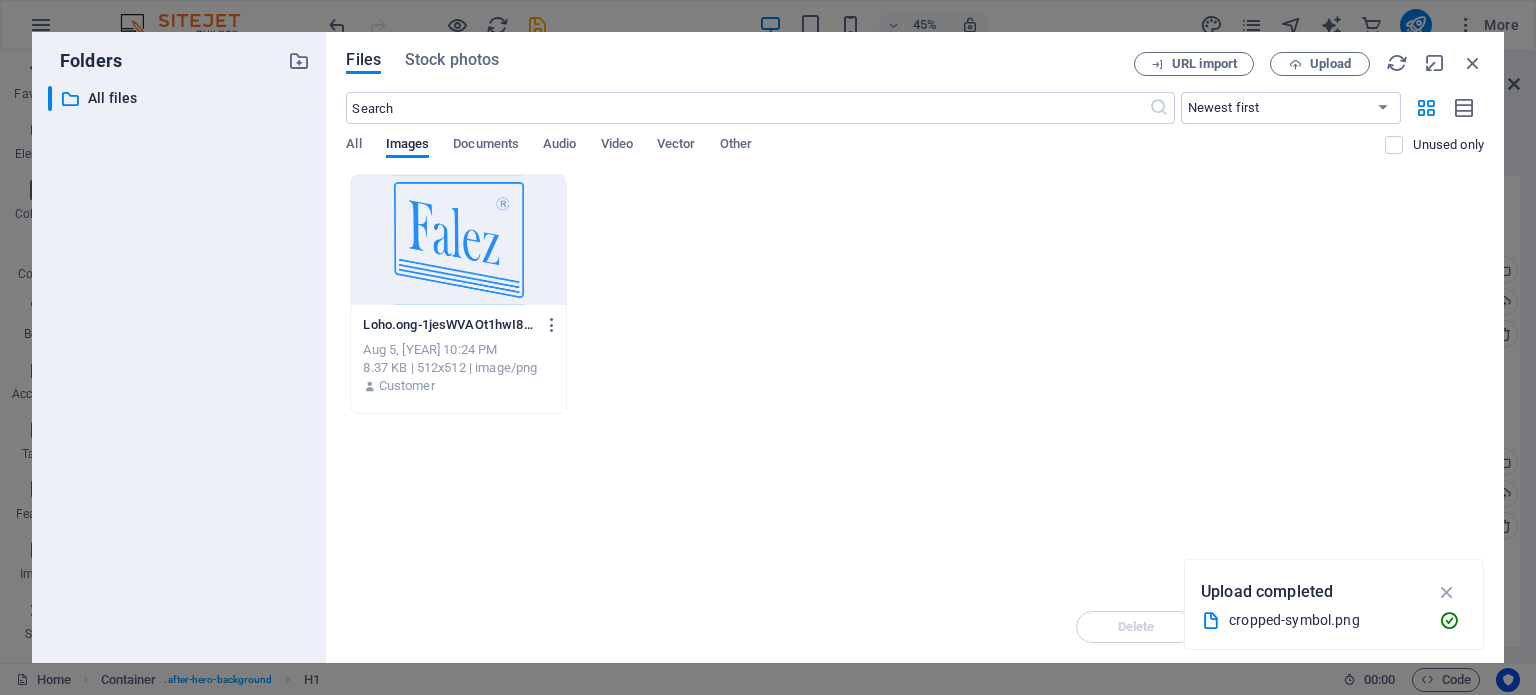 click at bounding box center [458, 240] 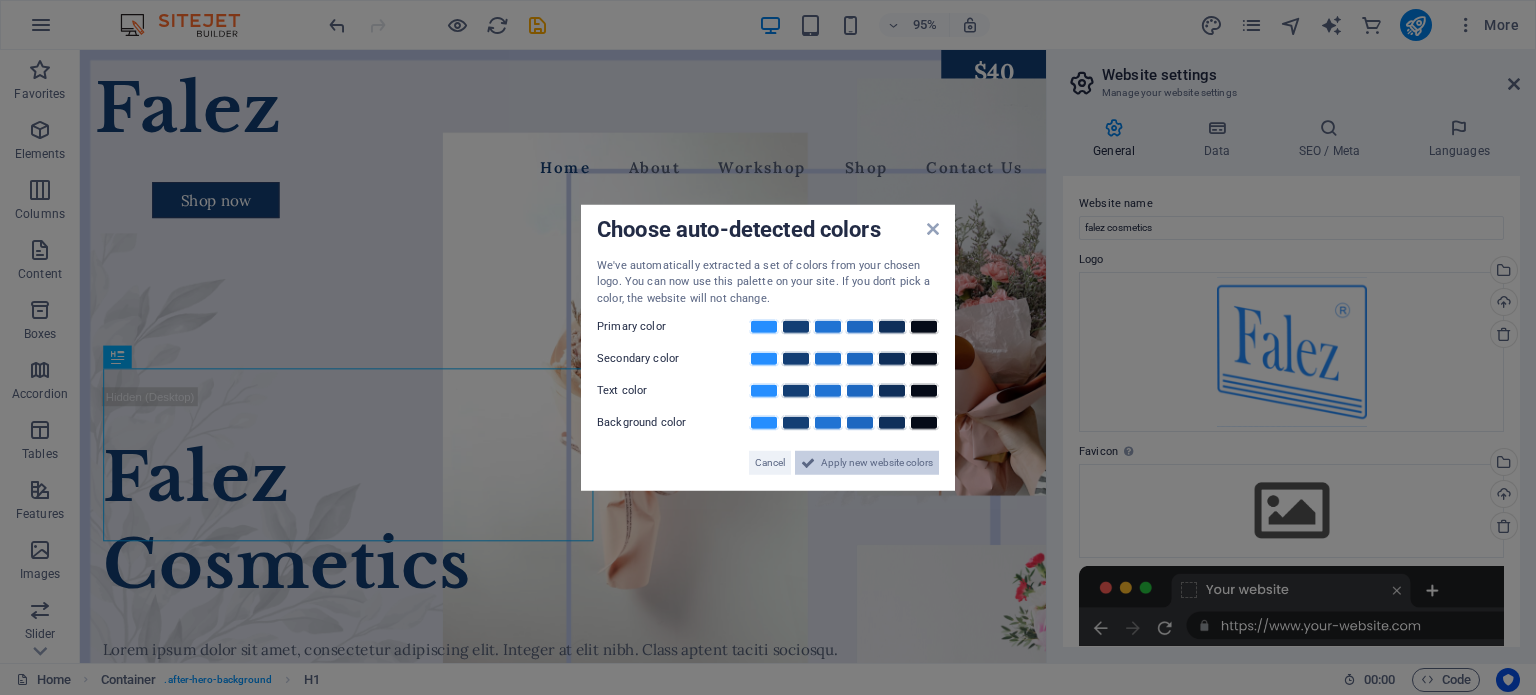 click on "Apply new website colors" at bounding box center [877, 463] 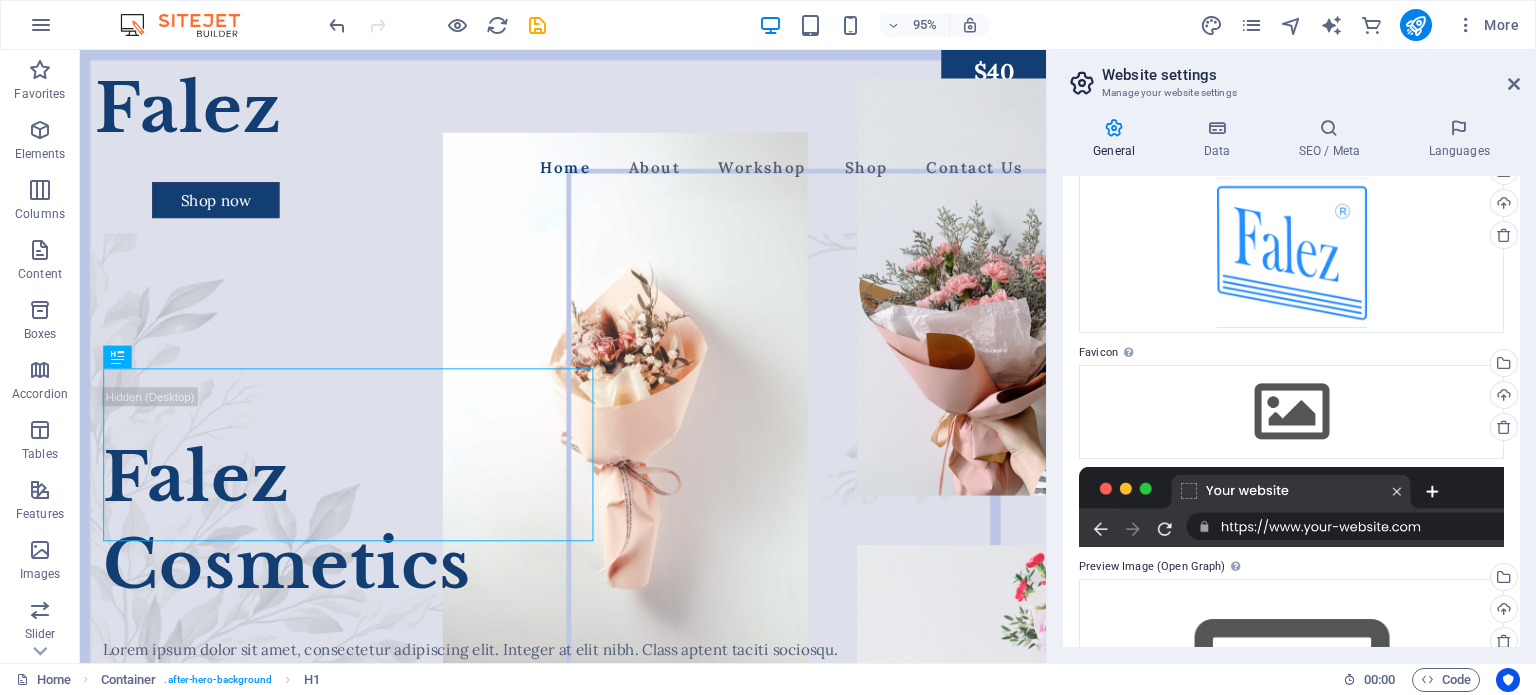 scroll, scrollTop: 200, scrollLeft: 0, axis: vertical 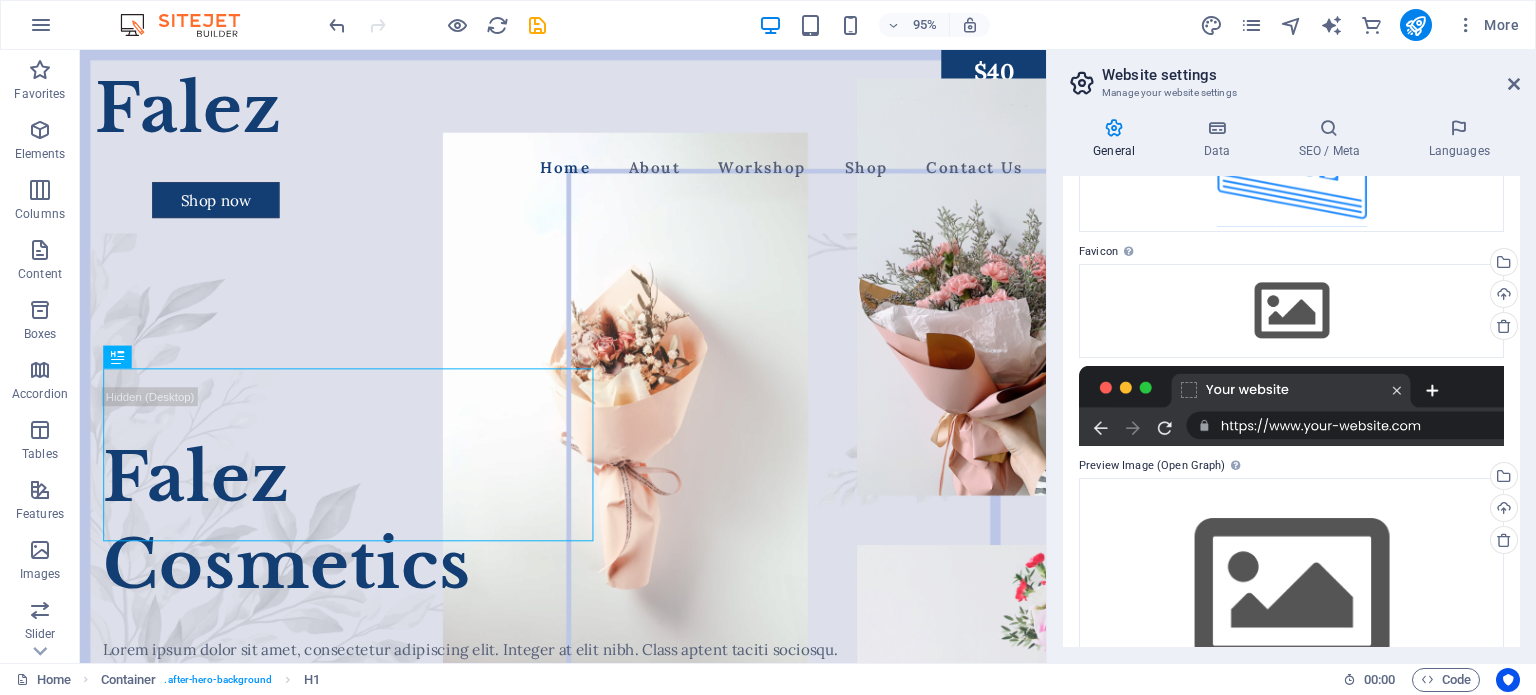 click on "Favicon Set the favicon of your website here. A favicon is a small icon shown in the browser tab next to your website title. It helps visitors identify your website." at bounding box center (1291, 252) 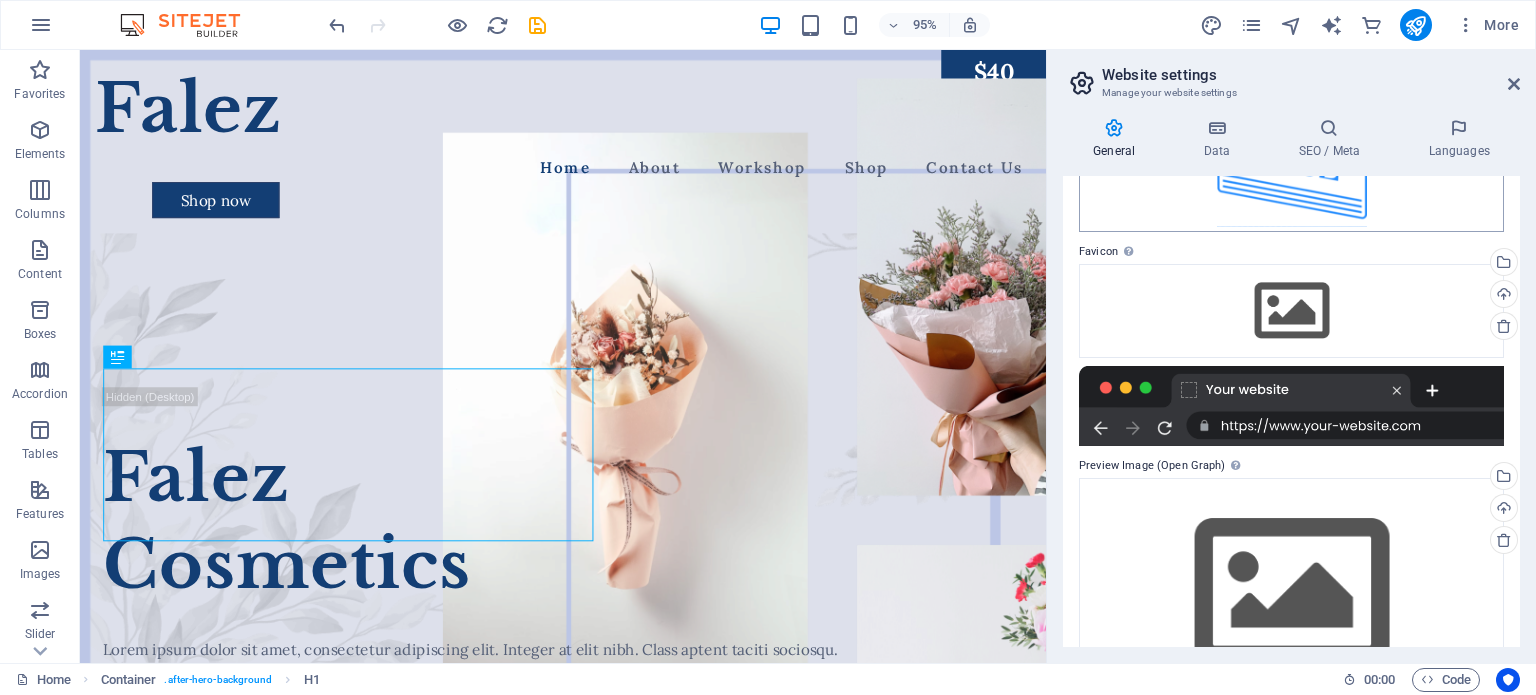 scroll, scrollTop: 100, scrollLeft: 0, axis: vertical 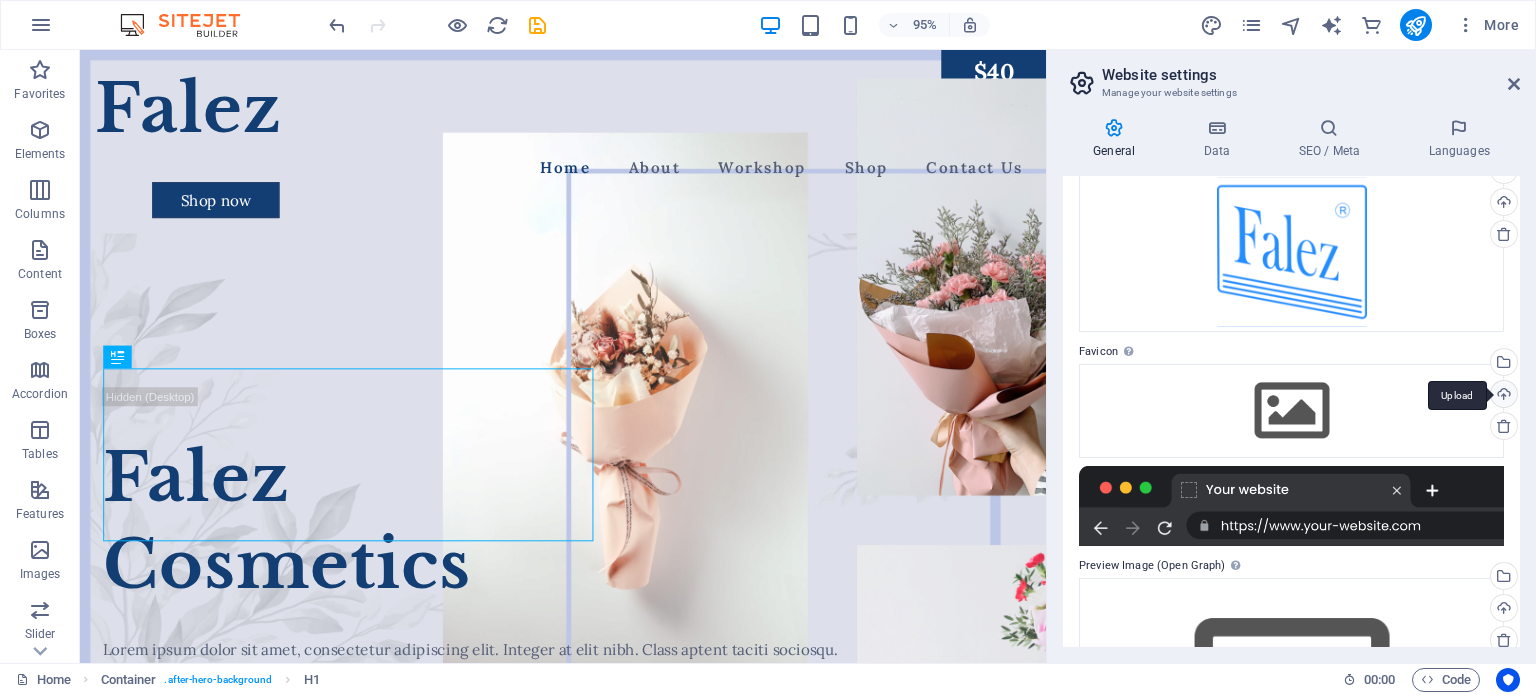 click on "Upload" at bounding box center [1502, 396] 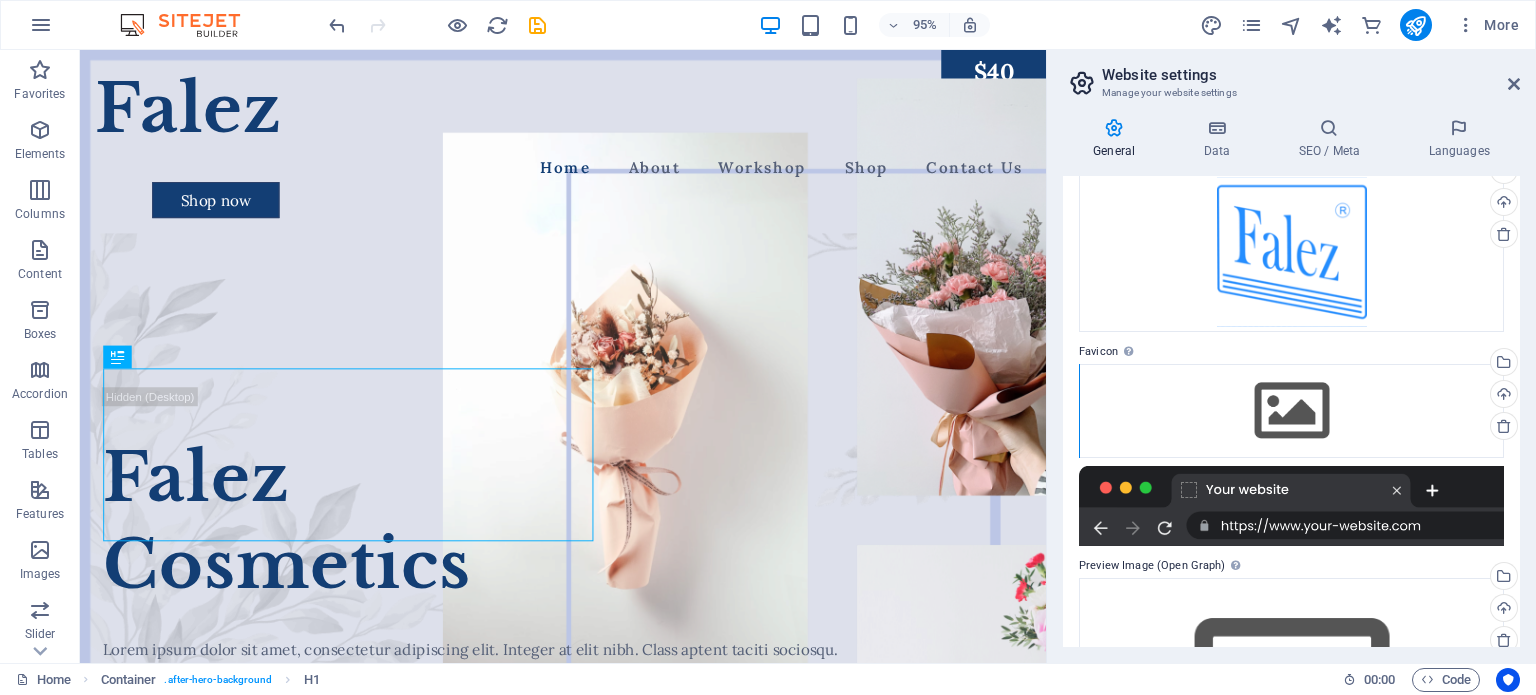 scroll, scrollTop: 276, scrollLeft: 0, axis: vertical 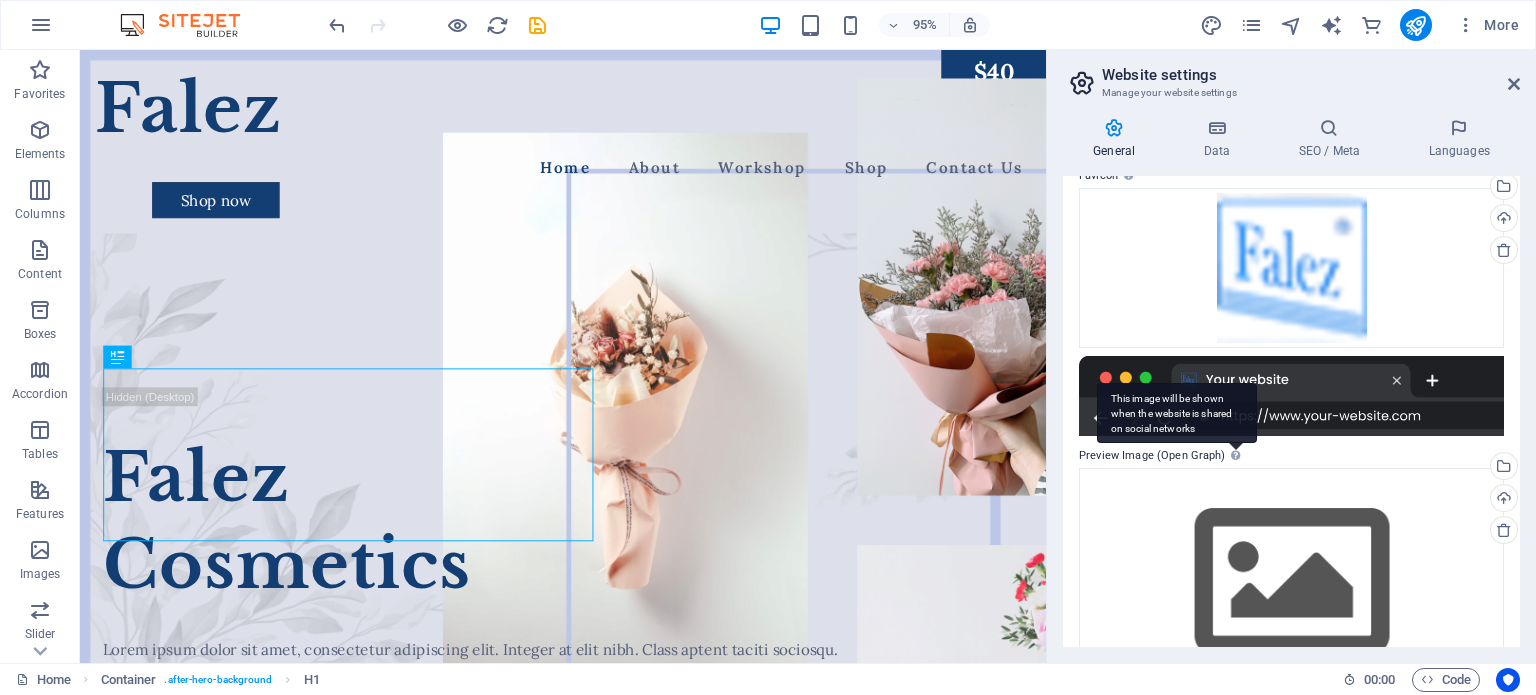 click on "This image will be shown when the website is shared on social networks" at bounding box center [1177, 413] 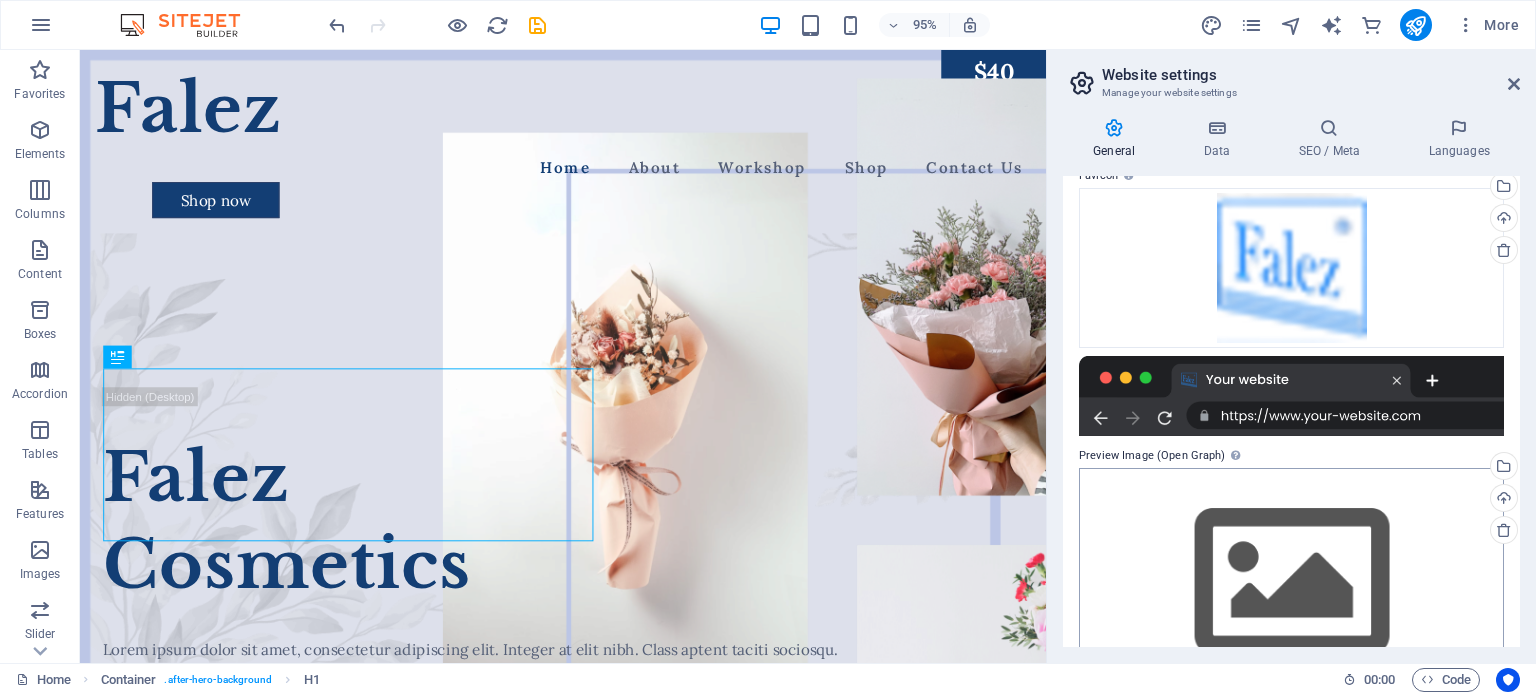 scroll, scrollTop: 341, scrollLeft: 0, axis: vertical 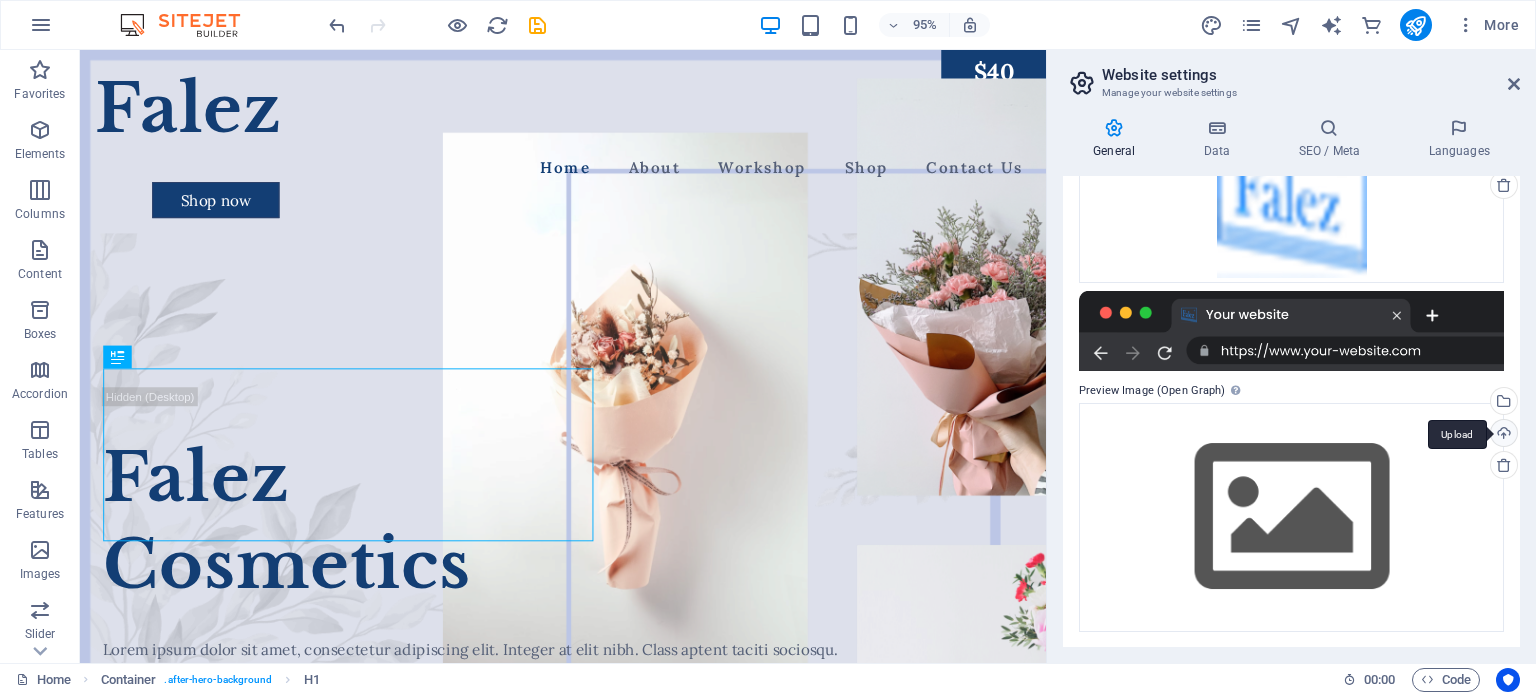 click on "Upload" at bounding box center (1502, 435) 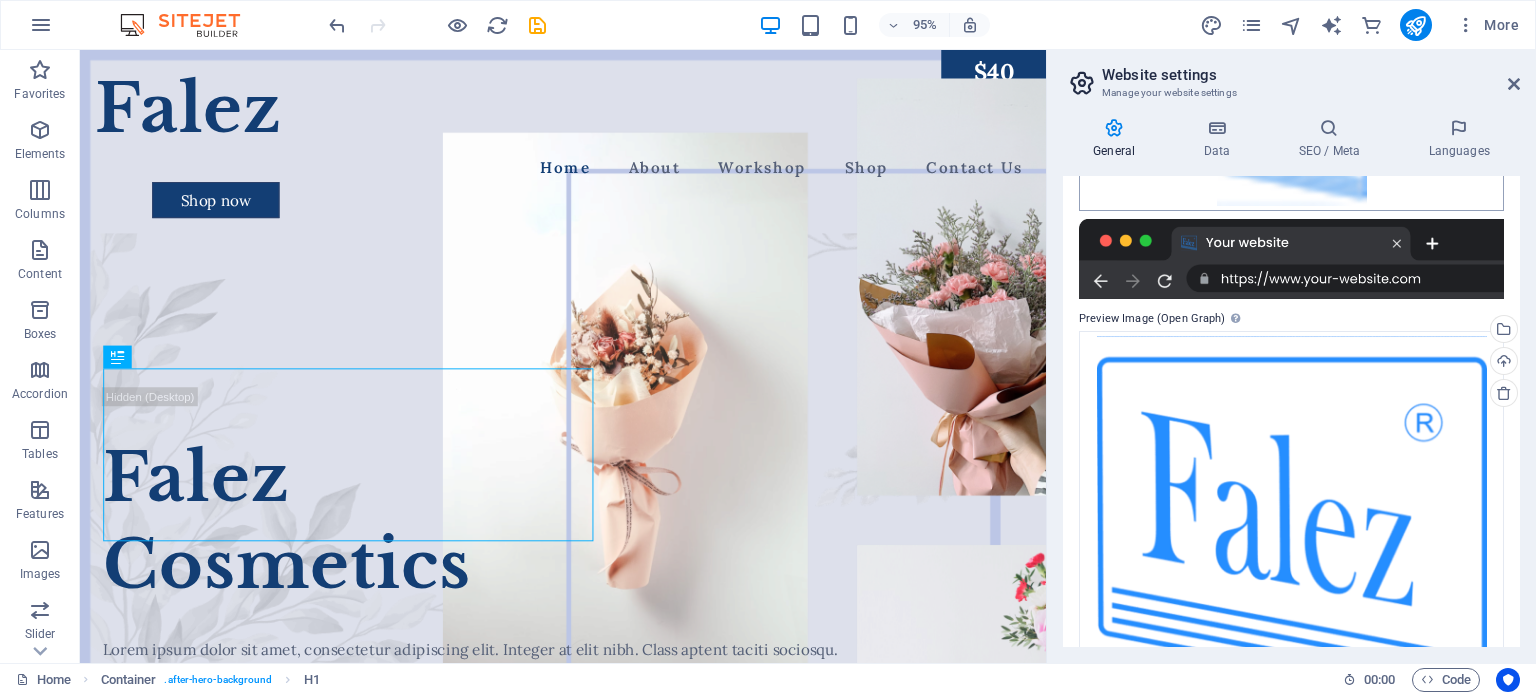 scroll, scrollTop: 412, scrollLeft: 0, axis: vertical 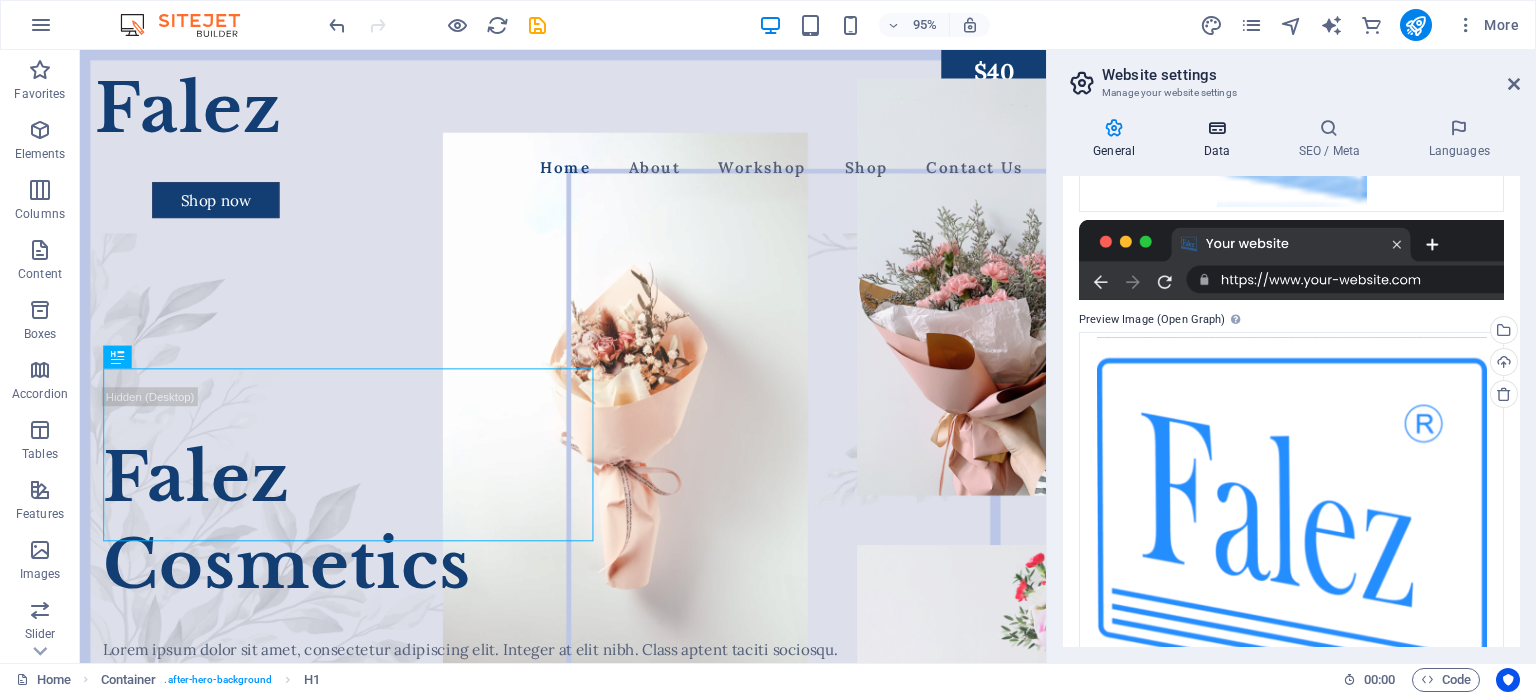click at bounding box center [1216, 128] 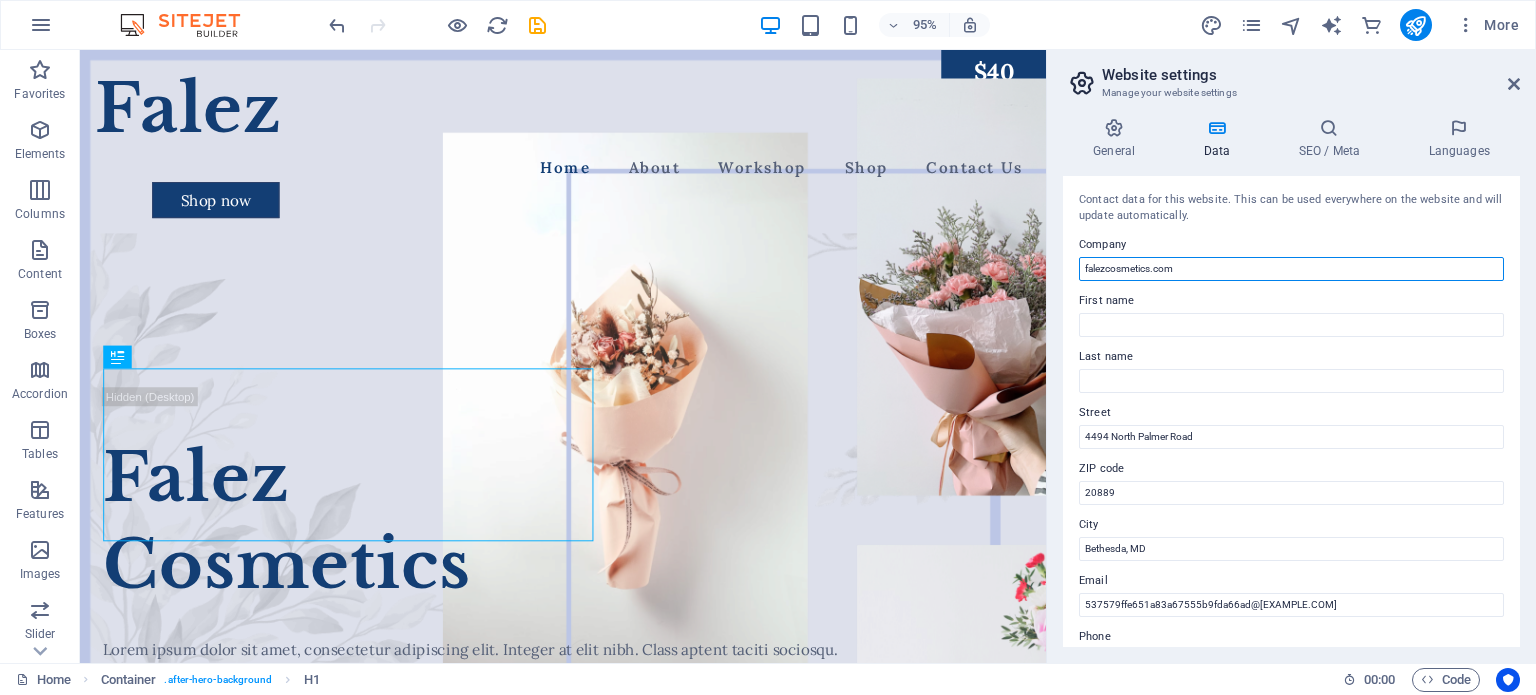 click on "falezcosmetics.com" at bounding box center (1291, 269) 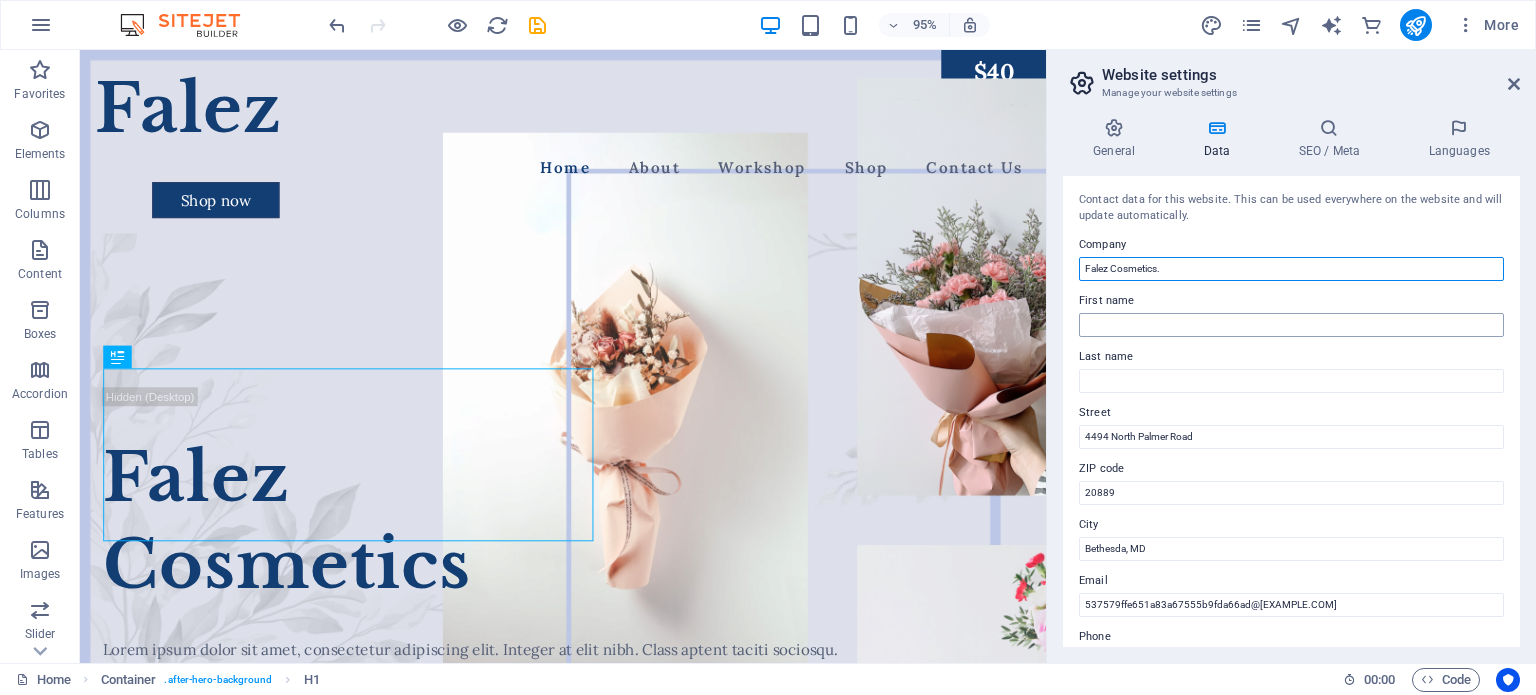 type on "Falez Cosmetics." 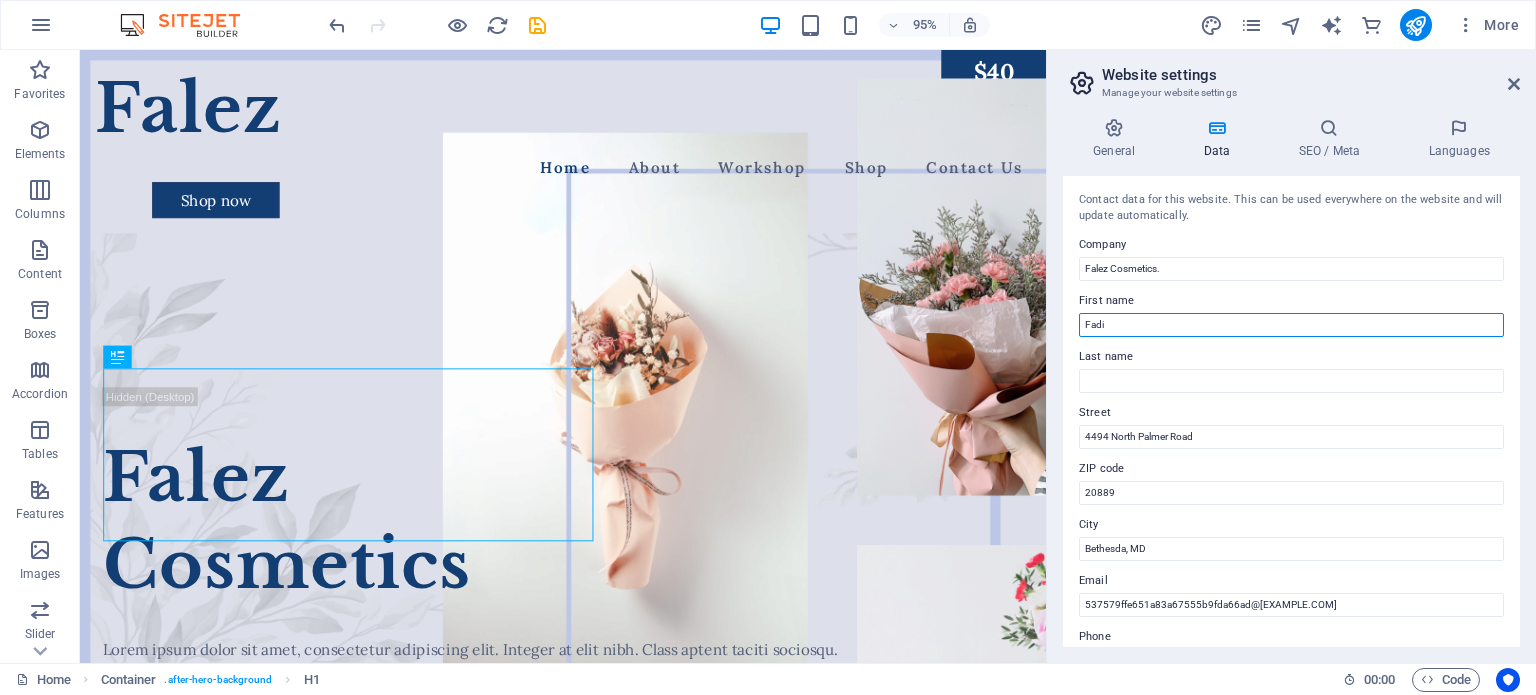 type on "Fadi" 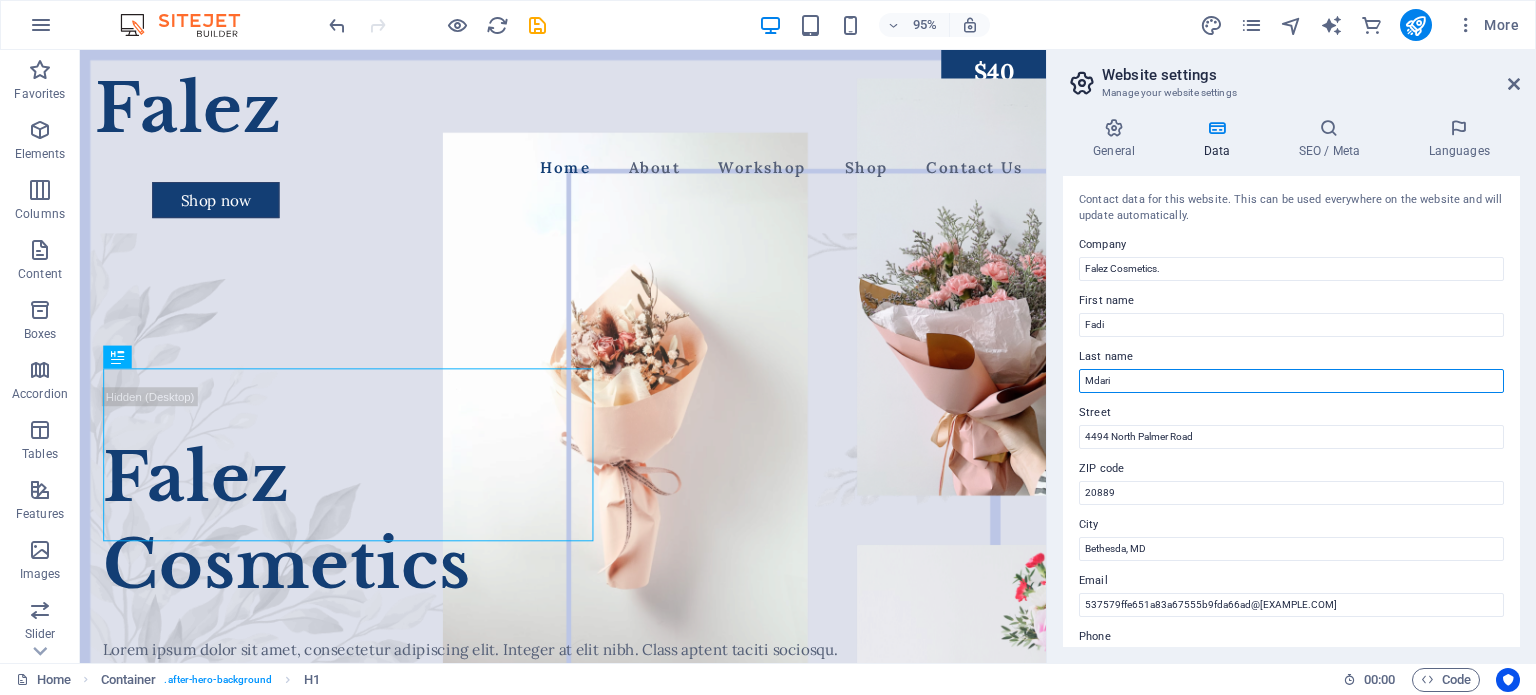 type on "Mdari" 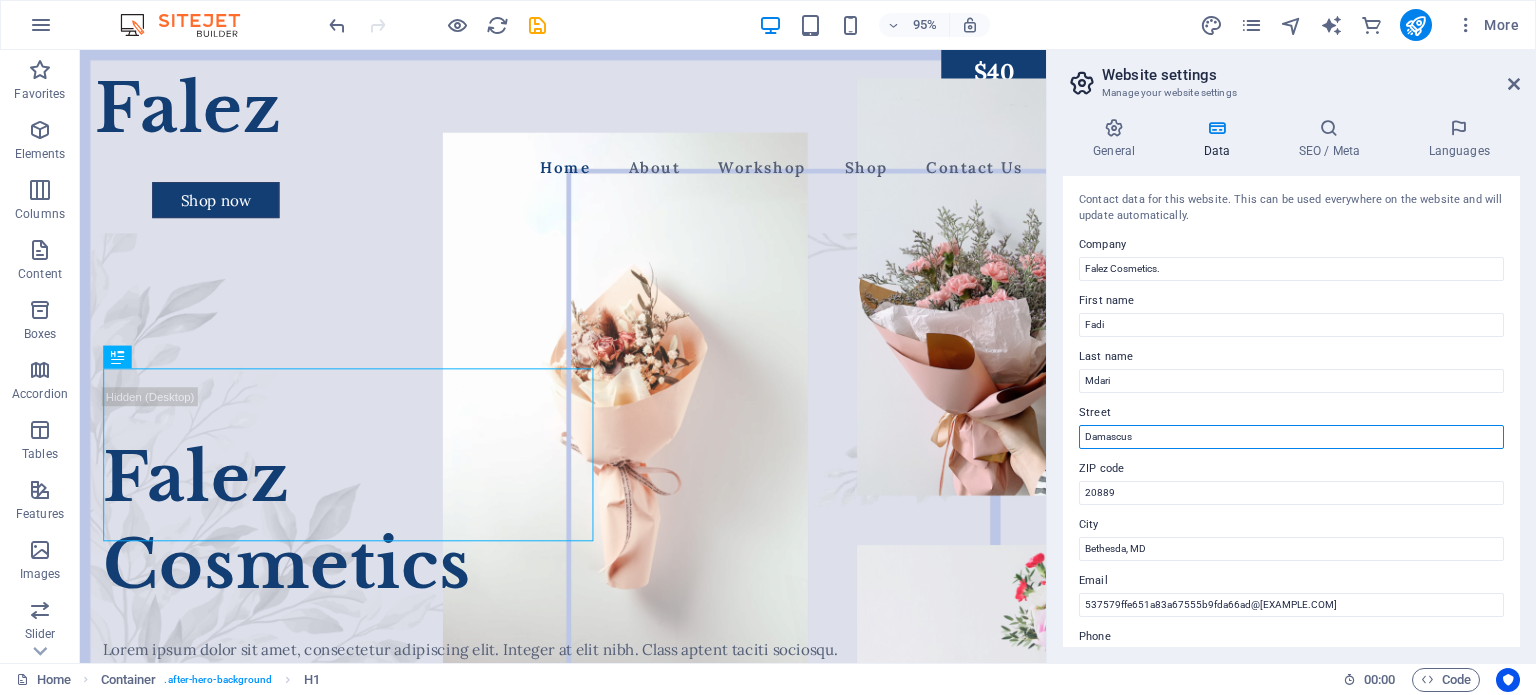 type on "Damascus" 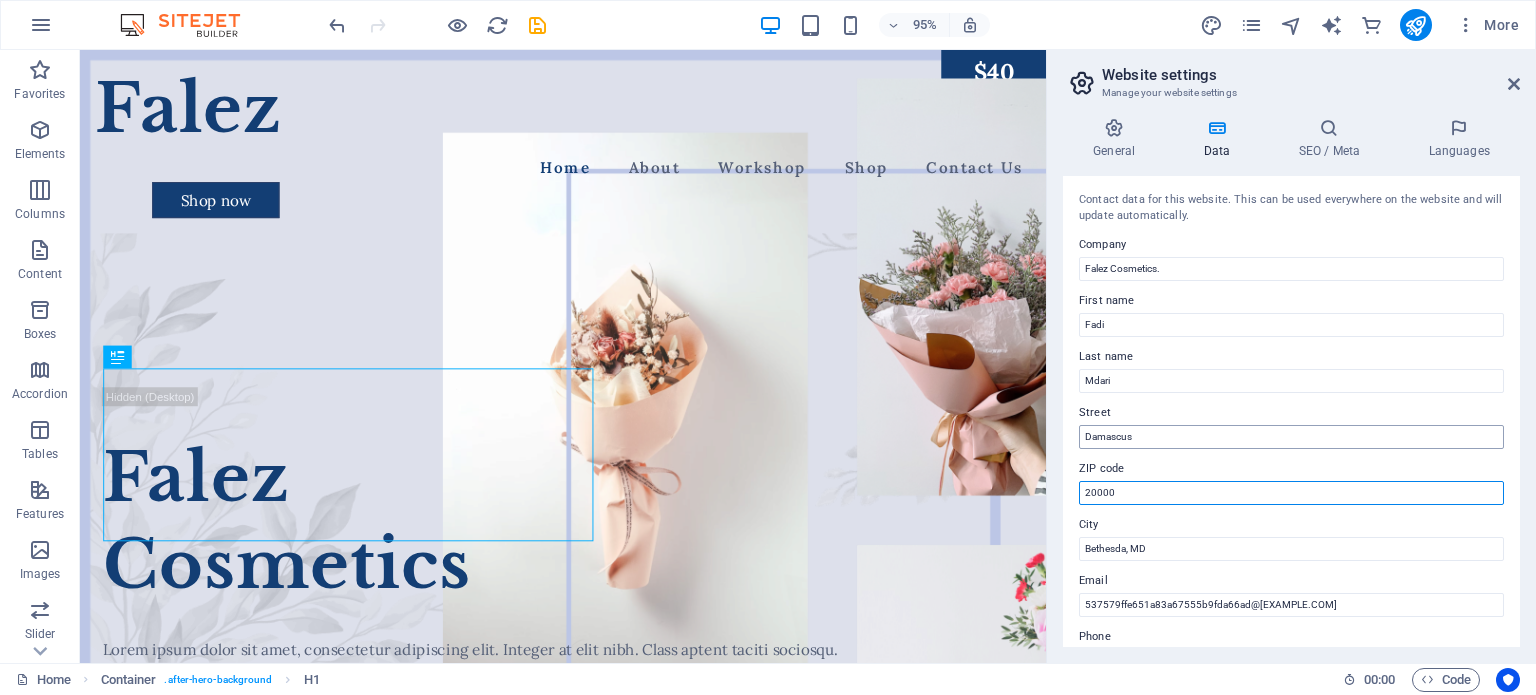 type on "20000" 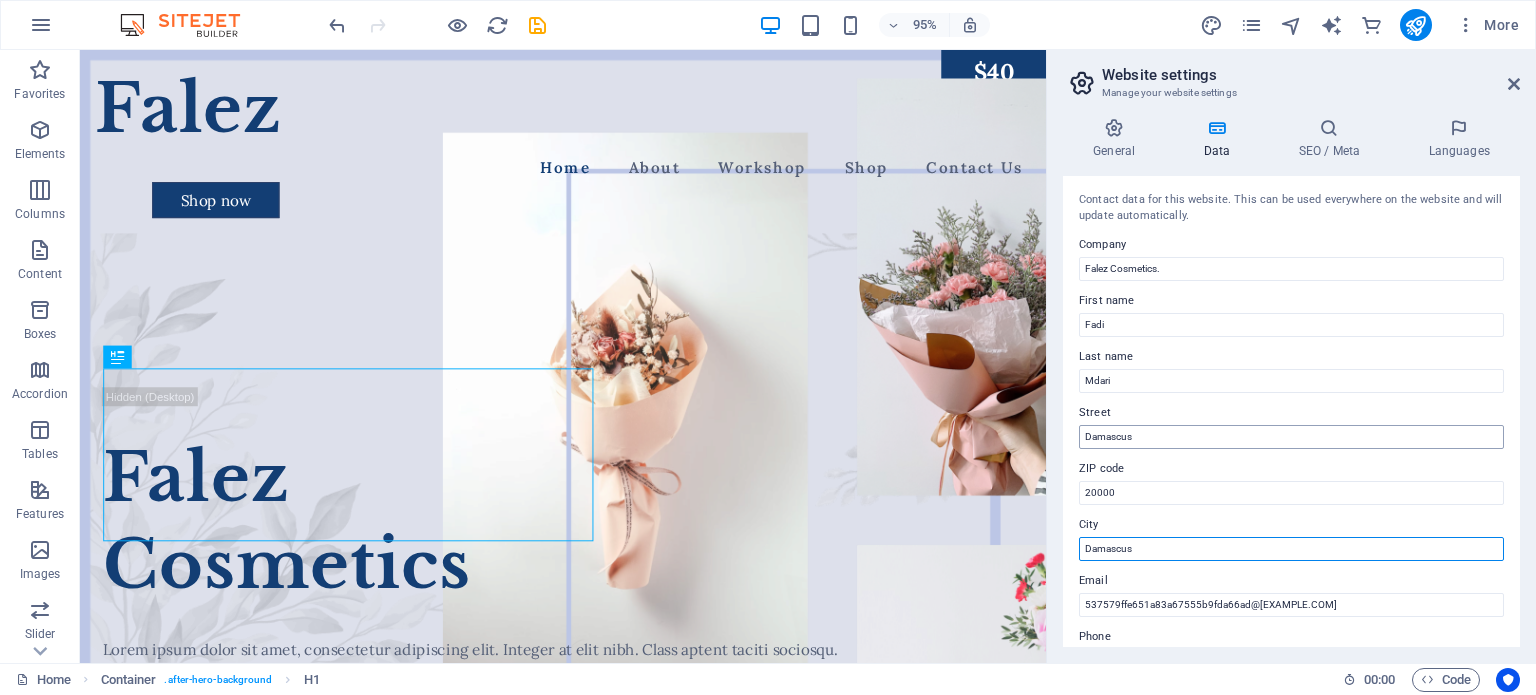 type on "Damascus" 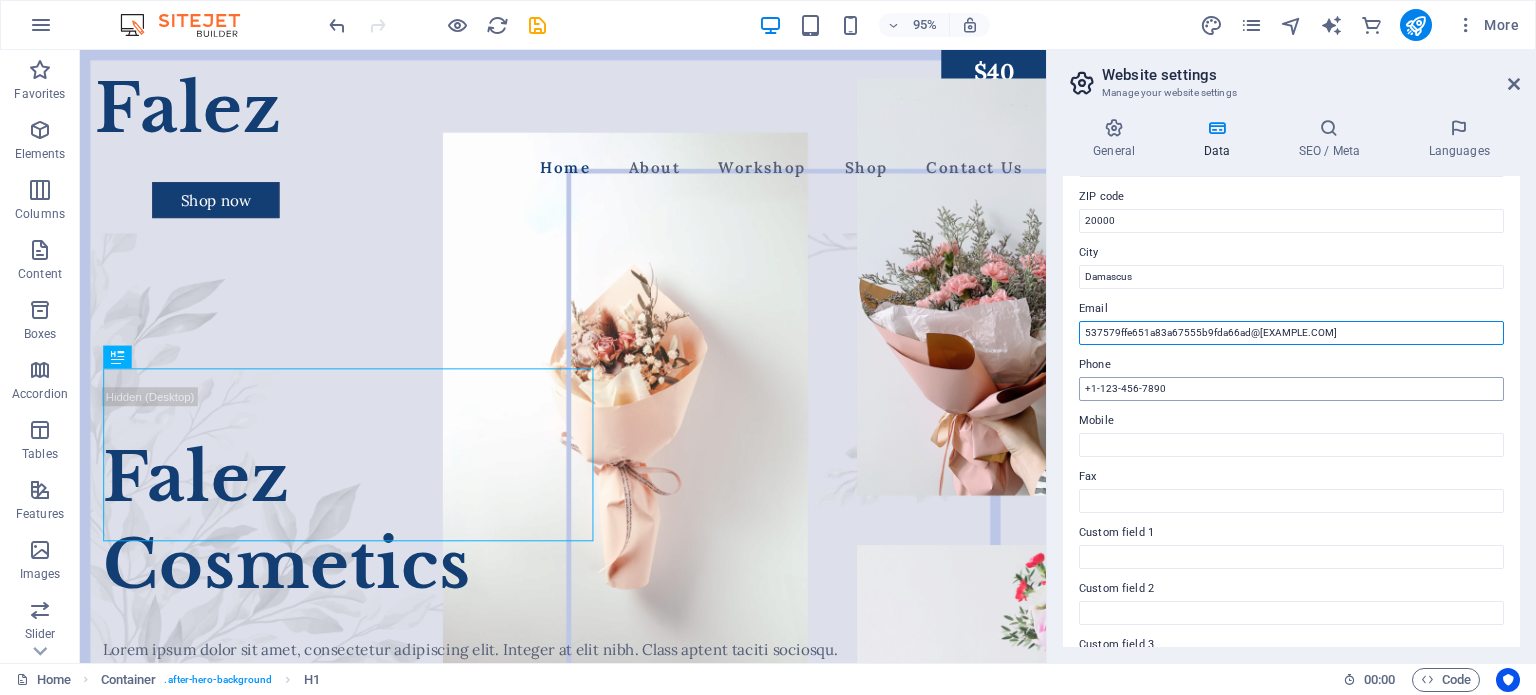 scroll, scrollTop: 300, scrollLeft: 0, axis: vertical 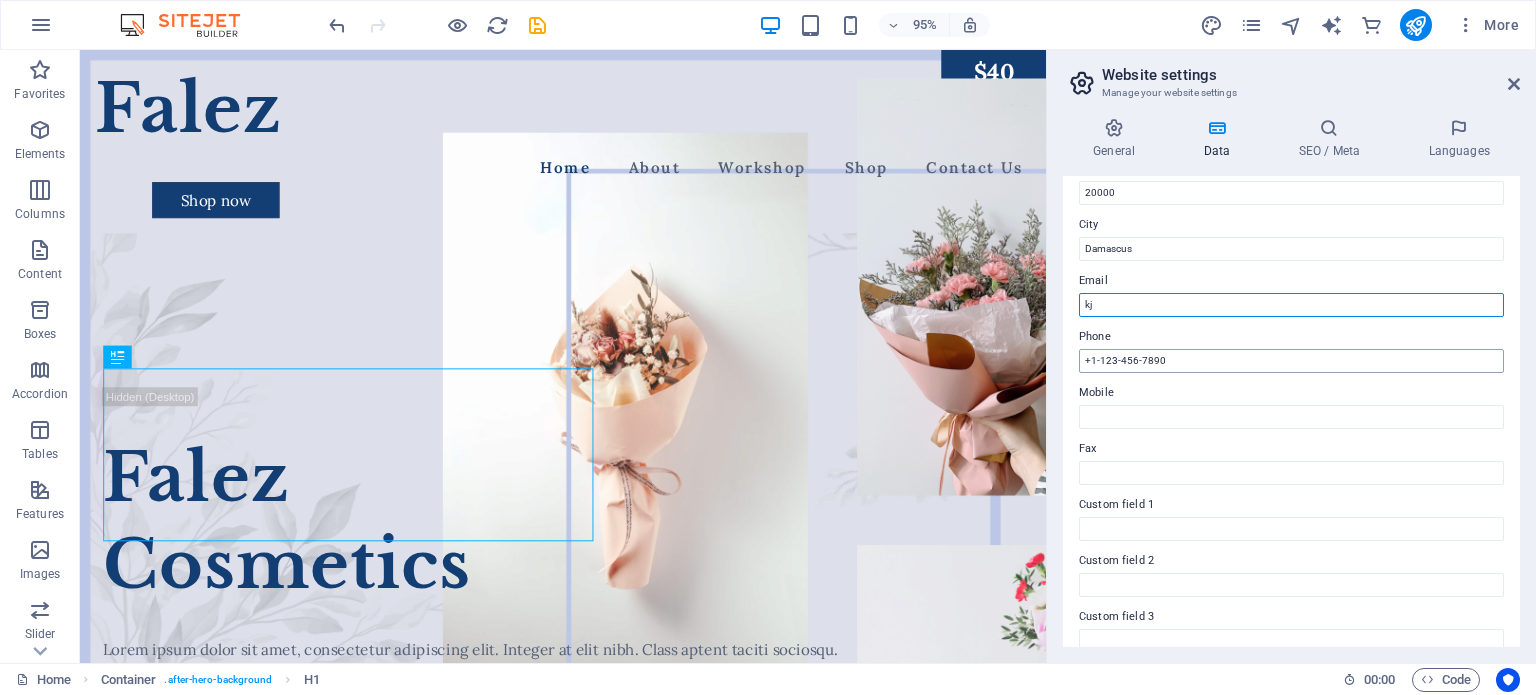 type on "k" 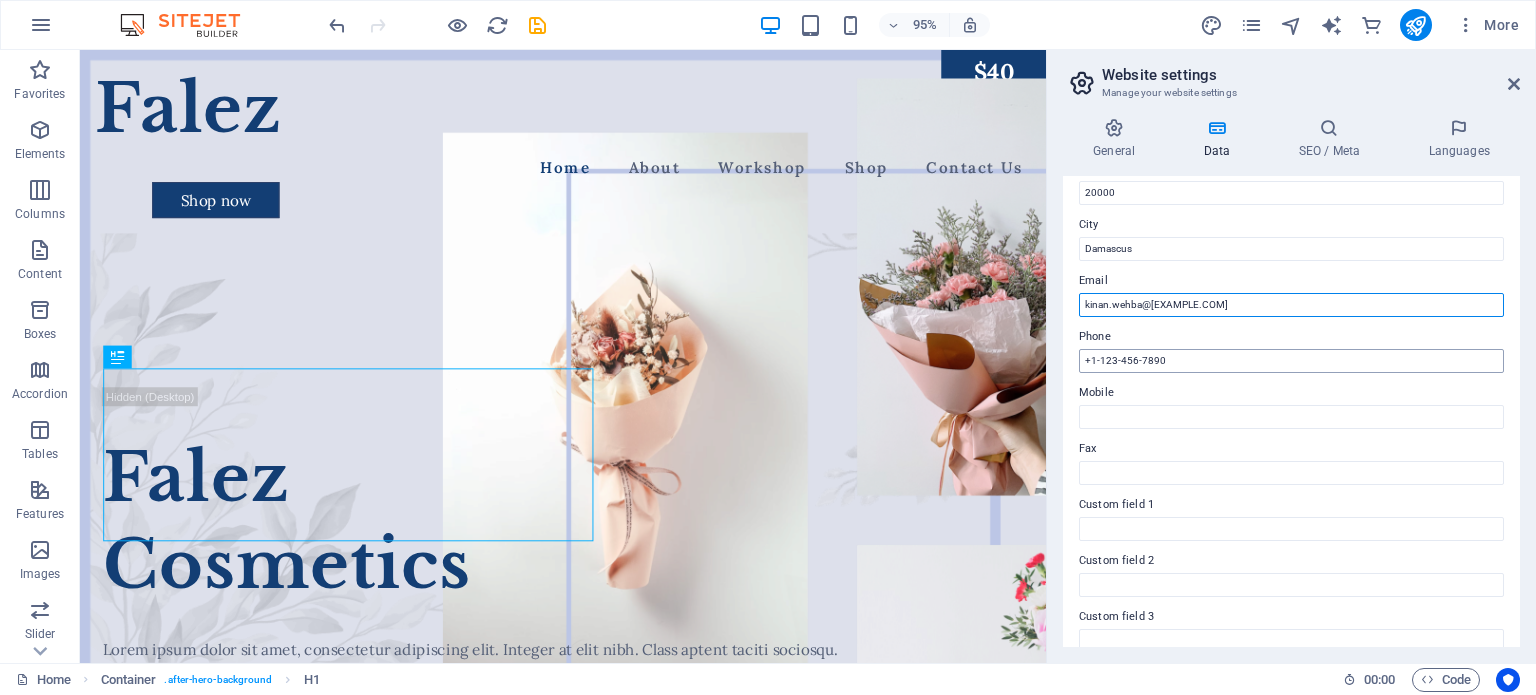 type on "kinan.wehba@[EXAMPLE.COM]" 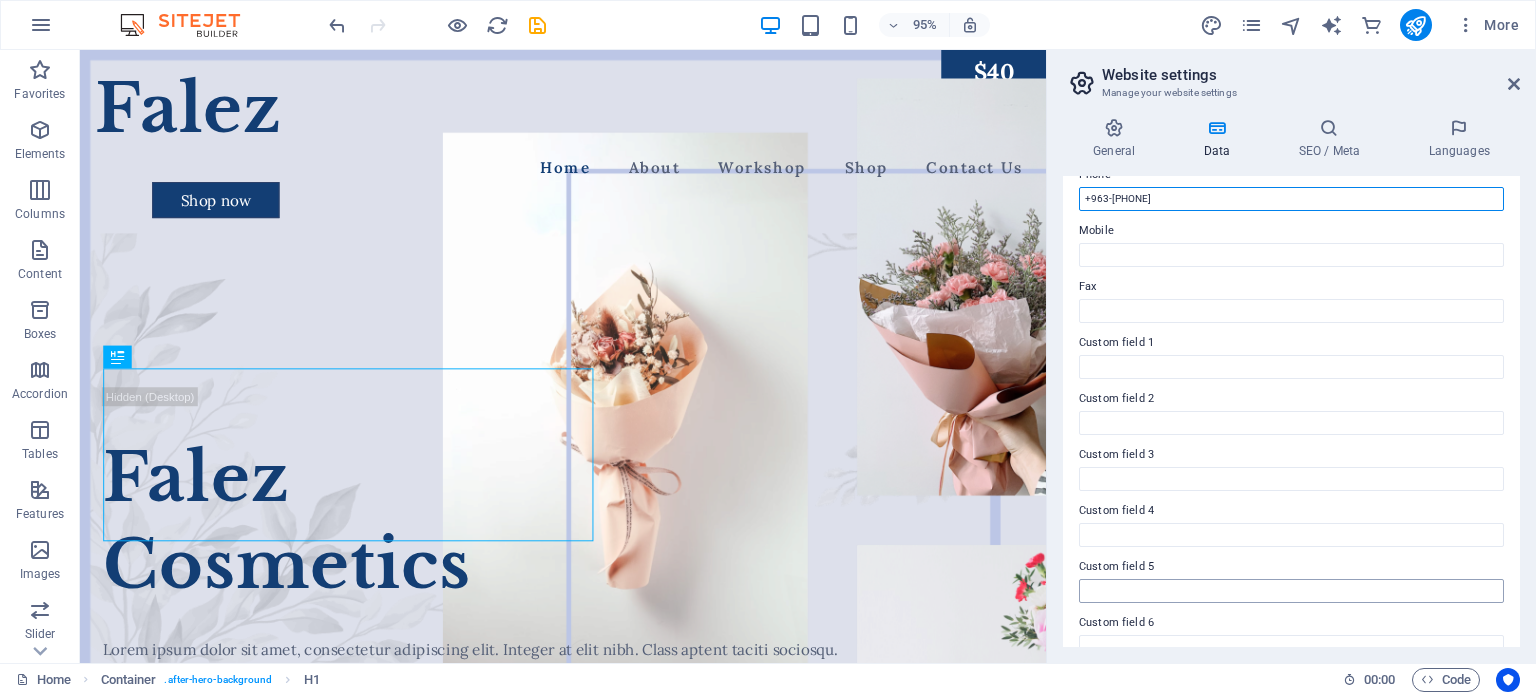 scroll, scrollTop: 488, scrollLeft: 0, axis: vertical 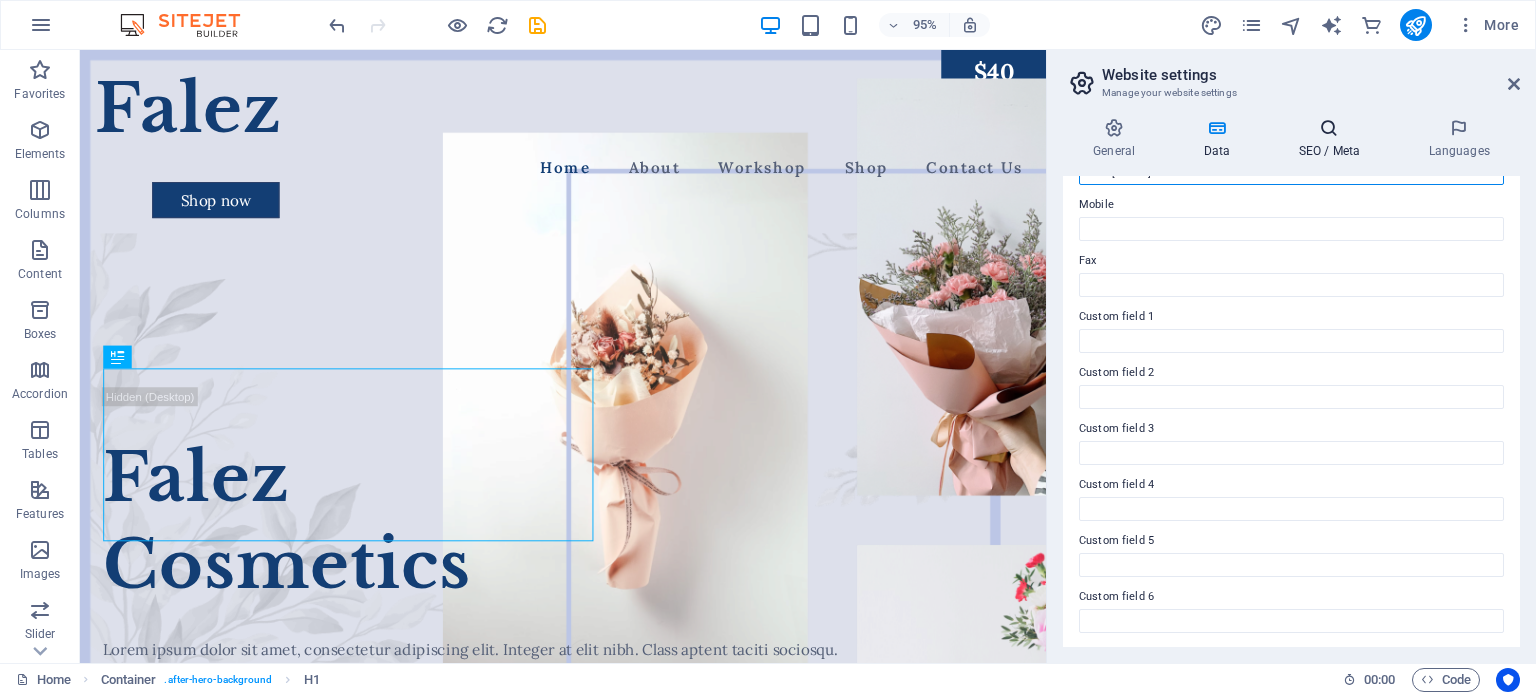 type on "+963-[PHONE]" 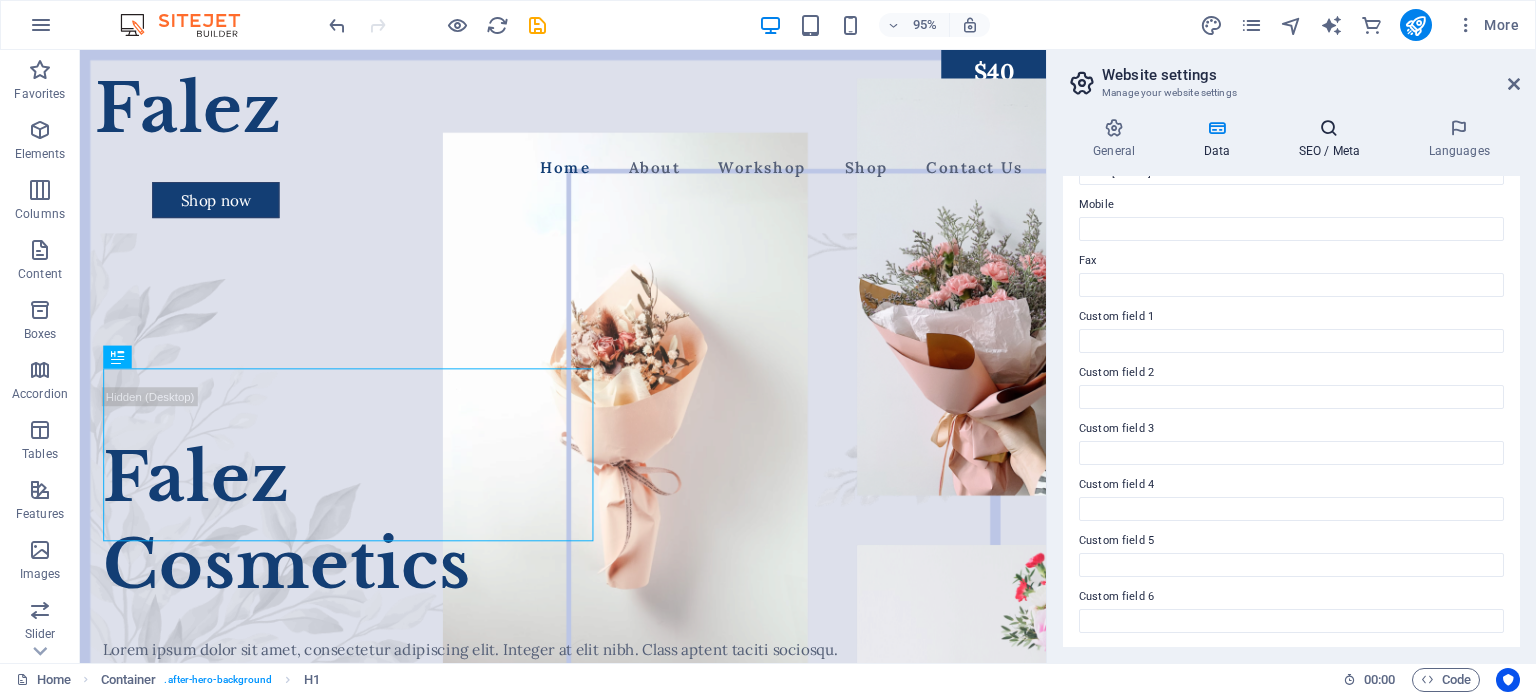 click on "SEO / Meta" at bounding box center (1333, 139) 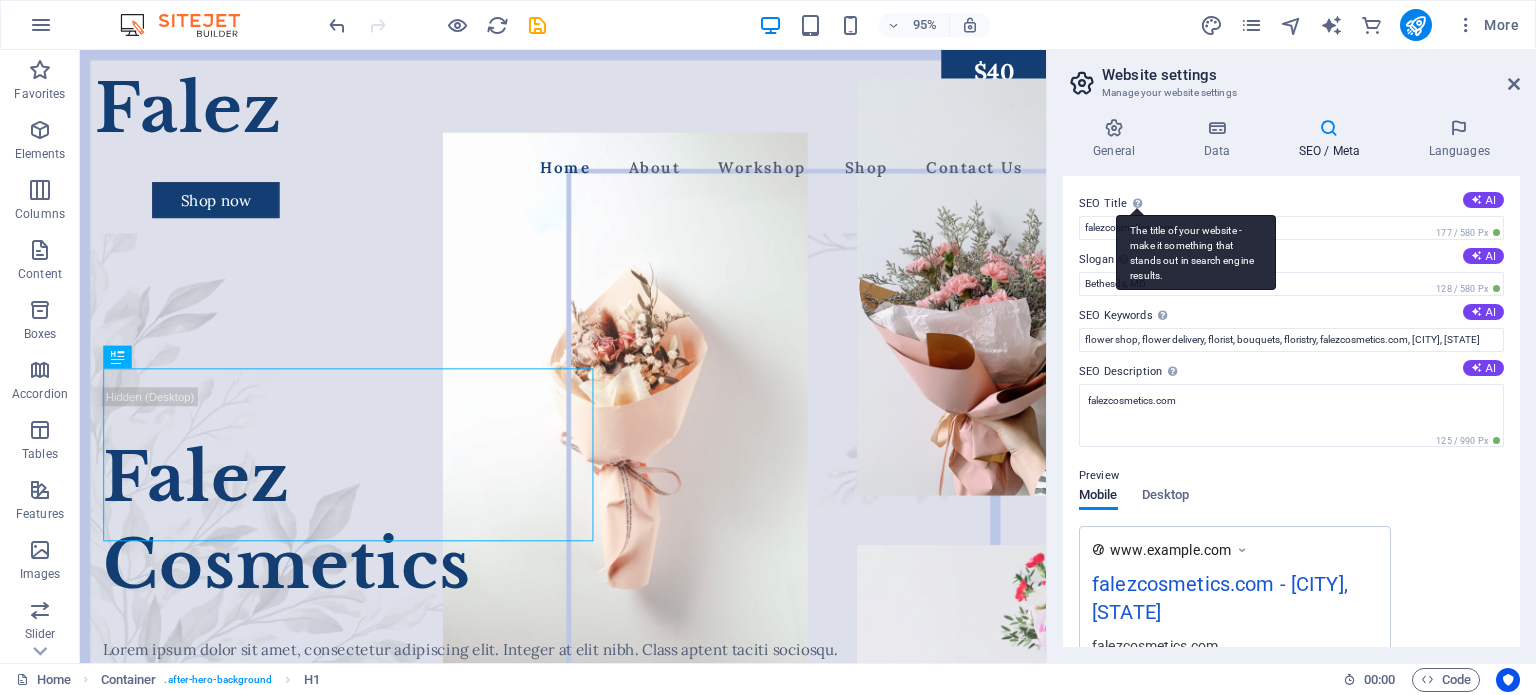 click on "The title of your website - make it something that stands out in search engine results." at bounding box center [1196, 252] 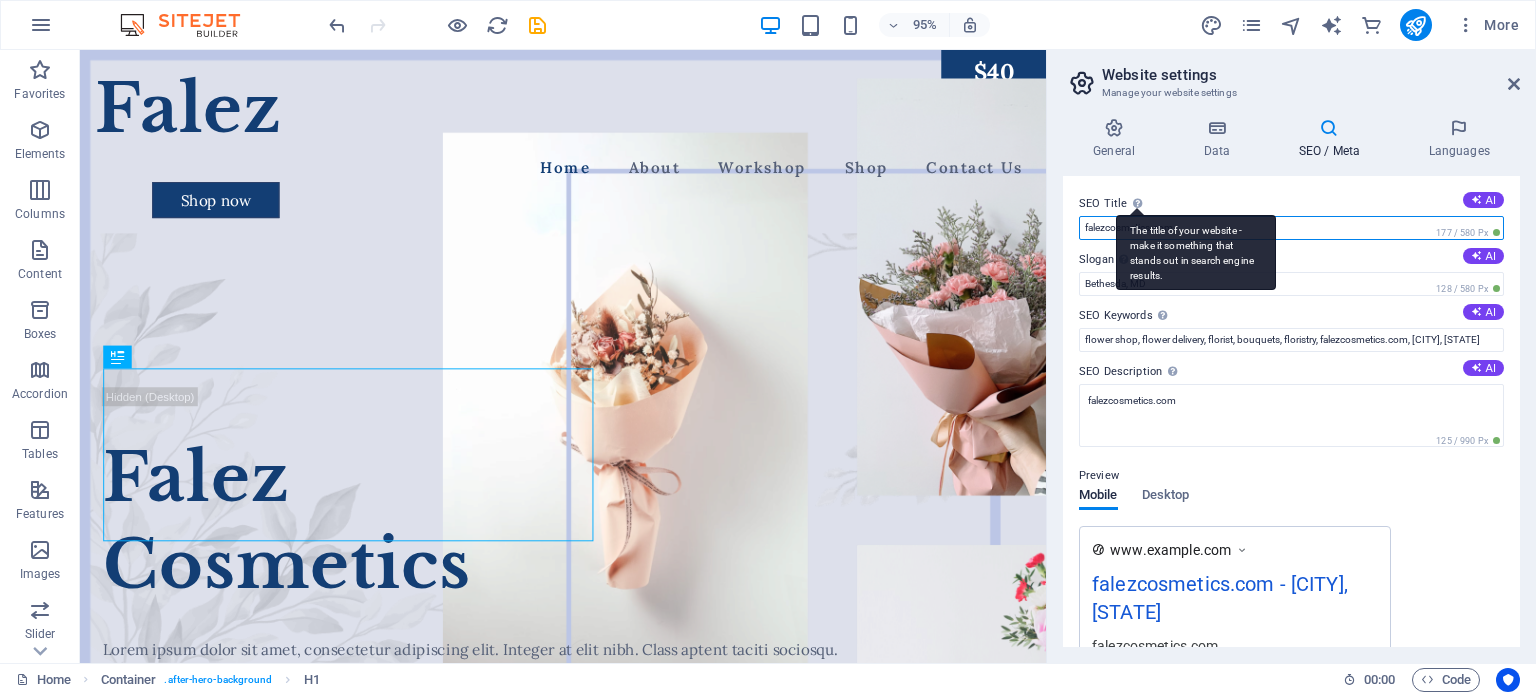 click on "falezcosmetics.com" at bounding box center [1291, 228] 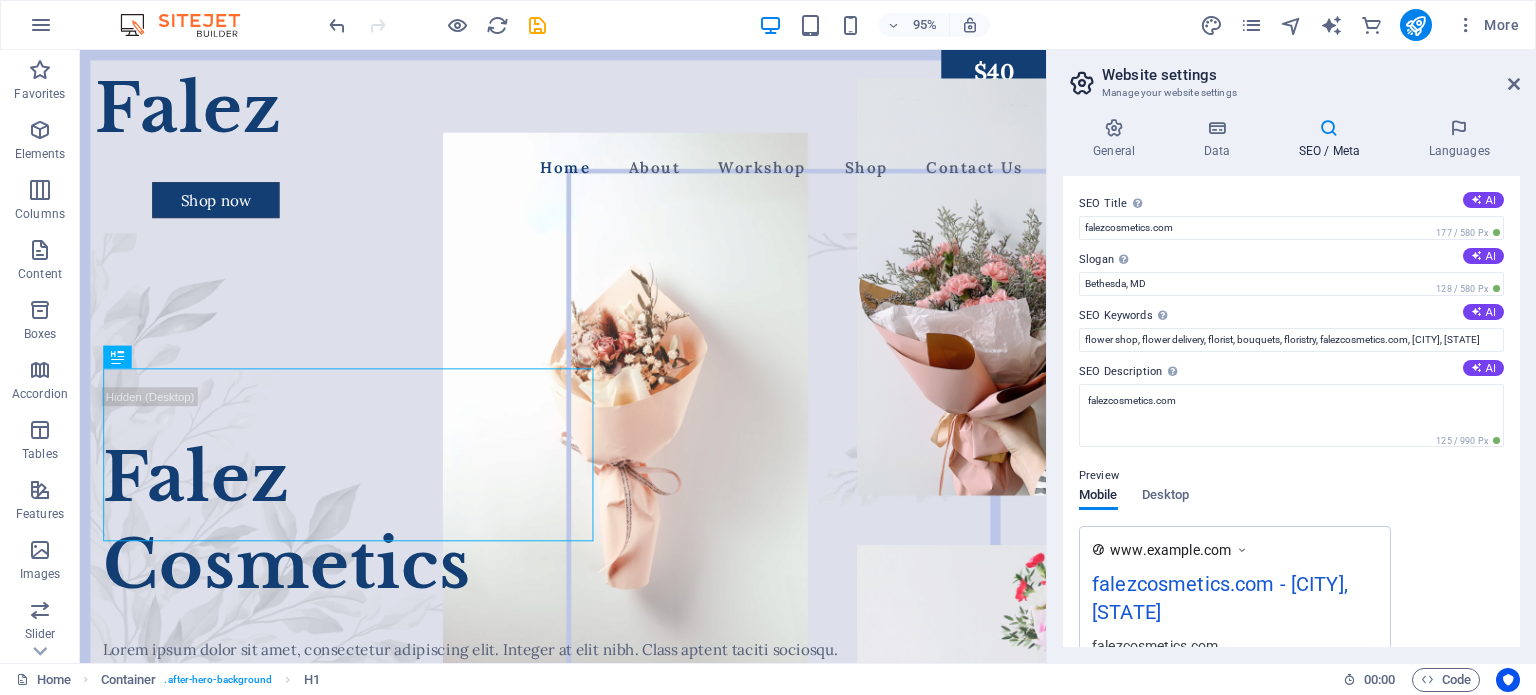 click on "SEO Title The title of your website - make it something that stands out in search engine results. AI" at bounding box center (1291, 204) 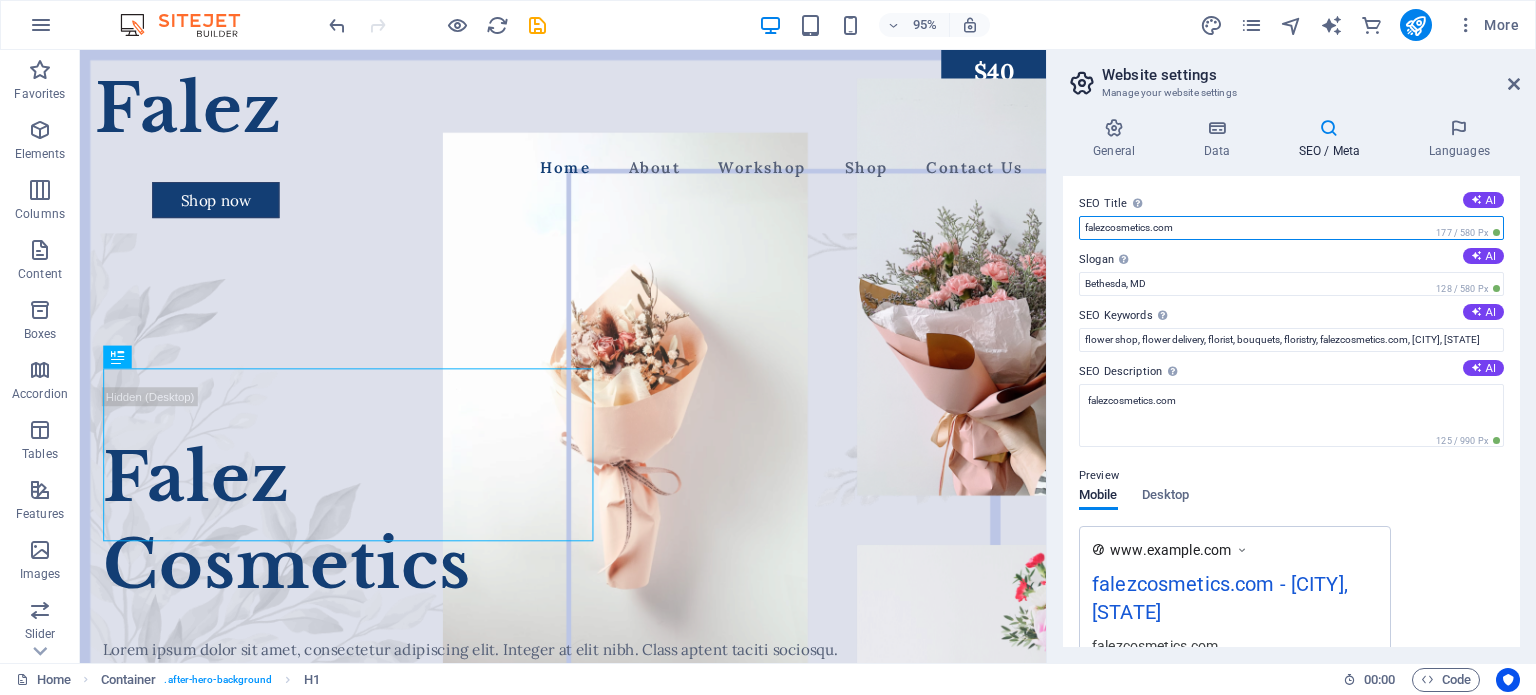 click on "falezcosmetics.com" at bounding box center [1291, 228] 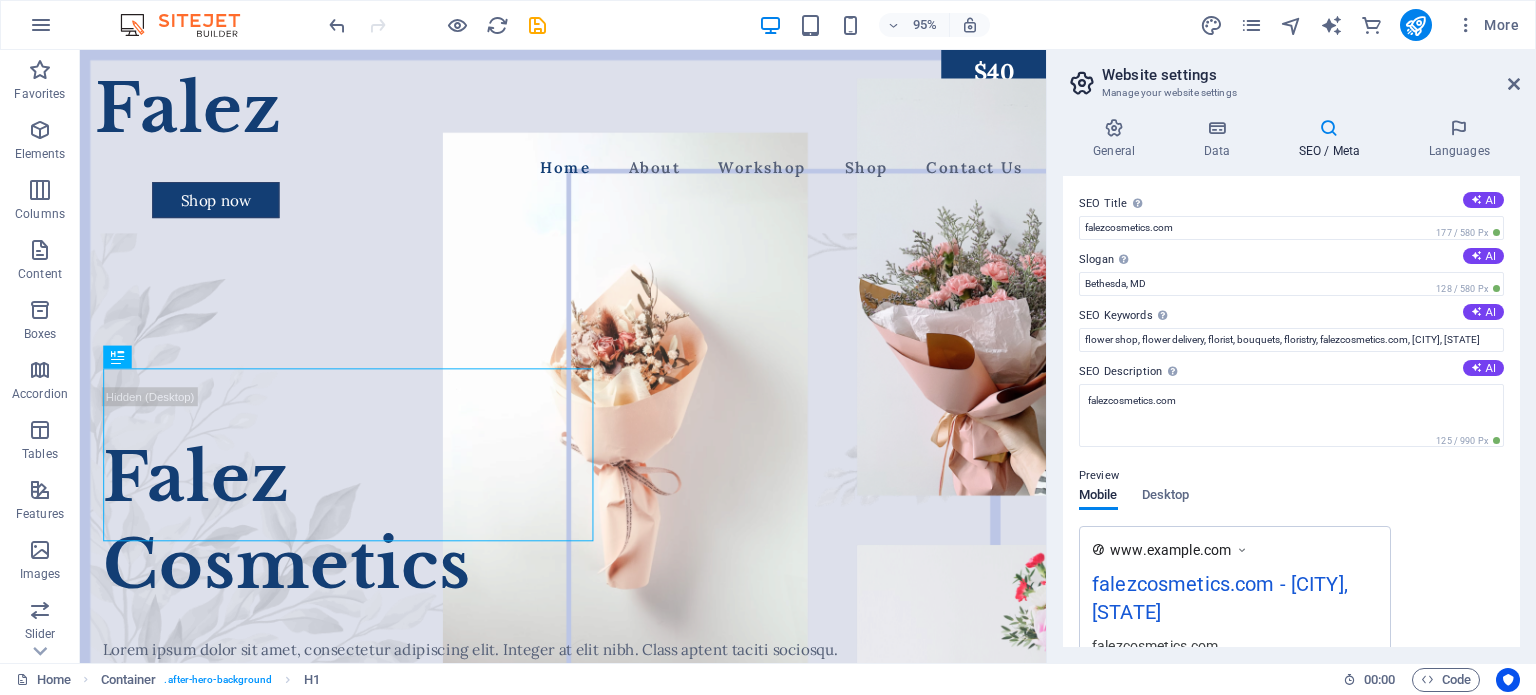 click on "SEO Title The title of your website - make it something that stands out in search engine results. AI" at bounding box center (1291, 204) 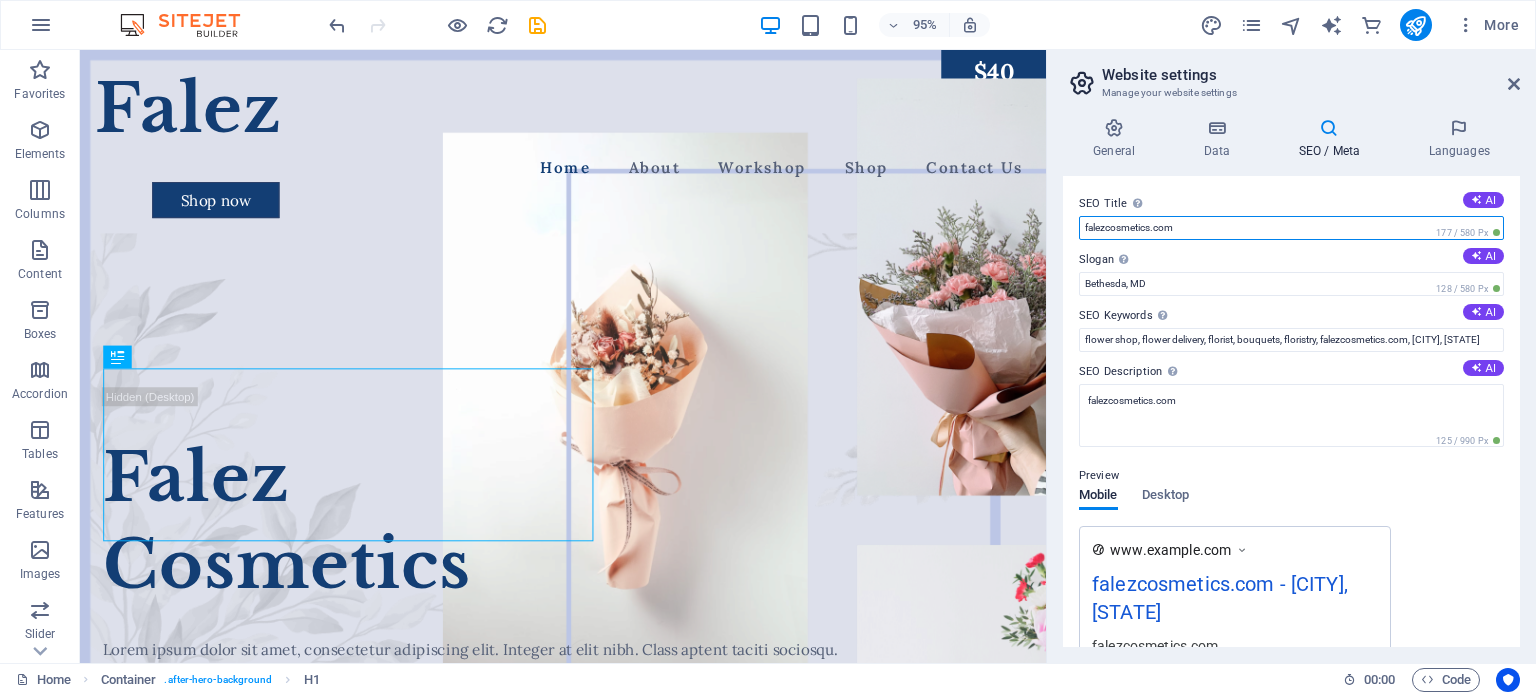 click on "falezcosmetics.com" at bounding box center [1291, 228] 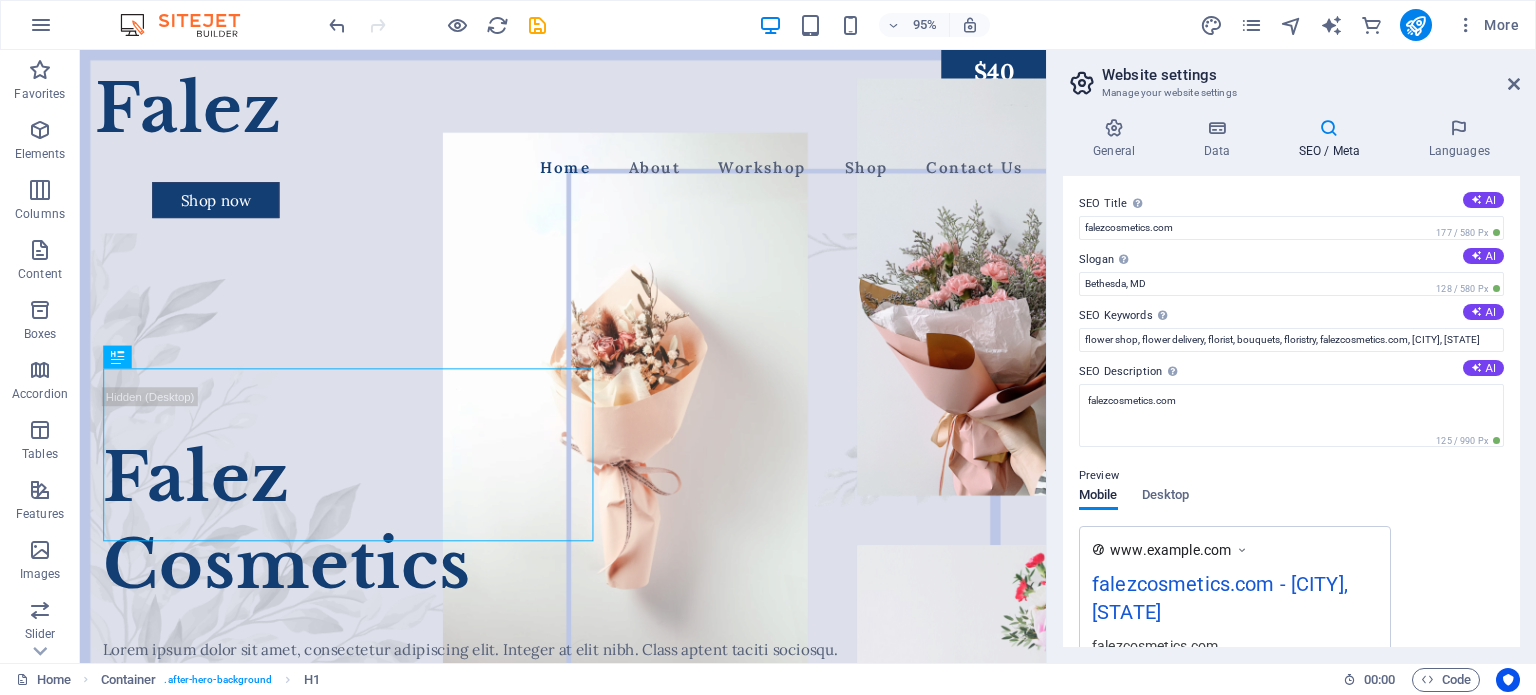 click on "SEO Title The title of your website - make it something that stands out in search engine results. AI" at bounding box center (1291, 204) 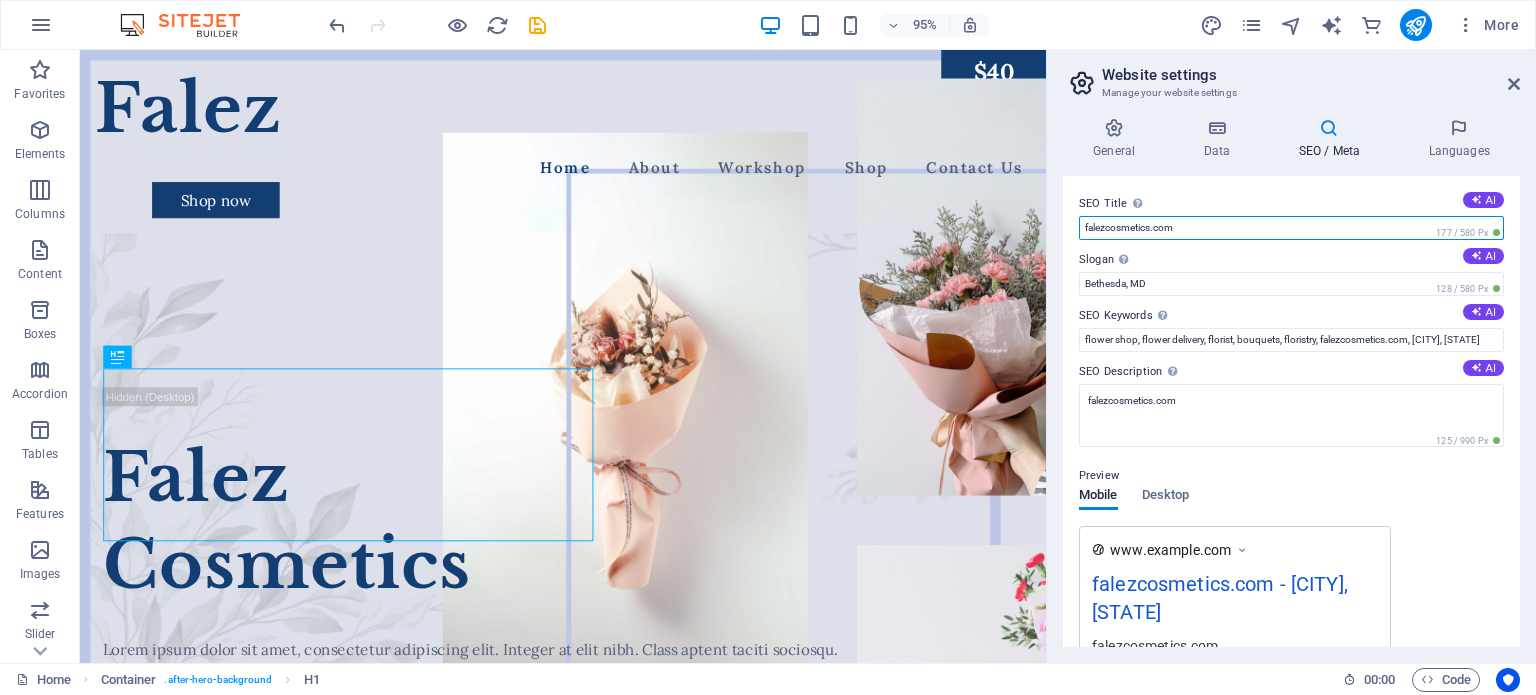 click on "falezcosmetics.com" at bounding box center (1291, 228) 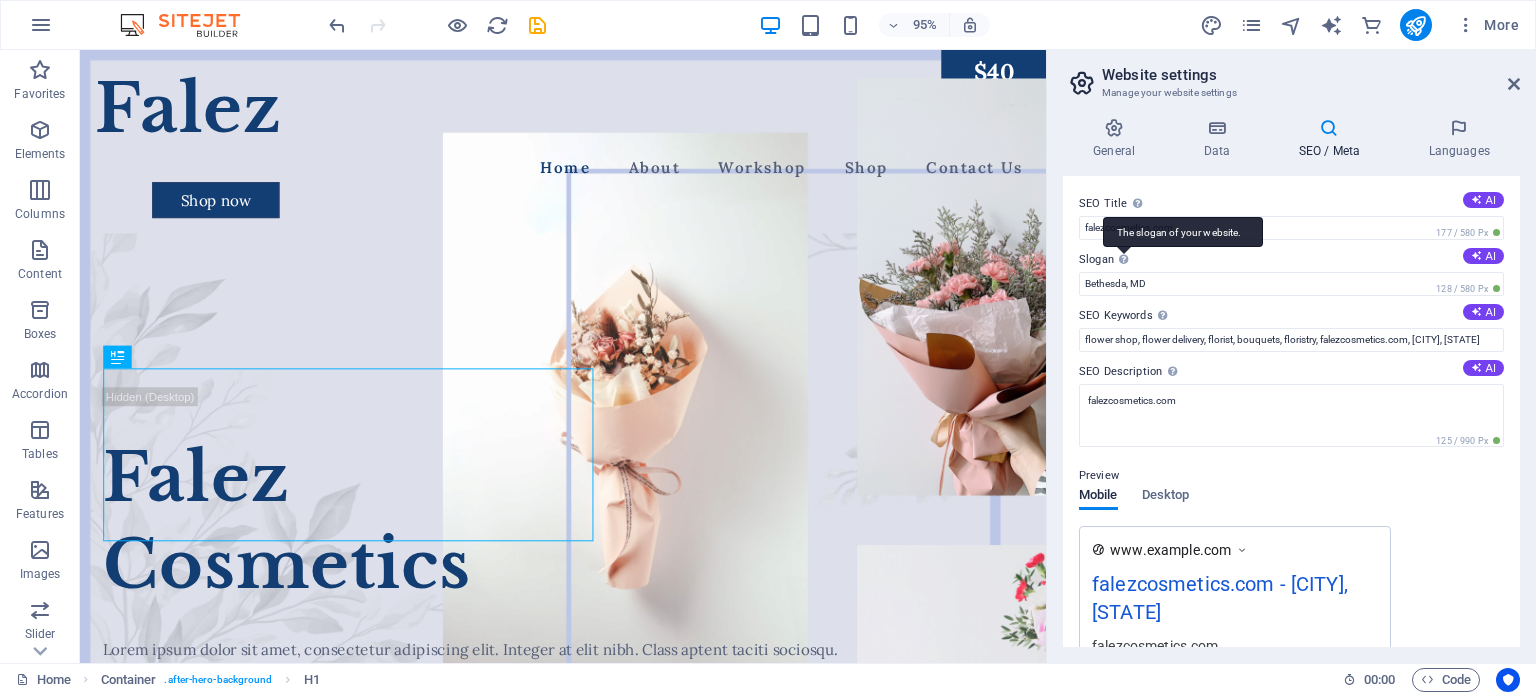 drag, startPoint x: 1074, startPoint y: 195, endPoint x: 1130, endPoint y: 239, distance: 71.21797 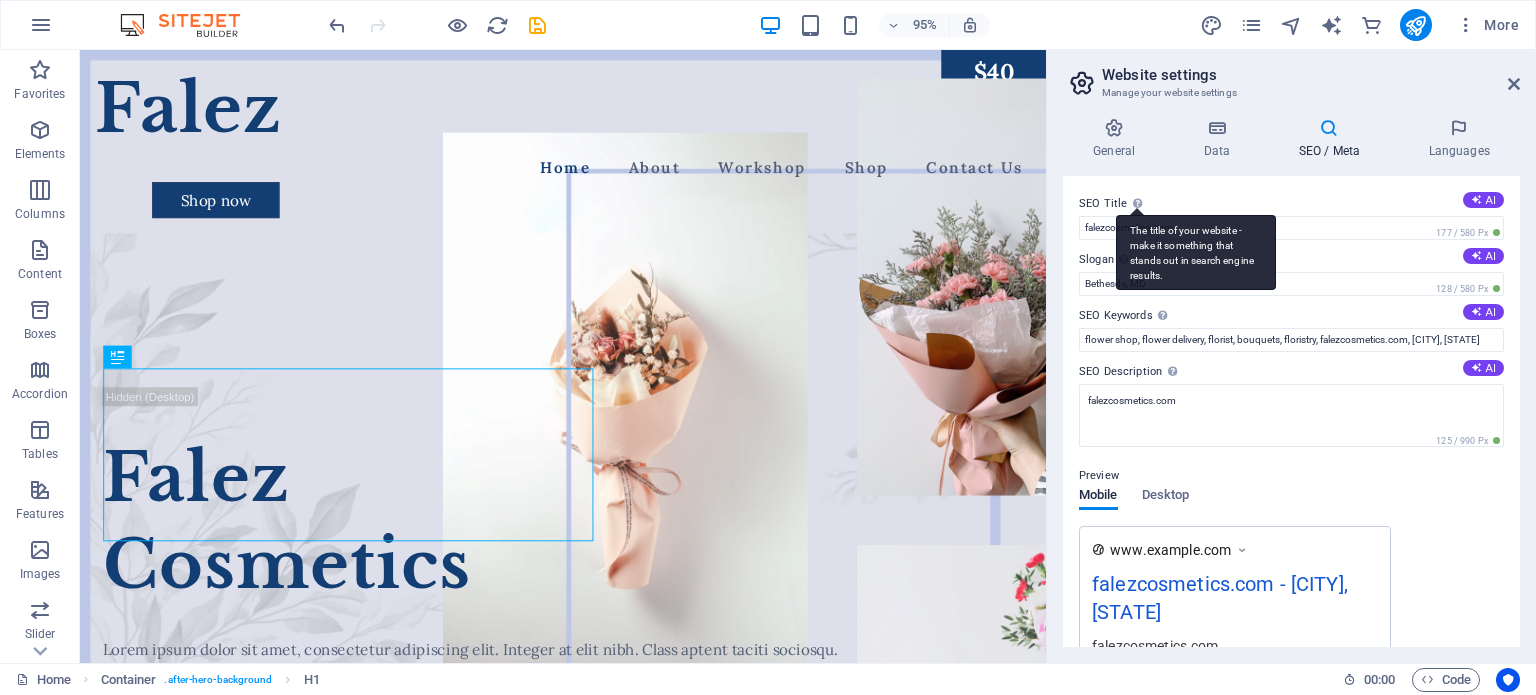 click on "The title of your website - make it something that stands out in search engine results." at bounding box center (1196, 252) 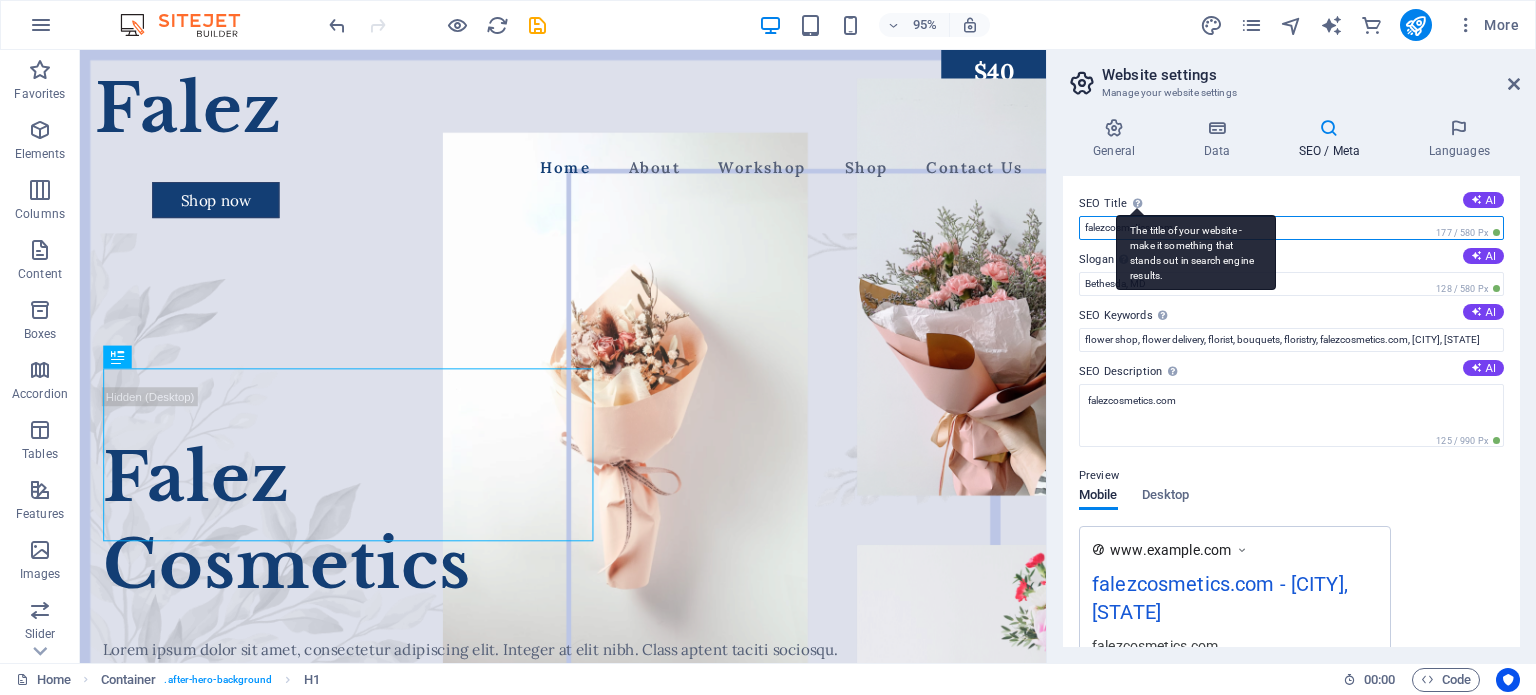 click on "falezcosmetics.com" at bounding box center (1291, 228) 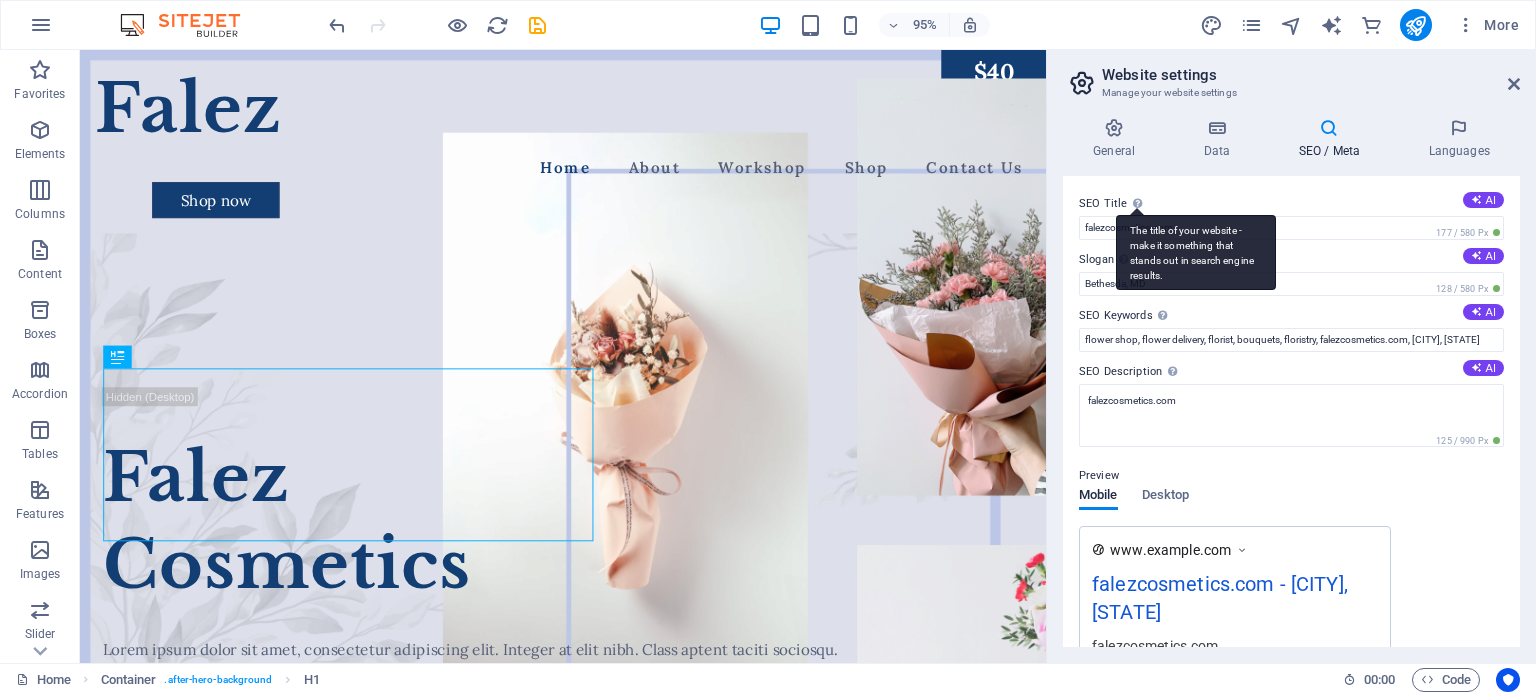 click on "The title of your website - make it something that stands out in search engine results." at bounding box center (1196, 252) 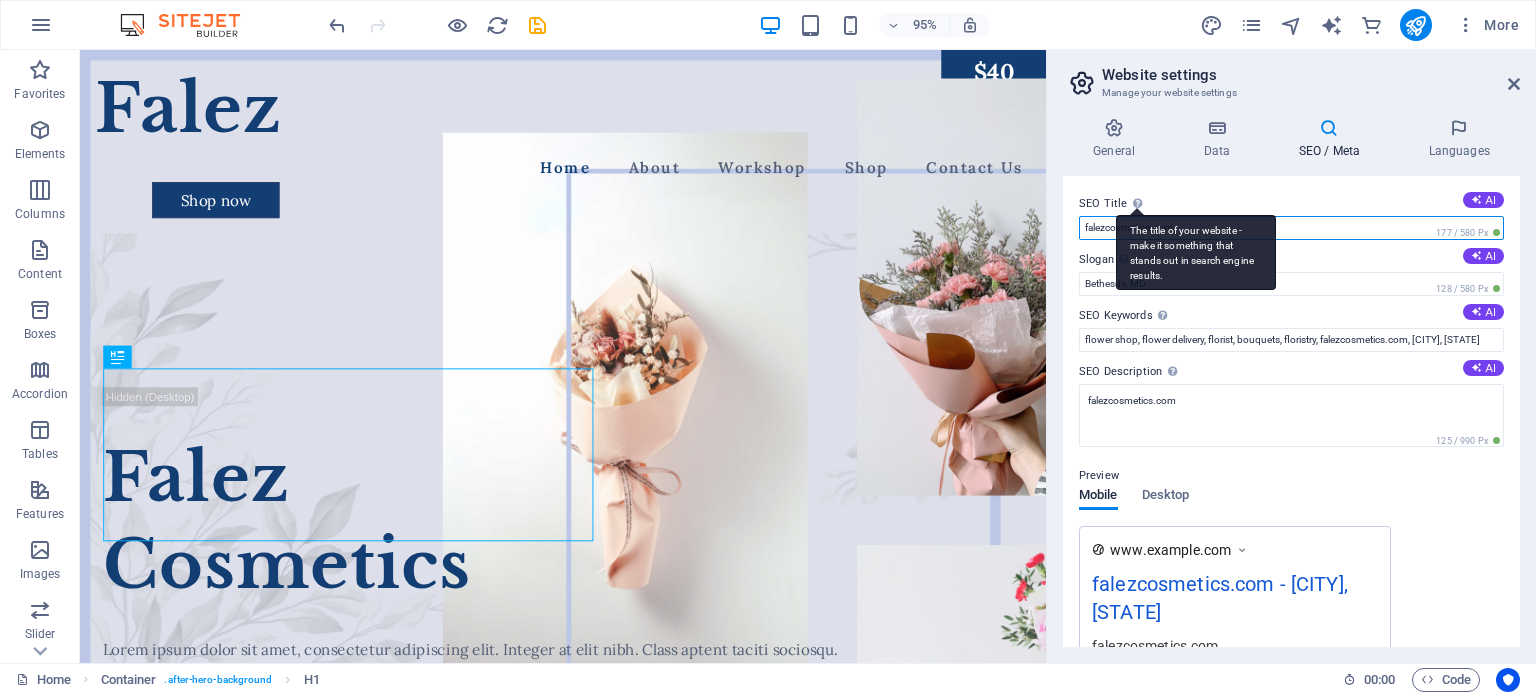 click on "falezcosmetics.com" at bounding box center (1291, 228) 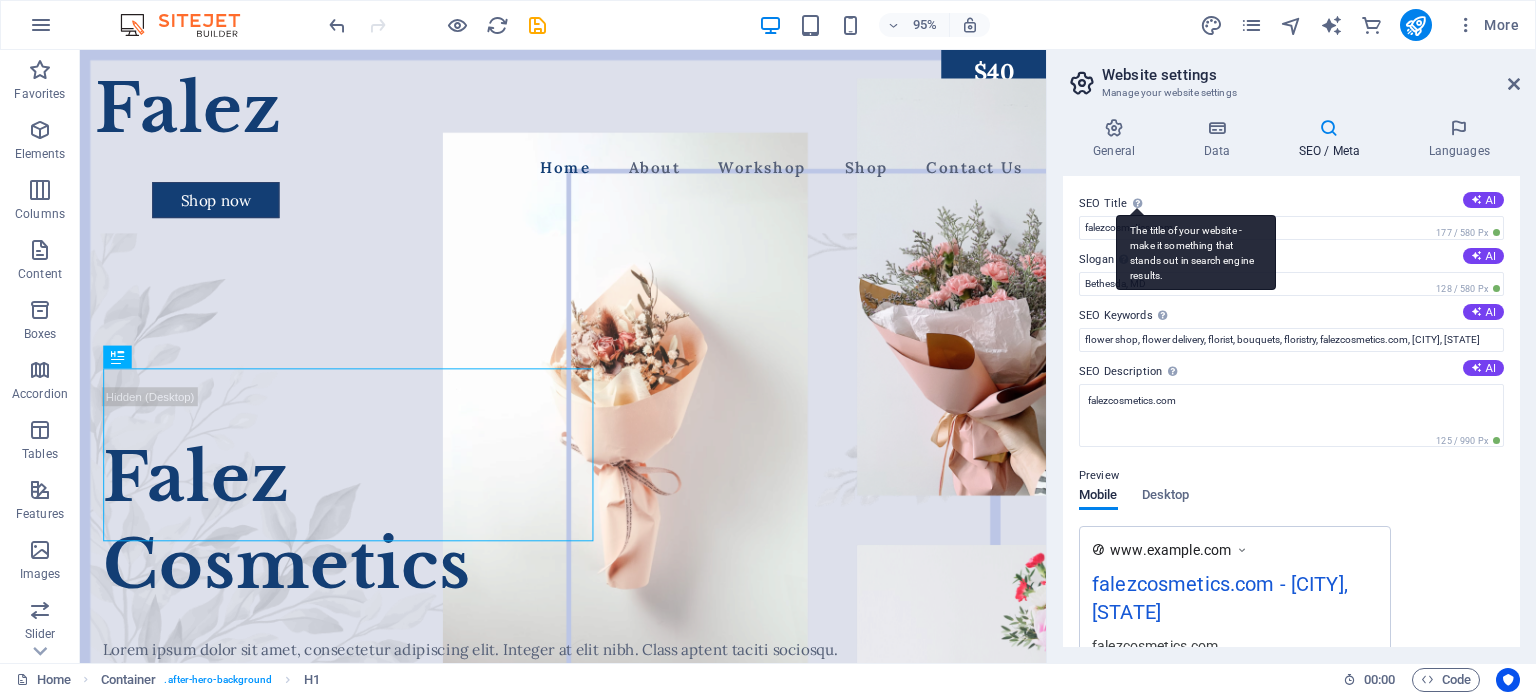 click on "The title of your website - make it something that stands out in search engine results." at bounding box center (1196, 252) 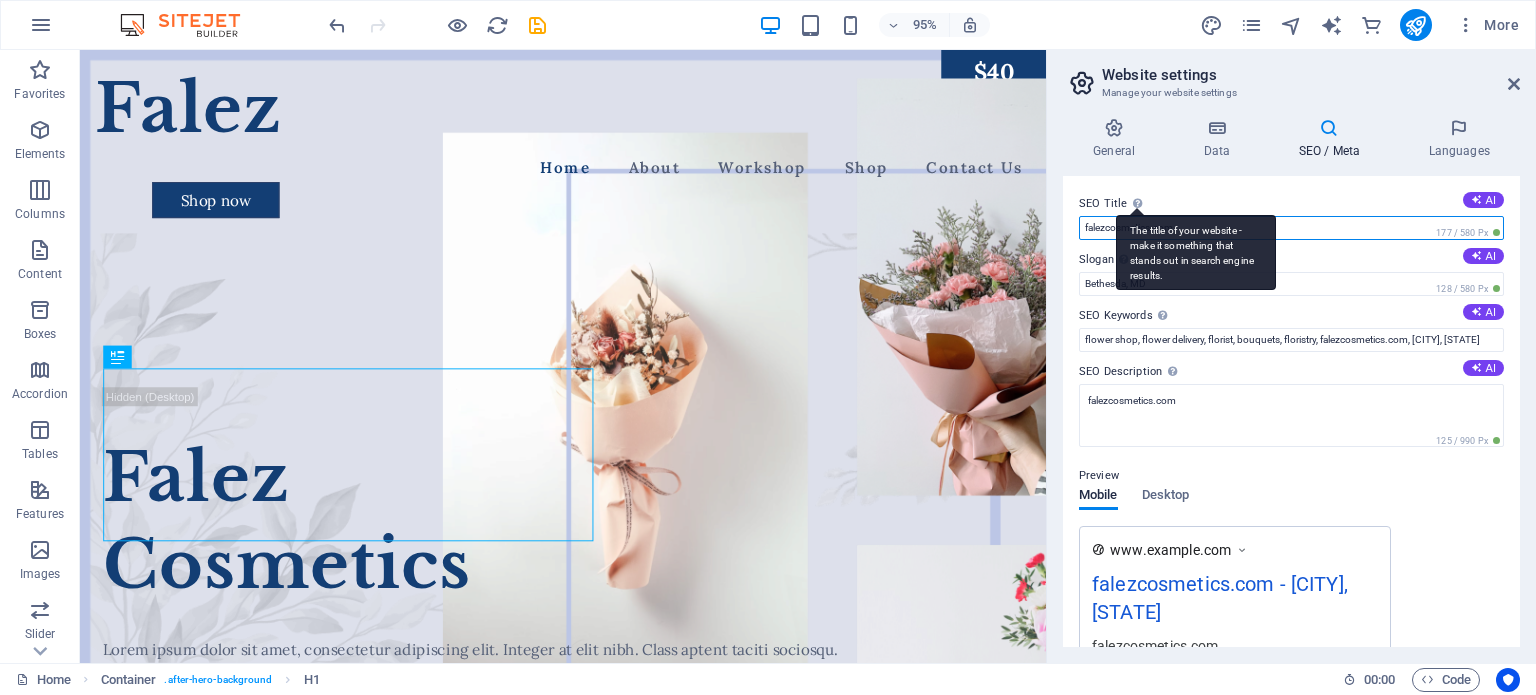 click on "falezcosmetics.com" at bounding box center (1291, 228) 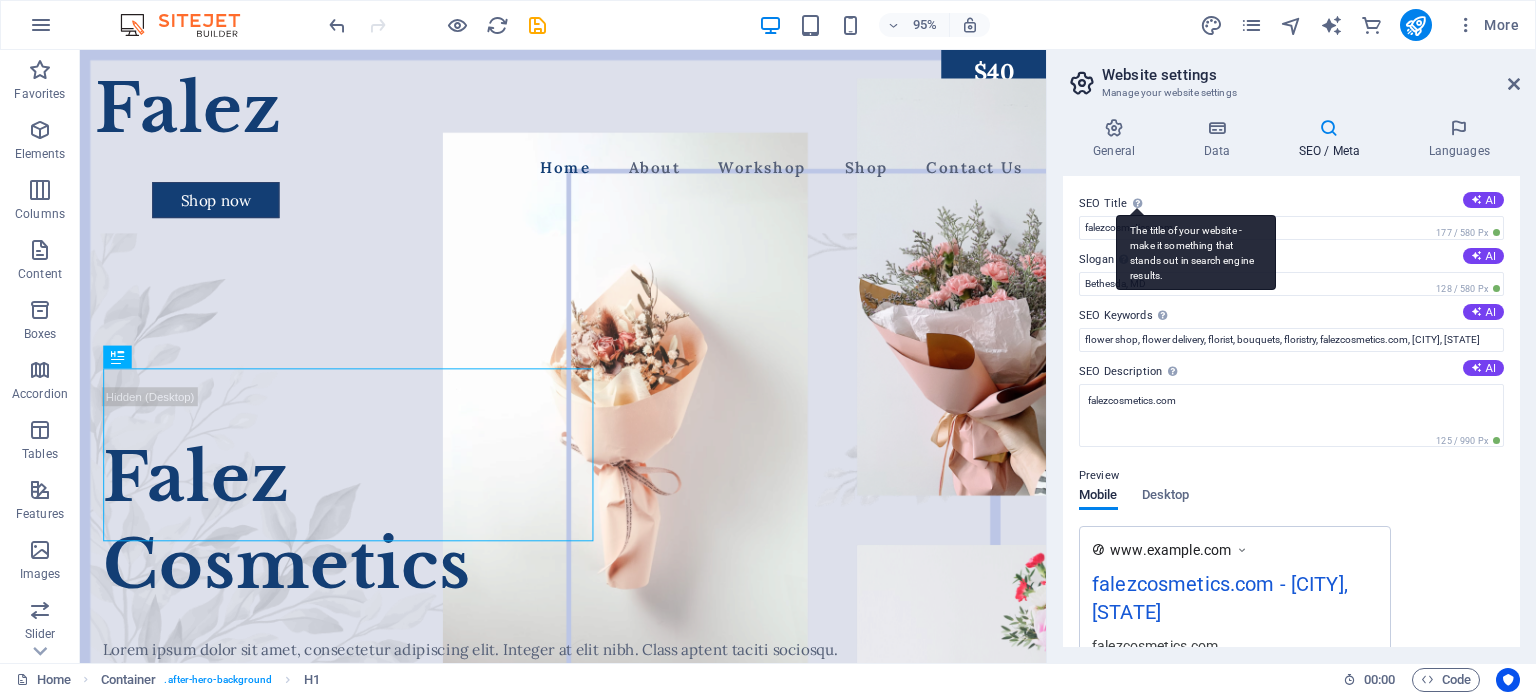 drag, startPoint x: 1144, startPoint y: 236, endPoint x: 1149, endPoint y: 261, distance: 25.495098 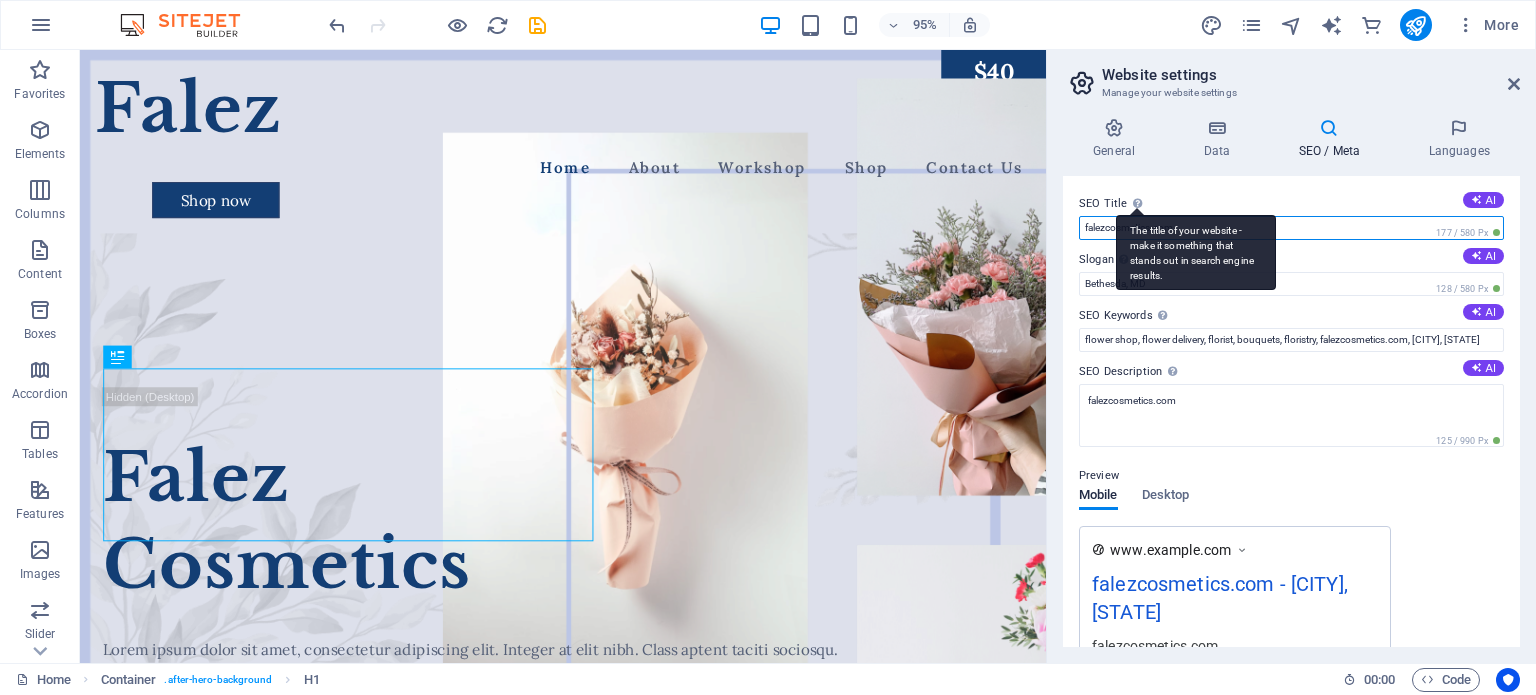 click on "falezcosmetics.com" at bounding box center [1291, 228] 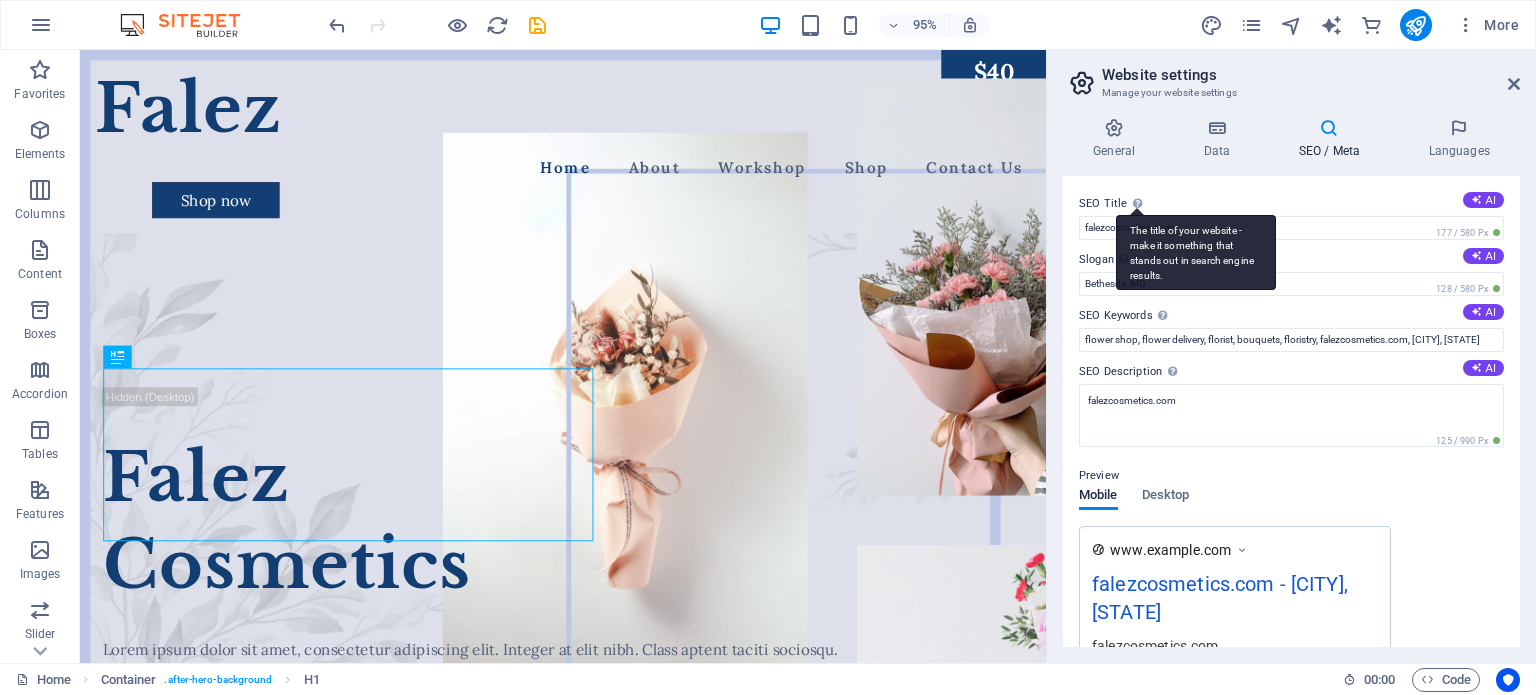 click on "The title of your website - make it something that stands out in search engine results." at bounding box center [1196, 252] 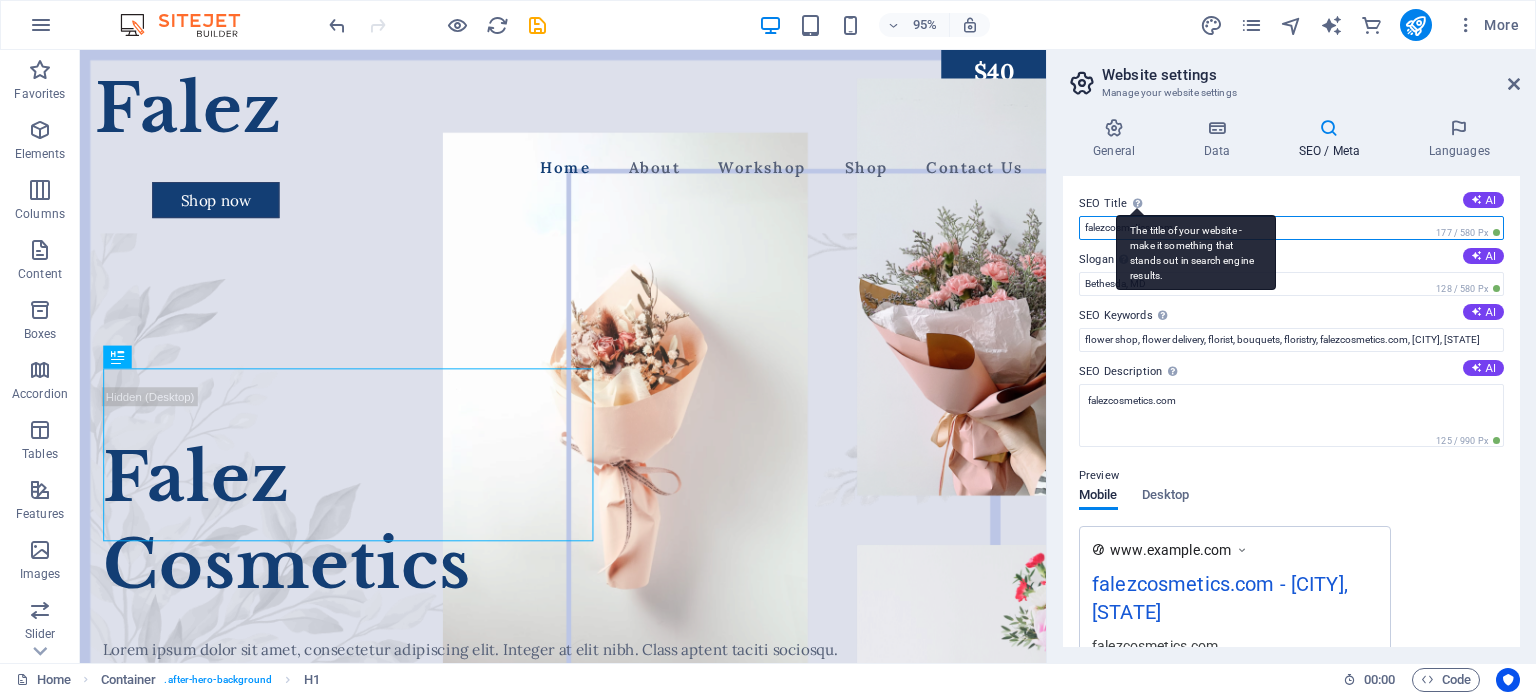 click on "falezcosmetics.com" at bounding box center [1291, 228] 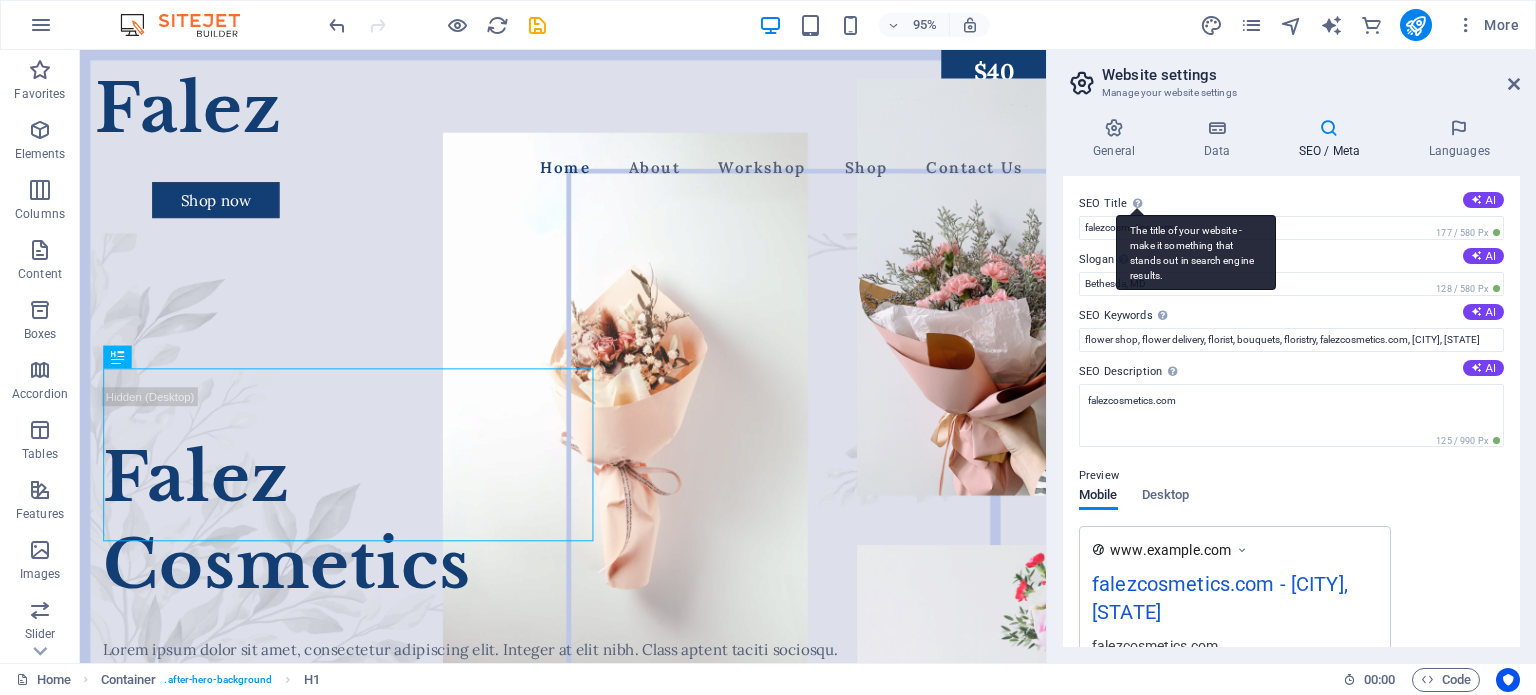 click on "The title of your website - make it something that stands out in search engine results." at bounding box center (1196, 252) 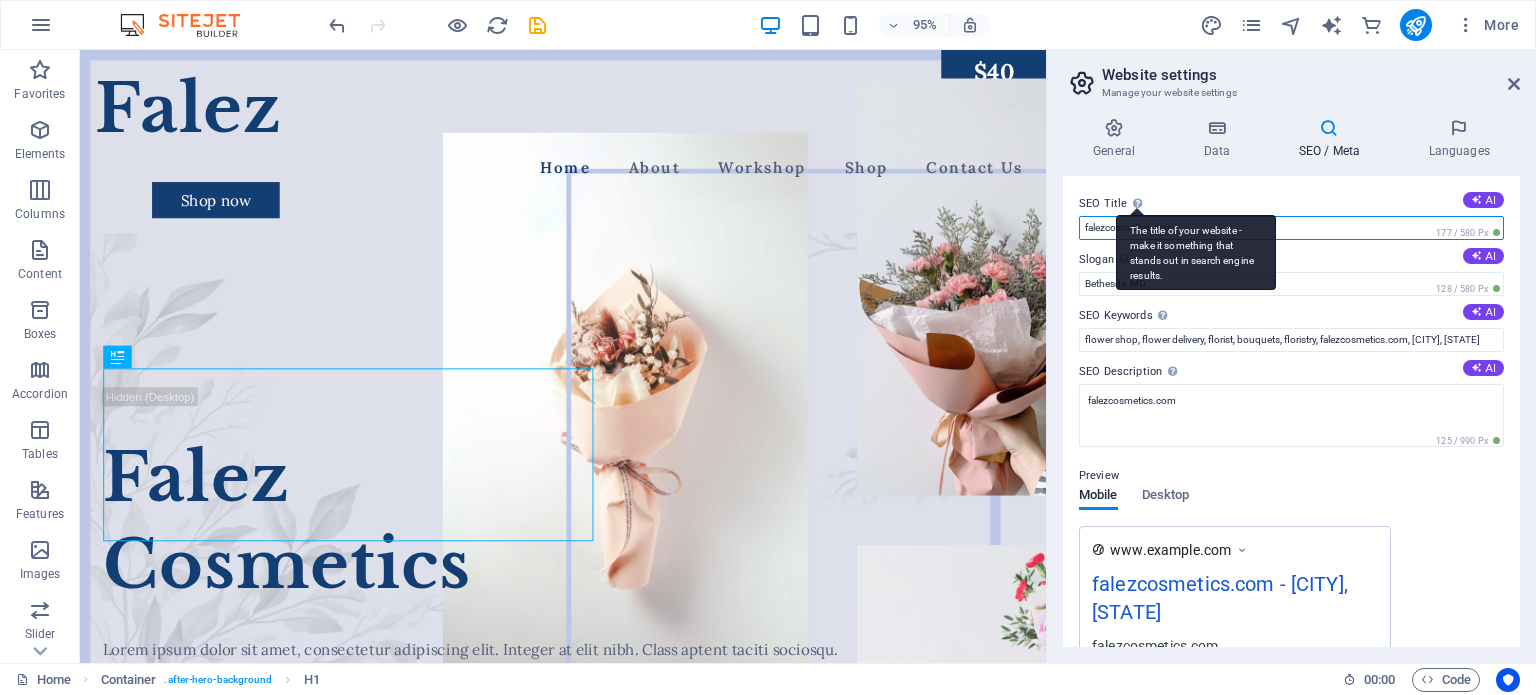click on "falezcosmetics.com" at bounding box center [1291, 228] 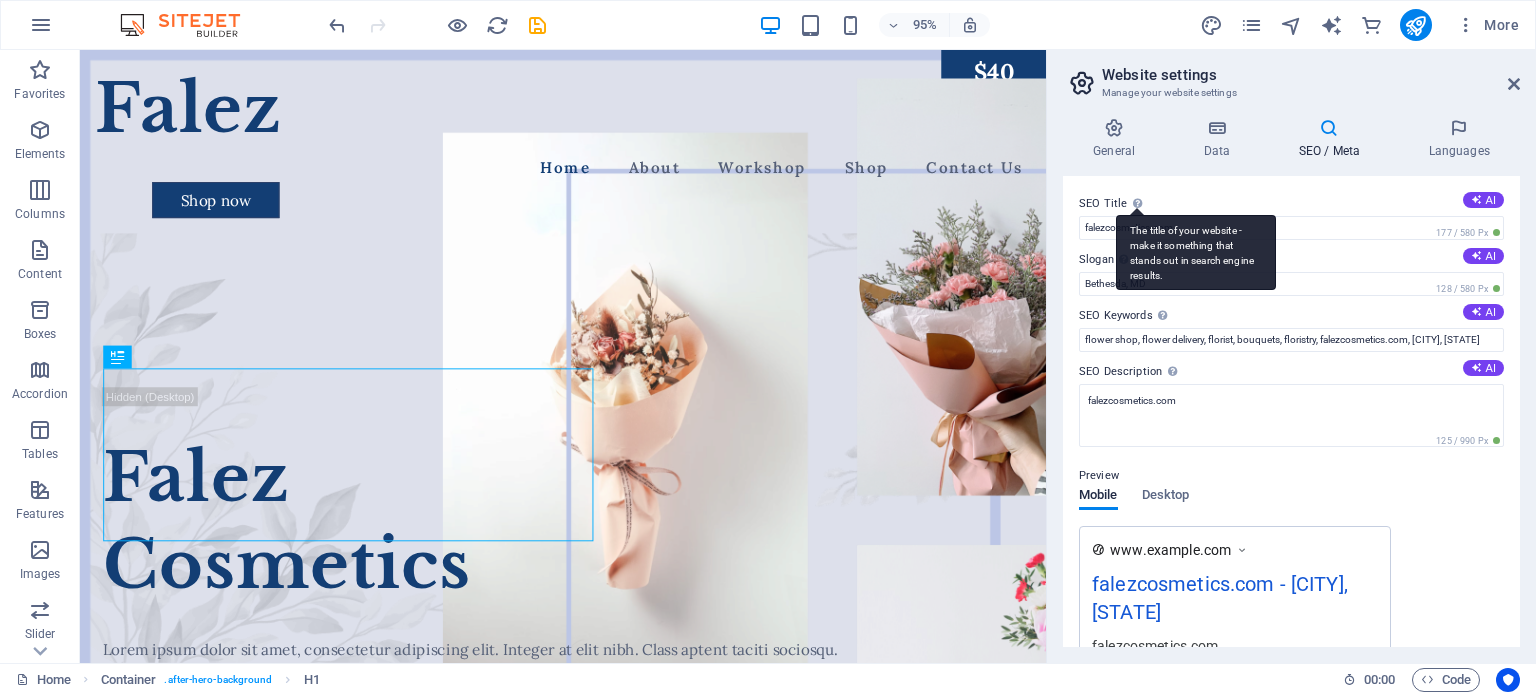 click on "The title of your website - make it something that stands out in search engine results." at bounding box center (1196, 252) 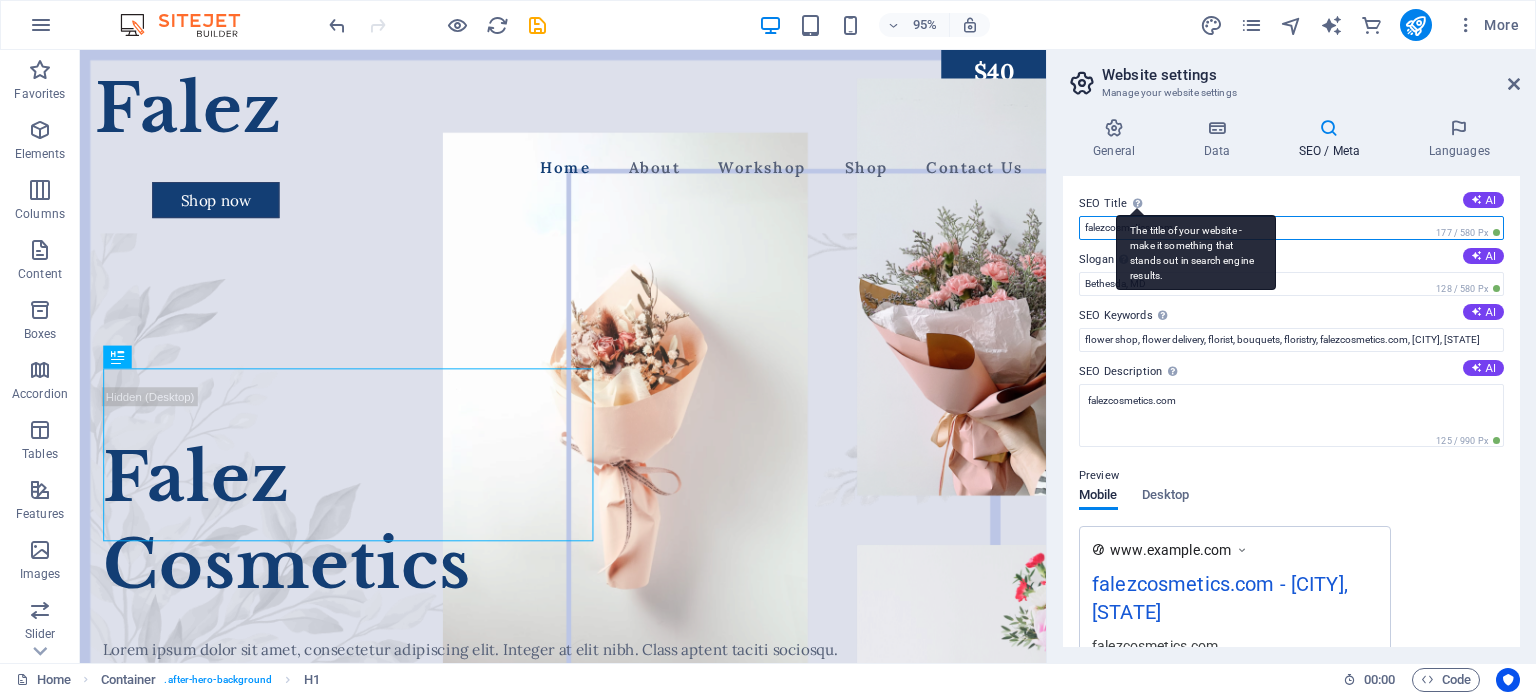 click on "falezcosmetics.com" at bounding box center [1291, 228] 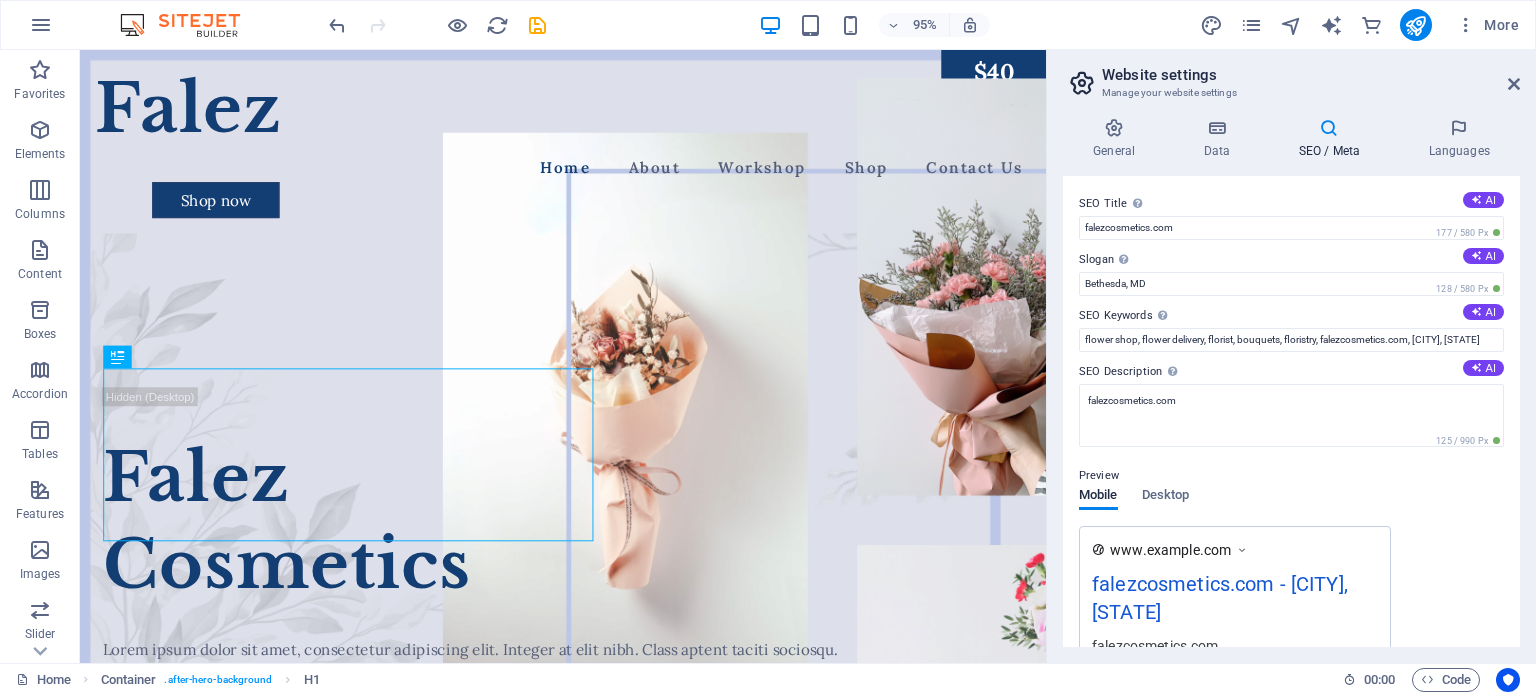 click on "SEO Title The title of your website - make it something that stands out in search engine results. AI" at bounding box center [1291, 204] 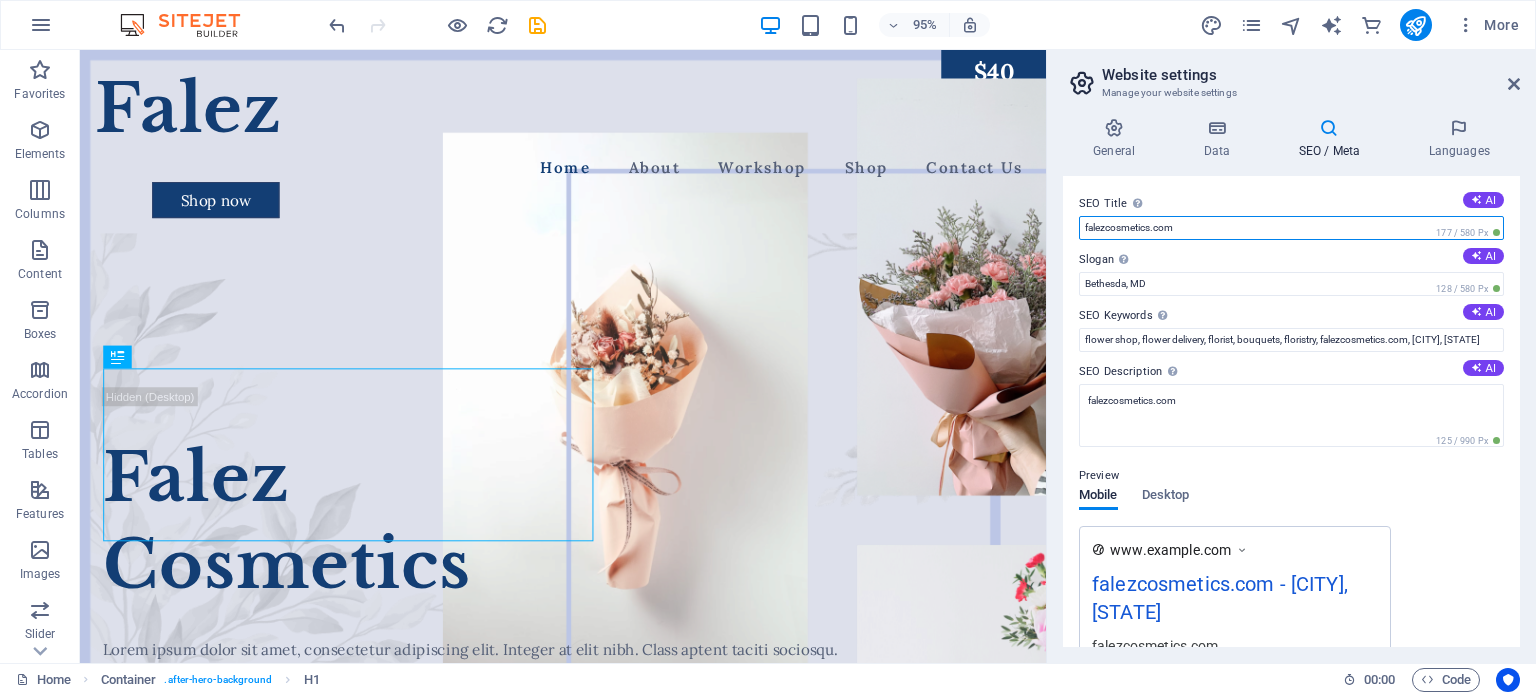 click on "falezcosmetics.com" at bounding box center [1291, 228] 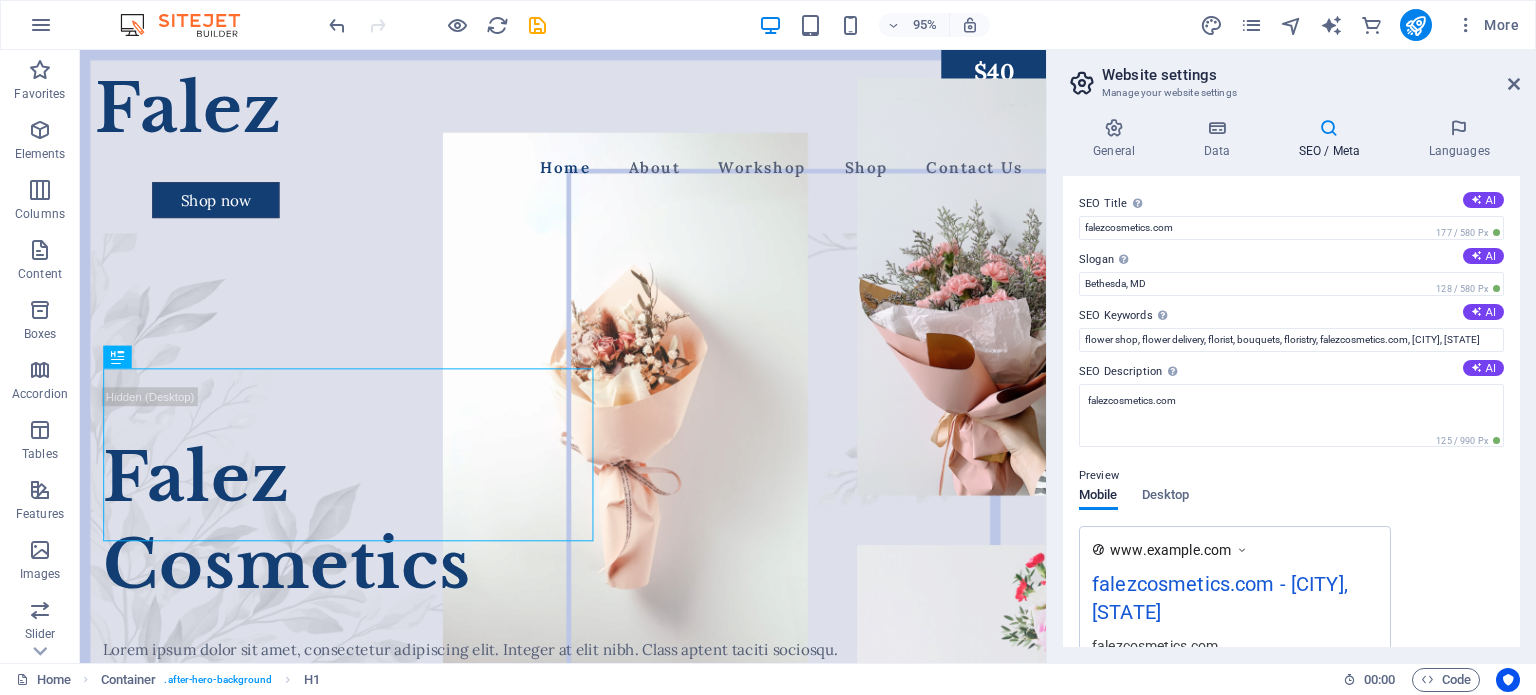 click on "SEO Title The title of your website - make it something that stands out in search engine results. AI" at bounding box center [1291, 204] 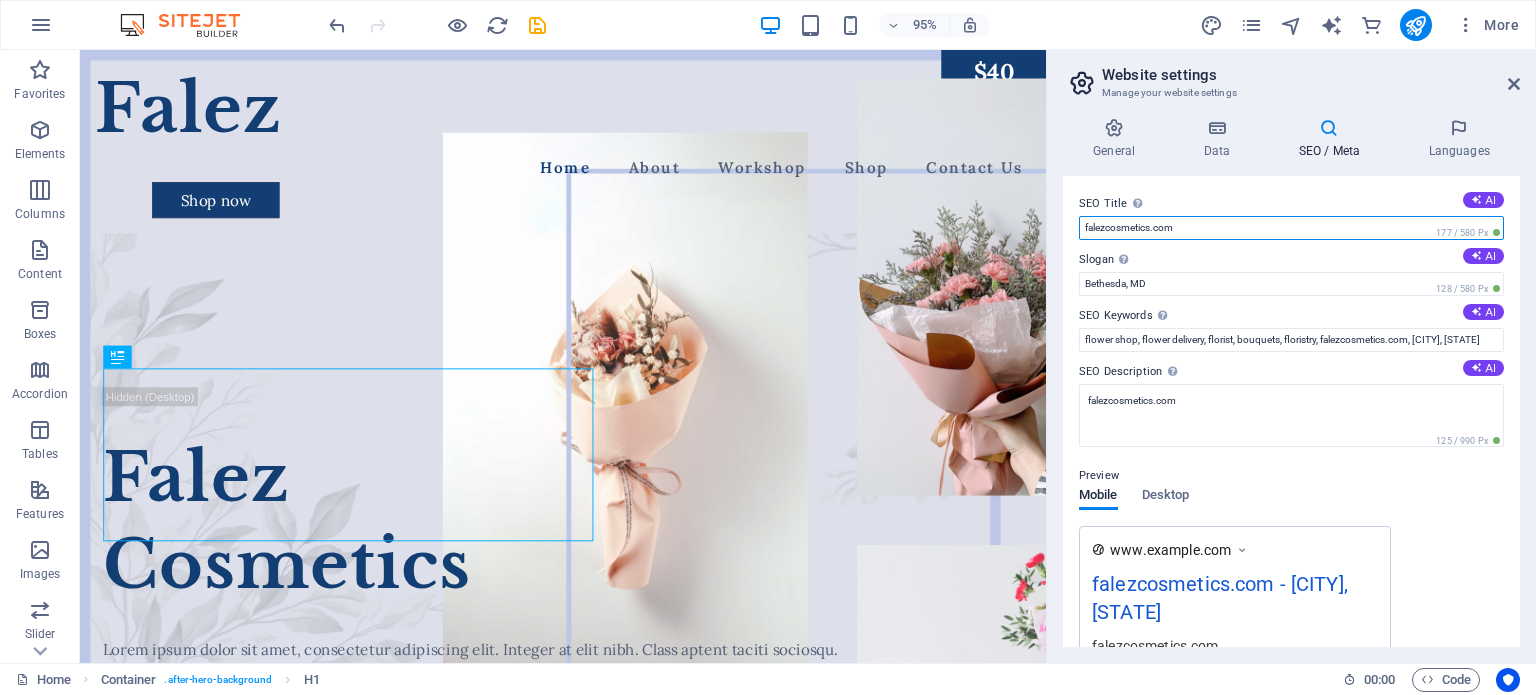 click on "falezcosmetics.com" at bounding box center (1291, 228) 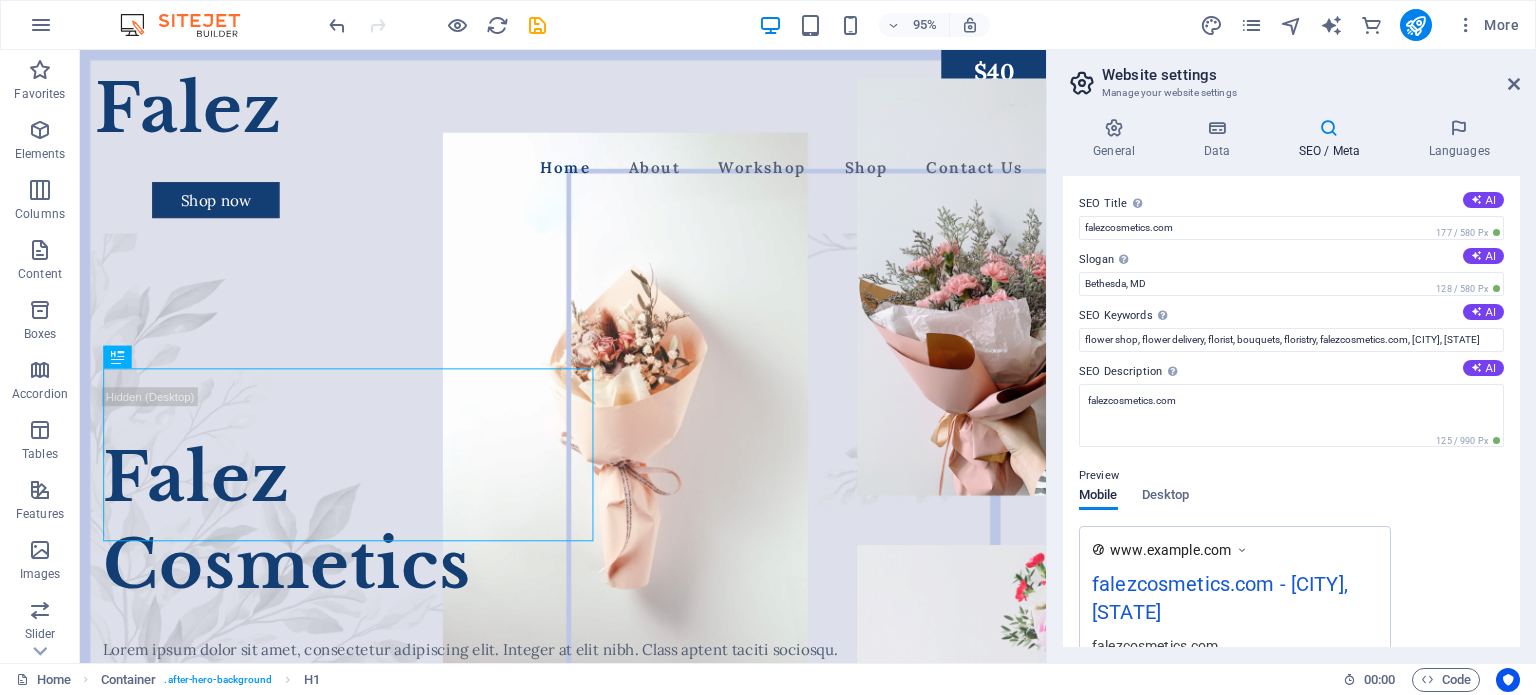 click on "SEO Title The title of your website - make it something that stands out in search engine results. AI" at bounding box center (1291, 204) 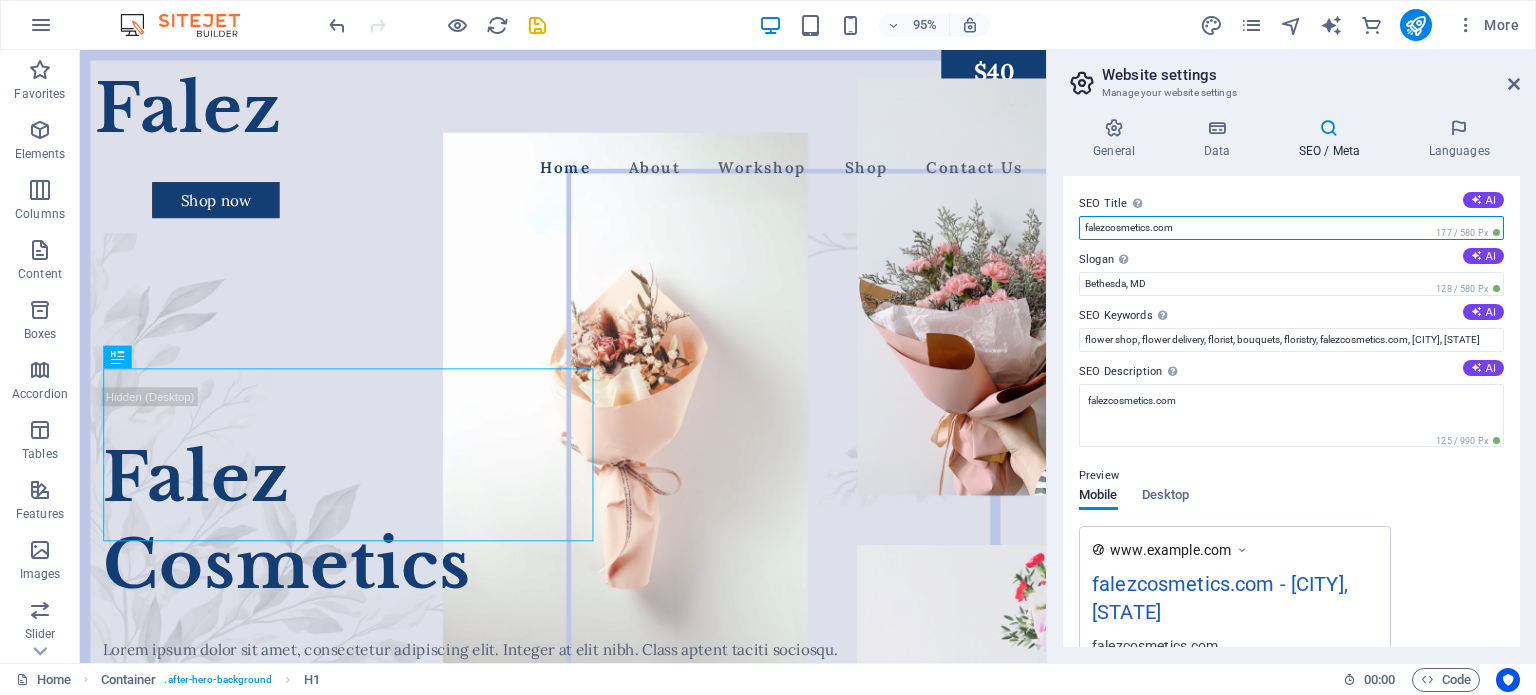 click on "falezcosmetics.com" at bounding box center (1291, 228) 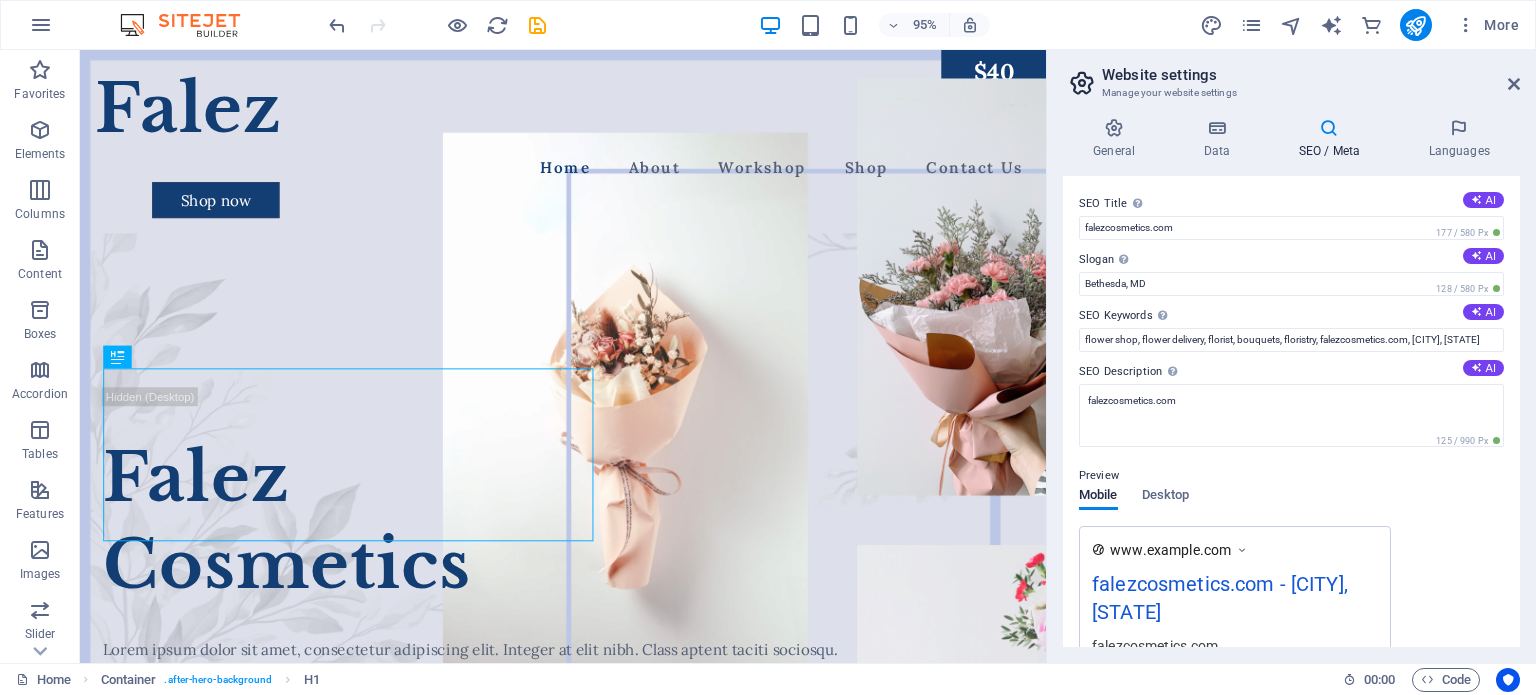 click on "SEO Title The title of your website - make it something that stands out in search engine results. AI" at bounding box center [1291, 204] 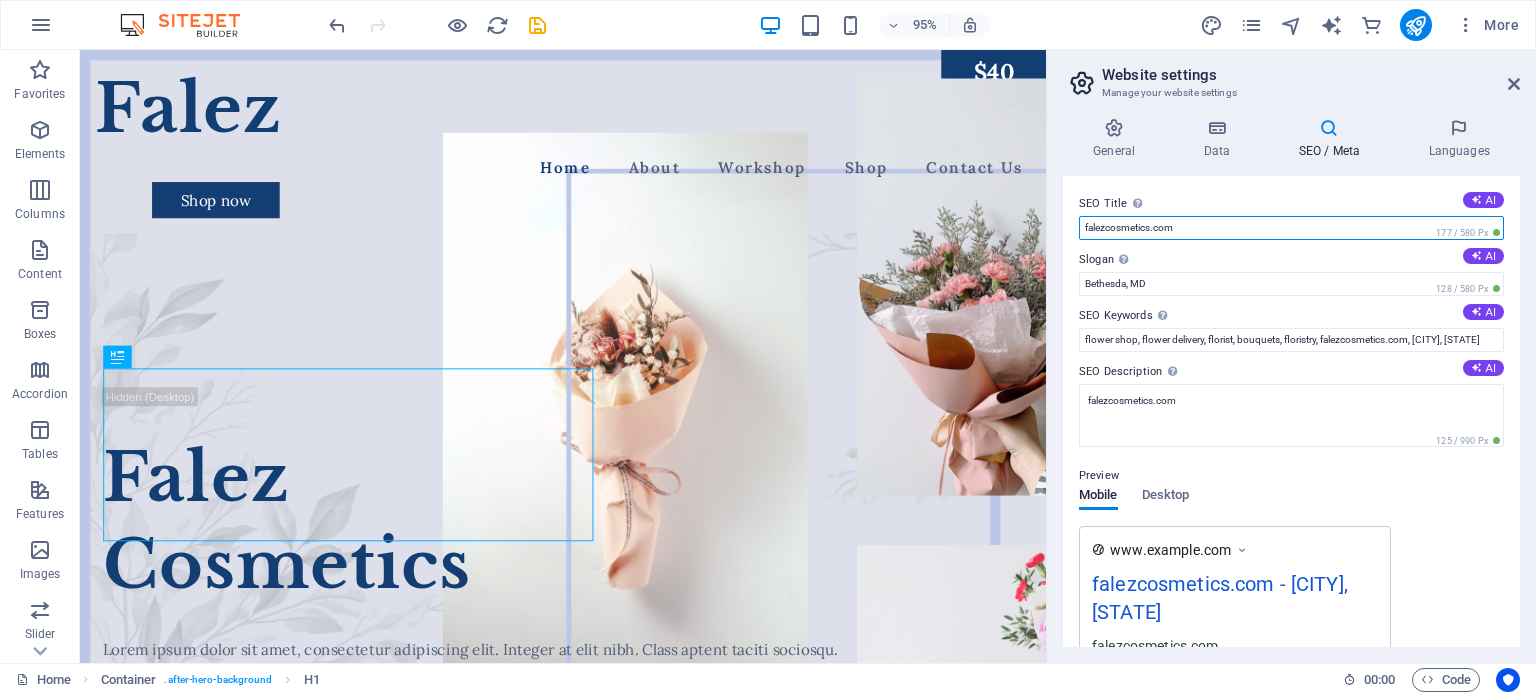 click on "falezcosmetics.com" at bounding box center (1291, 228) 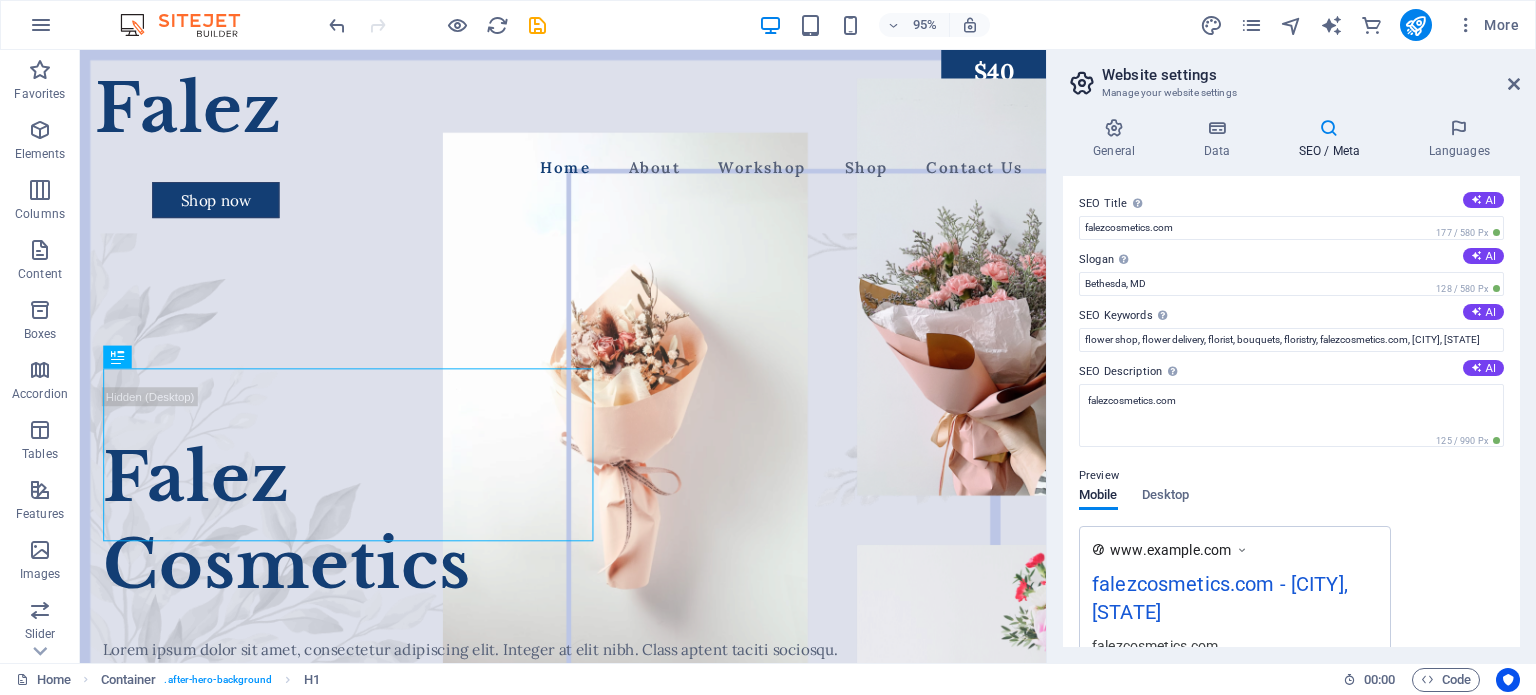 click on "SEO Title The title of your website - make it something that stands out in search engine results. AI" at bounding box center (1291, 204) 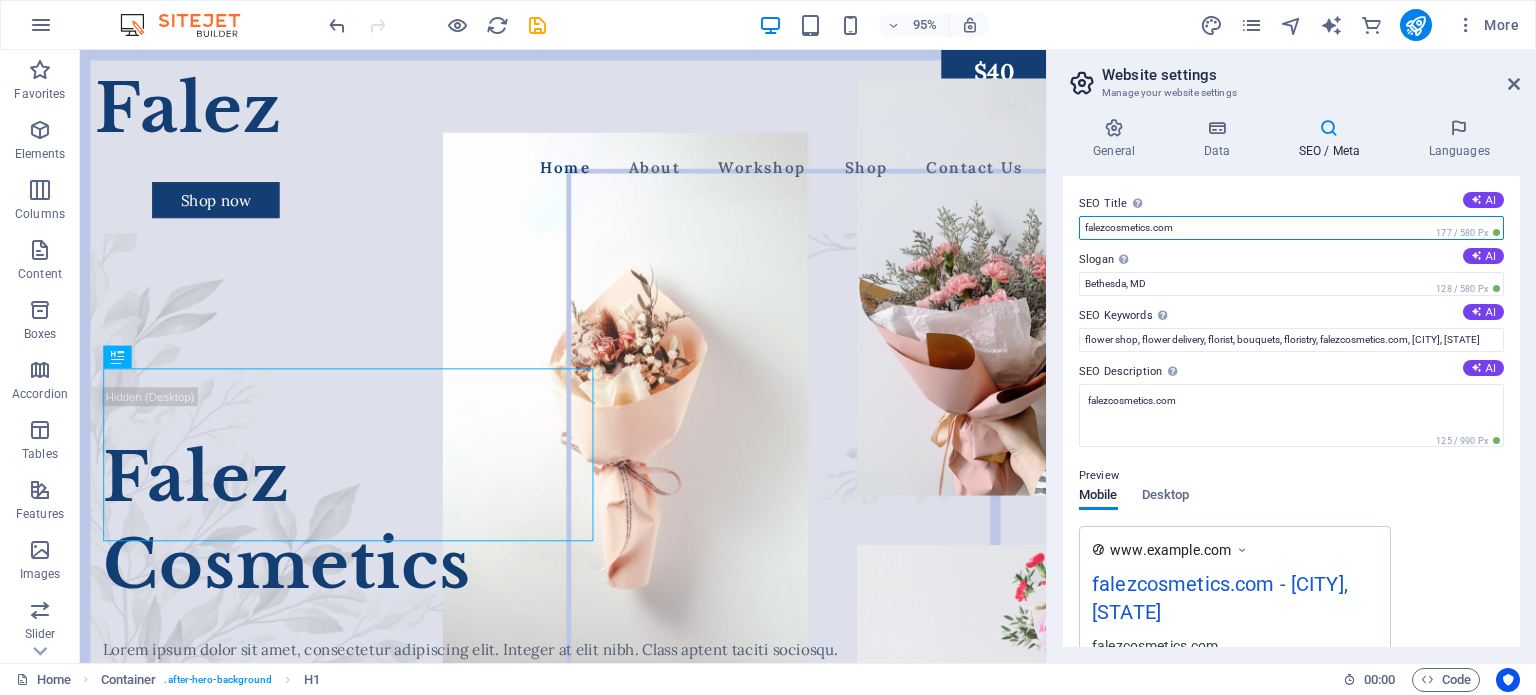click on "falezcosmetics.com" at bounding box center (1291, 228) 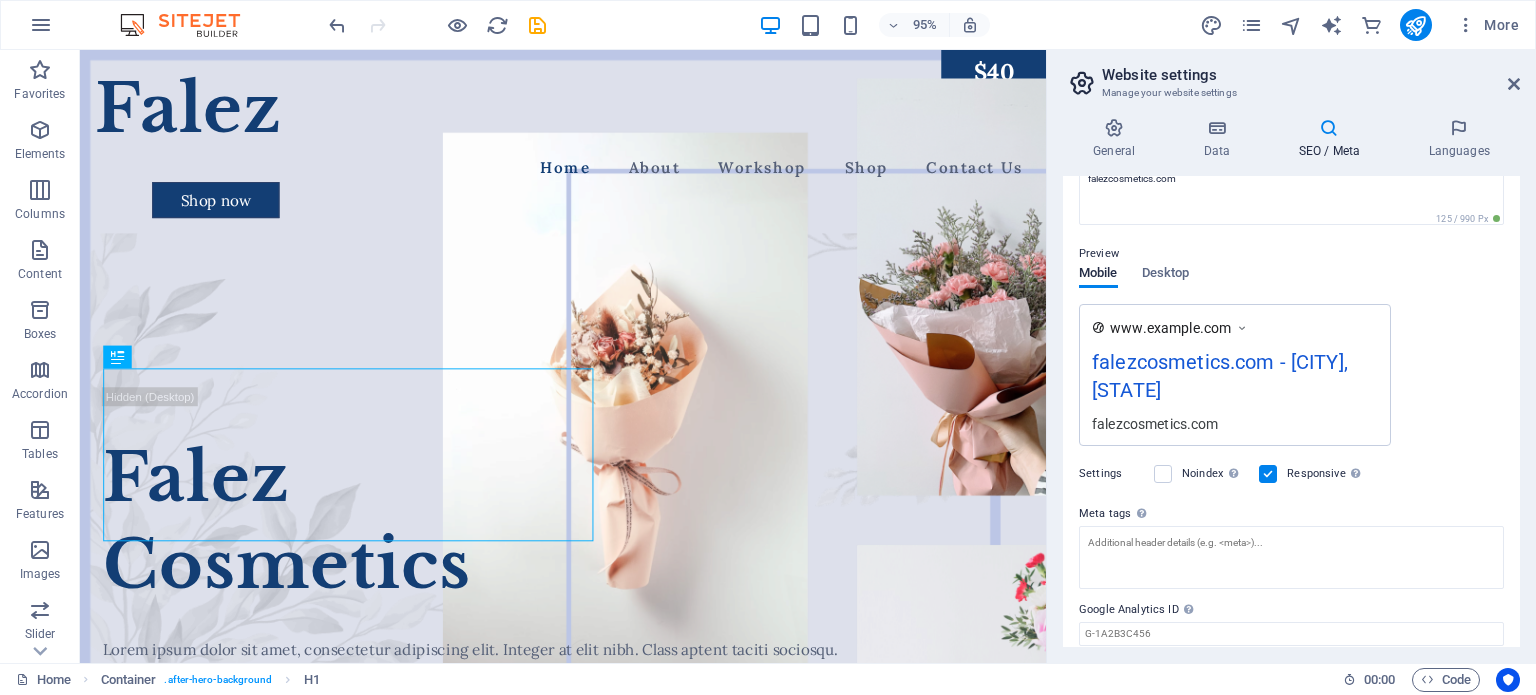 scroll, scrollTop: 191, scrollLeft: 0, axis: vertical 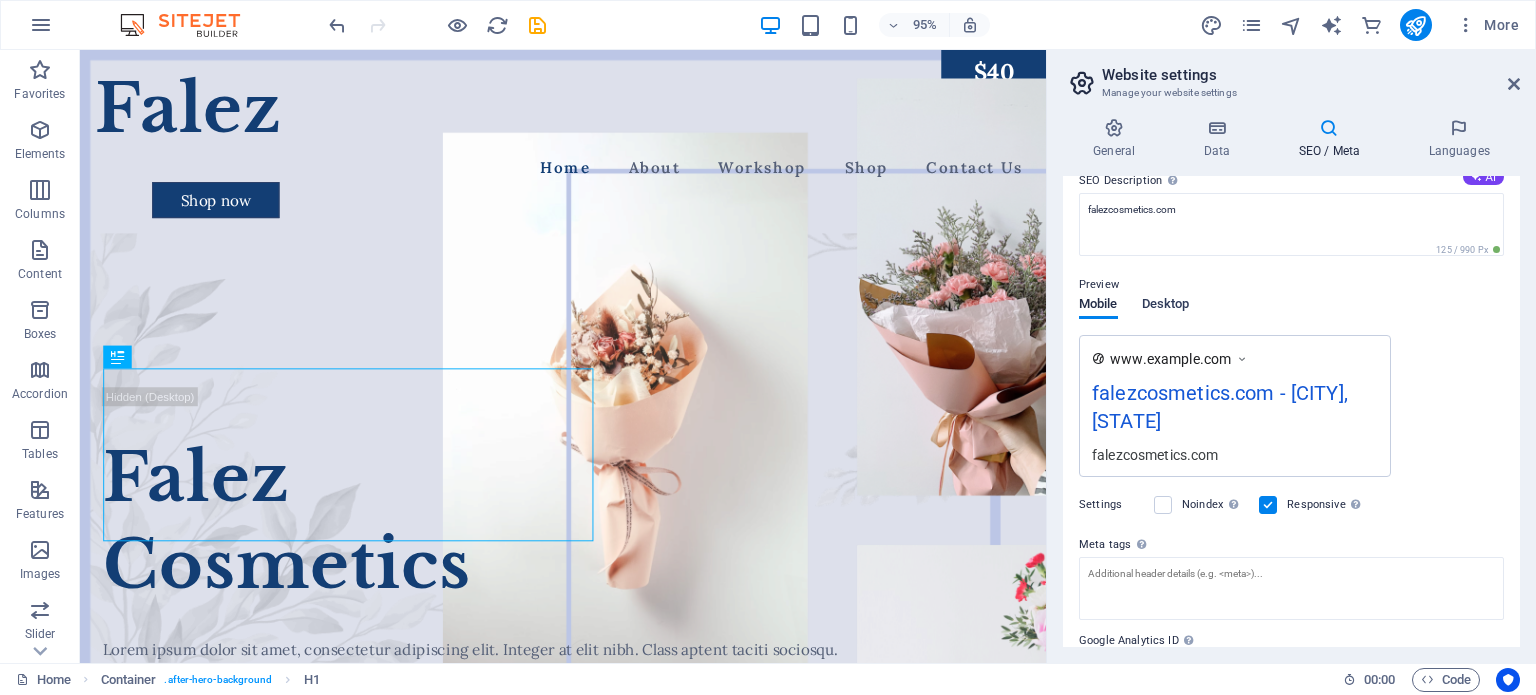 click on "Desktop" at bounding box center [1166, 306] 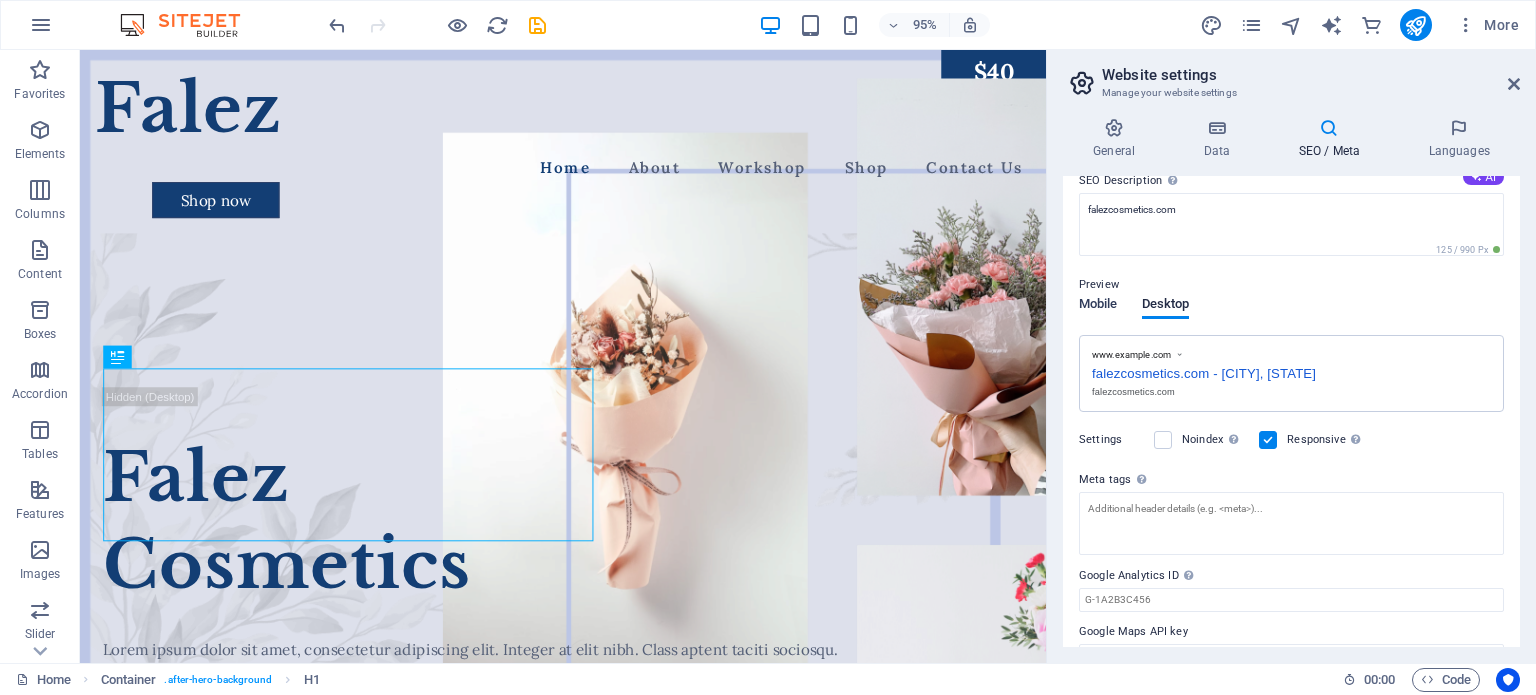 click on "Mobile" at bounding box center (1098, 306) 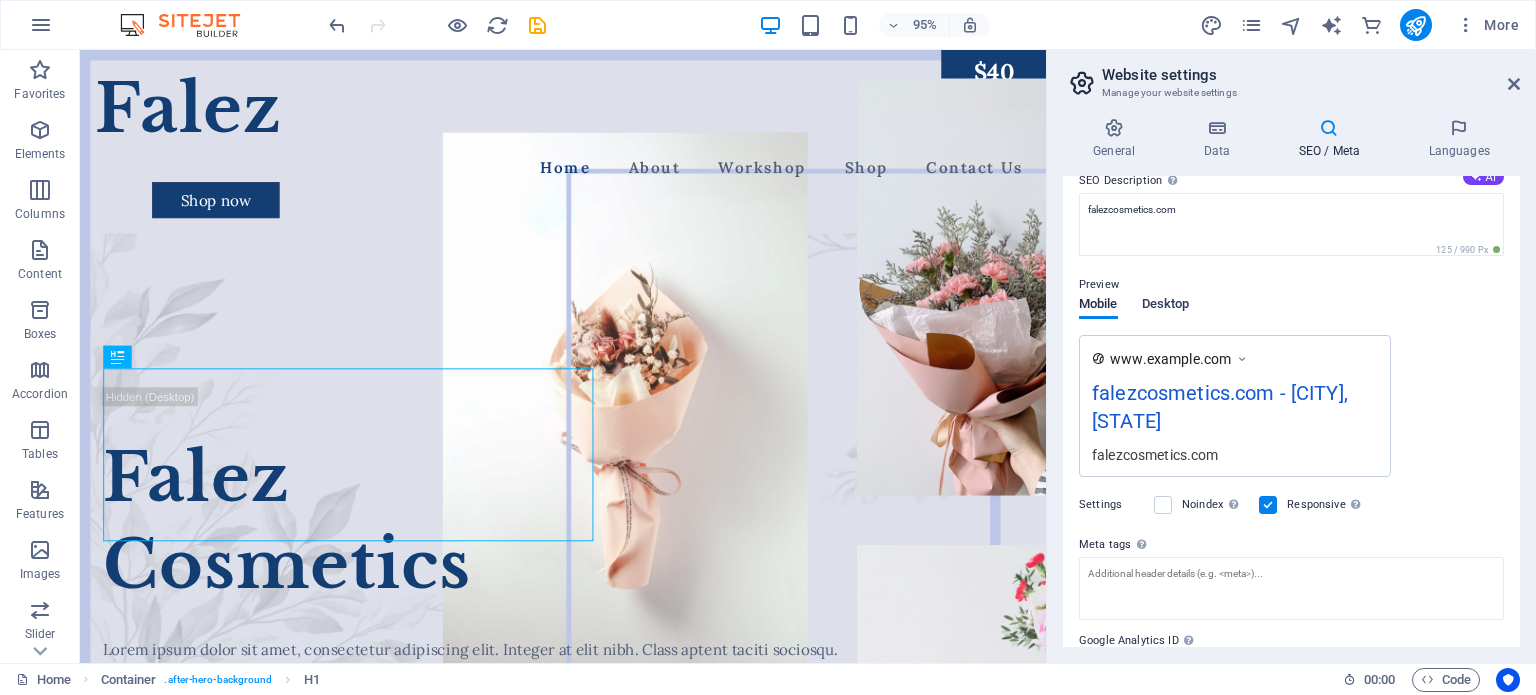 click on "Desktop" at bounding box center [1166, 306] 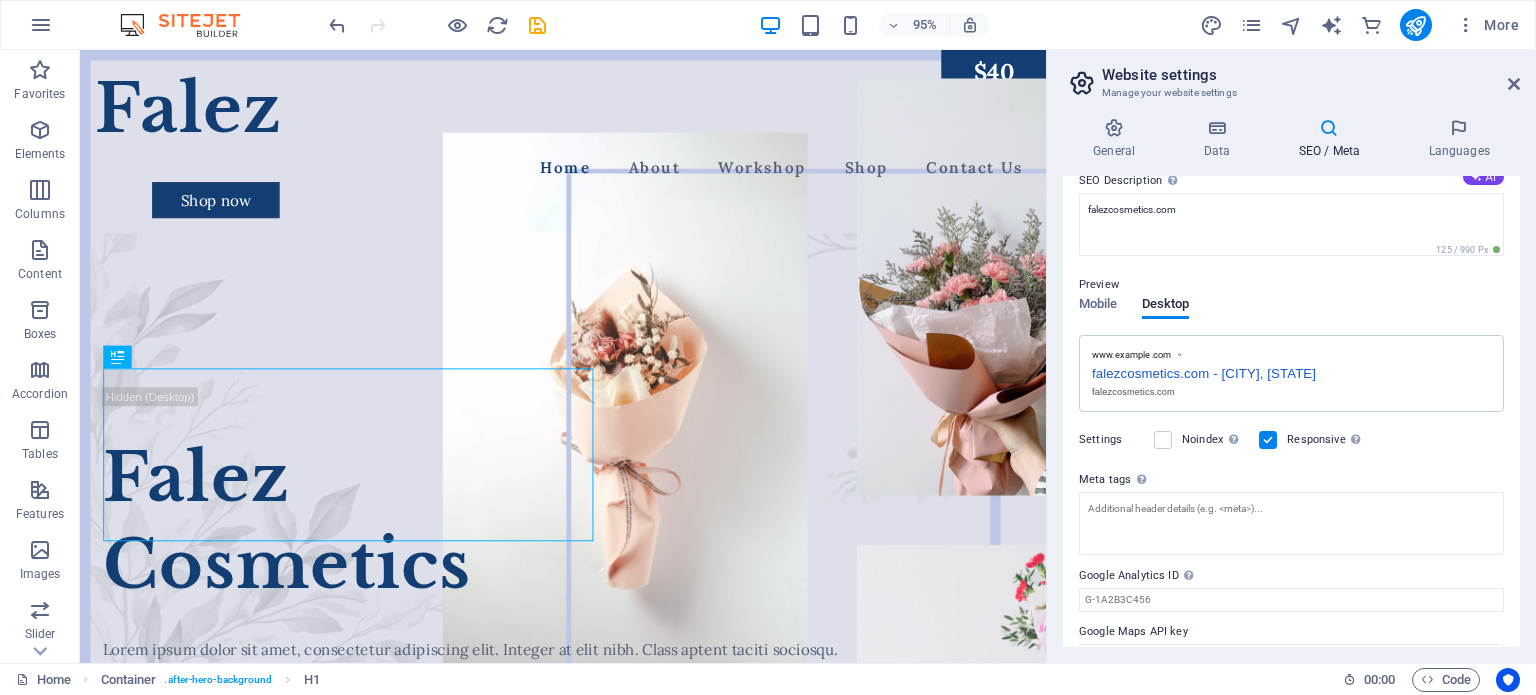 click on "Mobile Desktop" at bounding box center [1134, 316] 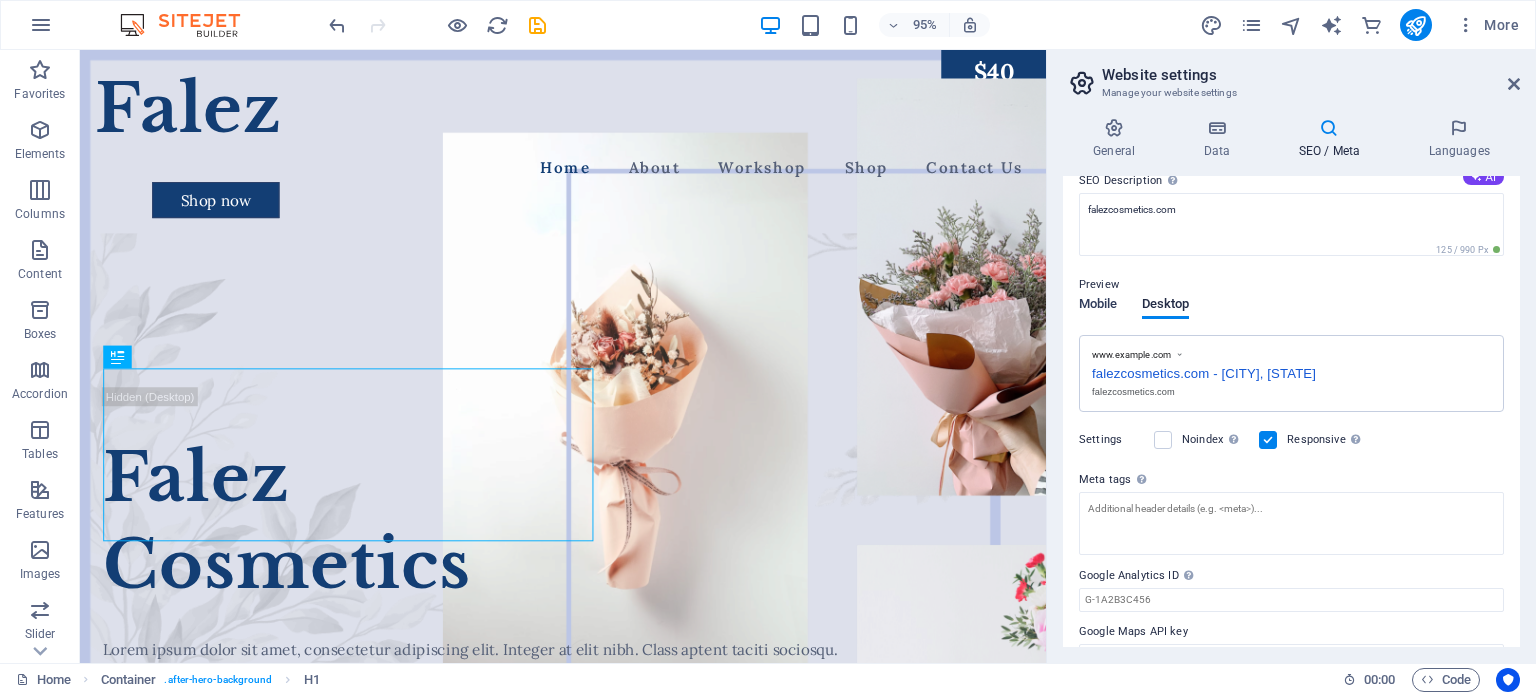 click on "Mobile" at bounding box center (1098, 306) 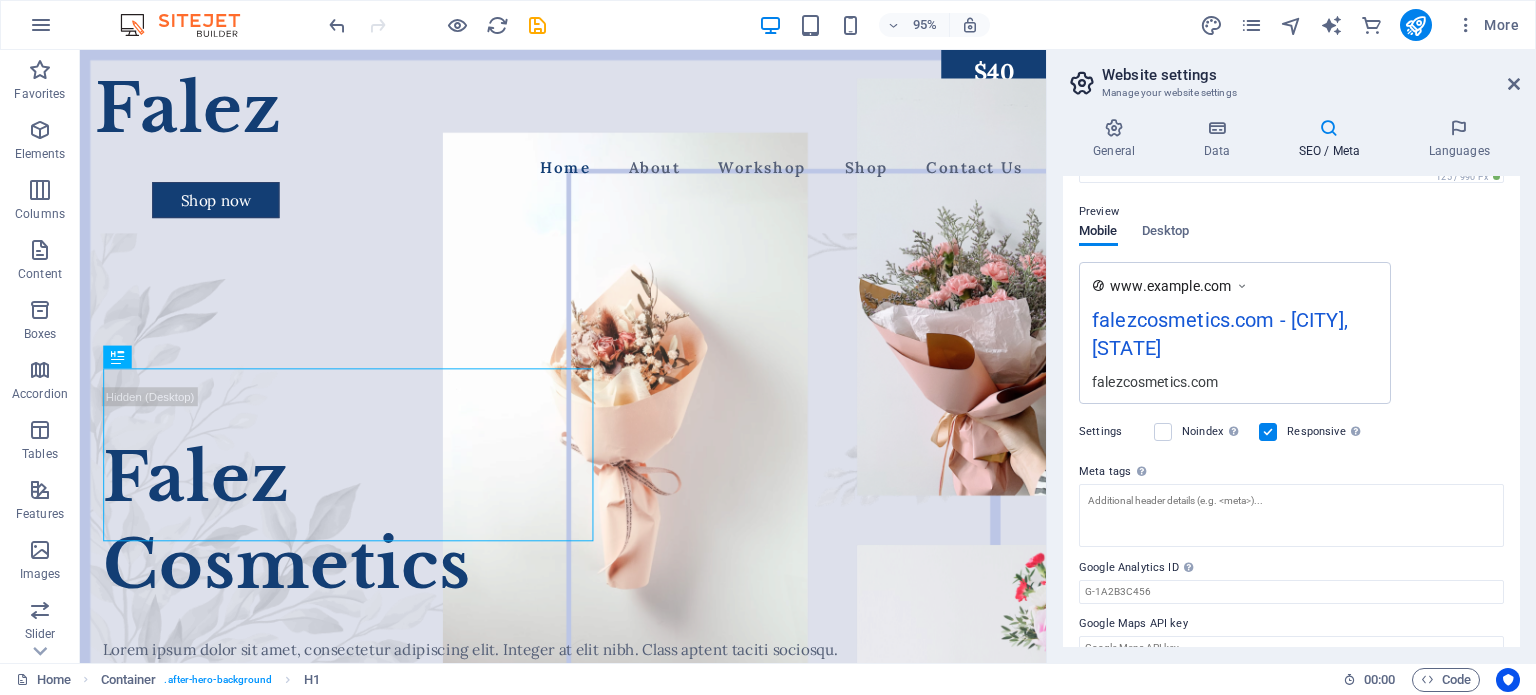 scroll, scrollTop: 291, scrollLeft: 0, axis: vertical 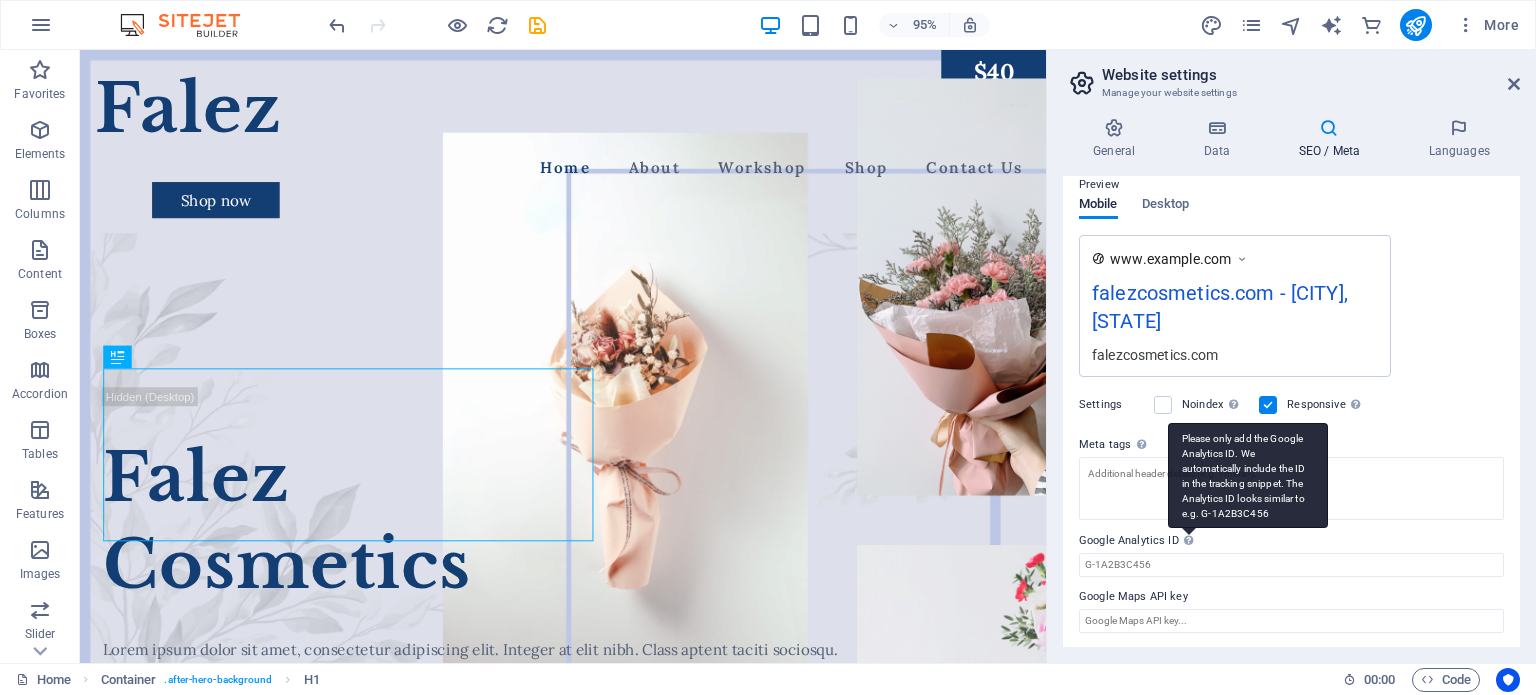 click on "Please only add the Google Analytics ID. We automatically include the ID in the tracking snippet. The Analytics ID looks similar to e.g. G-1A2B3C456" at bounding box center [1248, 475] 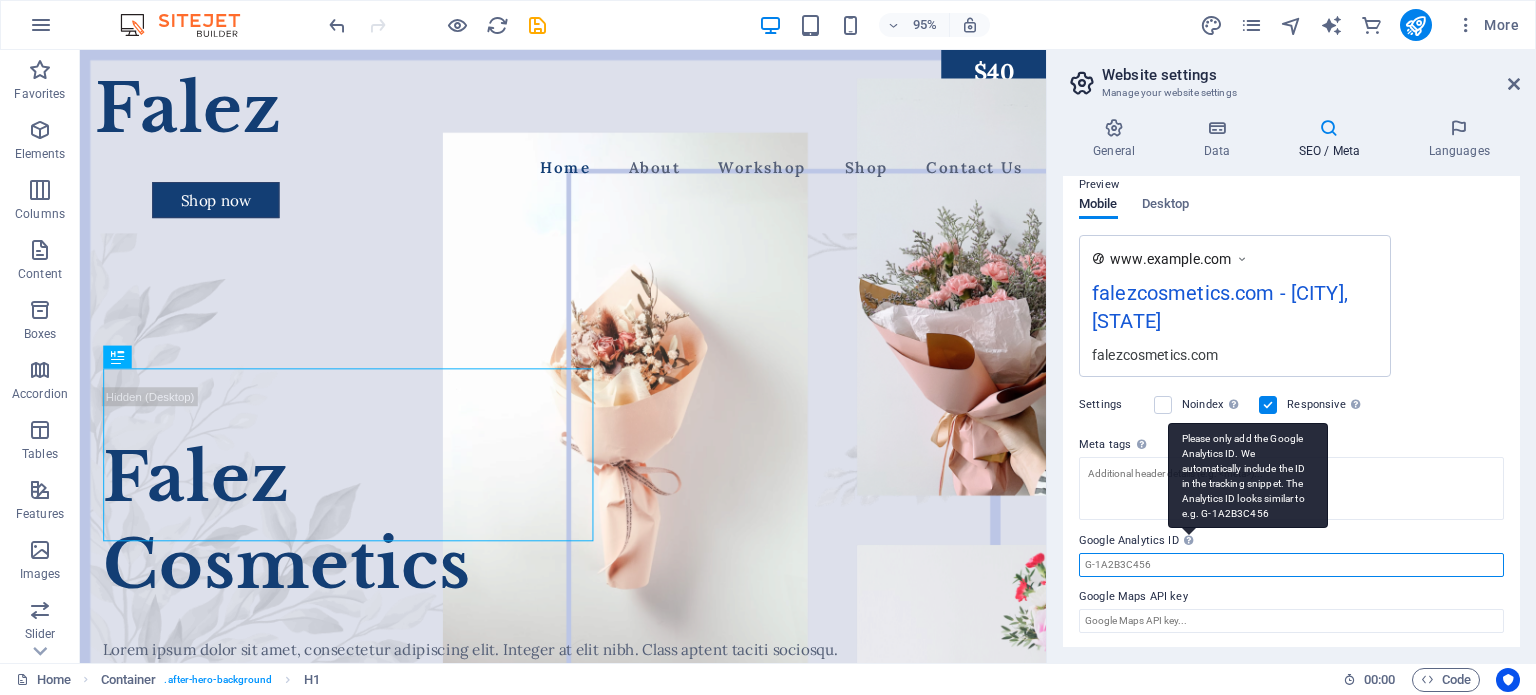 click on "Google Analytics ID Please only add the Google Analytics ID. We automatically include the ID in the tracking snippet. The Analytics ID looks similar to e.g. G-1A2B3C456" at bounding box center [1291, 565] 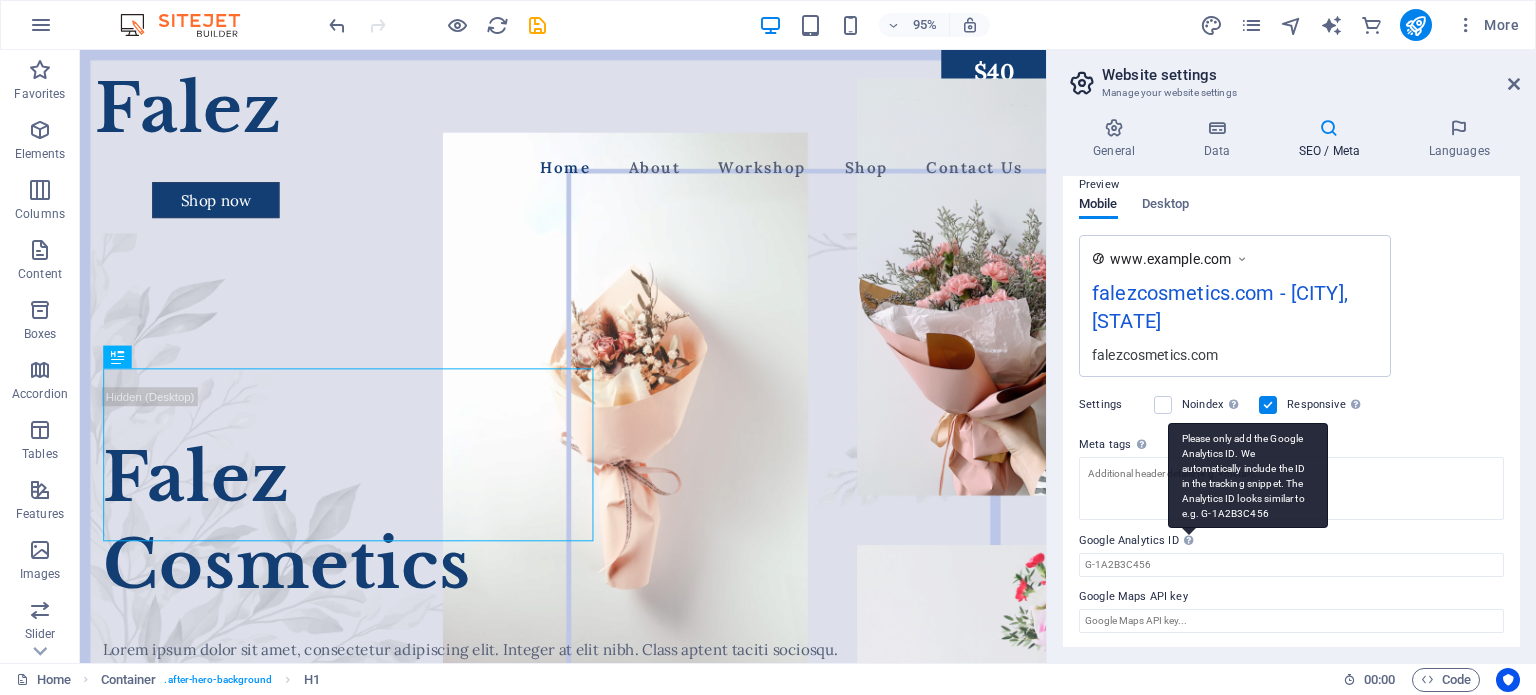 click on "Please only add the Google Analytics ID. We automatically include the ID in the tracking snippet. The Analytics ID looks similar to e.g. G-1A2B3C456" at bounding box center [1248, 475] 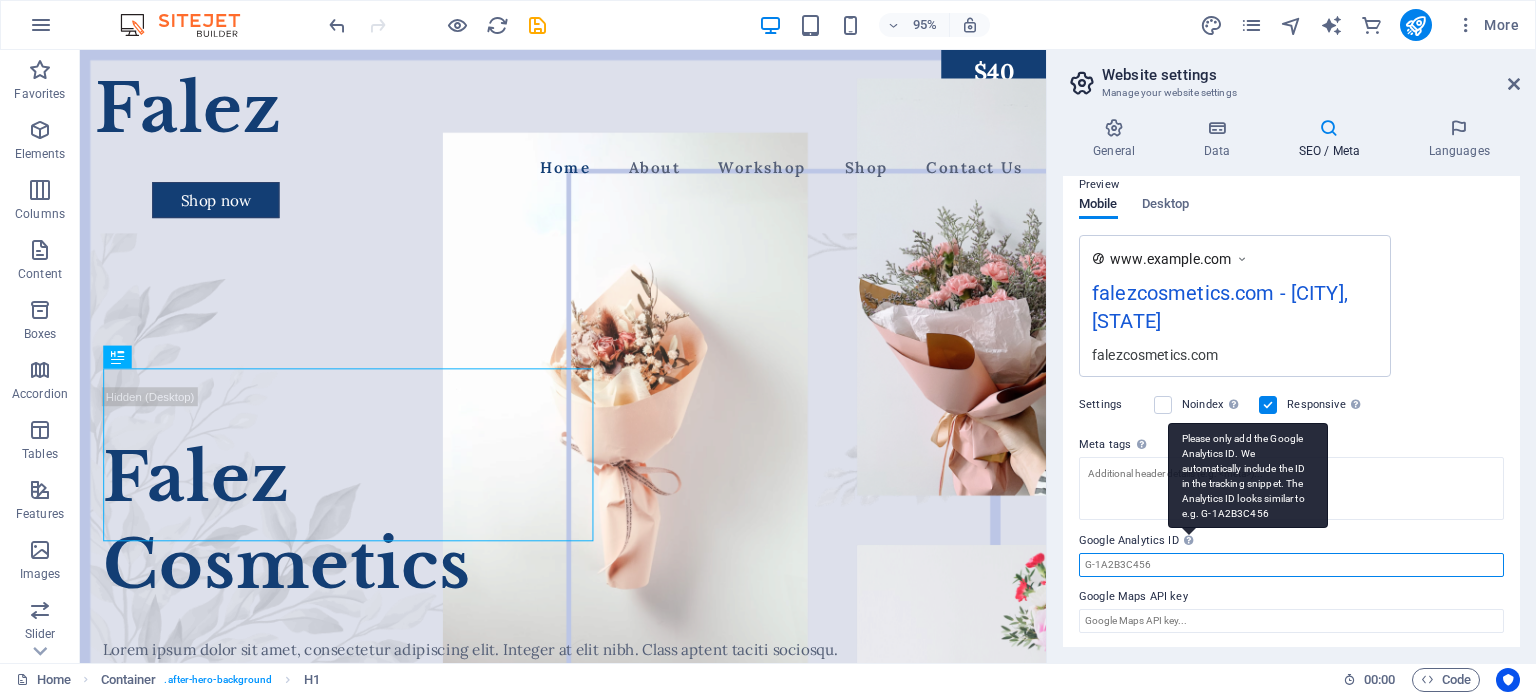 click on "Google Analytics ID Please only add the Google Analytics ID. We automatically include the ID in the tracking snippet. The Analytics ID looks similar to e.g. G-1A2B3C456" at bounding box center [1291, 565] 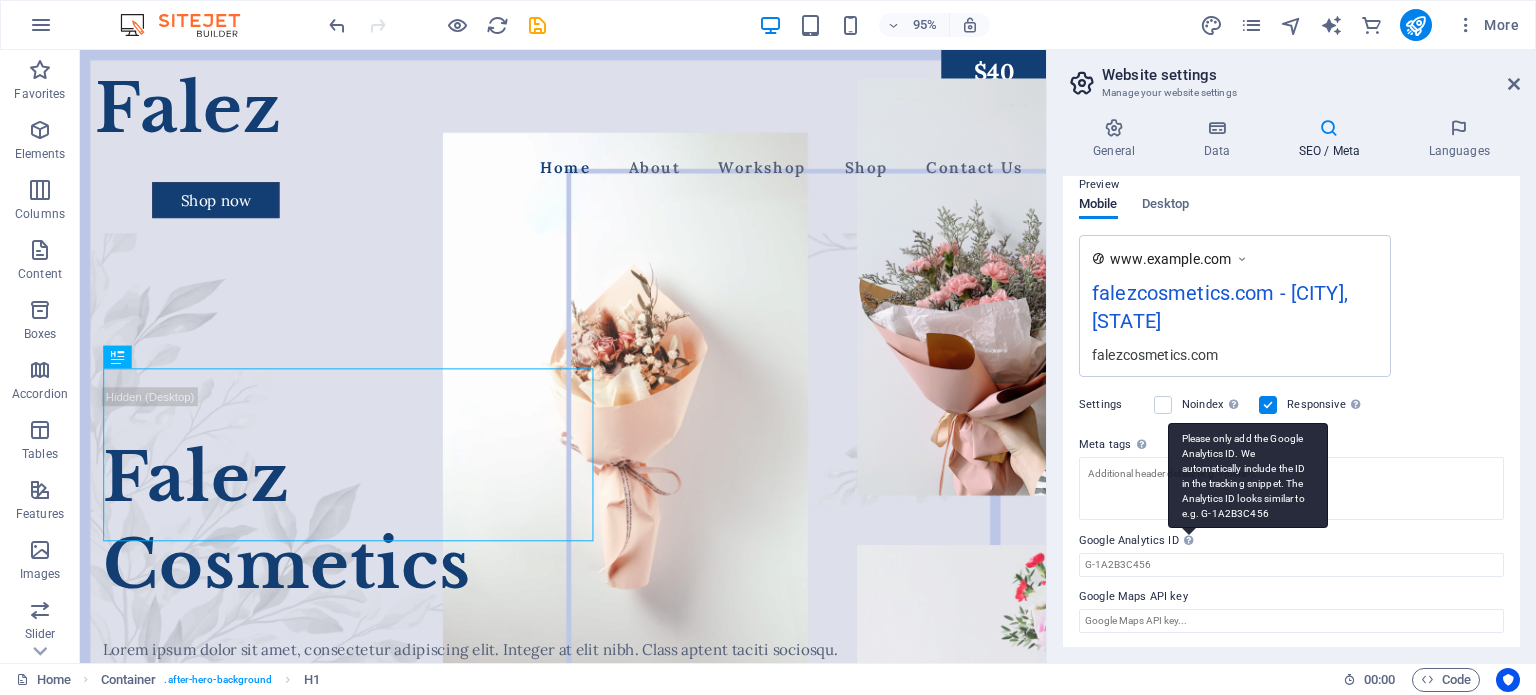 click on "Please only add the Google Analytics ID. We automatically include the ID in the tracking snippet. The Analytics ID looks similar to e.g. G-1A2B3C456" at bounding box center (1248, 475) 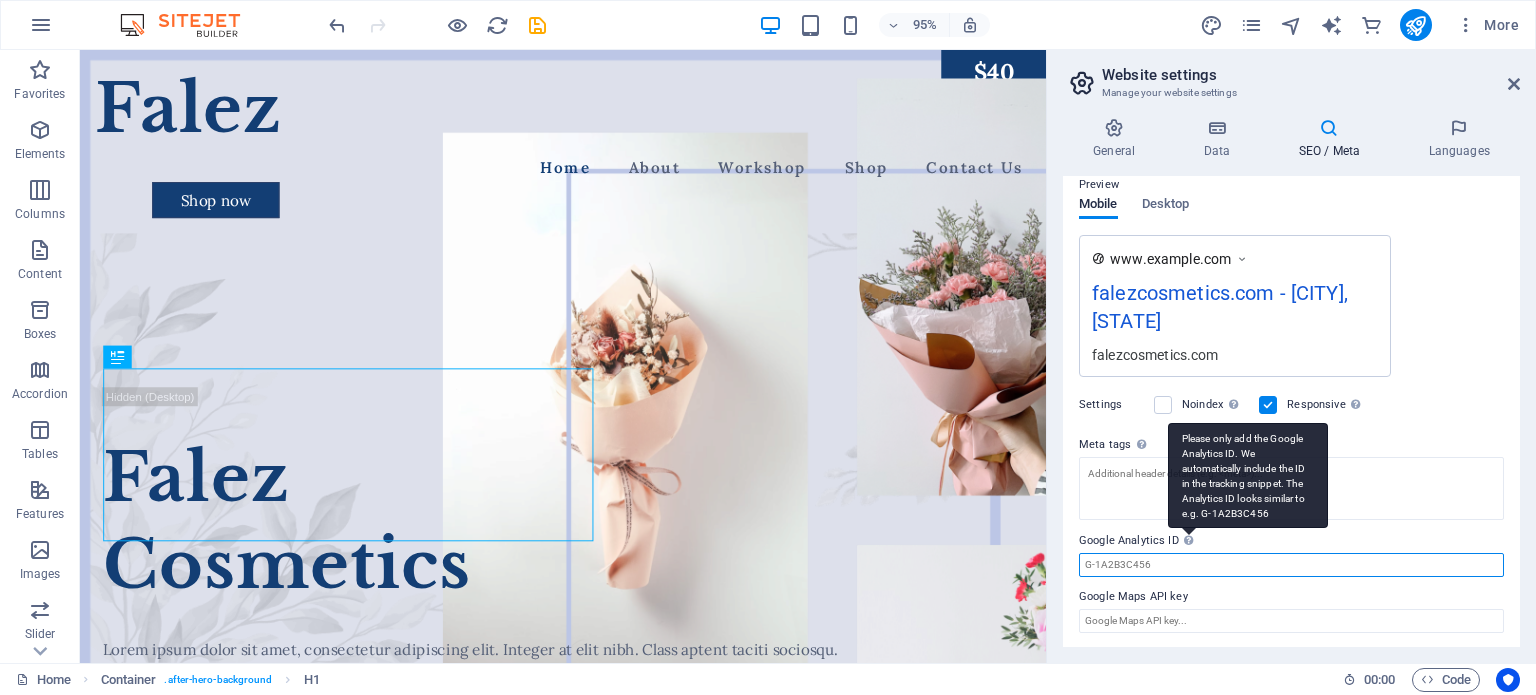 click on "Google Analytics ID Please only add the Google Analytics ID. We automatically include the ID in the tracking snippet. The Analytics ID looks similar to e.g. G-1A2B3C456" at bounding box center [1291, 565] 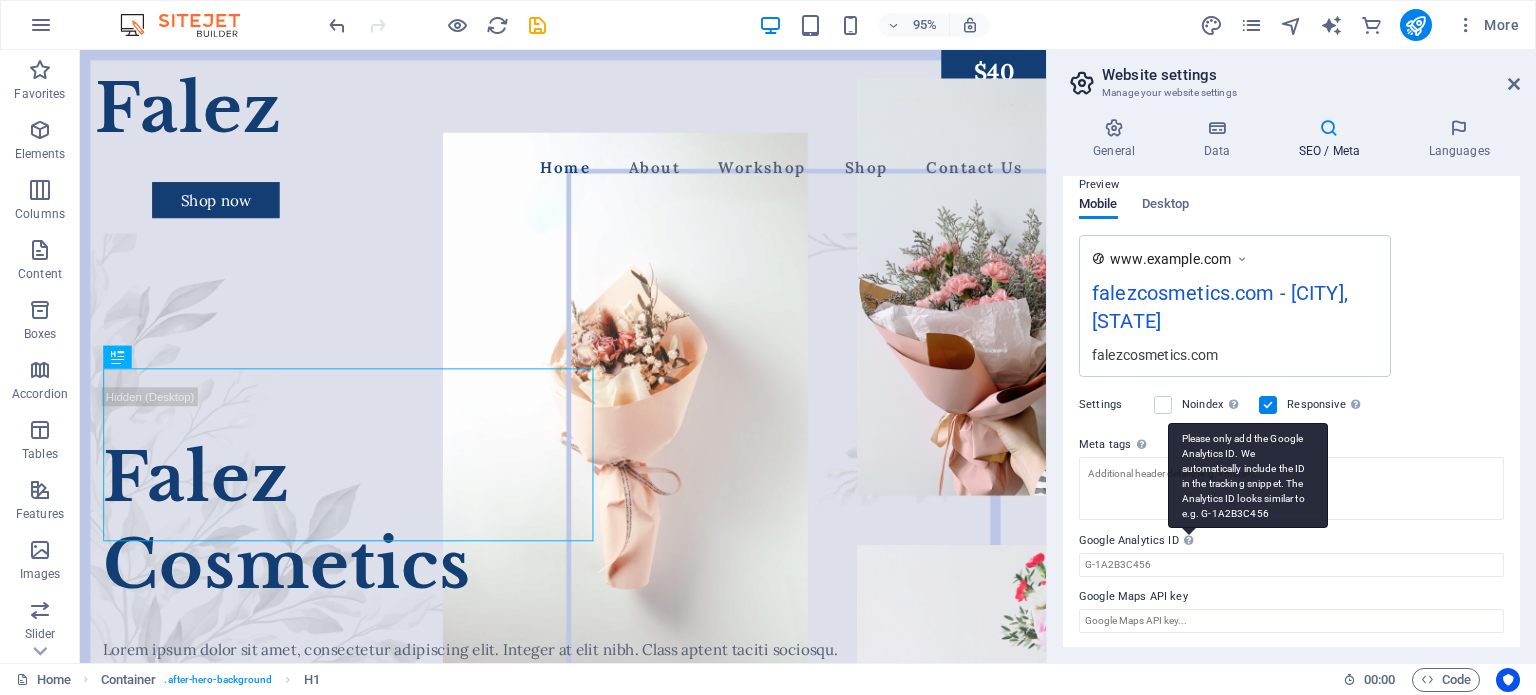 click on "Please only add the Google Analytics ID. We automatically include the ID in the tracking snippet. The Analytics ID looks similar to e.g. G-1A2B3C456" at bounding box center (1248, 475) 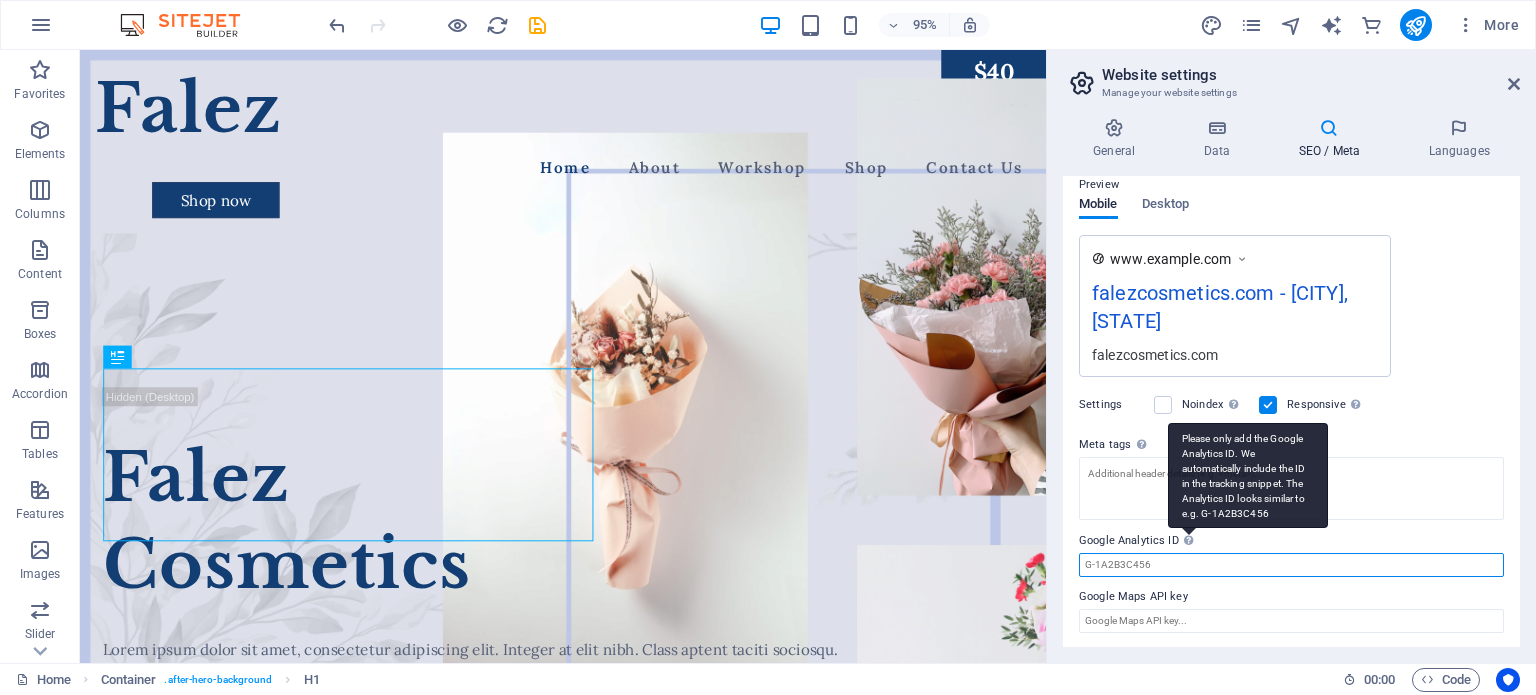 click on "Google Analytics ID Please only add the Google Analytics ID. We automatically include the ID in the tracking snippet. The Analytics ID looks similar to e.g. G-1A2B3C456" at bounding box center (1291, 565) 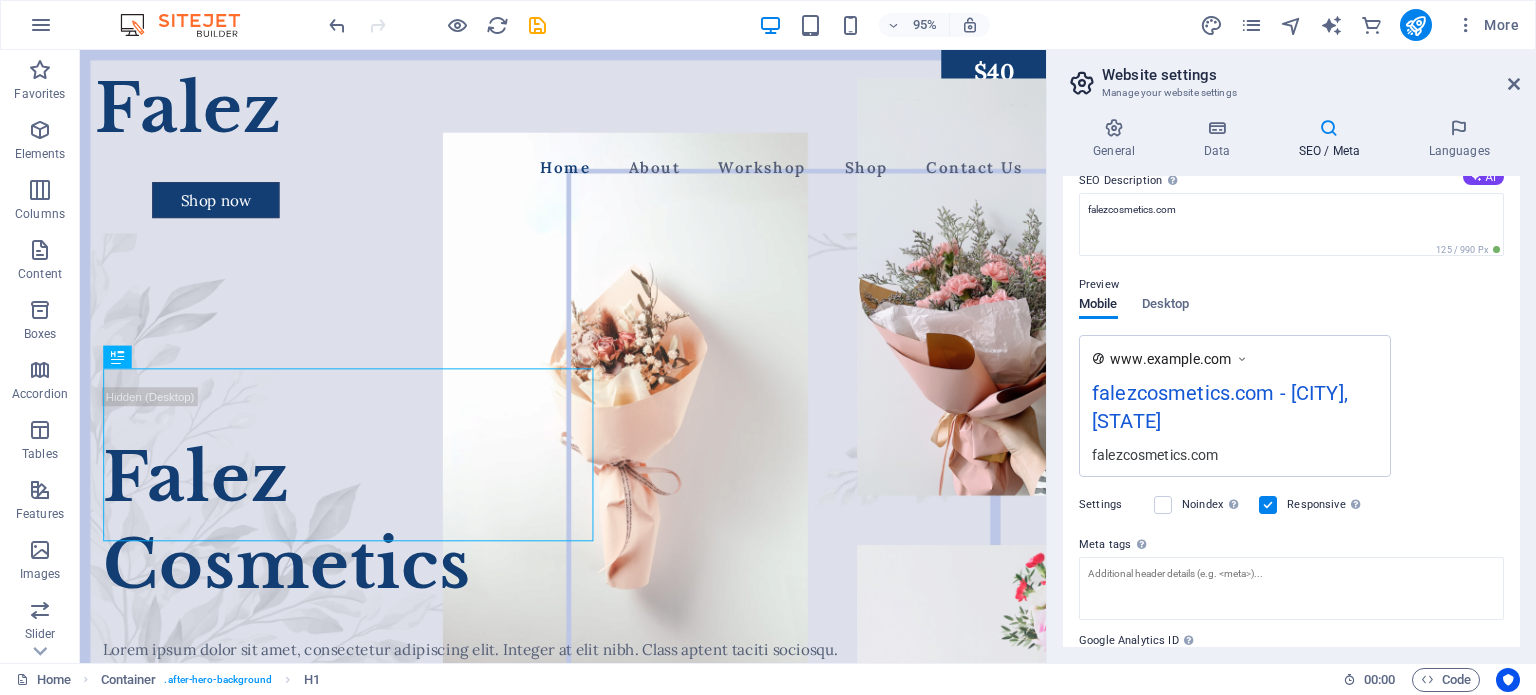 scroll, scrollTop: 291, scrollLeft: 0, axis: vertical 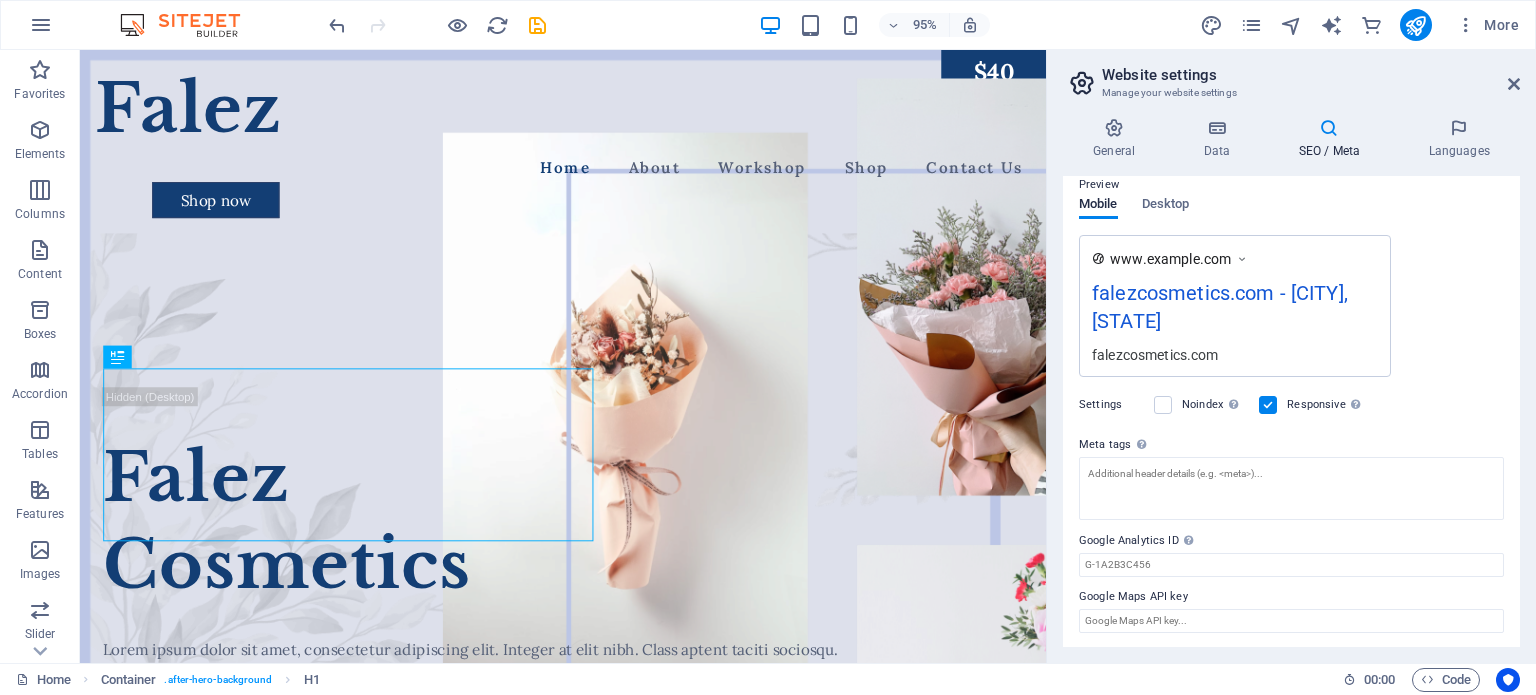 click on "Meta tags Enter HTML code here that will be placed inside the  tags of your website. Please note that your website may not function if you include code with errors." at bounding box center [1291, 445] 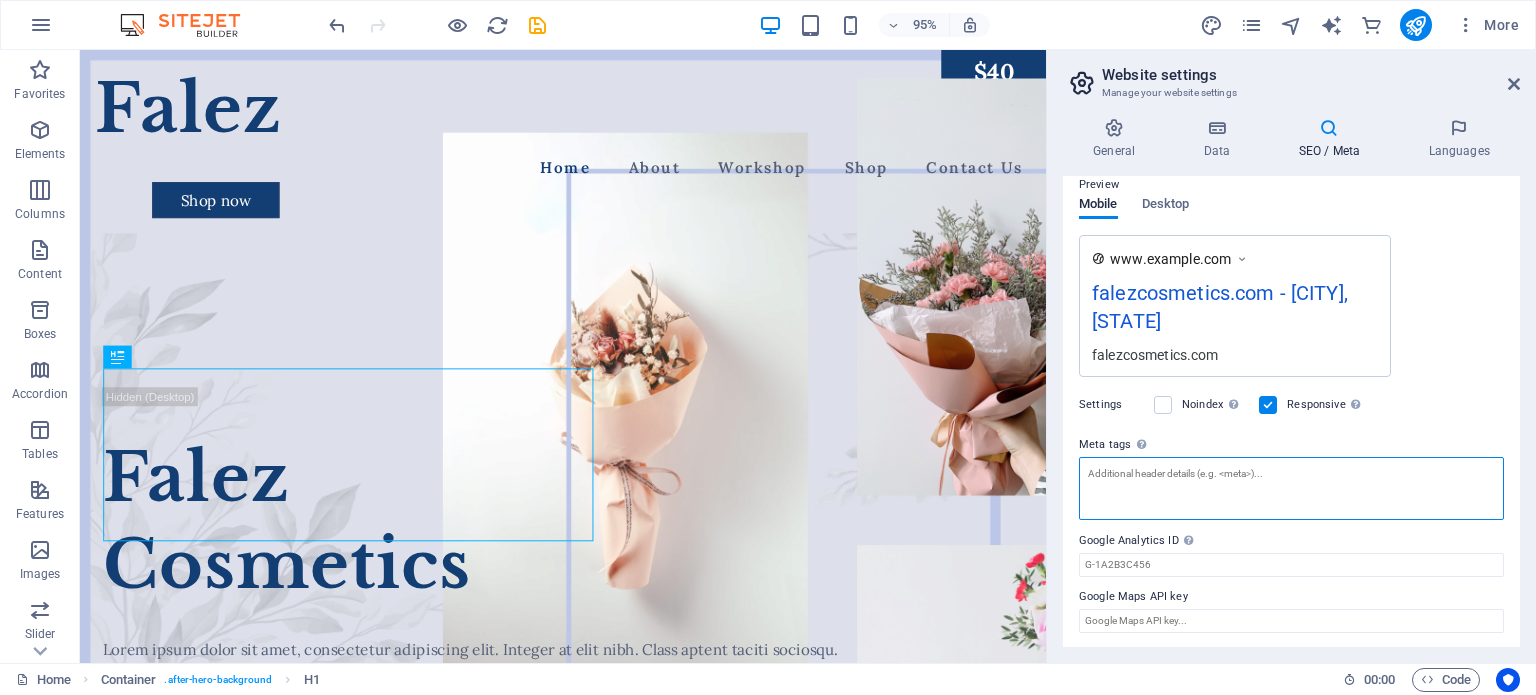 click on "Meta tags Enter HTML code here that will be placed inside the  tags of your website. Please note that your website may not function if you include code with errors." at bounding box center (1291, 488) 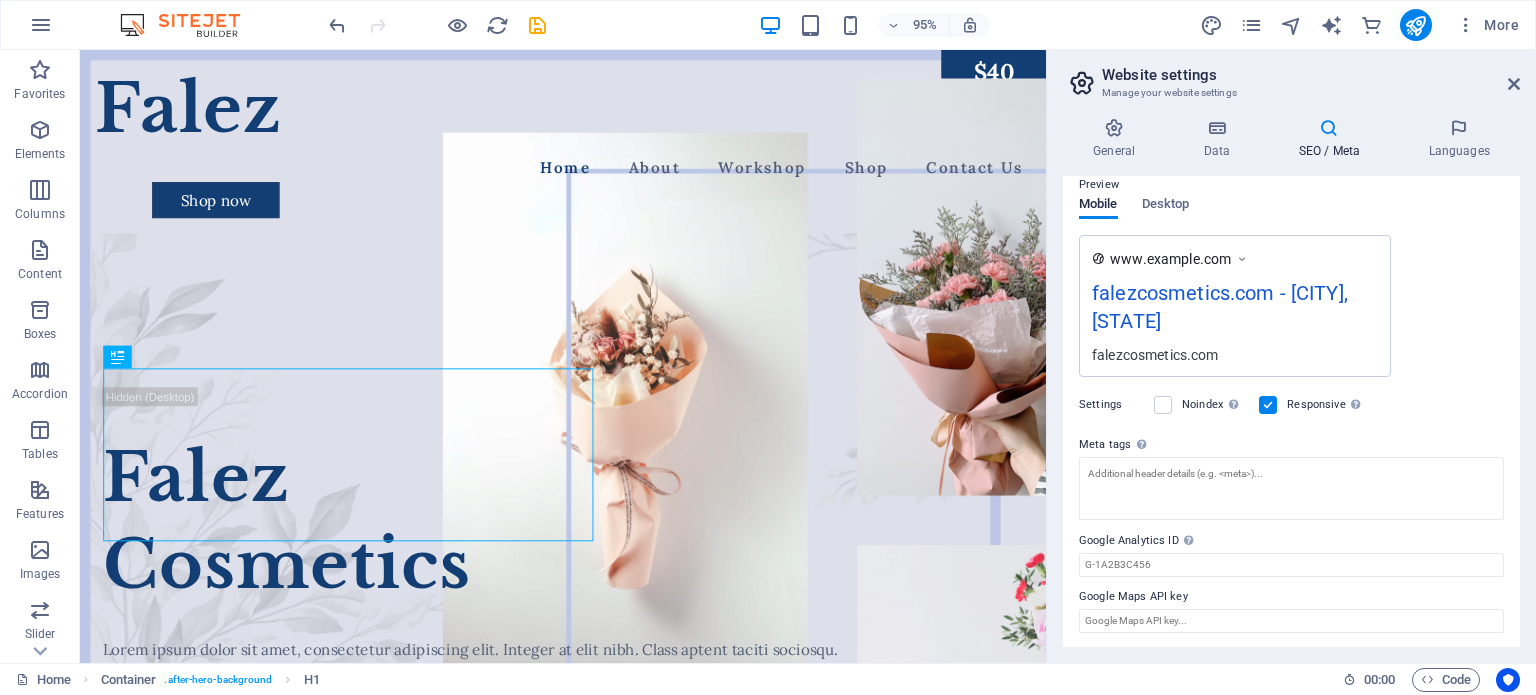 click on "Meta tags Enter HTML code here that will be placed inside the  tags of your website. Please note that your website may not function if you include code with errors." at bounding box center [1291, 445] 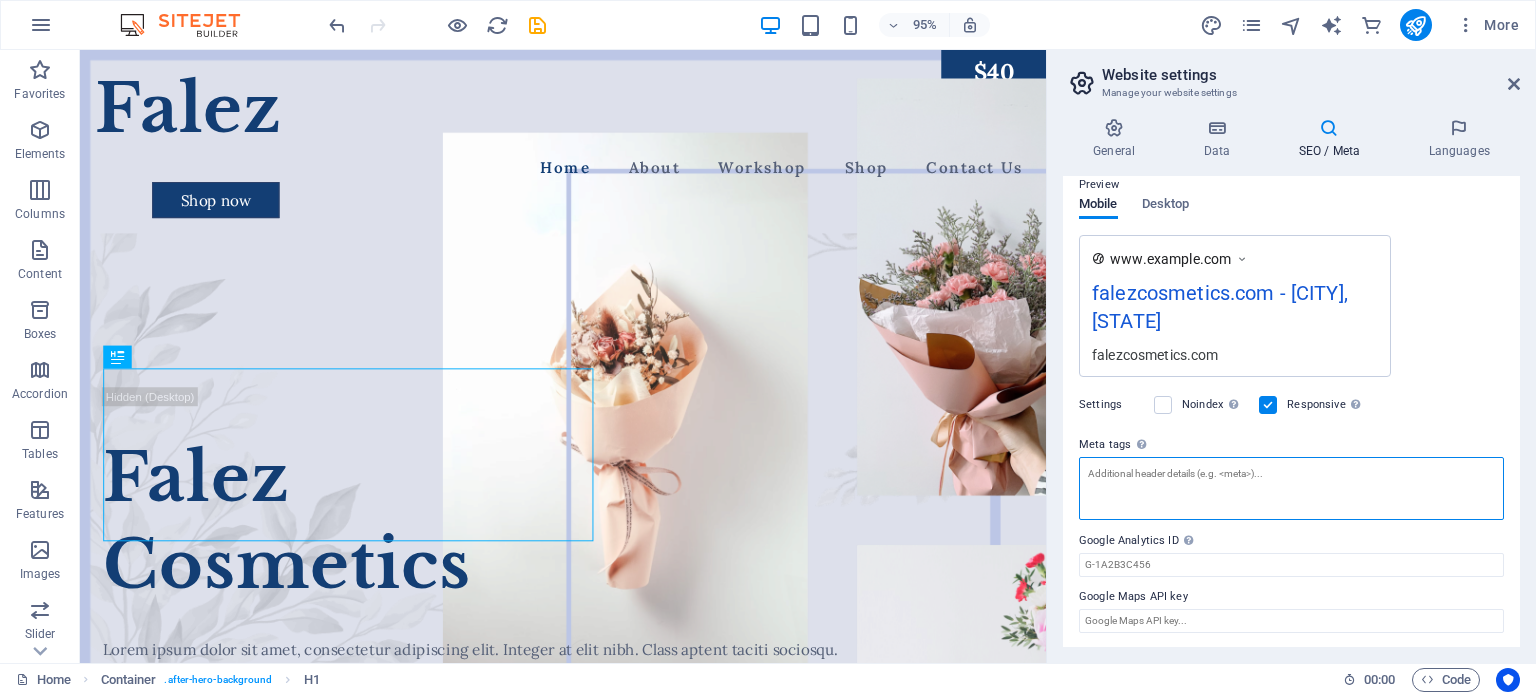 click on "Meta tags Enter HTML code here that will be placed inside the  tags of your website. Please note that your website may not function if you include code with errors." at bounding box center (1291, 488) 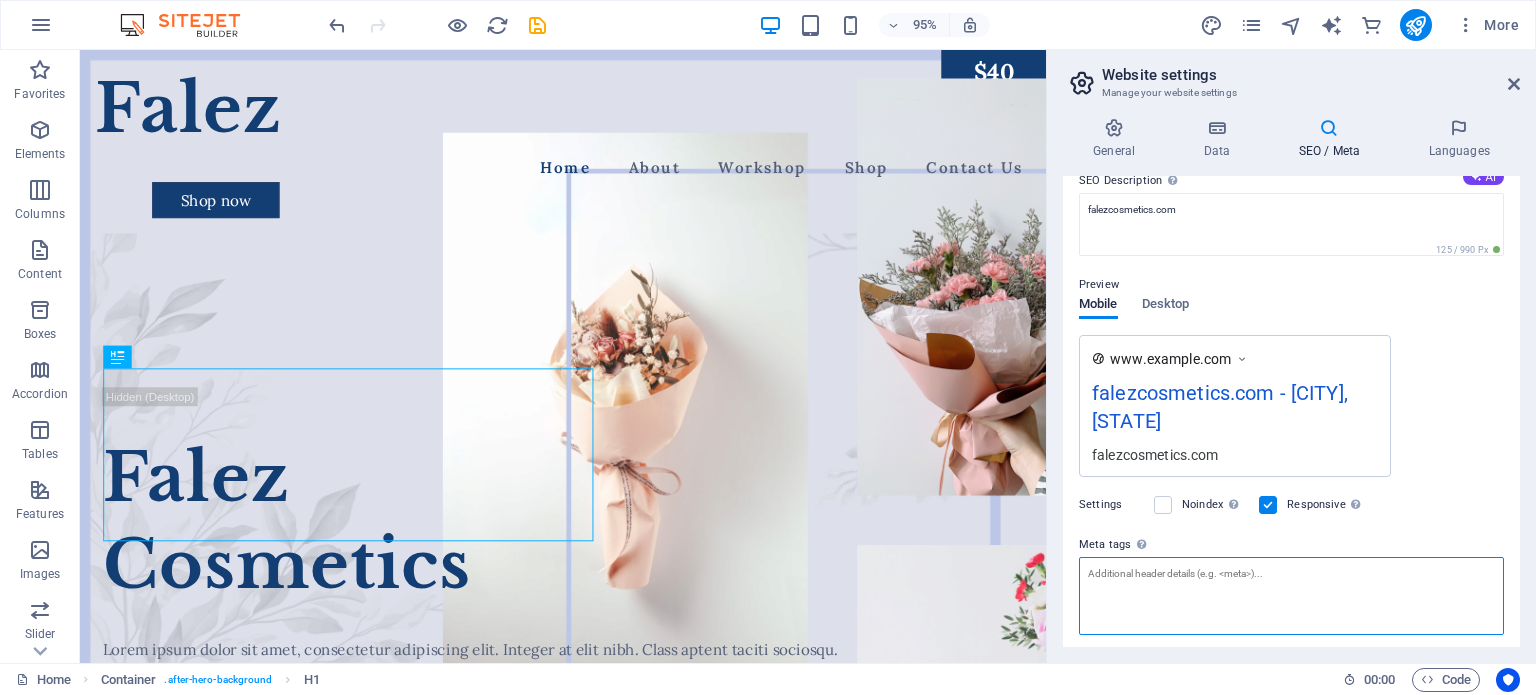 scroll, scrollTop: 91, scrollLeft: 0, axis: vertical 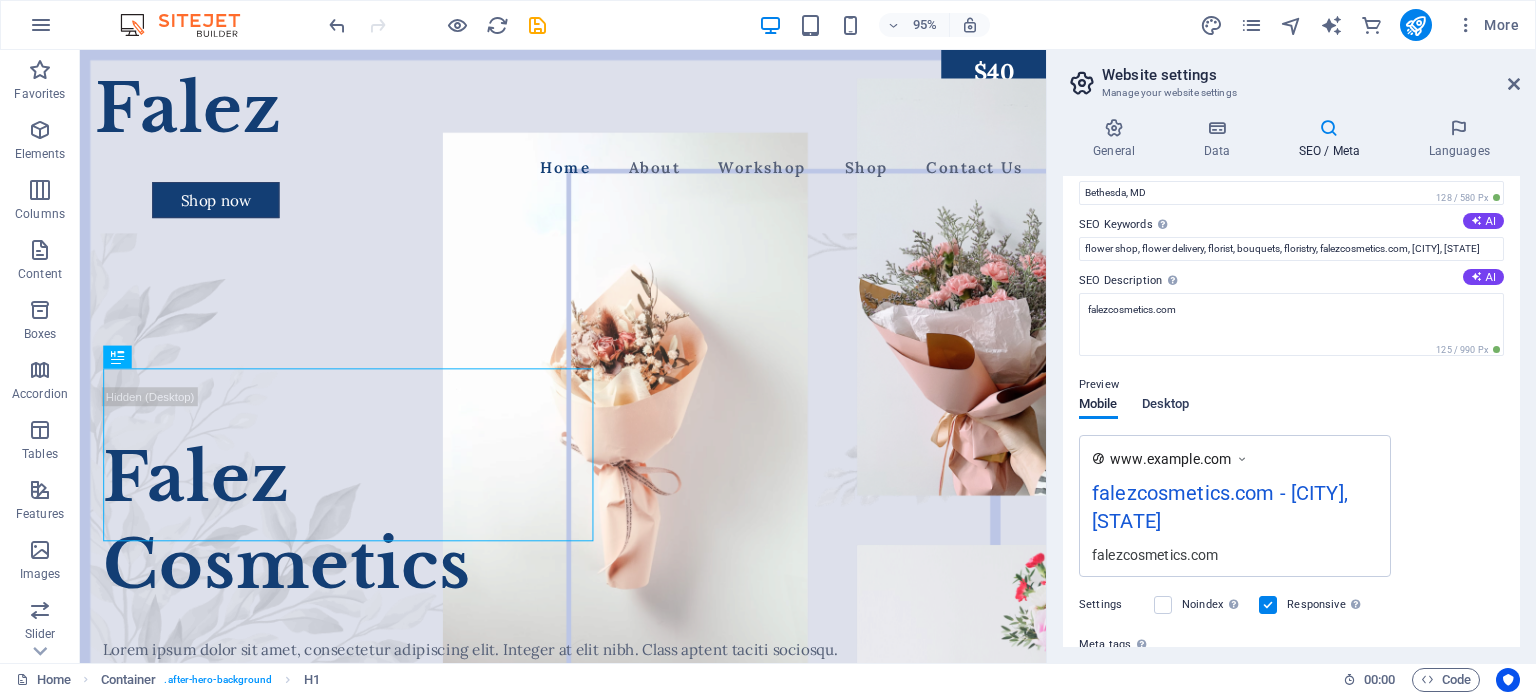 click on "Desktop" at bounding box center (1166, 406) 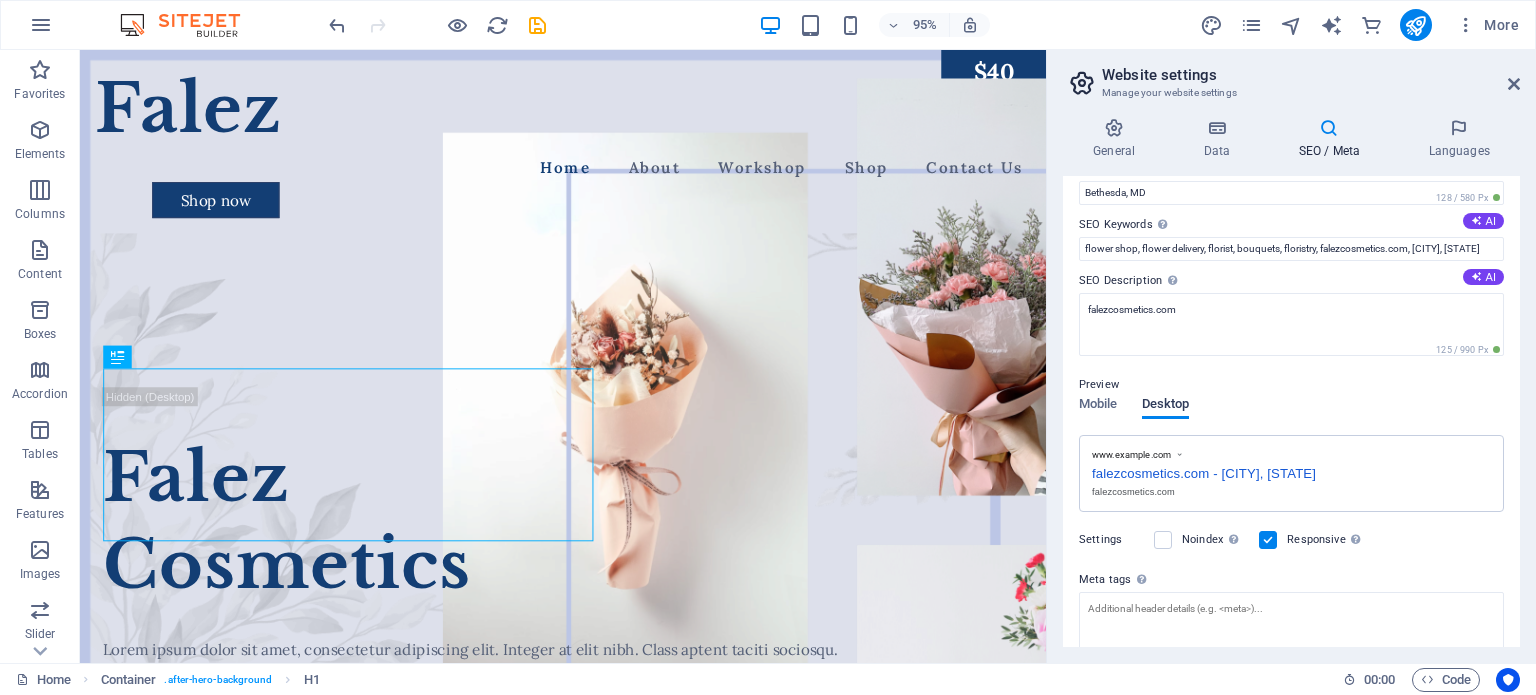 scroll, scrollTop: 0, scrollLeft: 0, axis: both 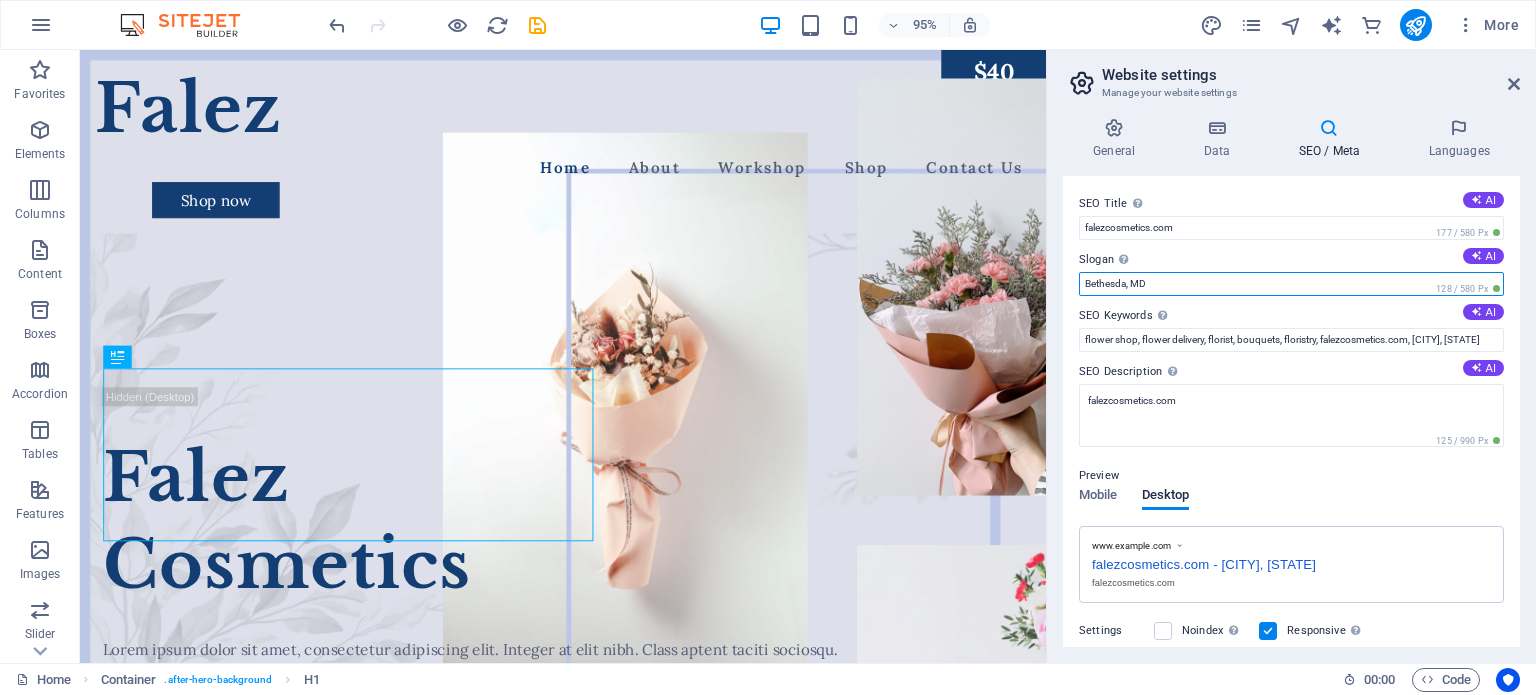 click on "Bethesda, MD" at bounding box center (1291, 284) 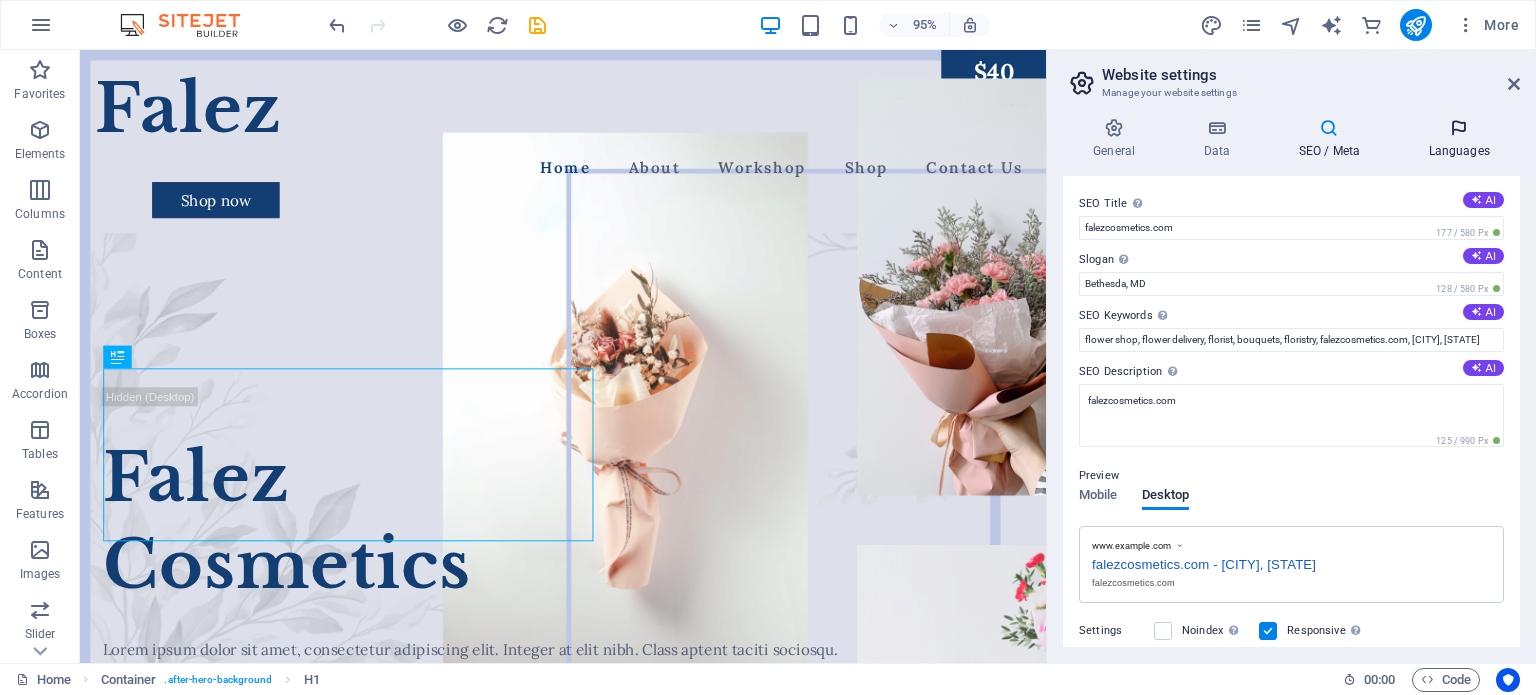 click on "Languages" at bounding box center [1459, 139] 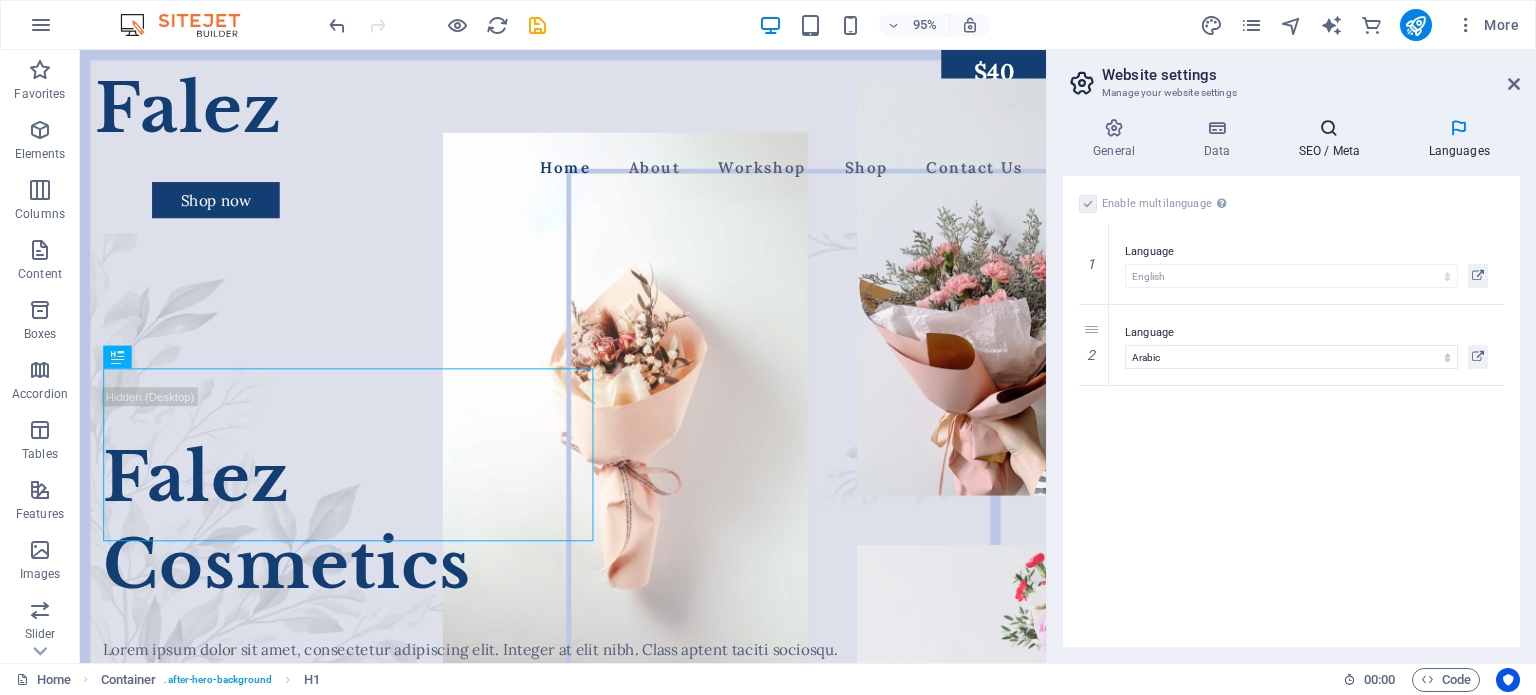 click on "SEO / Meta" at bounding box center (1333, 139) 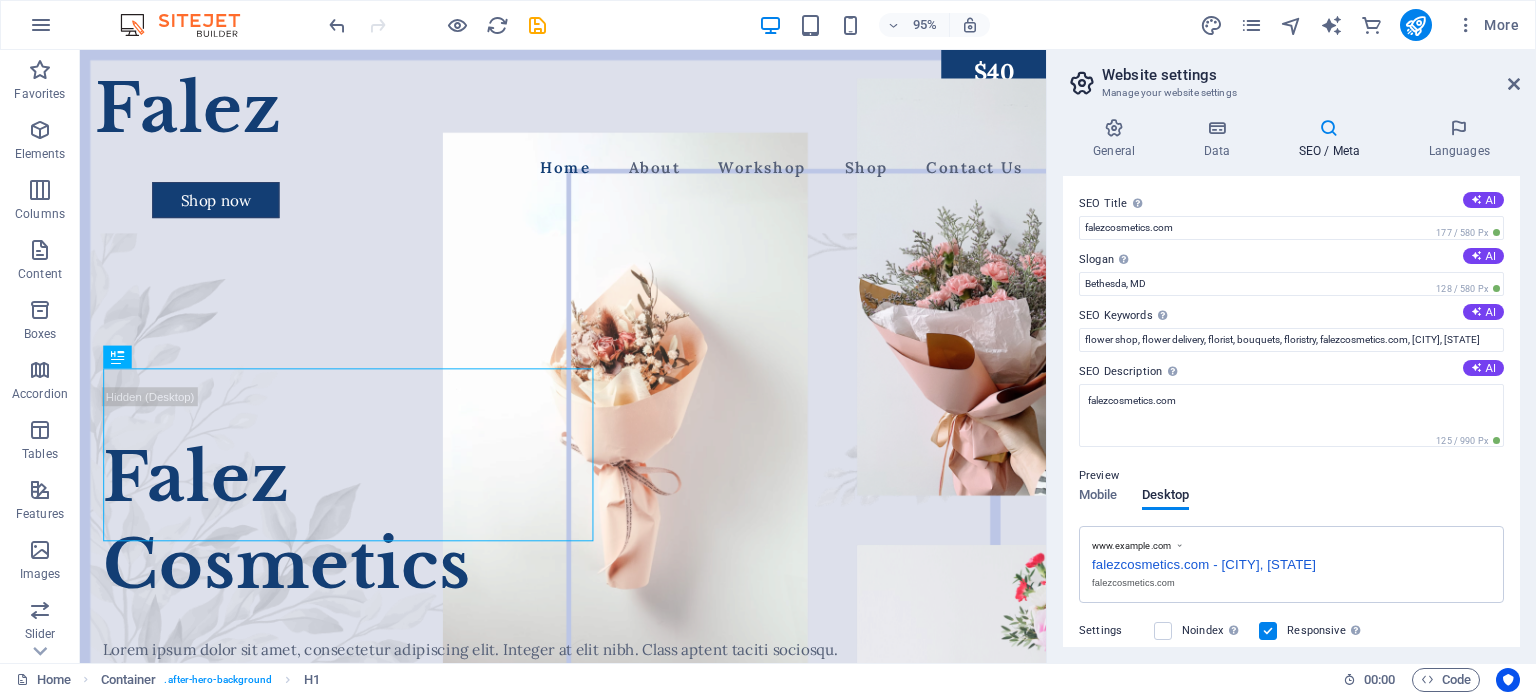 click on "Slogan The slogan of your website. AI" at bounding box center [1291, 260] 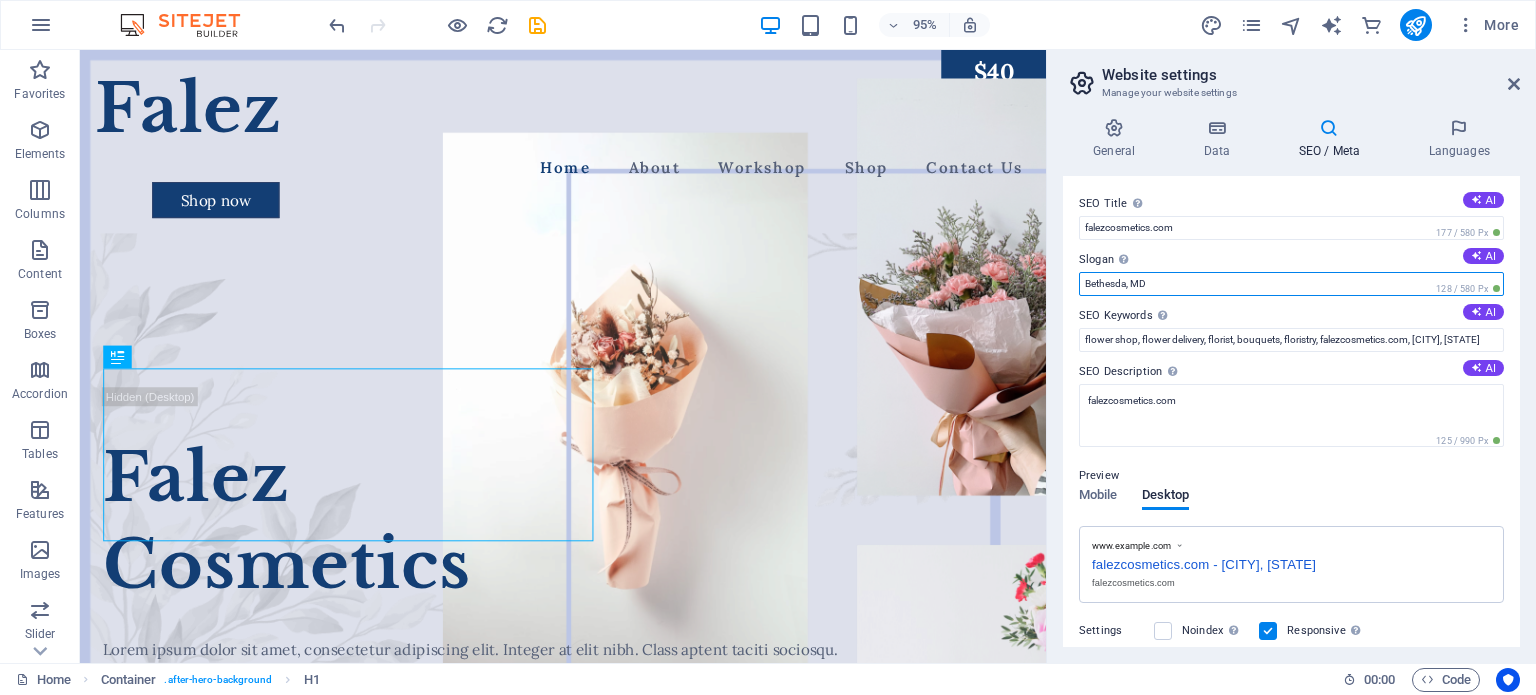 click on "Bethesda, MD" at bounding box center (1291, 284) 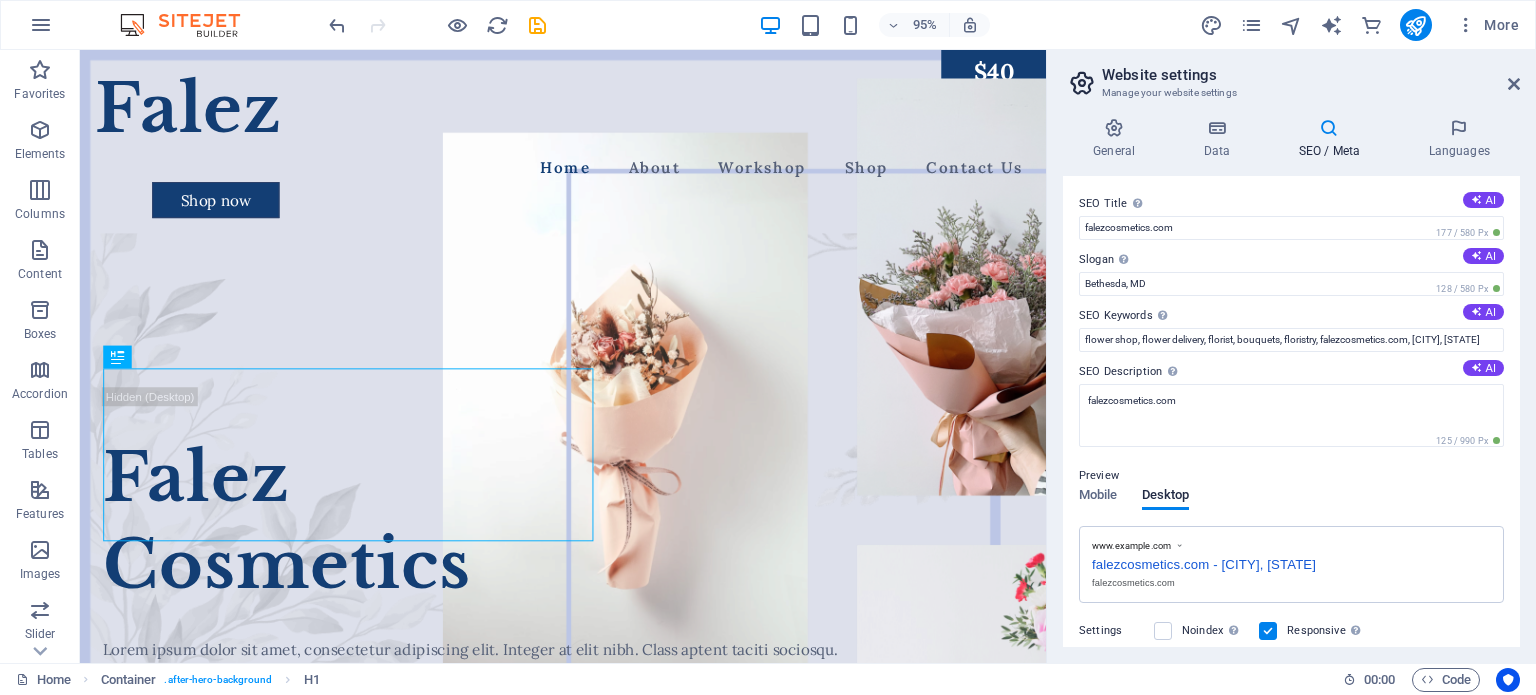 click on "Slogan The slogan of your website. AI" at bounding box center [1291, 260] 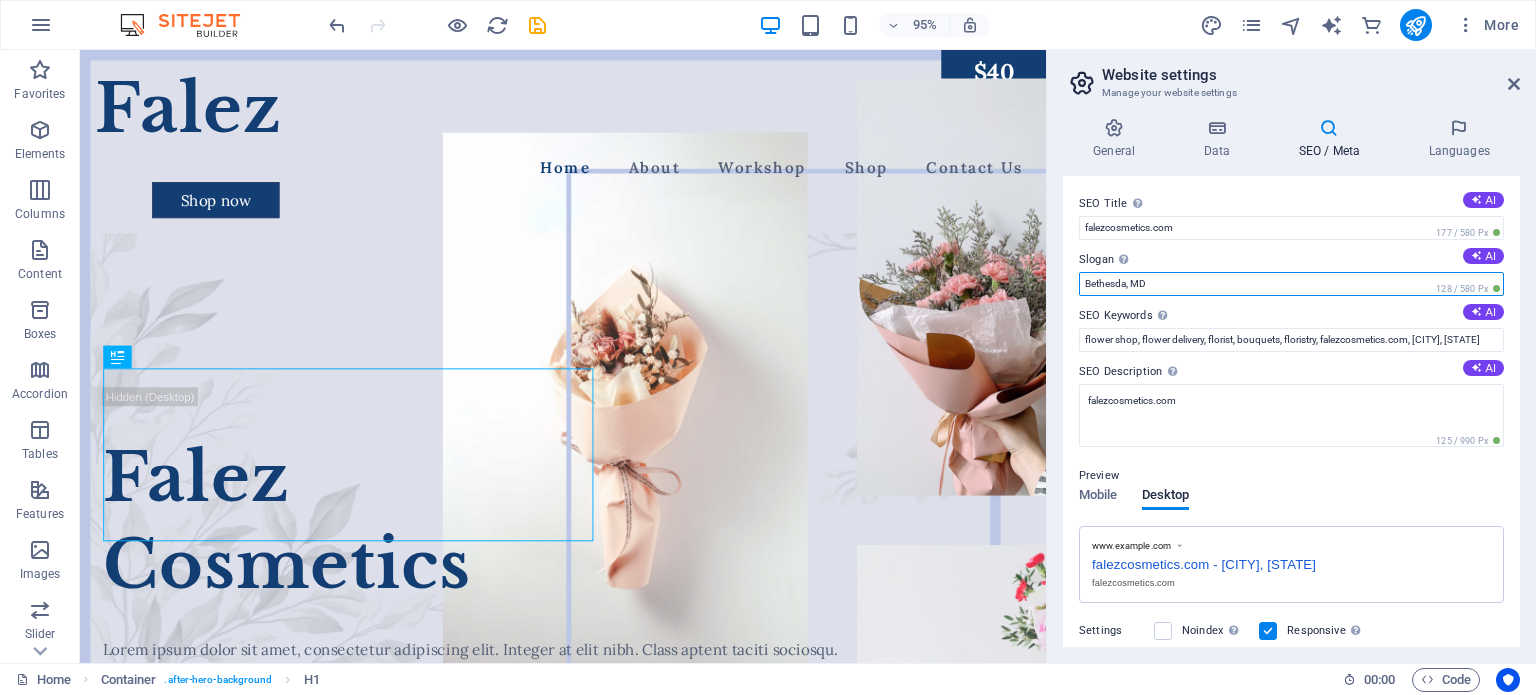 click on "Bethesda, MD" at bounding box center (1291, 284) 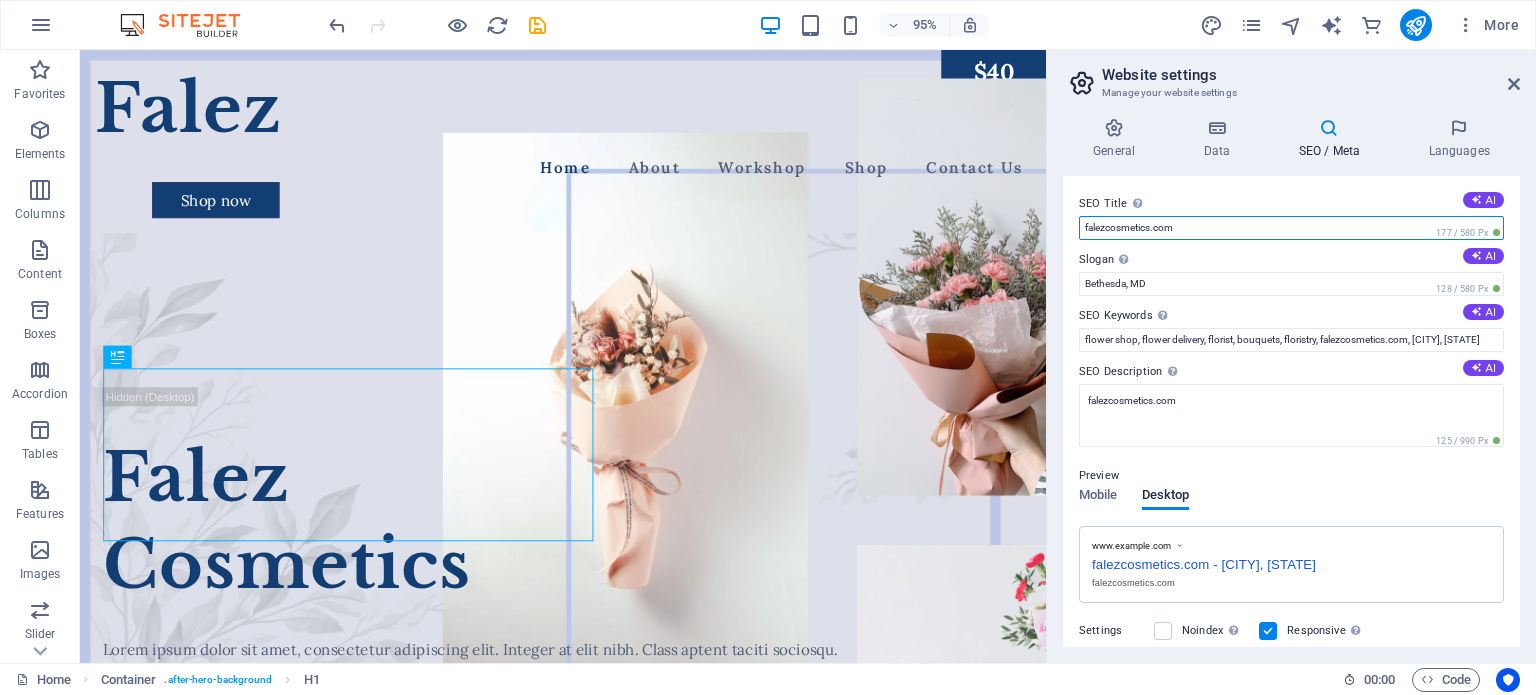 click on "falezcosmetics.com" at bounding box center (1291, 228) 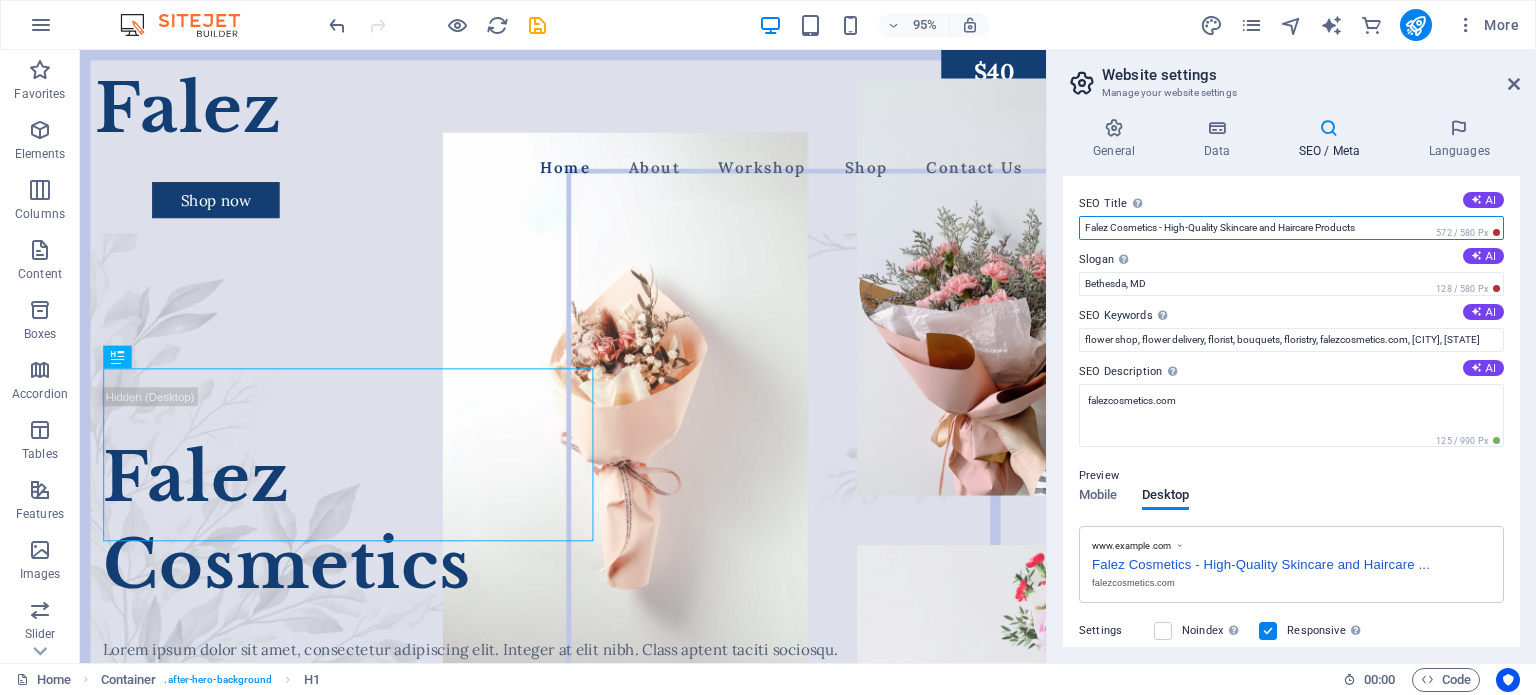 type on "Falez Cosmetics - High-Quality Skincare and Haircare Products" 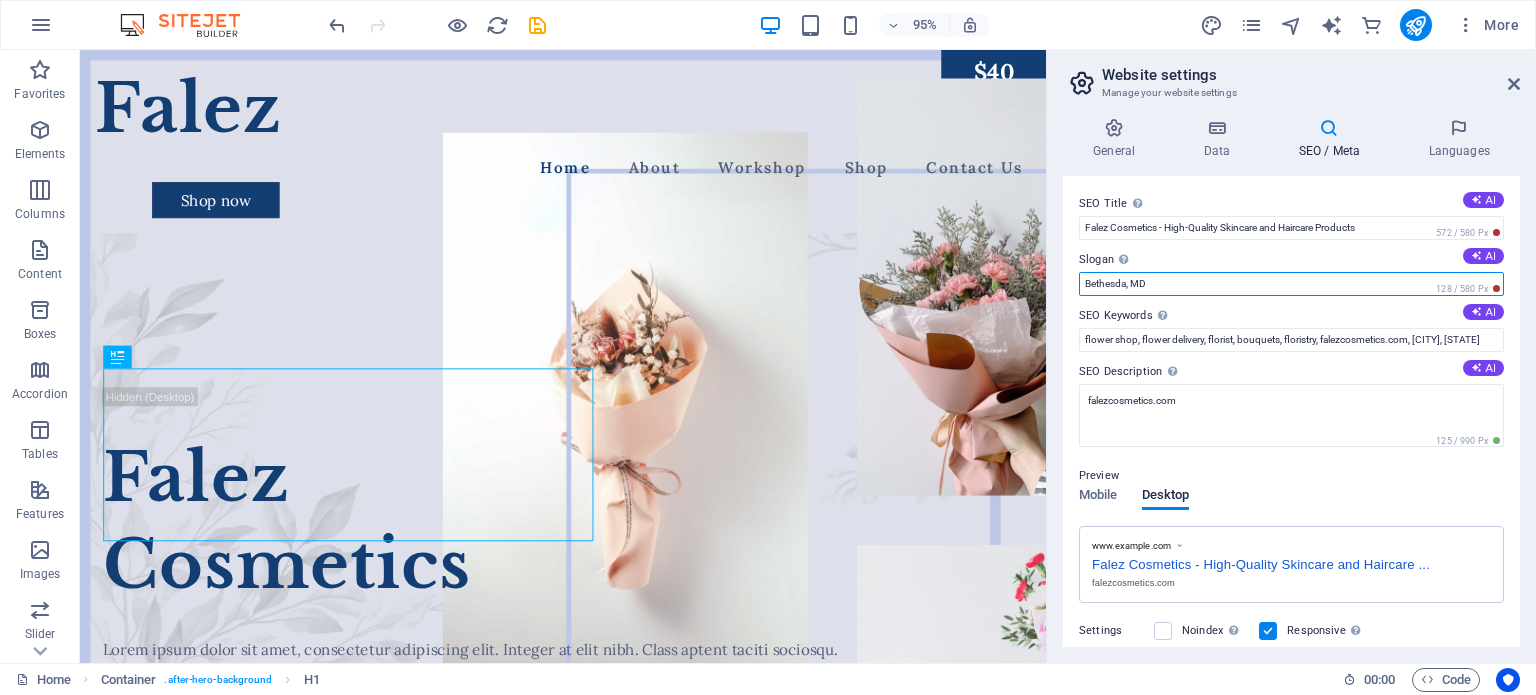 click on "Bethesda, MD" at bounding box center (1291, 284) 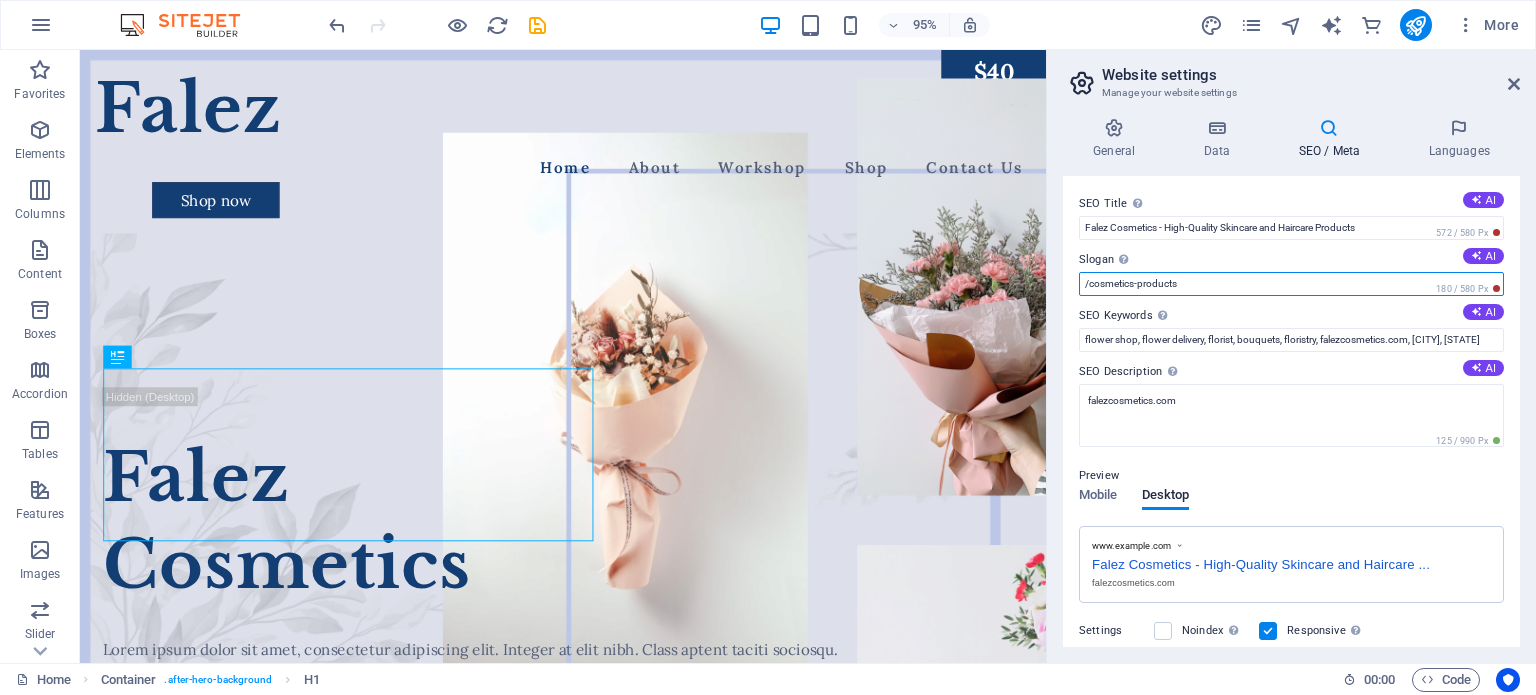 click on "/cosmetics-products" at bounding box center (1291, 284) 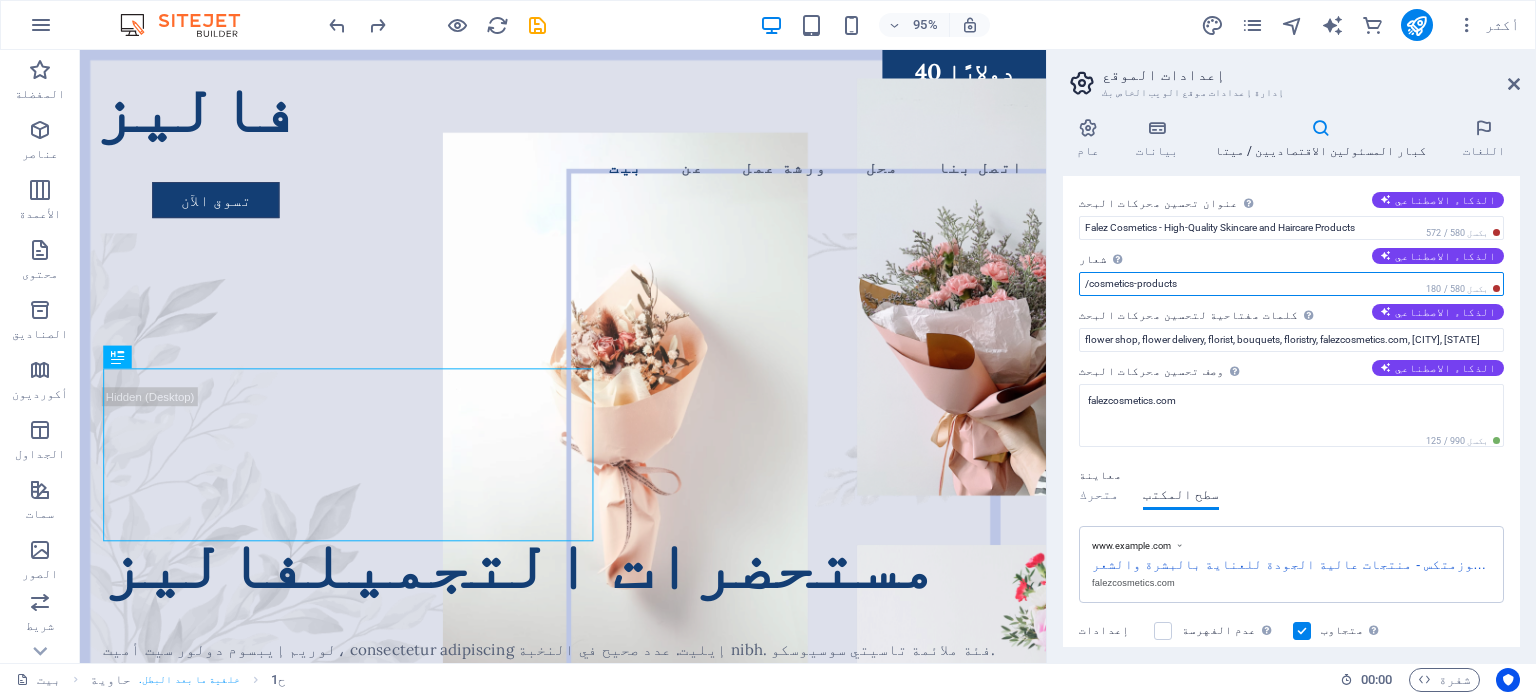 click on "/cosmetics-products" at bounding box center [1291, 284] 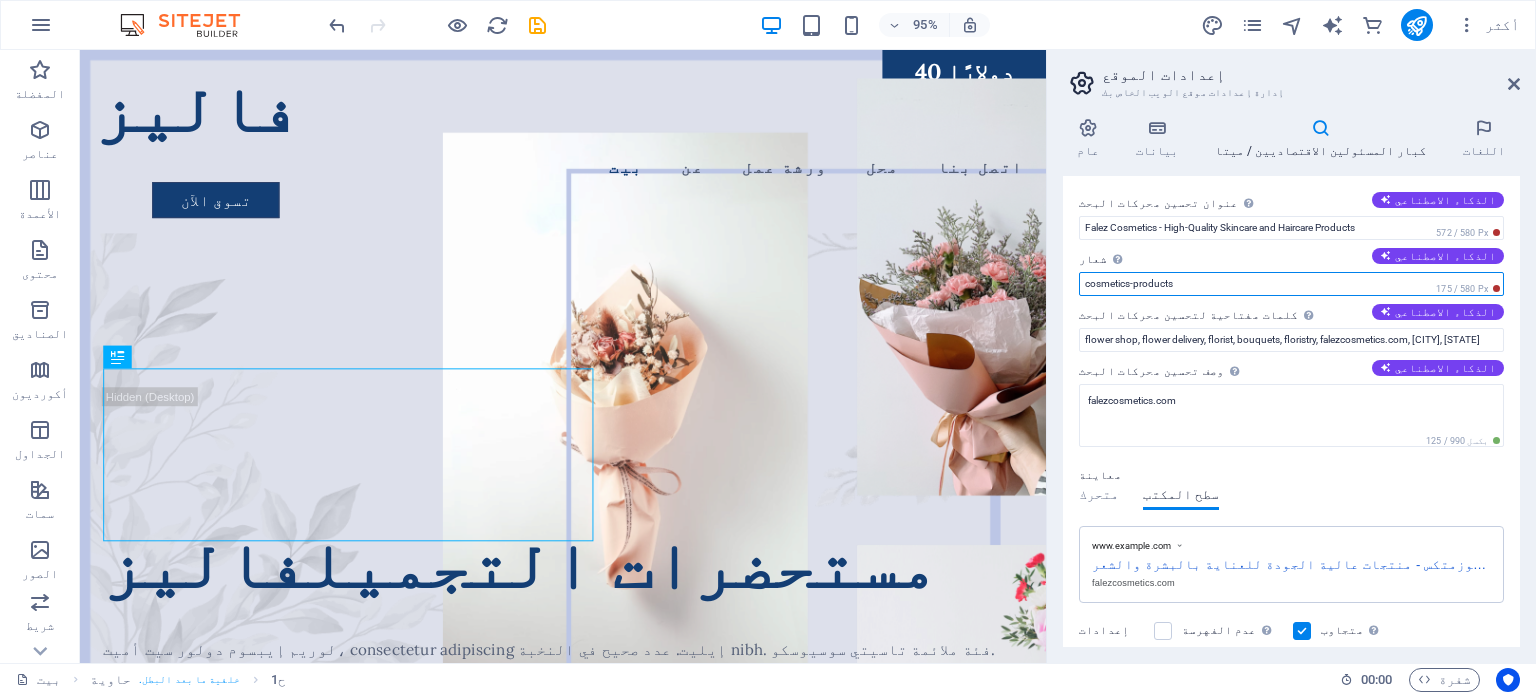 paste on "skincare-haircare-products" 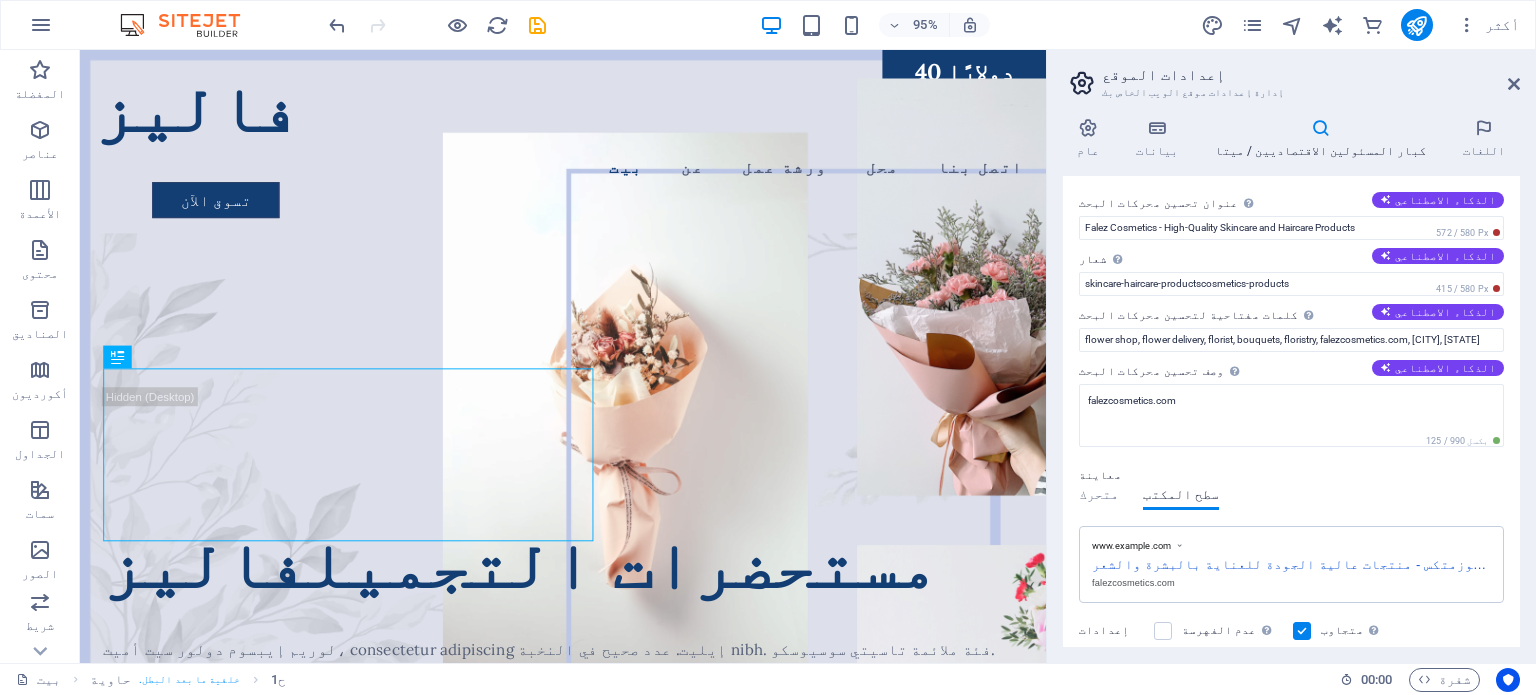 click on "عنوان تحسين محركات البحث عنوان موقع الويب الخاص بك - اجعله شيئًا يبرز في نتائج محرك البحث. الذكاء الاصطناعي Falez Cosmetics - High-Quality Skincare and Haircare Products 572 / 580 Px شعار شعار موقعك على الويب. الذكاء الاصطناعي skincare-haircare-productscosmetics-products 415 / 580 Px كلمات مفتاحية لتحسين محركات البحث قائمة منفصلة بفواصل من الكلمات الرئيسية التي تمثل موقع الويب الخاص بك. الذكاء الاصطناعي flower shop, flower delivery, florist, bouquets, floristry, falezcosmetics.com, [CITY], [STATE] وصف تحسين محركات البحث قم بوصف محتويات موقع الويب الخاص بك - فهذا أمر بالغ الأهمية لمحركات البحث وتحسين محركات البحث! الذكاء الاصطناعي falezcosmetics.com 125 / 990 بكسل معاينة" at bounding box center (1291, 411) 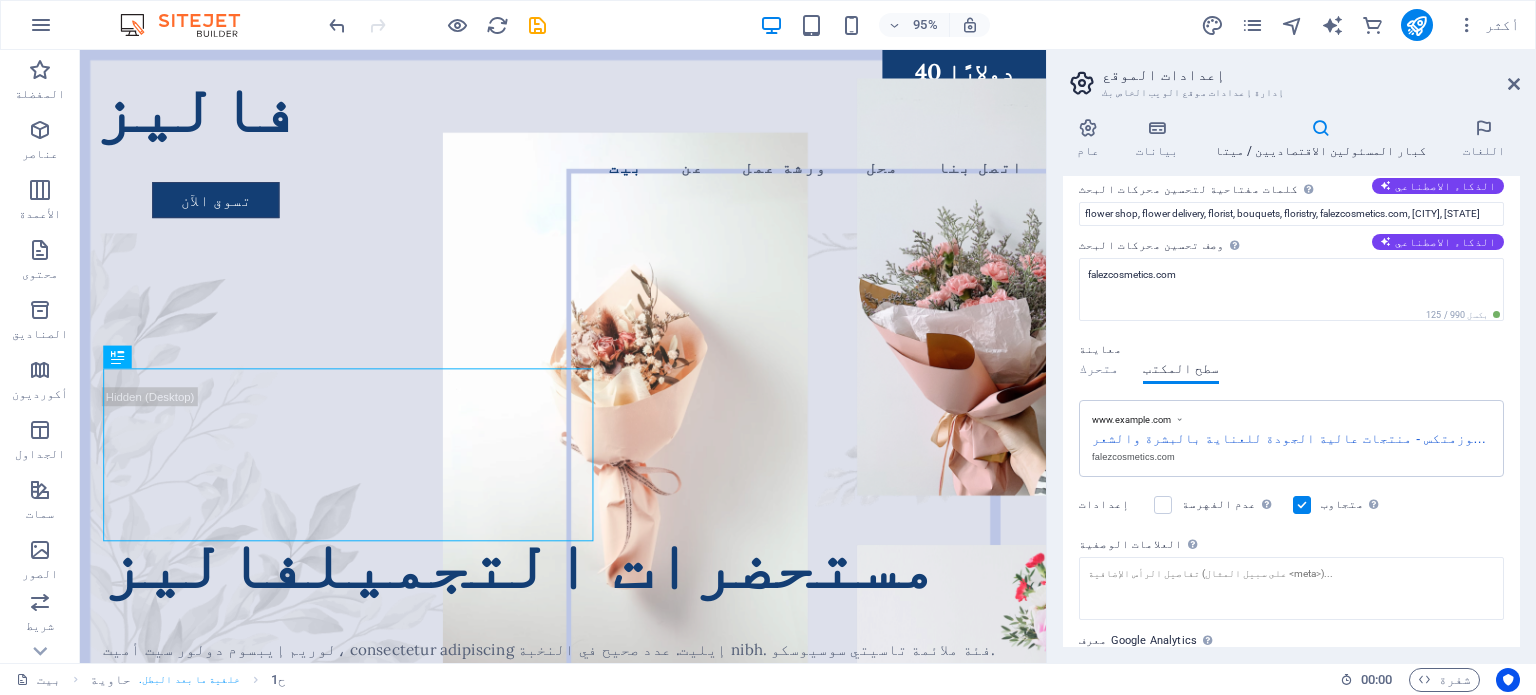 scroll, scrollTop: 0, scrollLeft: 0, axis: both 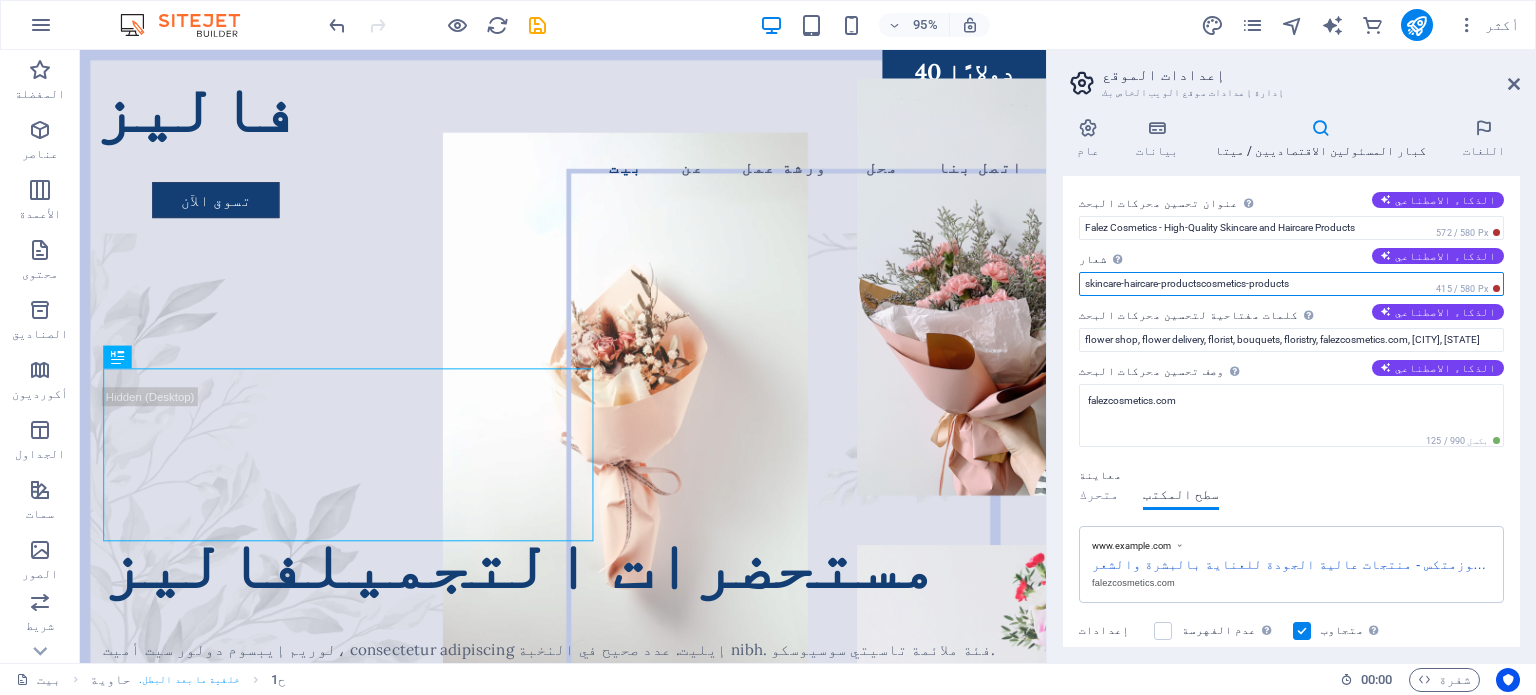 click on "skincare-haircare-productscosmetics-products" at bounding box center (1291, 284) 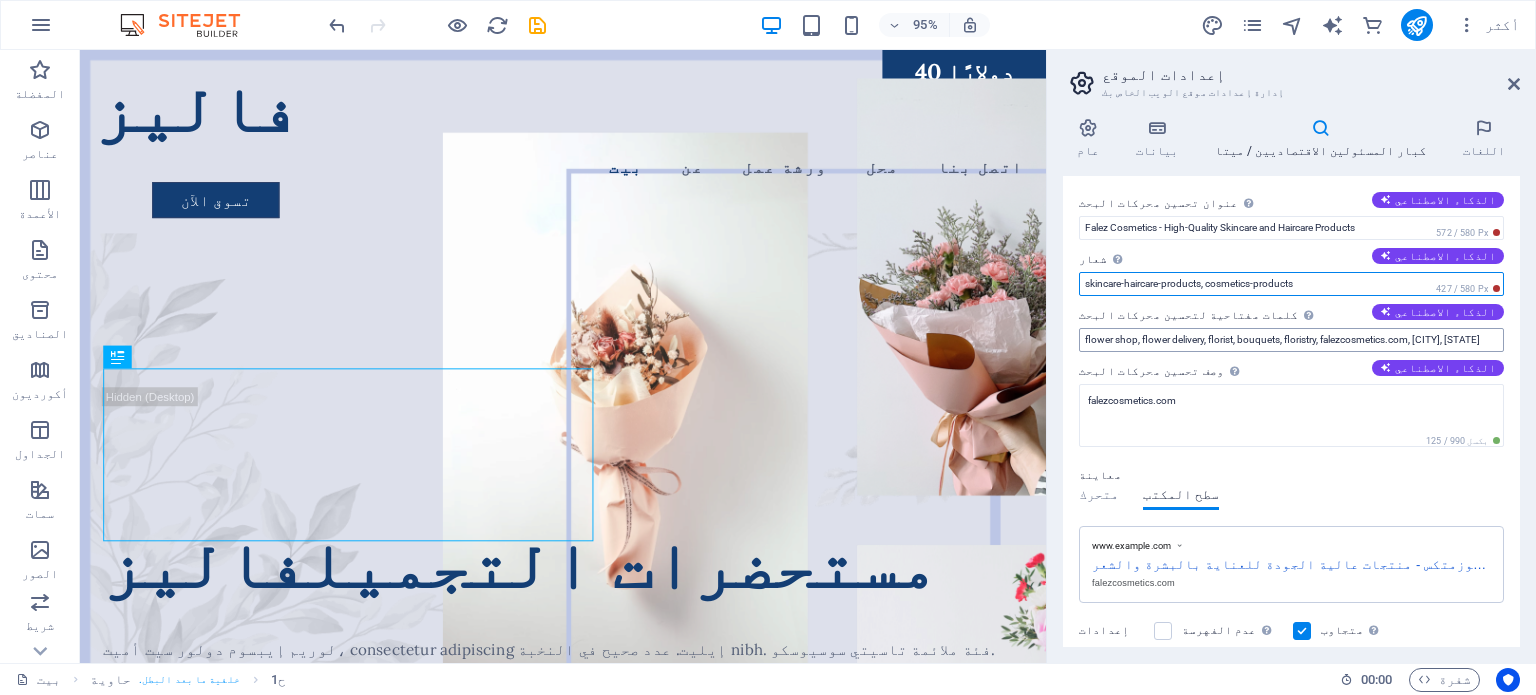 type on "skincare-haircare-products, cosmetics-products" 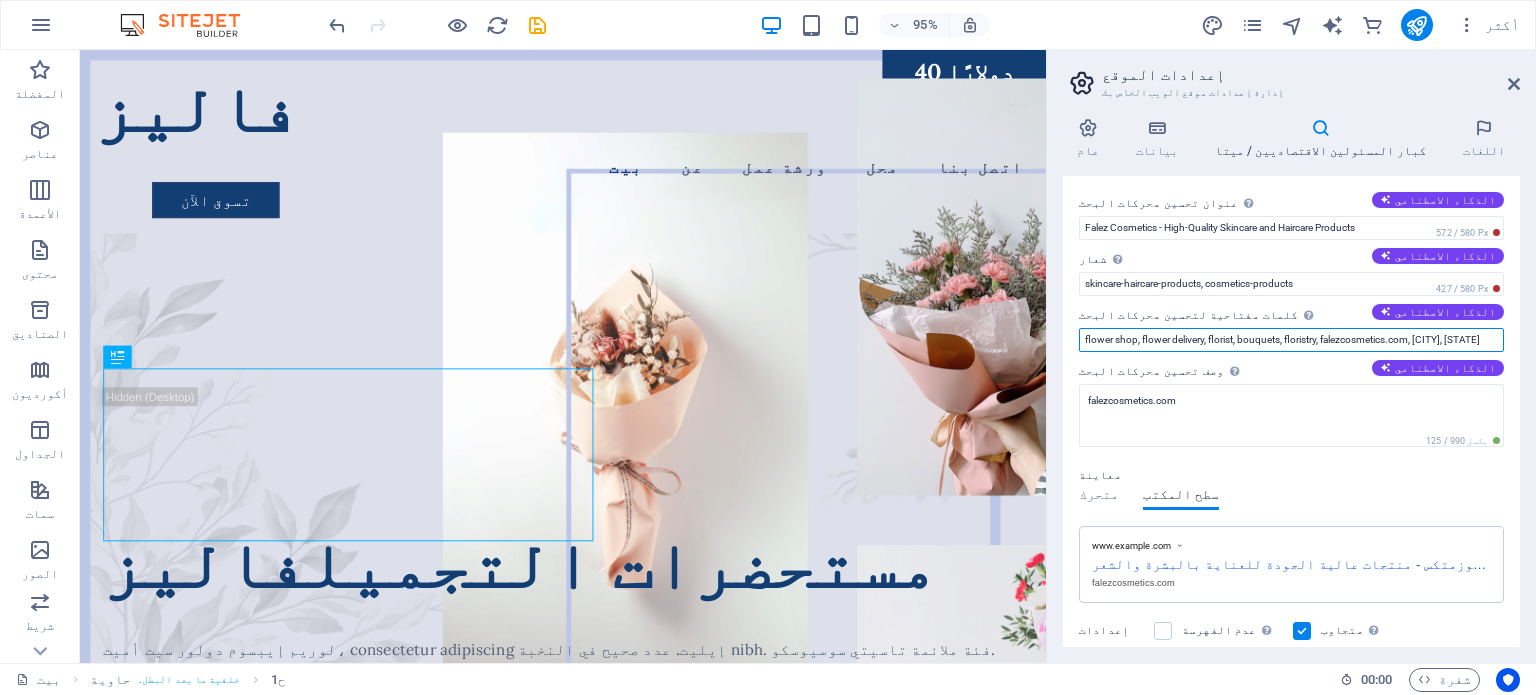 click on "flower shop, flower delivery, florist, bouquets, floristry, falezcosmetics.com, [CITY], [STATE]" at bounding box center (1291, 340) 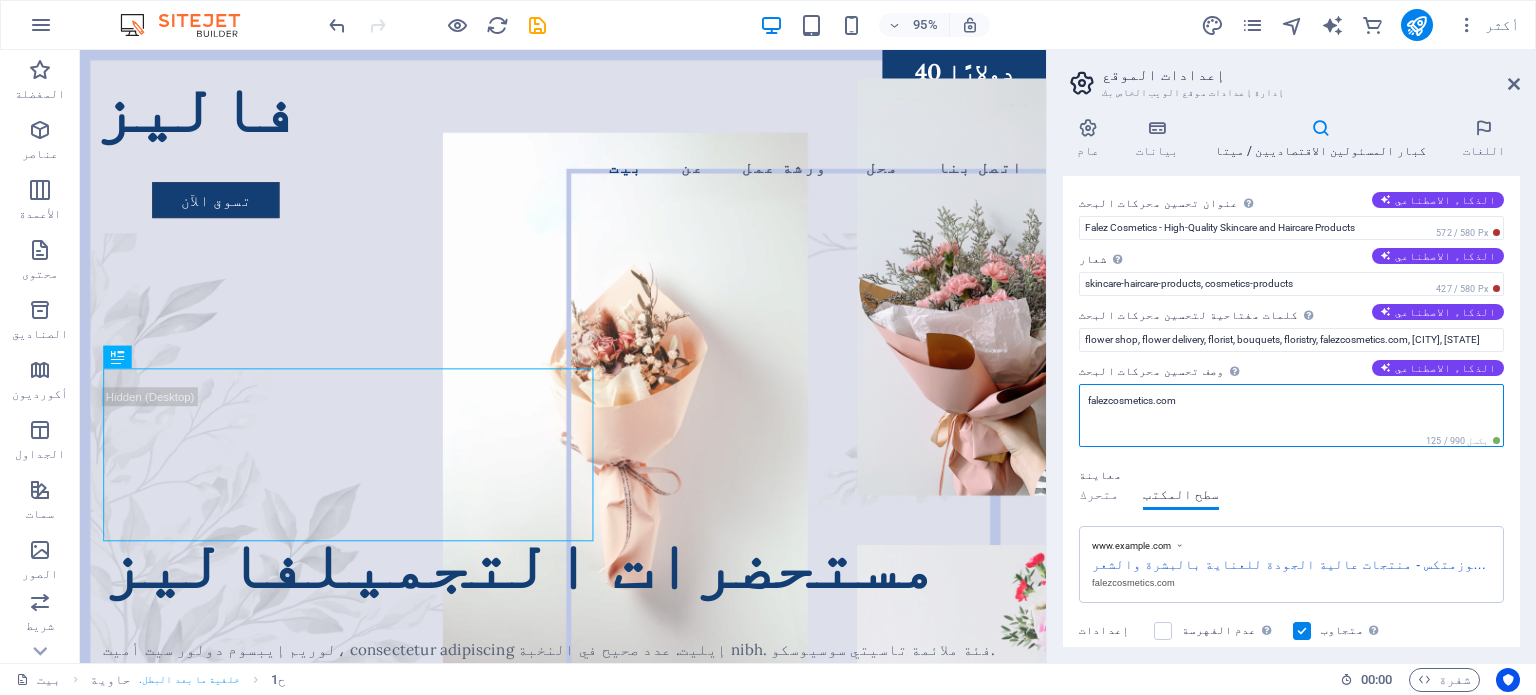 click on "falezcosmetics.com" at bounding box center (1291, 415) 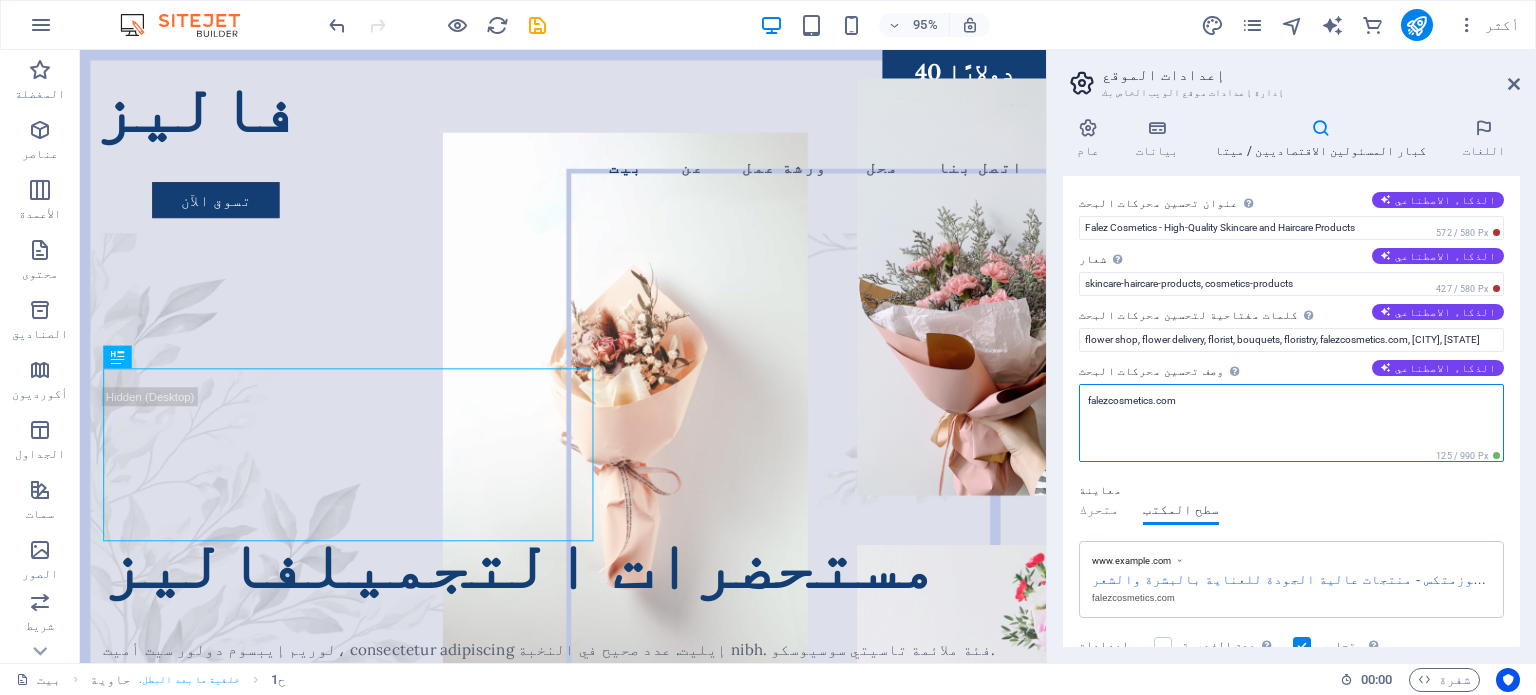 paste on ""Discover Falez Cosmetics' luxurious skincare and haircare products. Natural and safe beauty products to maintain healthy, sweat-free skin and hair. Shop now for the best deals!"" 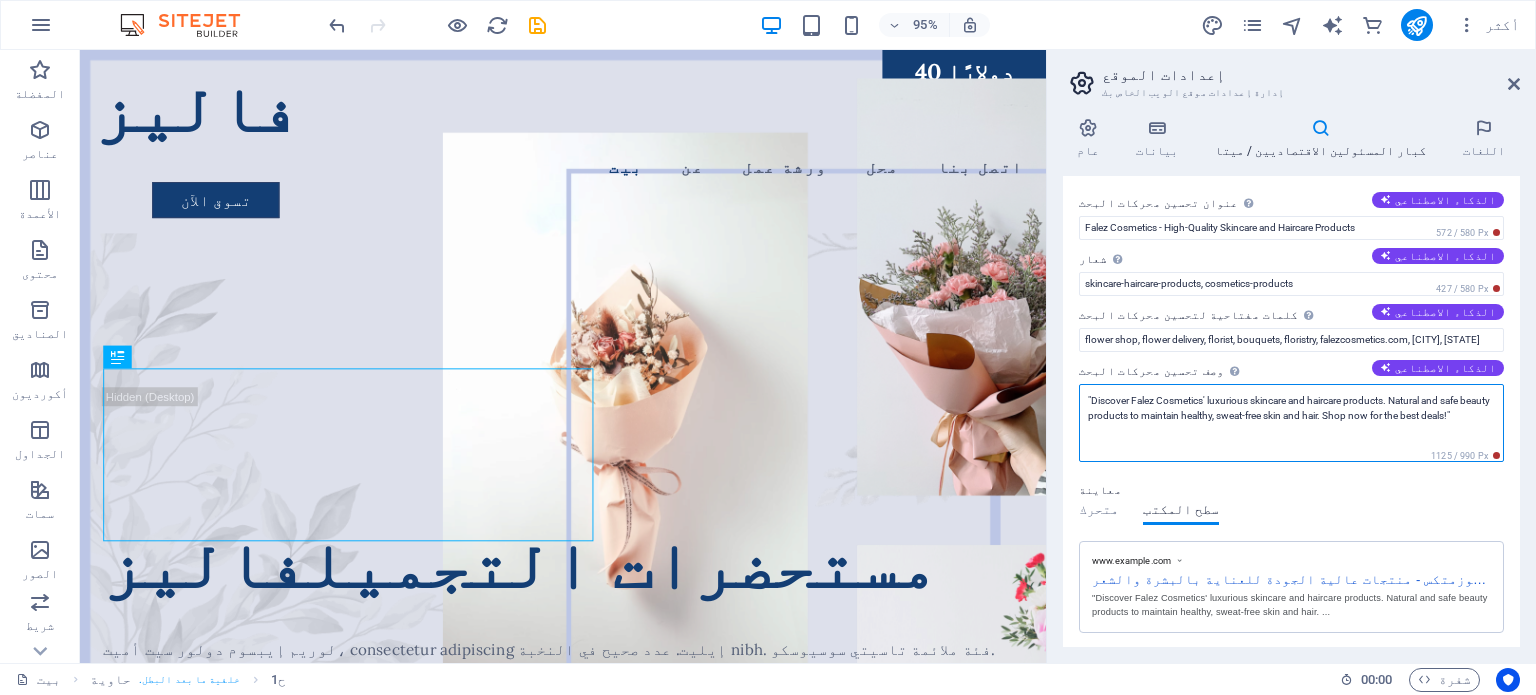 click on ""Discover Falez Cosmetics' luxurious skincare and haircare products. Natural and safe beauty products to maintain healthy, sweat-free skin and hair. Shop now for the best deals!"" at bounding box center [1291, 423] 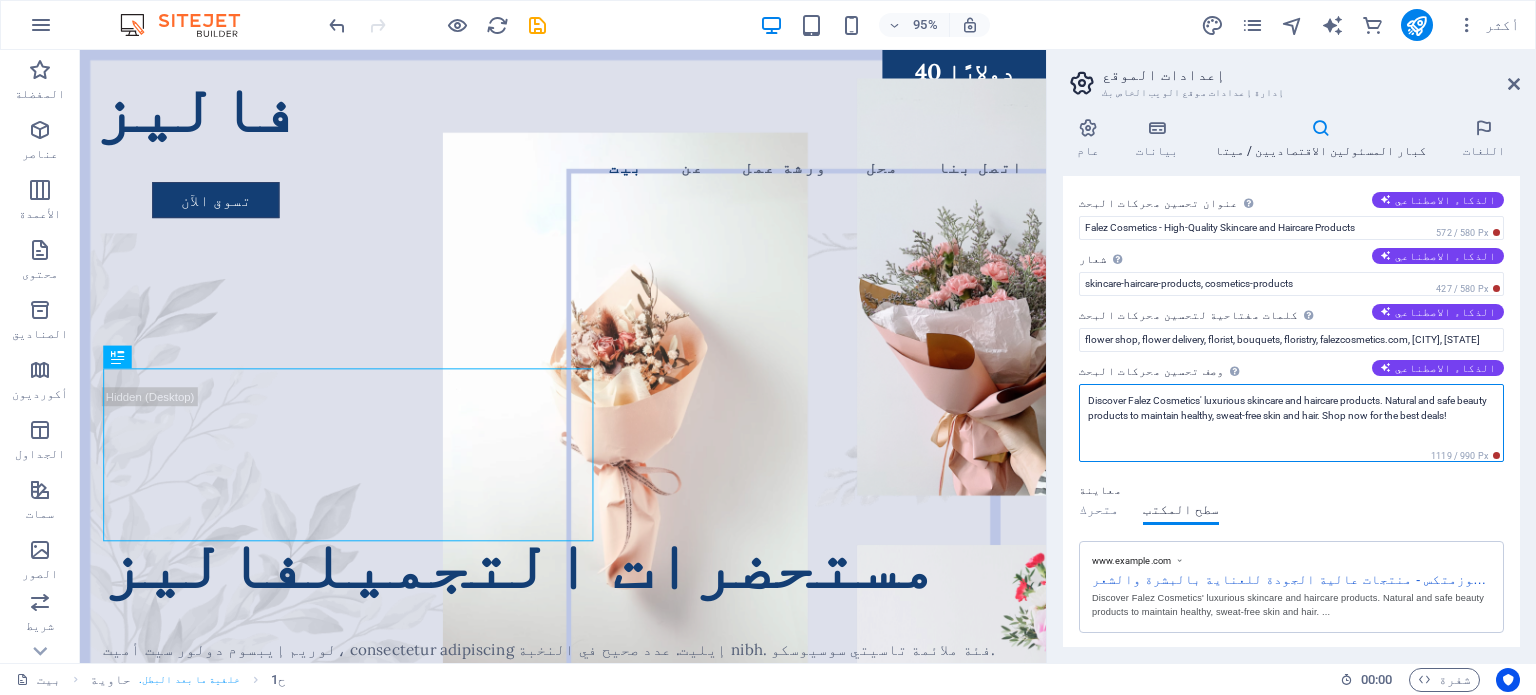 click on "Discover Falez Cosmetics' luxurious skincare and haircare products. Natural and safe beauty products to maintain healthy, sweat-free skin and hair. Shop now for the best deals!" at bounding box center [1291, 423] 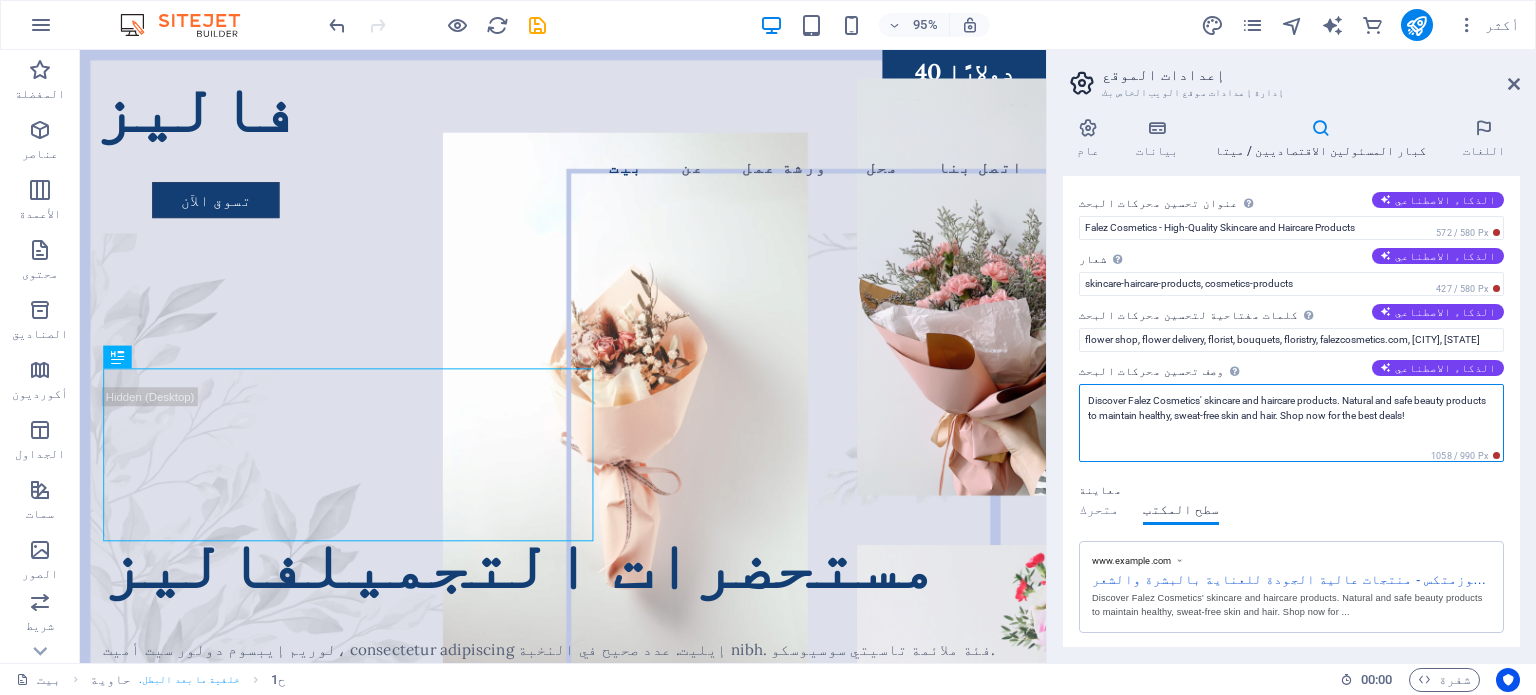 click on "Discover Falez Cosmetics' skincare and haircare products. Natural and safe beauty products to maintain healthy, sweat-free skin and hair. Shop now for the best deals!" at bounding box center (1291, 423) 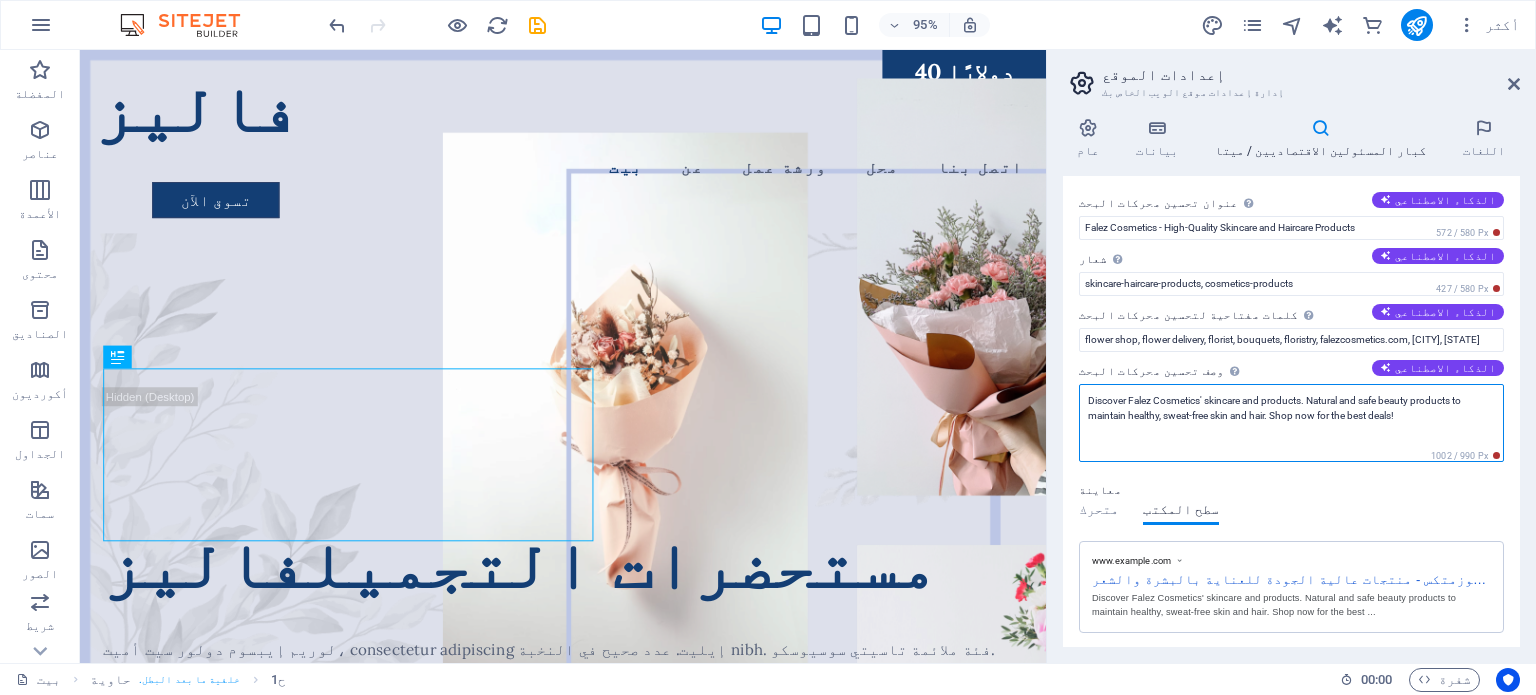 click on "Discover Falez Cosmetics' skincare and products. Natural and safe beauty products to maintain healthy, sweat-free skin and hair. Shop now for the best deals!" at bounding box center [1291, 423] 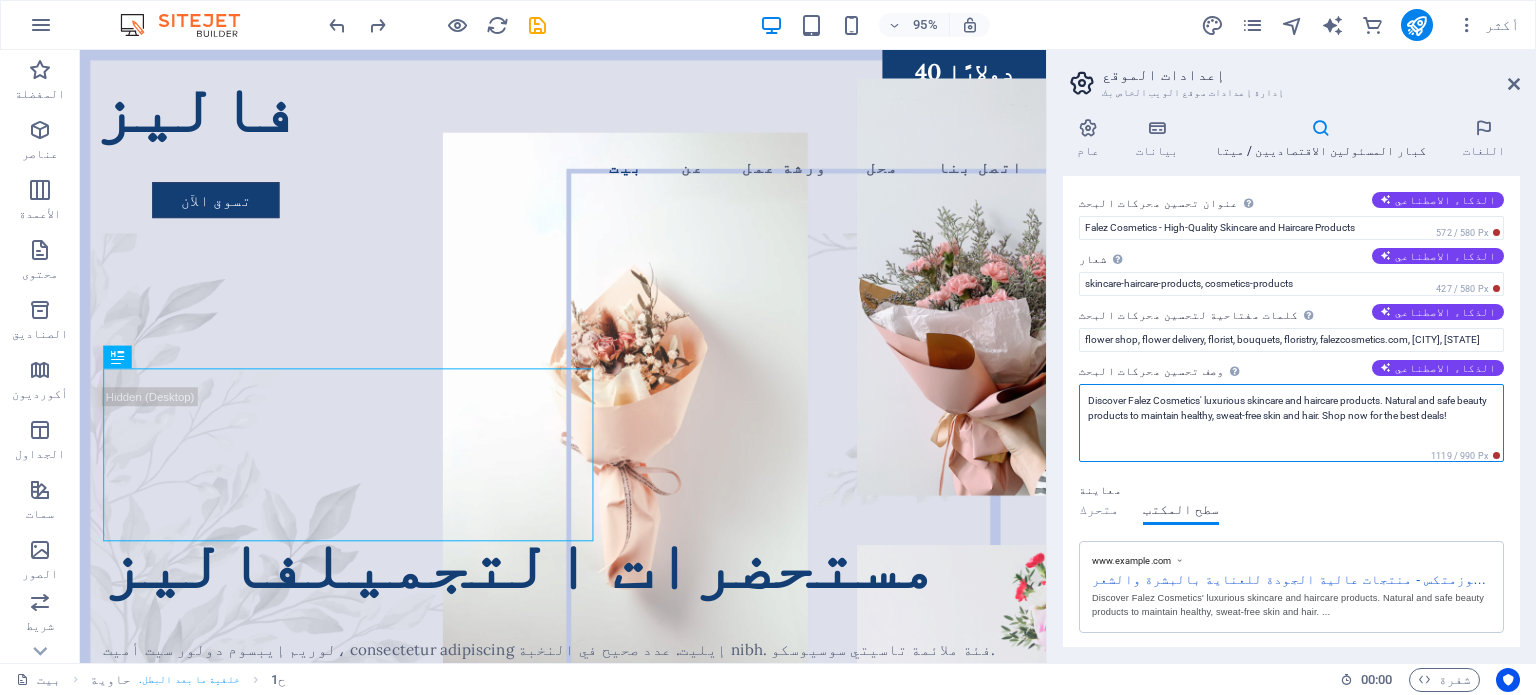 drag, startPoint x: 1231, startPoint y: 407, endPoint x: 1133, endPoint y: 413, distance: 98.1835 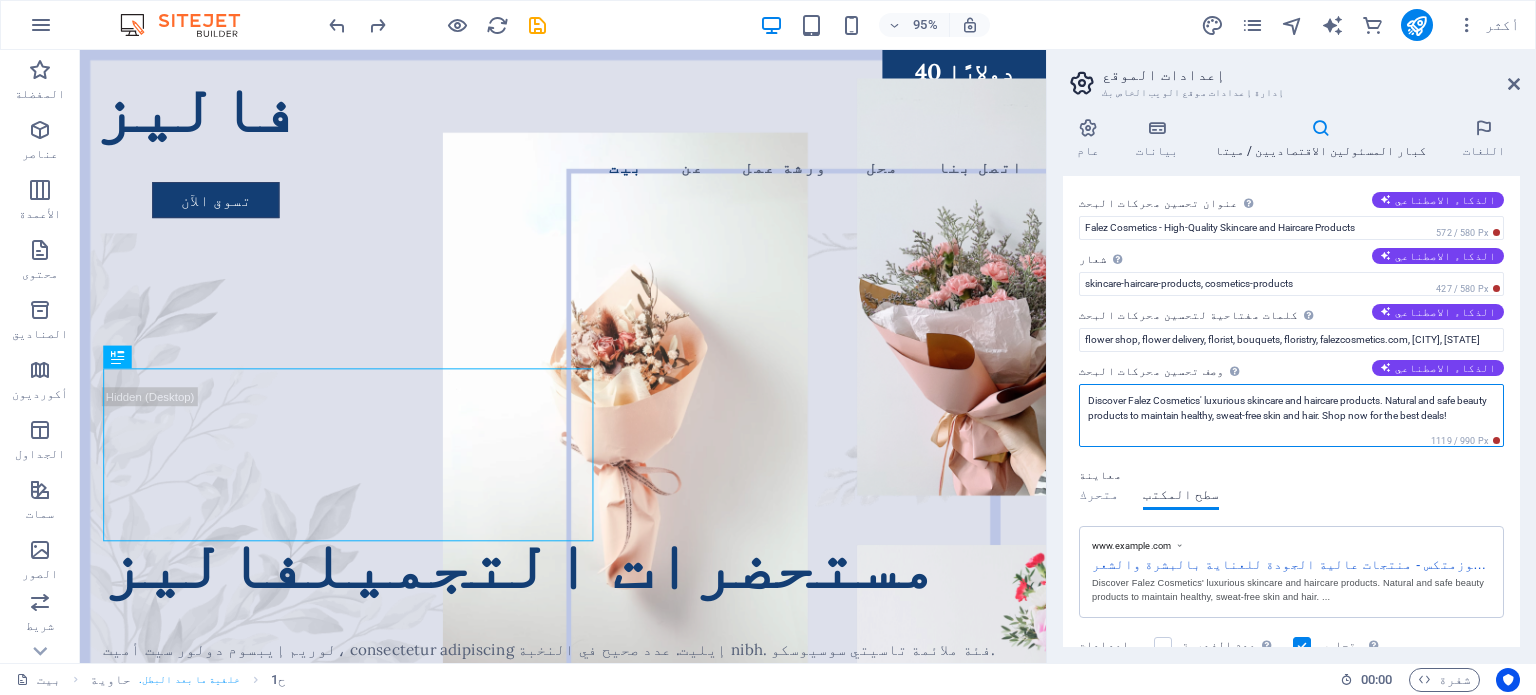 click on "Discover Falez Cosmetics' luxurious skincare and haircare products. Natural and safe beauty products to maintain healthy, sweat-free skin and hair. Shop now for the best deals!" at bounding box center (1291, 415) 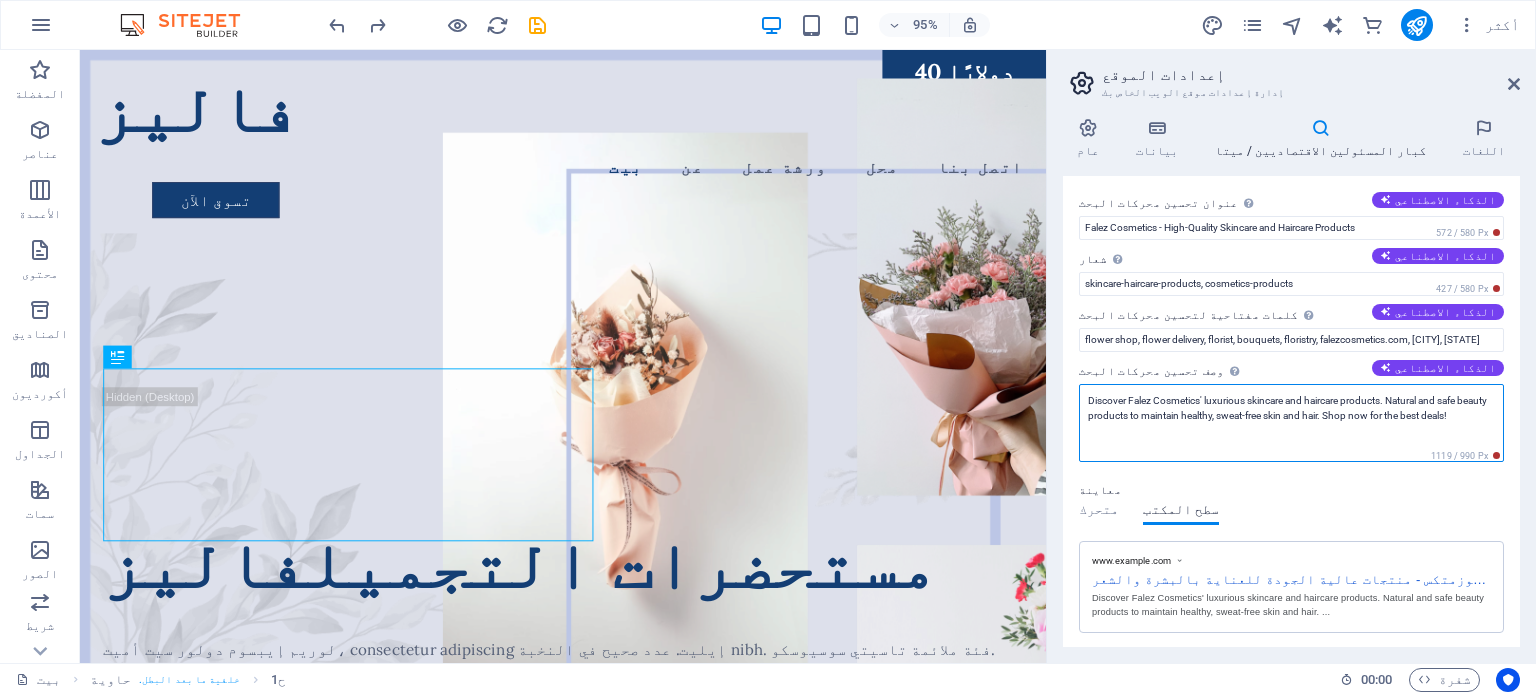 click on "Discover Falez Cosmetics' luxurious skincare and haircare products. Natural and safe beauty products to maintain healthy, sweat-free skin and hair. Shop now for the best deals!" at bounding box center [1291, 423] 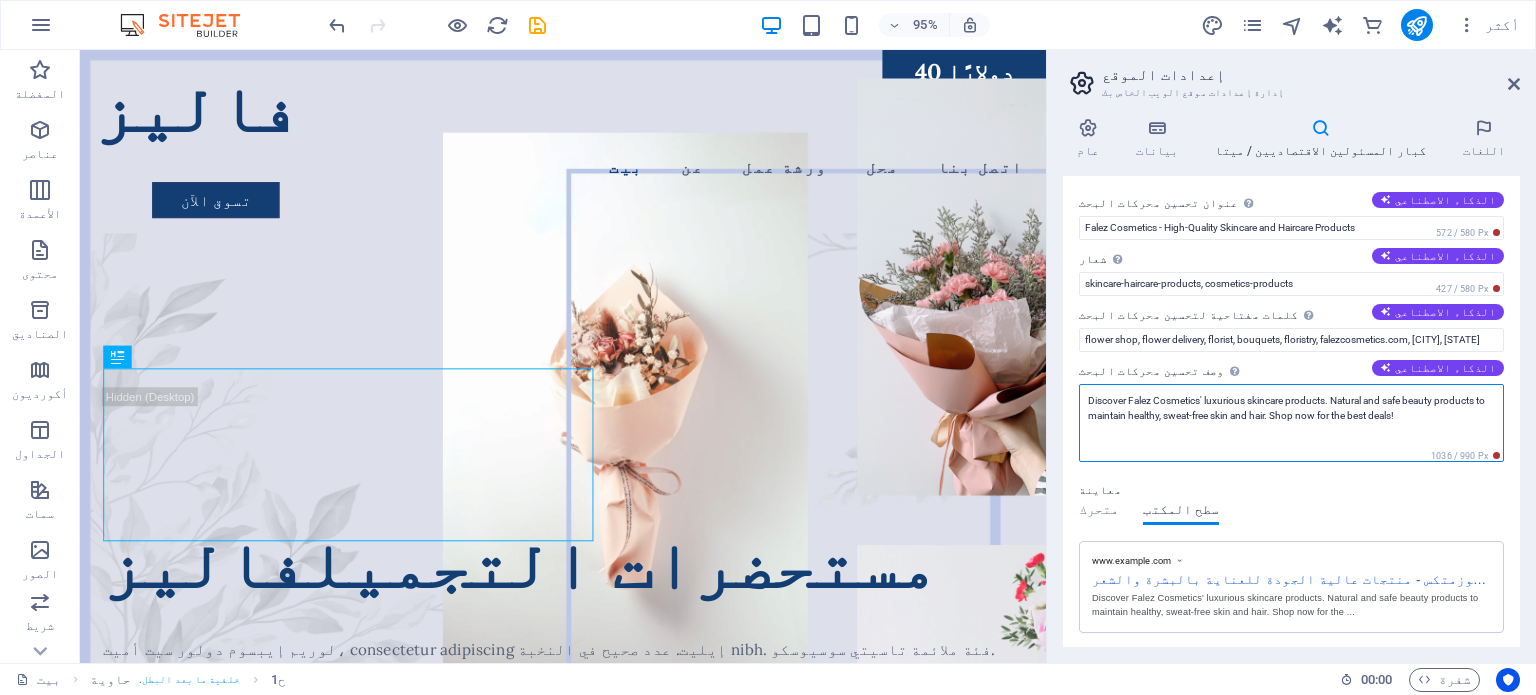 click on "Discover Falez Cosmetics' luxurious skincare products. Natural and safe beauty products to maintain healthy, sweat-free skin and hair. Shop now for the best deals!" at bounding box center [1291, 423] 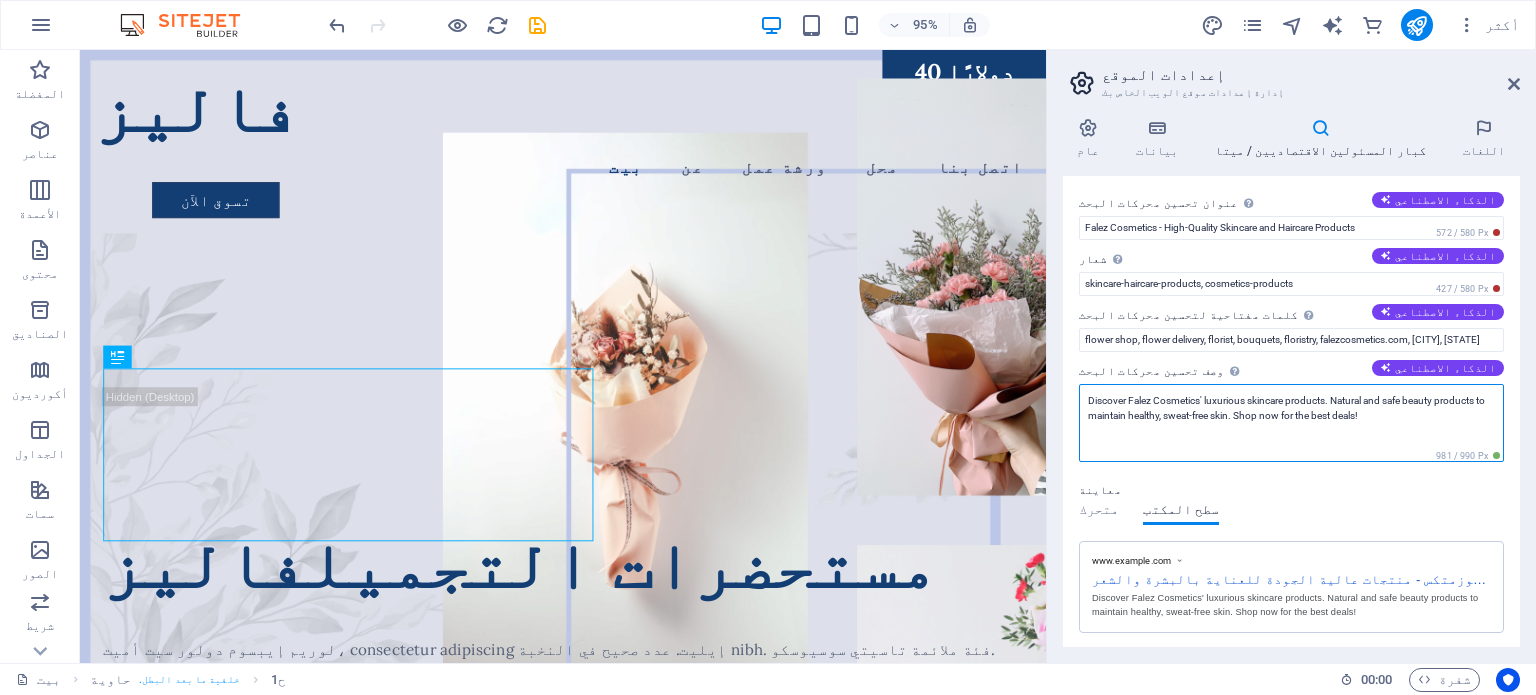 click on "Discover Falez Cosmetics' luxurious skincare products. Natural and safe beauty products to maintain healthy, sweat-free skin. Shop now for the best deals!" at bounding box center [1291, 423] 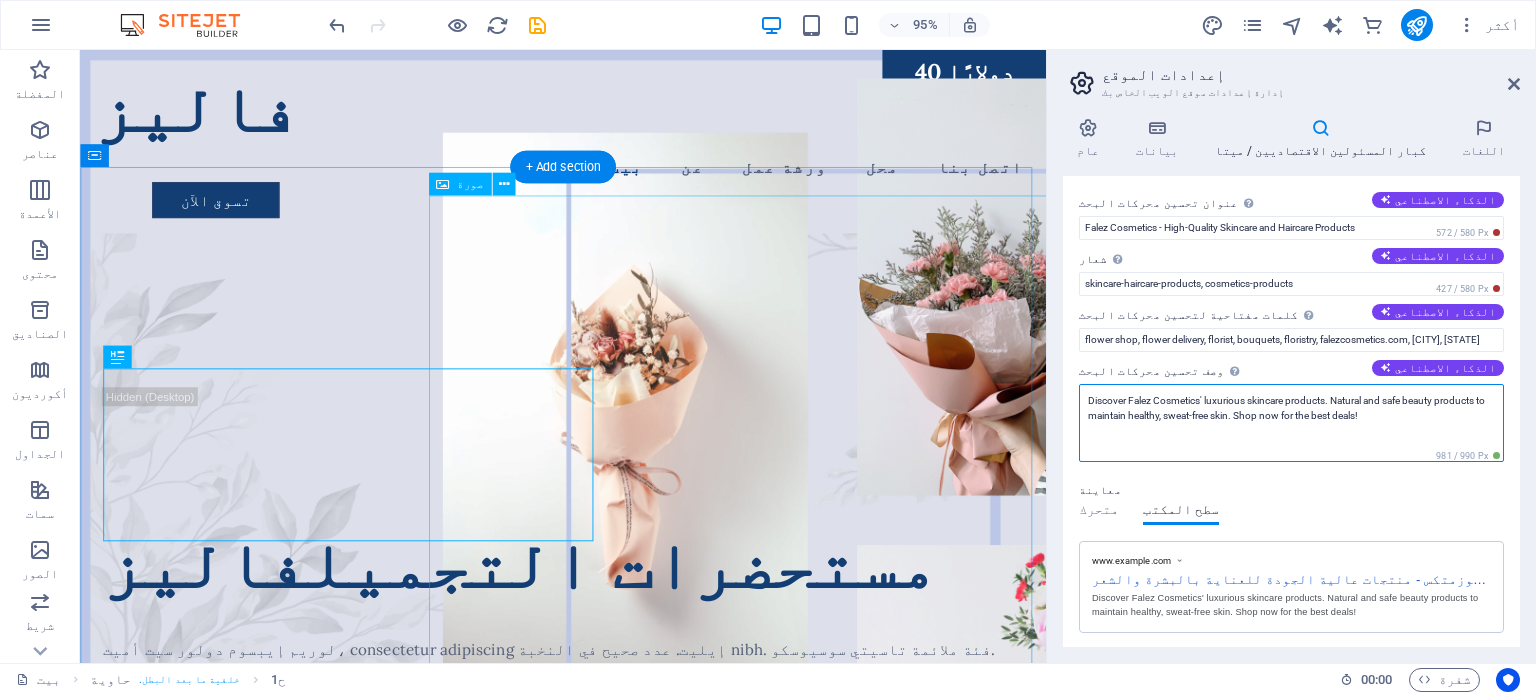 type on "Discover Falez Cosmetics' luxurious skincare products. Natural and safe beauty products to maintain healthy, sweat-free skin. Shop now for the best deals!" 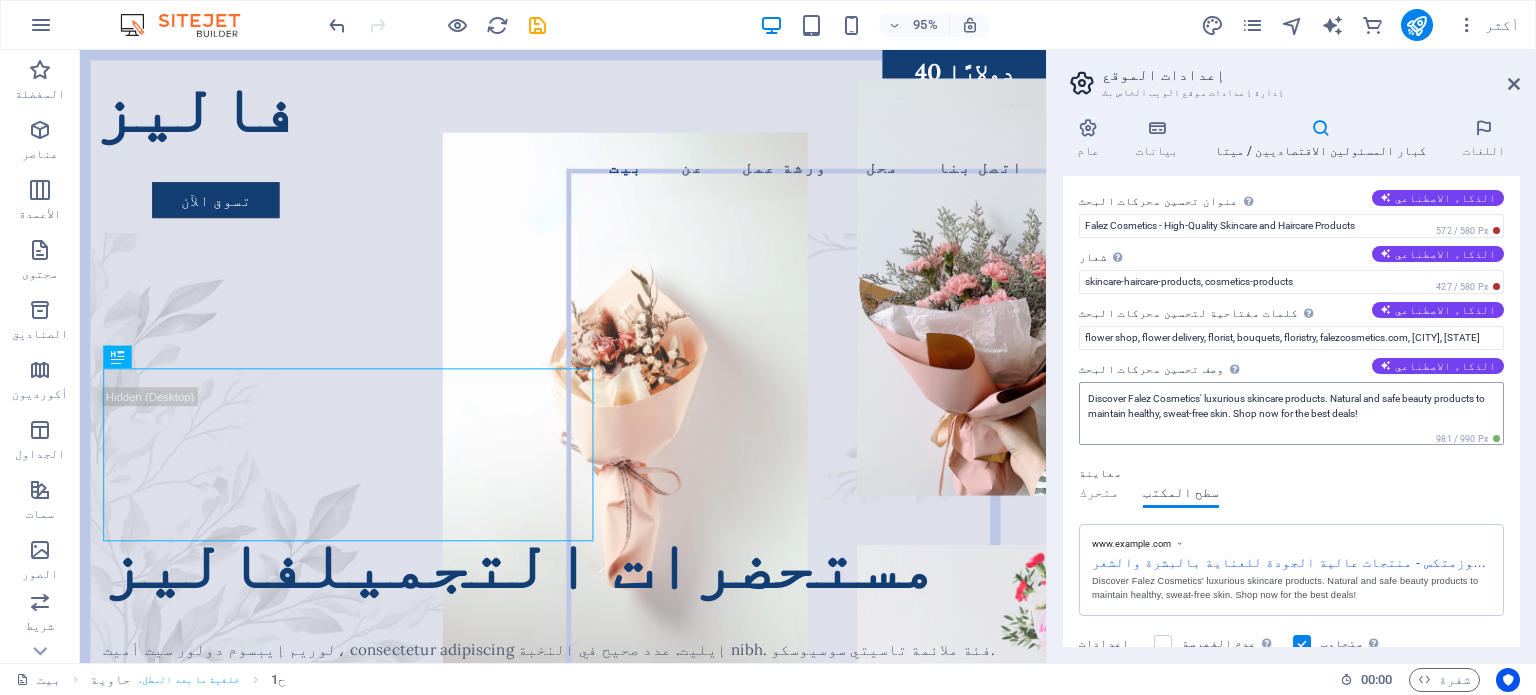 scroll, scrollTop: 0, scrollLeft: 0, axis: both 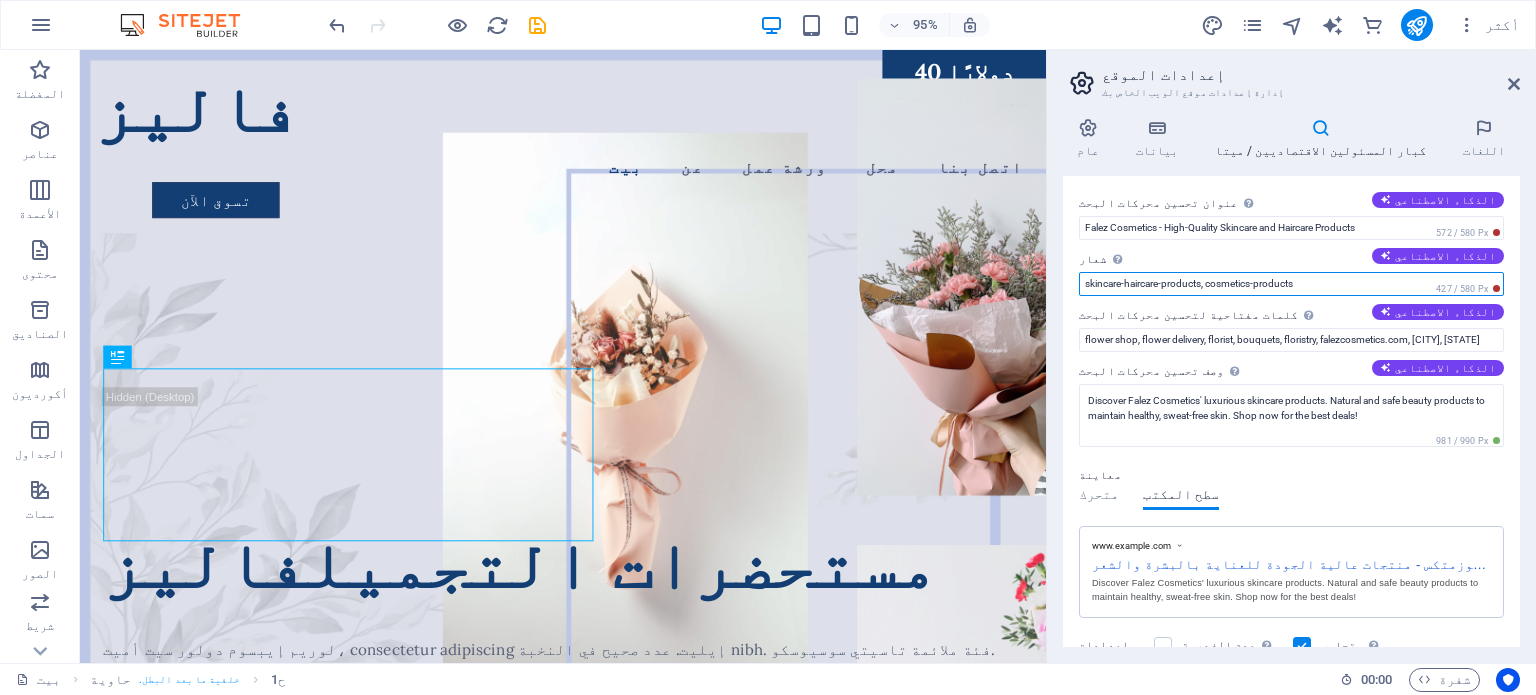 click on "skincare-haircare-products, cosmetics-products" at bounding box center [1291, 284] 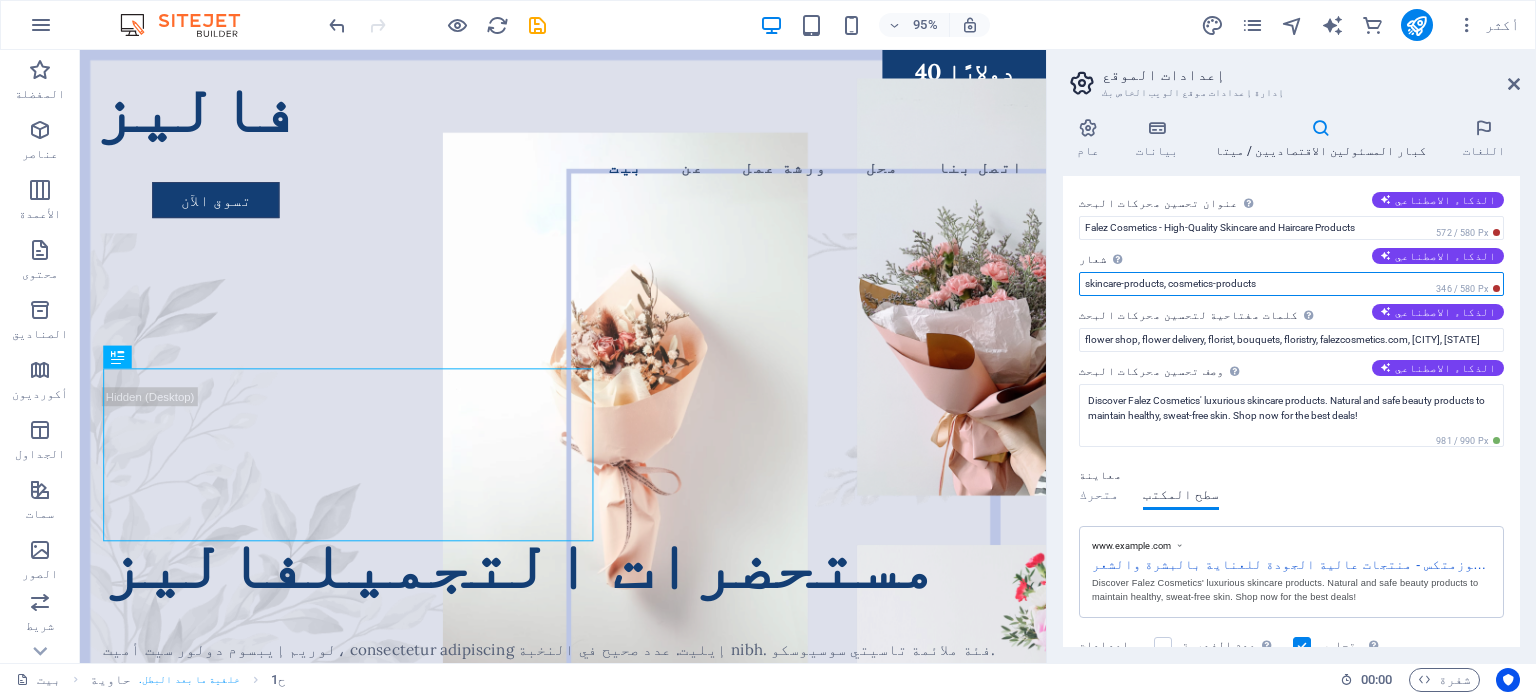click on "skincare-products, cosmetics-products" at bounding box center (1291, 284) 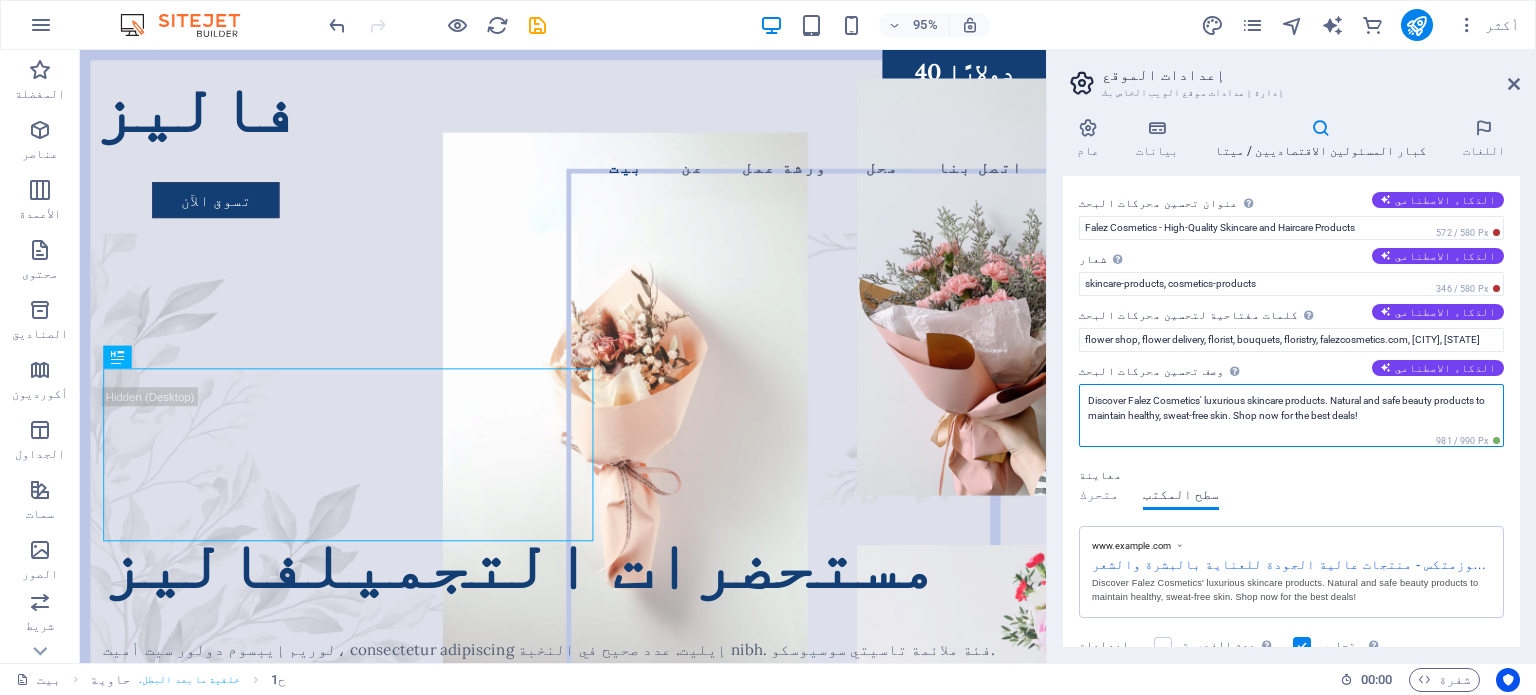 click on "Discover Falez Cosmetics' luxurious skincare products. Natural and safe beauty products to maintain healthy, sweat-free skin. Shop now for the best deals!" at bounding box center [1291, 415] 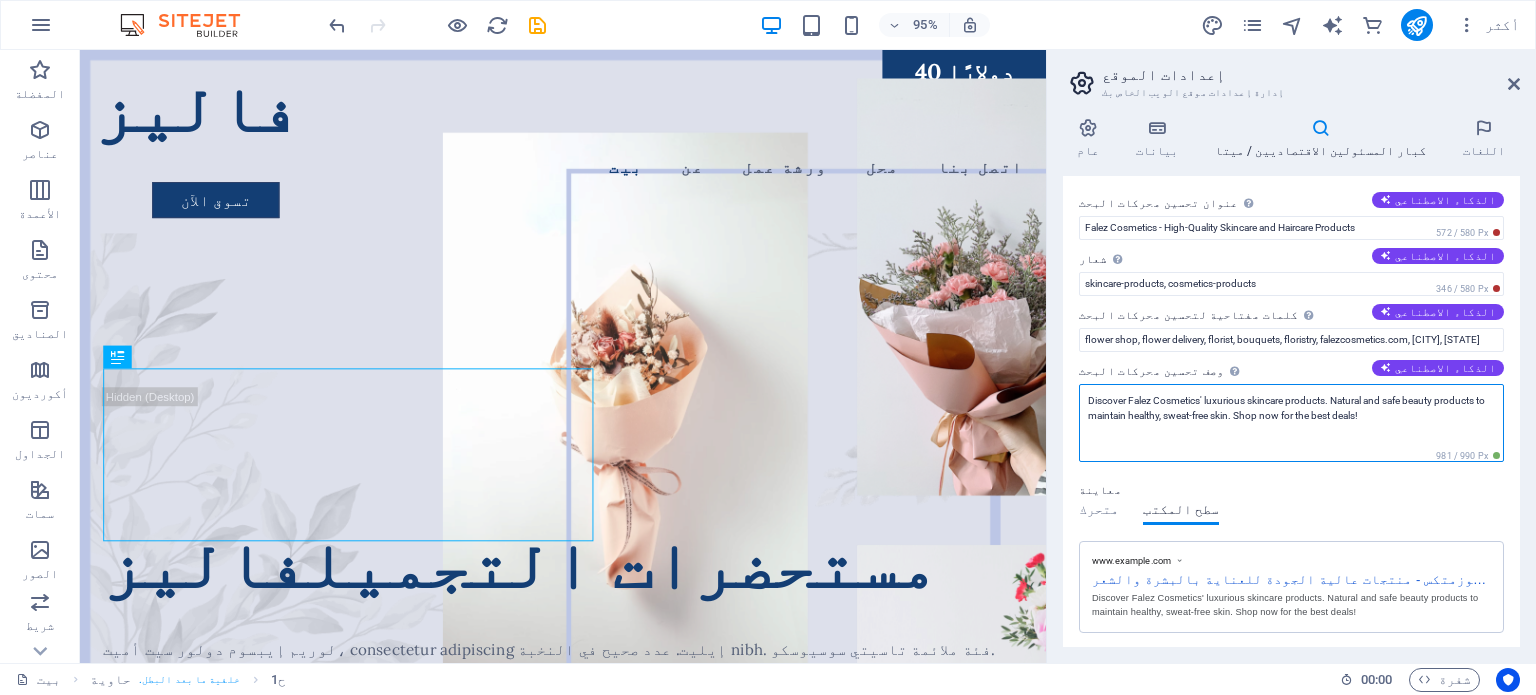drag, startPoint x: 1189, startPoint y: 415, endPoint x: 1204, endPoint y: 414, distance: 15.033297 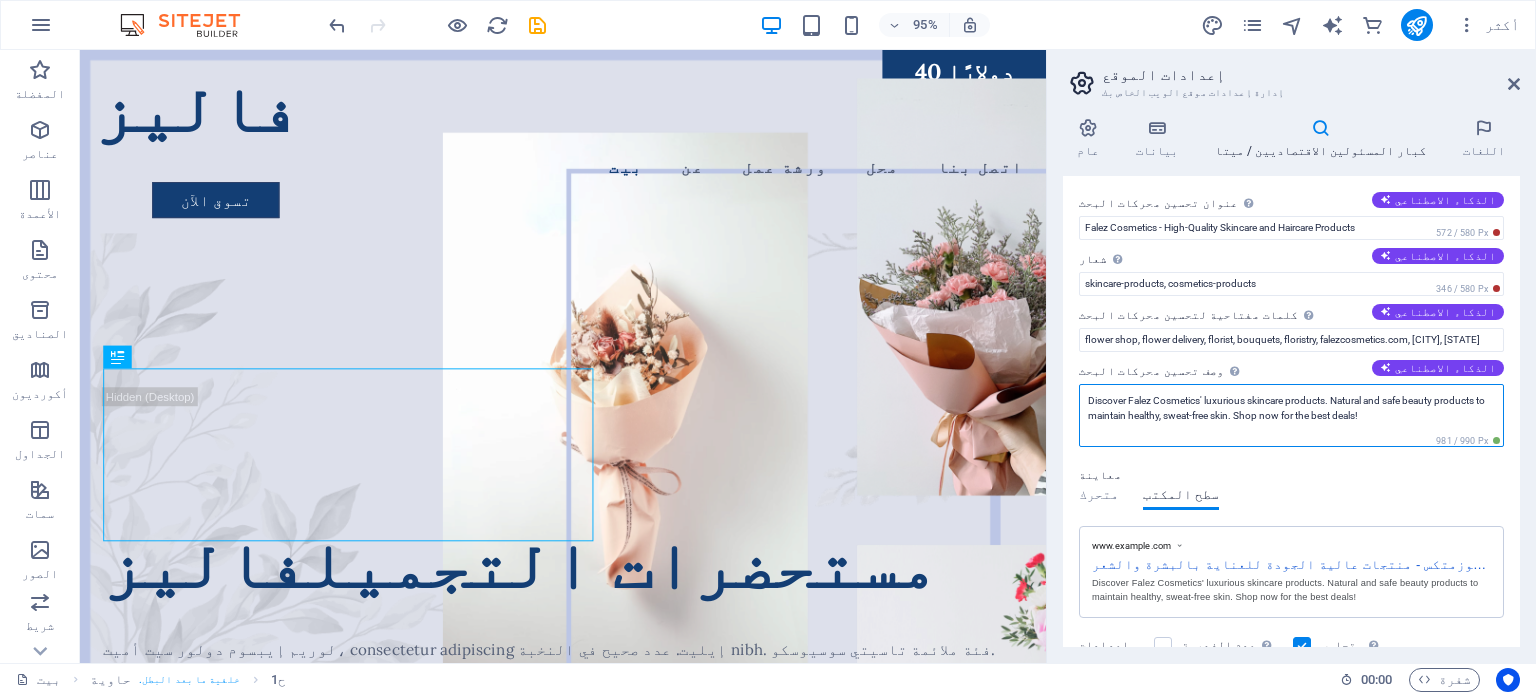 click on "Discover Falez Cosmetics' luxurious skincare products. Natural and safe beauty products to maintain healthy, sweat-free skin. Shop now for the best deals!" at bounding box center (1291, 415) 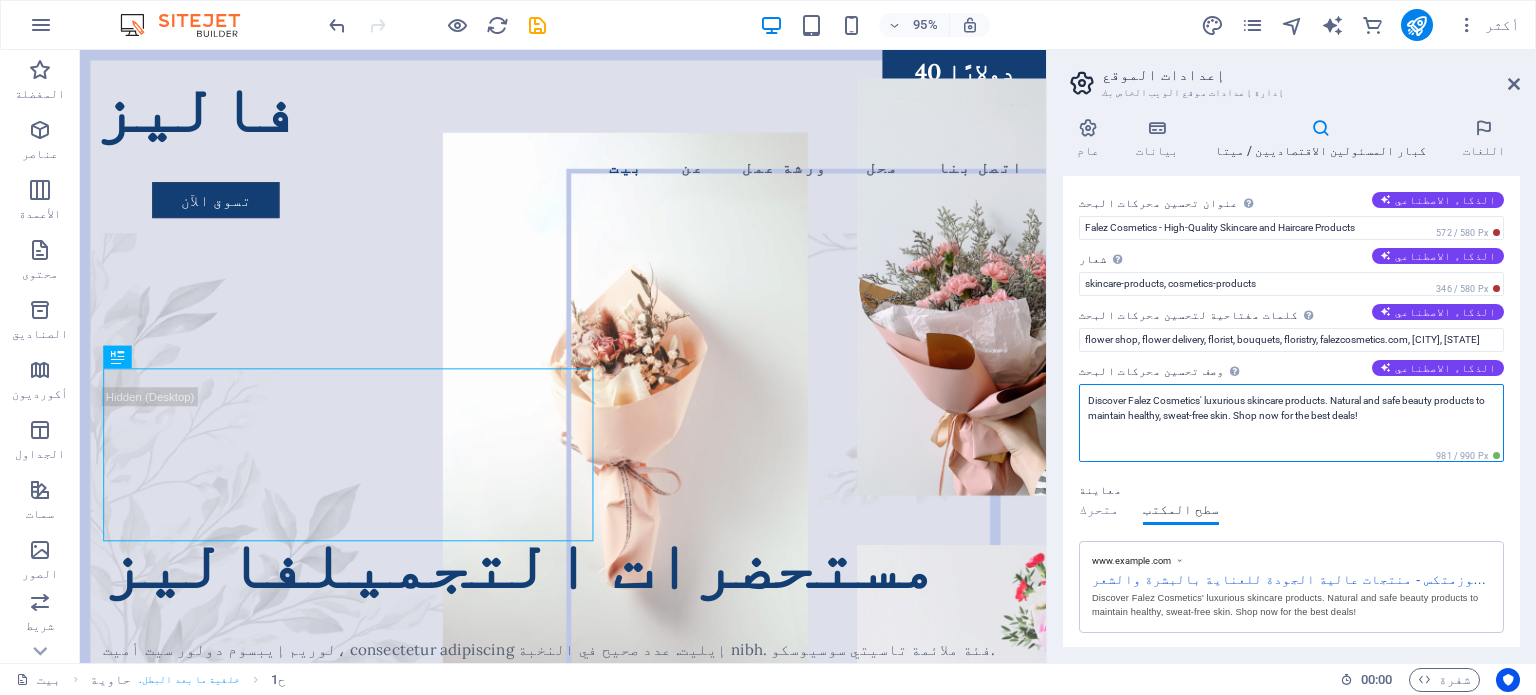 click on "Discover Falez Cosmetics' luxurious skincare products. Natural and safe beauty products to maintain healthy, sweat-free skin. Shop now for the best deals!" at bounding box center (1291, 423) 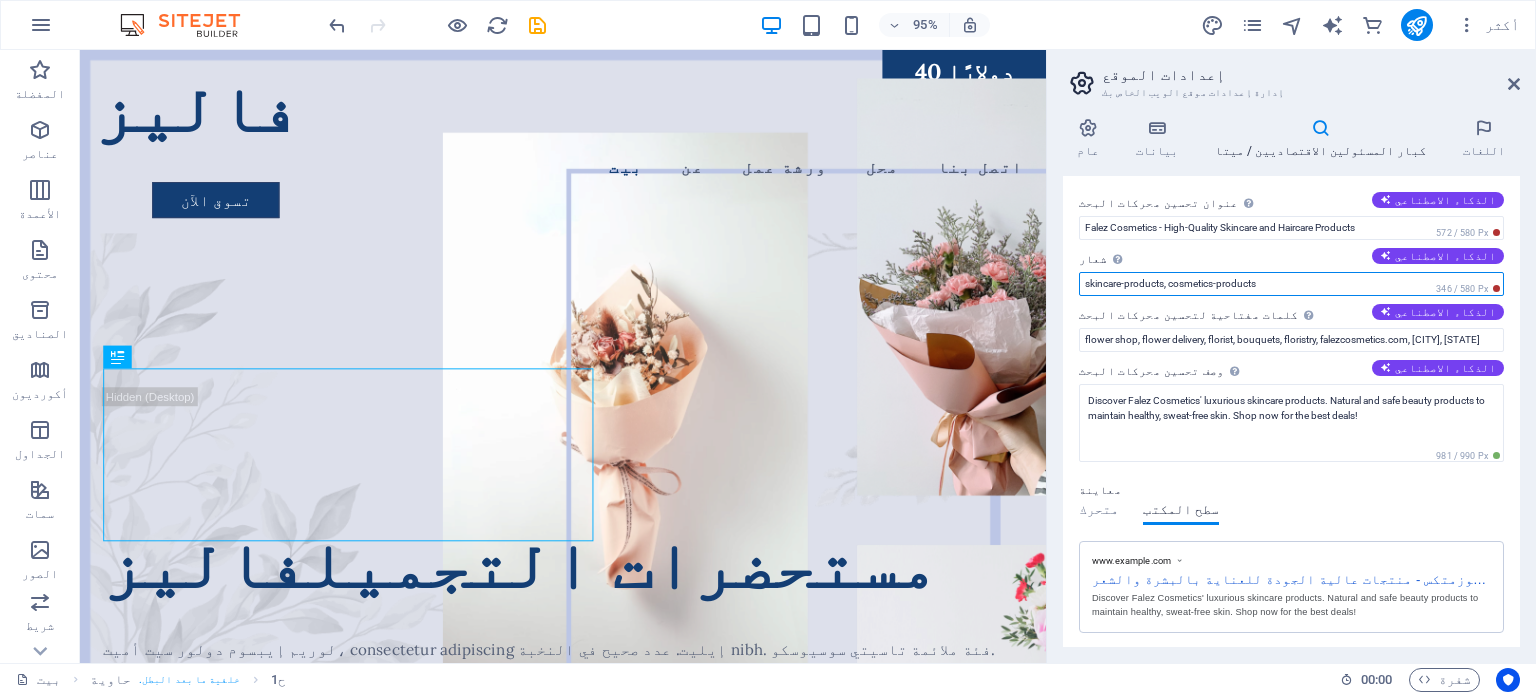 click on "skincare-products, cosmetics-products" at bounding box center (1291, 284) 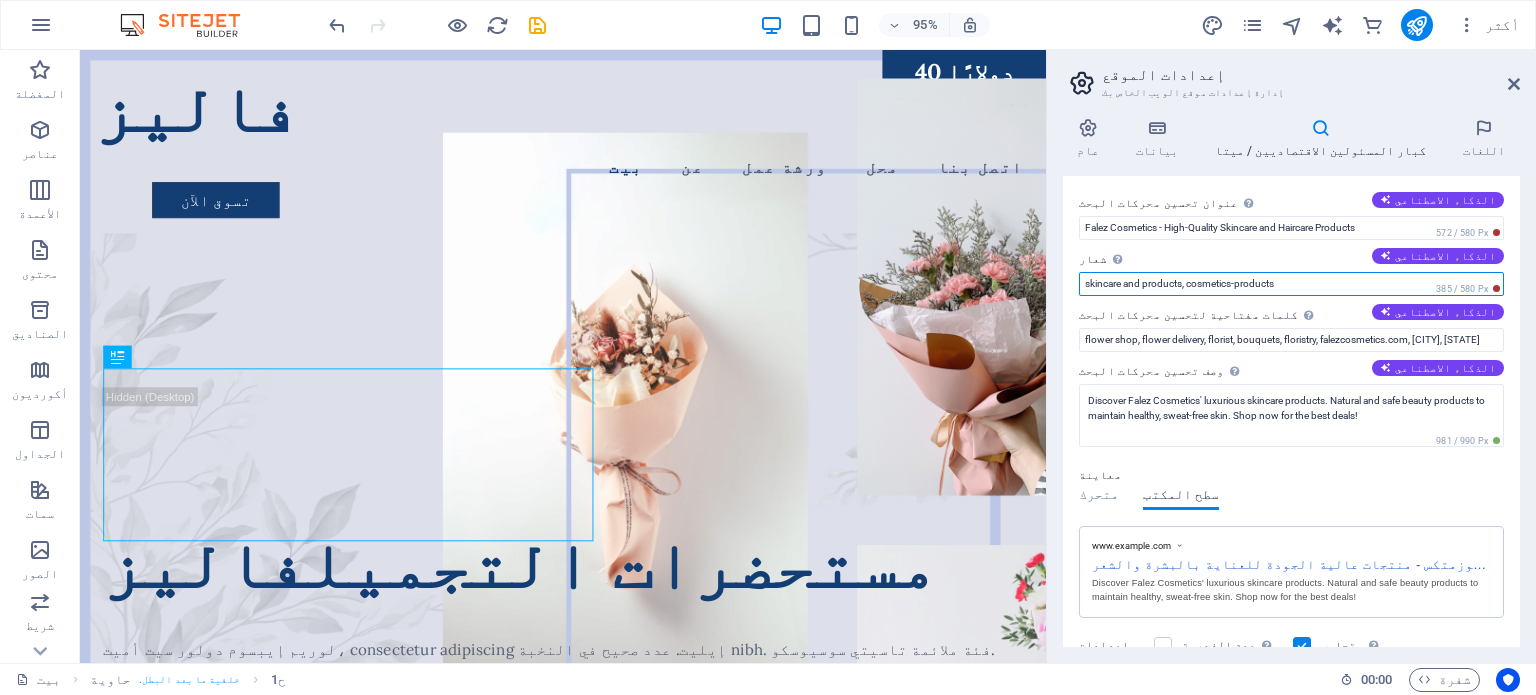 paste on "sweat-free" 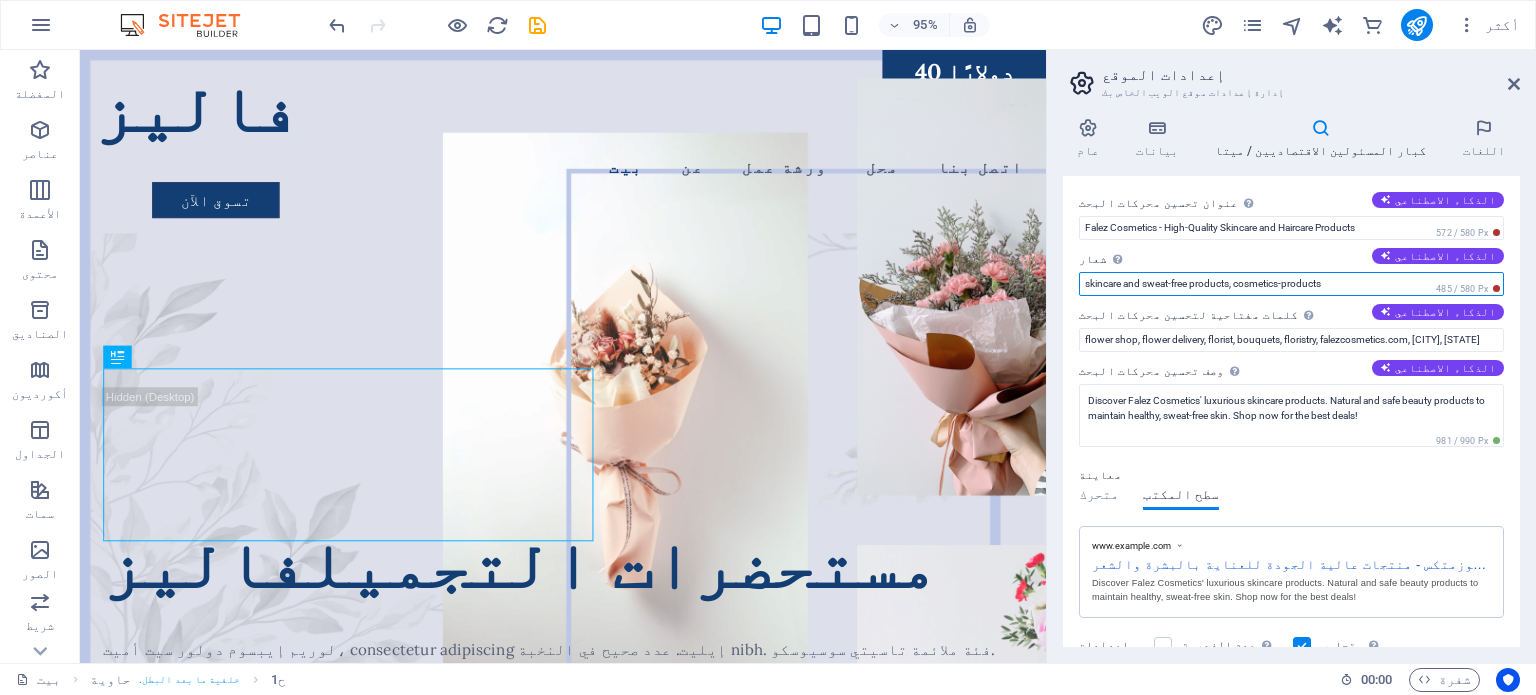 drag, startPoint x: 1334, startPoint y: 285, endPoint x: 1232, endPoint y: 287, distance: 102.01961 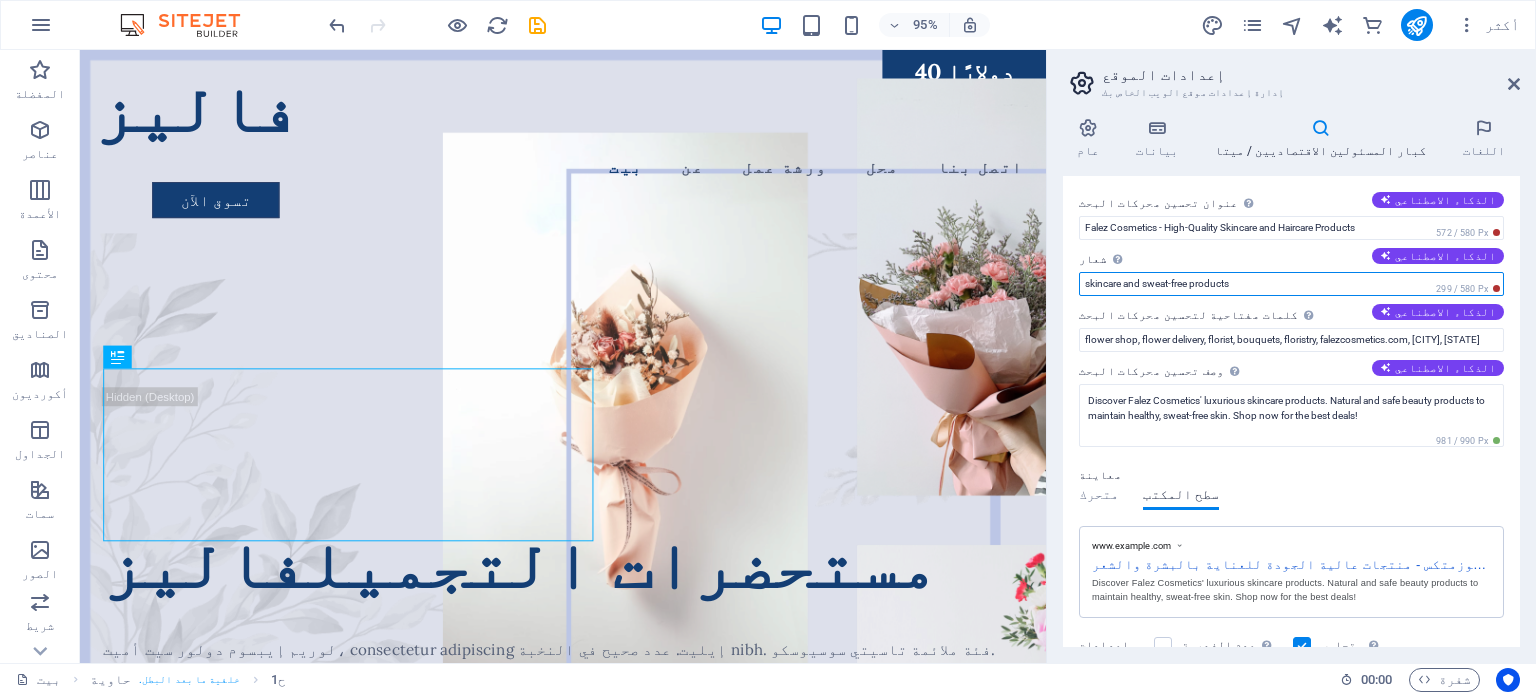 click on "skincare and sweat-free products" at bounding box center [1291, 284] 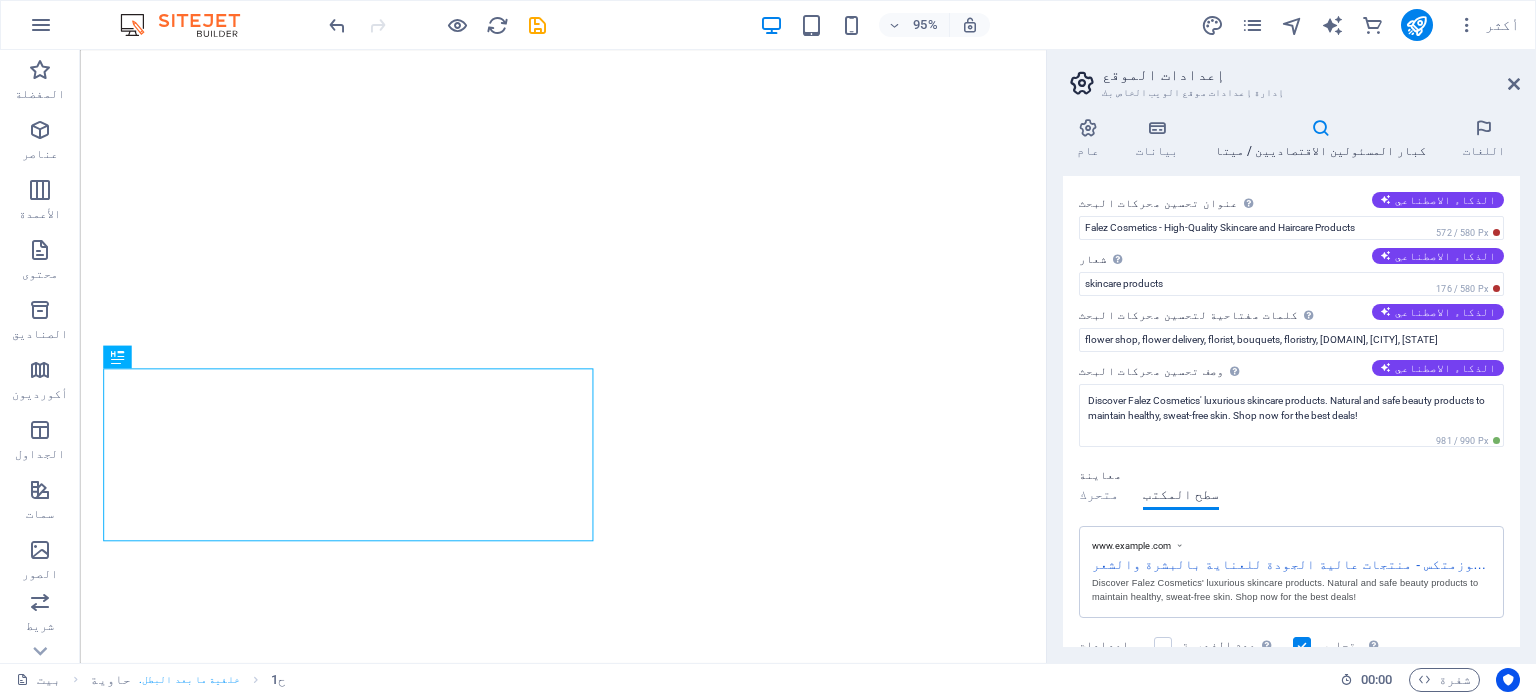 scroll, scrollTop: 0, scrollLeft: 0, axis: both 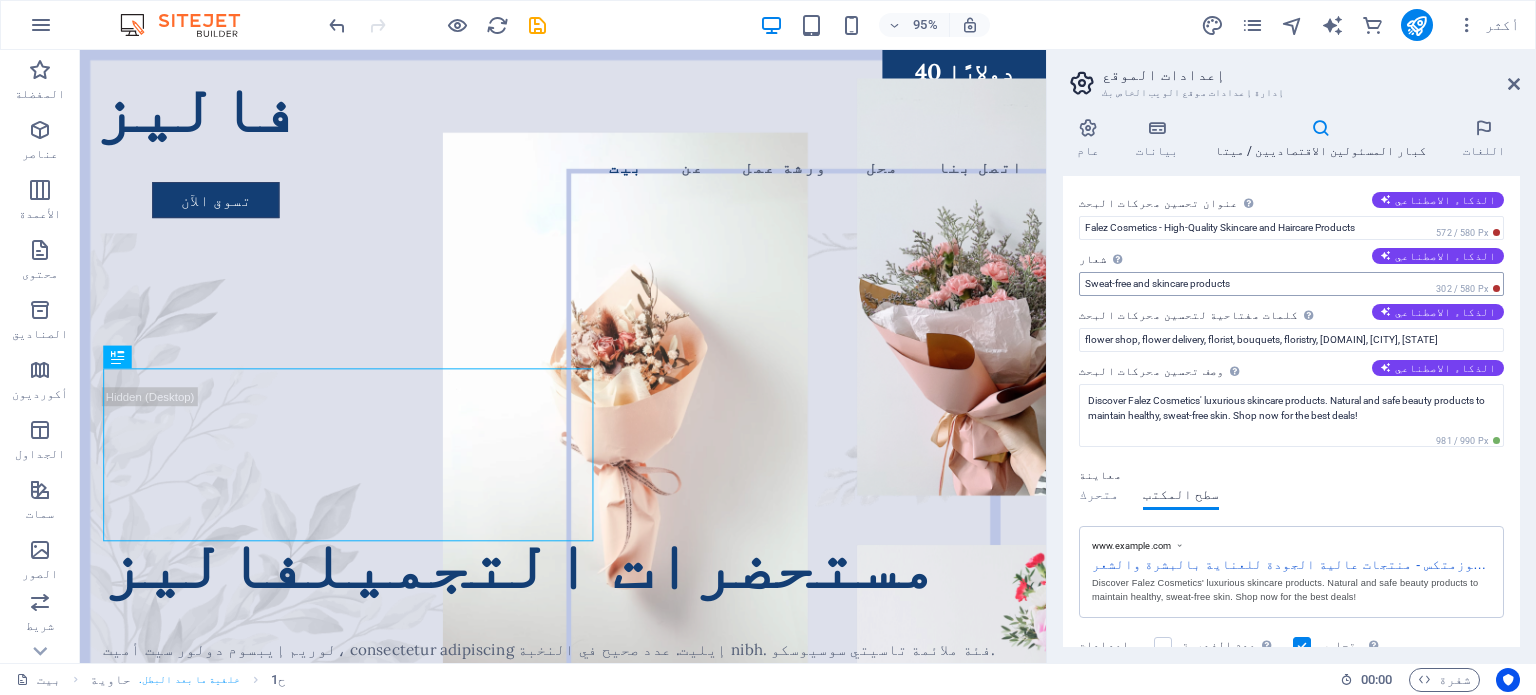 click on "Sweat-free and skincare products" at bounding box center (1291, 284) 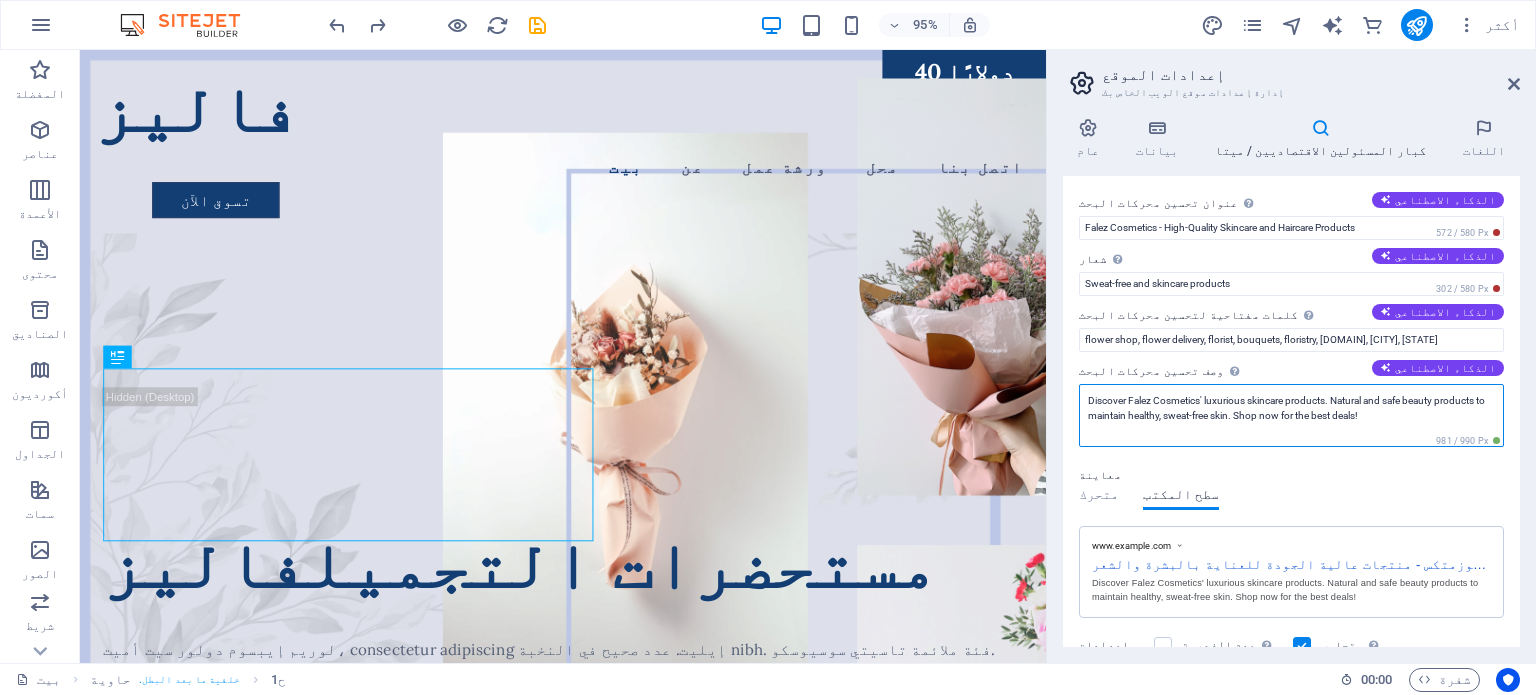click on "Discover Falez Cosmetics' luxurious skincare products. Natural and safe beauty products to maintain healthy, sweat-free skin. Shop now for the best deals!" at bounding box center [1291, 415] 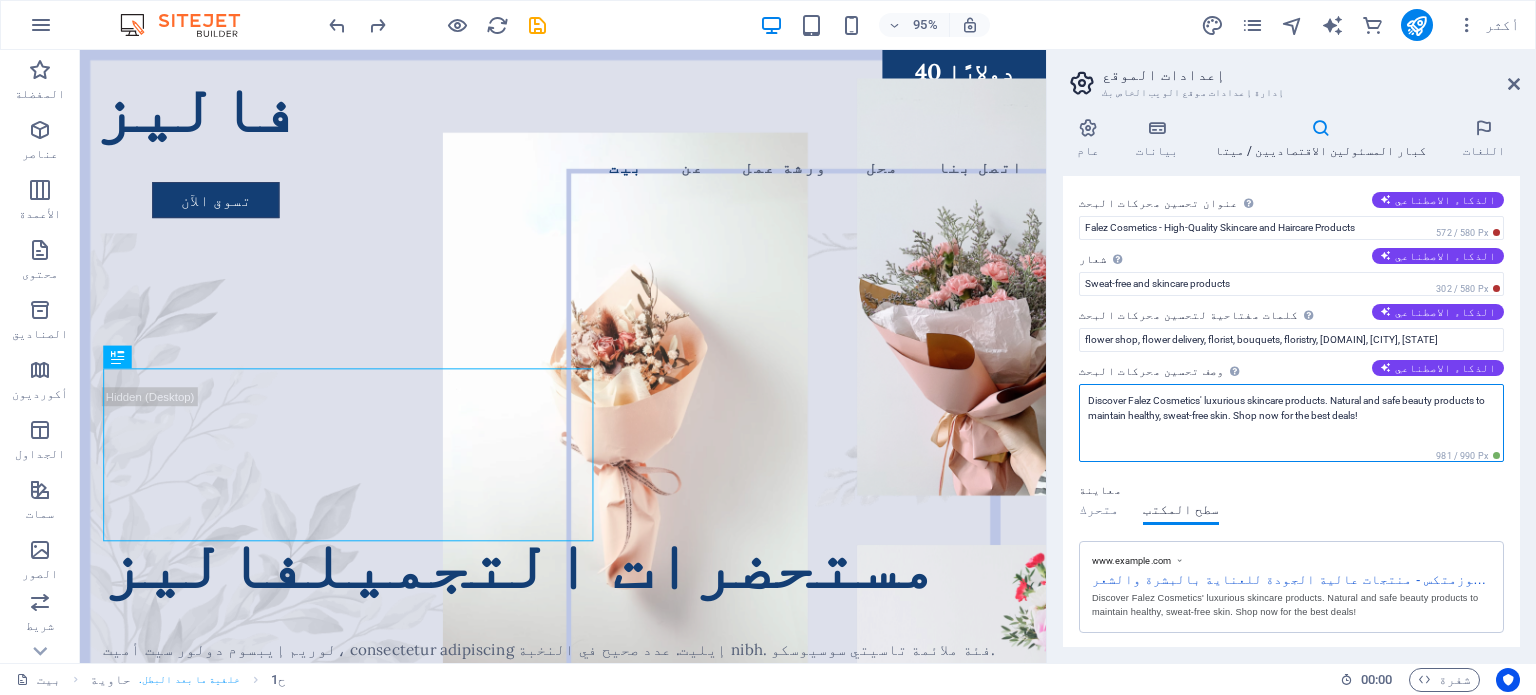 drag, startPoint x: 1354, startPoint y: 415, endPoint x: 1297, endPoint y: 414, distance: 57.00877 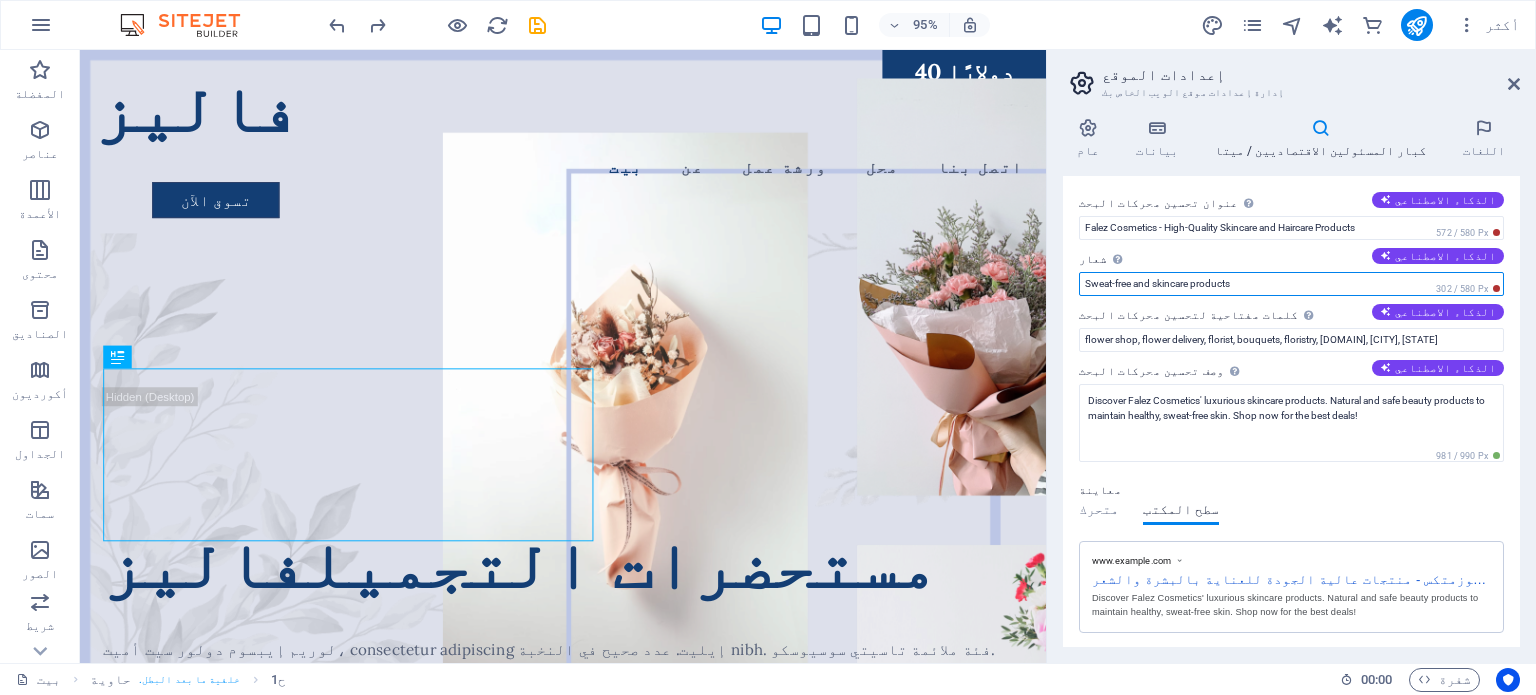 click on "Sweat-free and skincare products" at bounding box center [1291, 284] 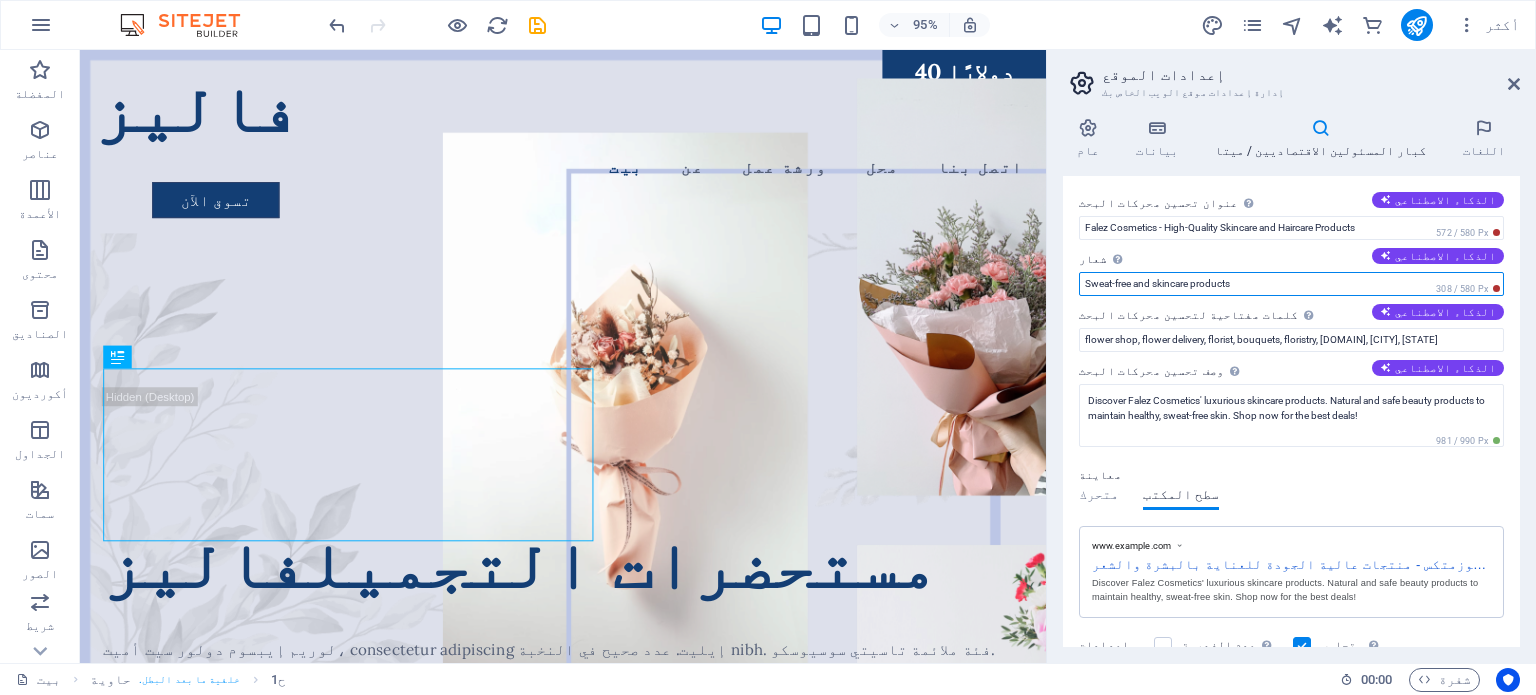 paste on "for the best deals" 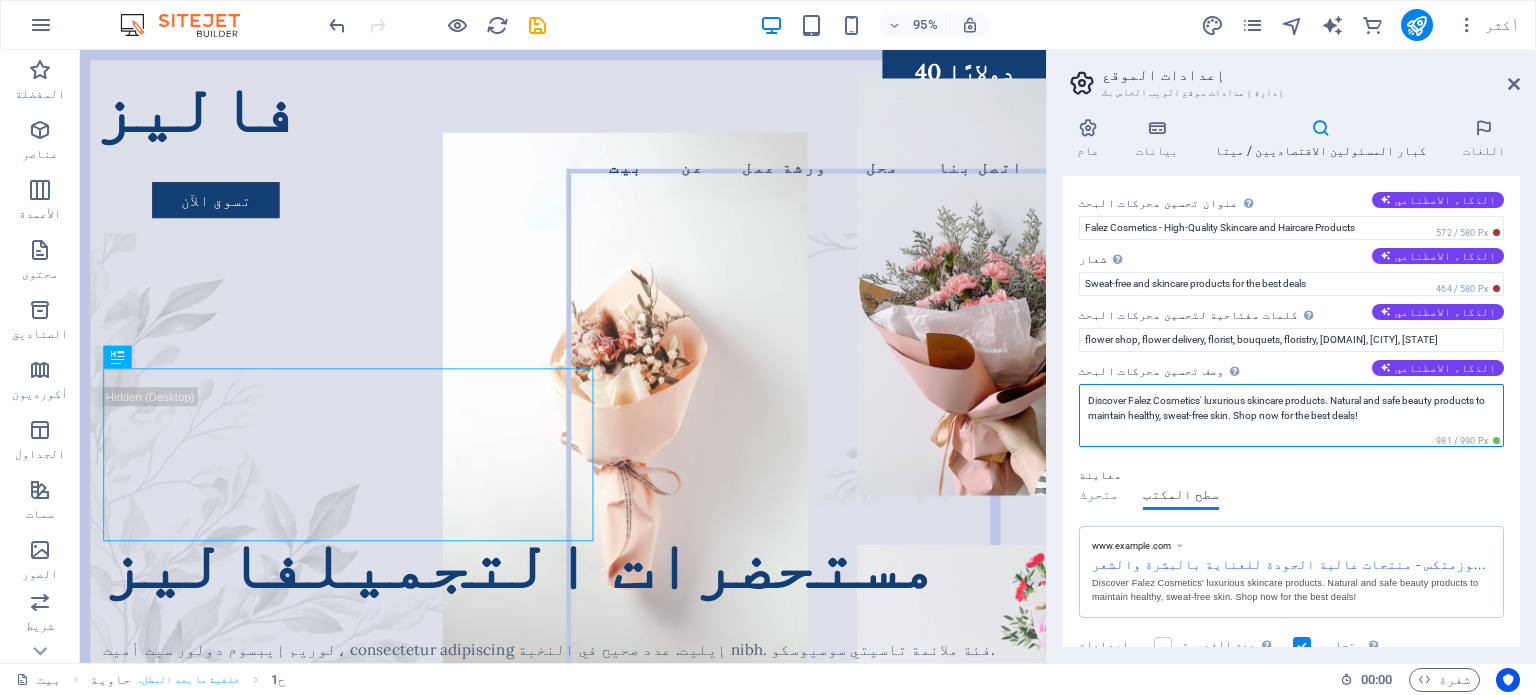 click on "Discover Falez Cosmetics' luxurious skincare products. Natural and safe beauty products to maintain healthy, sweat-free skin. Shop now for the best deals!" at bounding box center [1291, 415] 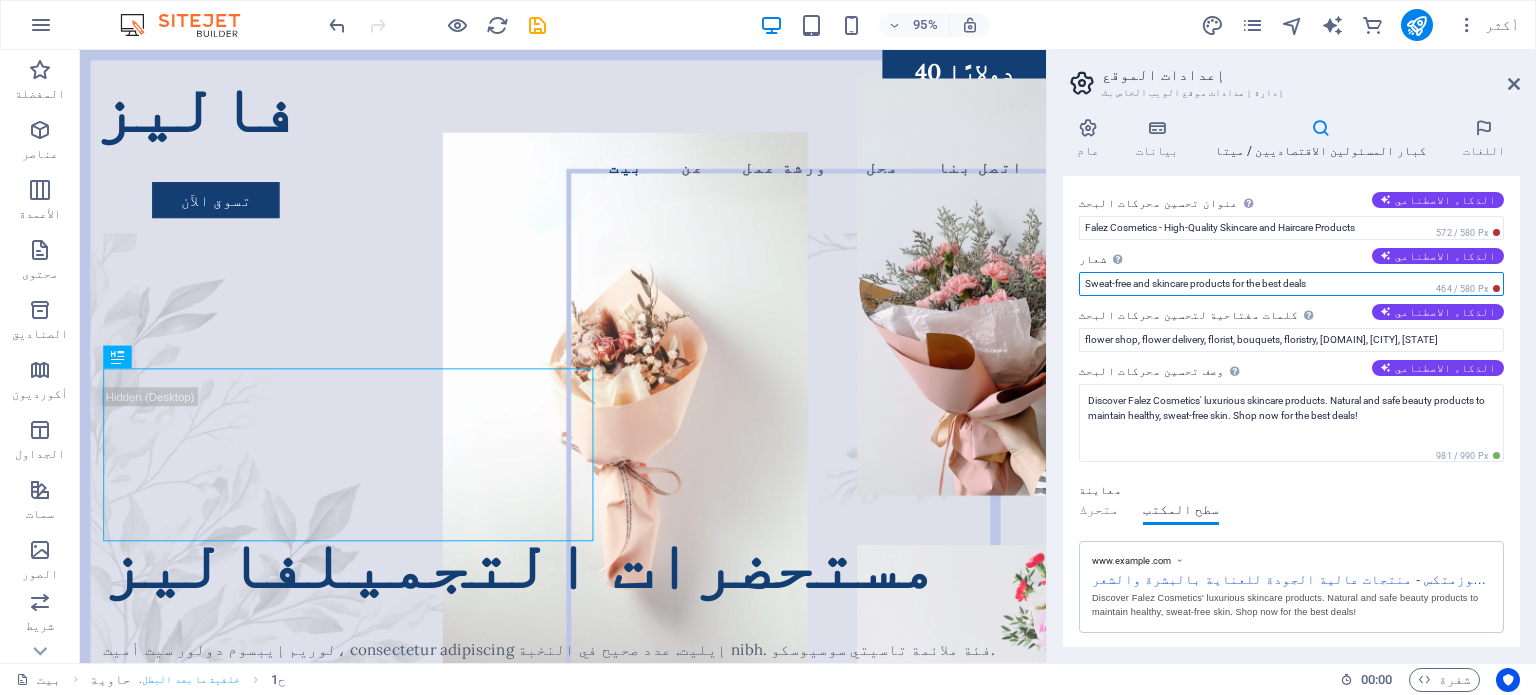 click on "Sweat-free and skincare products for the best deals" at bounding box center (1291, 284) 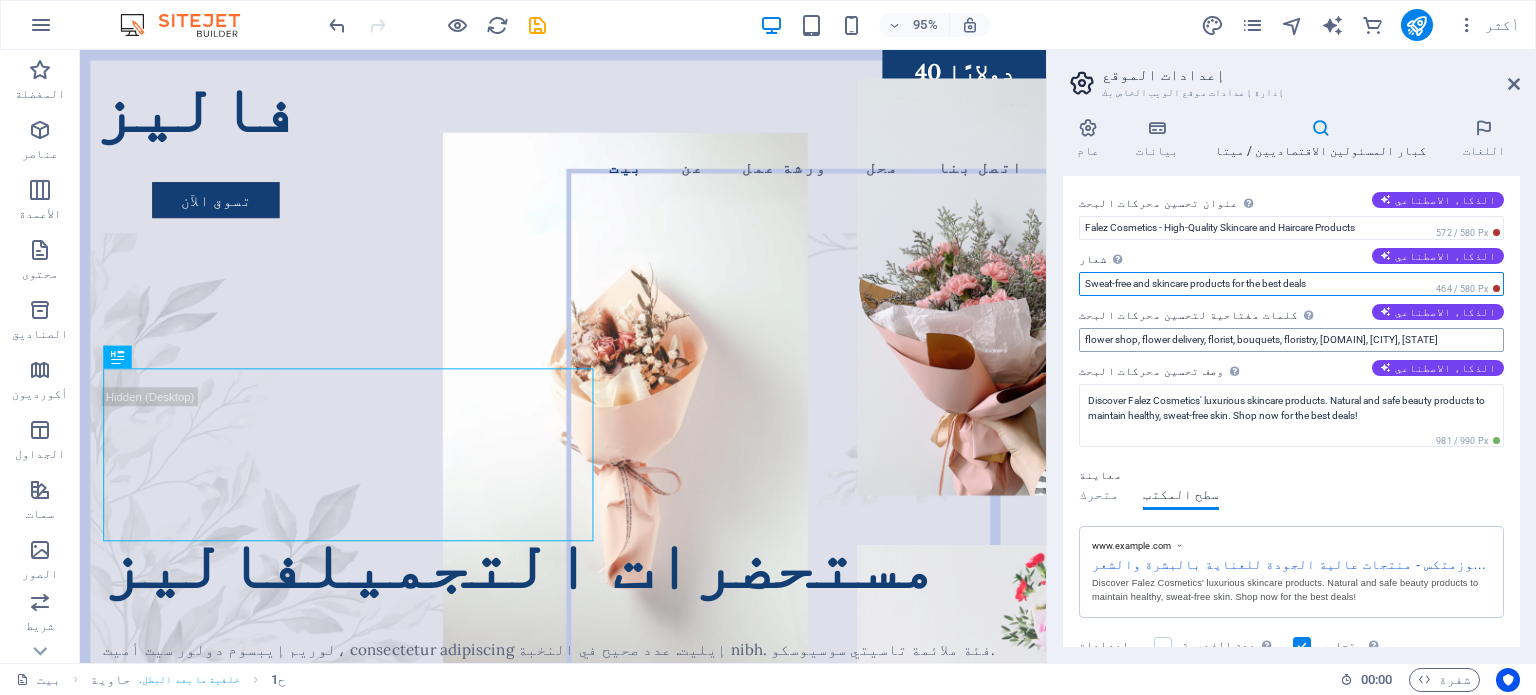paste on "luxurious" 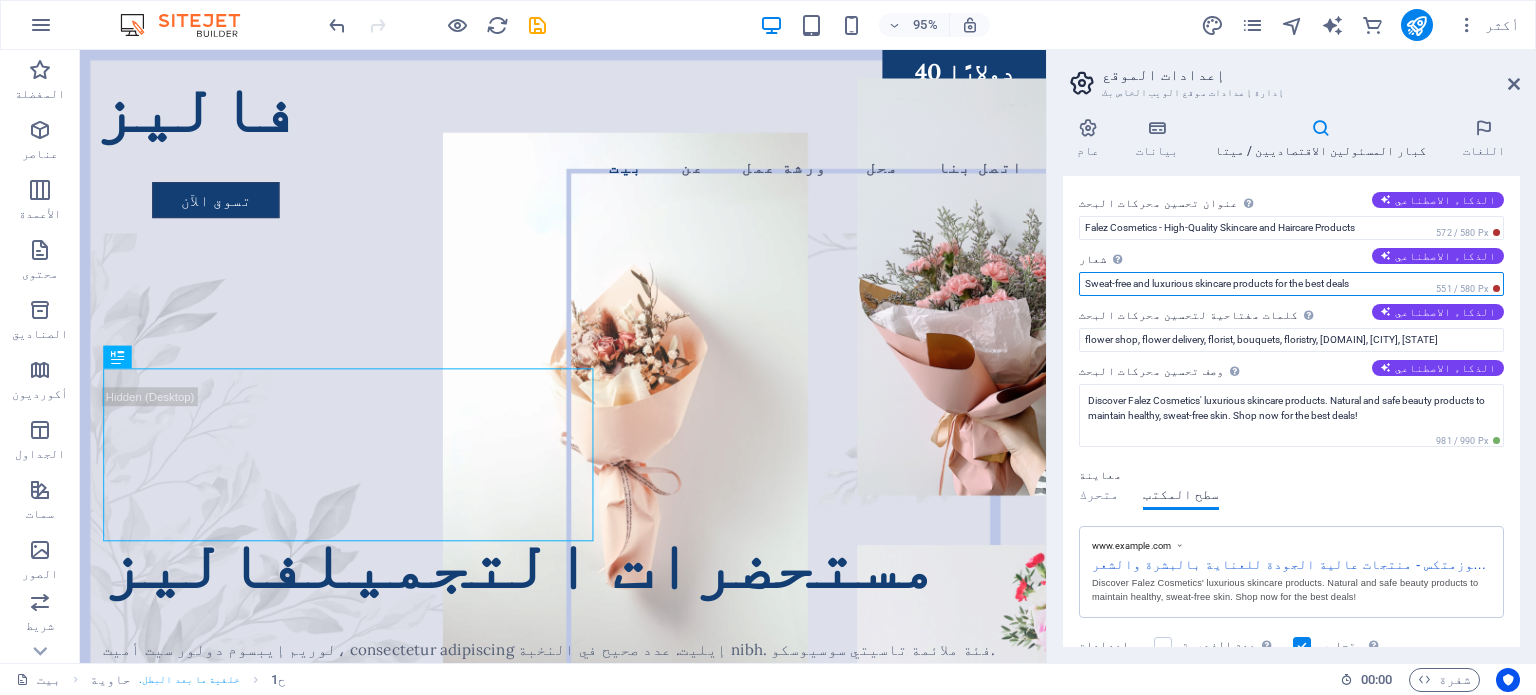click on "Sweat-free and luxurious skincare products for the best deals" at bounding box center (1291, 284) 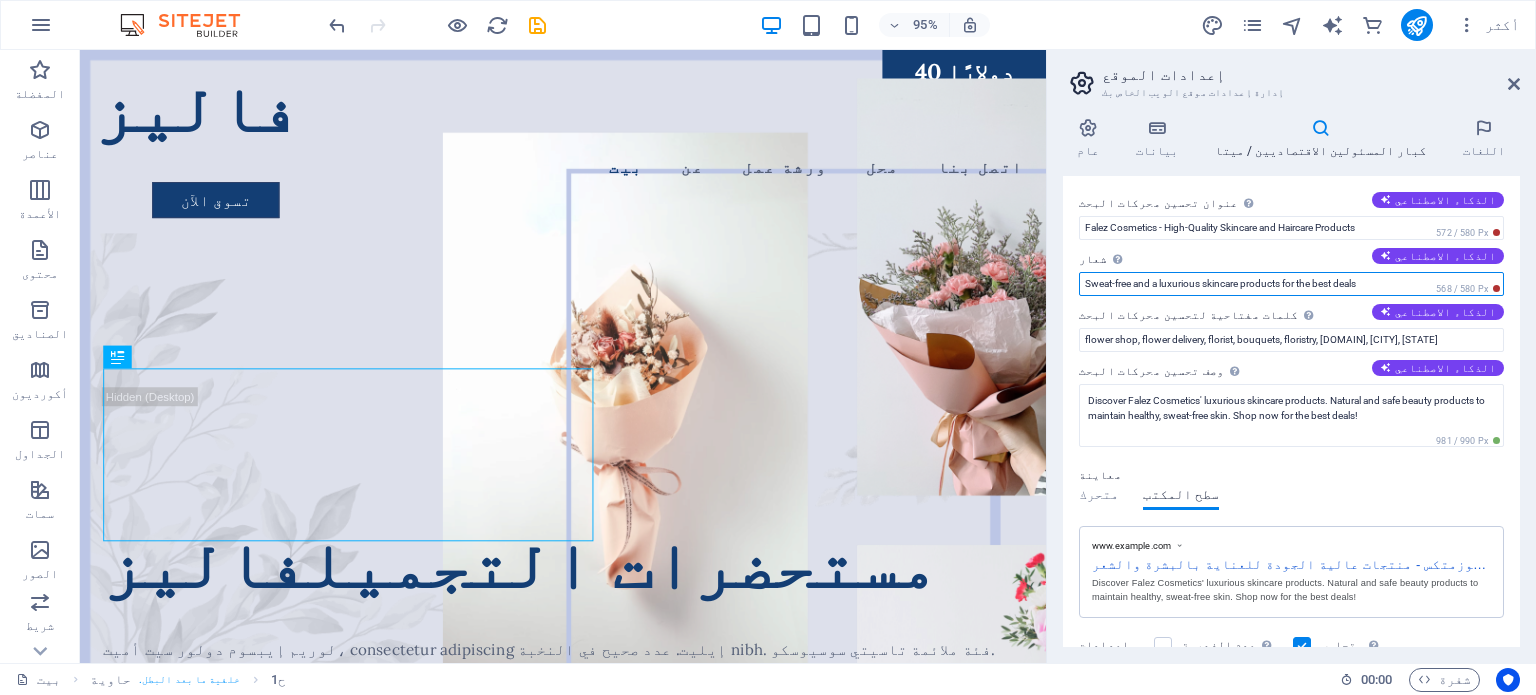 click on "Sweat-free and a luxurious skincare products for the best deals" at bounding box center [1291, 284] 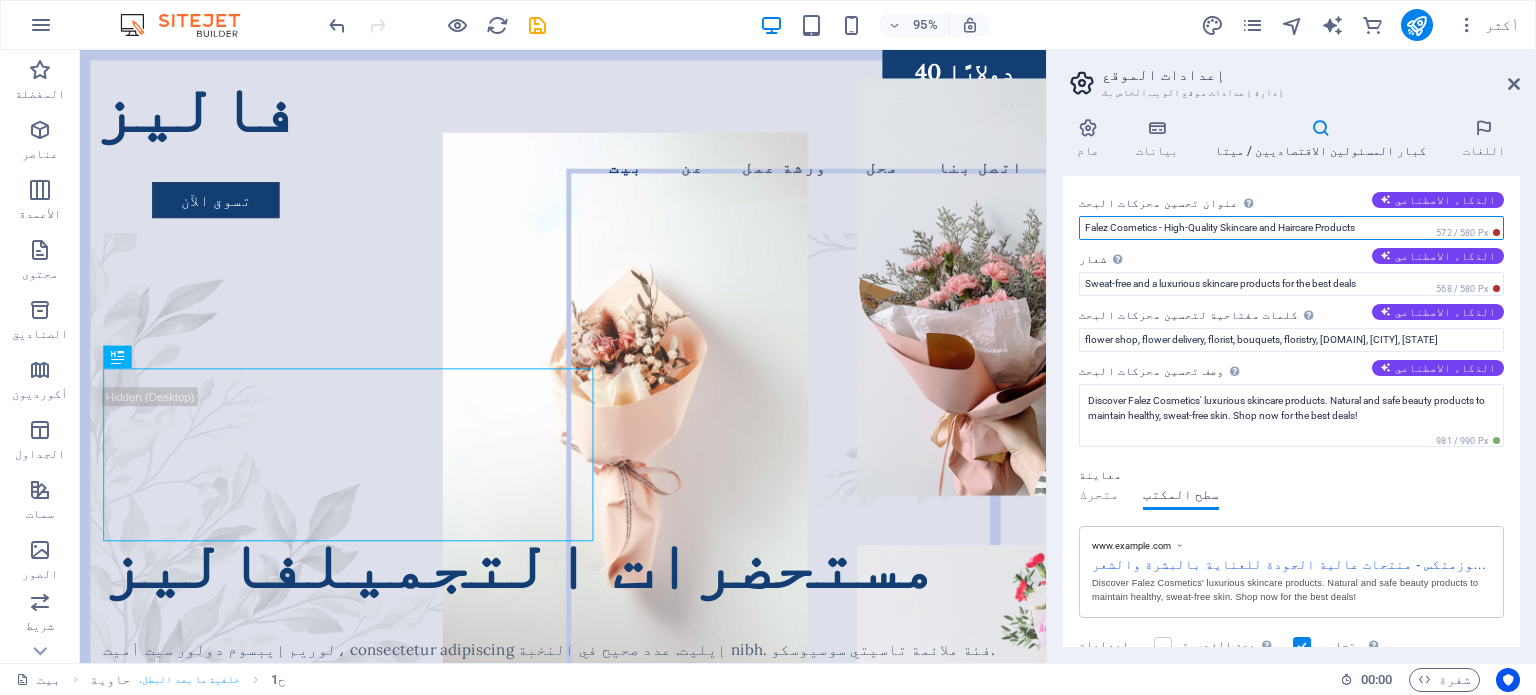 click on "Falez Cosmetics - High-Quality Skincare and Haircare Products" at bounding box center [1291, 228] 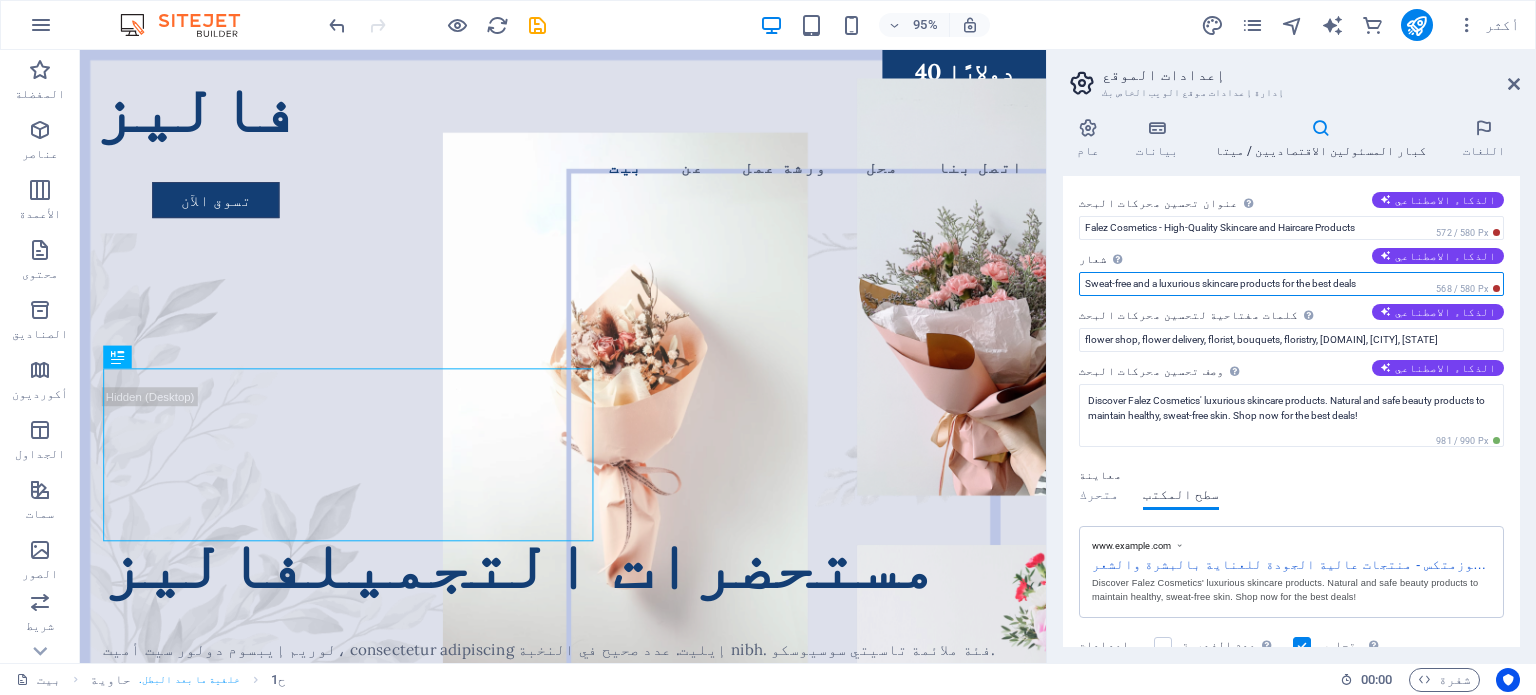 click on "Sweat-free and a luxurious skincare products for the best deals" at bounding box center [1291, 284] 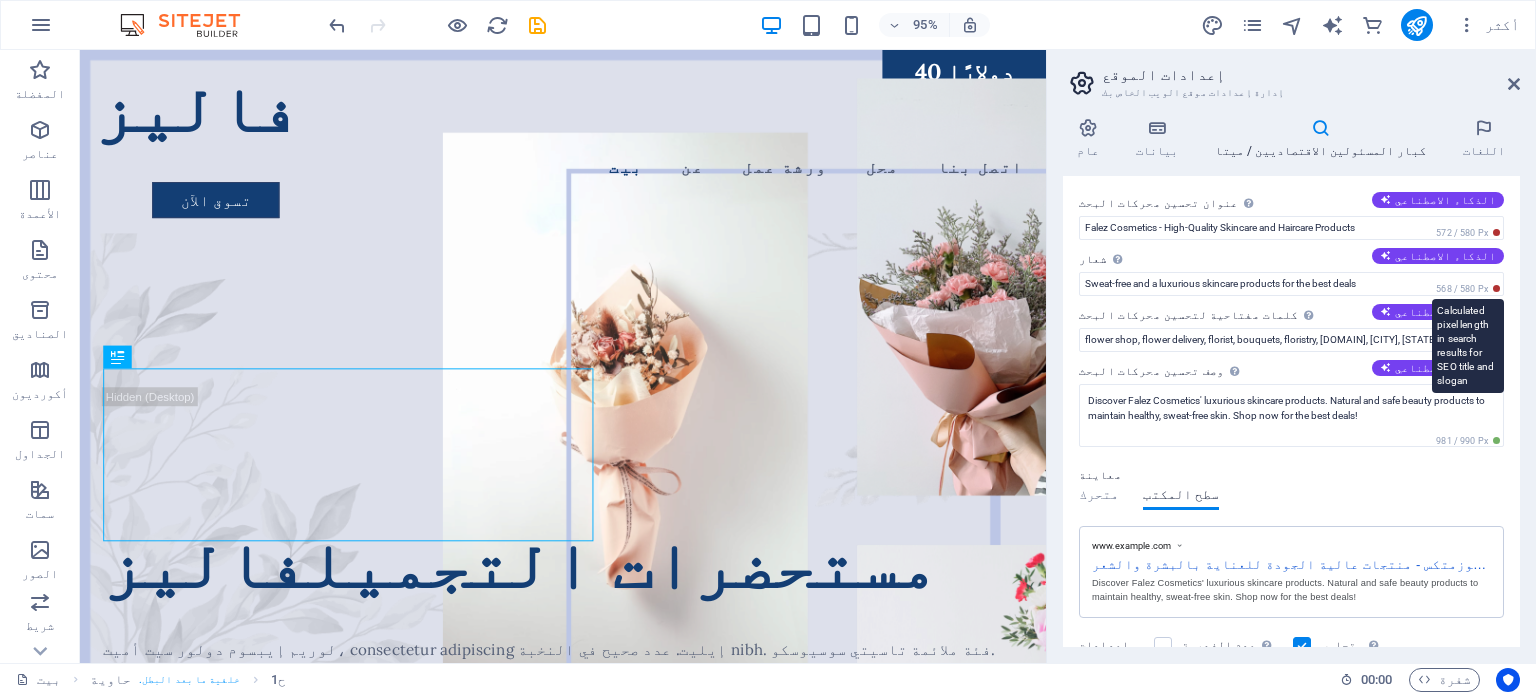 click on "568 / 580 Px" at bounding box center (1468, 289) 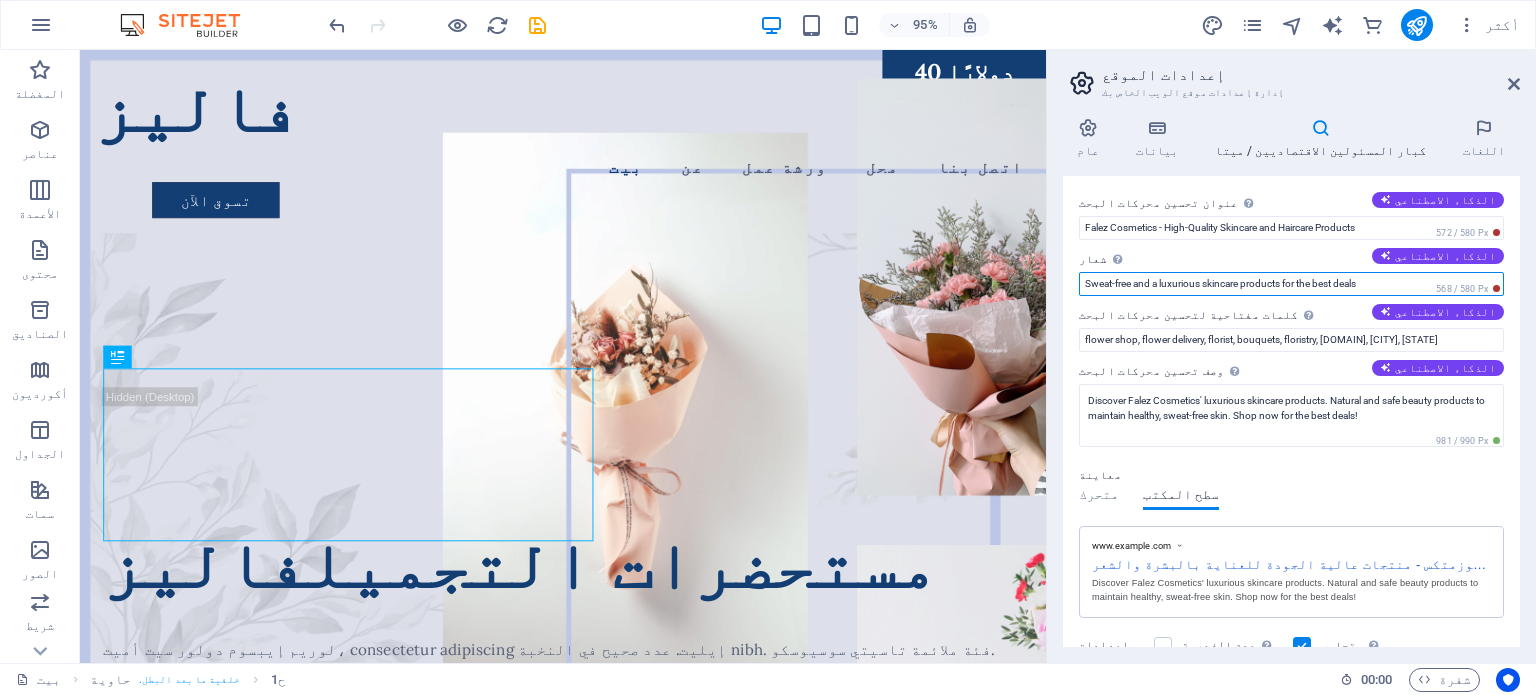 click on "Sweat-free and a luxurious skincare products for the best deals" at bounding box center [1291, 284] 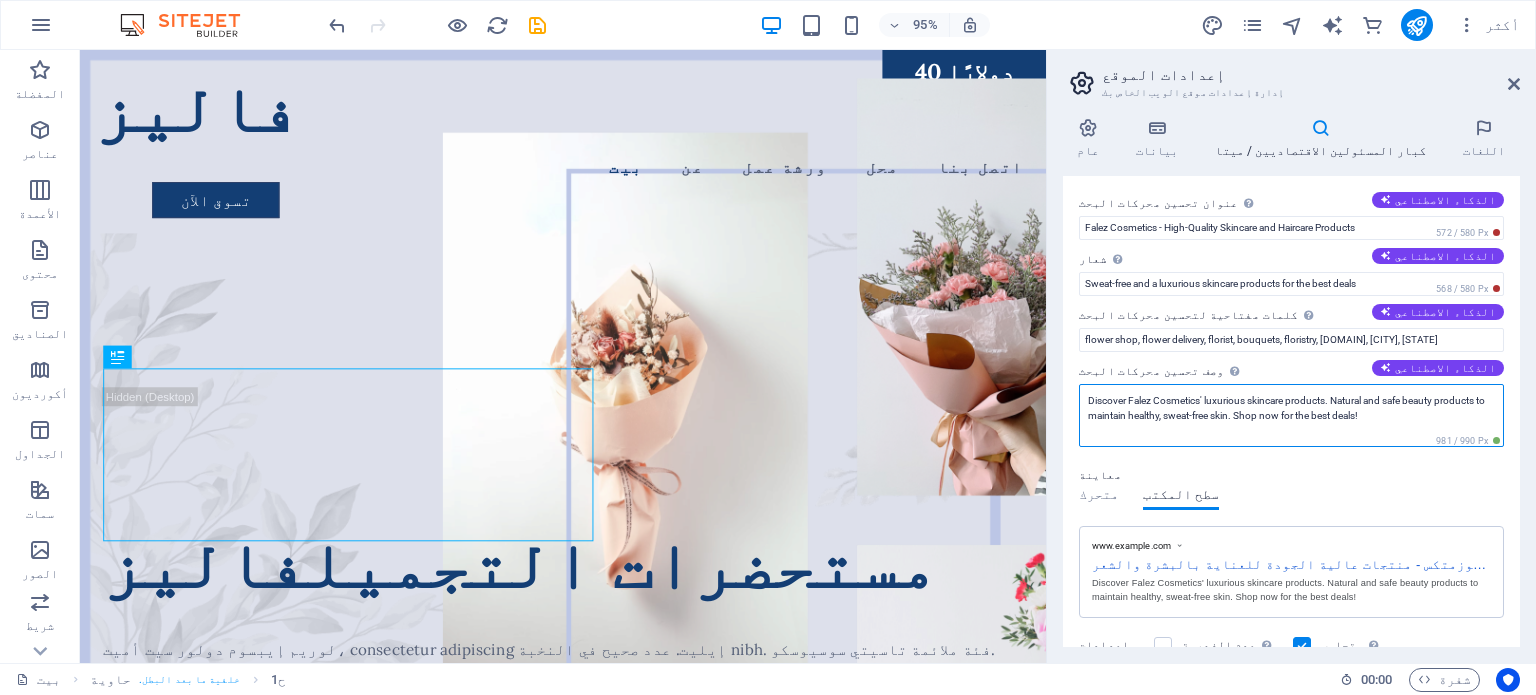click on "عنوان تحسين محركات البحث عنوان موقع الويب الخاص بك - اجعله شيئًا يبرز في نتائج محرك البحث. الذكاء الاصطناعي Falez Cosmetics - High-Quality Skincare and Haircare Products 572 / 580 Px شعار شعار موقعك على الويب. الذكاء الاصطناعي Sweat-free and a luxurious skincare products for the best deals 568 / 580 Px كلمات مفتاحية لتحسين محركات البحث قائمة منفصلة بفواصل من الكلمات الرئيسية التي تمثل موقع الويب الخاص بك. الذكاء الاصطناعي flower shop, flower delivery, florist, bouquets, floristry, falezcosmetics.com, Bethesda, MD وصف تحسين محركات البحث قم بوصف محتويات موقع الويب الخاص بك - فهذا أمر بالغ الأهمية لمحركات البحث وتحسين محركات البحث! الذكاء الاصطناعي 981 / 990 Px معاينة" at bounding box center (1291, 411) 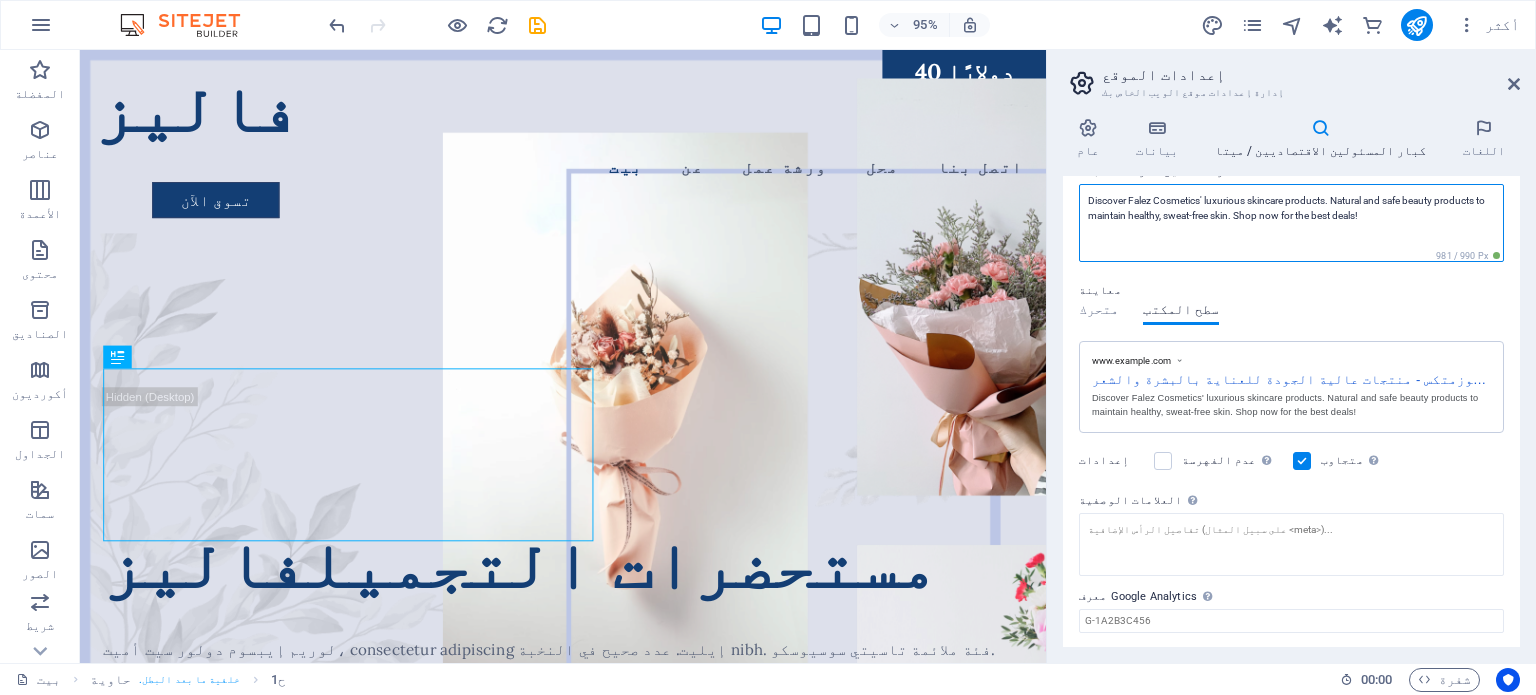 scroll, scrollTop: 0, scrollLeft: 0, axis: both 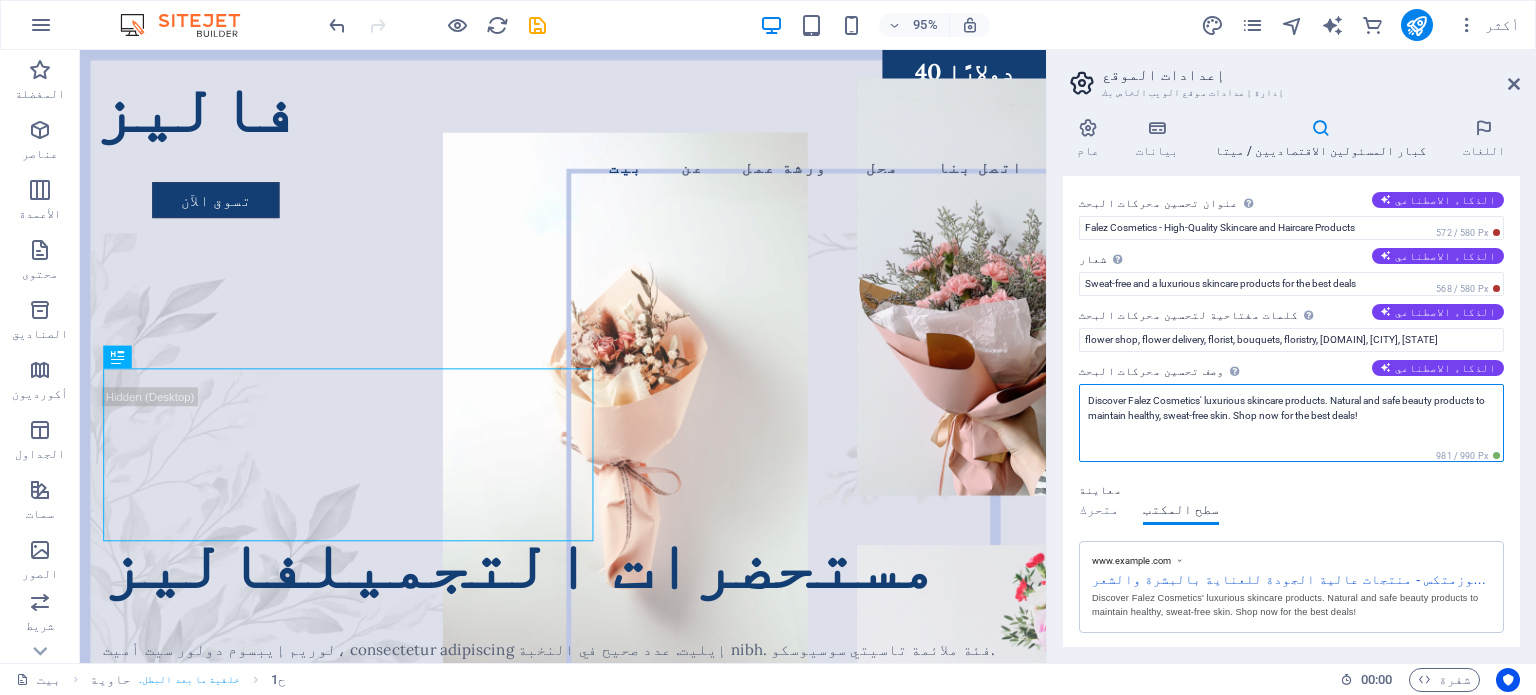 click on "Discover Falez Cosmetics' luxurious skincare products. Natural and safe beauty products to maintain healthy, sweat-free skin. Shop now for the best deals!" at bounding box center (1291, 423) 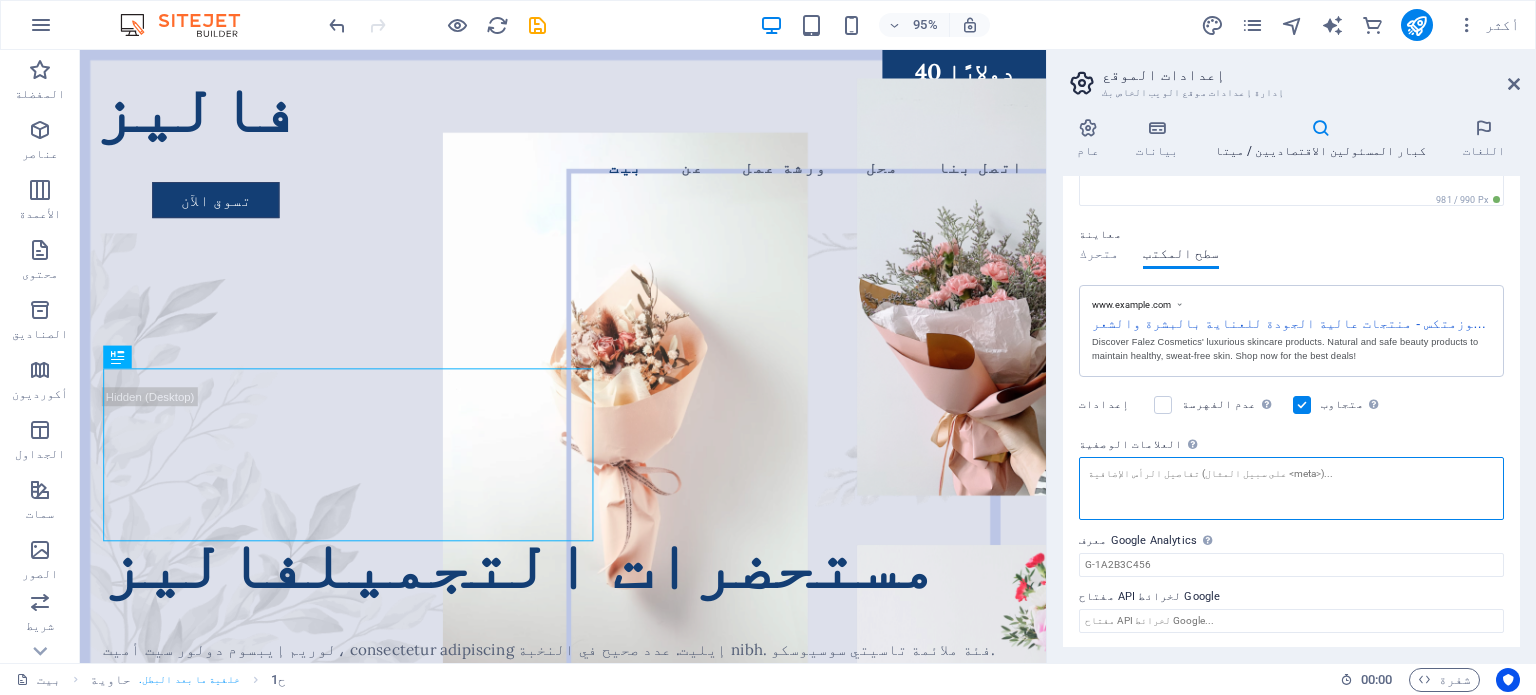 click on "العلامات الوصفية أدخل هنا كود HTML الذي سيُضاف إلى علامات موقعك. يُرجى العلم أن موقعك قد لا يعمل إذا احتوى على أخطاء في الكود." at bounding box center [1291, 488] 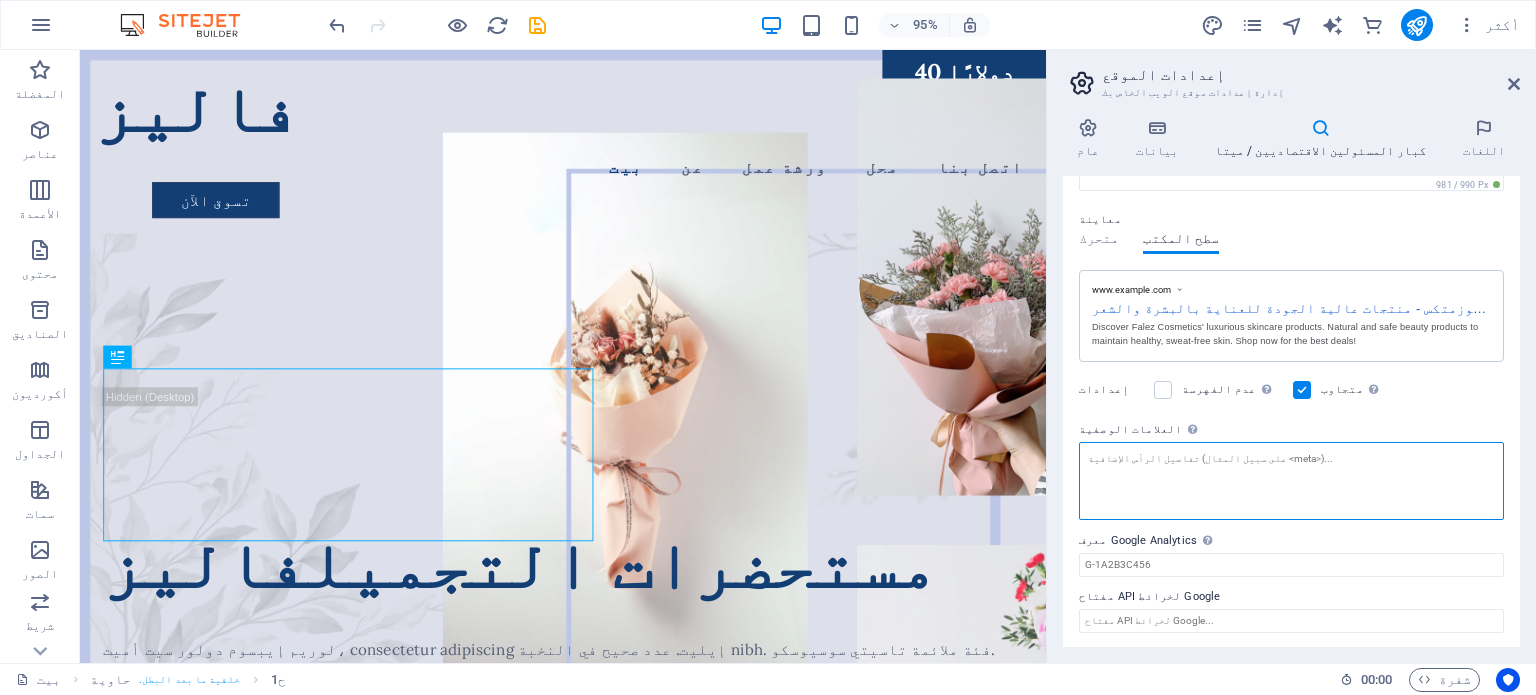 paste on "<meta name="description" content="Discover Falez Cosmetics' luxurious skincare and haircare products. Natural and safe beauty products to maintain healthy, sweat-free skin and hair.">
<meta name="keywords" content="Anti Sweat Skincare Products, Anti Sweat Beauty Products, Skin Care for Sweat Control, Natural Anti Sweat Cosmetics, Anti Sweat Facial Care">" 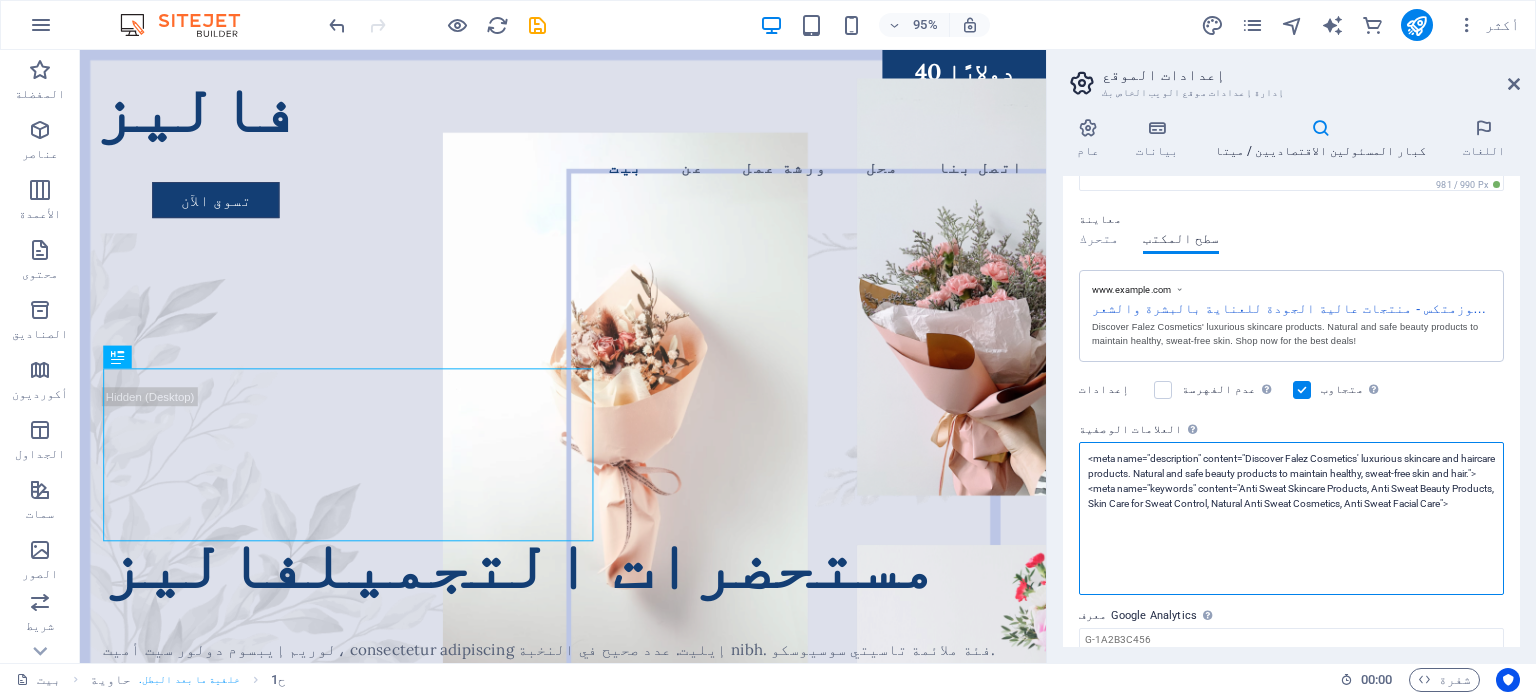 scroll, scrollTop: 0, scrollLeft: 0, axis: both 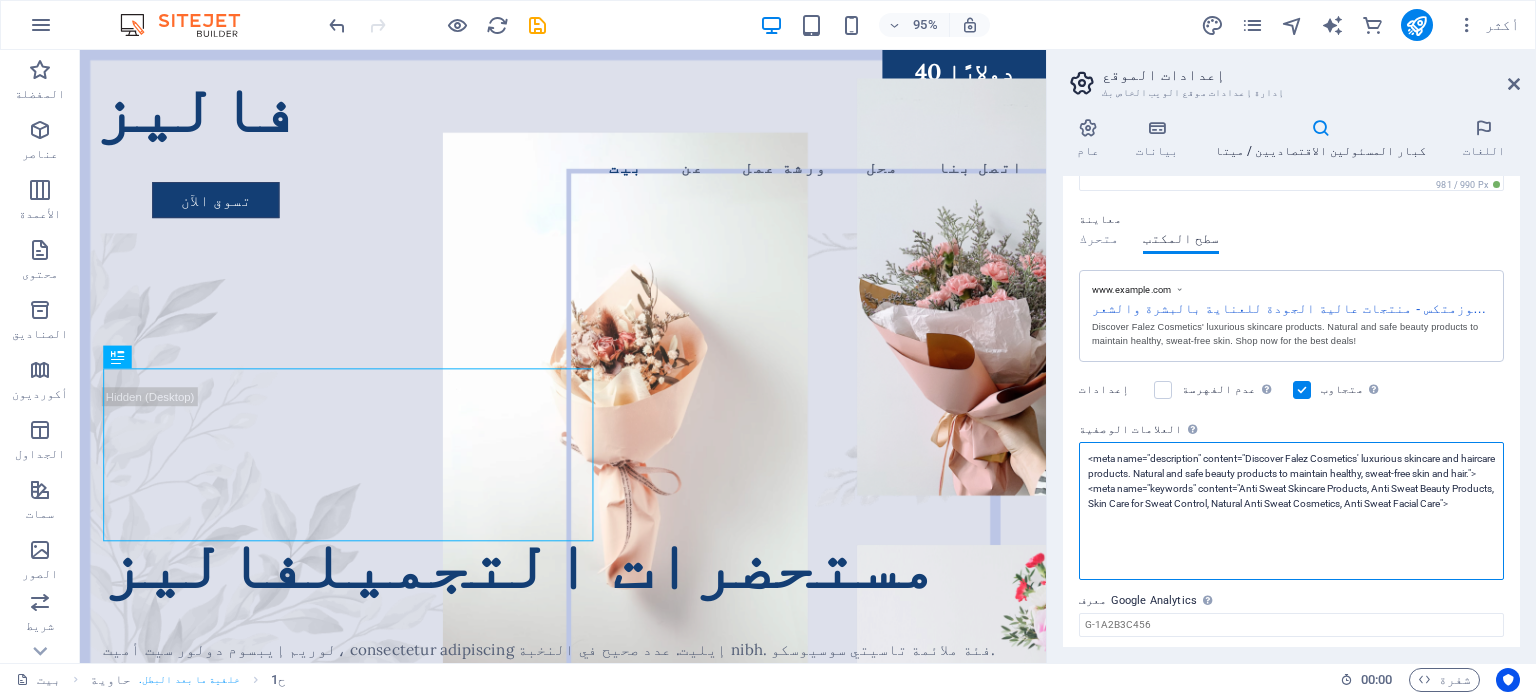 type on "<meta name="description" content="Discover Falez Cosmetics' luxurious skincare and haircare products. Natural and safe beauty products to maintain healthy, sweat-free skin and hair.">
<meta name="keywords" content="Anti Sweat Skincare Products, Anti Sweat Beauty Products, Skin Care for Sweat Control, Natural Anti Sweat Cosmetics, Anti Sweat Facial Care">" 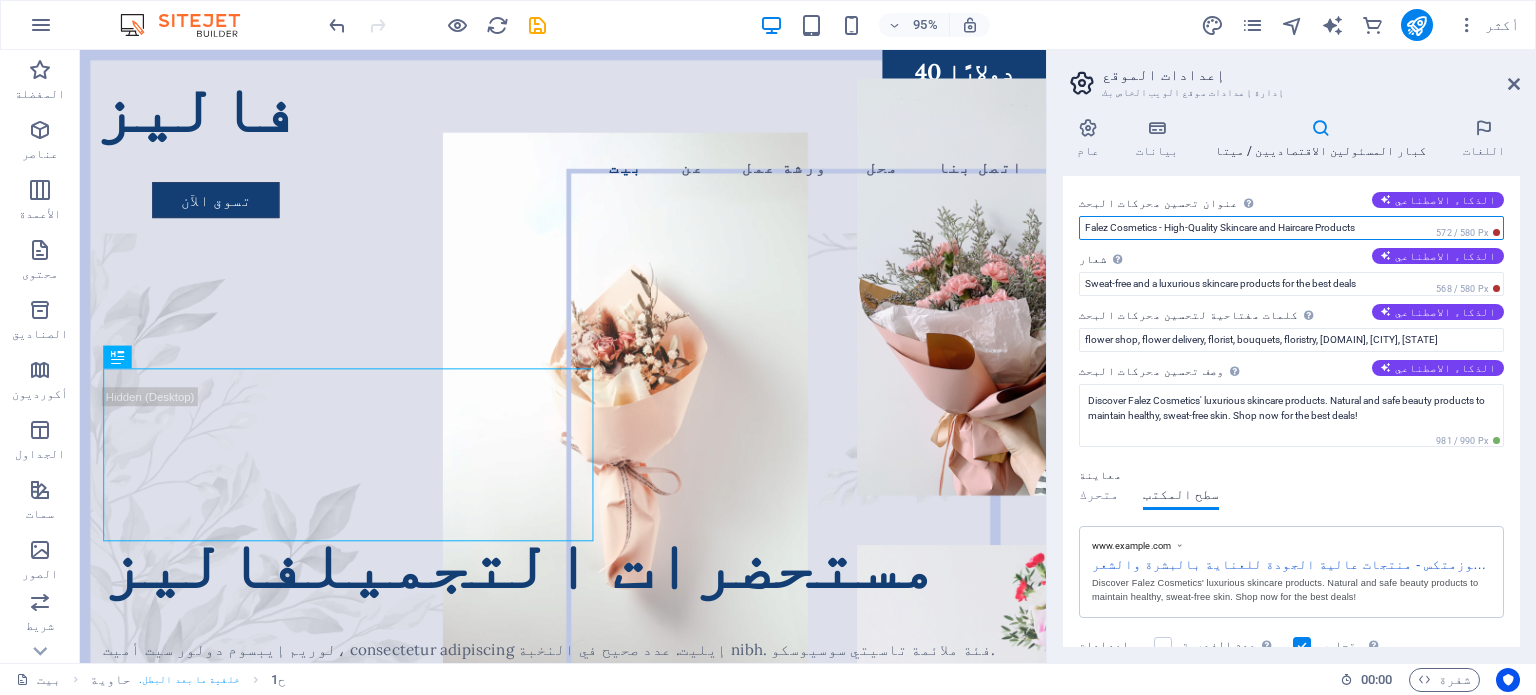 click on "Falez Cosmetics - High-Quality Skincare and Haircare Products" at bounding box center [1291, 228] 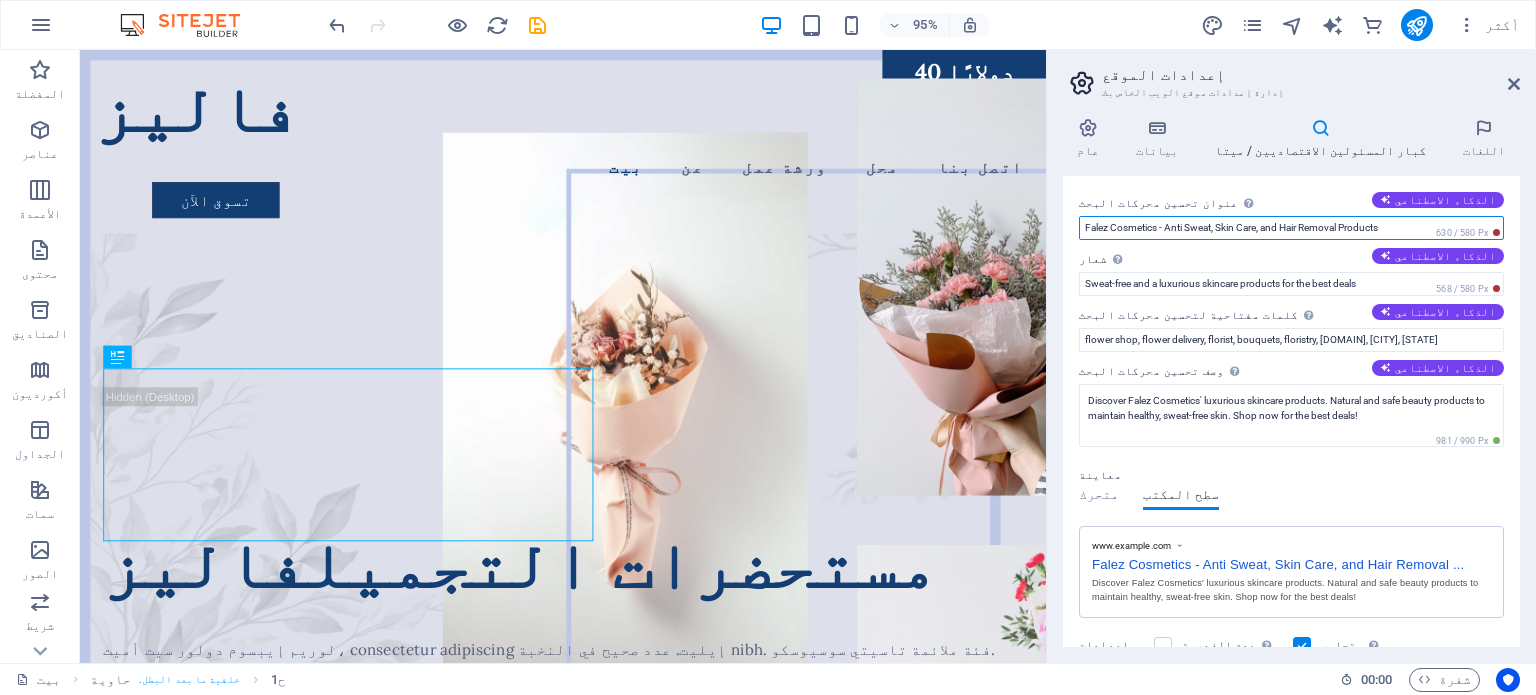 click on "Falez Cosmetics - Anti Sweat, Skin Care, and Hair Removal Products" at bounding box center [1291, 228] 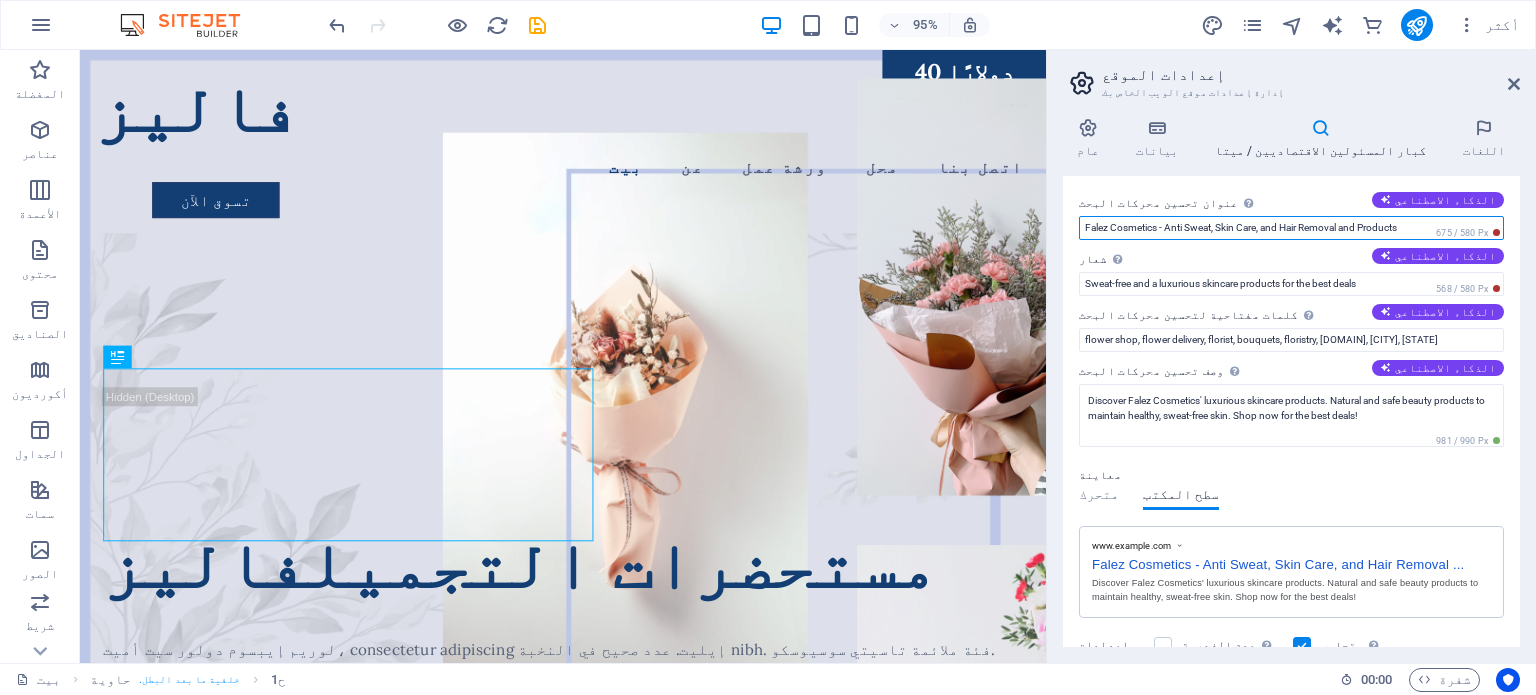 paste on "Baby Cream" 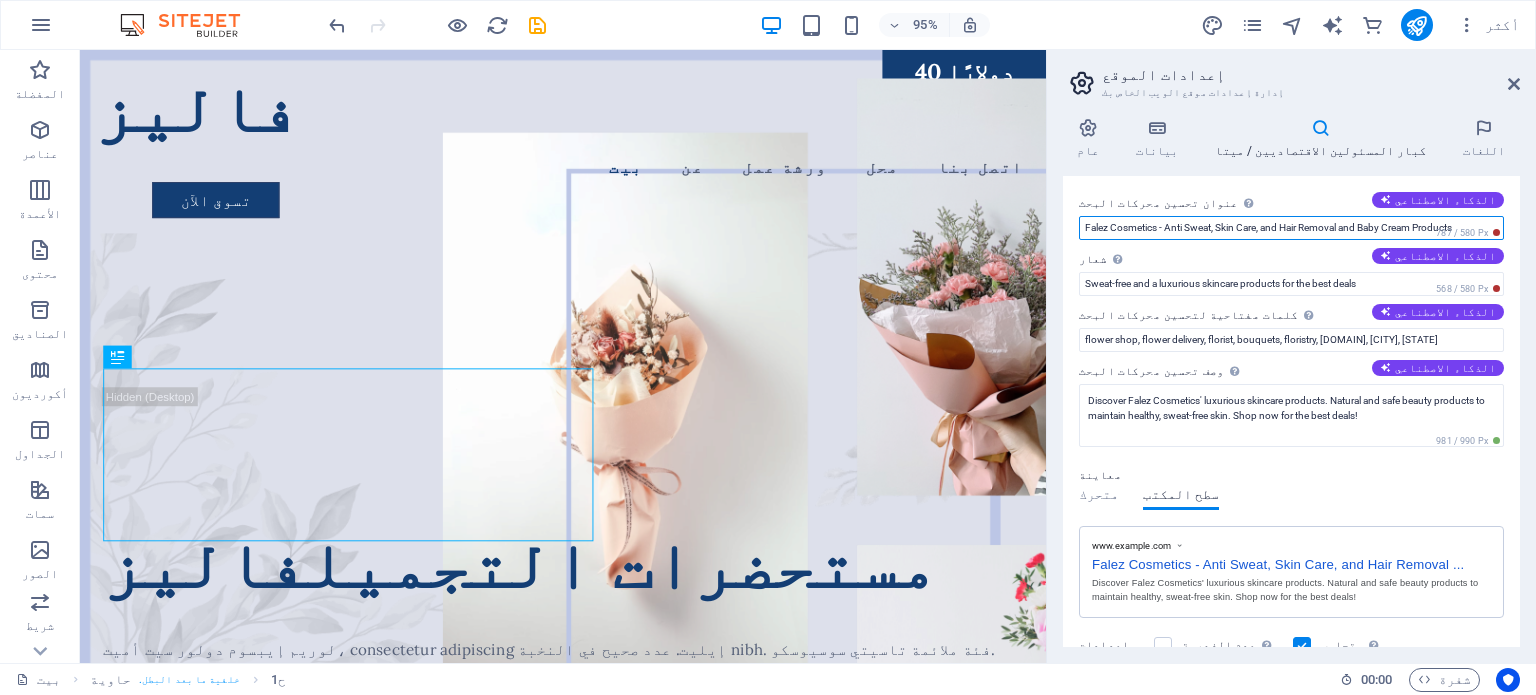 click on "Falez Cosmetics - Anti Sweat, Skin Care, and Hair Removal and Baby Cream Products" at bounding box center (1291, 228) 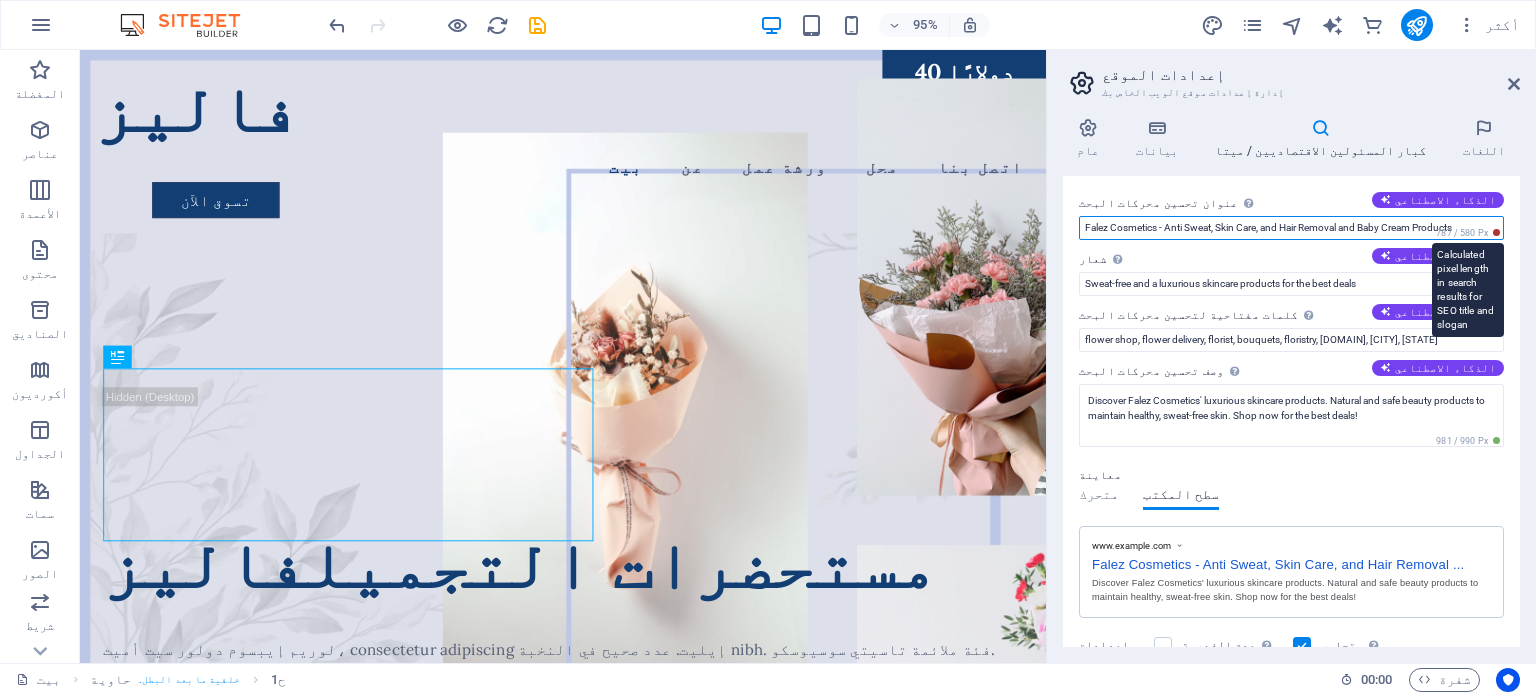 drag, startPoint x: 1342, startPoint y: 231, endPoint x: 1476, endPoint y: 225, distance: 134.13426 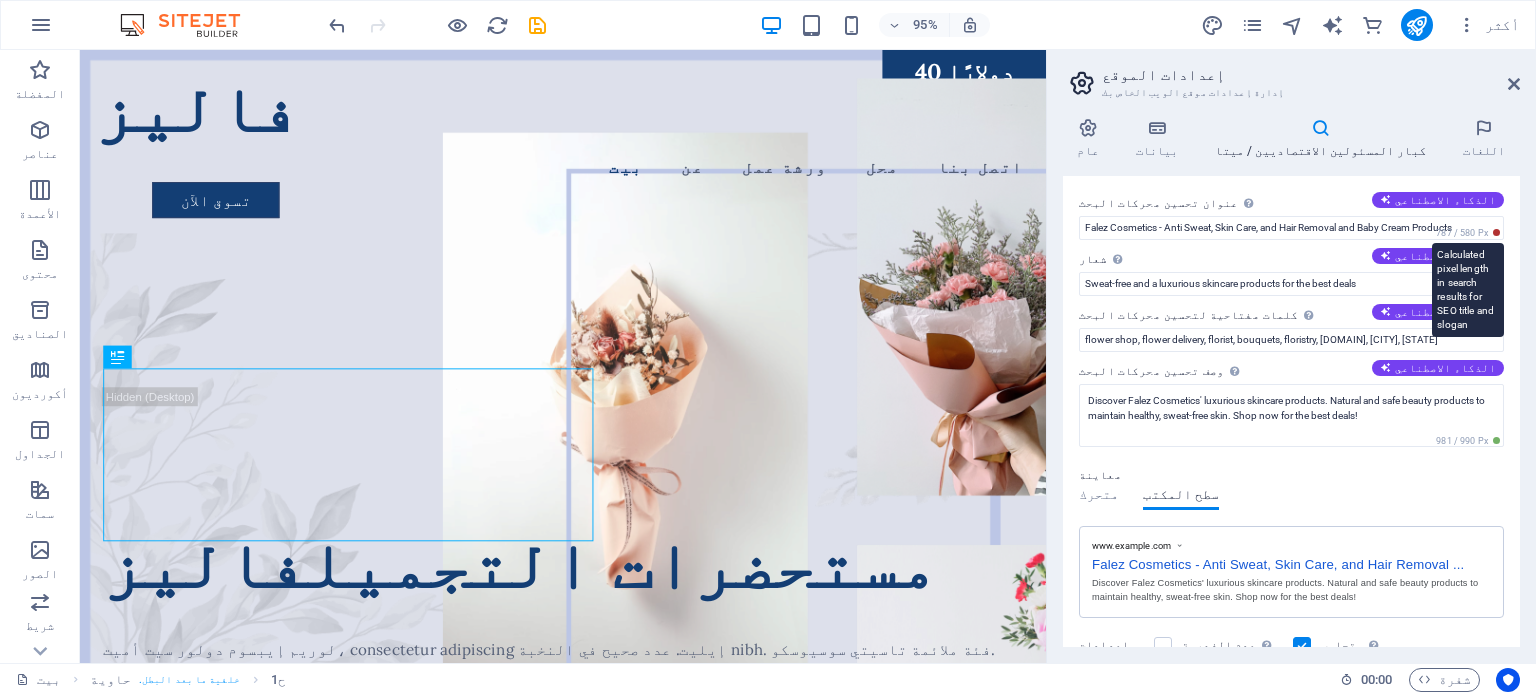 click on "787 / 580 Px" at bounding box center (1468, 233) 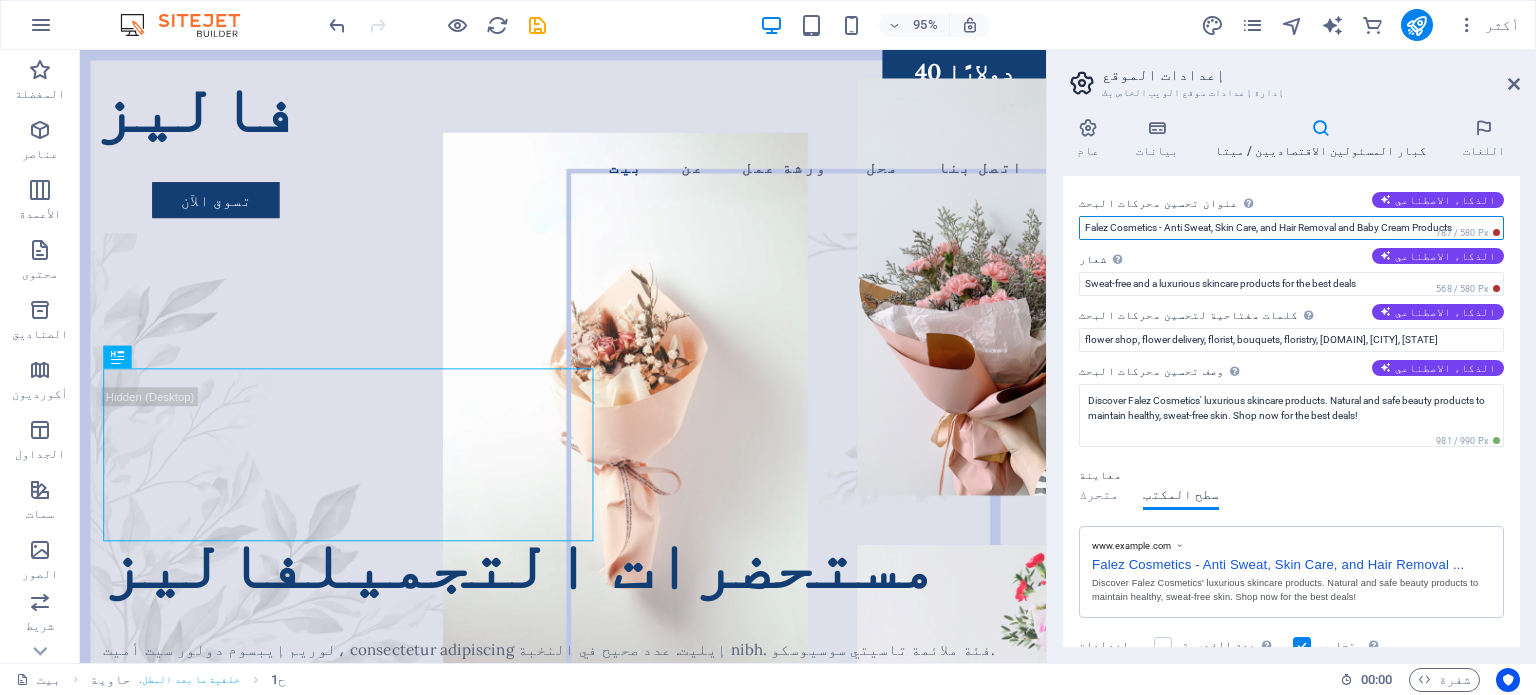 click on "Falez Cosmetics - Anti Sweat, Skin Care, and Hair Removal and Baby Cream Products" at bounding box center [1291, 228] 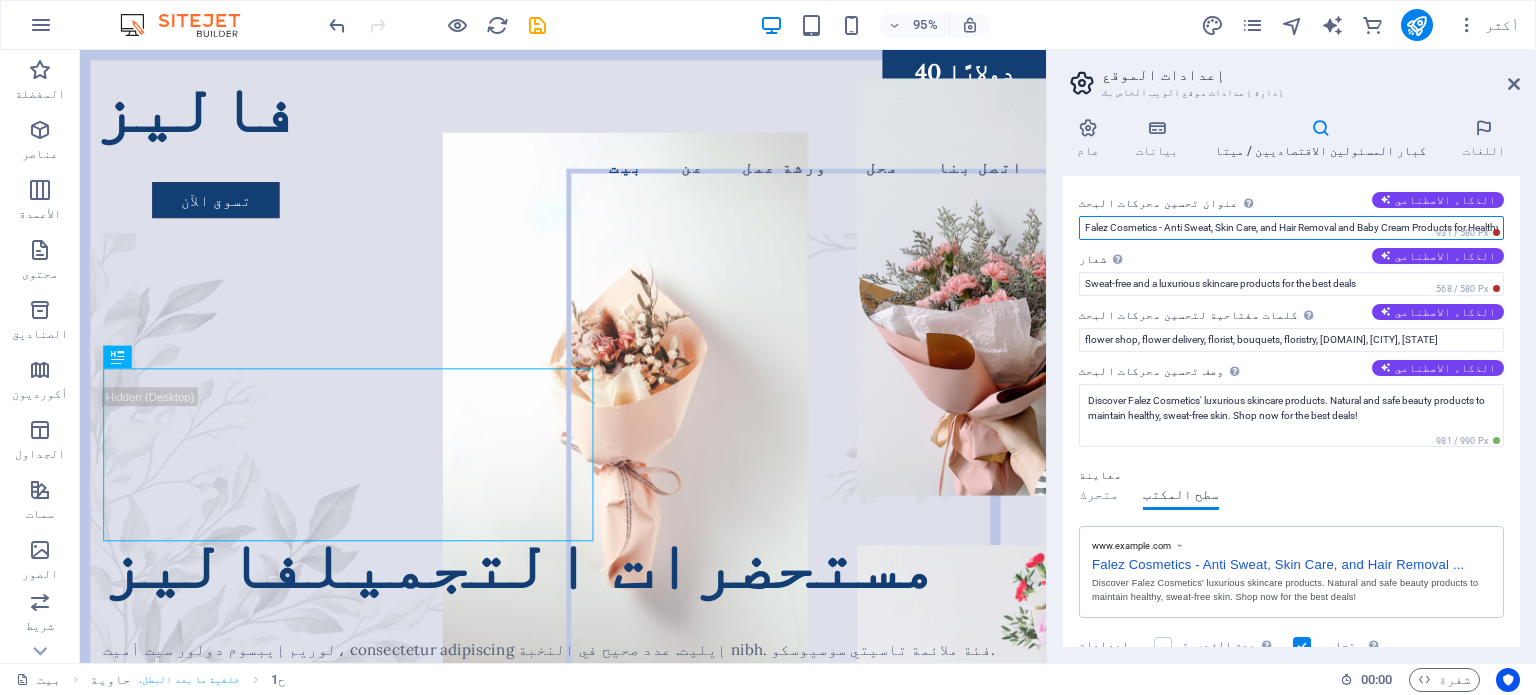 scroll, scrollTop: 0, scrollLeft: 39, axis: horizontal 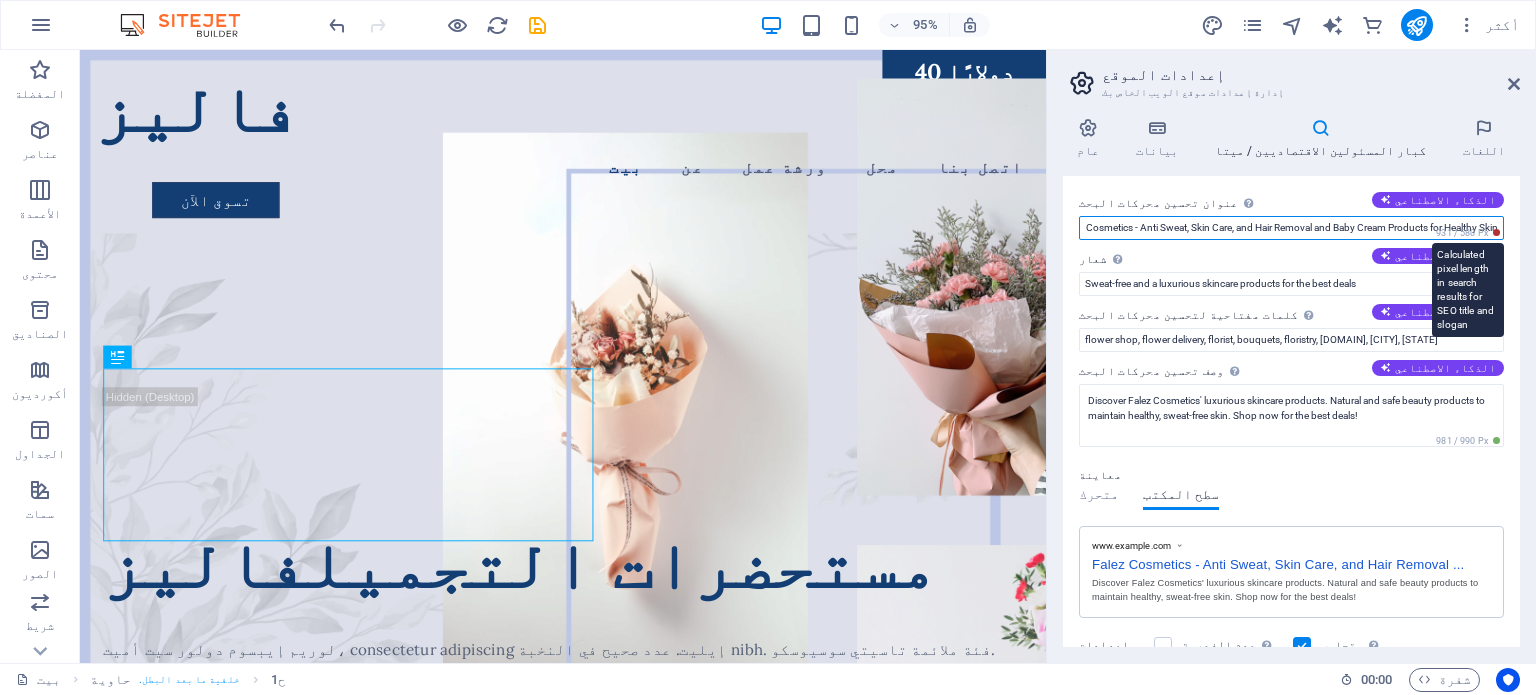 type on "Falez Cosmetics - Anti Sweat, Skin Care, and Hair Removal and Baby Cream Products for Healthy Skin" 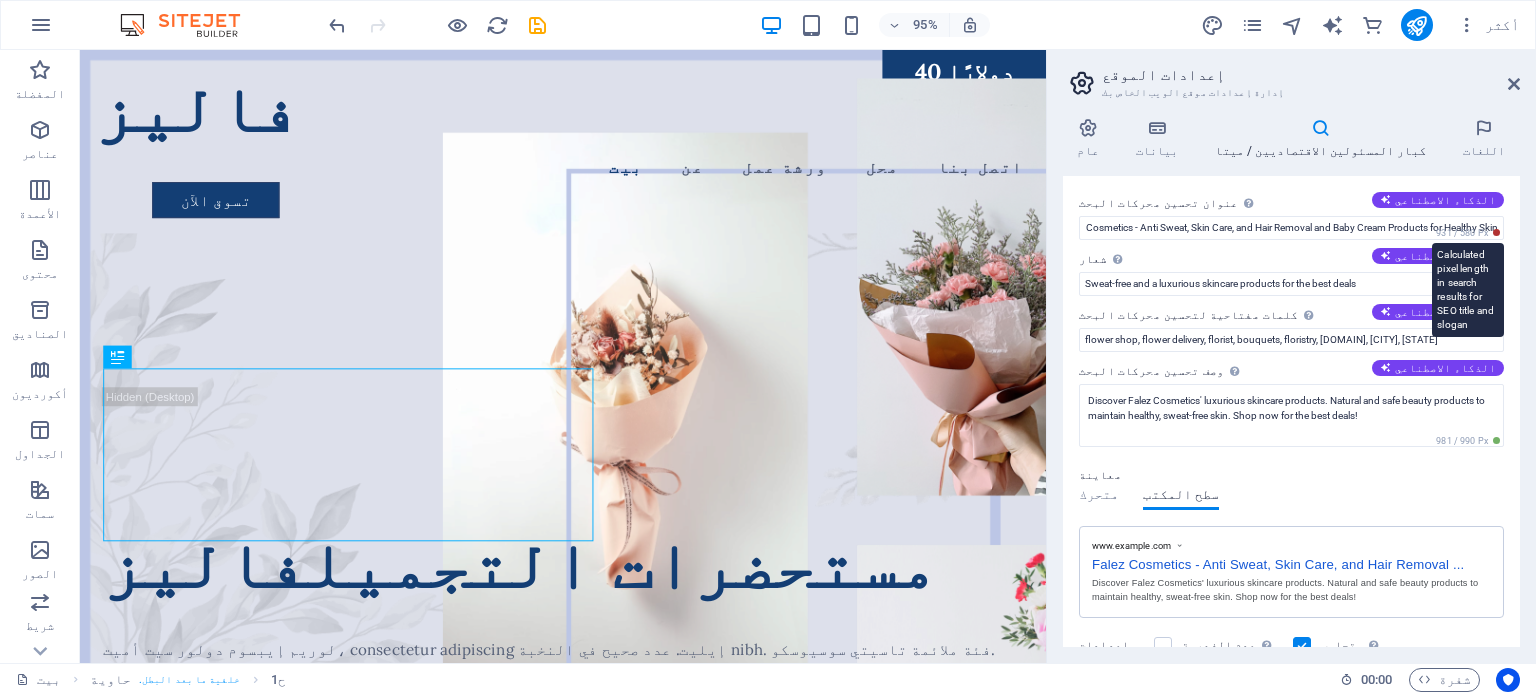 click on "931 / 580 Px" at bounding box center (1468, 233) 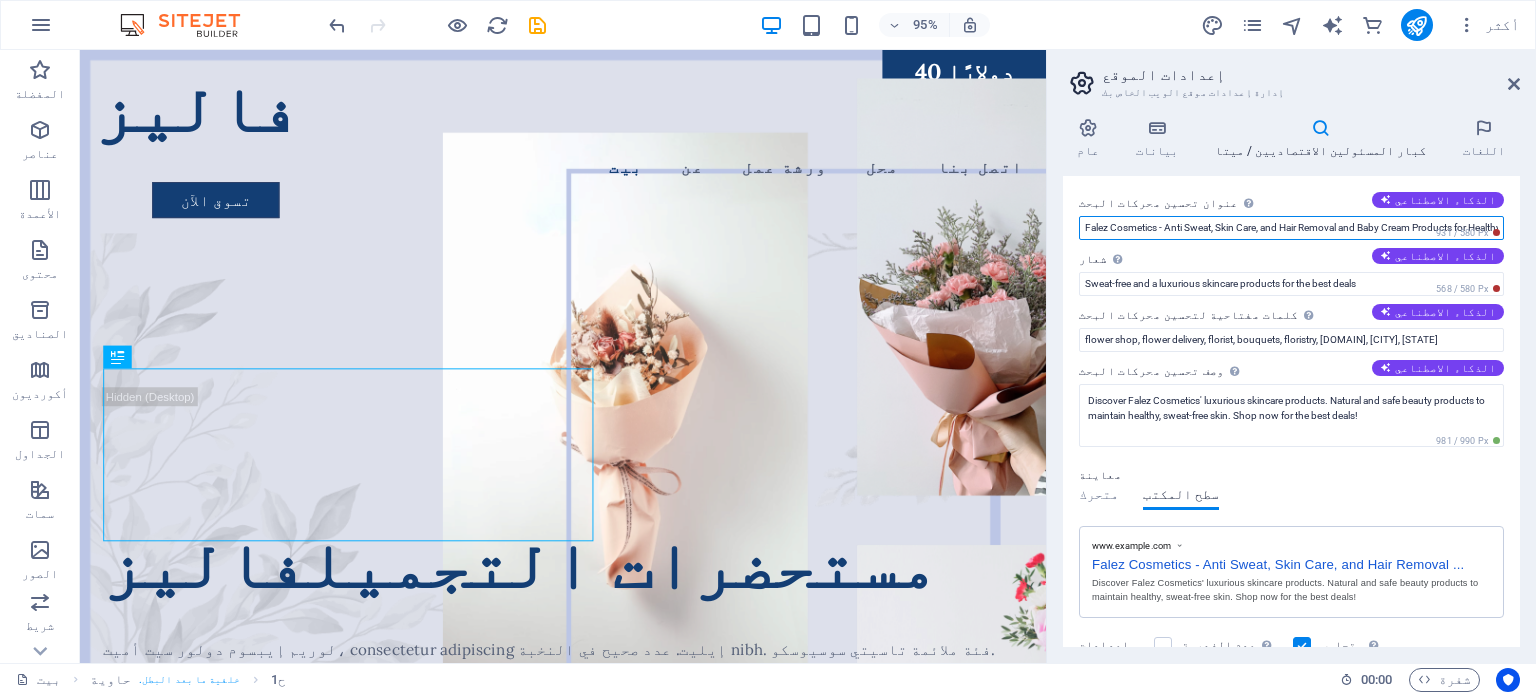 click on "Falez Cosmetics - Anti Sweat, Skin Care, and Hair Removal and Baby Cream Products for Healthy Skin" at bounding box center (1291, 228) 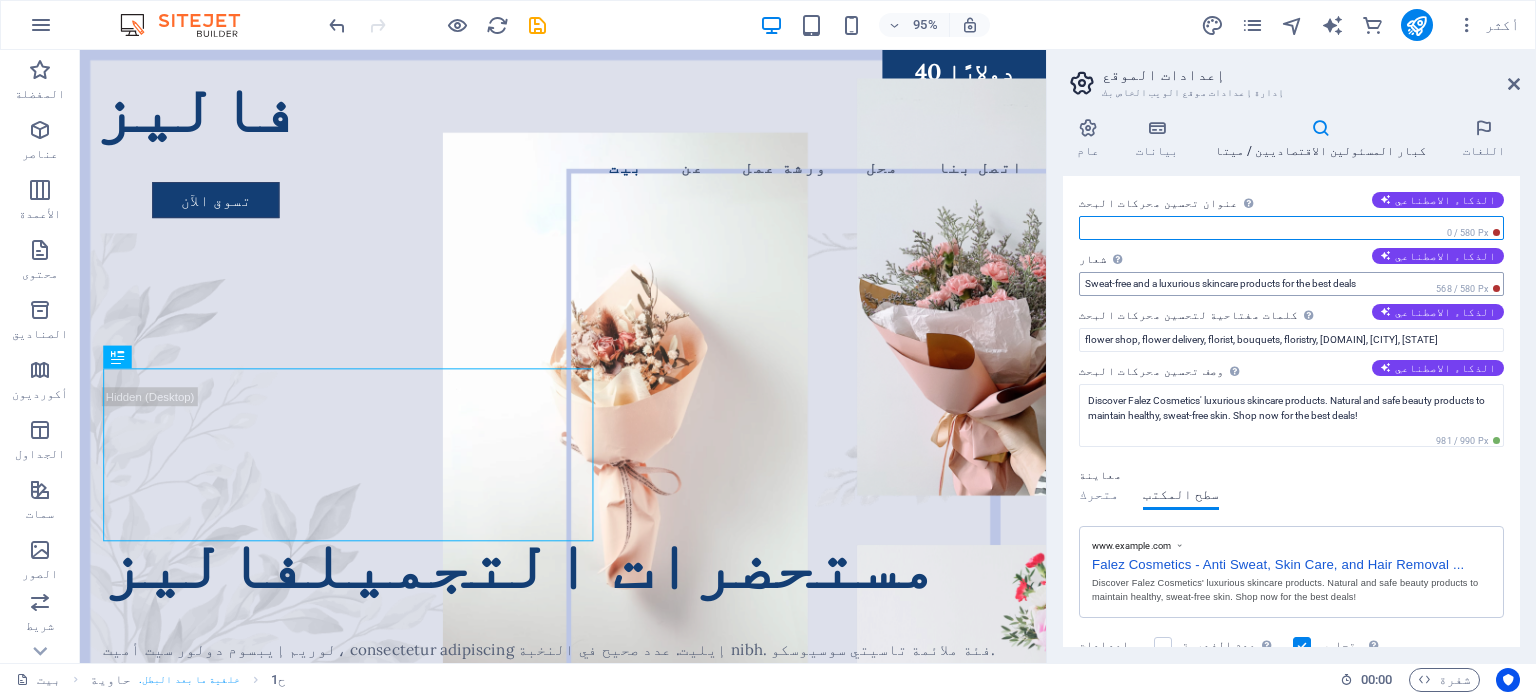 paste on "Falez Cosmetics - Anti Sweat, Skin Care, and Hair Removal and Baby Cream Products for Healthy Skin" 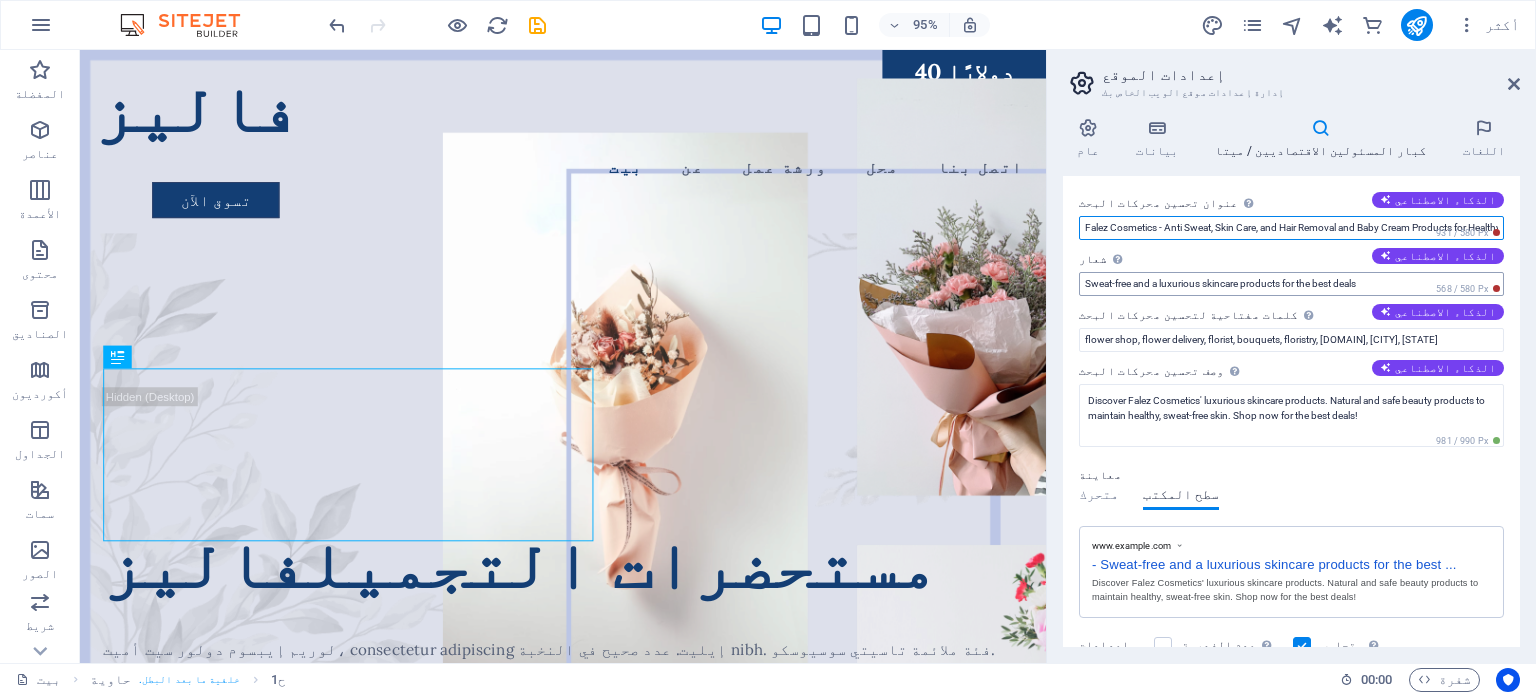 scroll, scrollTop: 0, scrollLeft: 39, axis: horizontal 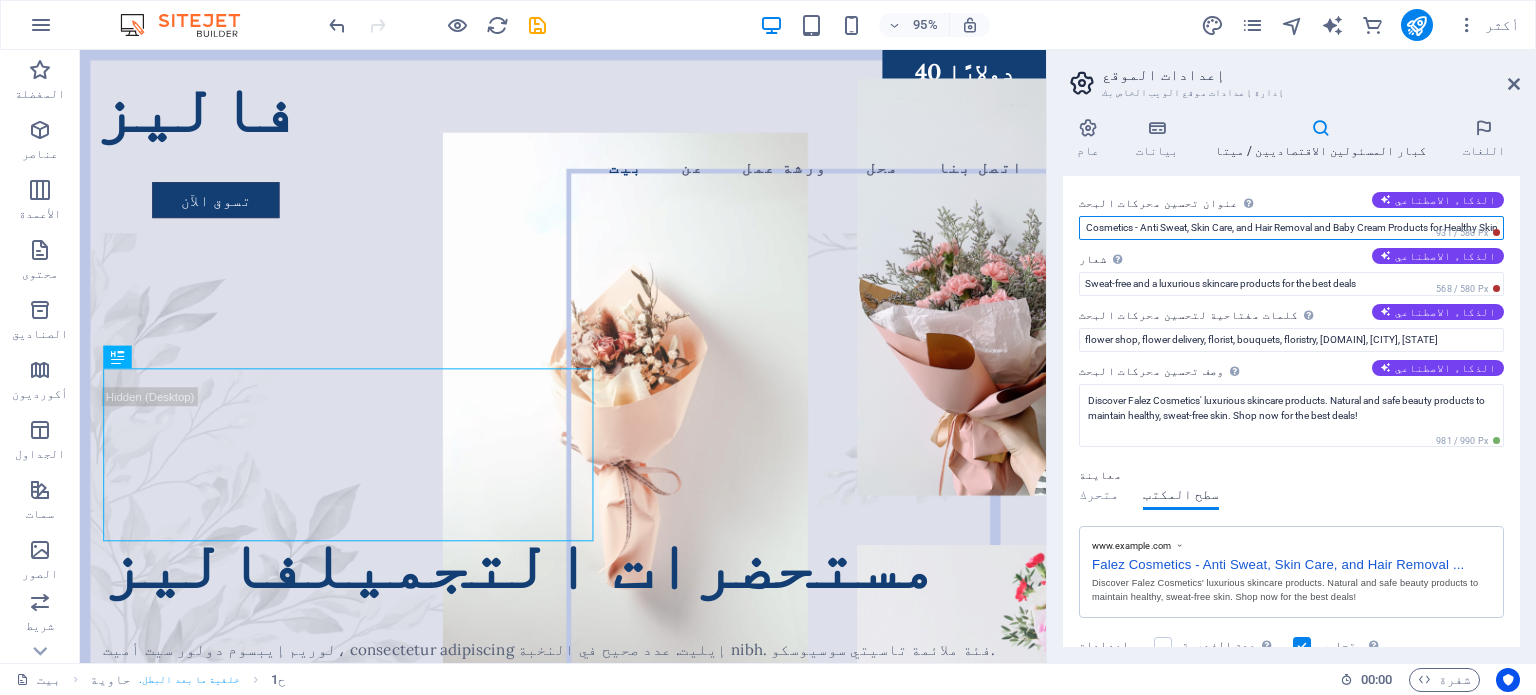 click on "Falez Cosmetics - Anti Sweat, Skin Care, and Hair Removal and Baby Cream Products for Healthy Skin" at bounding box center [1291, 228] 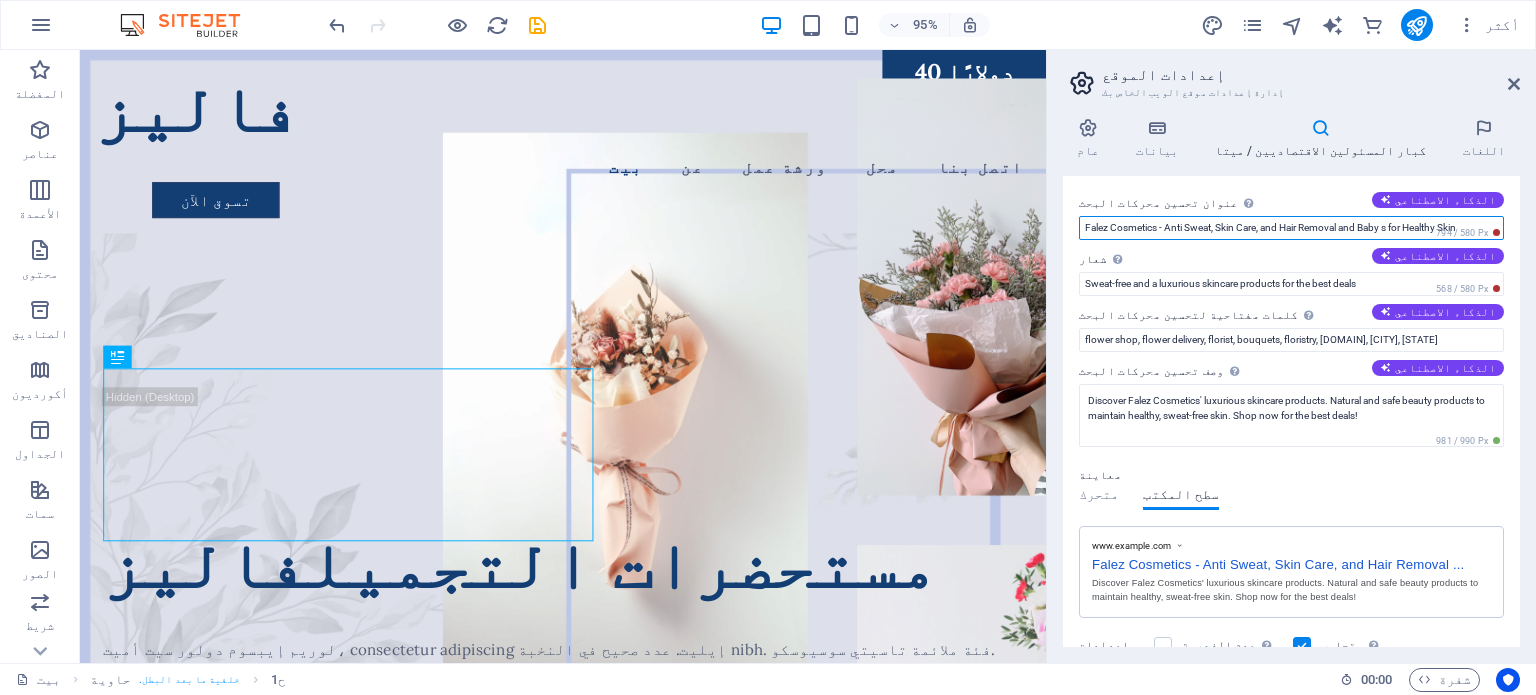 scroll, scrollTop: 0, scrollLeft: 0, axis: both 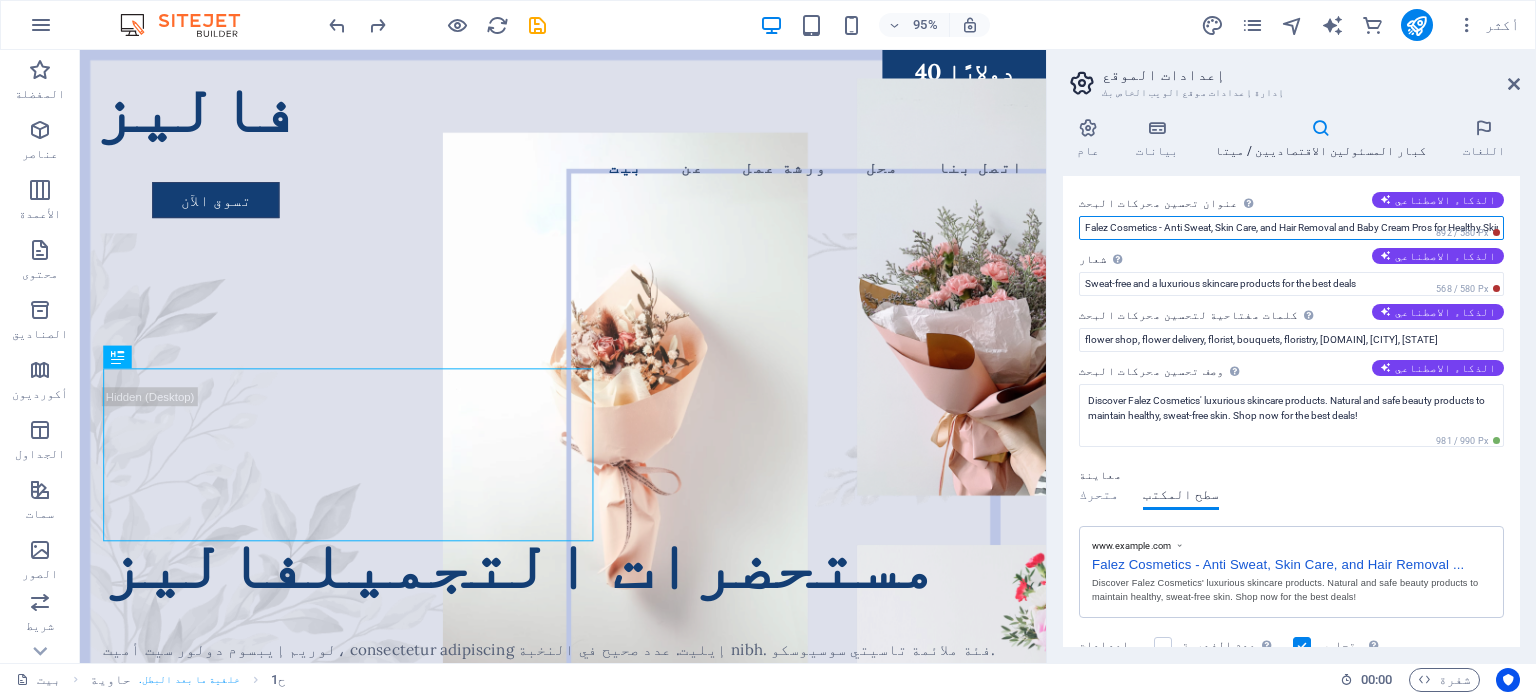 type on "Falez Cosmetics - Anti Sweat, Skin Care, and Hair Removal and Baby Cream Products for Healthy Skin" 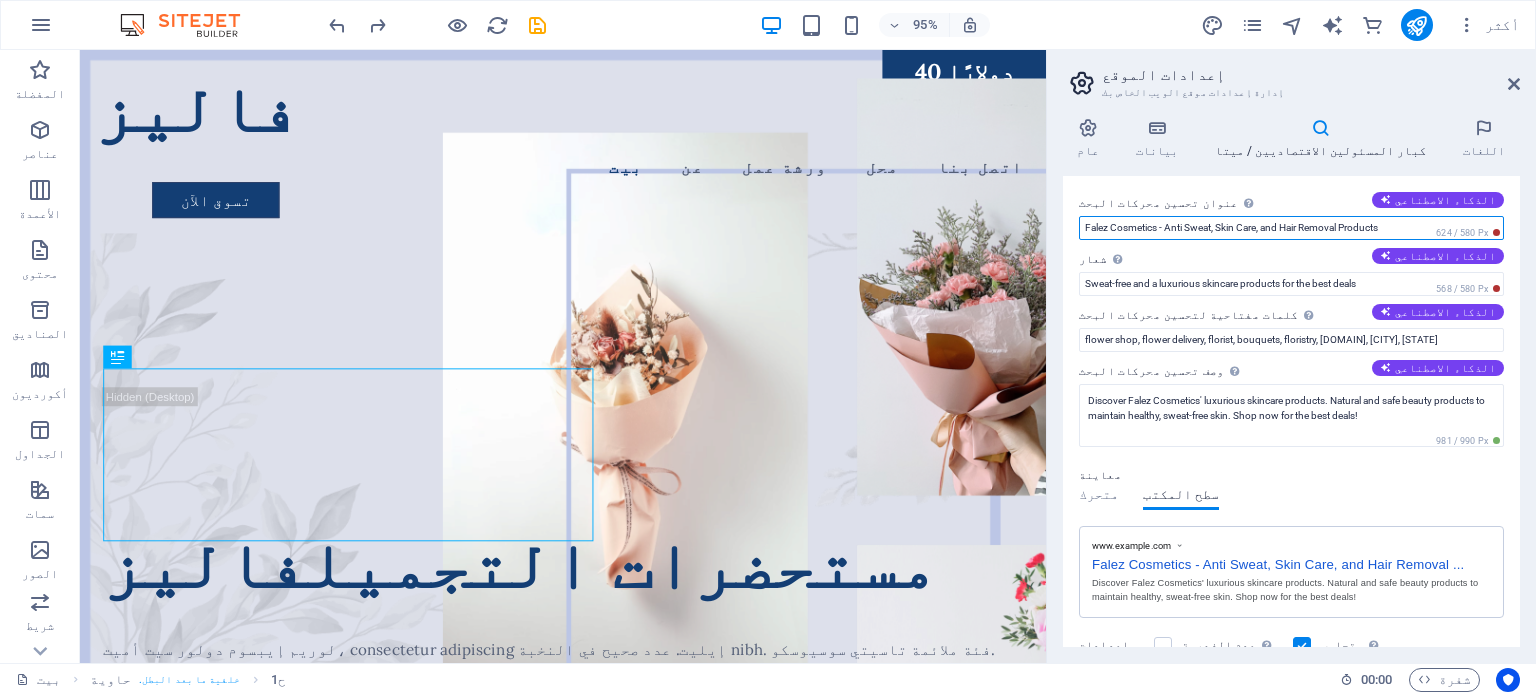 click on "Falez Cosmetics - Anti Sweat, Skin Care, and Hair Removal Products" at bounding box center [1291, 228] 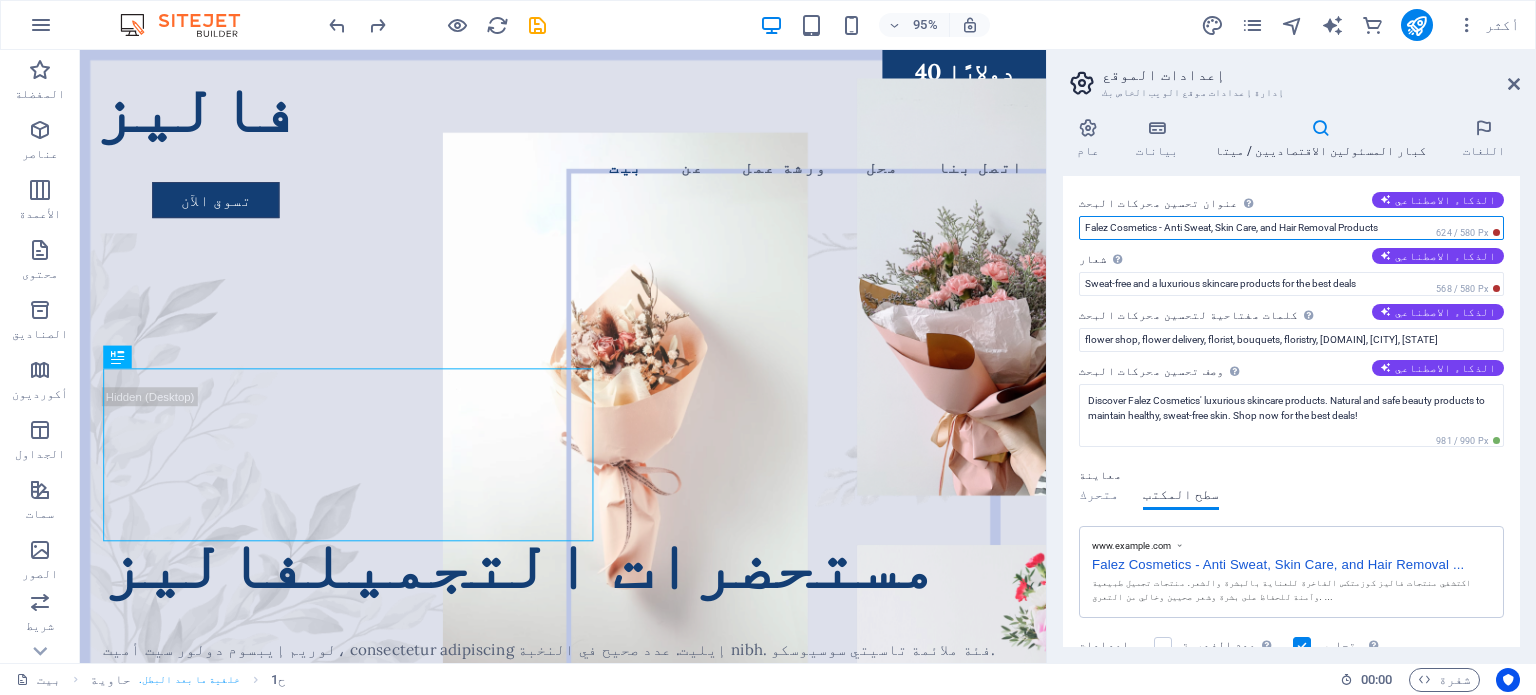 click on "Falez Cosmetics - Anti Sweat, Skin Care, and Hair Removal Products" at bounding box center (1291, 228) 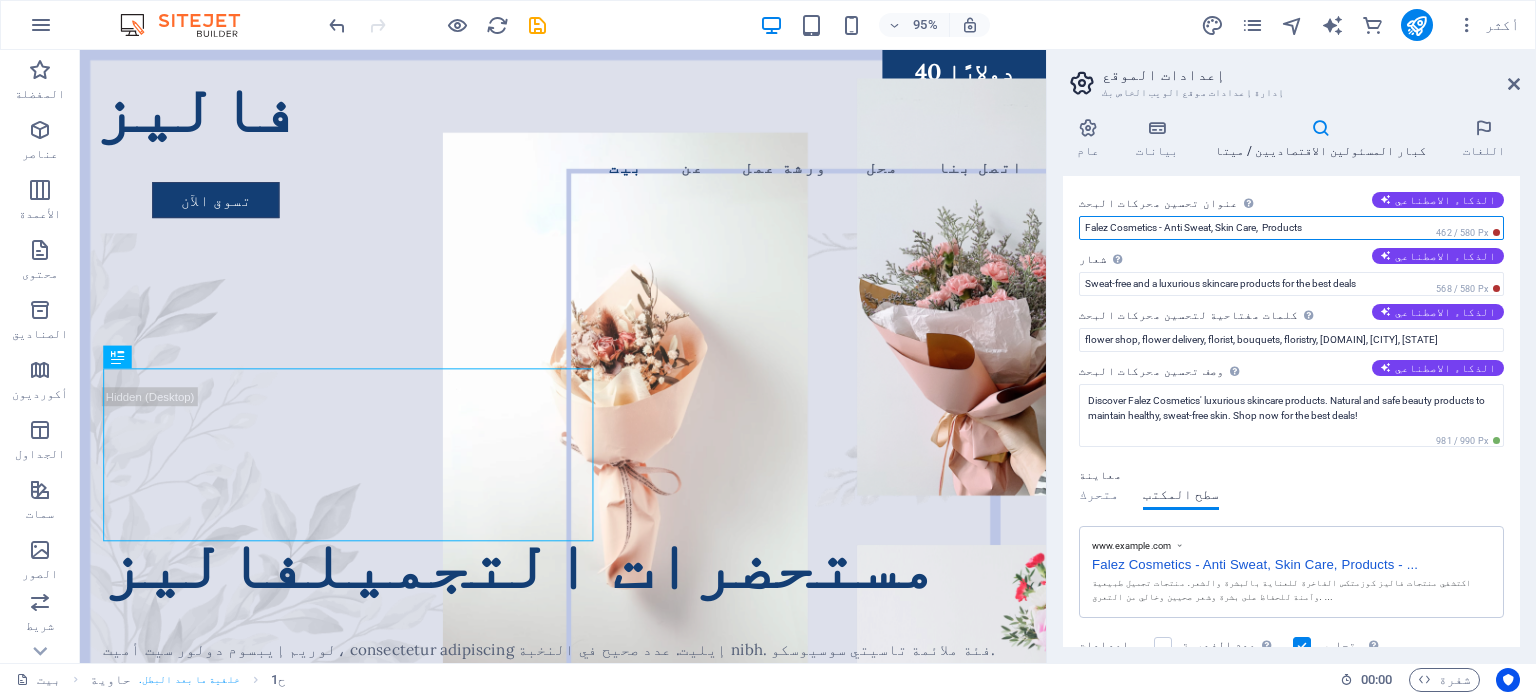click on "Falez Cosmetics - Anti Sweat, Skin Care,  Products" at bounding box center [1291, 228] 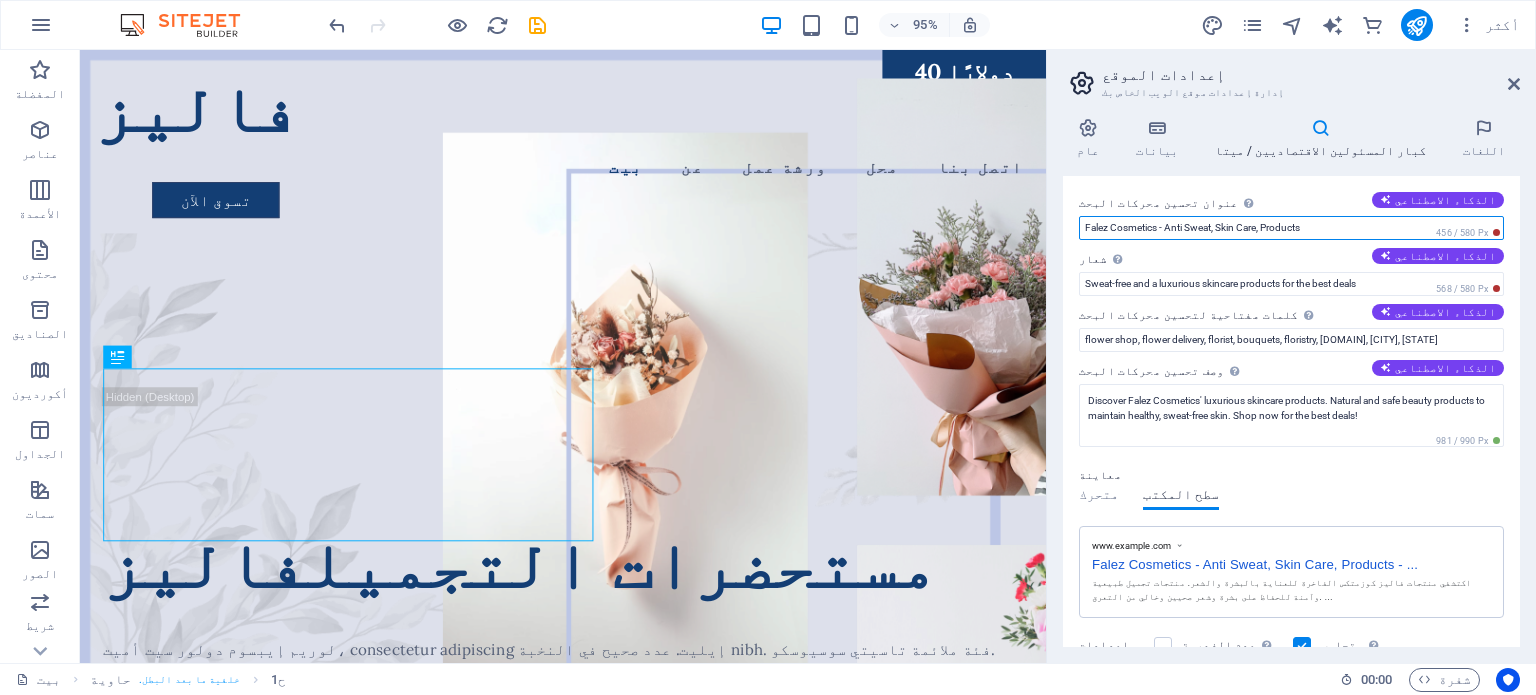 click on "Falez Cosmetics - Anti Sweat, Skin Care, Products" at bounding box center [1291, 228] 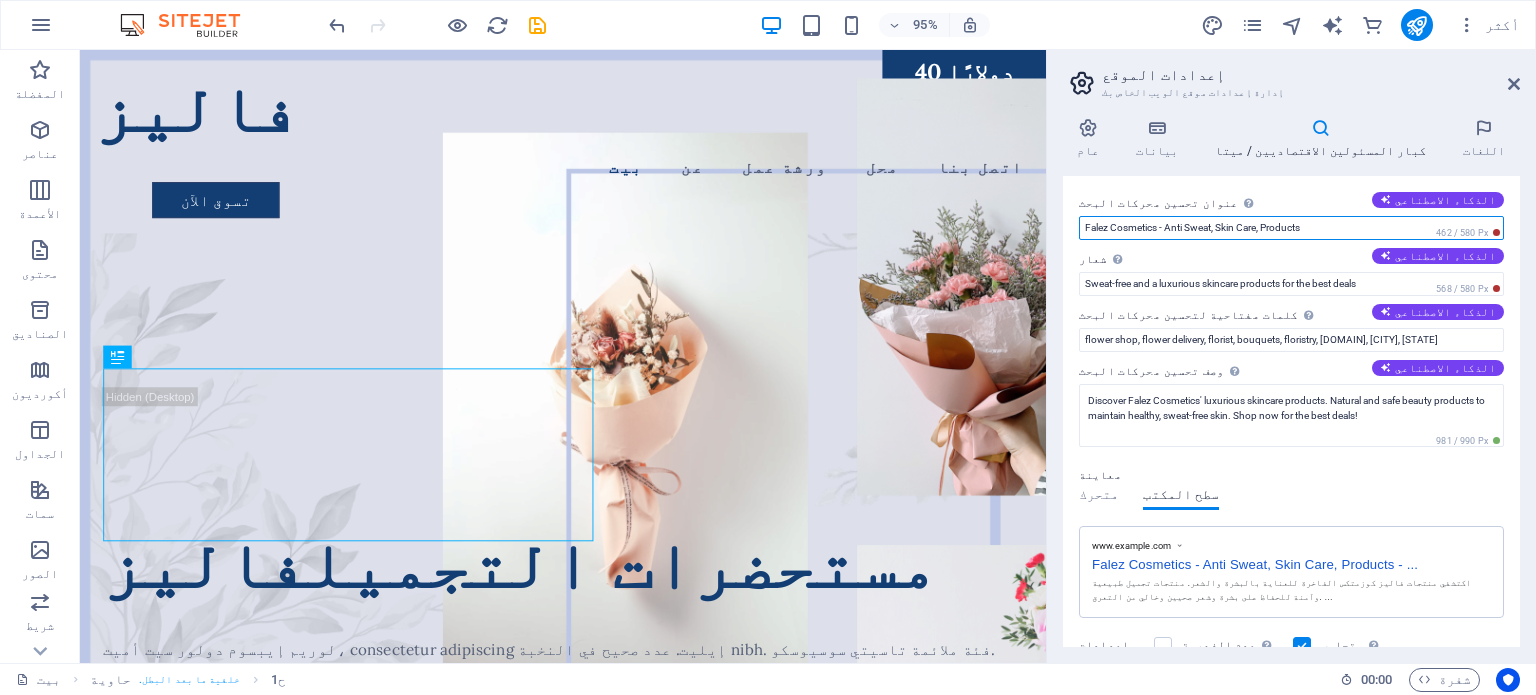 click on "Falez Cosmetics - Anti Sweat, Skin Care, Products" at bounding box center [1291, 228] 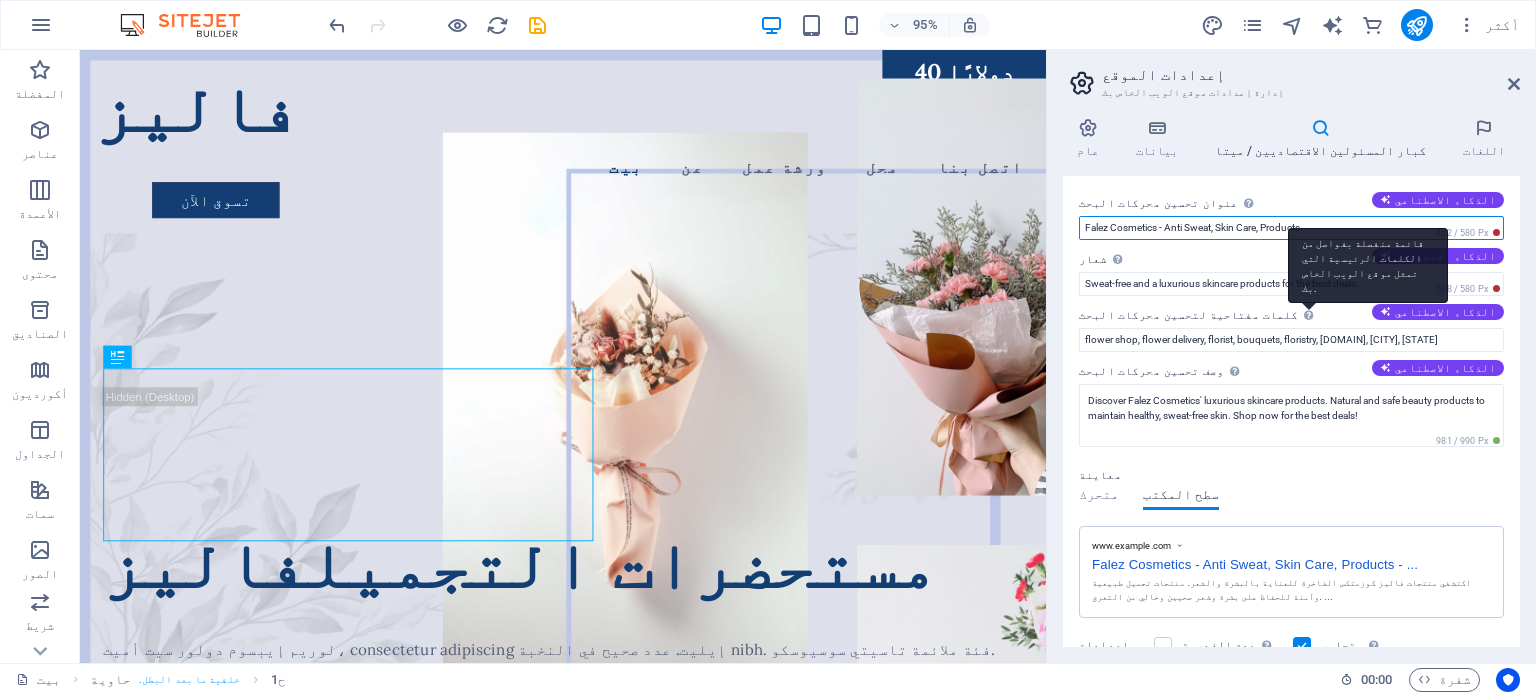 paste on "Natural" 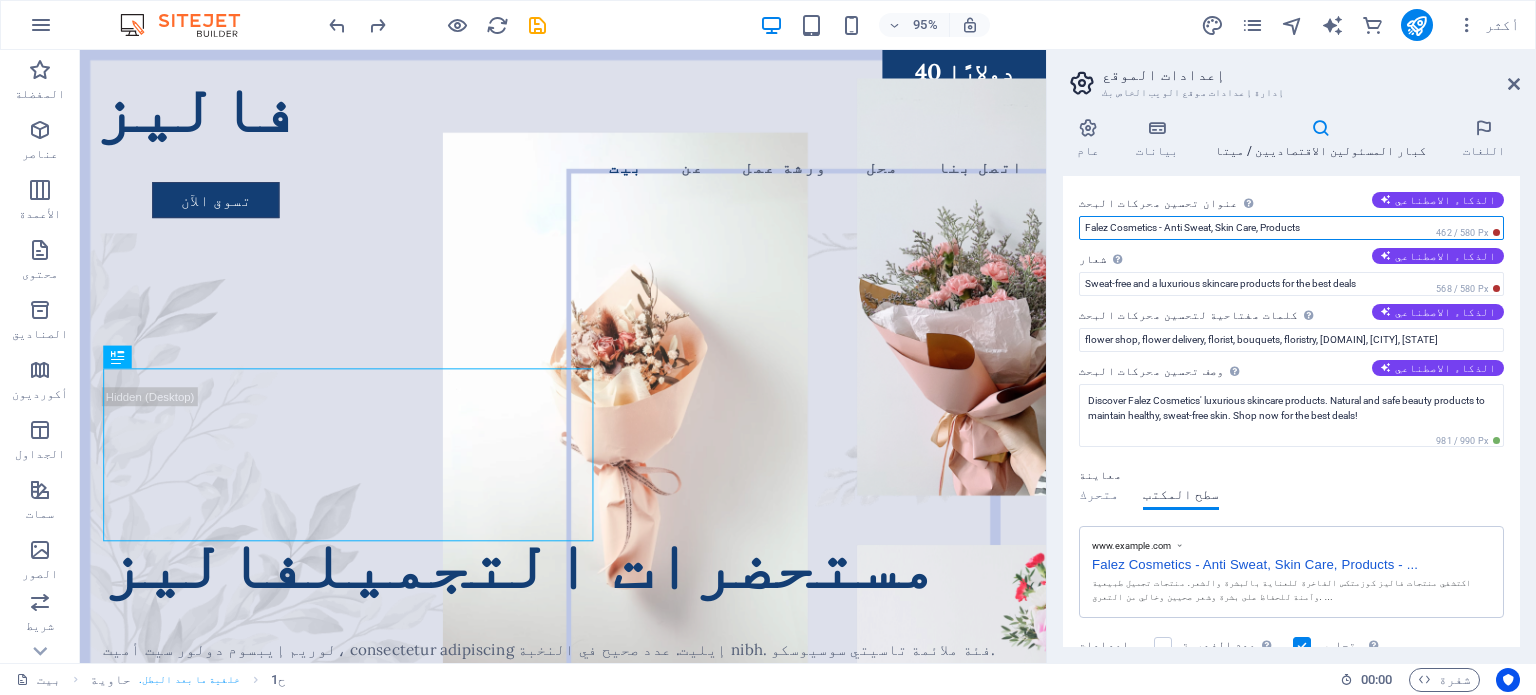 click on "Falez Cosmetics - Anti Sweat, Skin Care, Products" at bounding box center [1291, 228] 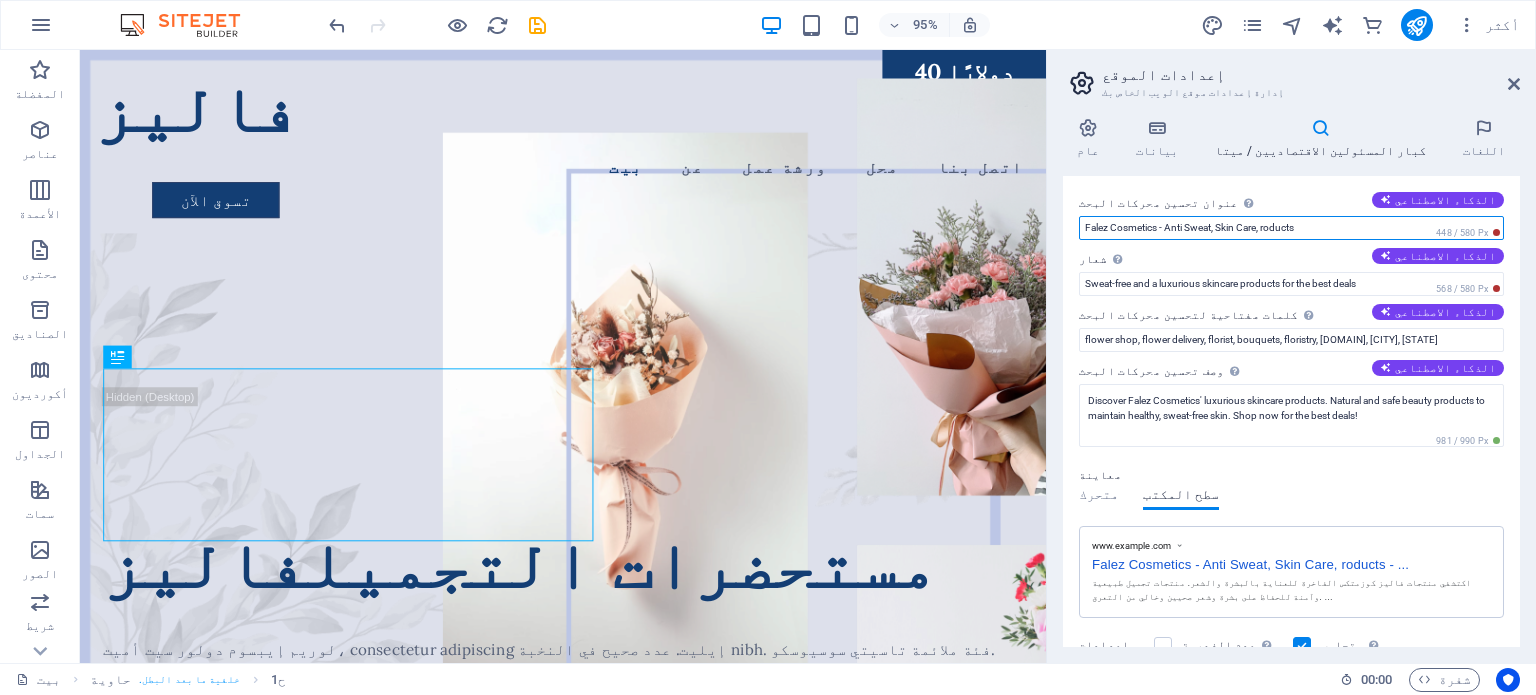paste on "Natural" 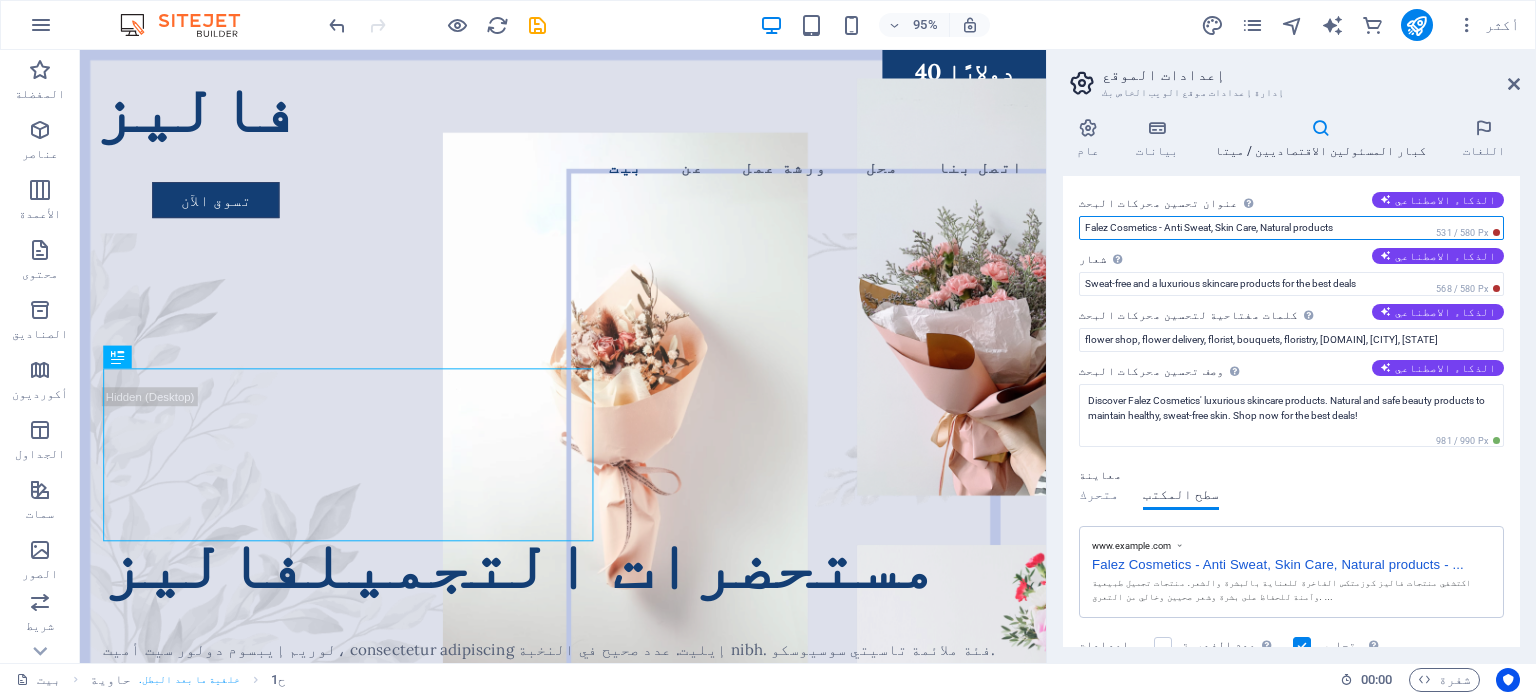 click on "Falez Cosmetics - Anti Sweat, Skin Care, Natural products" at bounding box center [1291, 228] 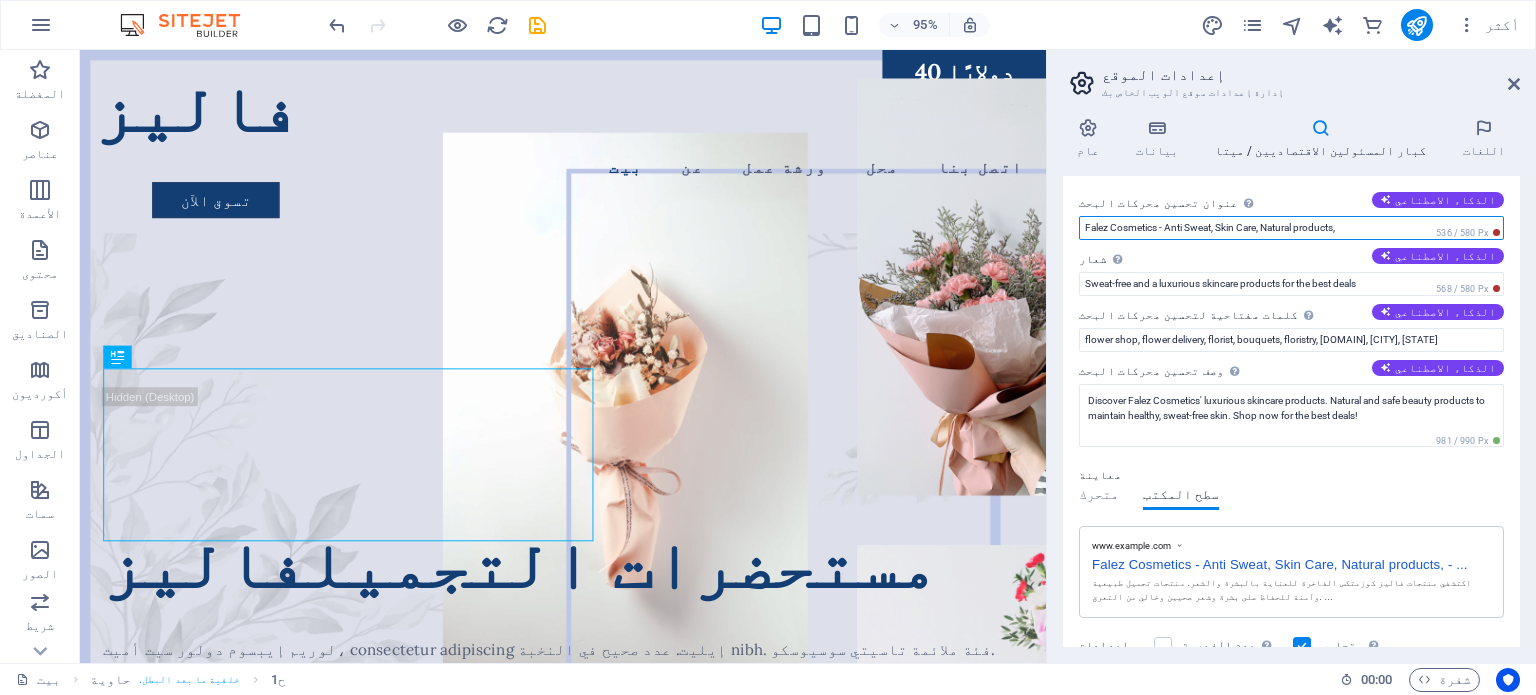 click on "Falez Cosmetics - Anti Sweat, Skin Care, Natural products," at bounding box center (1291, 228) 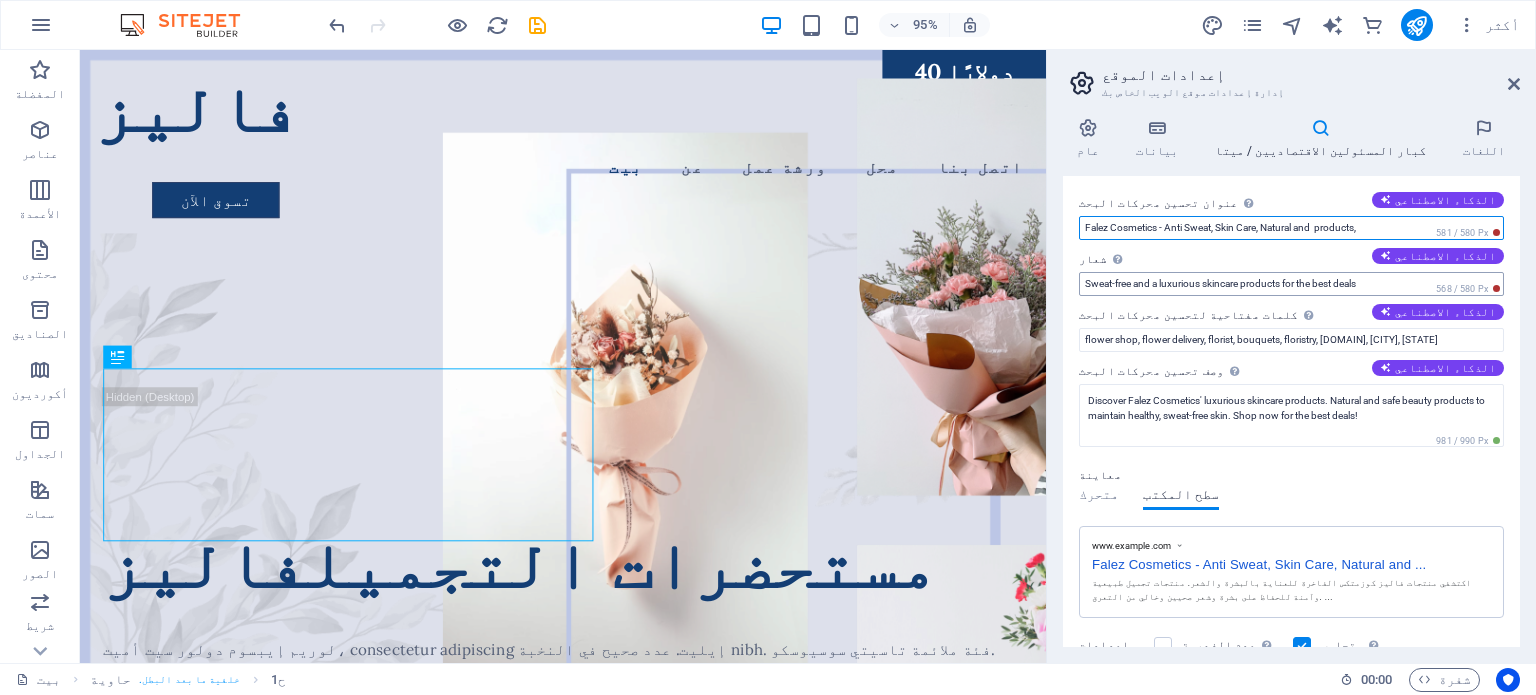 paste on "Healthy" 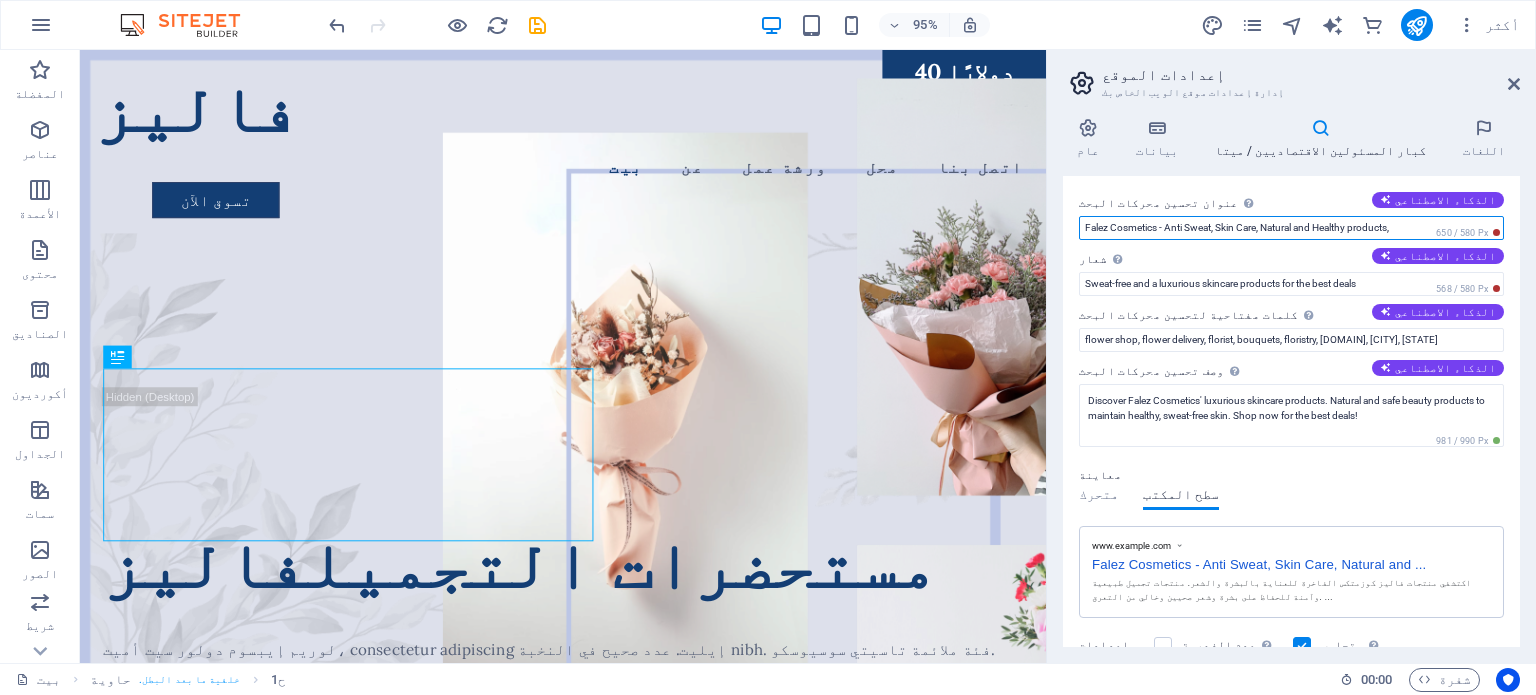 click on "Falez Cosmetics - Anti Sweat, Skin Care, Natural and Healthy products," at bounding box center (1291, 228) 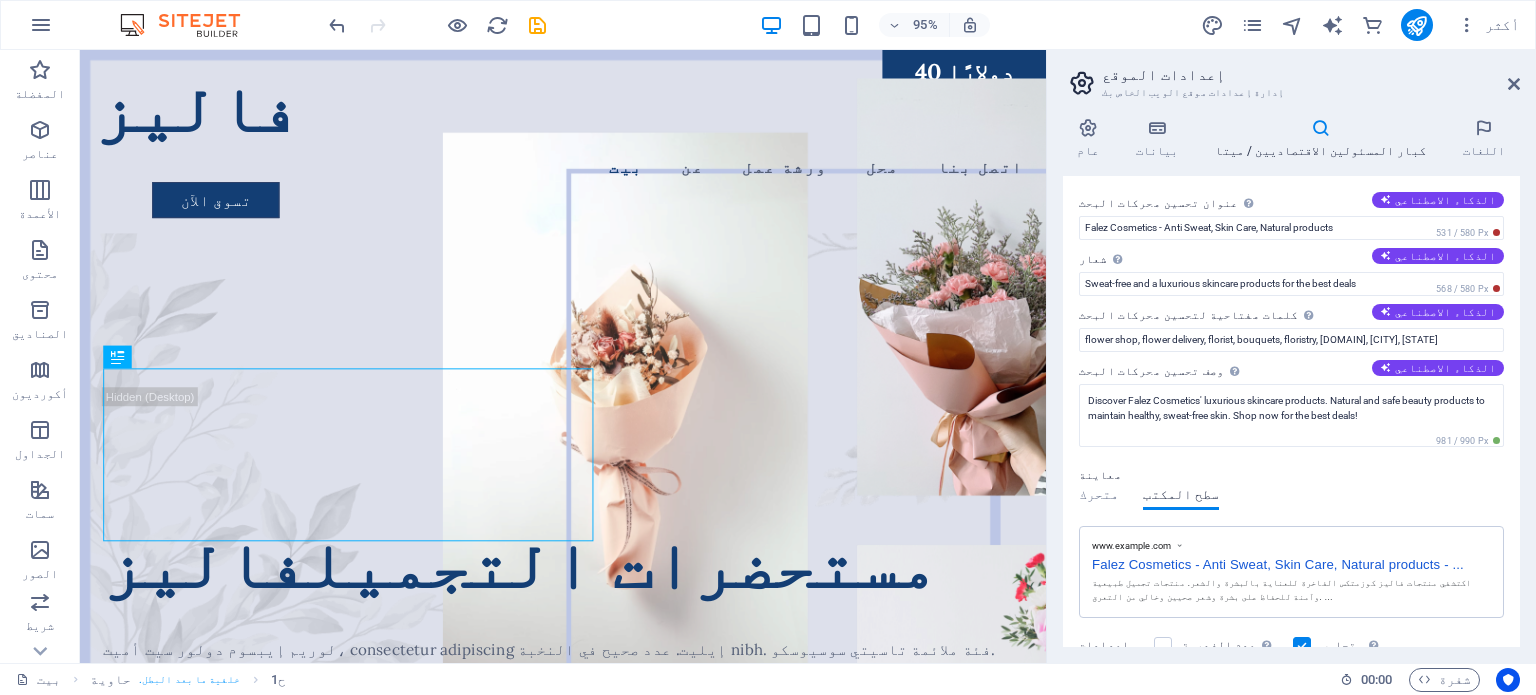 click on "عنوان تحسين محركات البحث عنوان موقع الويب الخاص بك - اجعله شيئًا يبرز في نتائج محرك البحث. الذكاء الاصطناعي" at bounding box center [1291, 204] 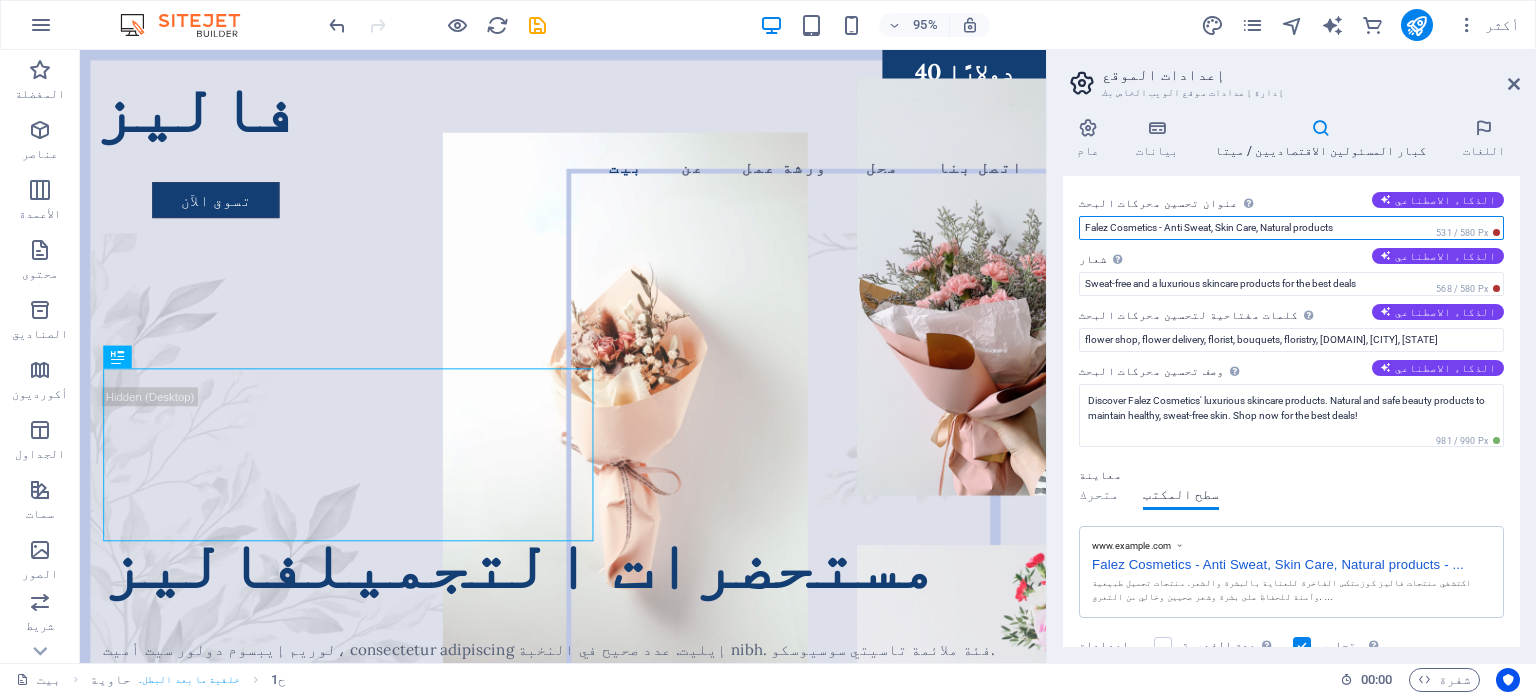 click on "Falez Cosmetics - Anti Sweat, Skin Care, Natural products" at bounding box center [1291, 228] 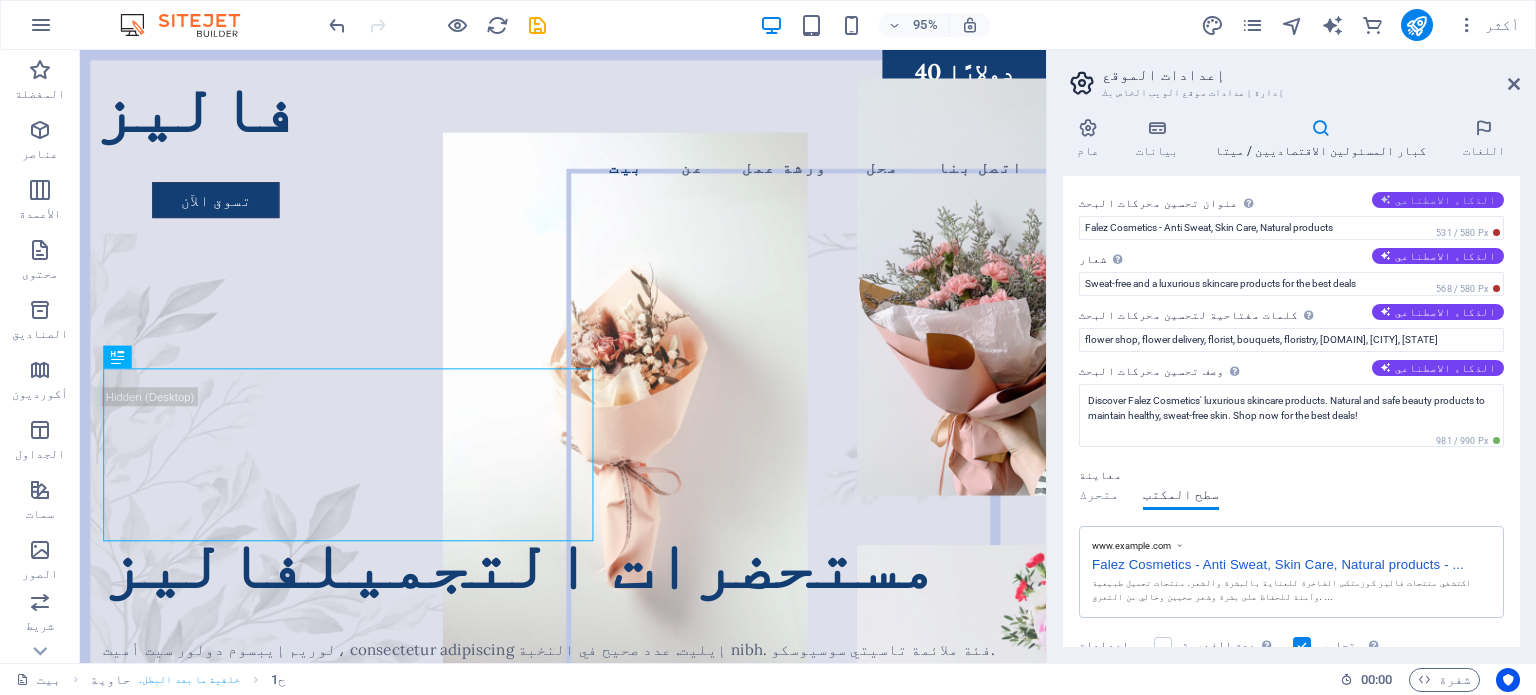 click on "الذكاء الاصطناعي" at bounding box center [1445, 200] 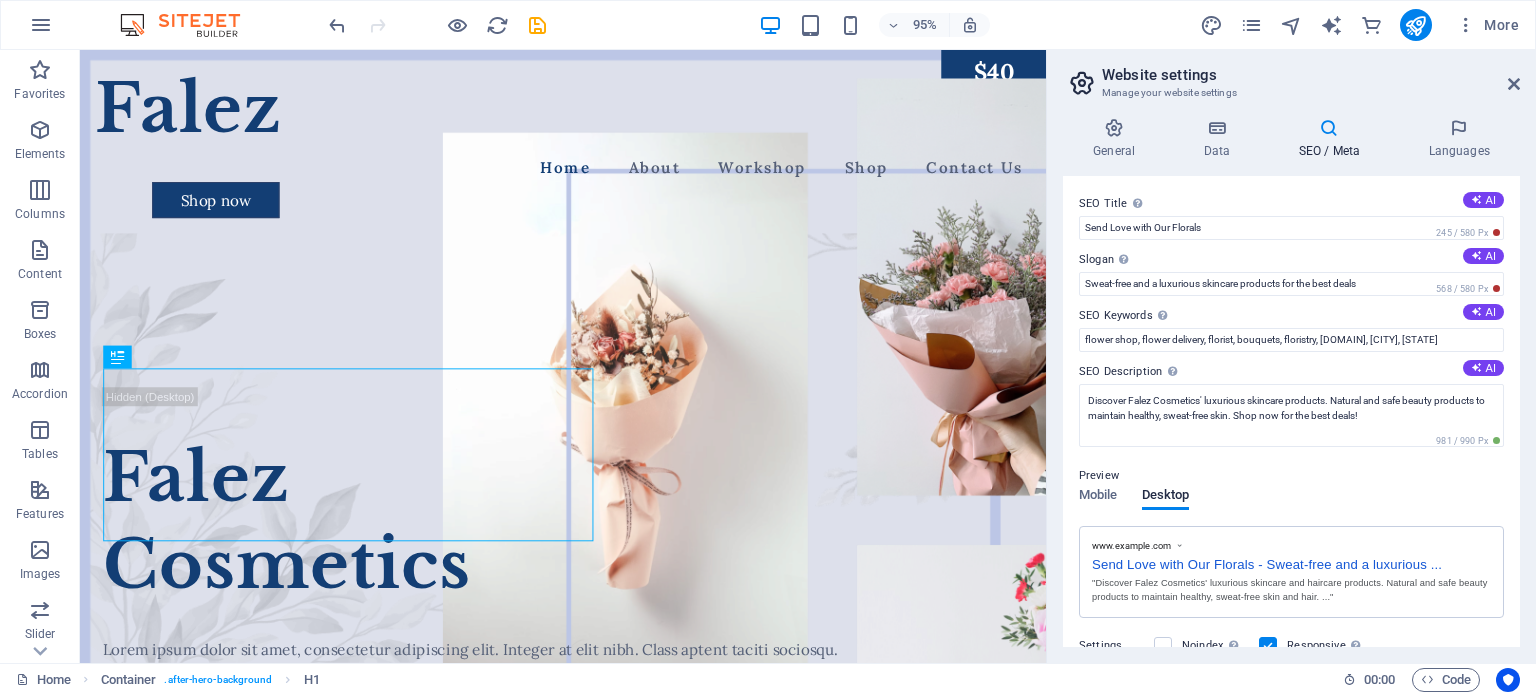 click on "SEO Title The title of your website - make it something that stands out in search engine results. AI Send Love with Our Florals 245 / 580 Px Slogan The slogan of your website. AI Sweat-free and a luxurious skincare products for the best deals 568 / 580 Px SEO Keywords Comma-separated list of keywords representing your website. AI flower shop, flower delivery, florist, bouquets, floristry, falezcosmetics.com, Bethesda, MD SEO Description Describe the contents of your website - this is crucial for search engines and SEO! AI Discover Falez Cosmetics' luxurious skincare products. Natural and safe beauty products to maintain healthy, sweat-free skin. Shop now for the best deals! 981 / 990 Px Preview Mobile Desktop www.example.com Send Love with Our Florals - Sweat-free and a luxurious ... "Discover Falez Cosmetics' luxurious skincare and haircare products. Natural and safe beauty products to maintain healthy, sweat-free skin and hair. ... Settings Noindex Responsive Meta tags Google Analytics ID" at bounding box center [1291, 411] 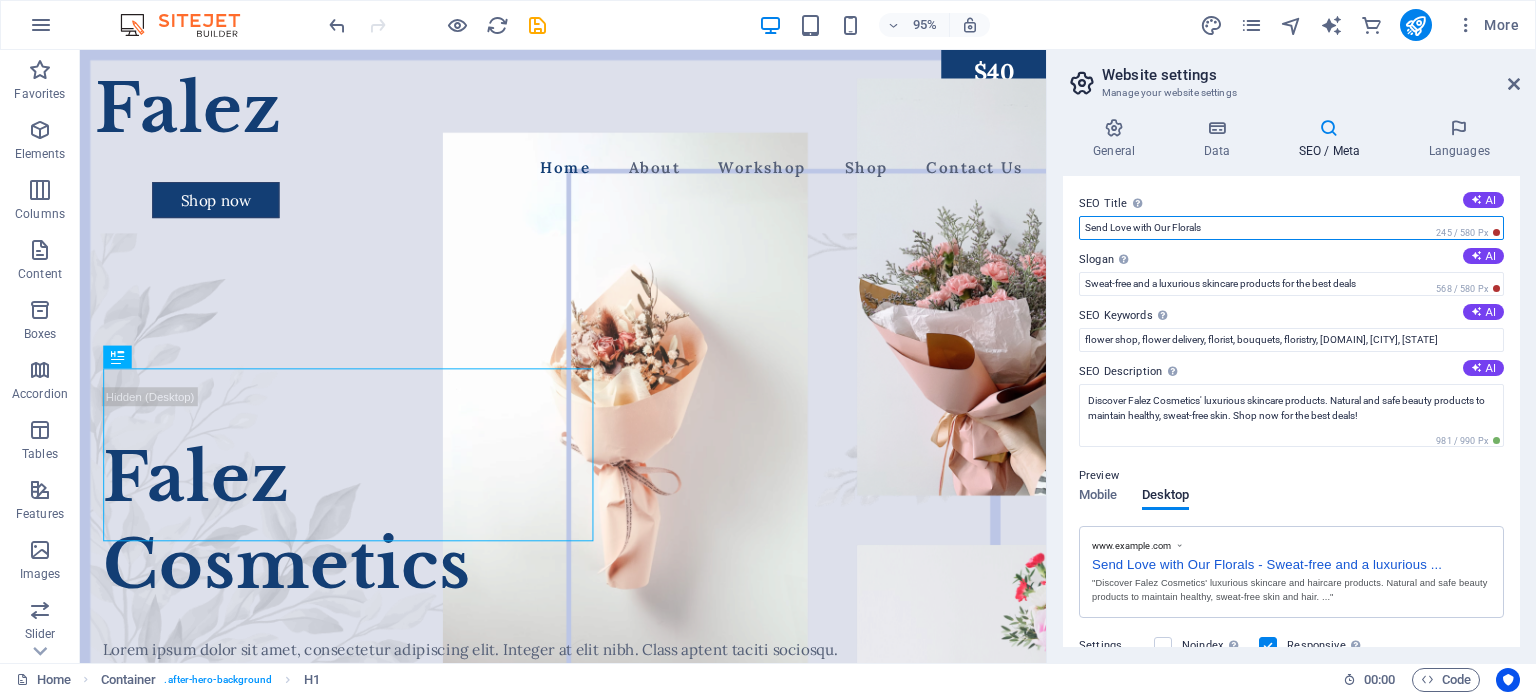 click on "Send Love with Our Florals" at bounding box center [1291, 228] 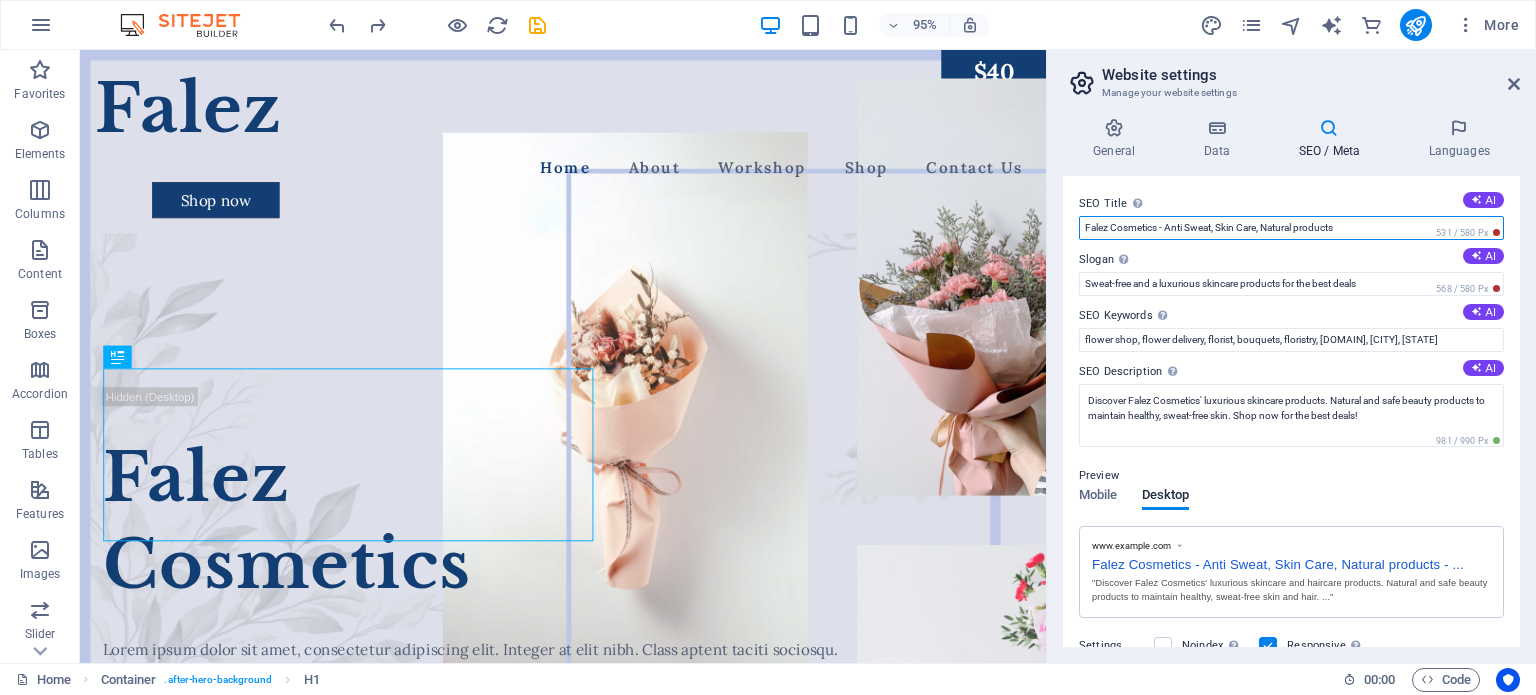 click on "Falez Cosmetics - Anti Sweat, Skin Care, Natural products" at bounding box center (1291, 228) 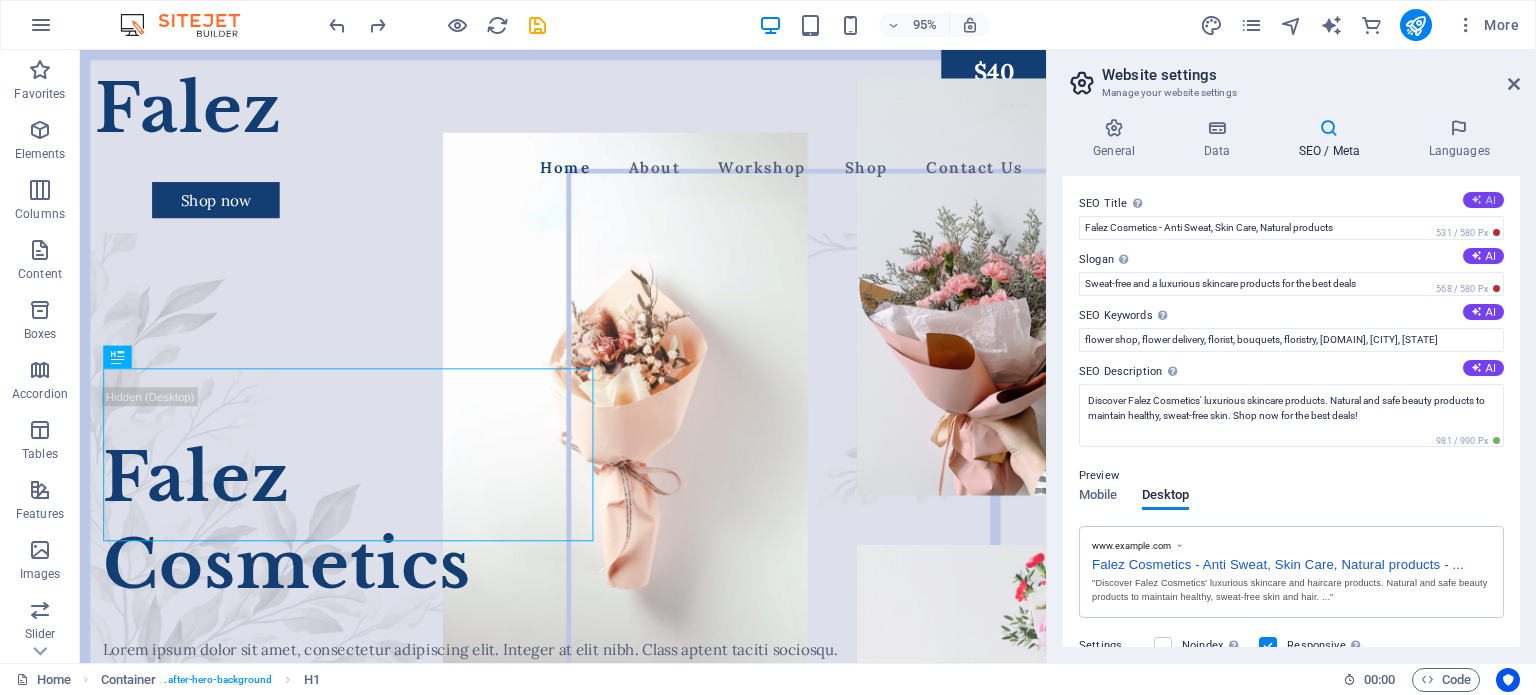click on "AI" at bounding box center (1483, 200) 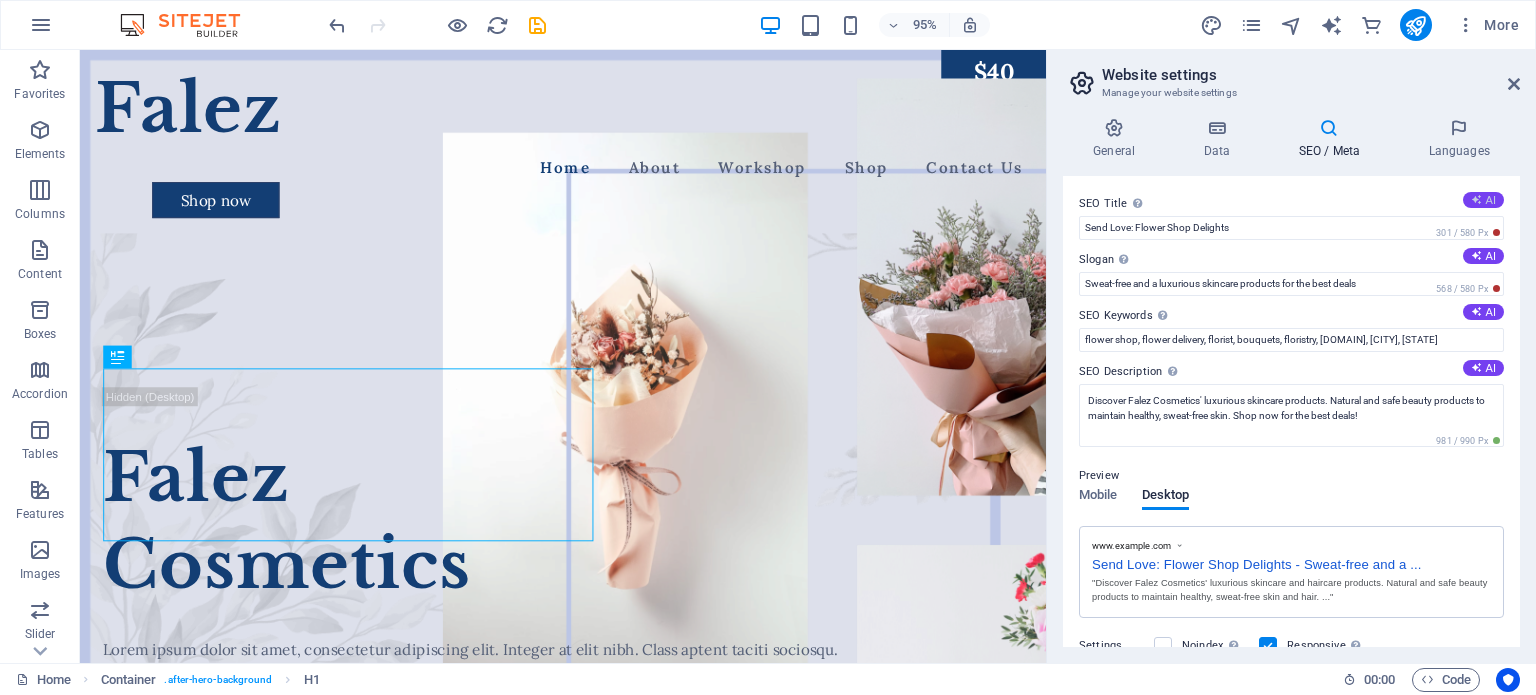 click at bounding box center (1476, 199) 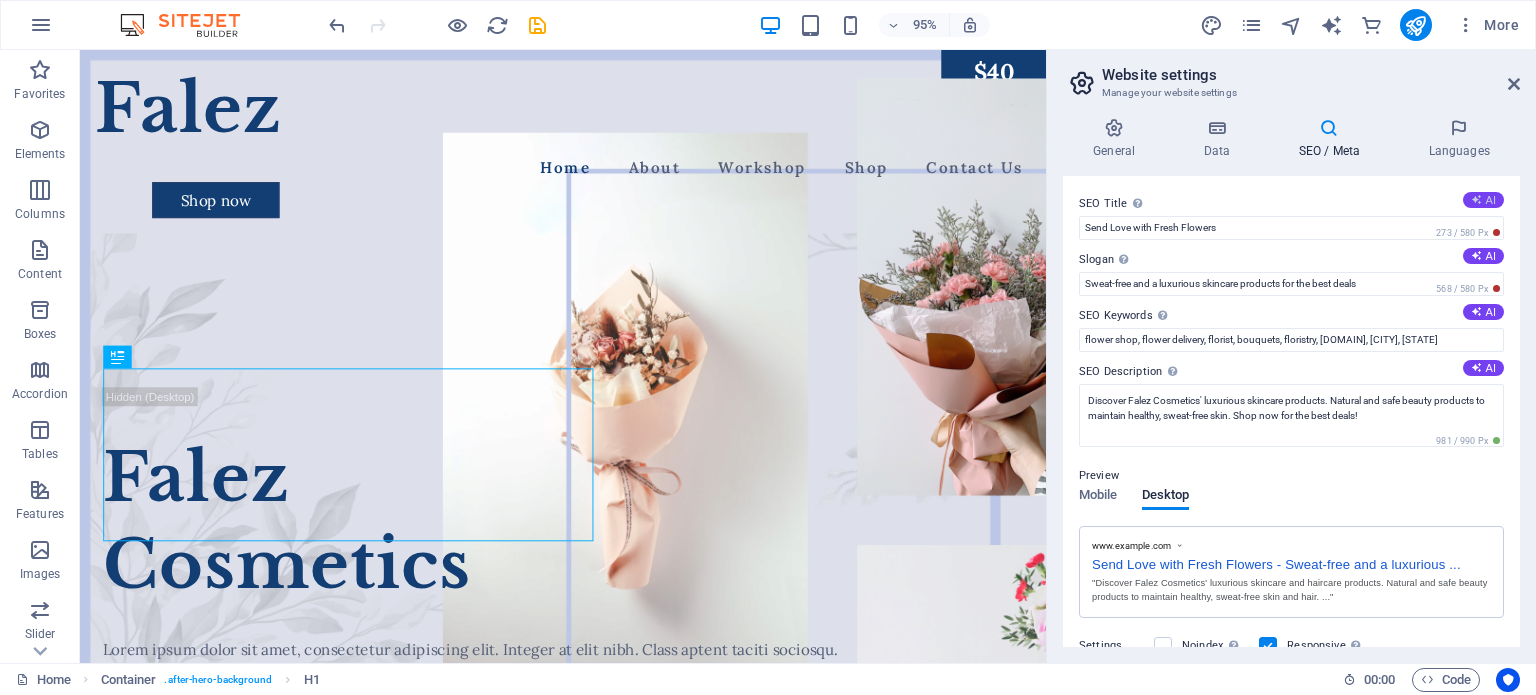 click at bounding box center [1476, 199] 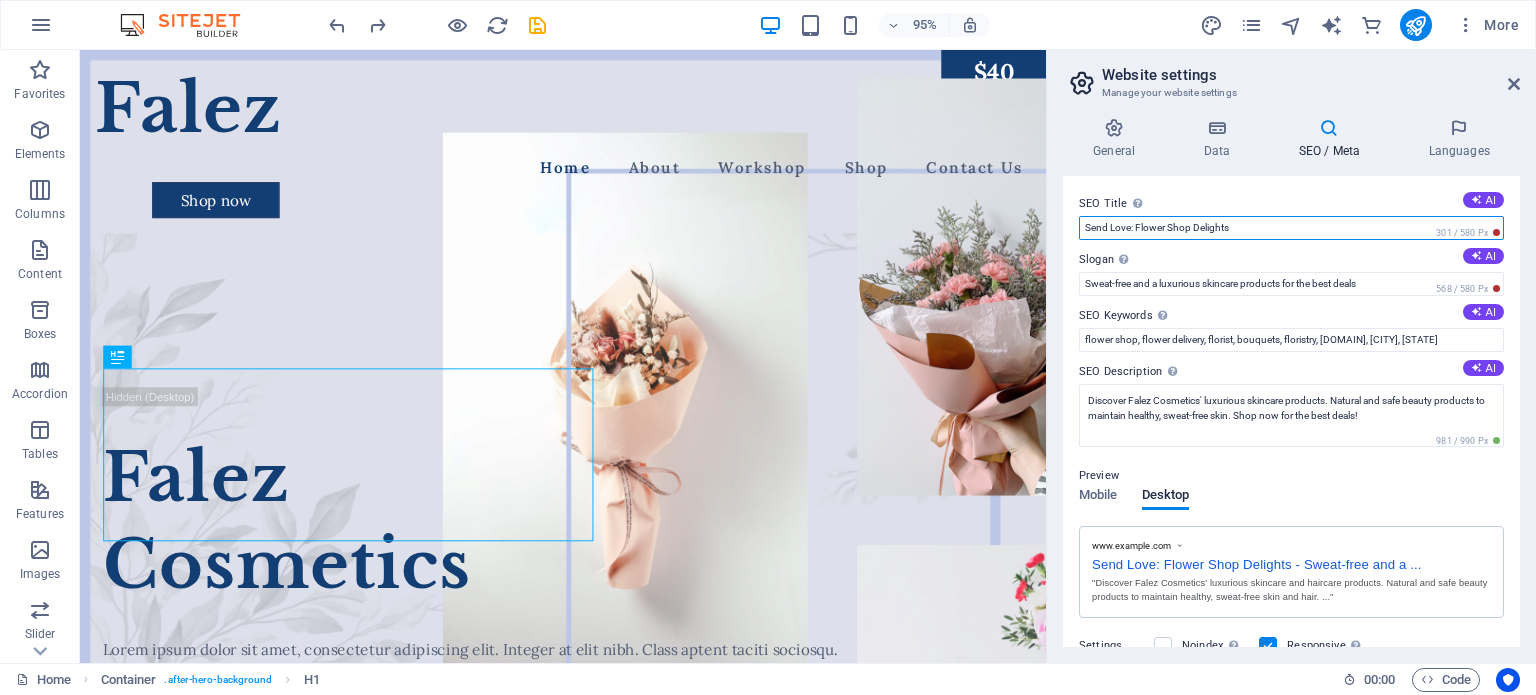 click on "Send Love: Flower Shop Delights" at bounding box center [1291, 228] 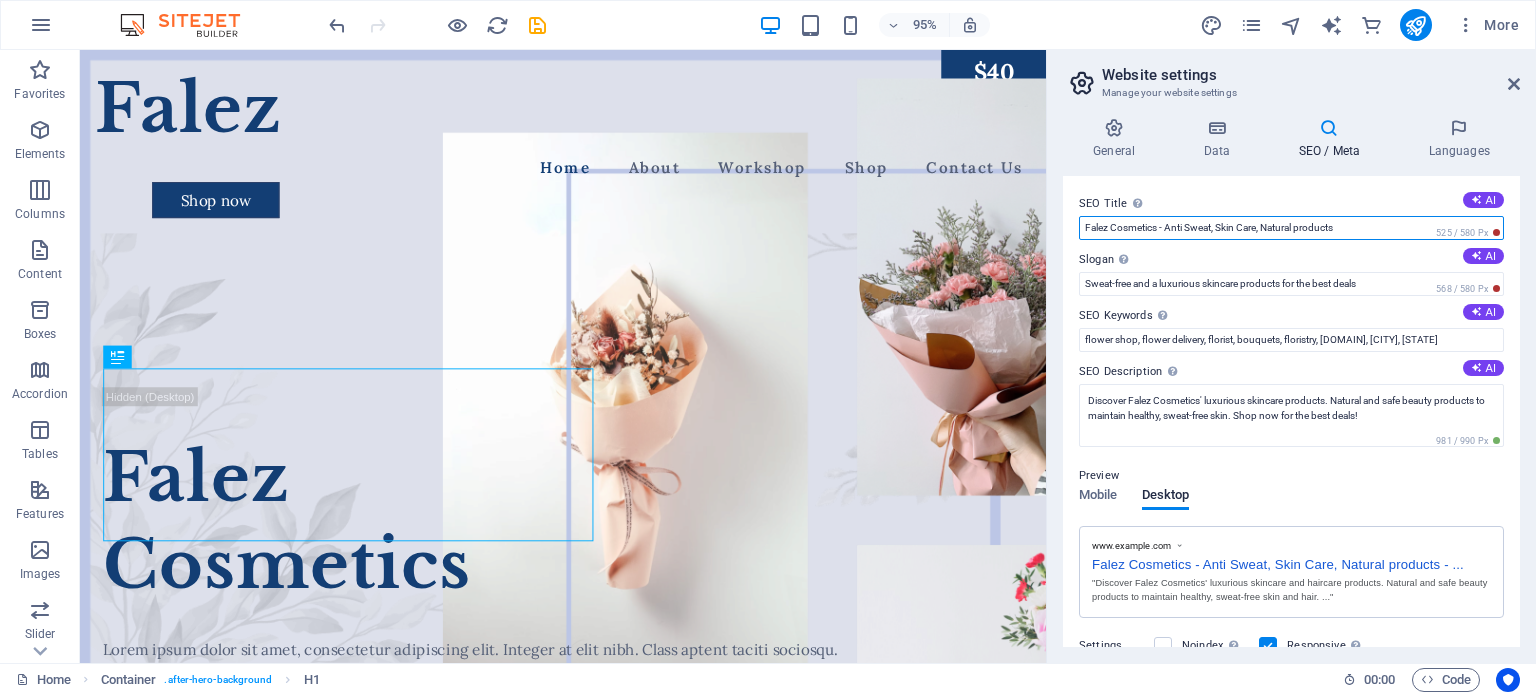 type on "Falez Cosmetics - Anti Sweat, Skin Care, Natural products" 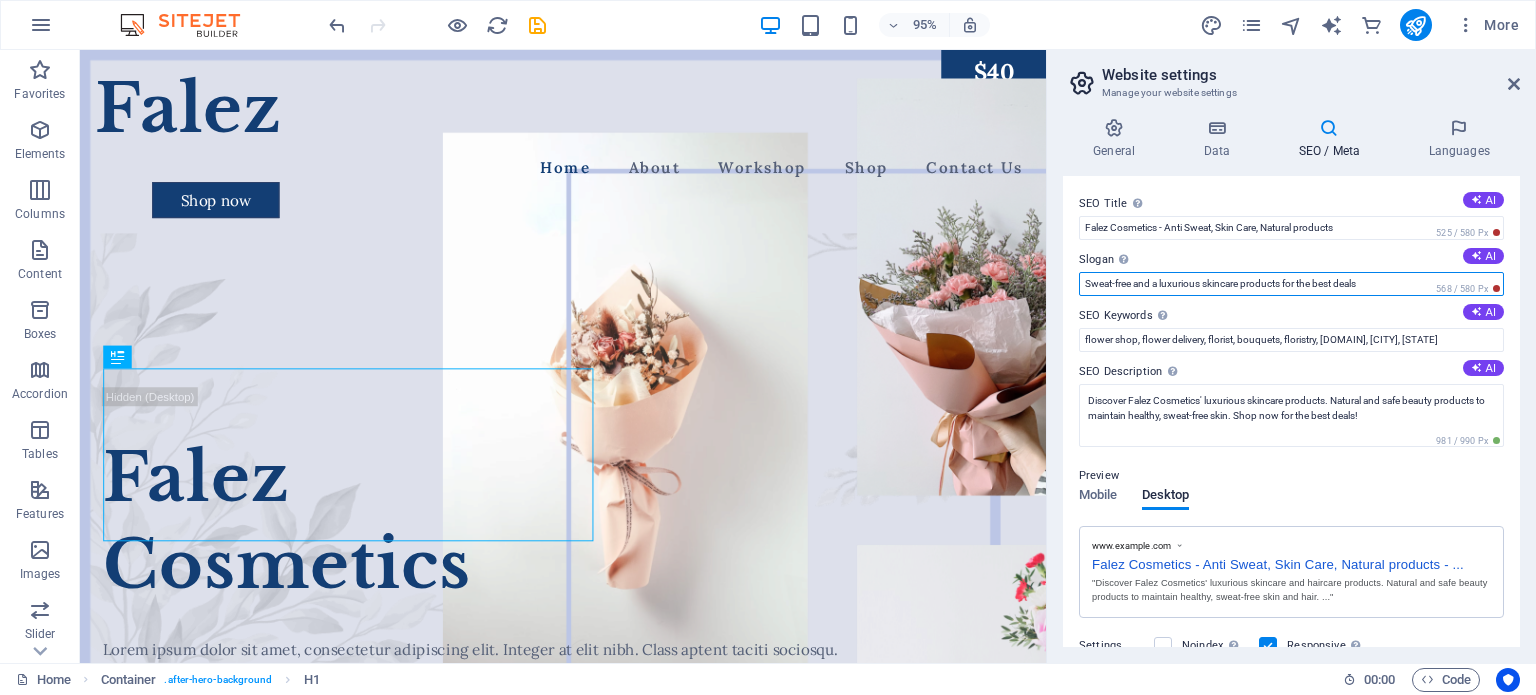 click on "Sweat-free and a luxurious skincare products for the best deals" at bounding box center (1291, 284) 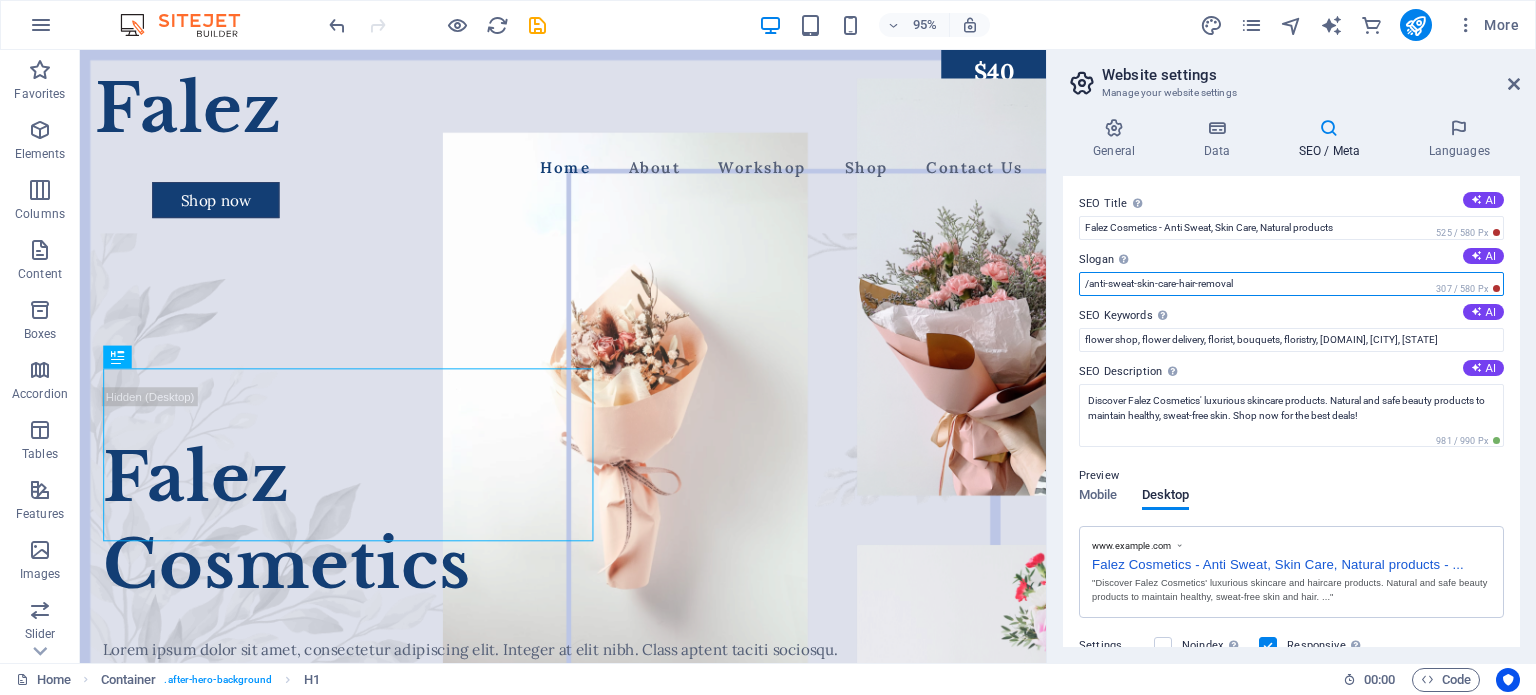 type on "/anti-sweat-skin-care-hair-removal" 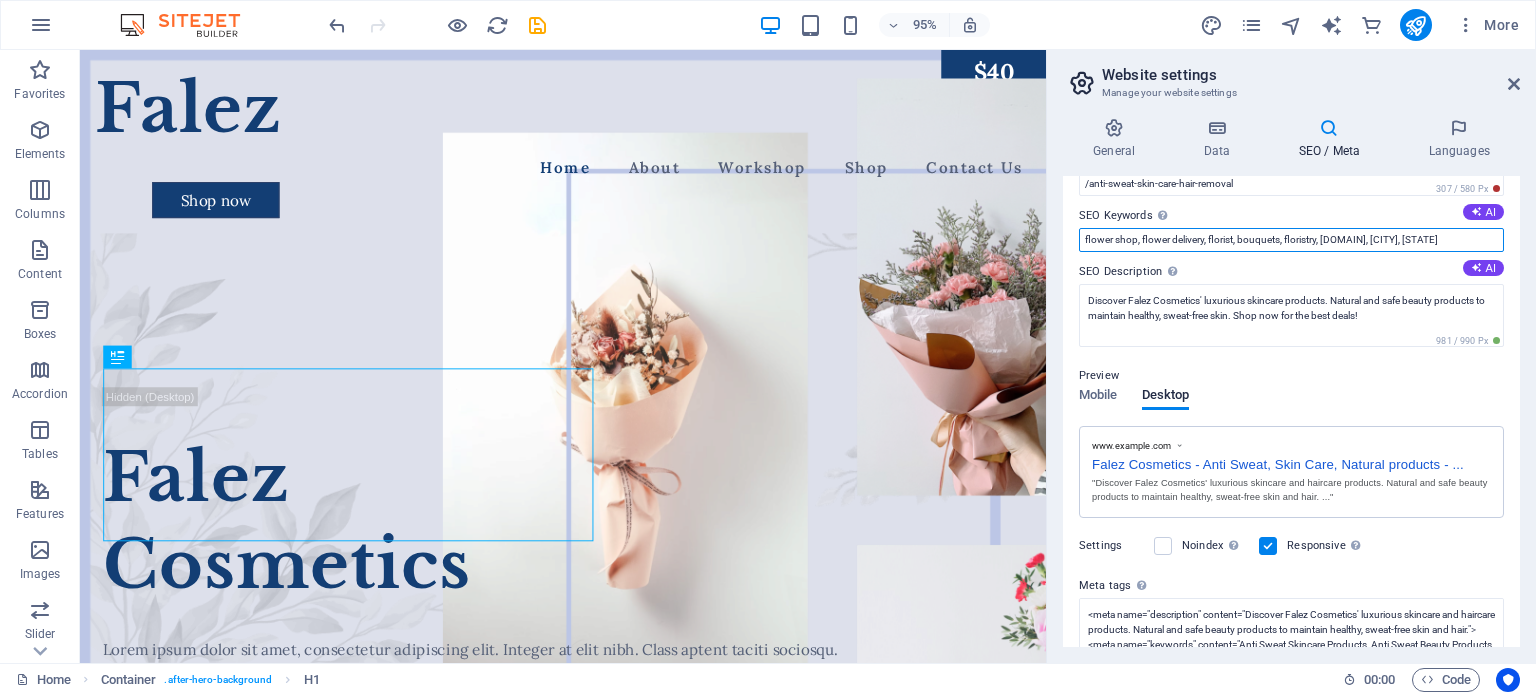 click on "flower shop, flower delivery, florist, bouquets, floristry, falezcosmetics.com, [CITY], [STATE]" at bounding box center (1291, 240) 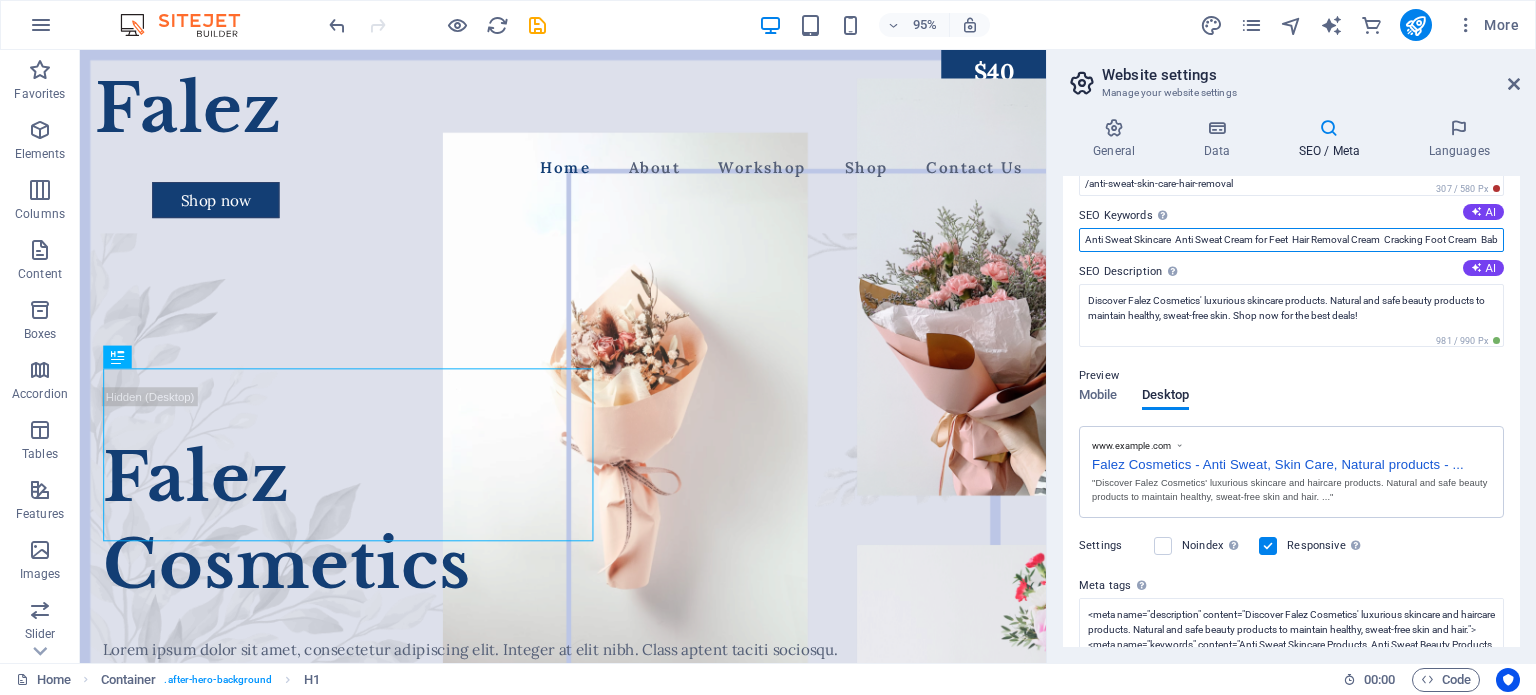 scroll, scrollTop: 0, scrollLeft: 492, axis: horizontal 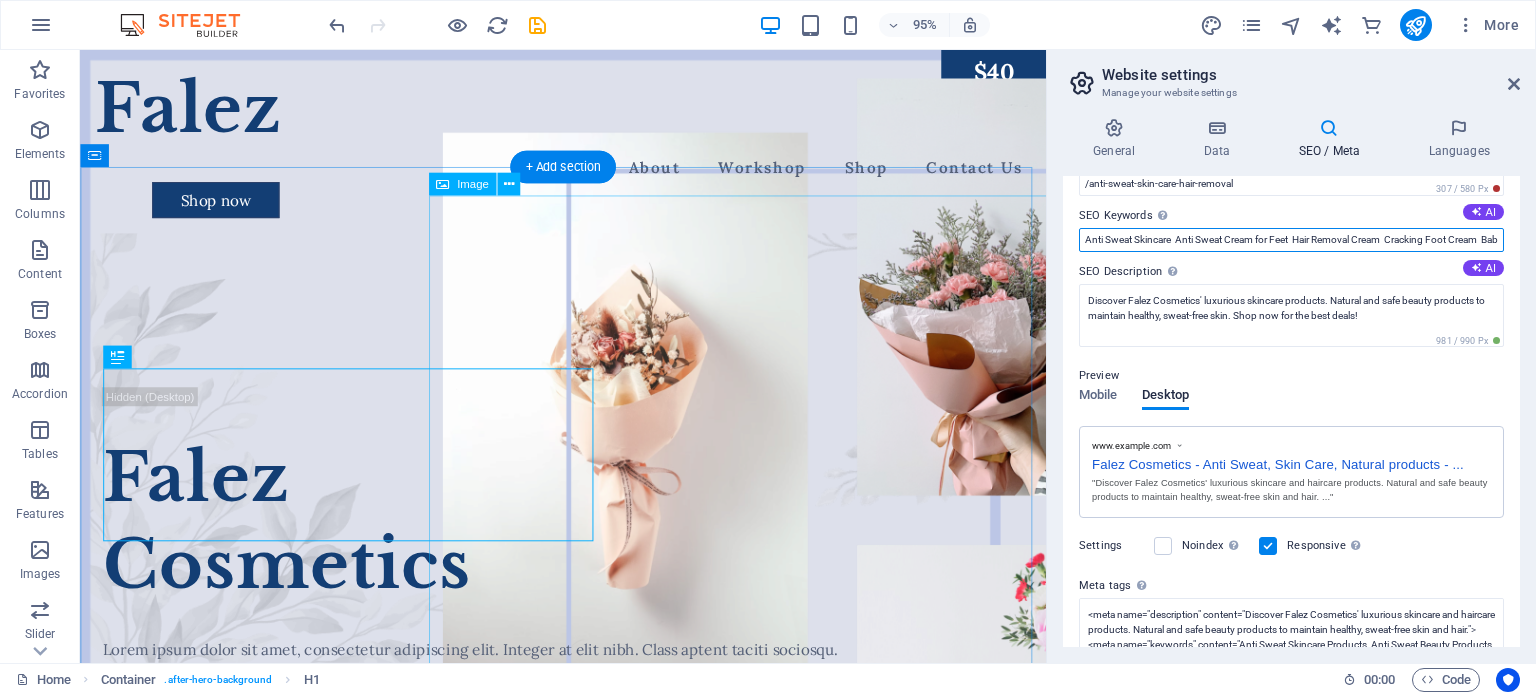 drag, startPoint x: 1275, startPoint y: 284, endPoint x: 810, endPoint y: 222, distance: 469.1151 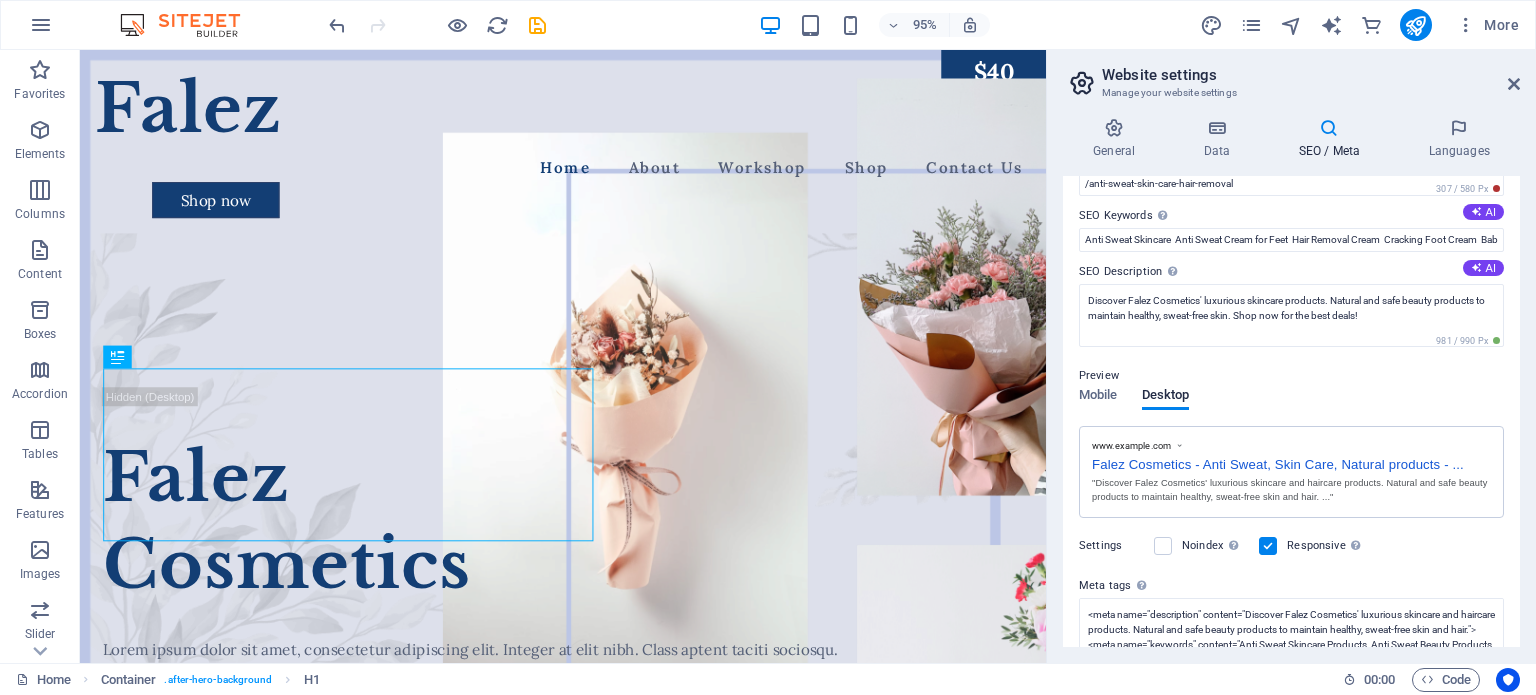 scroll, scrollTop: 0, scrollLeft: 0, axis: both 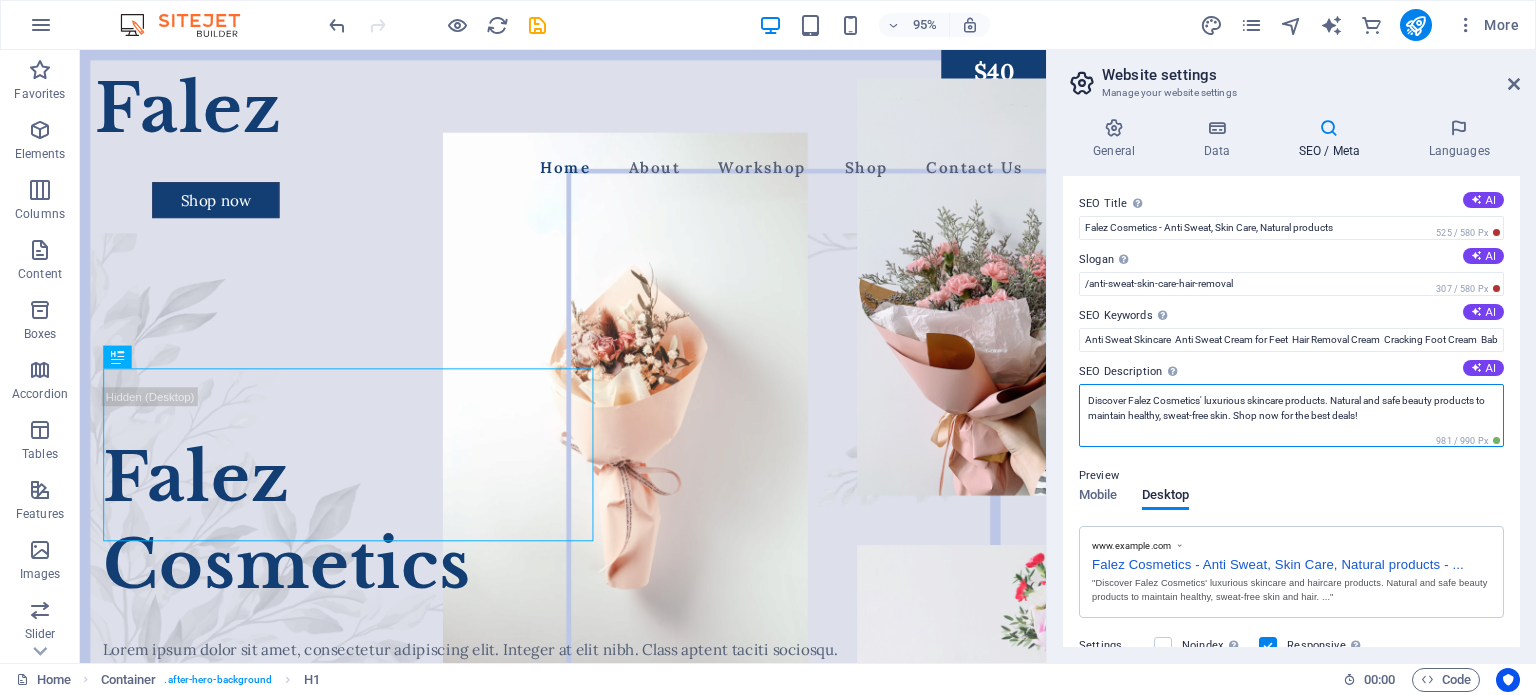 click on "Discover Falez Cosmetics' luxurious skincare products. Natural and safe beauty products to maintain healthy, sweat-free skin. Shop now for the best deals!" at bounding box center (1291, 415) 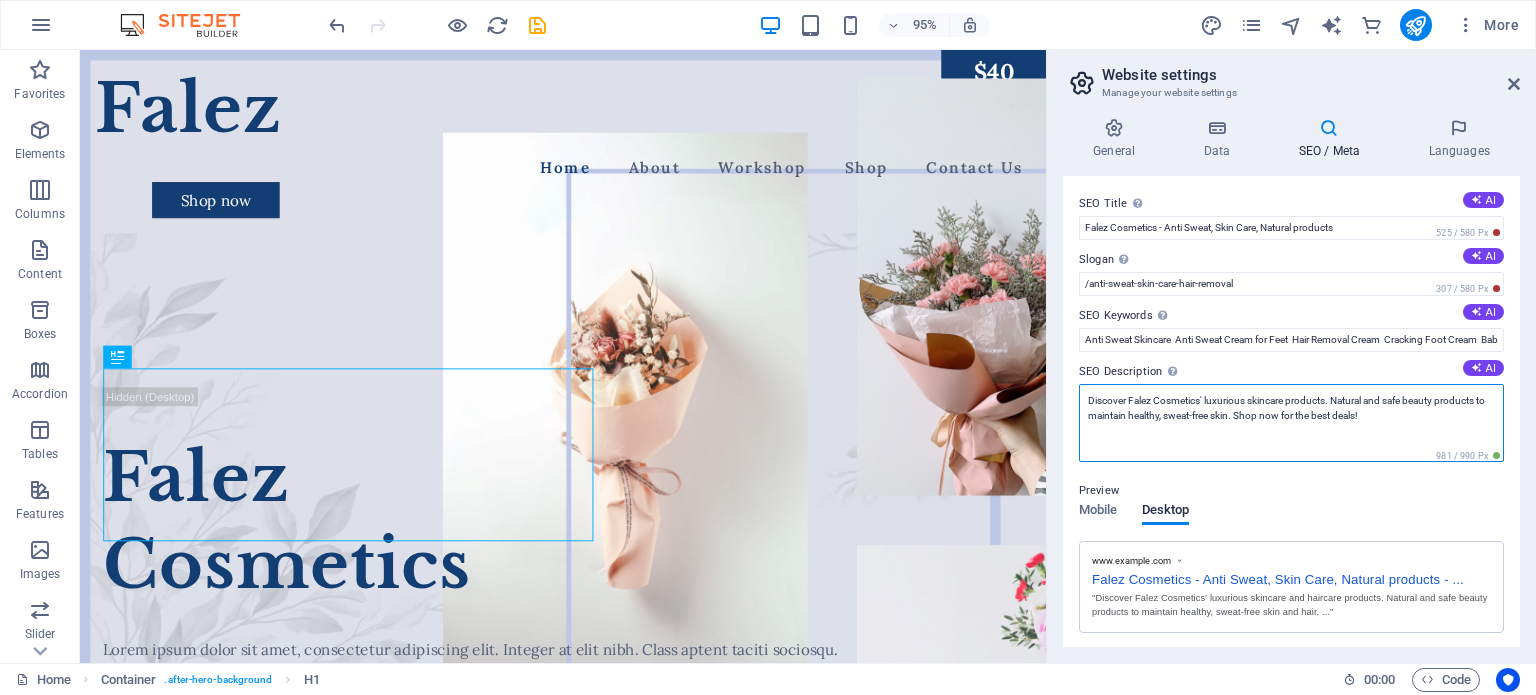 click on "Discover Falez Cosmetics' luxurious skincare products. Natural and safe beauty products to maintain healthy, sweat-free skin. Shop now for the best deals!" at bounding box center [1291, 423] 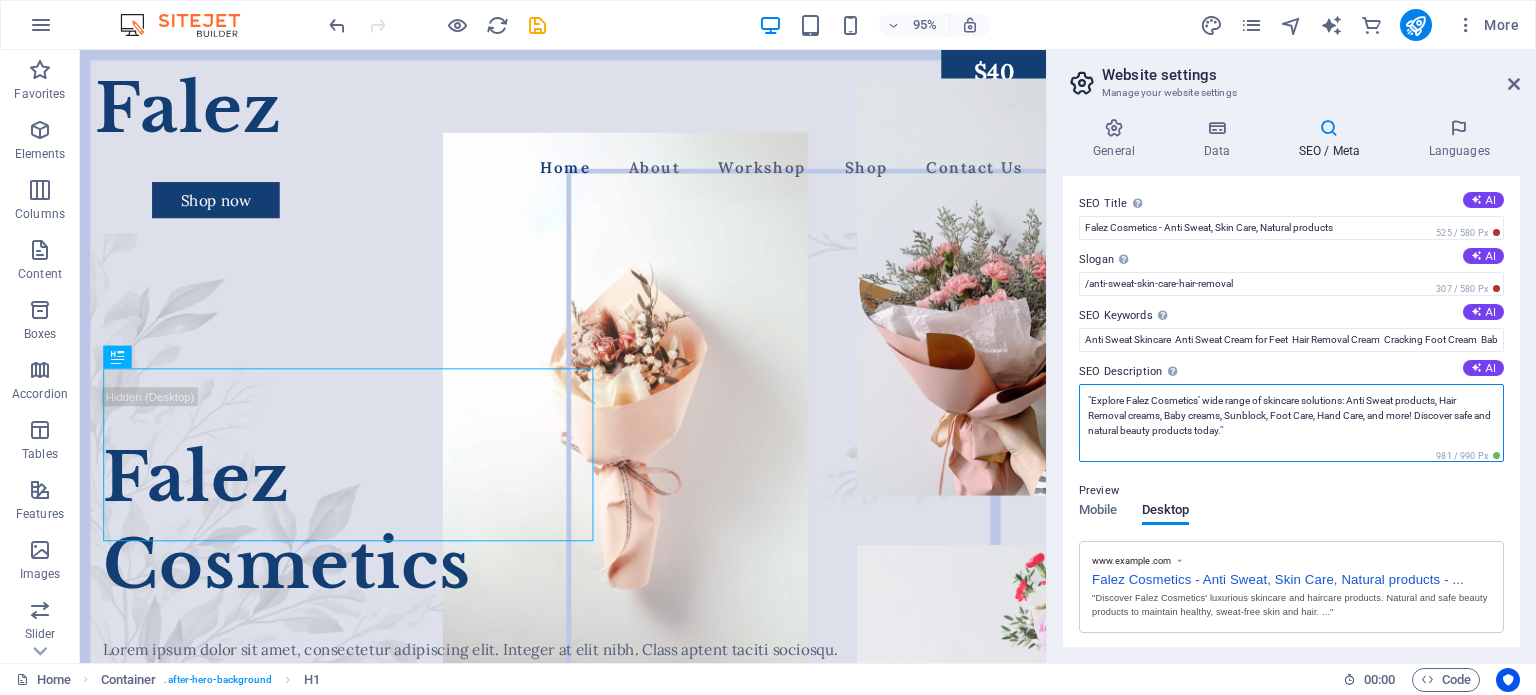 scroll, scrollTop: 0, scrollLeft: 0, axis: both 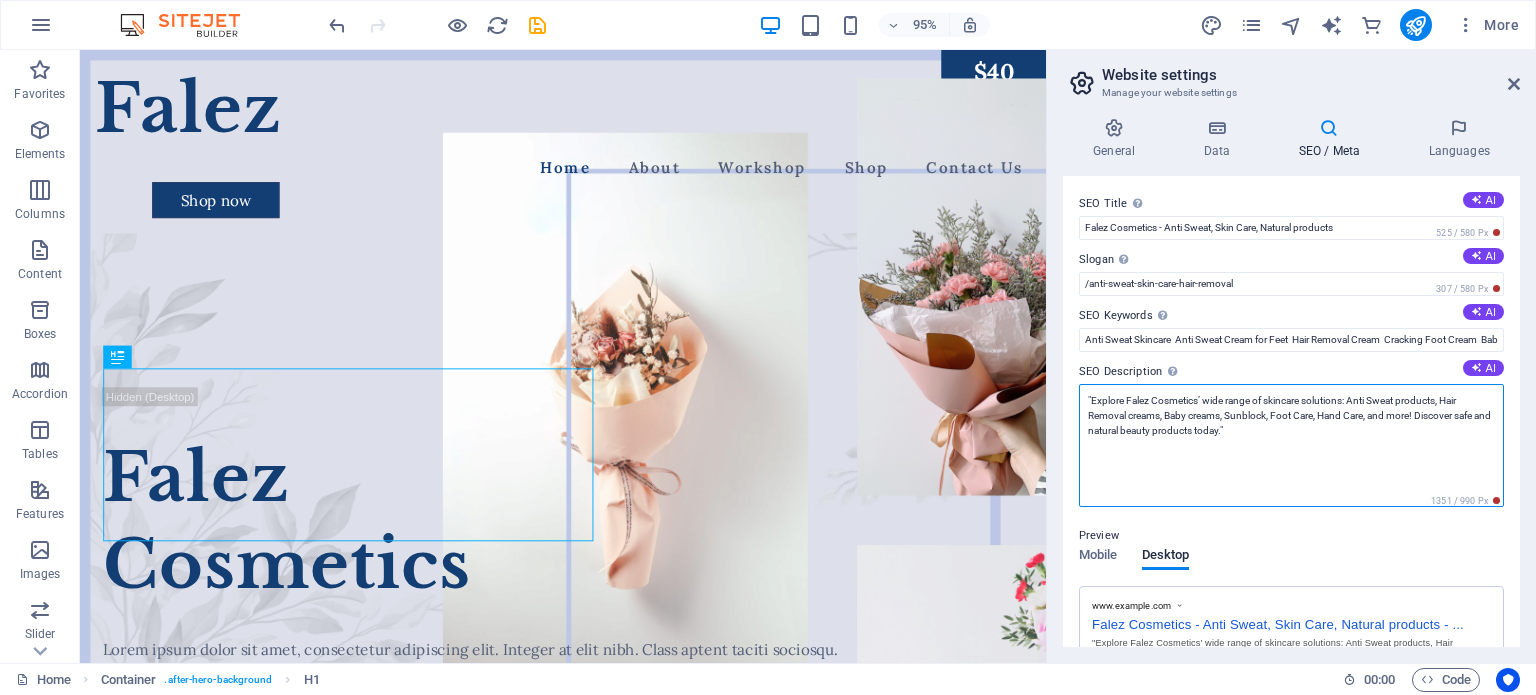 type on "Discover Falez Cosmetics' luxurious skincare products. Natural and safe beauty products to maintain healthy, sweat-free skin. Shop now for the best deals!" 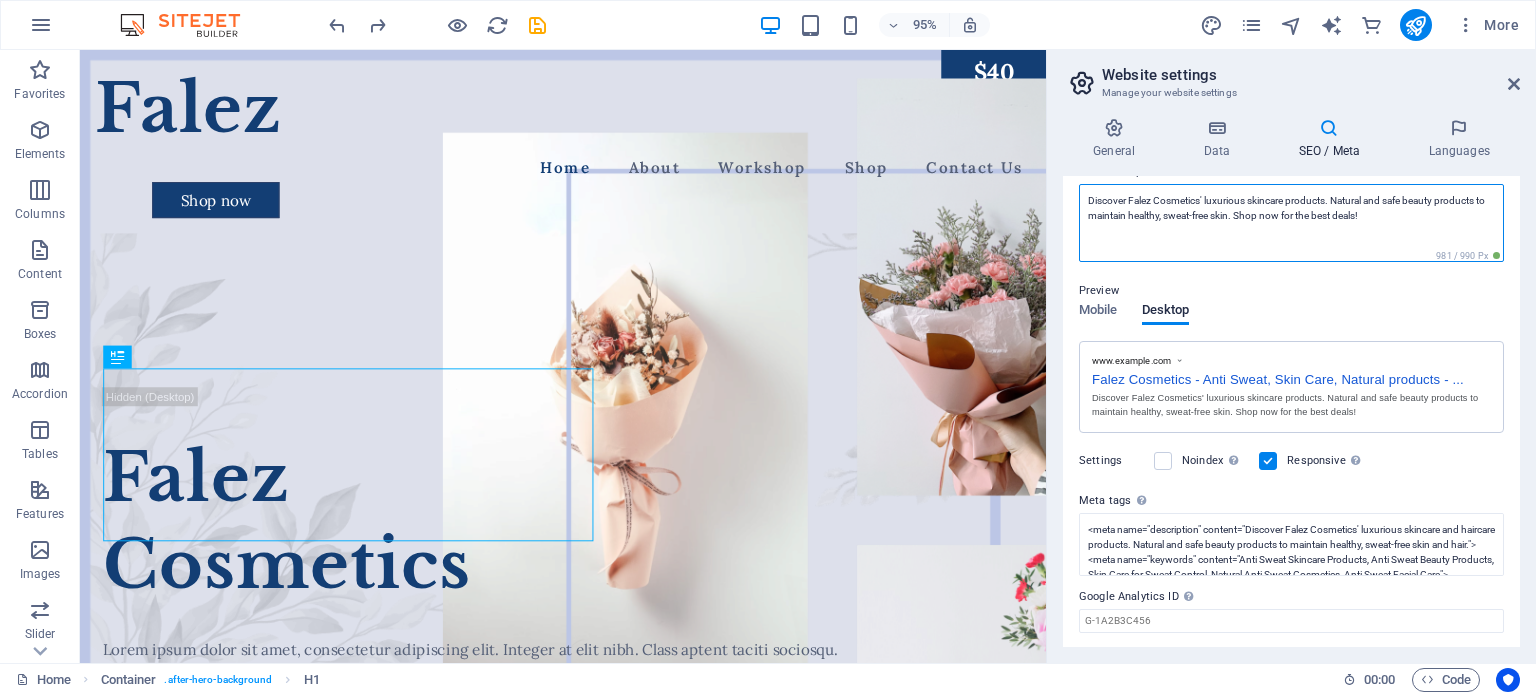 scroll, scrollTop: 256, scrollLeft: 0, axis: vertical 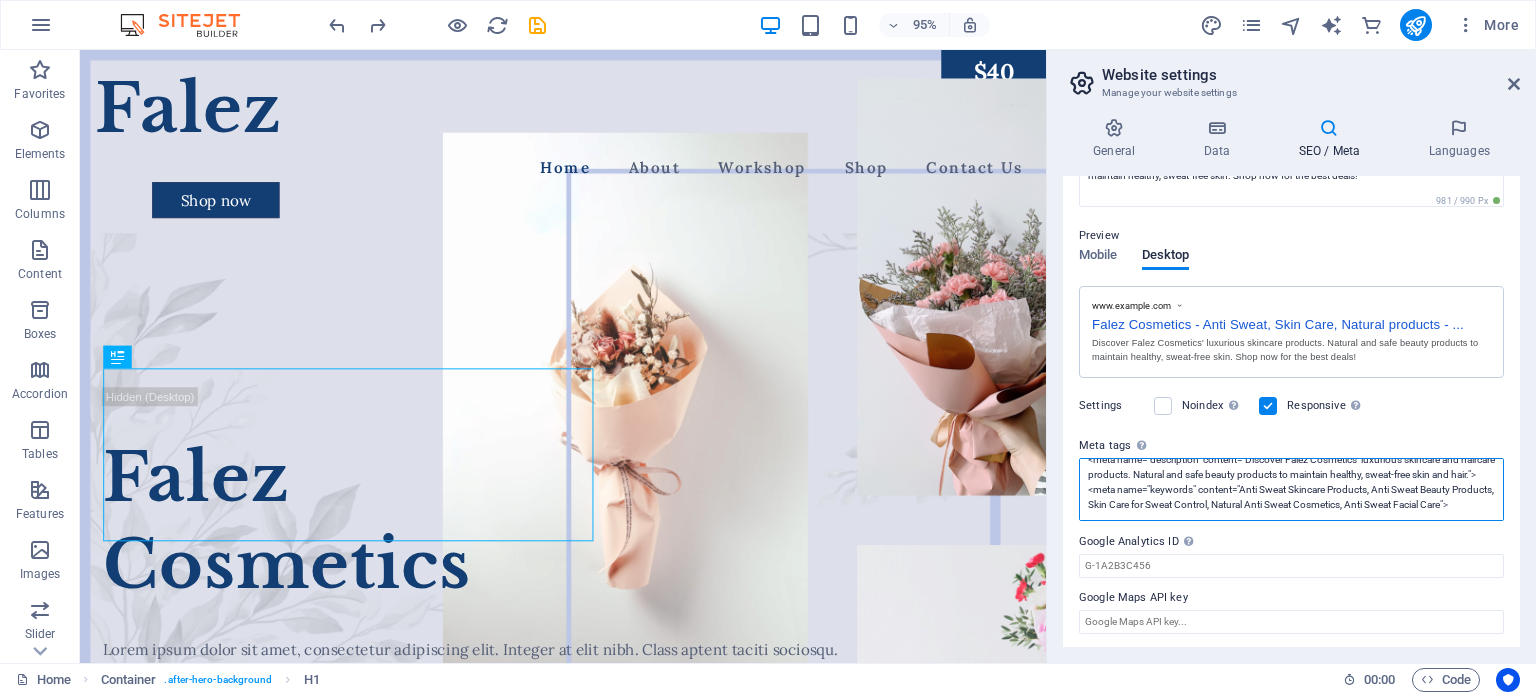 click on "<meta name="description" content="Discover Falez Cosmetics' luxurious skincare and haircare products. Natural and safe beauty products to maintain healthy, sweat-free skin and hair.">
<meta name="keywords" content="Anti Sweat Skincare Products, Anti Sweat Beauty Products, Skin Care for Sweat Control, Natural Anti Sweat Cosmetics, Anti Sweat Facial Care">" at bounding box center [1291, 489] 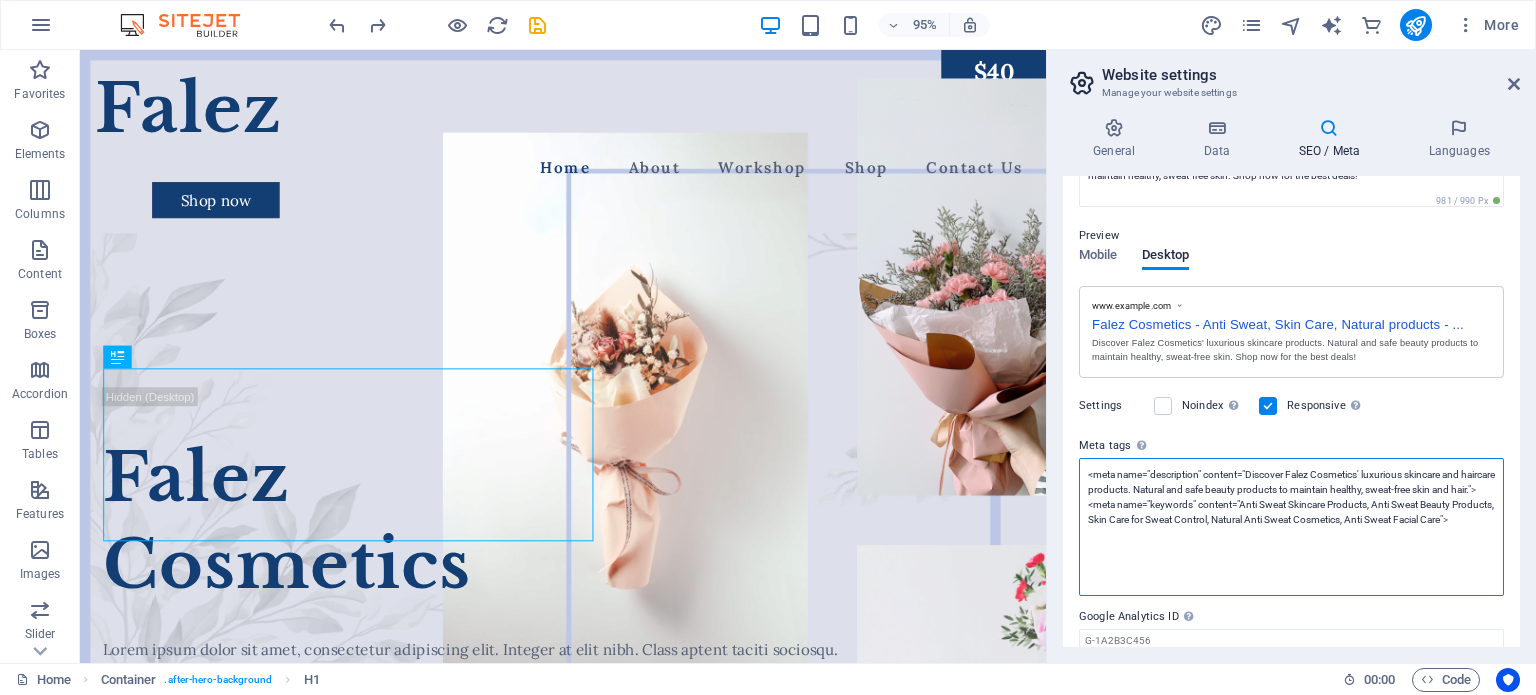 scroll, scrollTop: 0, scrollLeft: 0, axis: both 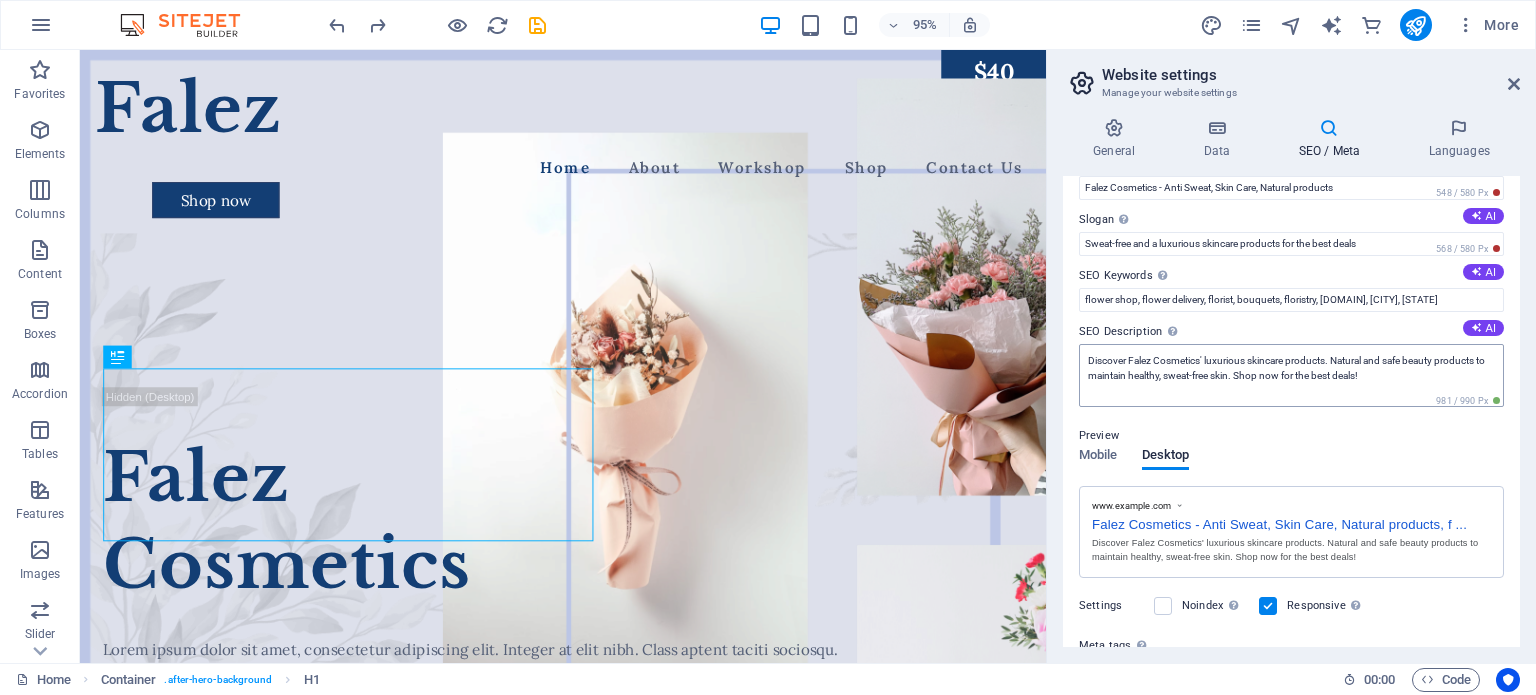 type on "Falez Cosmetics - Anti Sweat, Skin Care, Natural products, f" 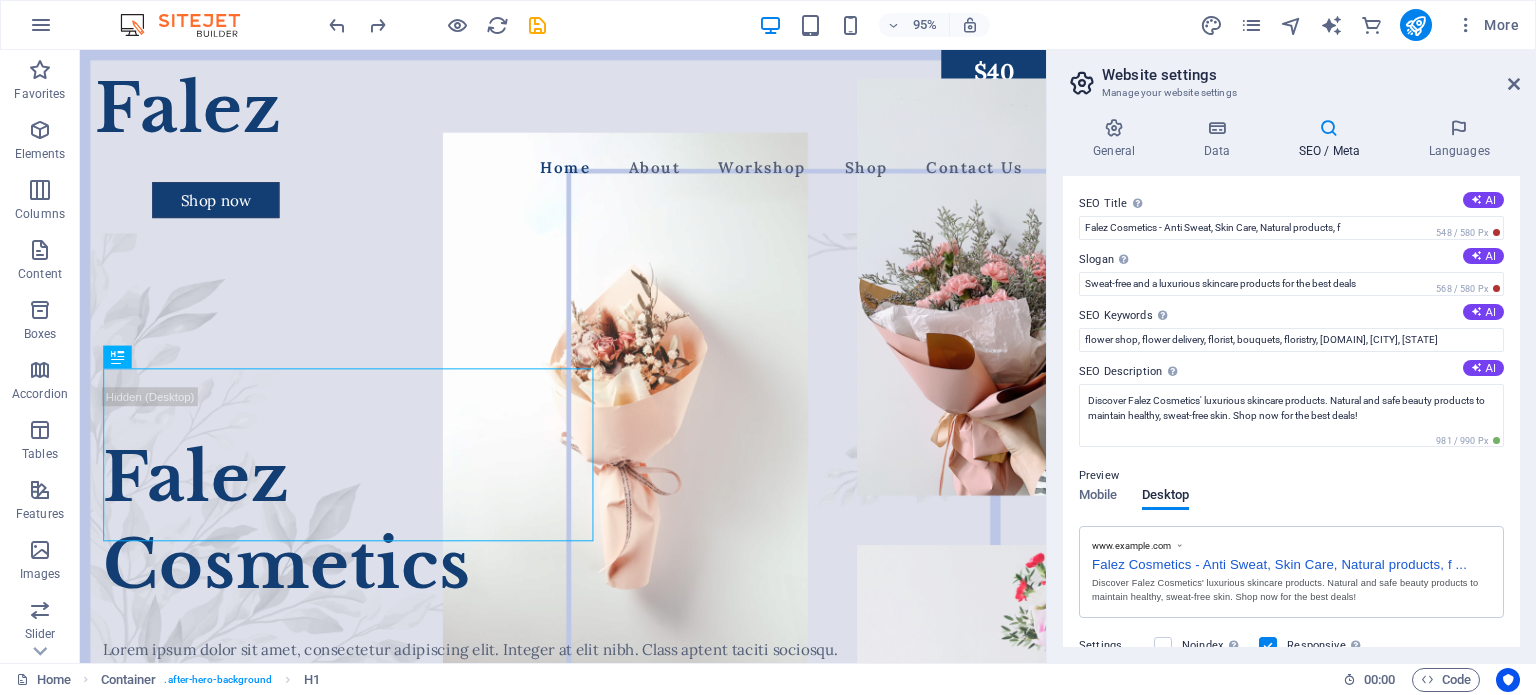 scroll, scrollTop: 316, scrollLeft: 0, axis: vertical 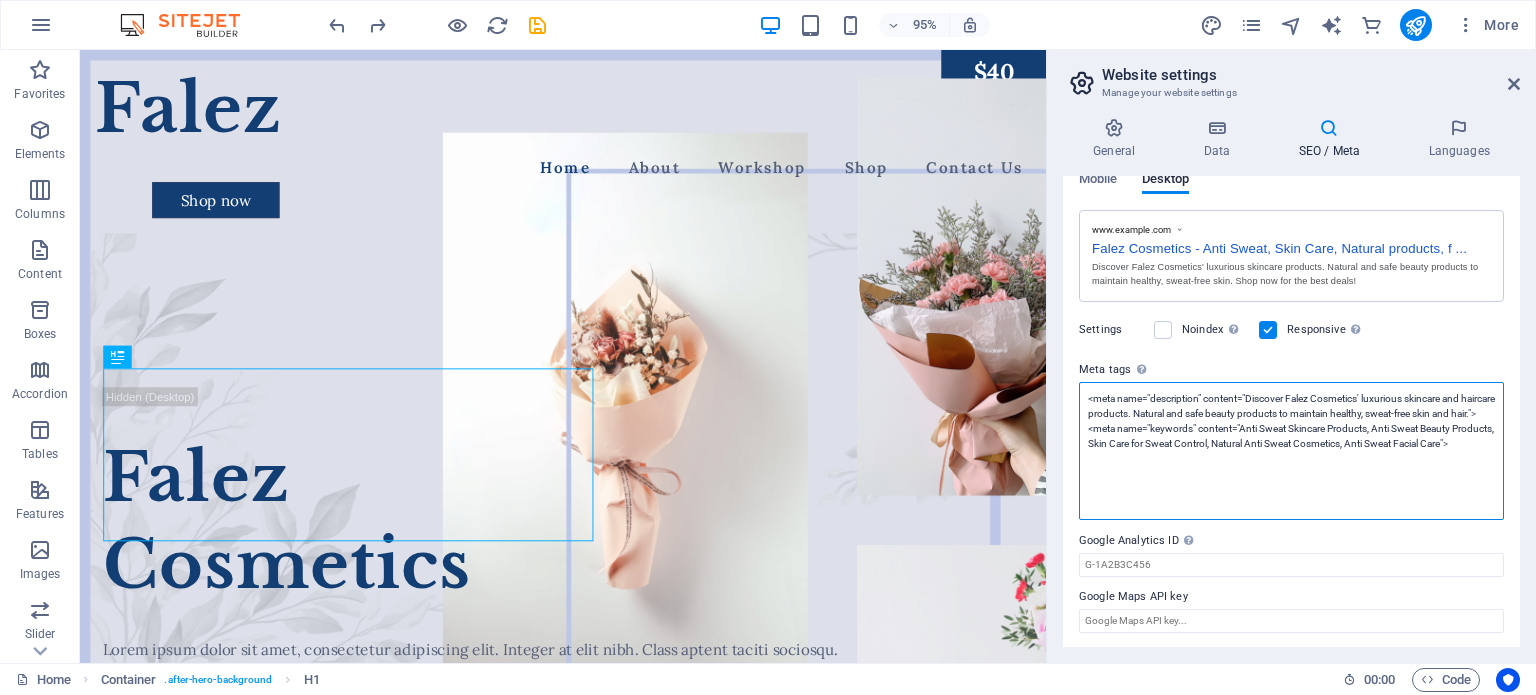 click on "<meta name="description" content="Discover Falez Cosmetics' luxurious skincare and haircare products. Natural and safe beauty products to maintain healthy, sweat-free skin and hair.">
<meta name="keywords" content="Anti Sweat Skincare Products, Anti Sweat Beauty Products, Skin Care for Sweat Control, Natural Anti Sweat Cosmetics, Anti Sweat Facial Care">" at bounding box center (1291, 451) 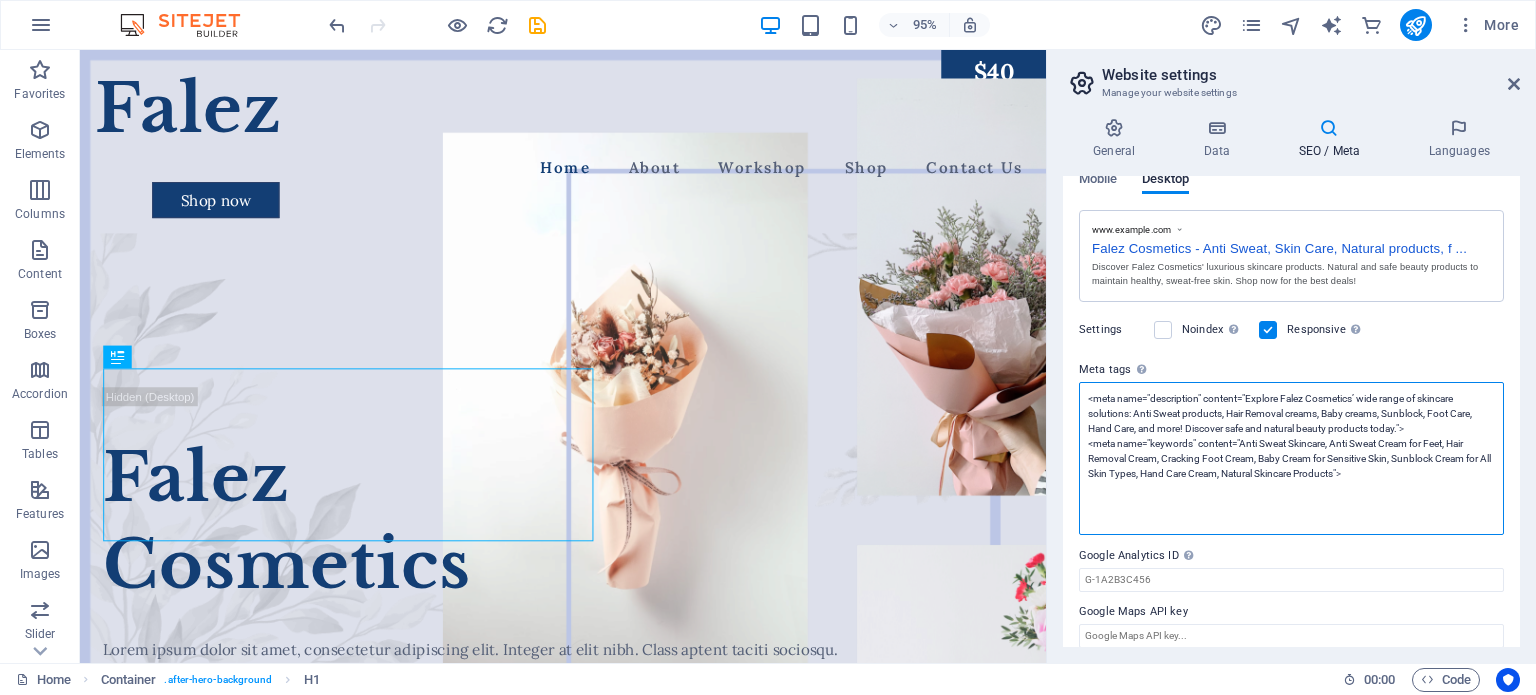scroll, scrollTop: 331, scrollLeft: 0, axis: vertical 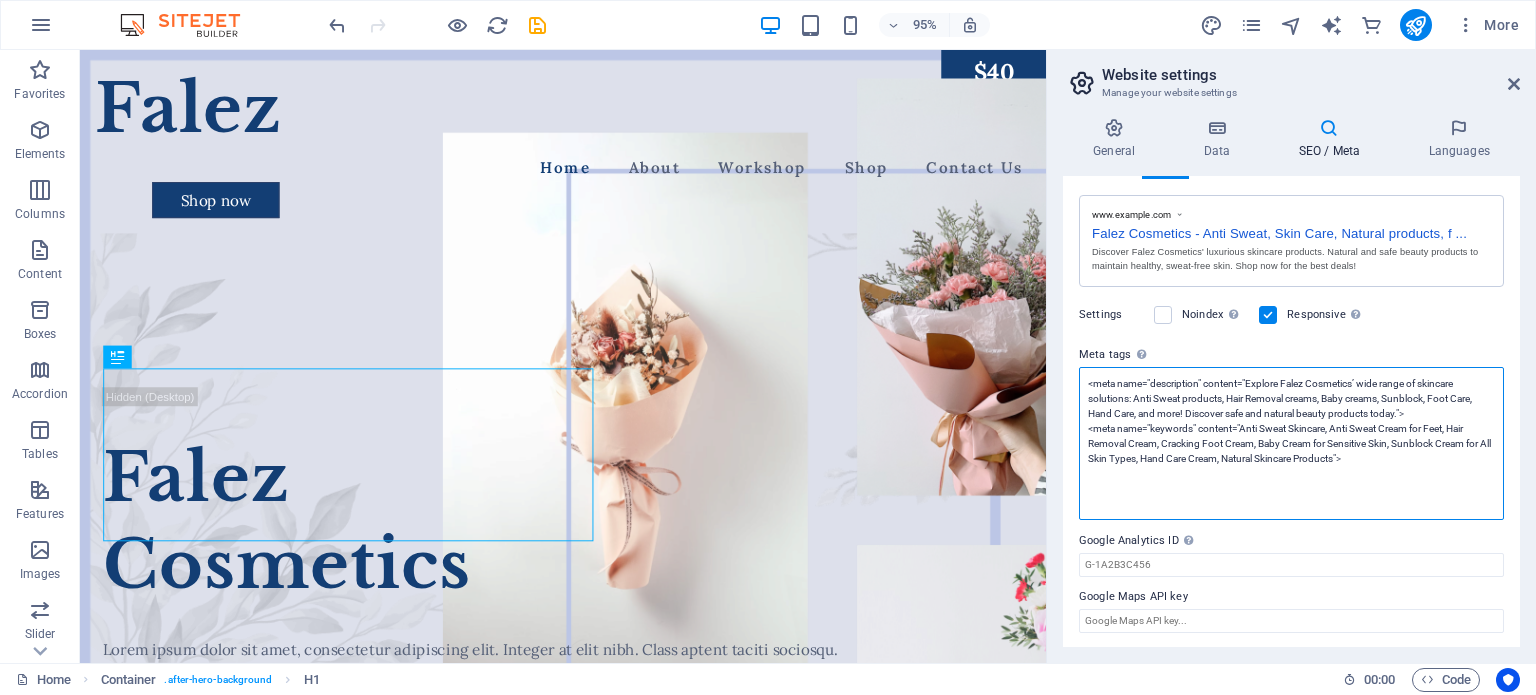 click on "<meta name="description" content="Explore Falez Cosmetics’ wide range of skincare solutions: Anti Sweat products, Hair Removal creams, Baby creams, Sunblock, Foot Care, Hand Care, and more! Discover safe and natural beauty products today.">
<meta name="keywords" content="Anti Sweat Skincare, Anti Sweat Cream for Feet, Hair Removal Cream, Cracking Foot Cream, Baby Cream for Sensitive Skin, Sunblock Cream for All Skin Types, Hand Care Cream, Natural Skincare Products">" at bounding box center [1291, 443] 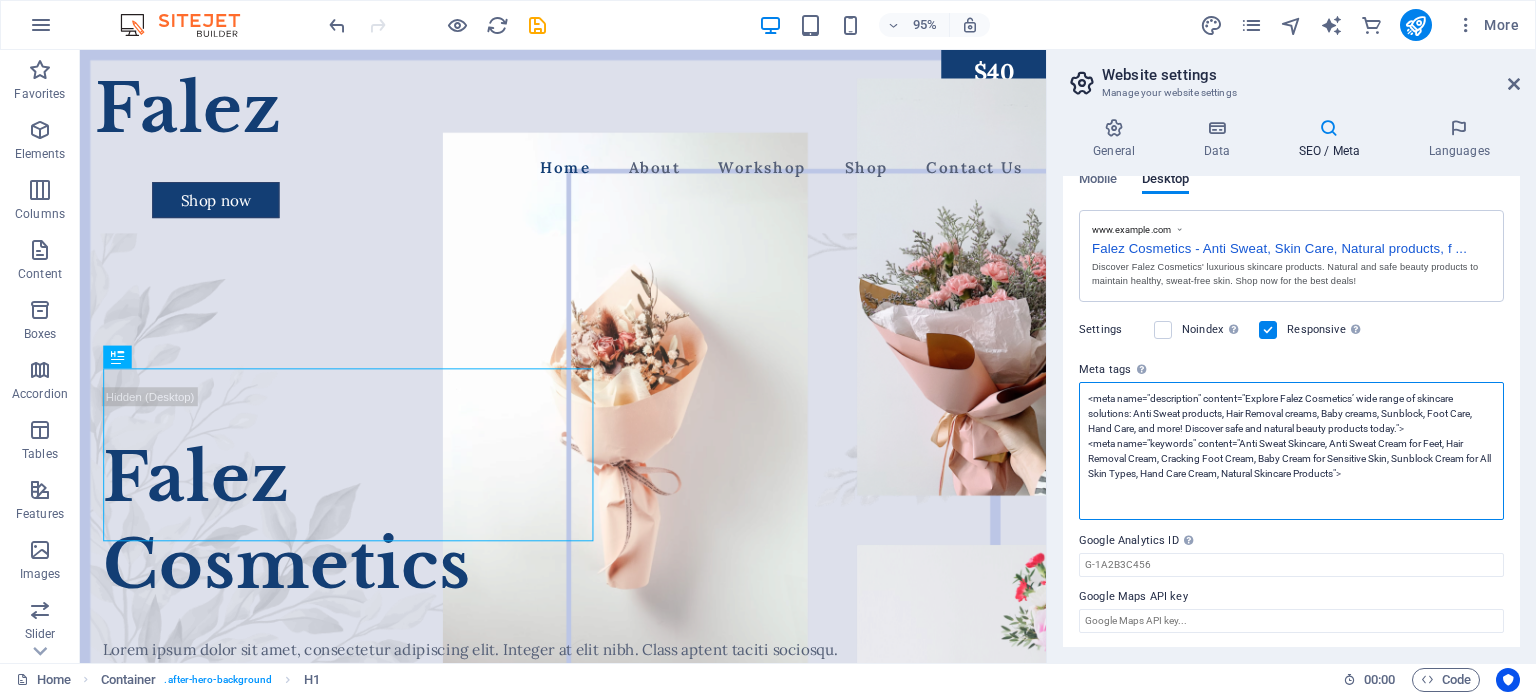 click on "<meta name="description" content="Explore Falez Cosmetics’ wide range of skincare solutions: Anti Sweat products, Hair Removal creams, Baby creams, Sunblock, Foot Care, Hand Care, and more! Discover safe and natural beauty products today.">
<meta name="keywords" content="Anti Sweat Skincare, Anti Sweat Cream for Feet, Hair Removal Cream, Cracking Foot Cream, Baby Cream for Sensitive Skin, Sunblock Cream for All Skin Types, Hand Care Cream, Natural Skincare Products">" at bounding box center [1291, 451] 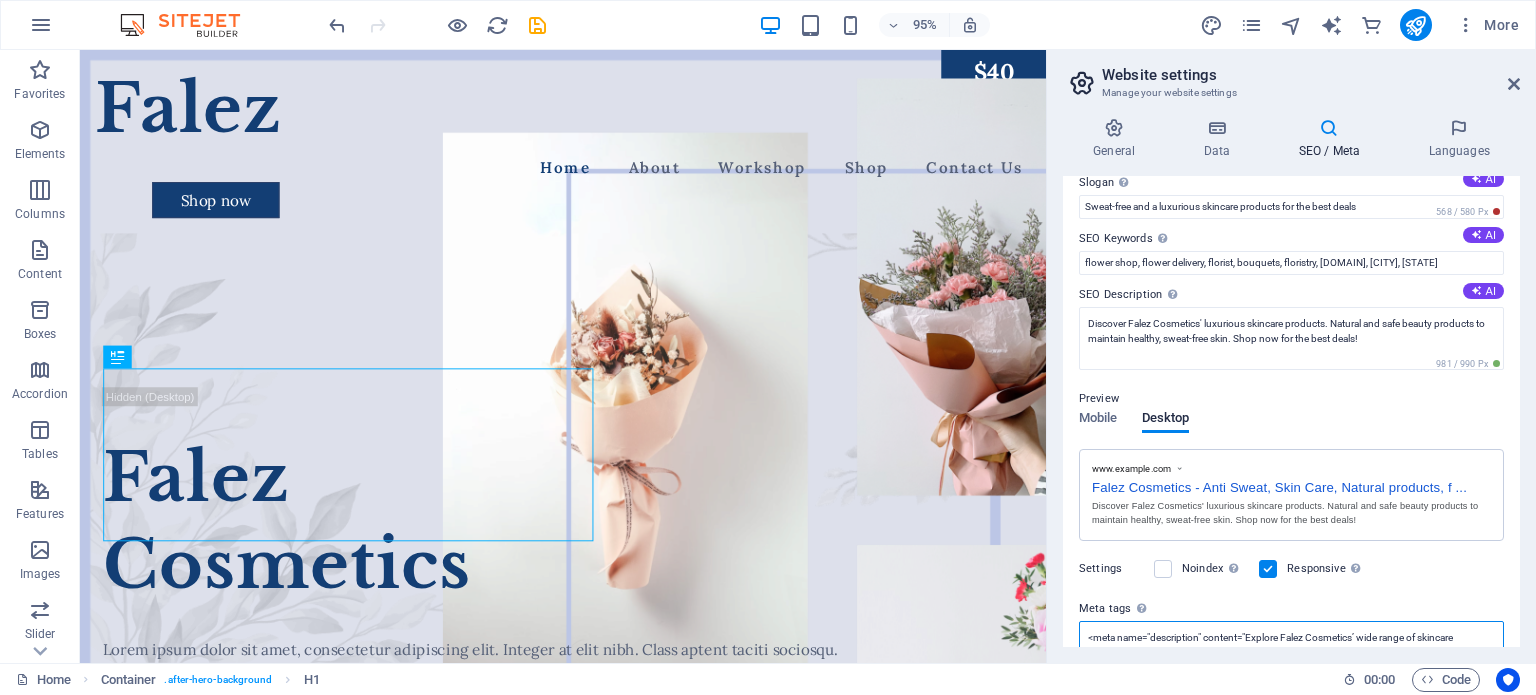 scroll, scrollTop: 16, scrollLeft: 0, axis: vertical 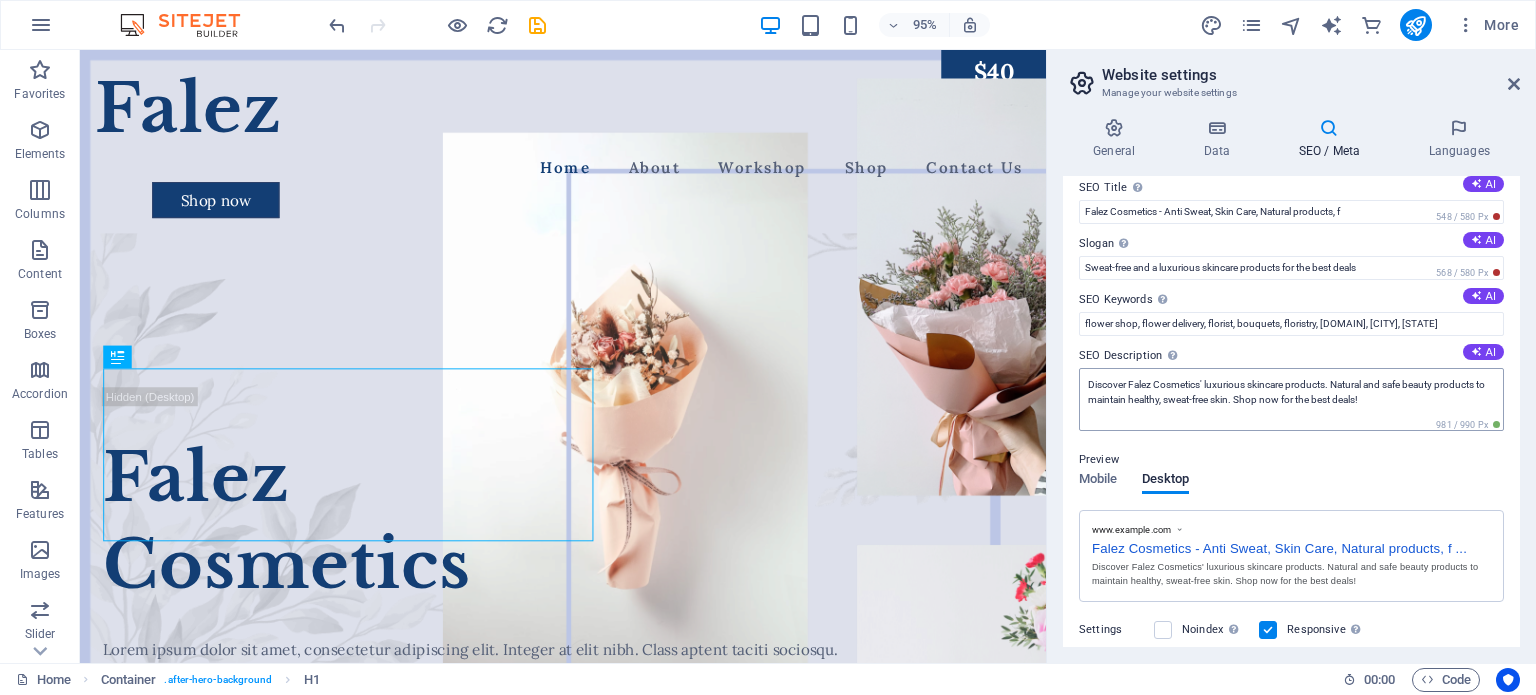 type on "<meta name="description" content="Explore Falez Cosmetics’ wide range of skincare solutions: Anti Sweat products, Hair Removal creams, Baby creams, Sunblock, Foot Care, Hand Care, and more! Discover safe and natural beauty products today.">
<meta name="keywords" content="Anti Sweat Skincare, Anti Sweat Cream for Feet, Hair Removal Cream, Cracking Foot Cream, Baby Cream for Sensitive Skin, Sunblock Cream for All Skin Types, Hand Care Cream, Natural Skincare Products">" 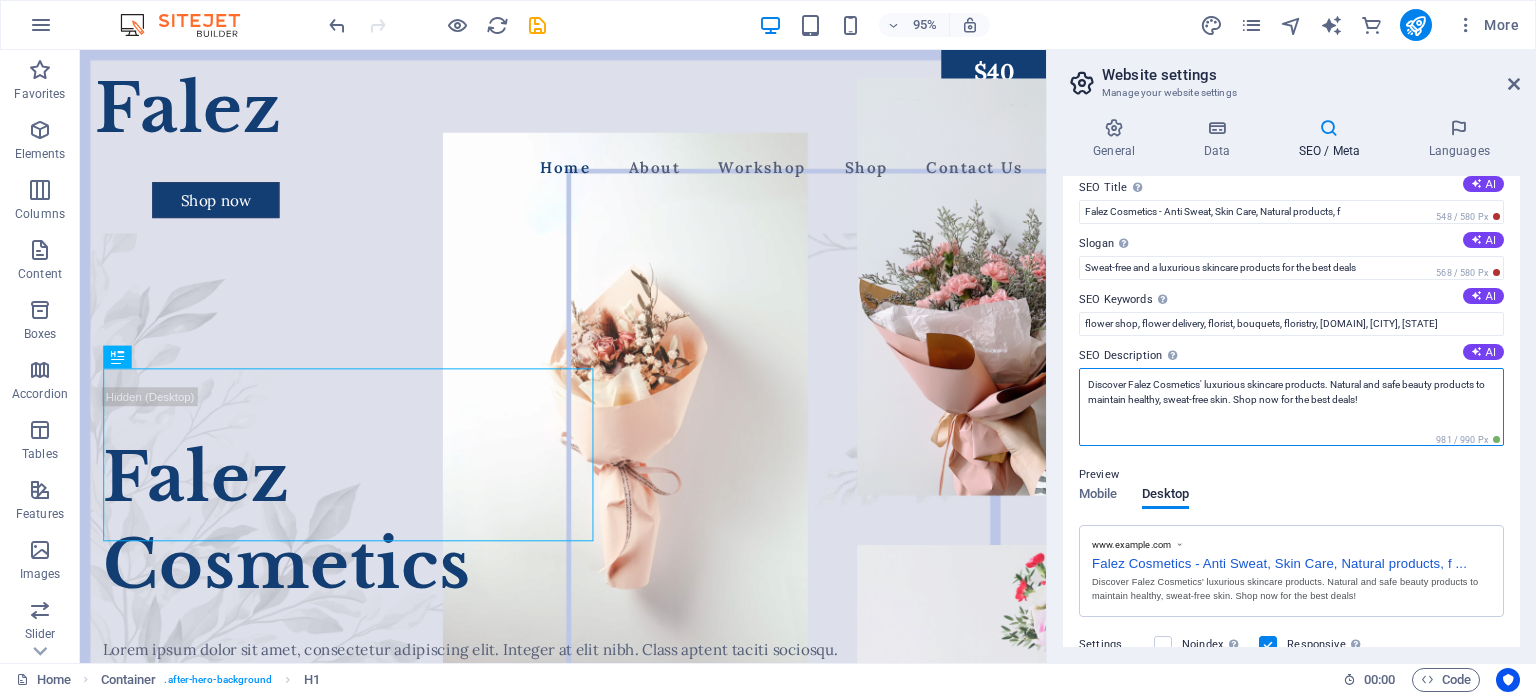 click on "Discover Falez Cosmetics' luxurious skincare products. Natural and safe beauty products to maintain healthy, sweat-free skin. Shop now for the best deals!" at bounding box center (1291, 407) 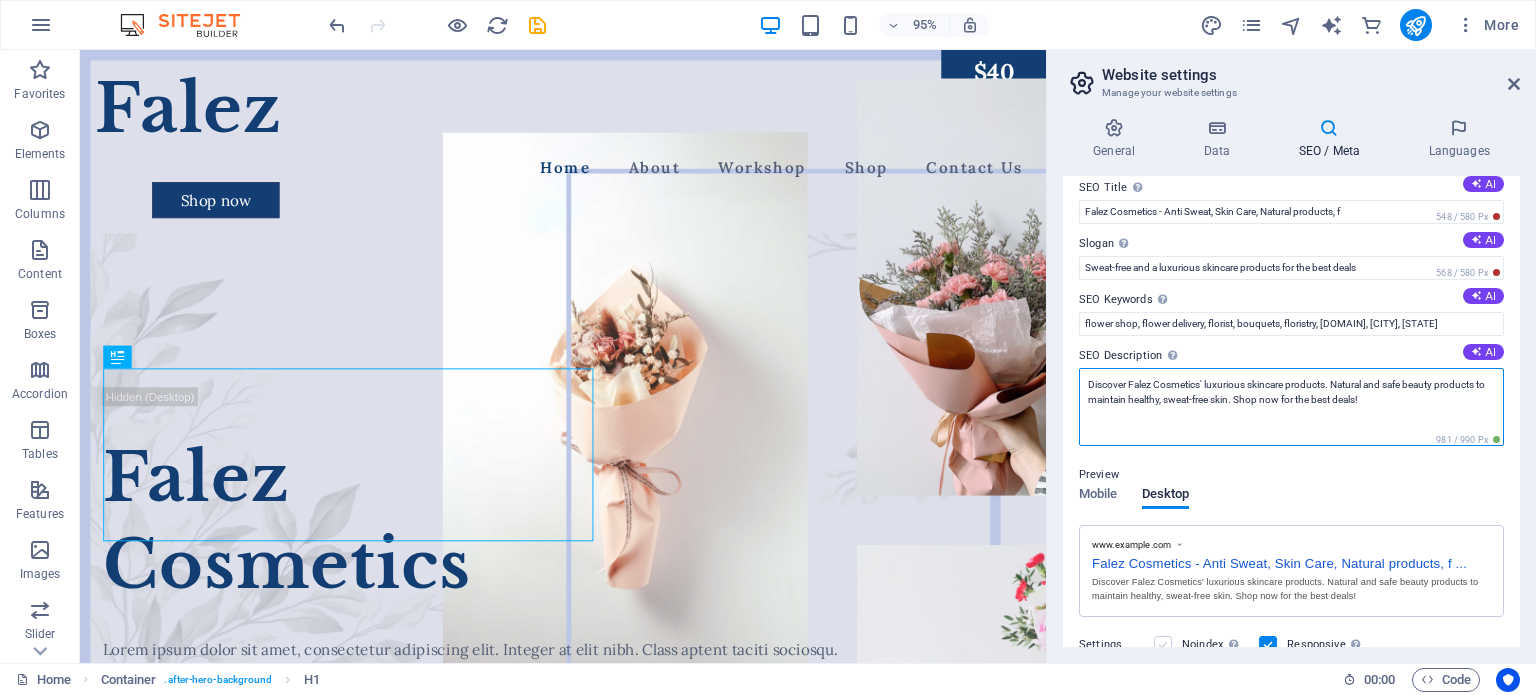 scroll, scrollTop: 216, scrollLeft: 0, axis: vertical 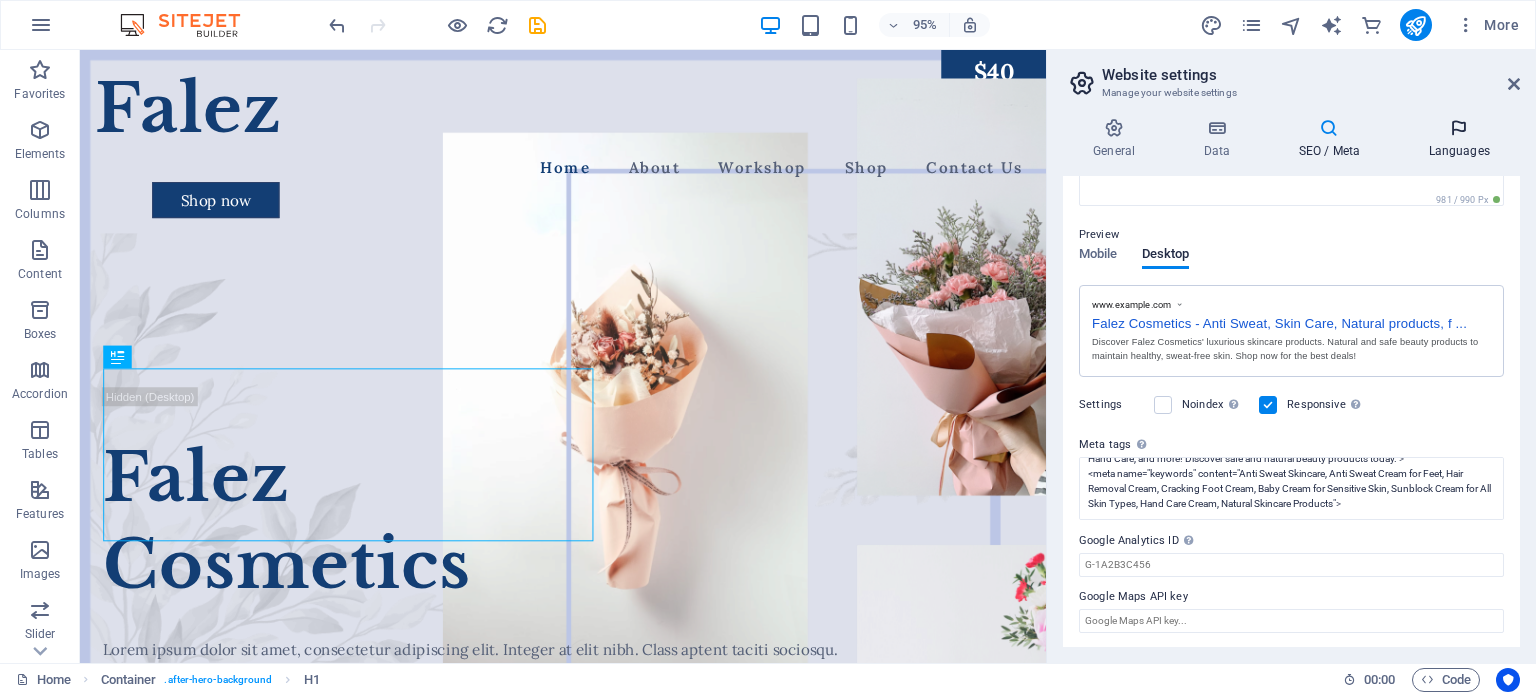 click at bounding box center (1459, 128) 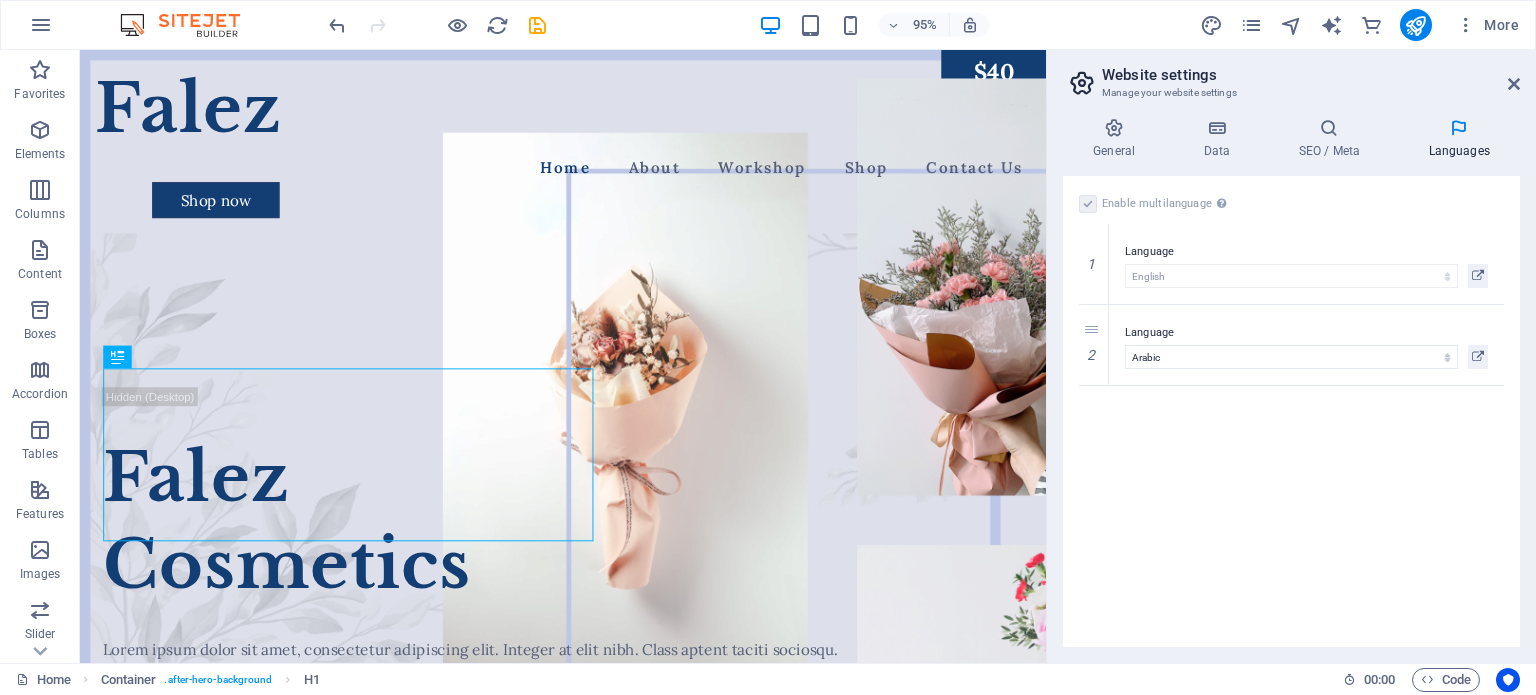 scroll, scrollTop: 0, scrollLeft: 0, axis: both 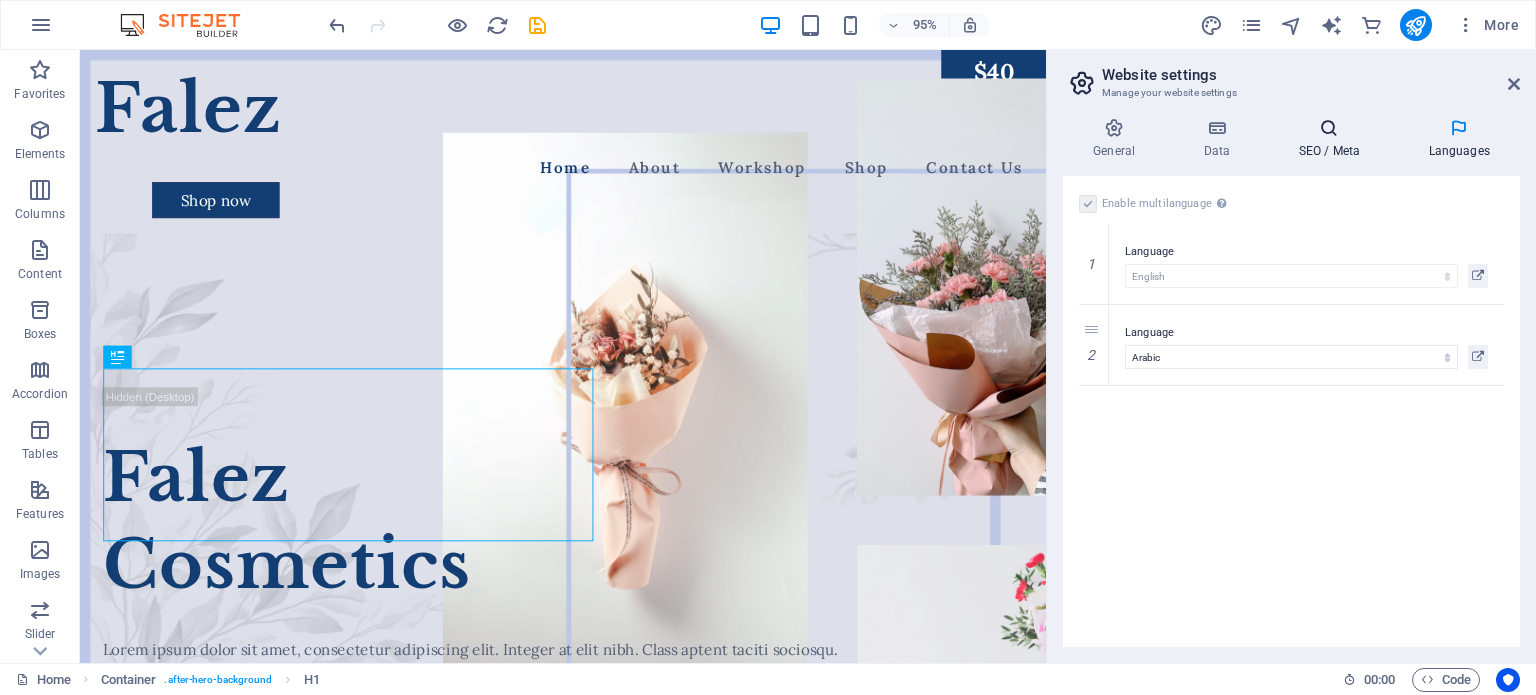 click at bounding box center [1329, 128] 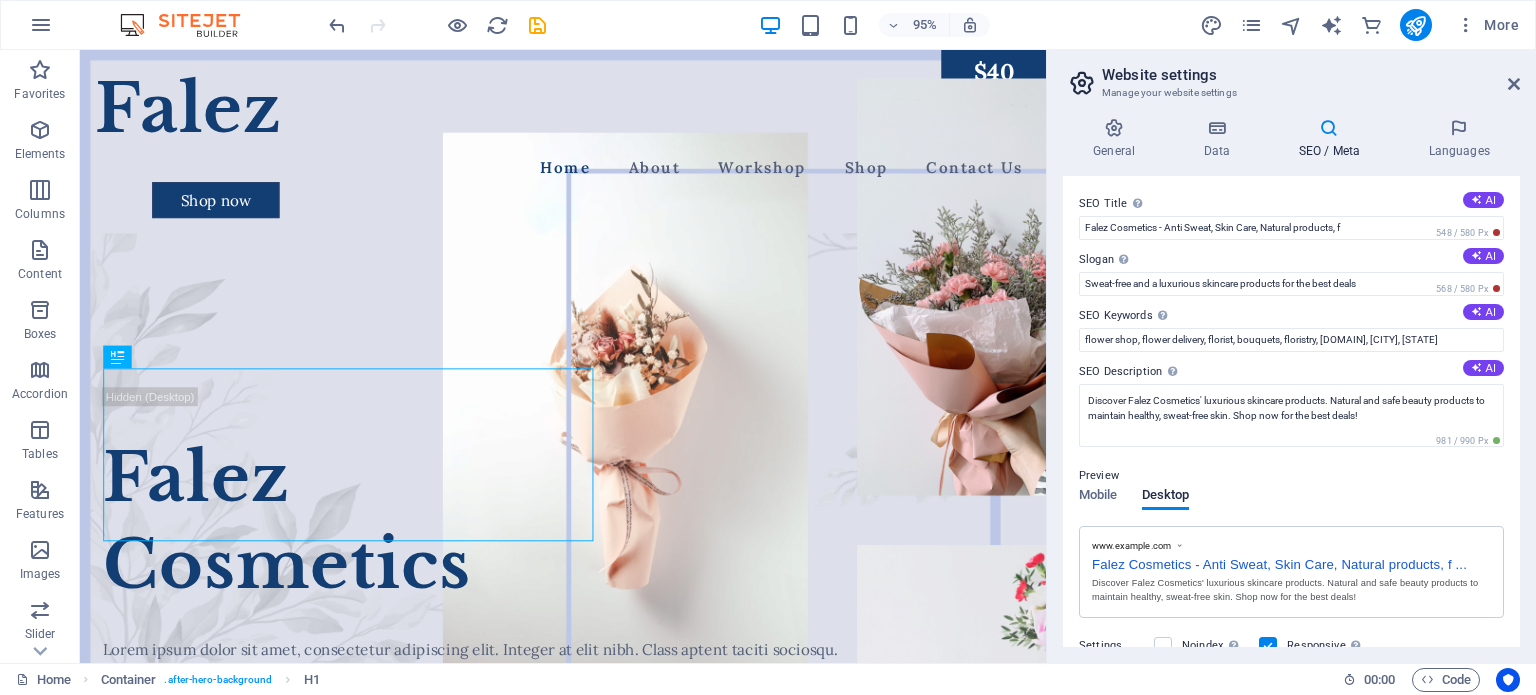 scroll, scrollTop: 183, scrollLeft: 0, axis: vertical 